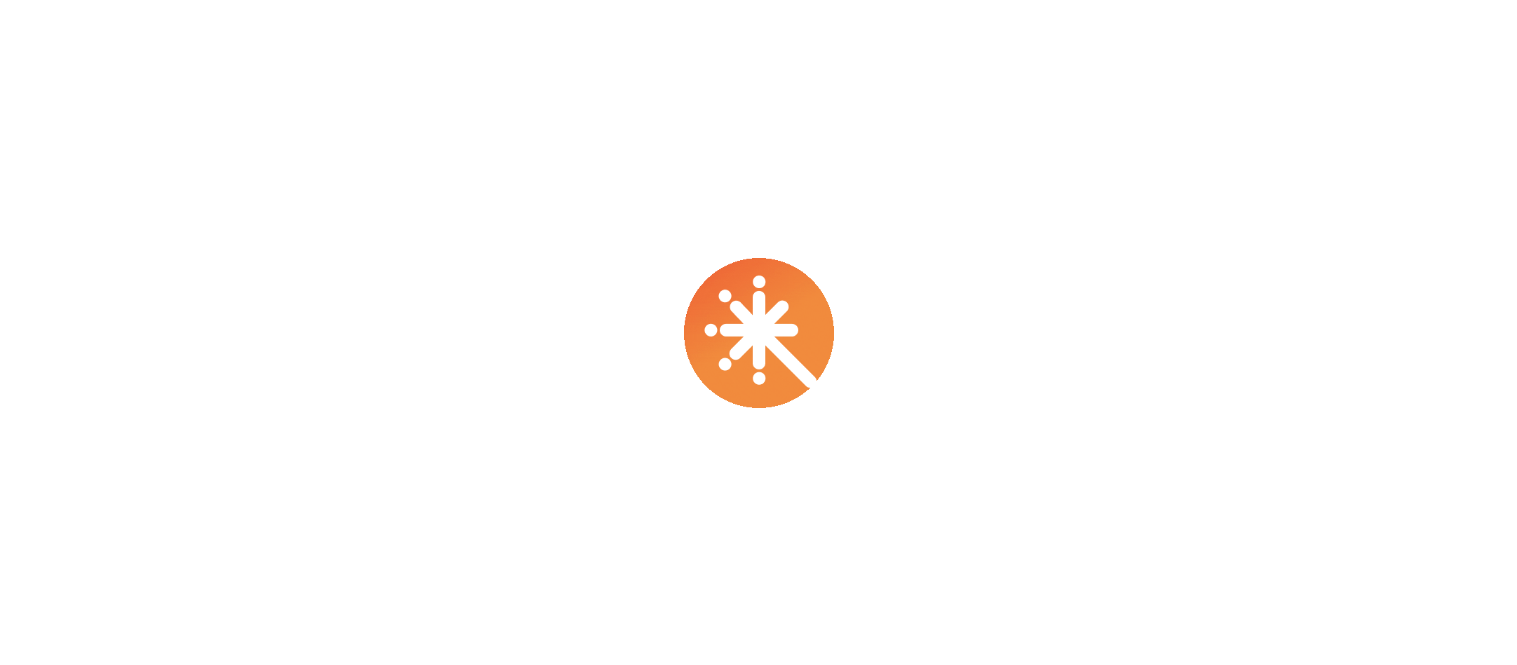 scroll, scrollTop: 0, scrollLeft: 0, axis: both 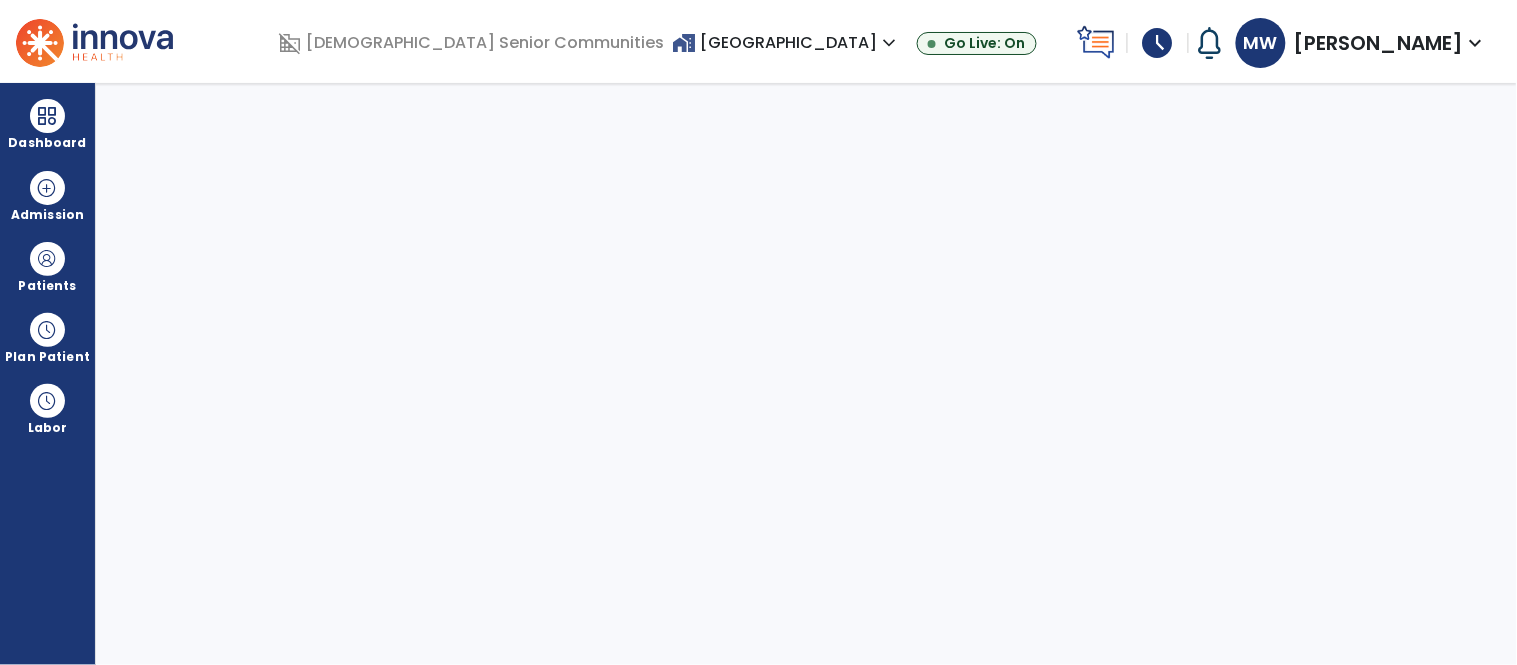 select on "****" 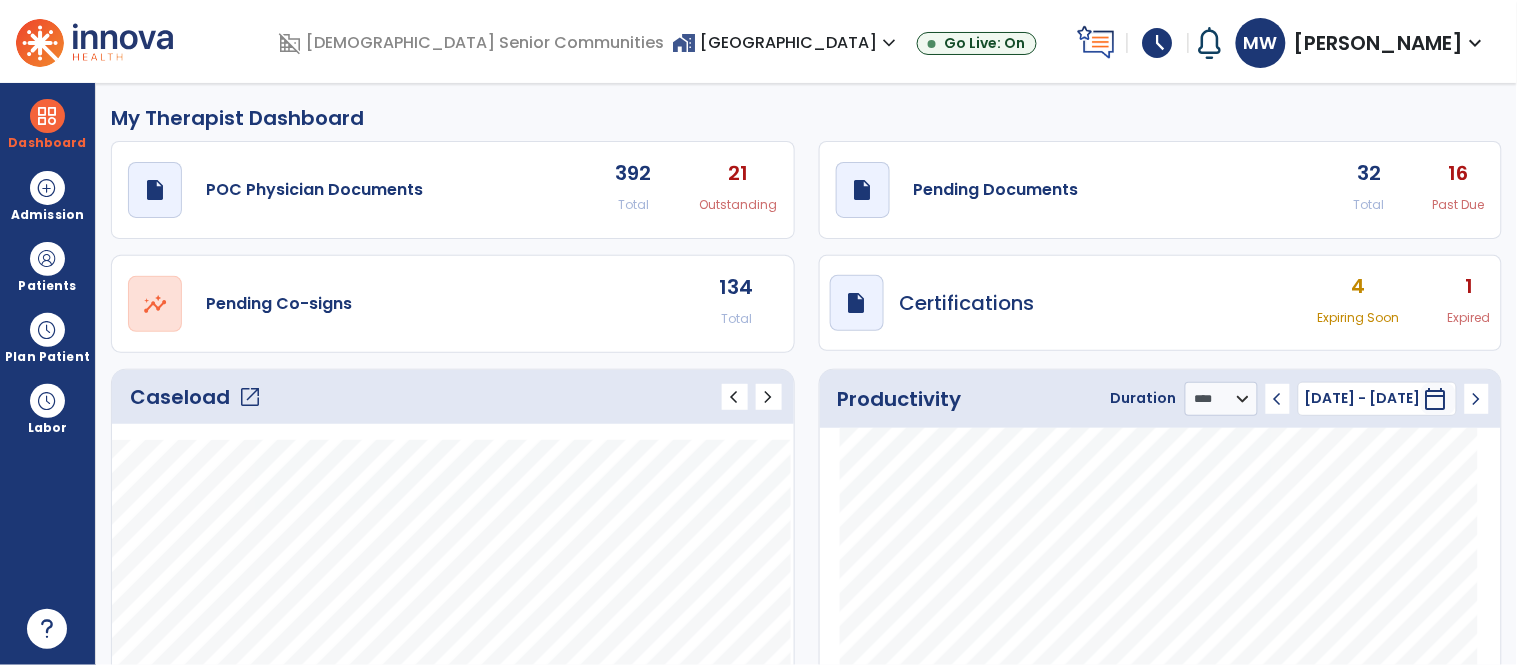 click on "expand_more" at bounding box center [1476, 43] 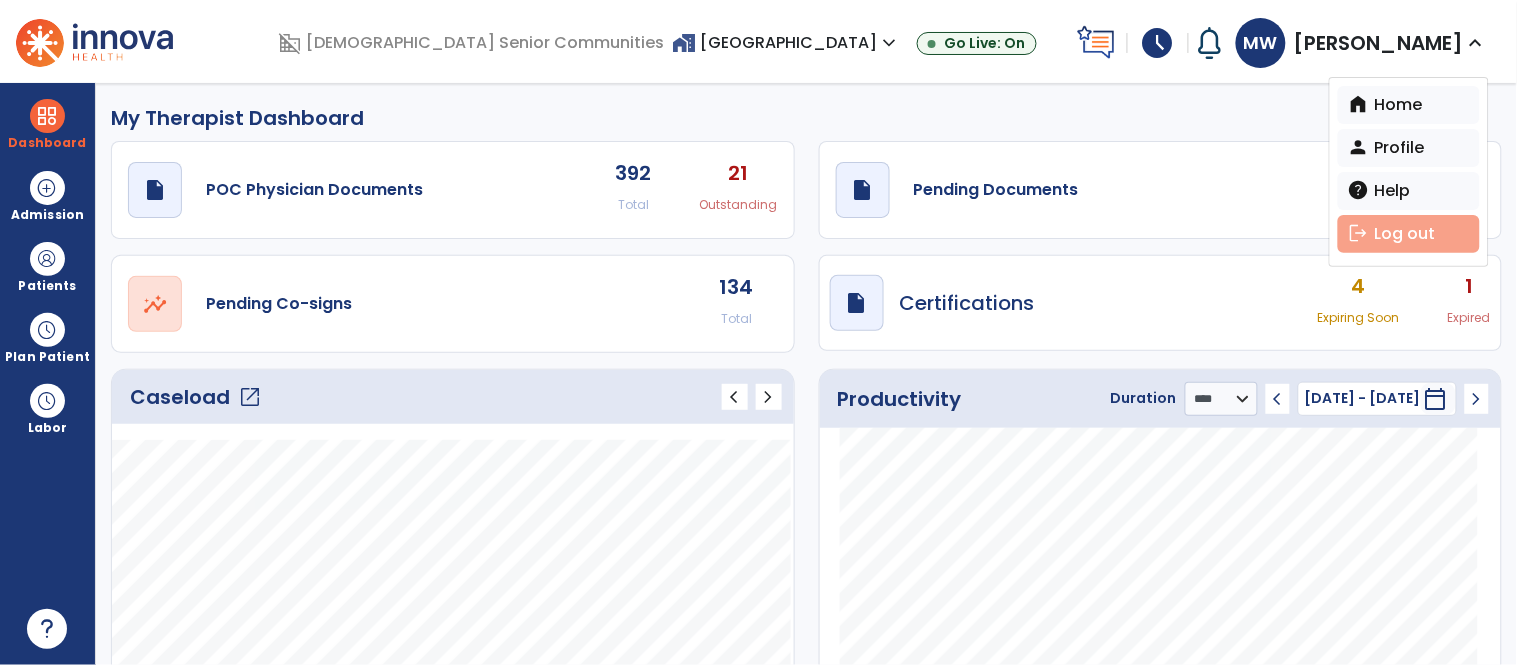 click on "logout" at bounding box center [1359, 233] 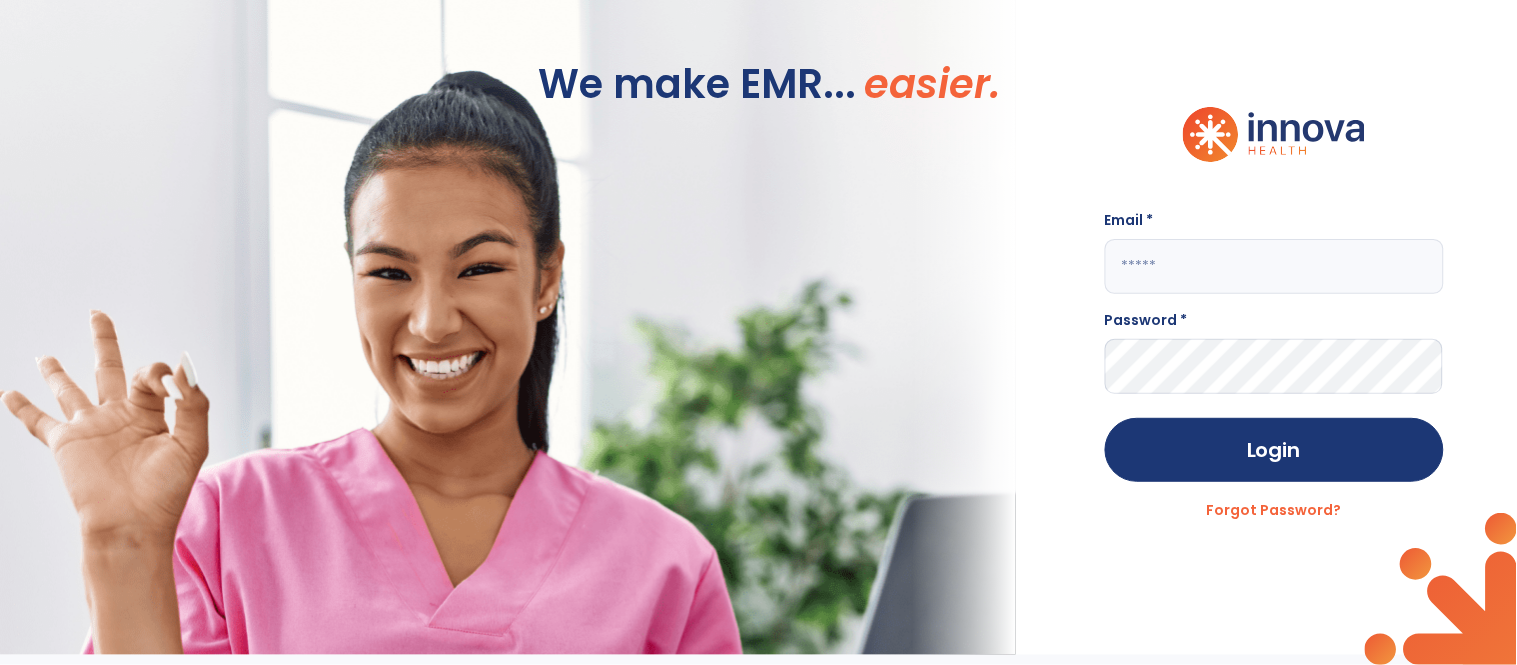 click 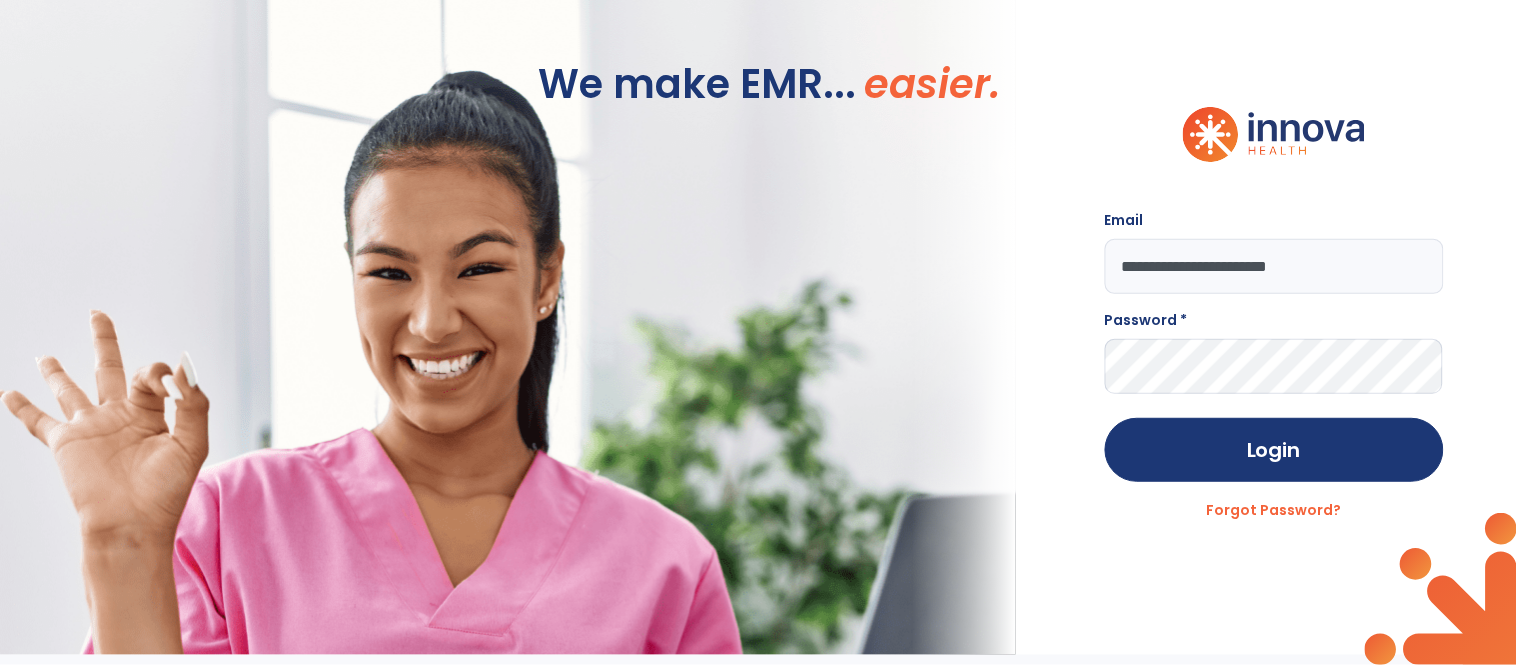 type on "**********" 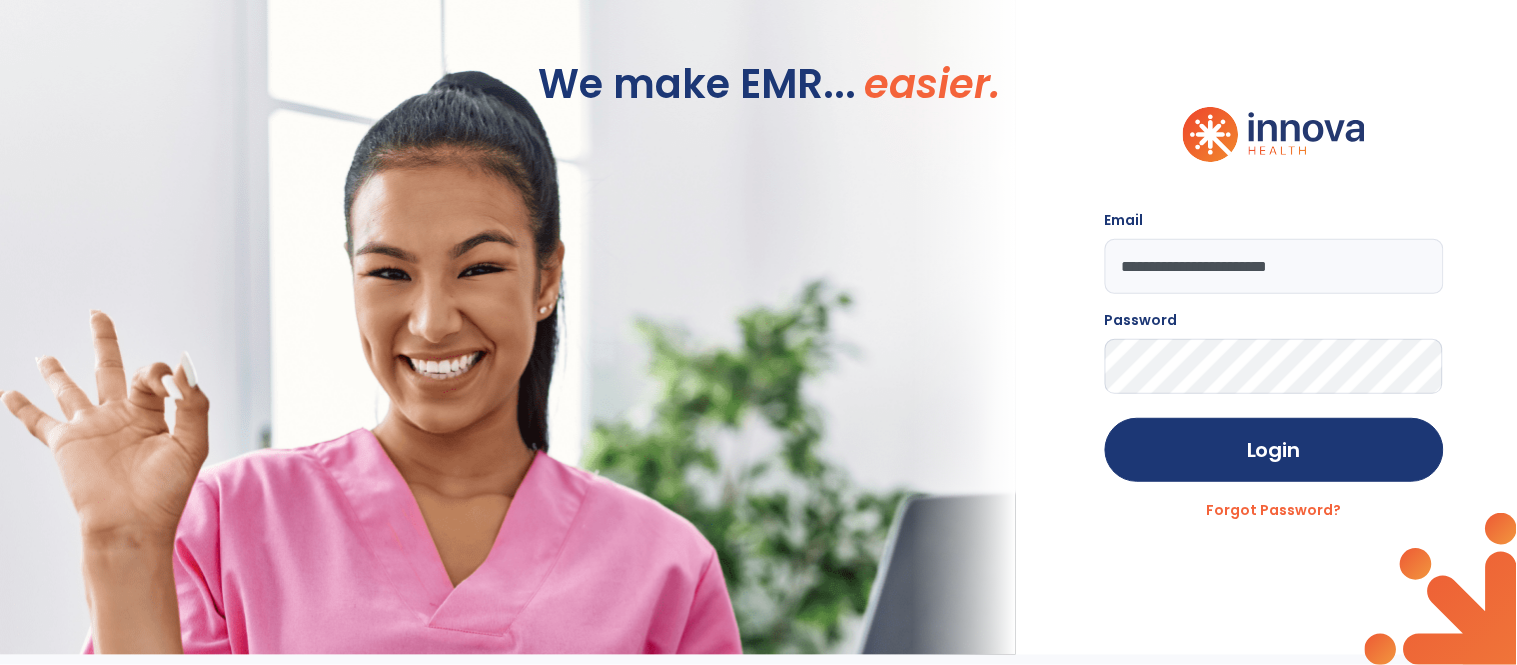 click on "Login" 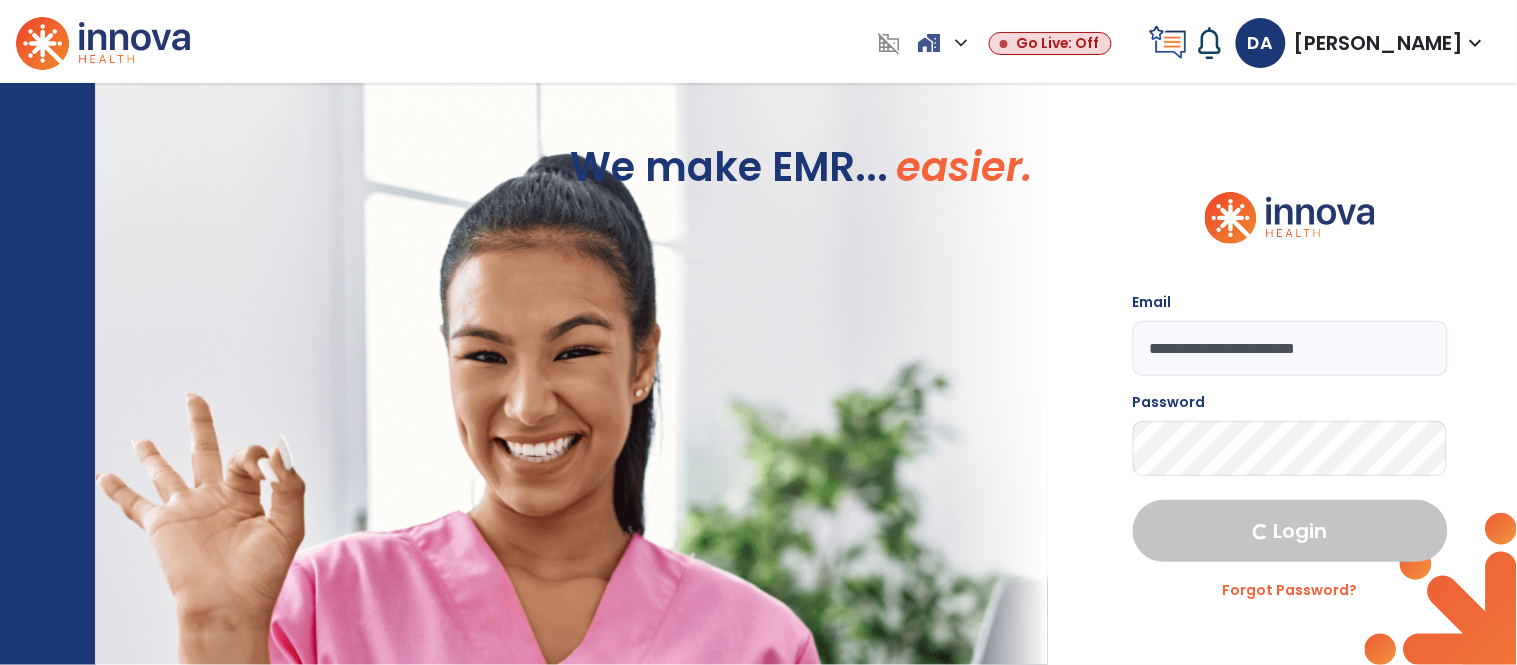 select on "****" 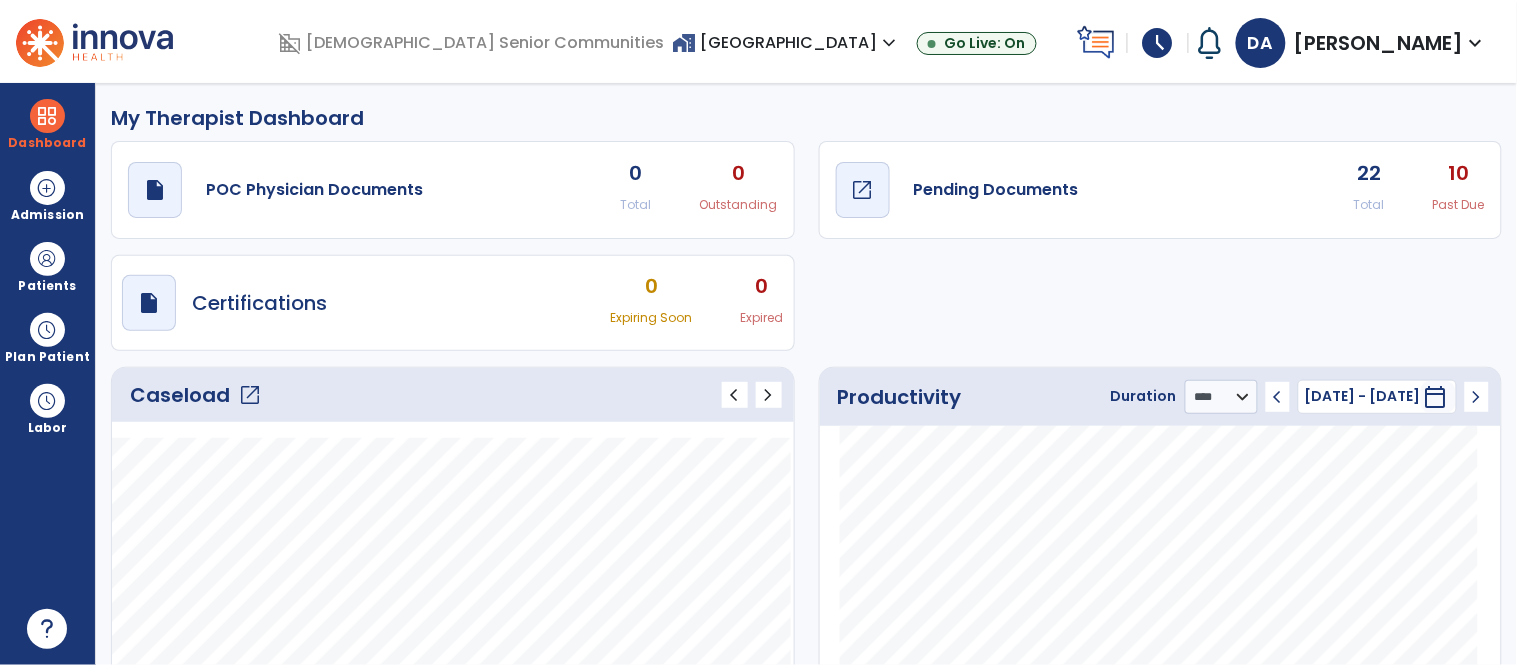 click on "Pending Documents" 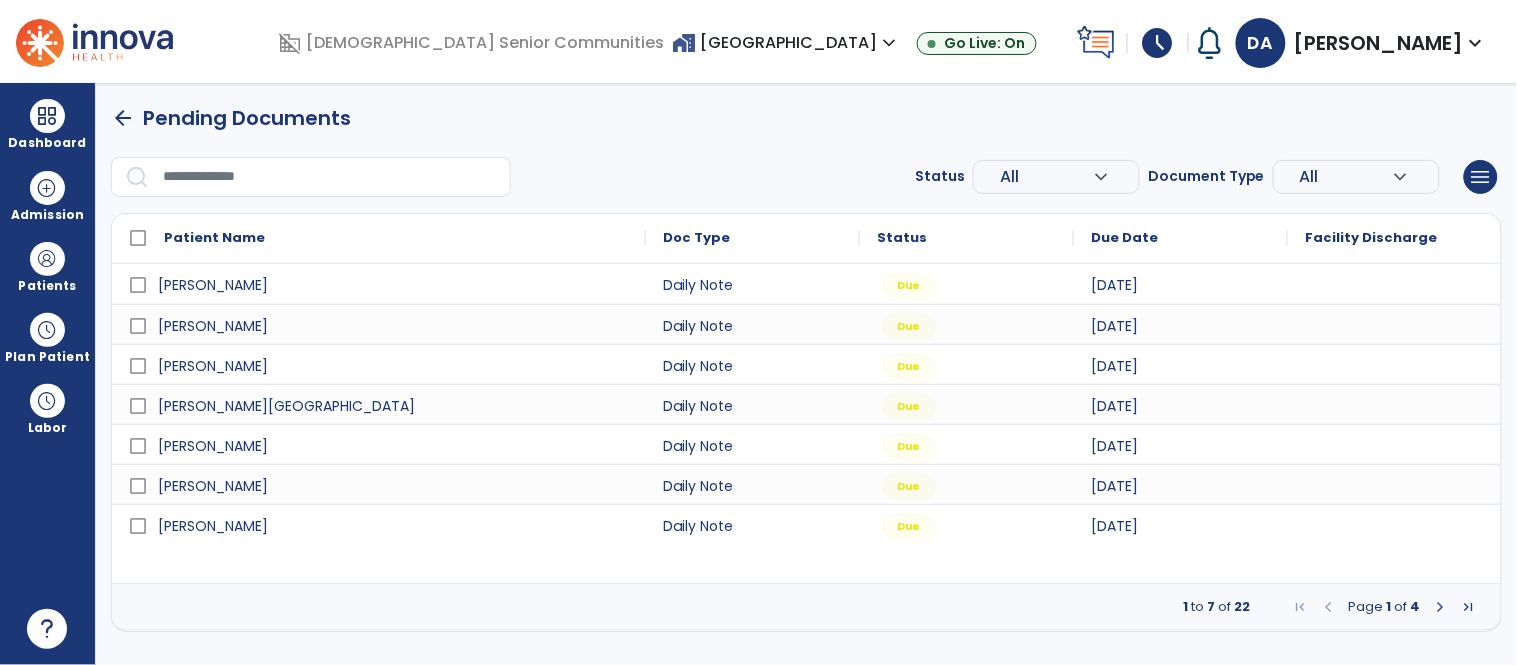 click on "Jones, Sue Daily Note Due 07/10/2025
Howard, Barbara Daily Note Due 07/10/2025
Duncan, Larry Daily Note Due 07/10/2025
Bizer, Victoria Daily Note Due 07/10/2025
Noland, Walter Daily Note Due 07/10/2025
Moerer, Clayton Daily Note Due 07/10/2025
Due" at bounding box center (806, 423) 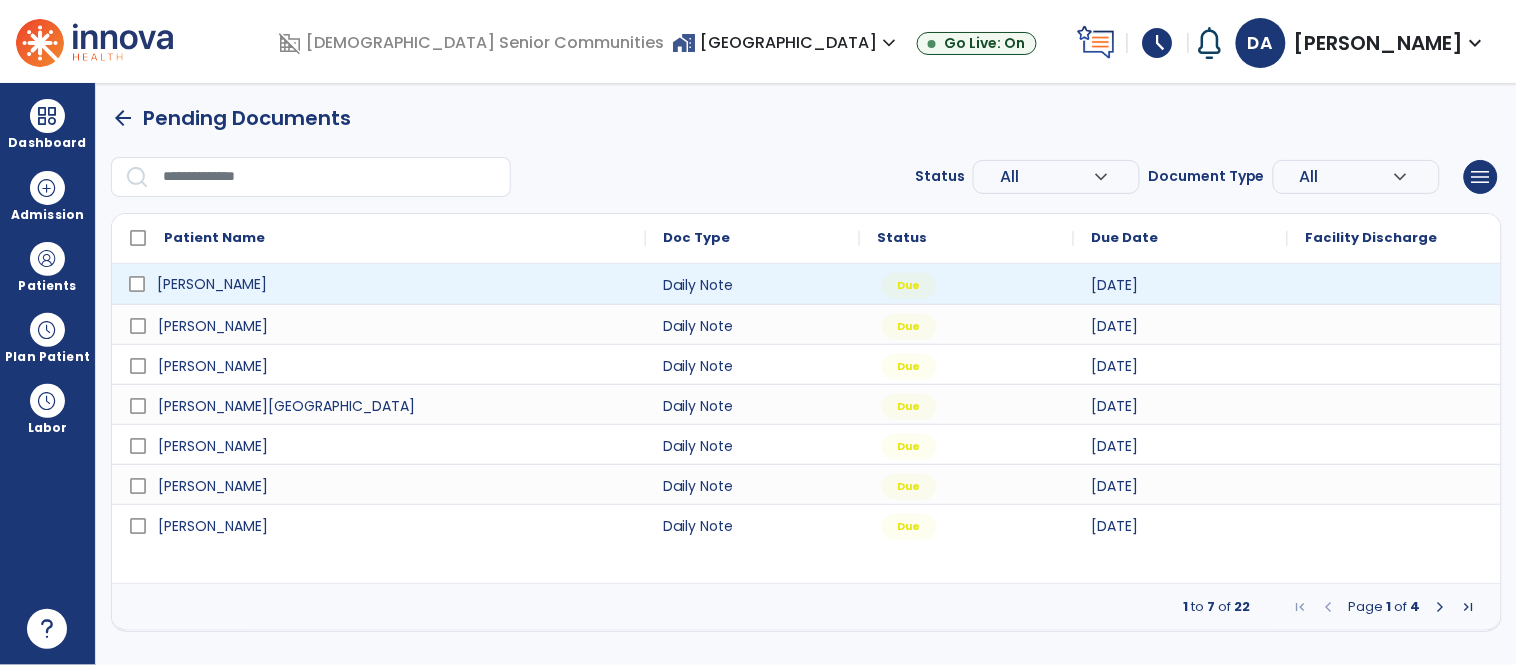 click on "Jones, Sue" at bounding box center [212, 284] 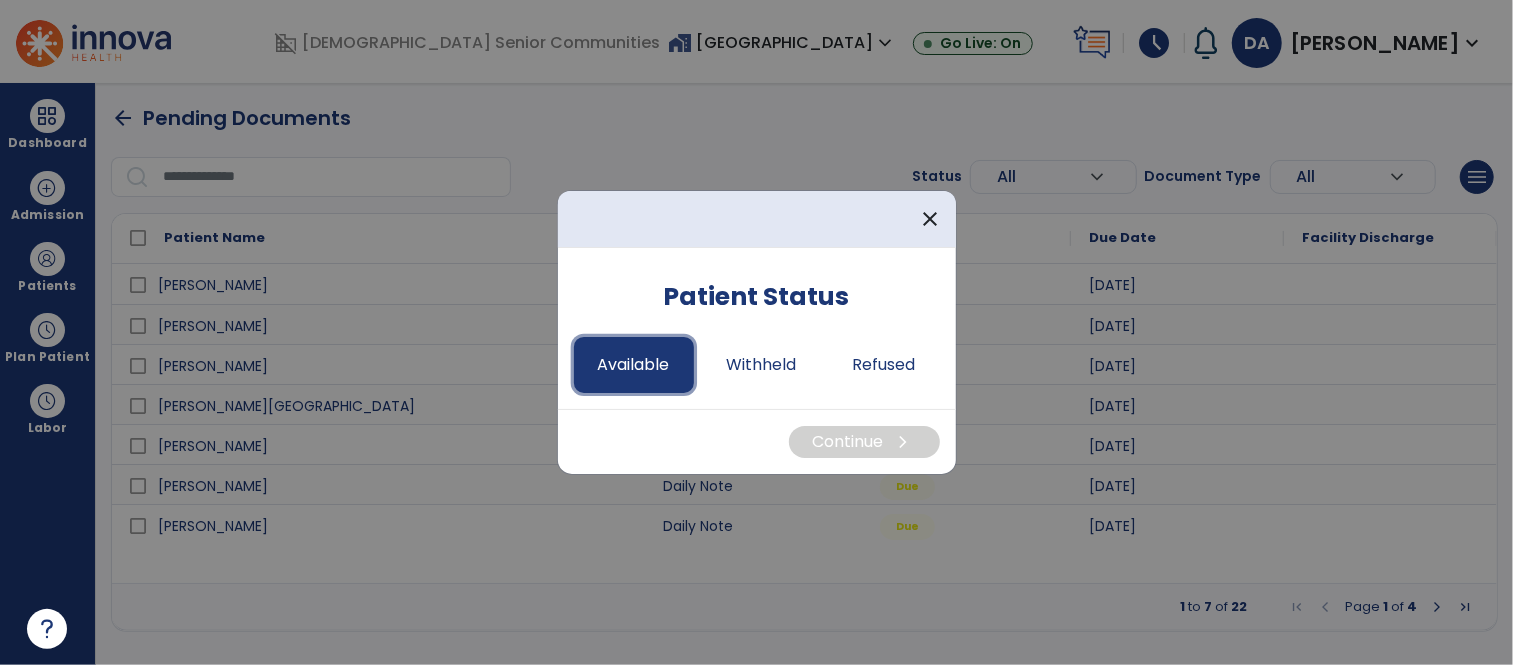 click on "Available" at bounding box center [634, 365] 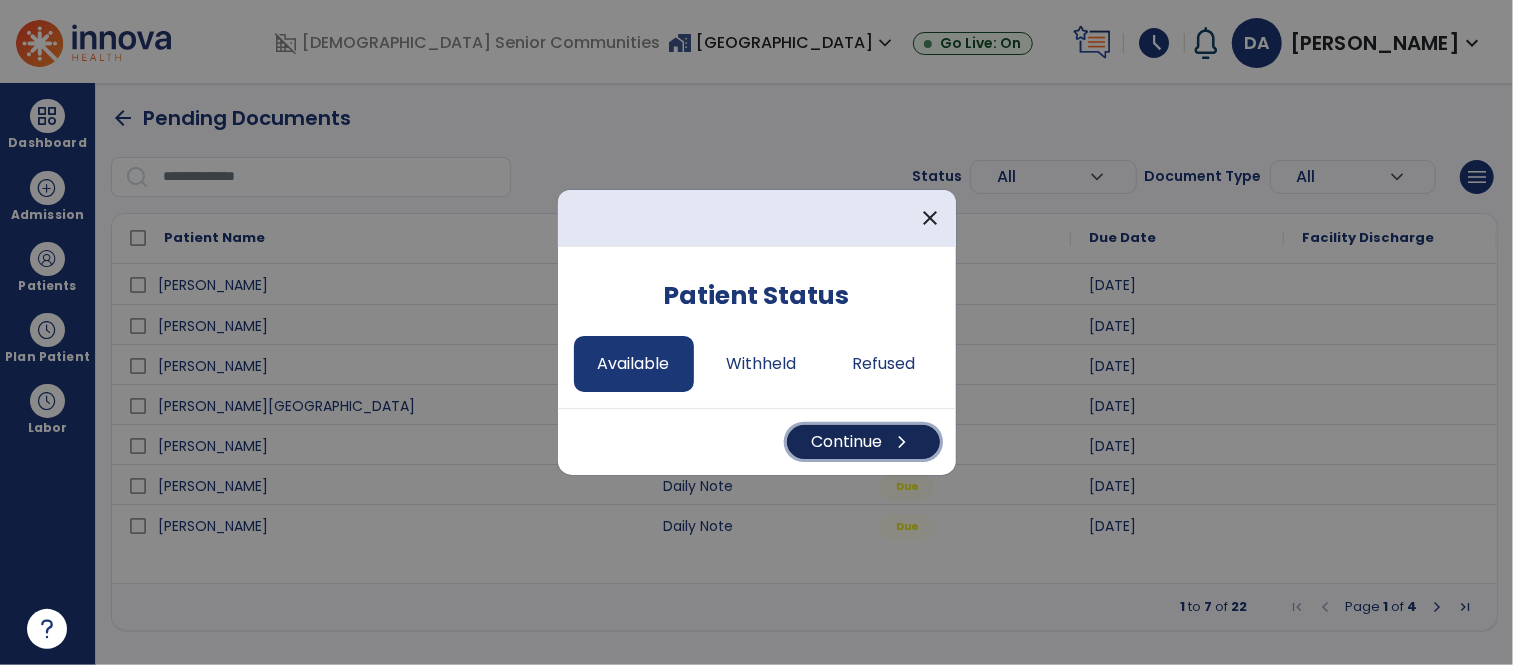 click on "Continue   chevron_right" at bounding box center (863, 442) 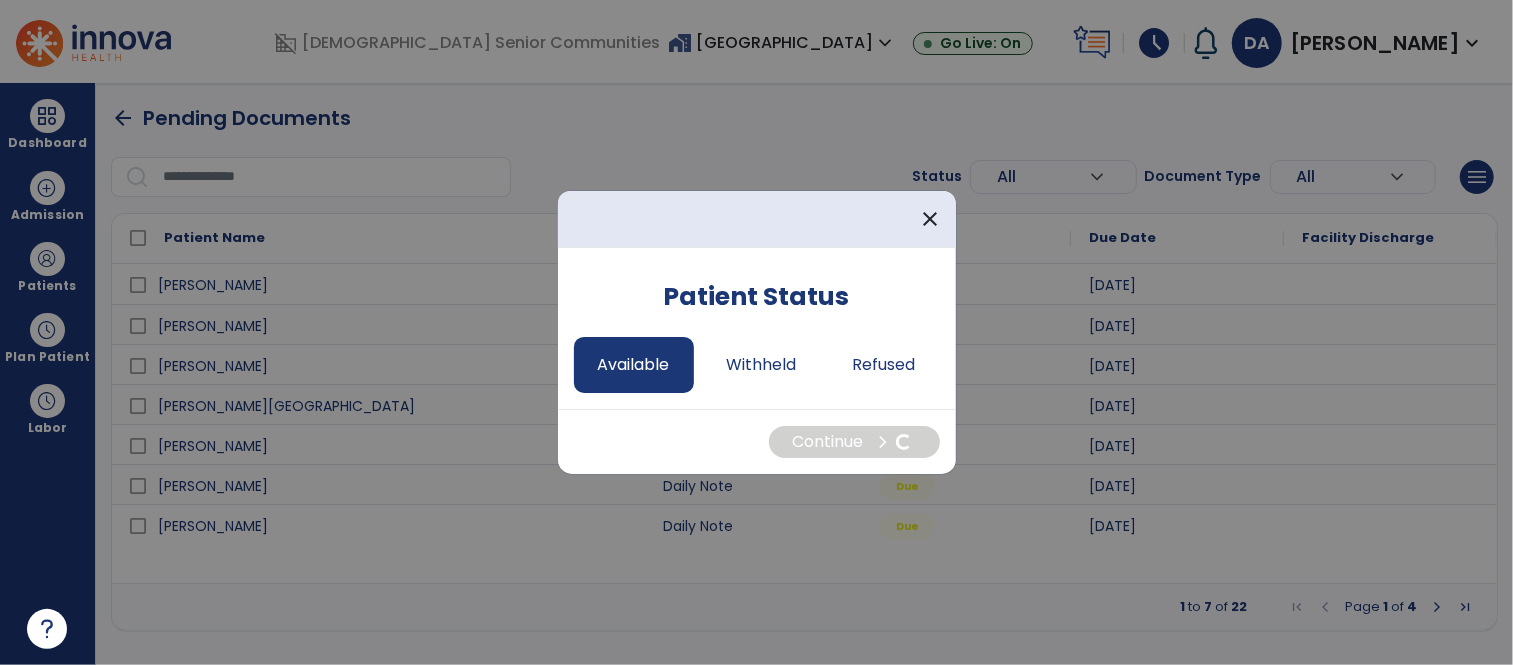 select on "*" 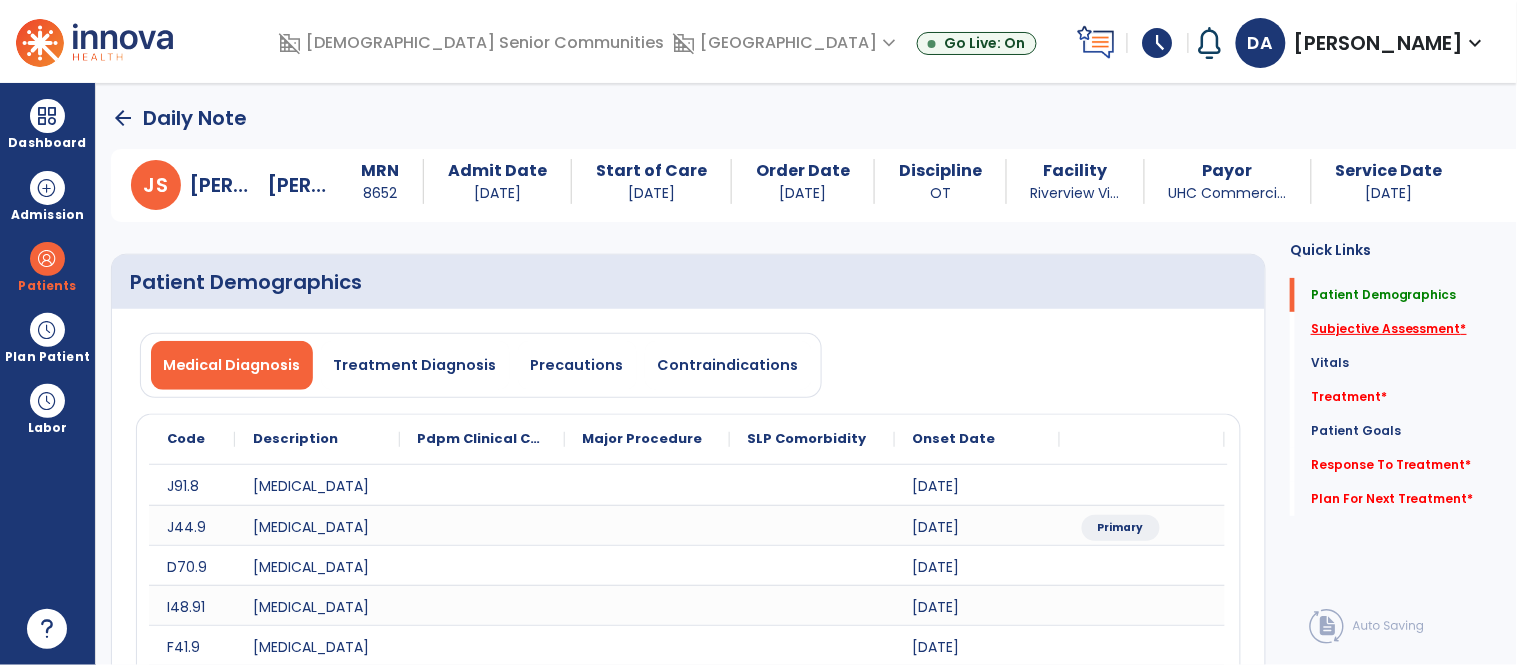 click on "Subjective Assessment   *" 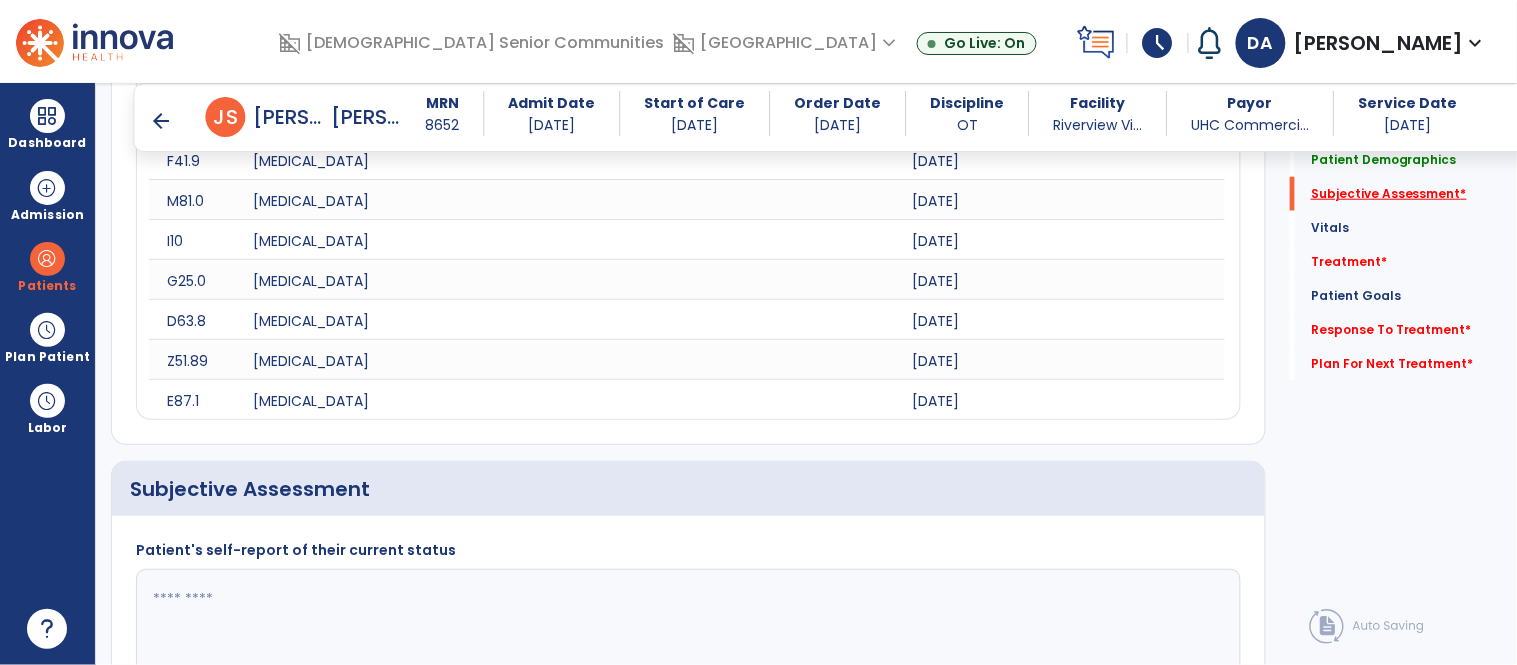 scroll, scrollTop: 714, scrollLeft: 0, axis: vertical 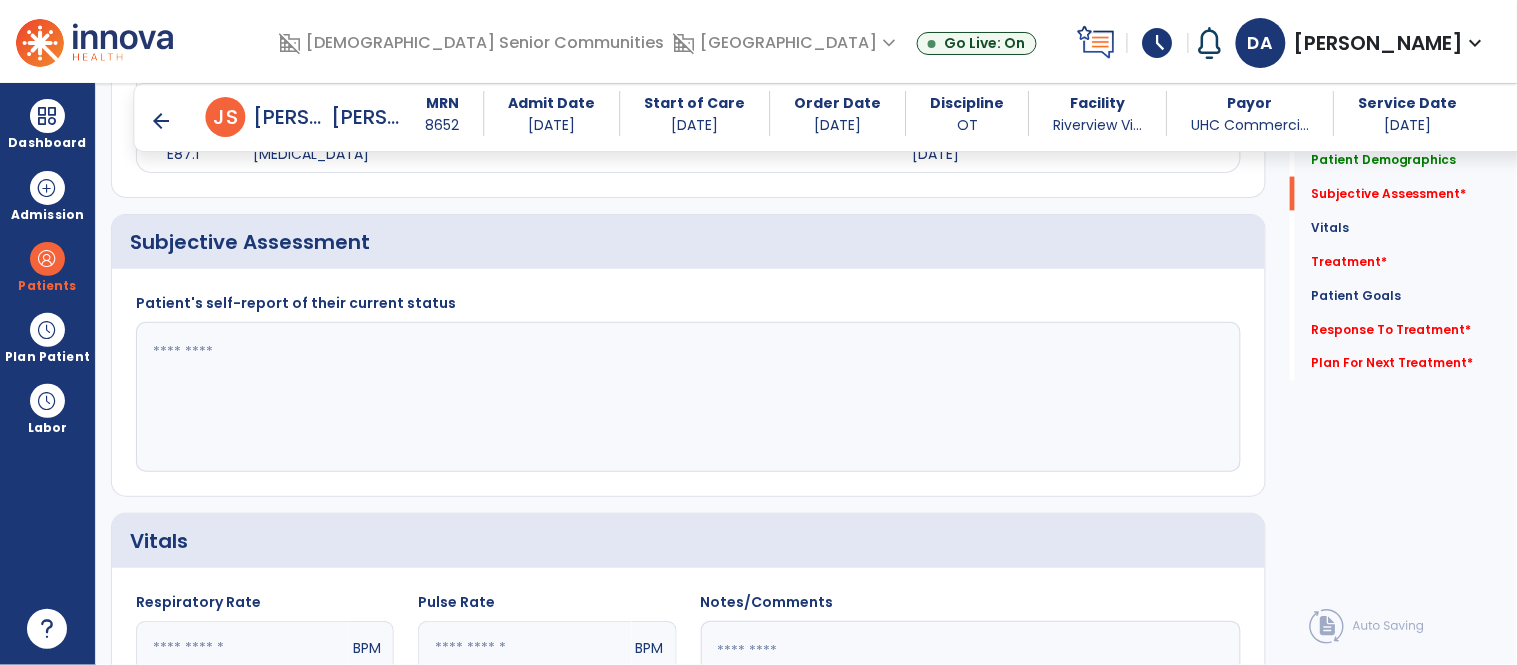click 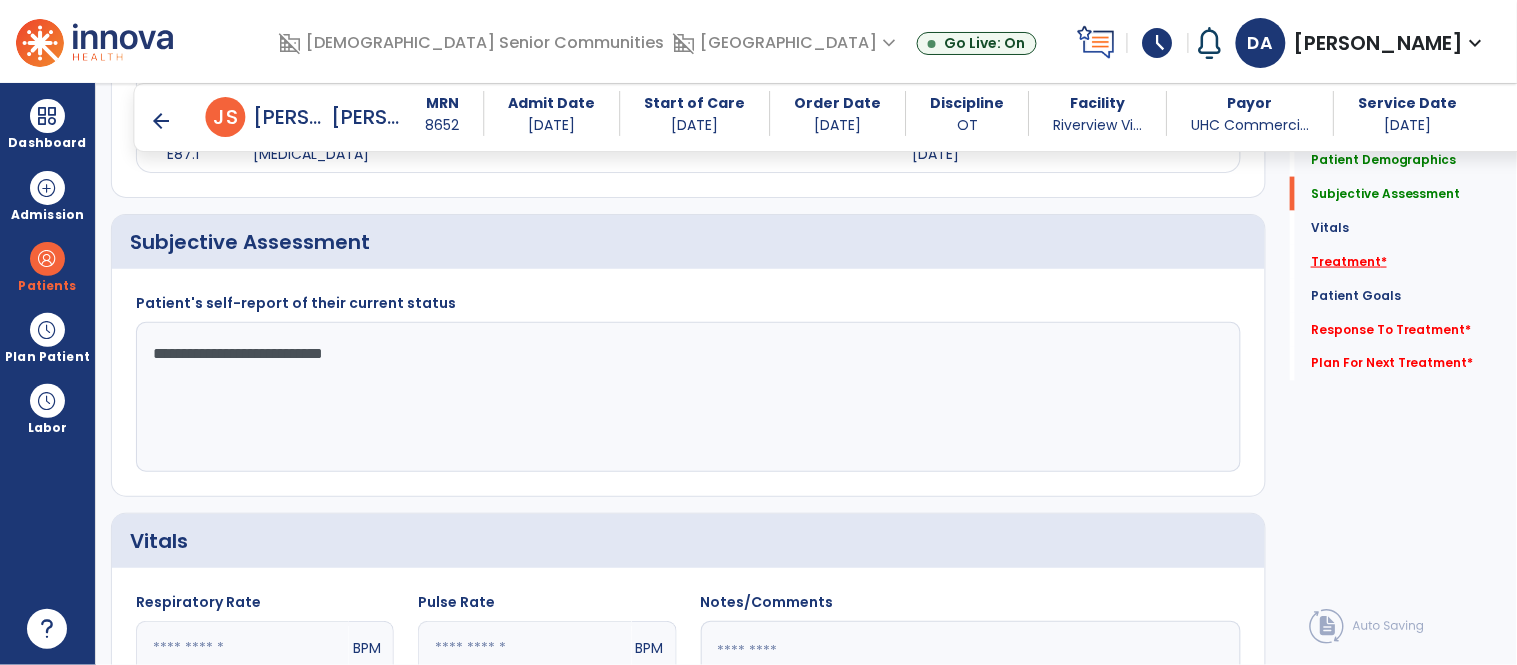 type on "**********" 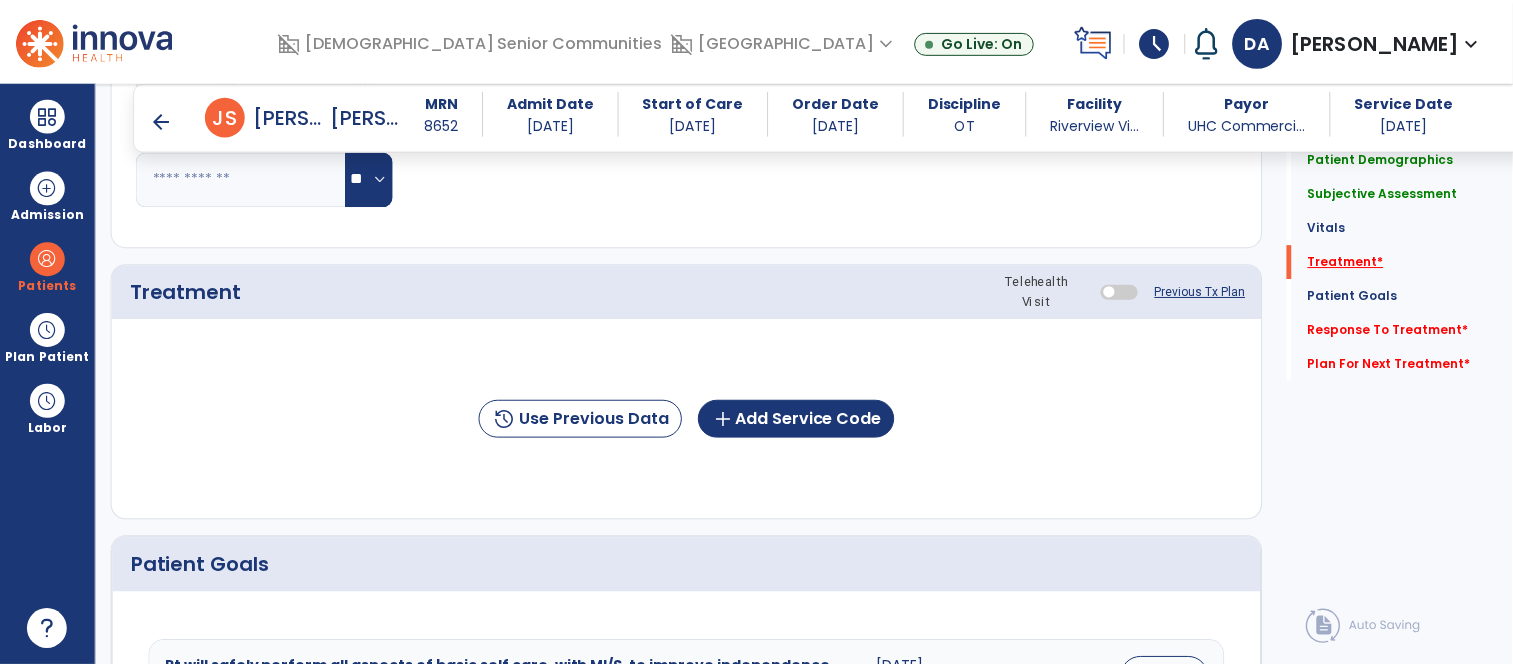 scroll, scrollTop: 1403, scrollLeft: 0, axis: vertical 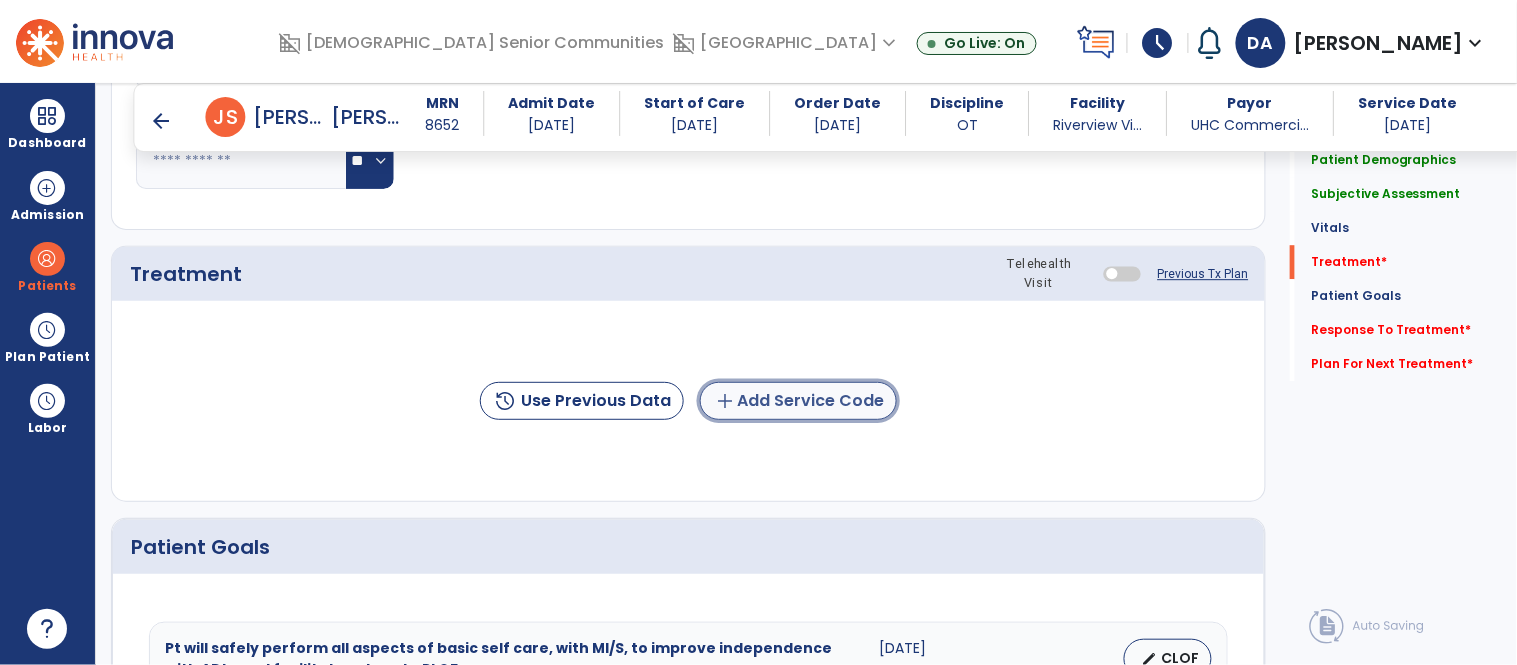 click on "add  Add Service Code" 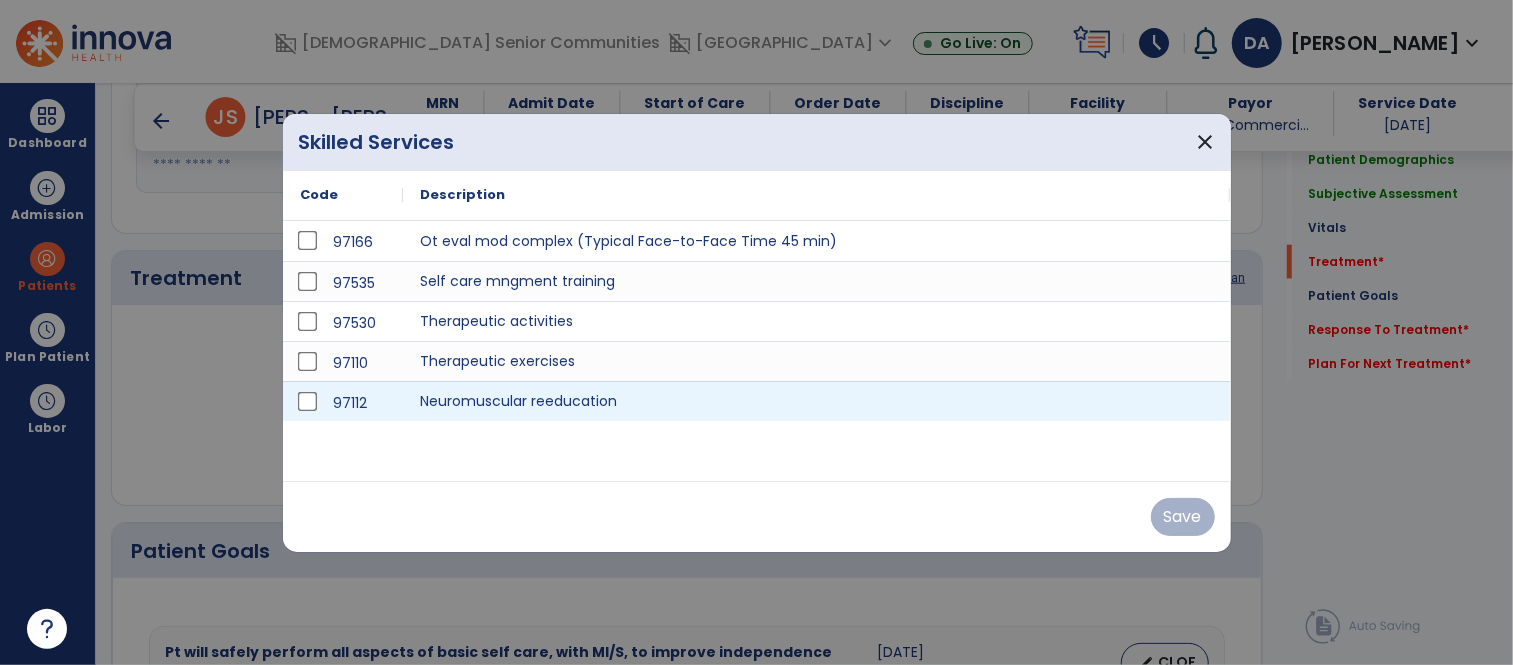 scroll, scrollTop: 1403, scrollLeft: 0, axis: vertical 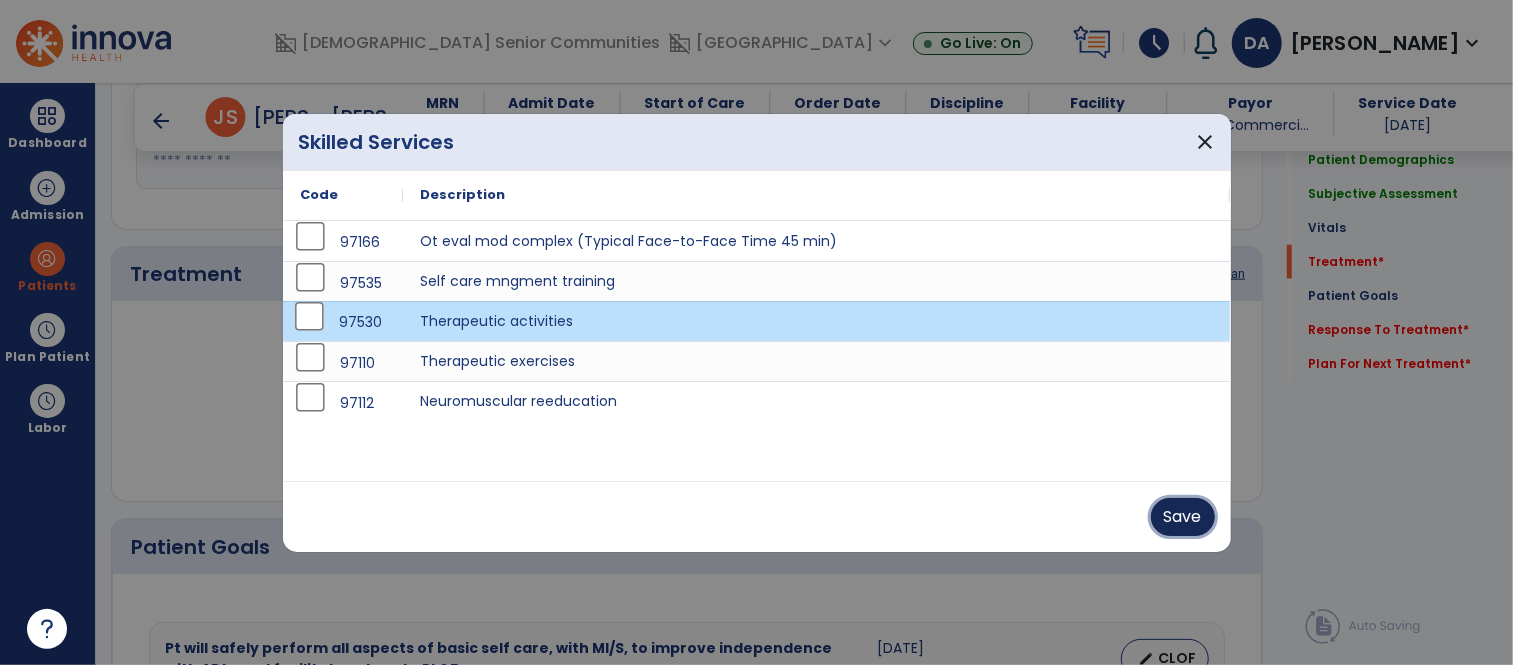 click on "Save" at bounding box center (1183, 517) 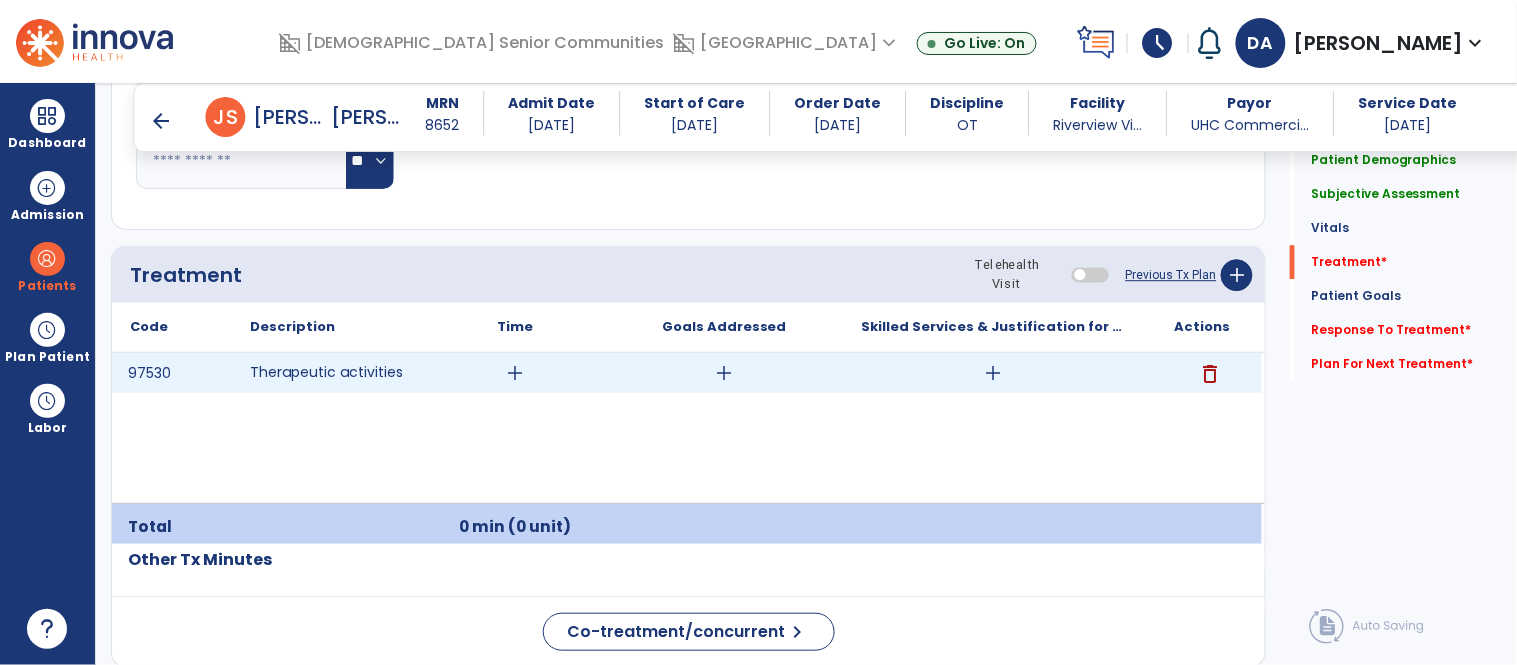 click on "add" at bounding box center (515, 373) 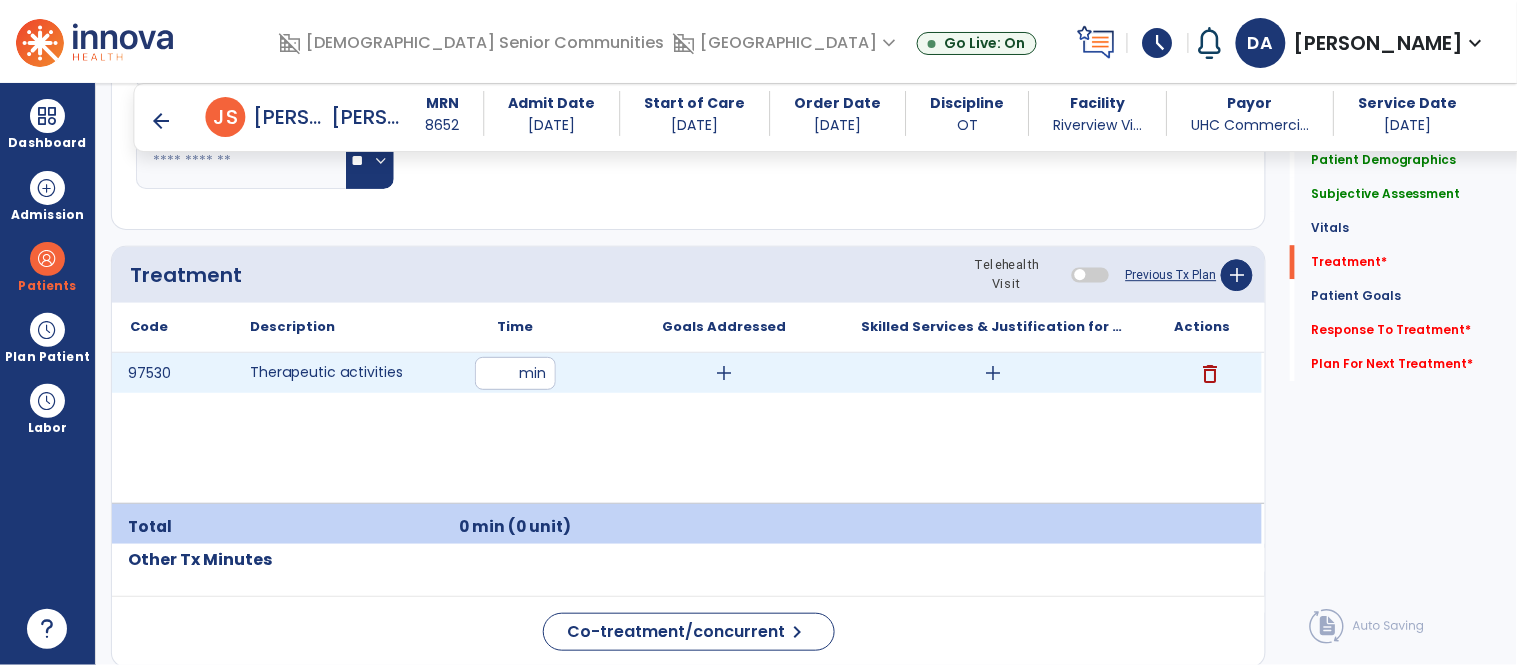 type on "**" 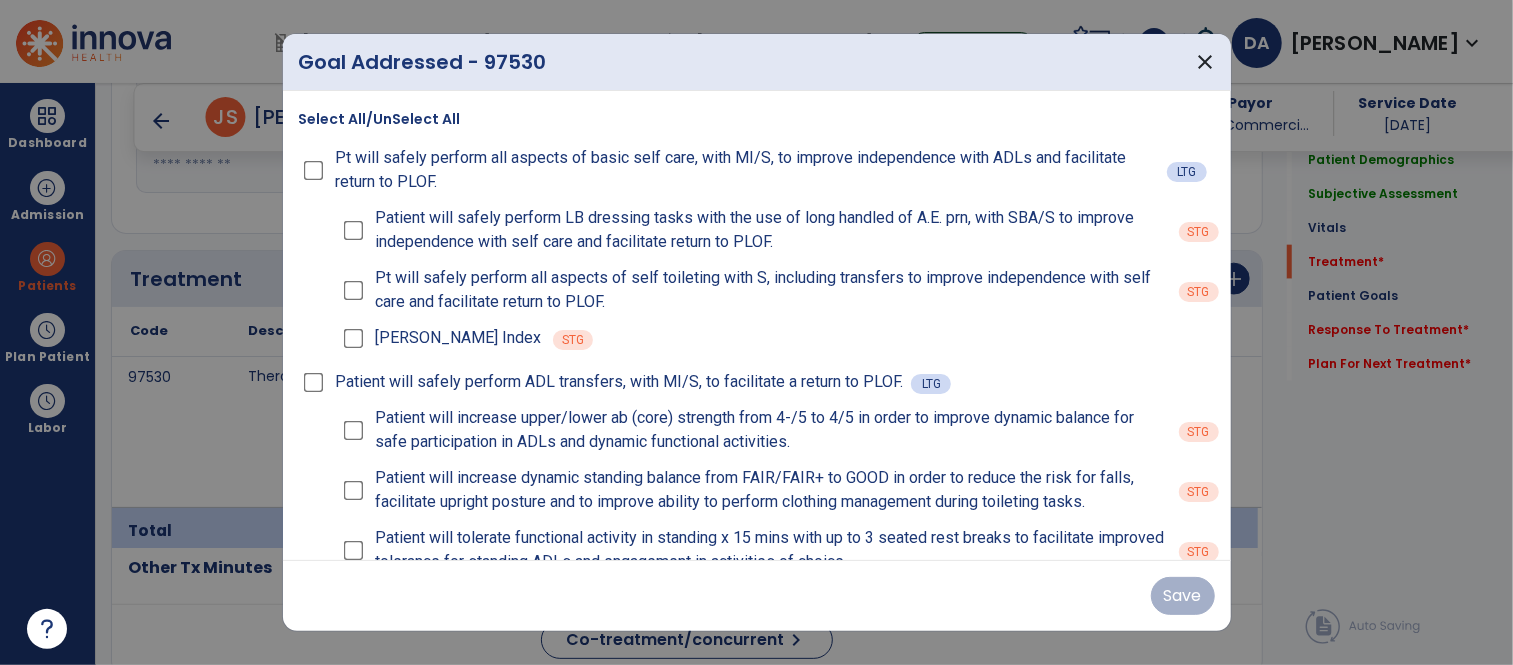 scroll, scrollTop: 1403, scrollLeft: 0, axis: vertical 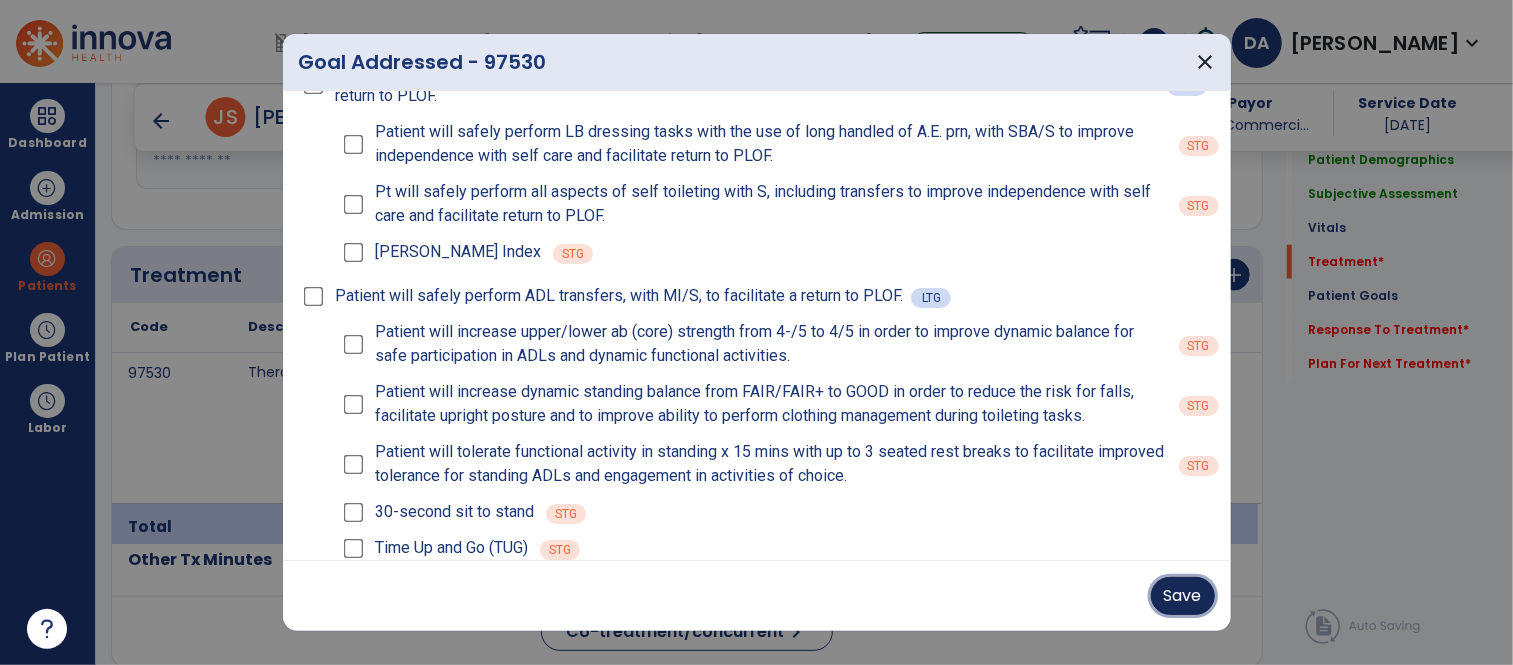 click on "Save" at bounding box center [1183, 596] 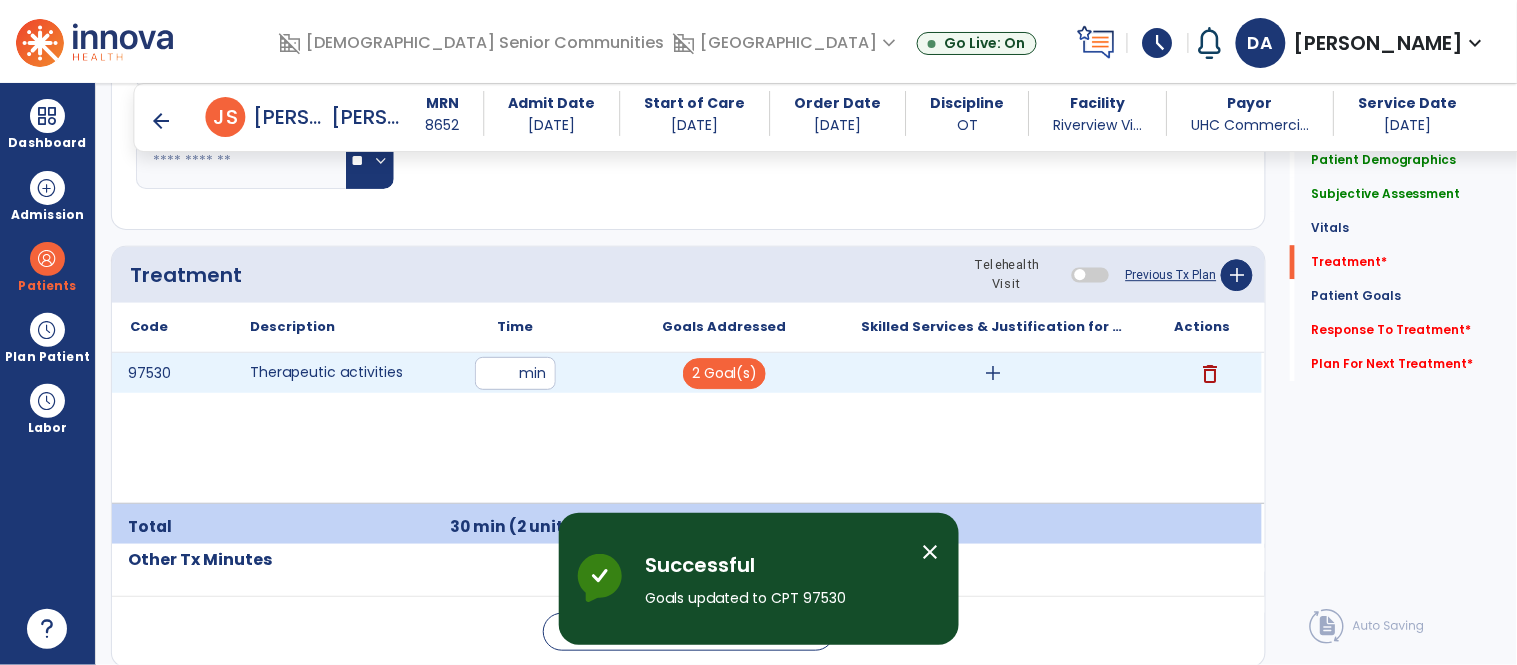 click on "add" at bounding box center (993, 373) 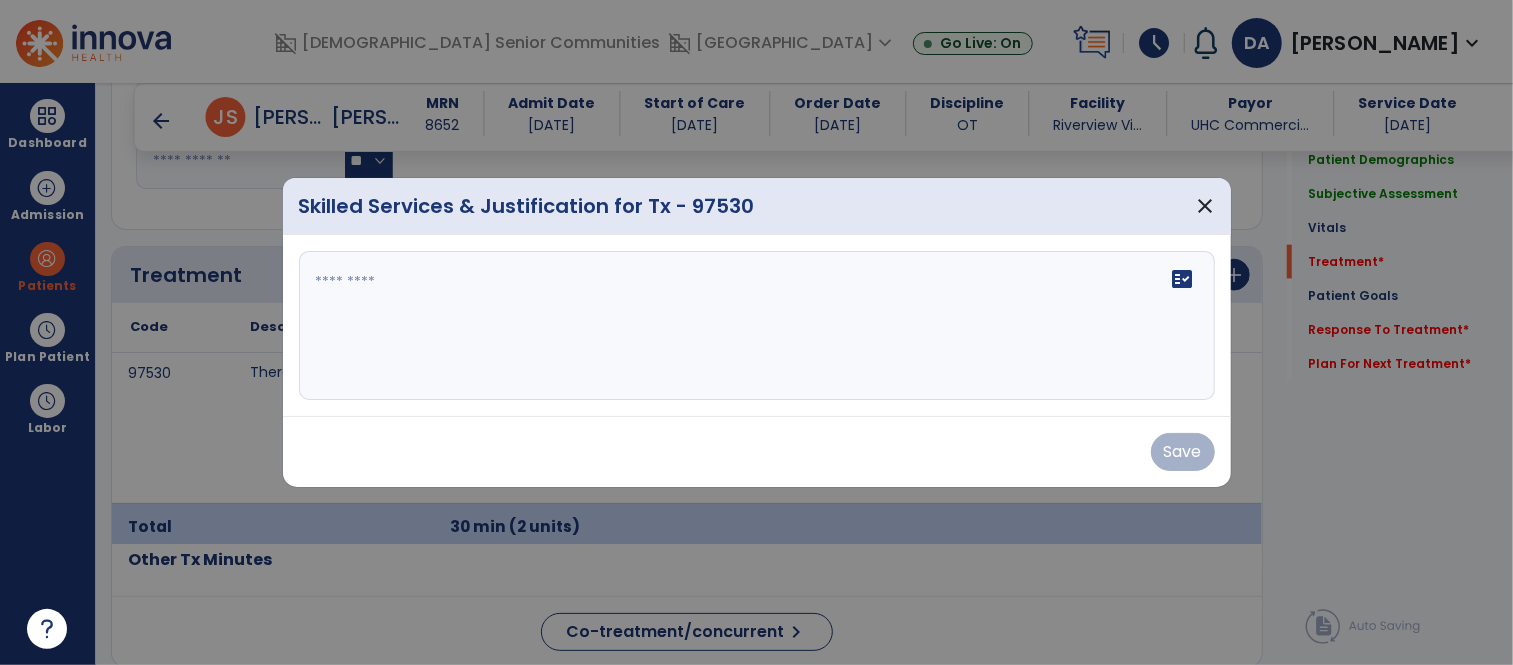 scroll, scrollTop: 1403, scrollLeft: 0, axis: vertical 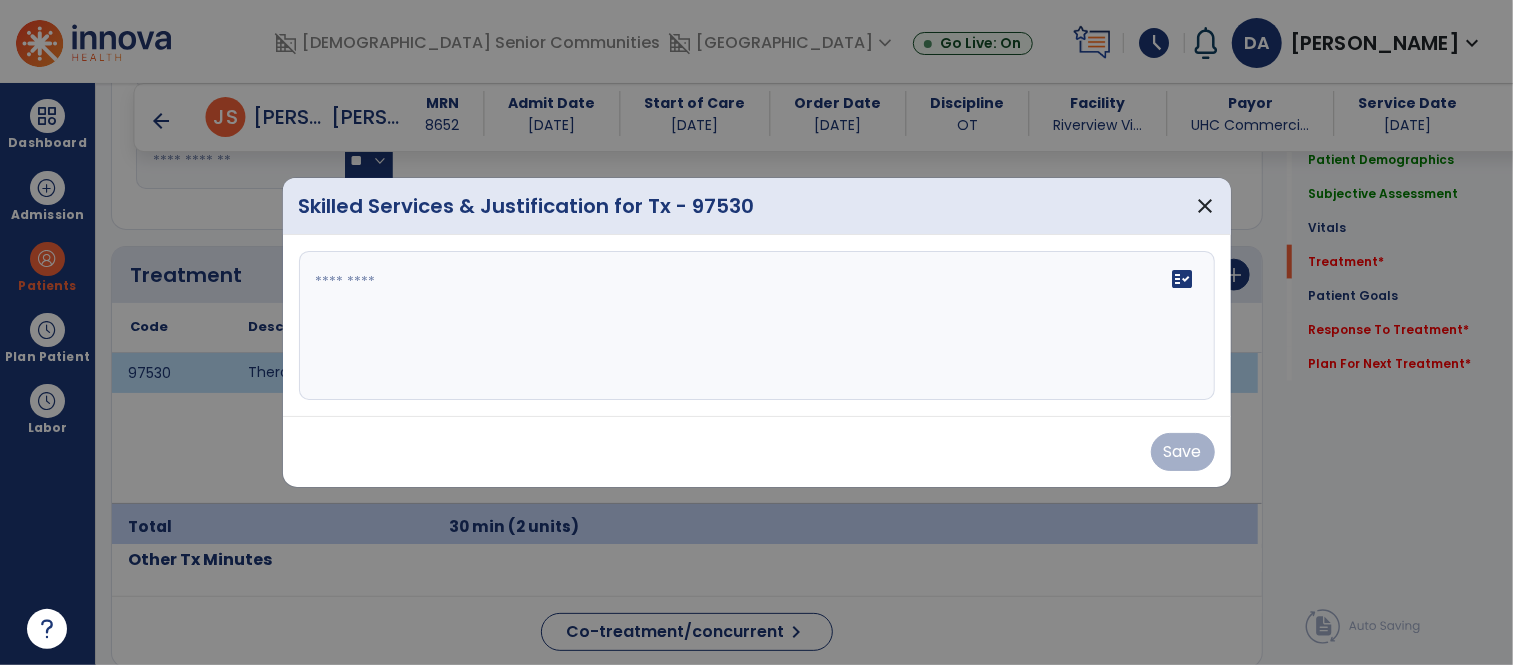 click on "fact_check" at bounding box center [757, 326] 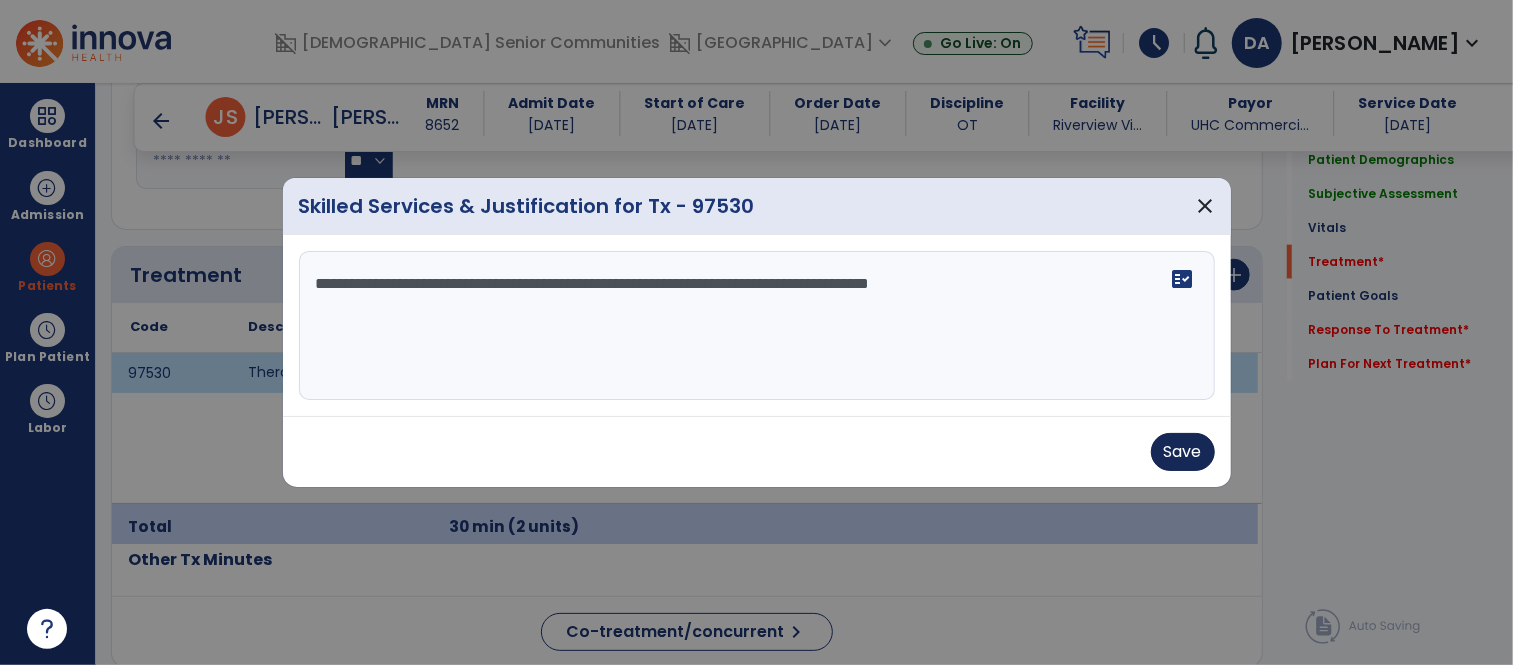 type on "**********" 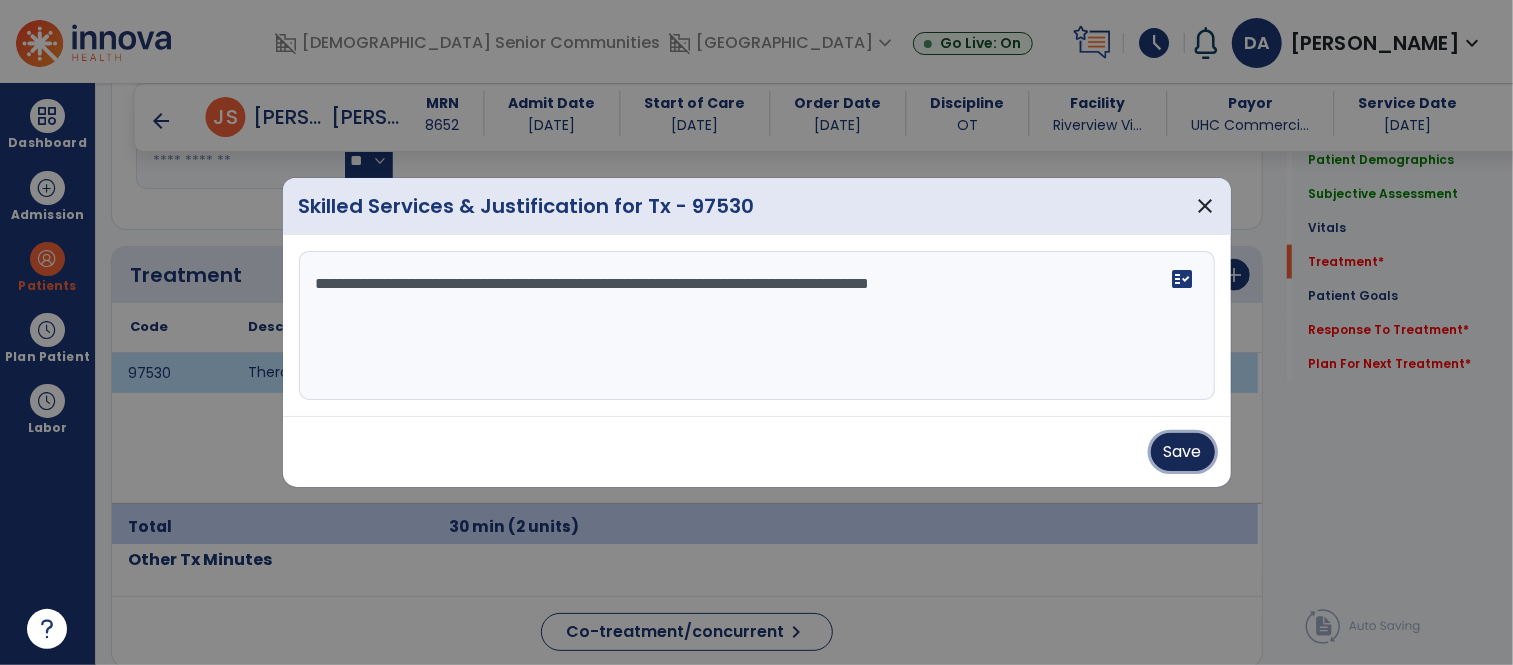 click on "Save" at bounding box center [1183, 452] 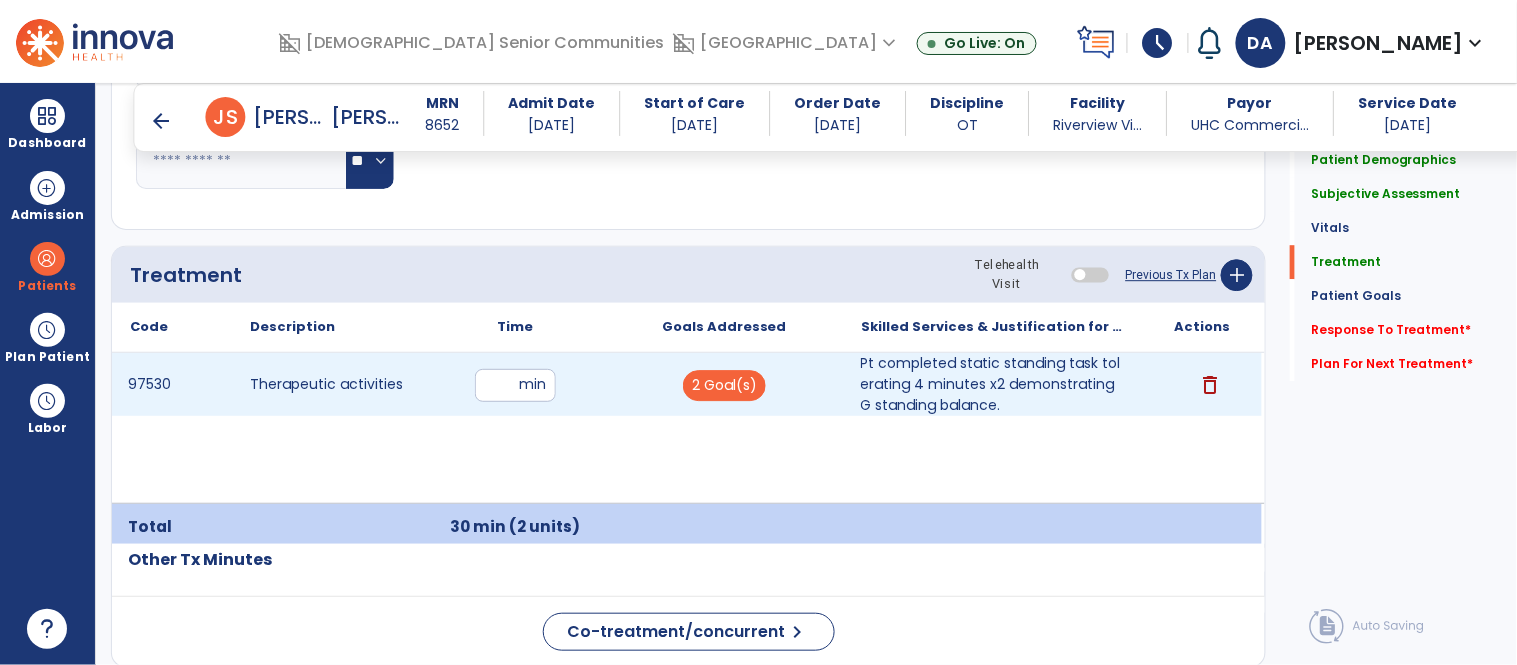 click on "Pt completed static standing task tolerating 4 minutes x2 demonstrating G standing balance." at bounding box center (993, 384) 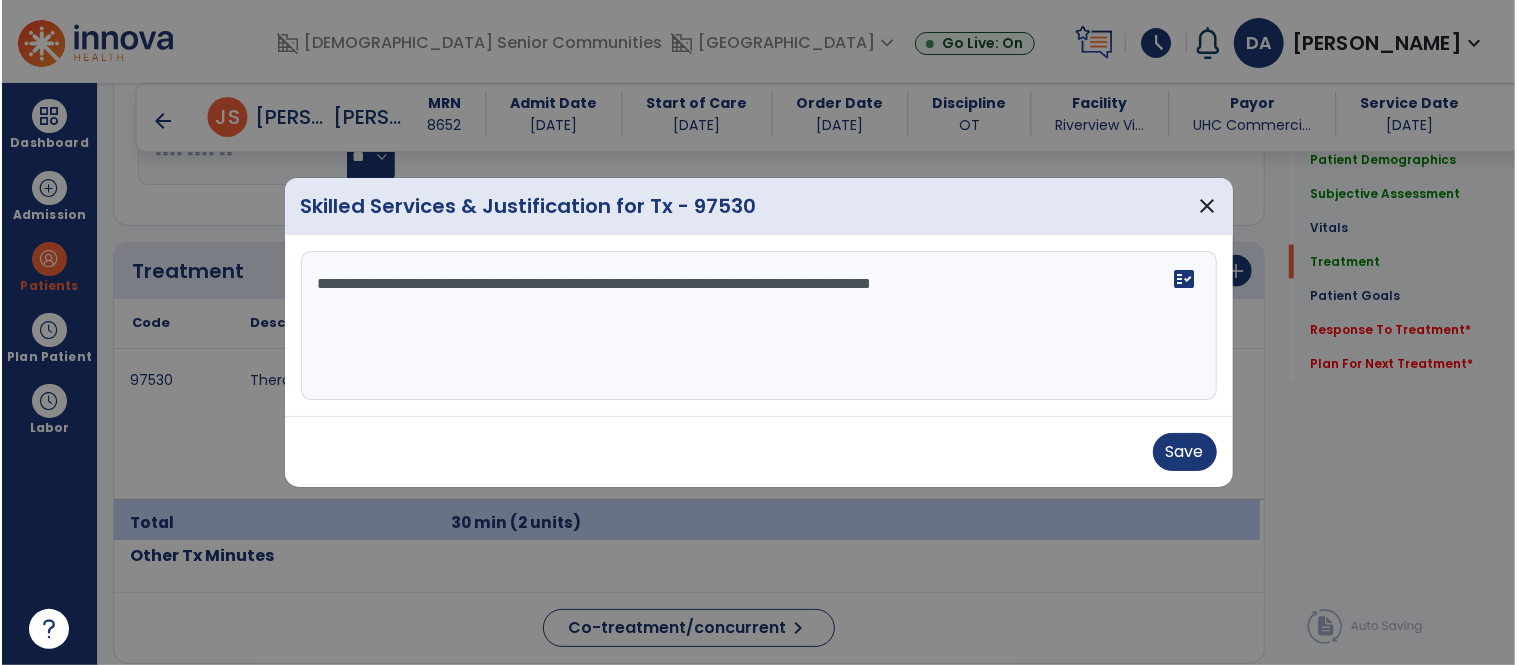 scroll, scrollTop: 1403, scrollLeft: 0, axis: vertical 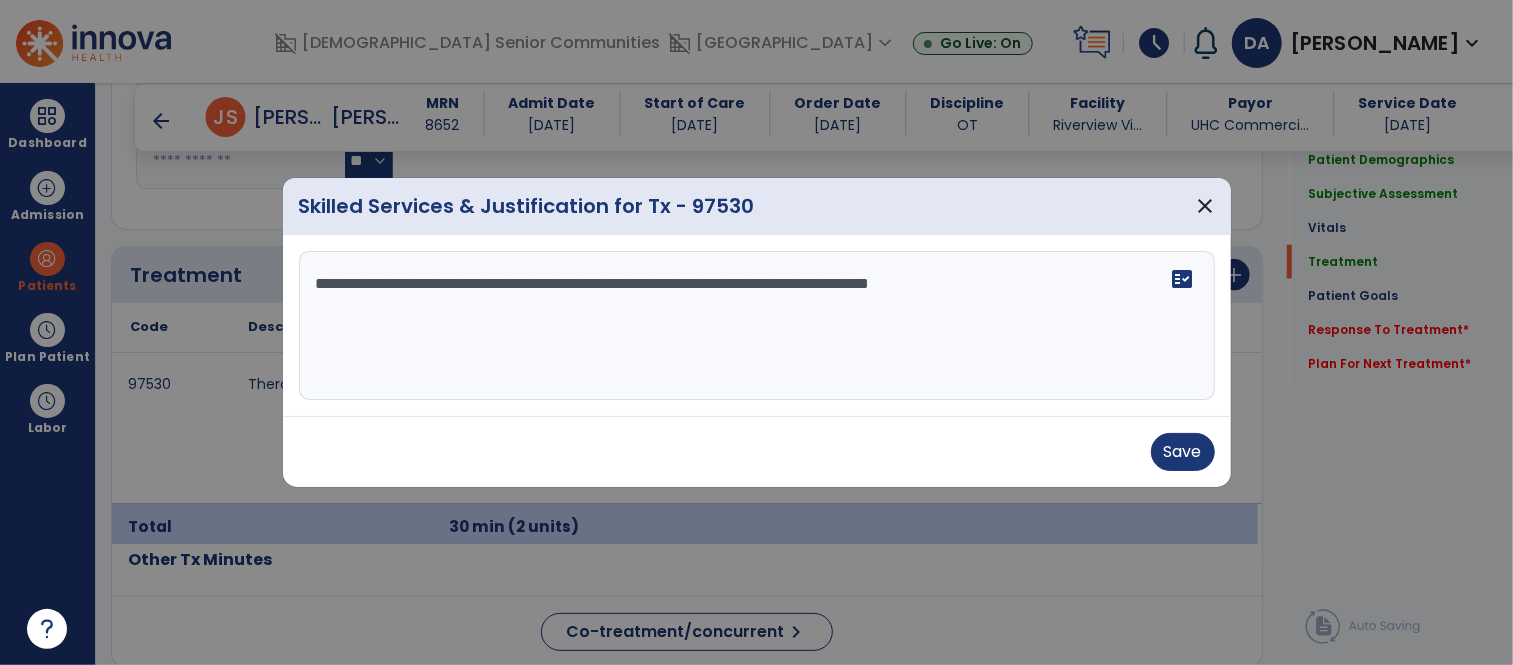 click on "**********" at bounding box center [757, 326] 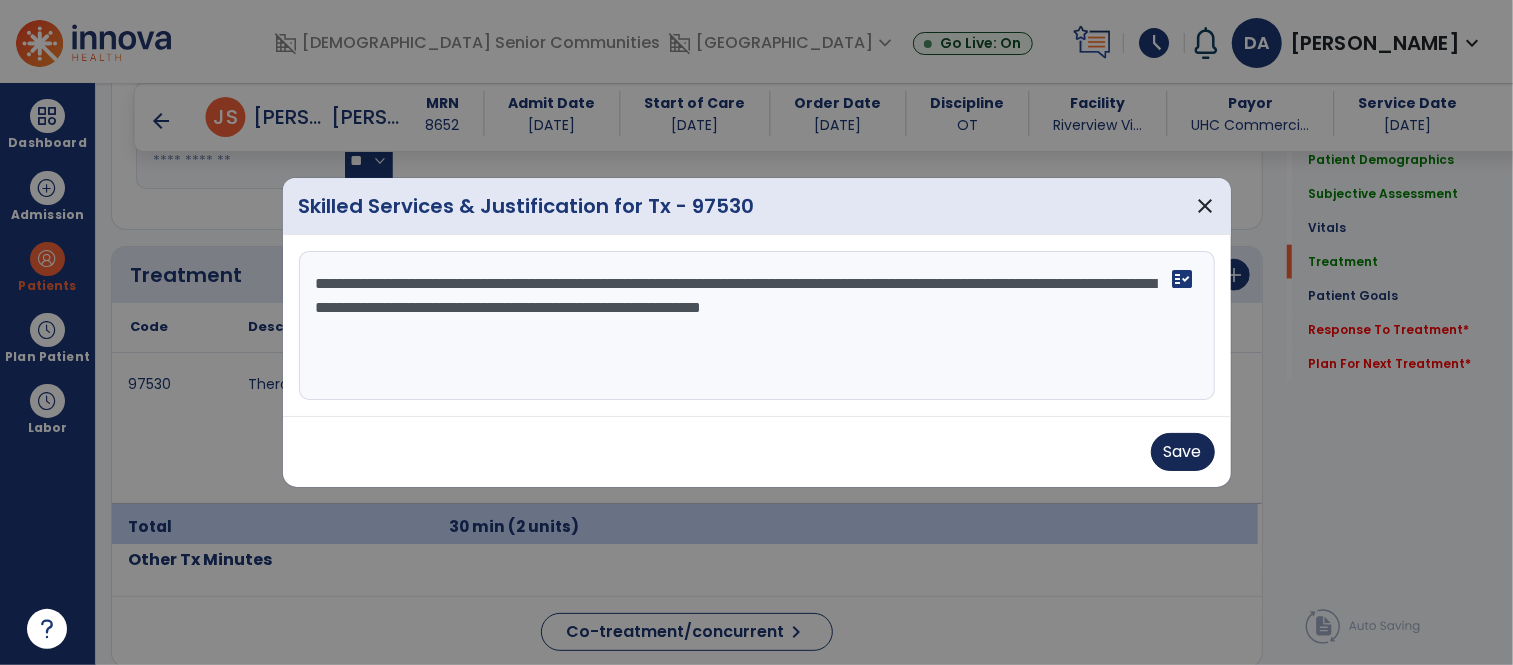 type on "**********" 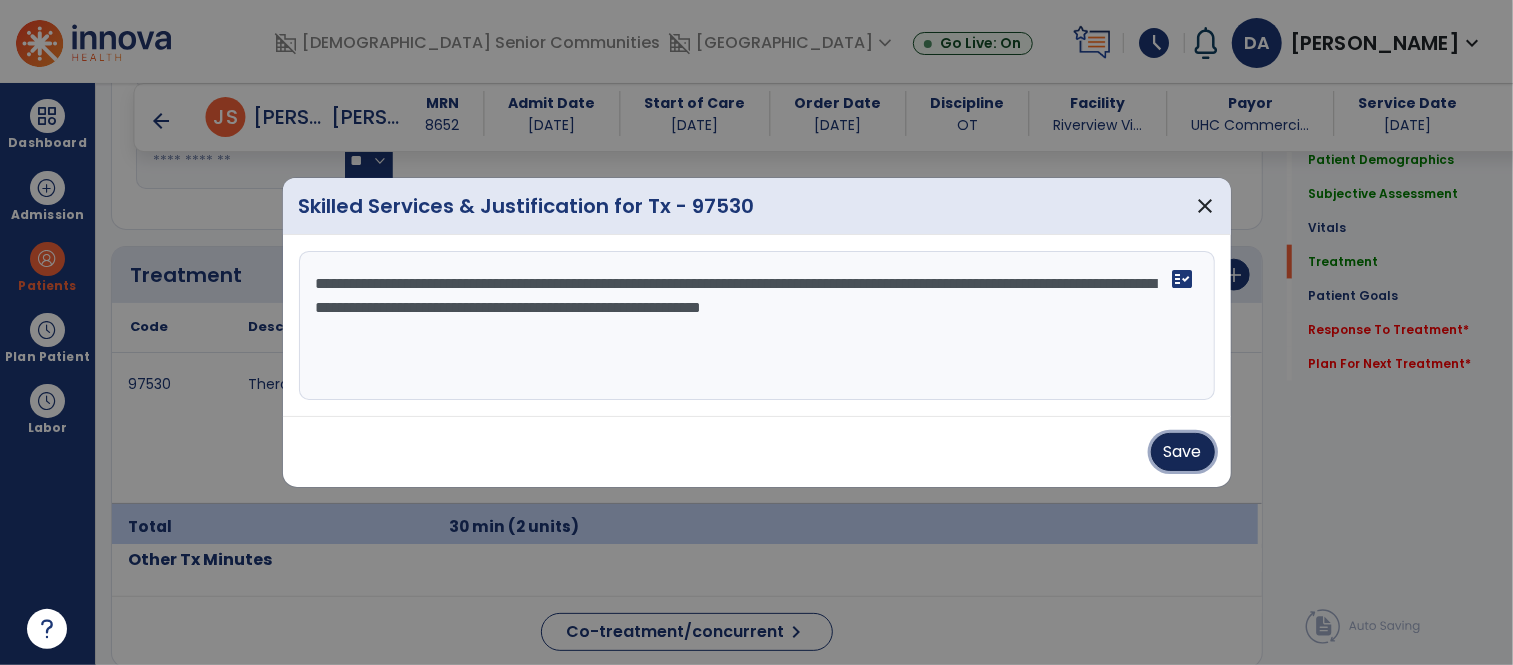 click on "Save" at bounding box center (1183, 452) 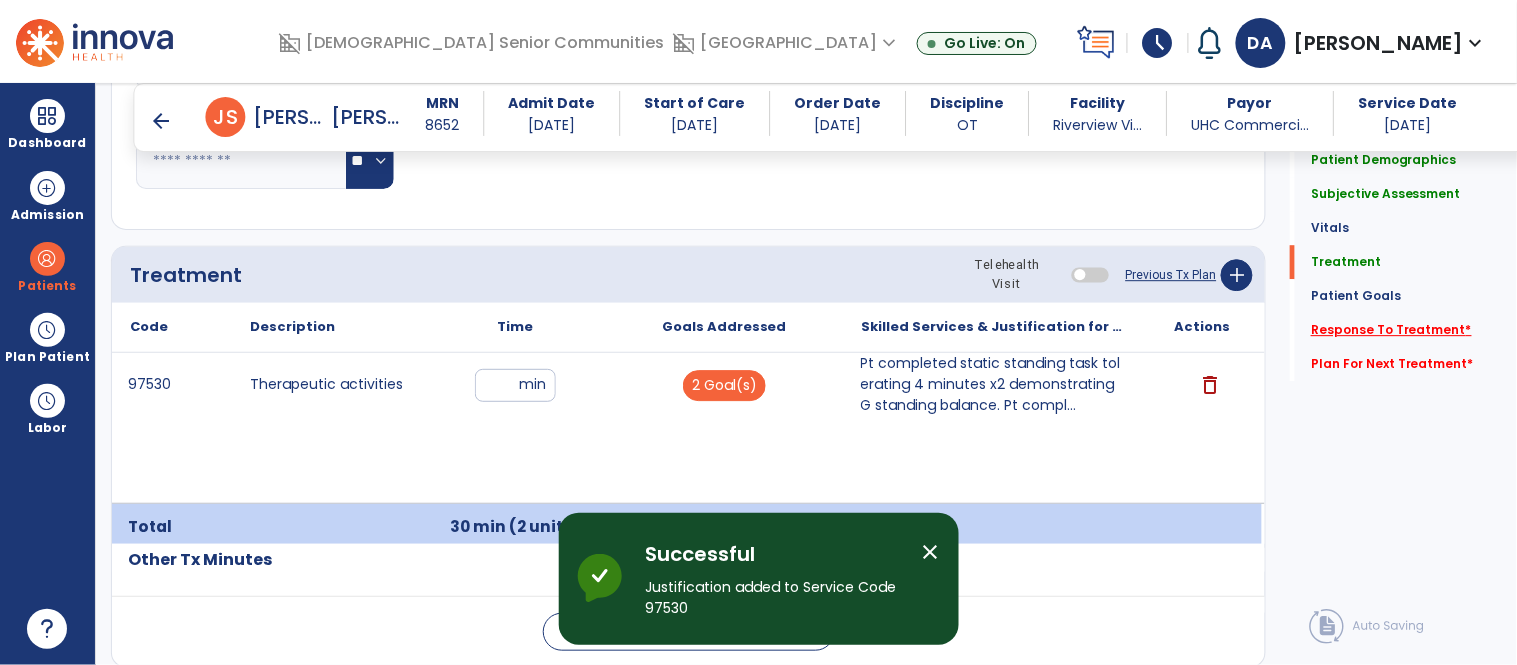 click on "Response To Treatment   *" 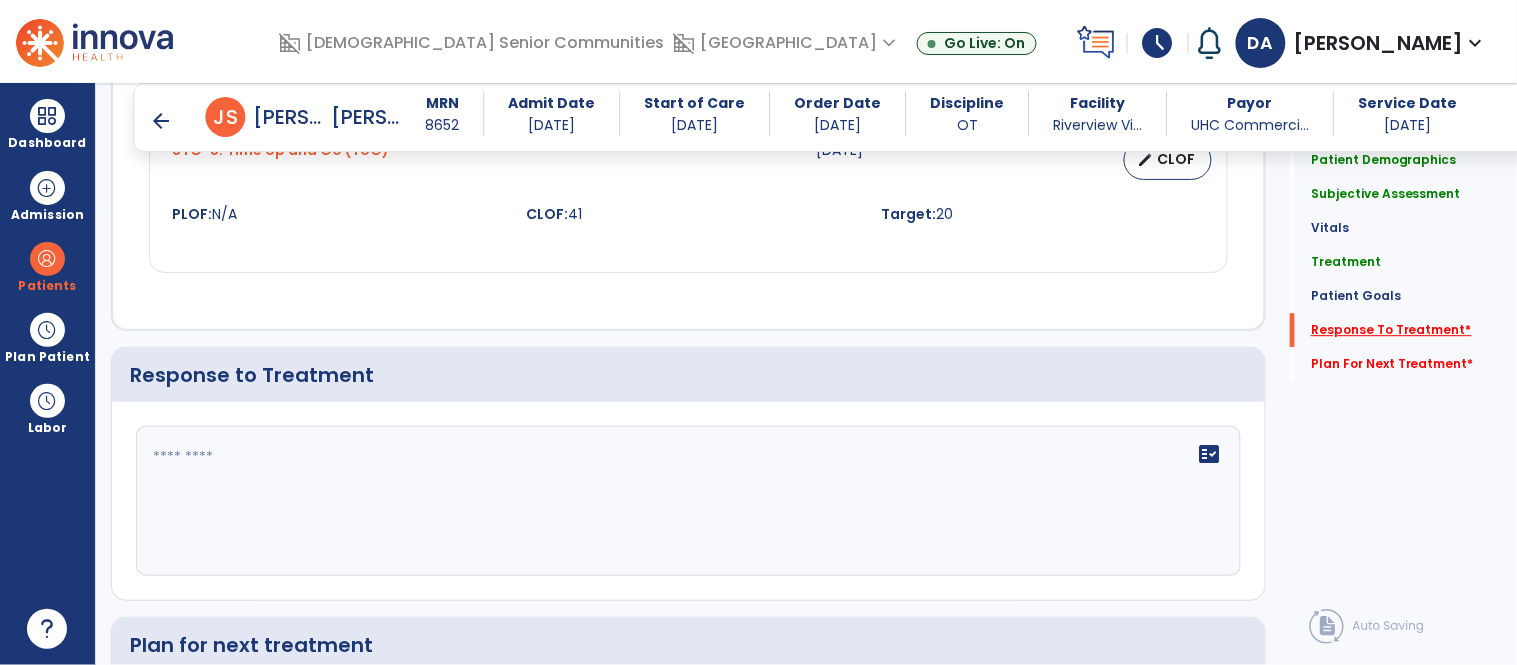 scroll, scrollTop: 3375, scrollLeft: 0, axis: vertical 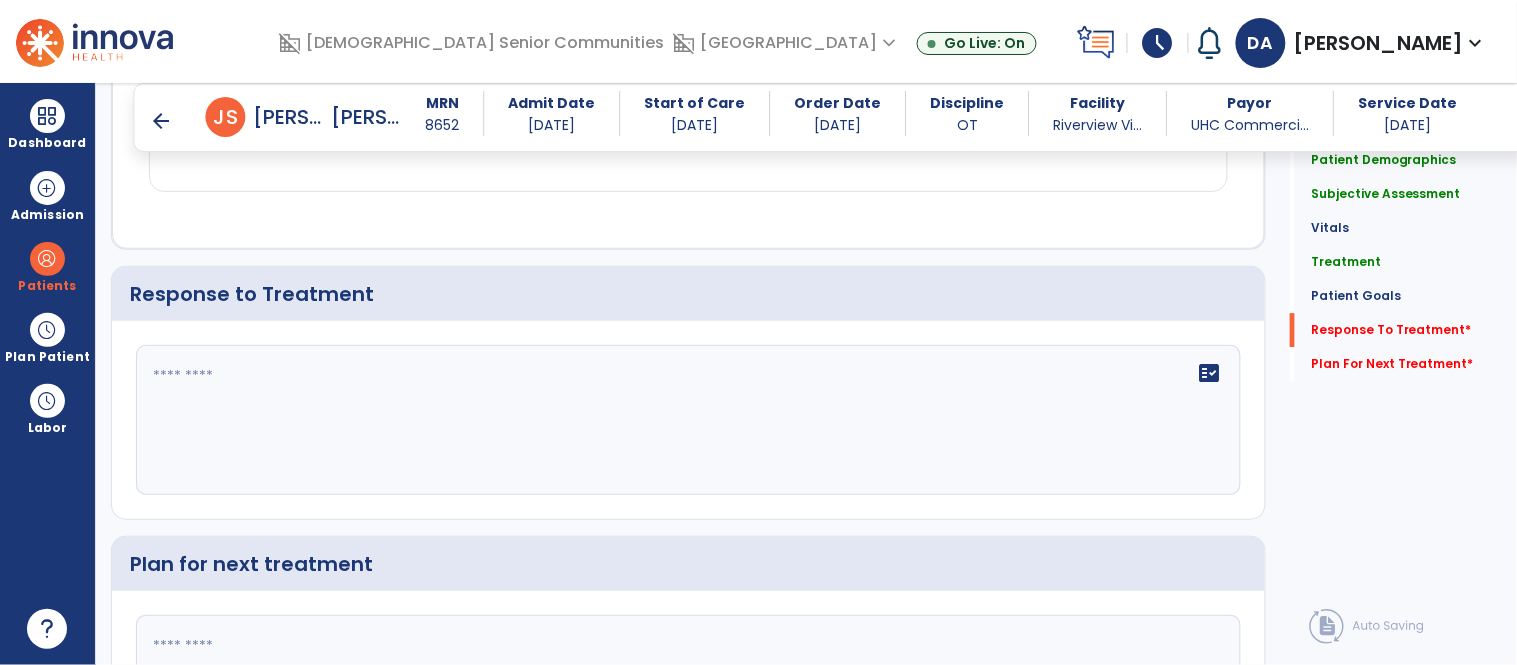 click 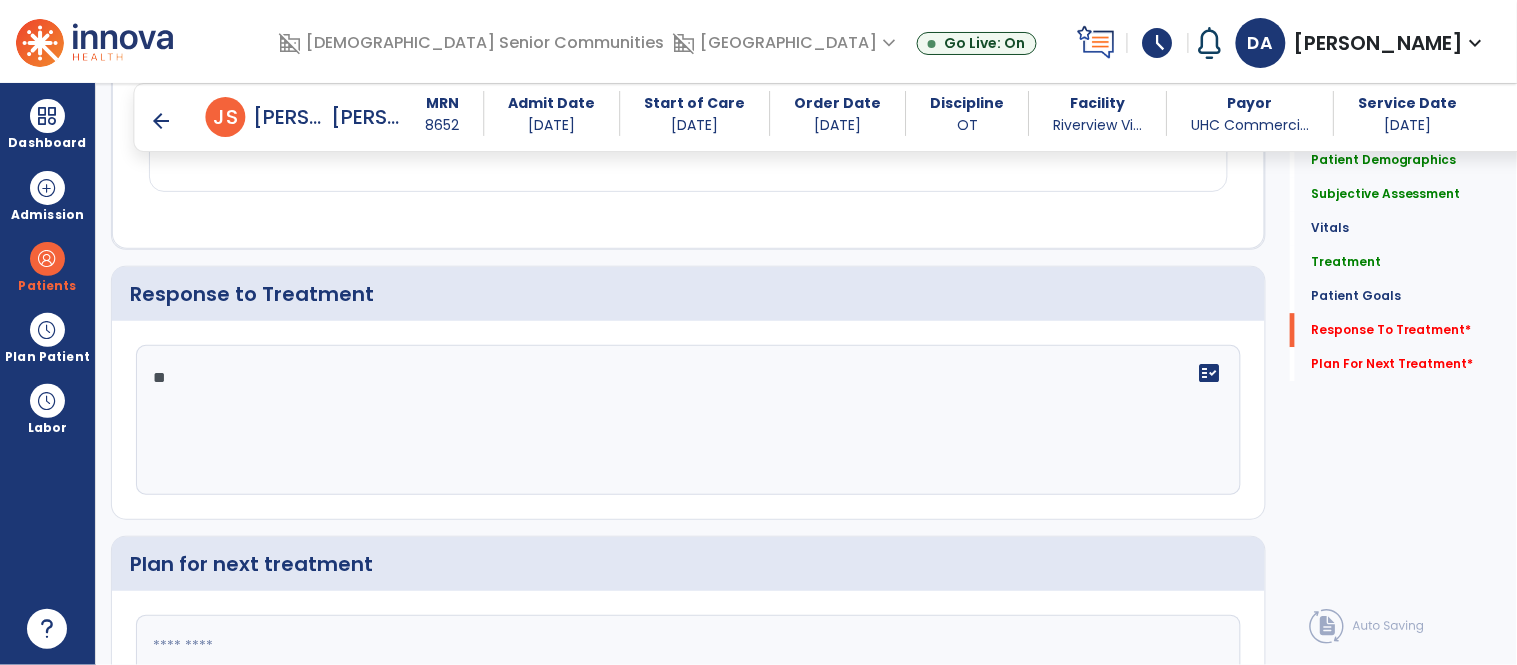 type on "*" 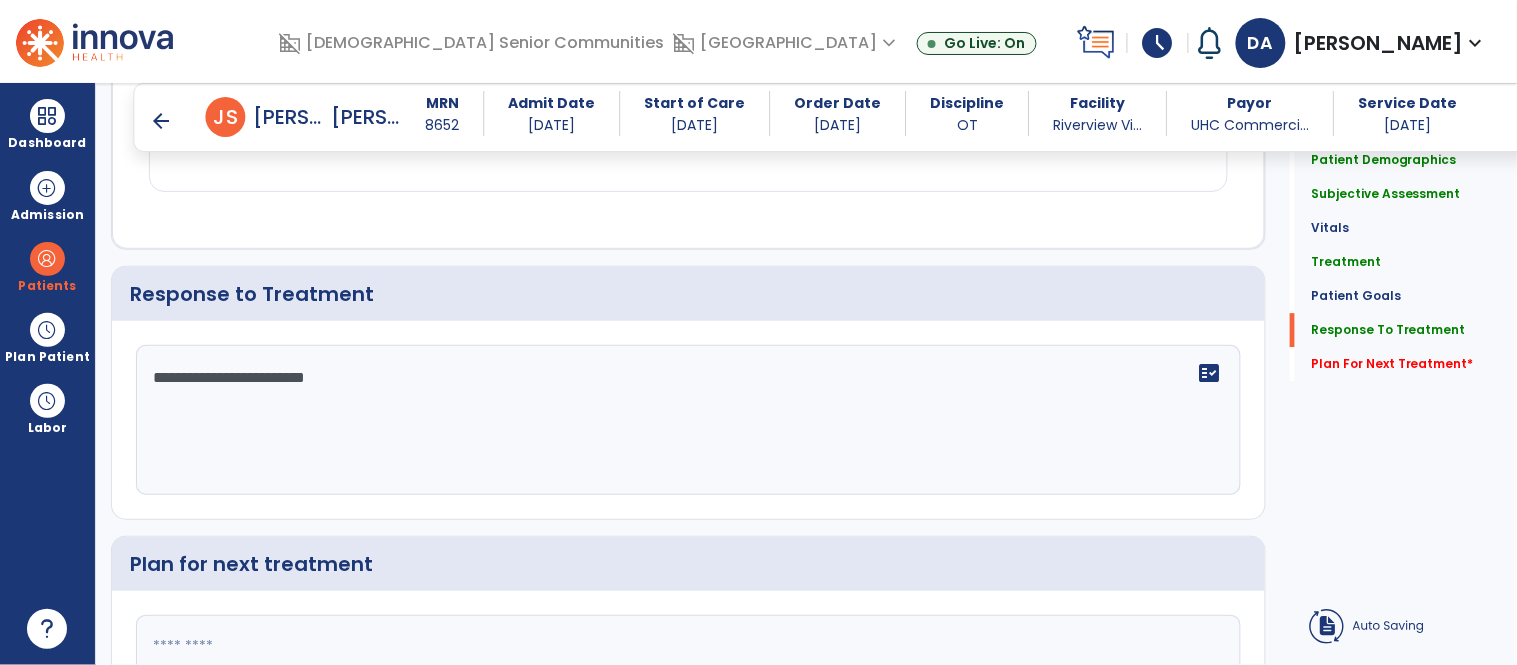 type on "**********" 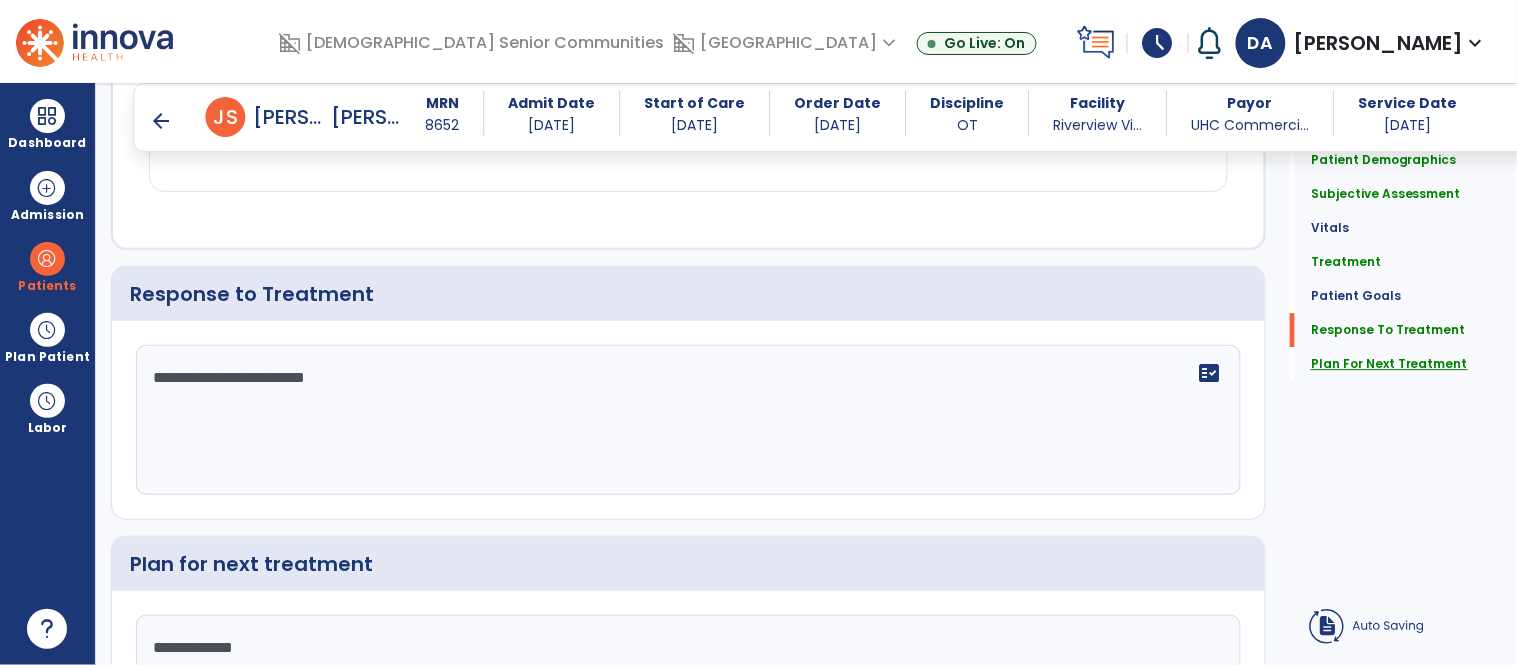 type on "**********" 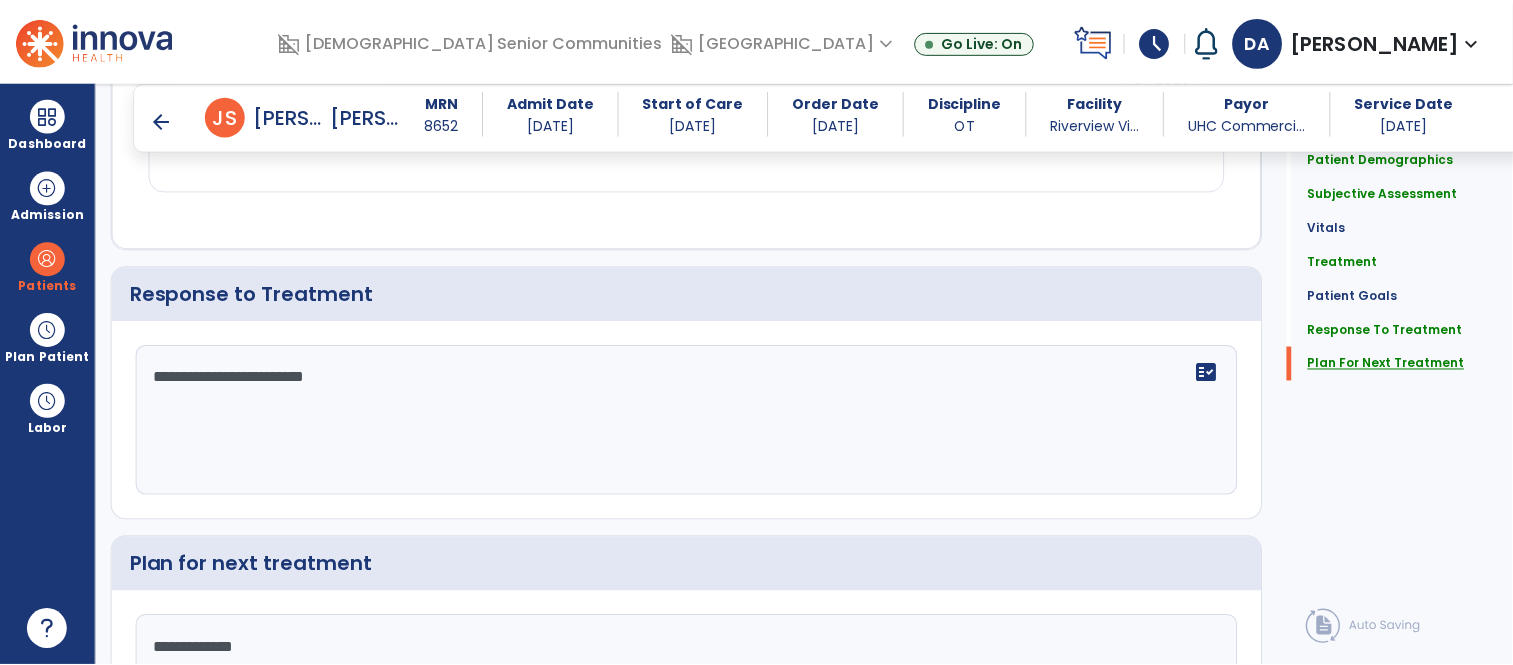 scroll, scrollTop: 3547, scrollLeft: 0, axis: vertical 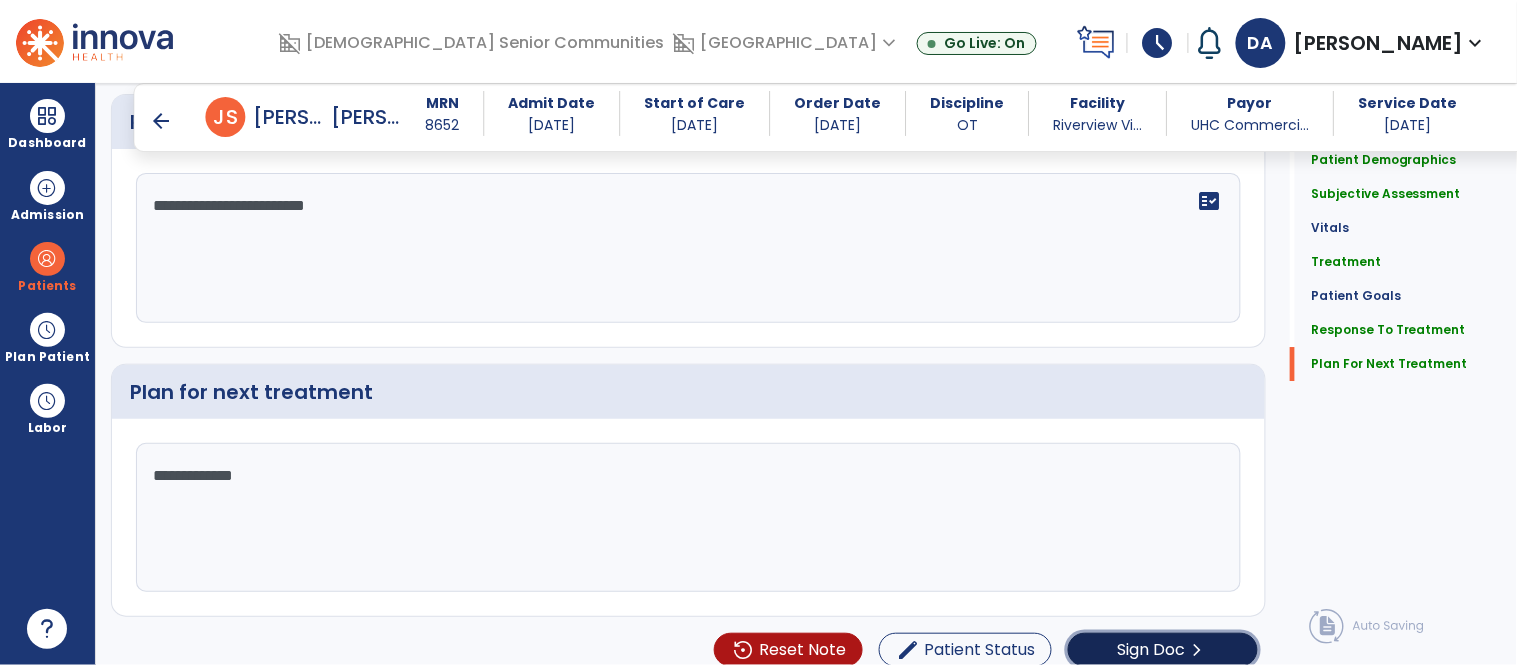 click on "Sign Doc" 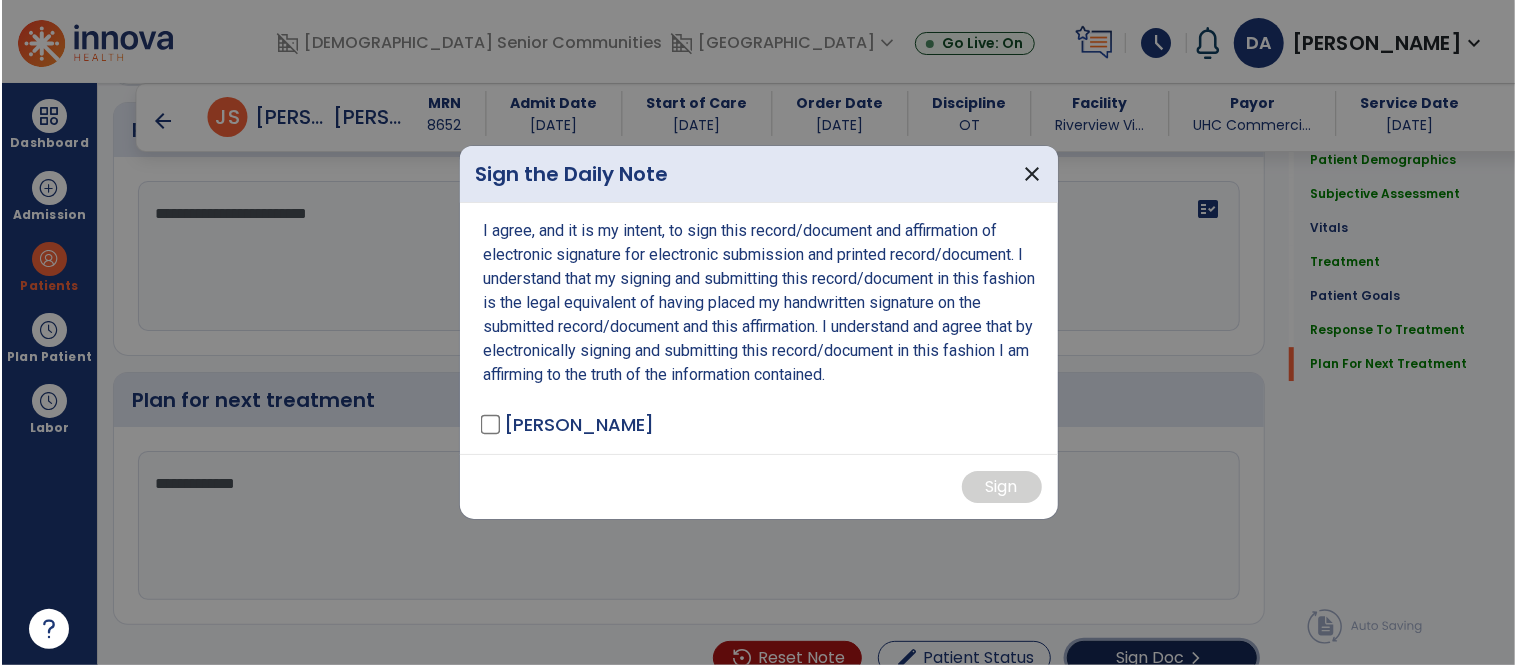 scroll, scrollTop: 3547, scrollLeft: 0, axis: vertical 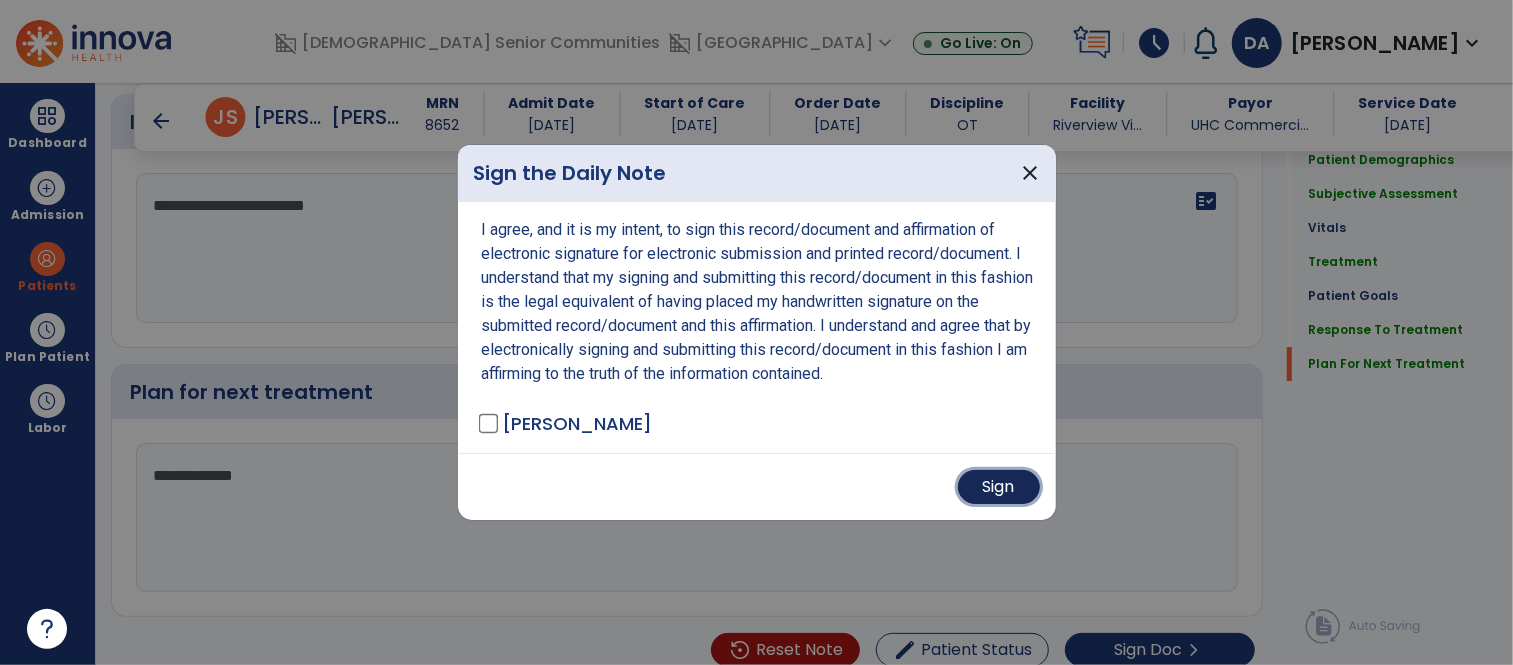 click on "Sign" at bounding box center (999, 487) 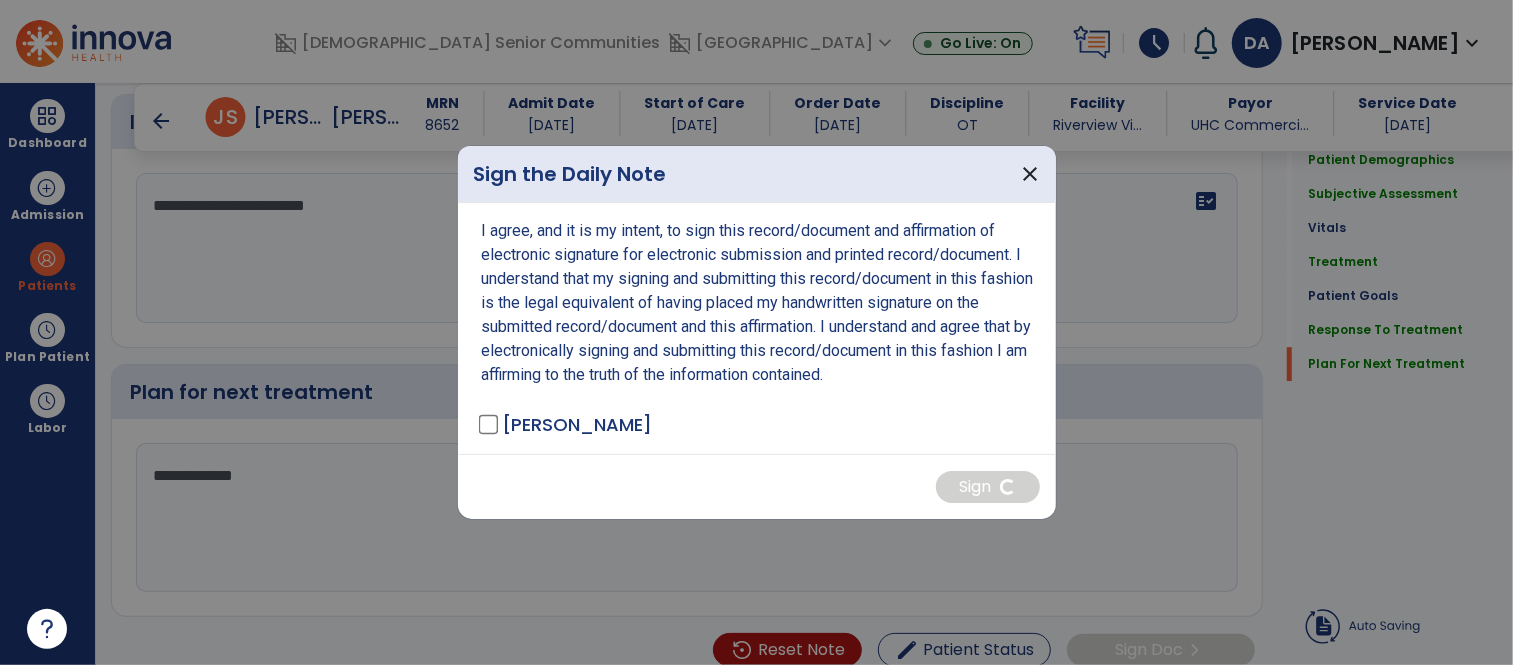 click on "I agree, and it is my intent, to sign this record/document and affirmation of electronic signature for electronic submission and printed record/document. I understand that my signing and submitting this record/document in this fashion is the legal equivalent of having placed my handwritten signature on the submitted record/document and this affirmation. I understand and agree that by electronically signing and submitting this record/document in this fashion I am affirming to the truth of the information contained.  Ashmore, David  - OTA" at bounding box center (757, 328) 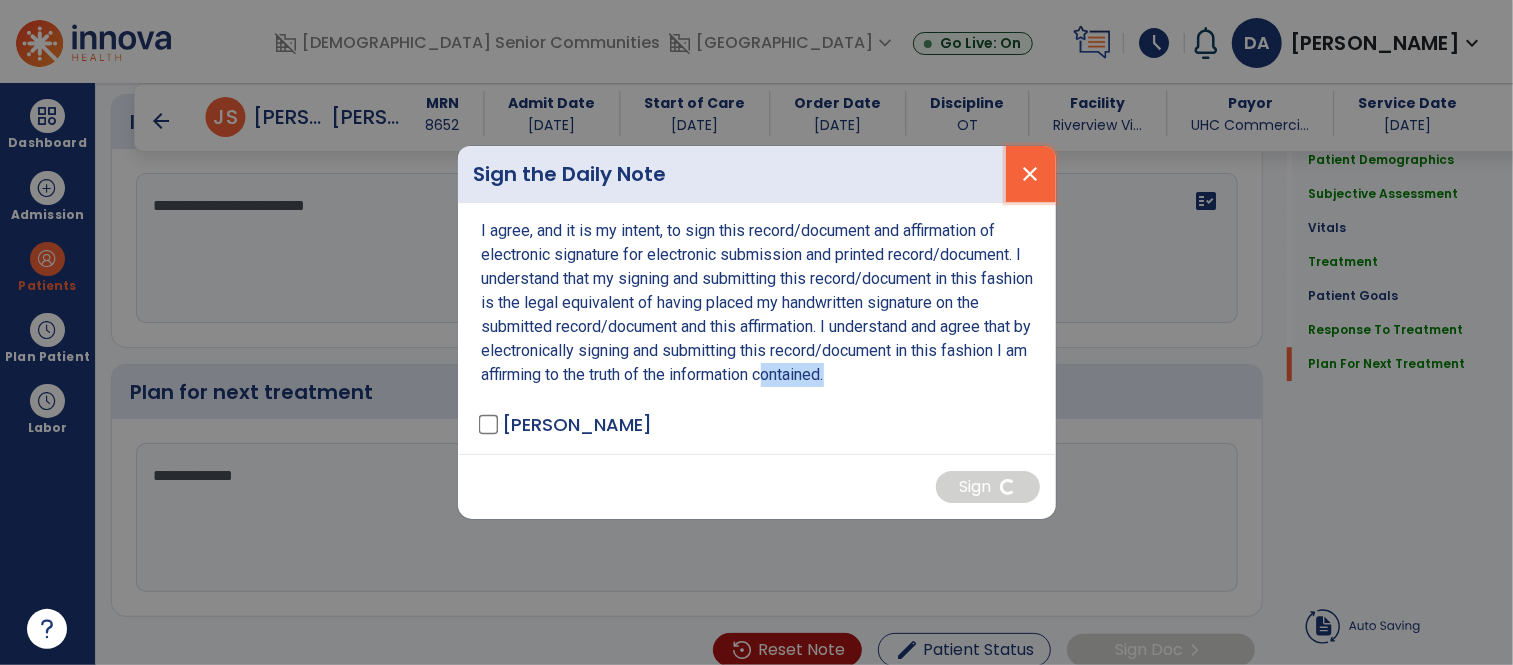 click on "close" at bounding box center (1031, 174) 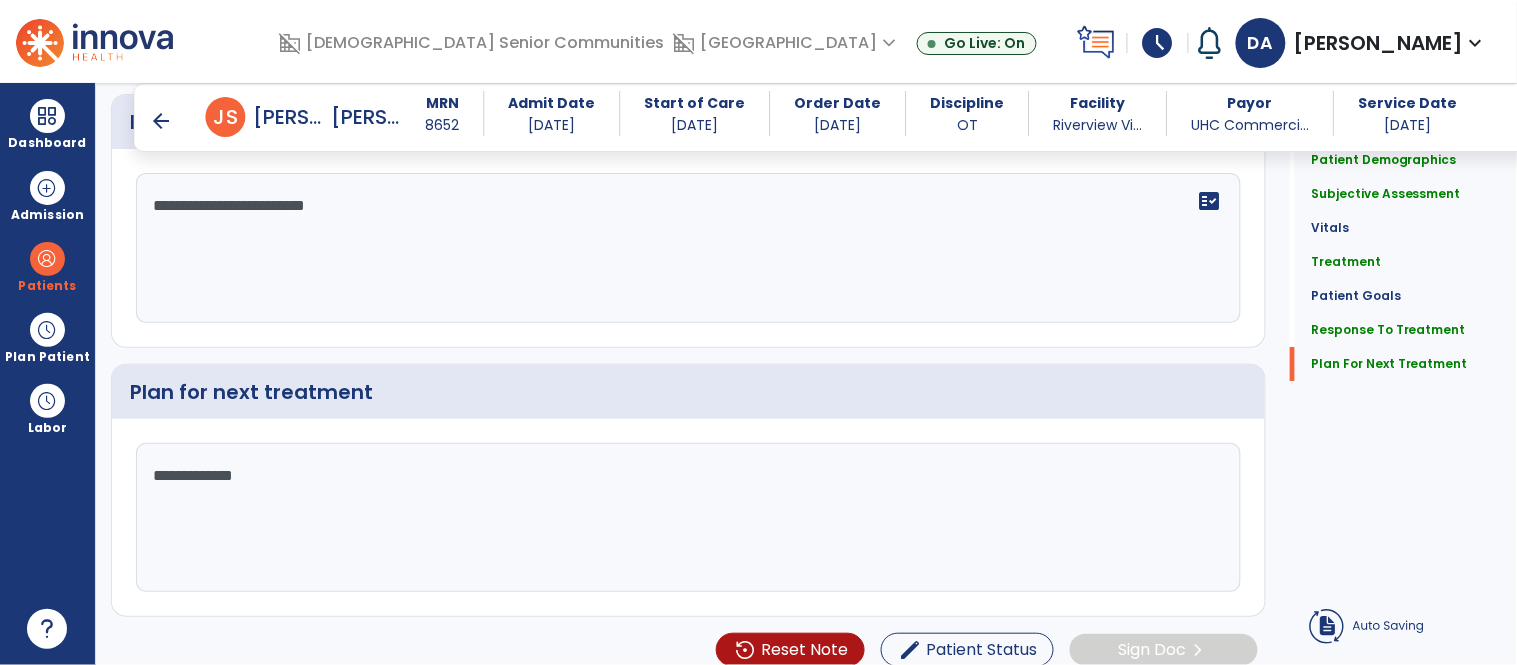 click on "Patient Demographics  Medical Diagnosis   Treatment Diagnosis   Precautions   Contraindications
Code
Description
Pdpm Clinical Category
J91.8 to" 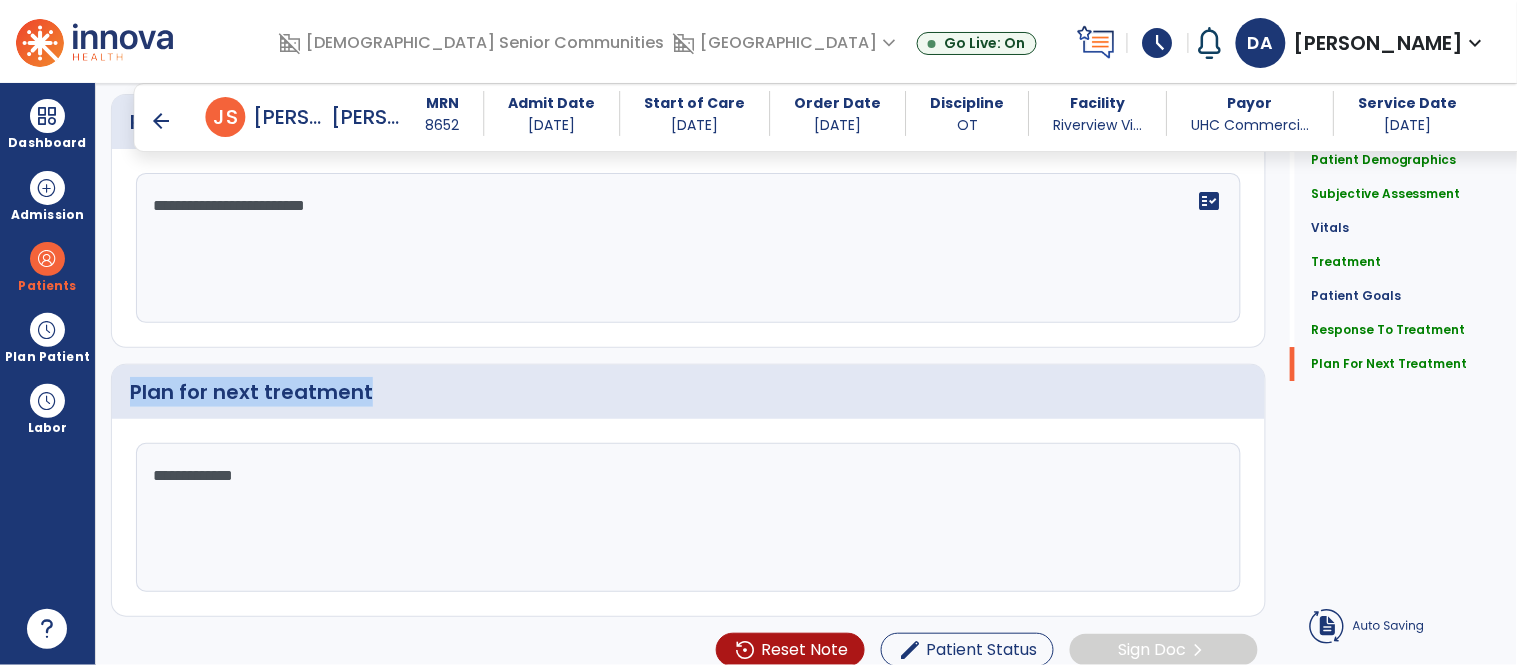 click on "Patient Demographics  Medical Diagnosis   Treatment Diagnosis   Precautions   Contraindications
Code
Description
Pdpm Clinical Category
J91.8 to" 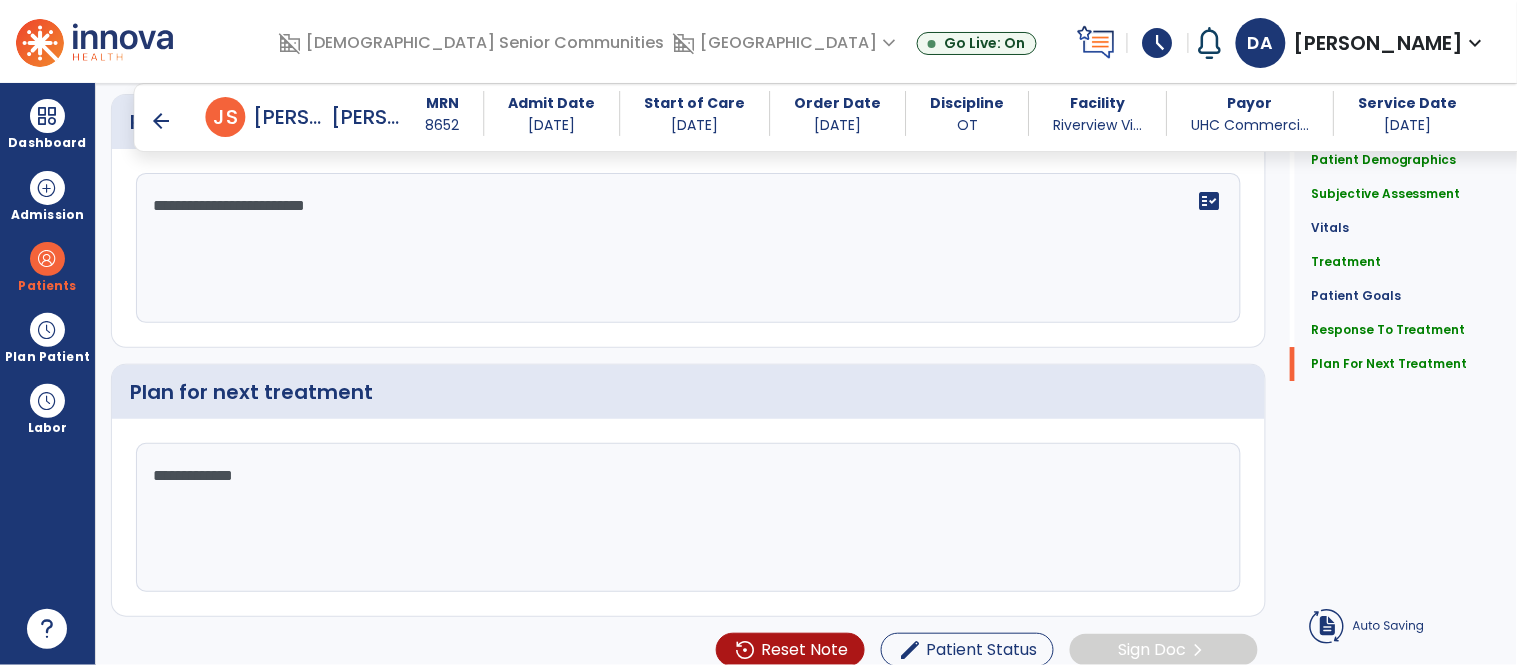 click on "Quick Links  Patient Demographics   Patient Demographics   Subjective Assessment   Subjective Assessment   Vitals   Vitals   Treatment   Treatment   Patient Goals   Patient Goals   Response To Treatment   Response To Treatment   Plan For Next Treatment   Plan For Next Treatment" 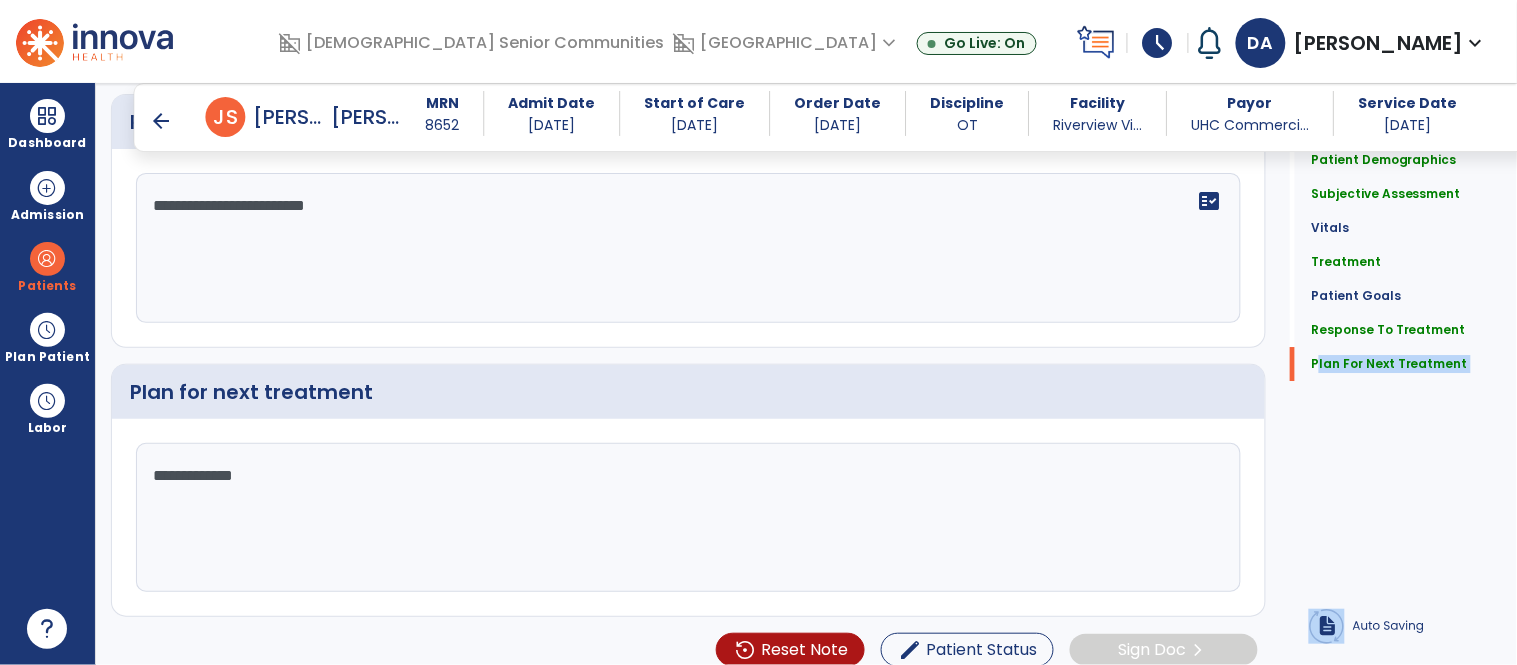 click on "Quick Links  Patient Demographics   Patient Demographics   Subjective Assessment   Subjective Assessment   Vitals   Vitals   Treatment   Treatment   Patient Goals   Patient Goals   Response To Treatment   Response To Treatment   Plan For Next Treatment   Plan For Next Treatment" 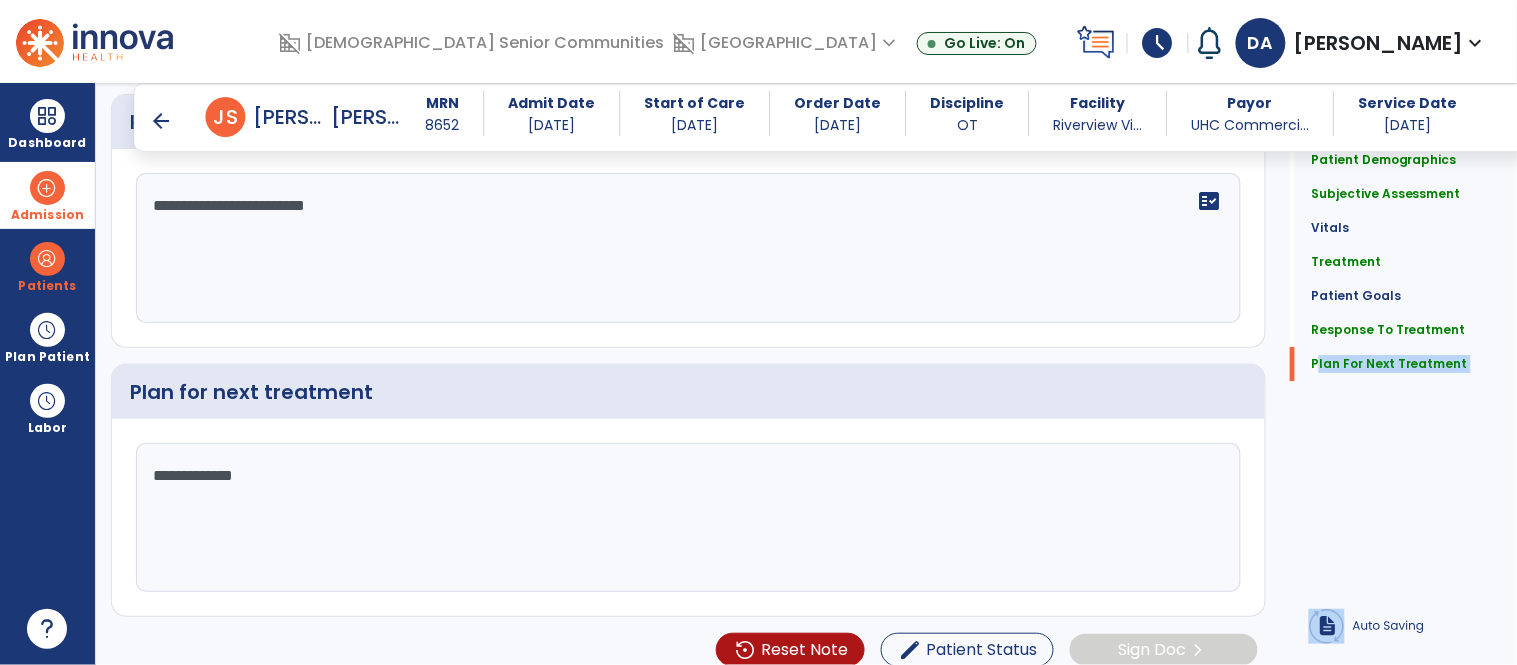 click on "Admission" at bounding box center [47, 195] 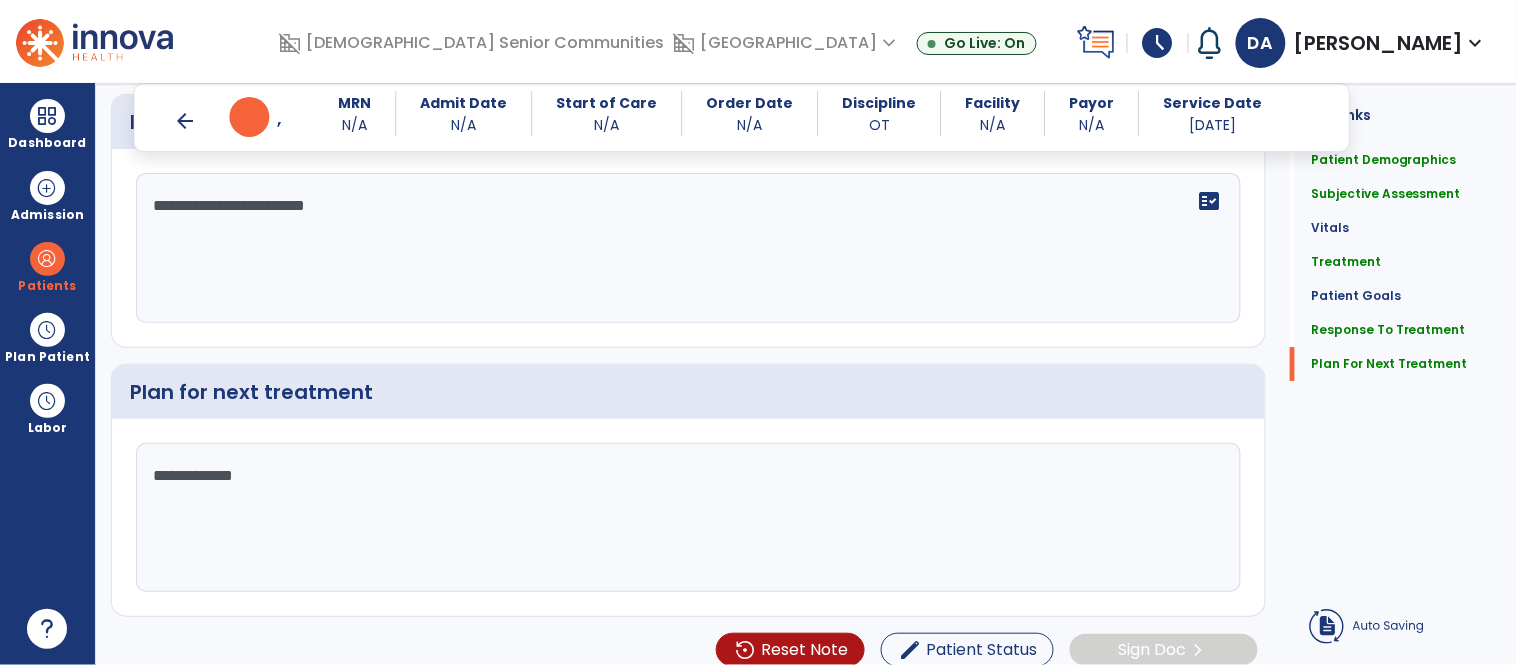 click on "arrow_back" at bounding box center (186, 121) 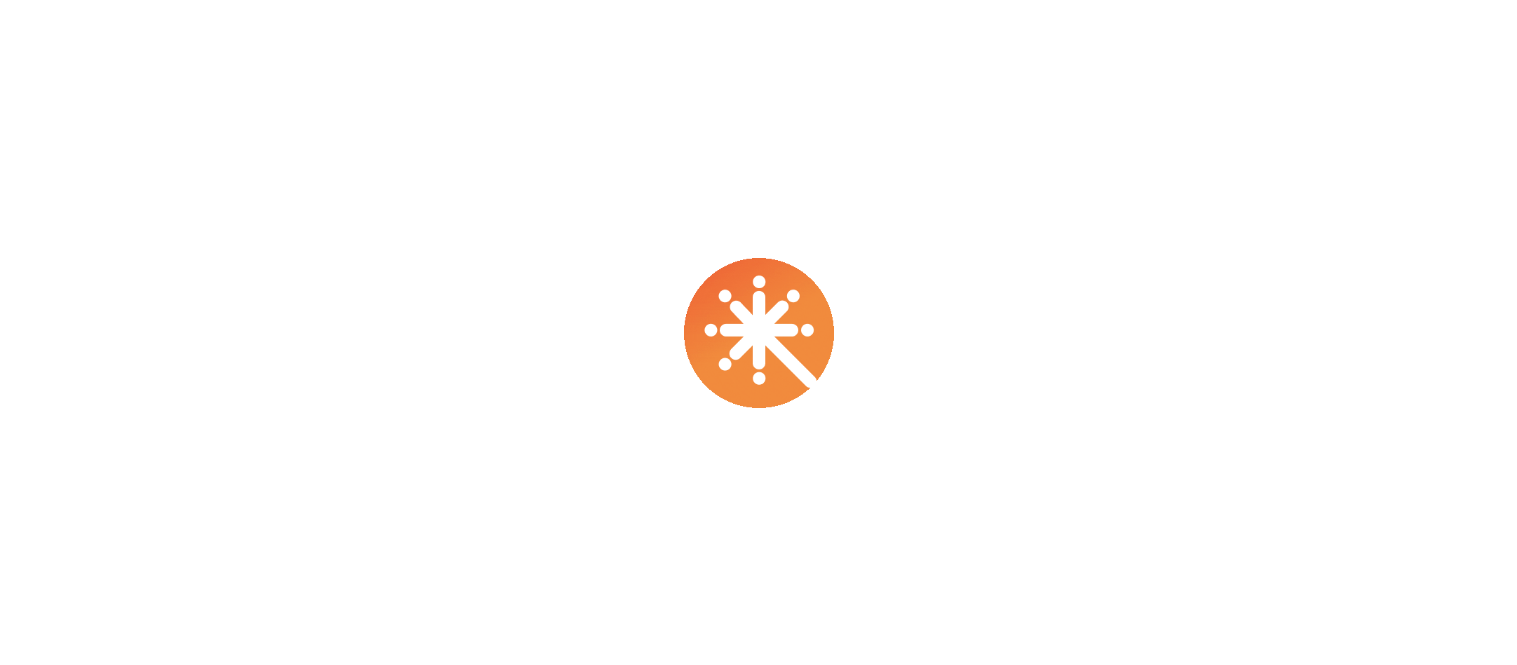 scroll, scrollTop: 0, scrollLeft: 0, axis: both 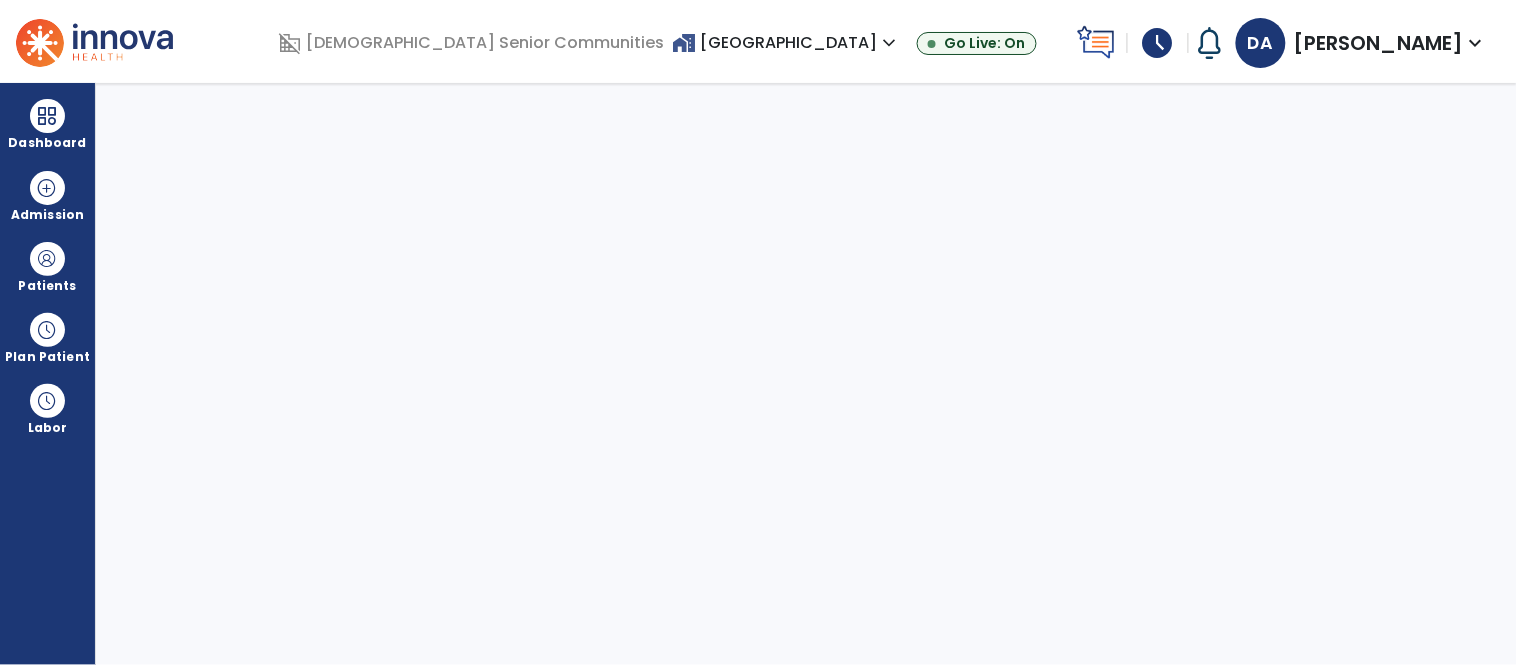 select on "****" 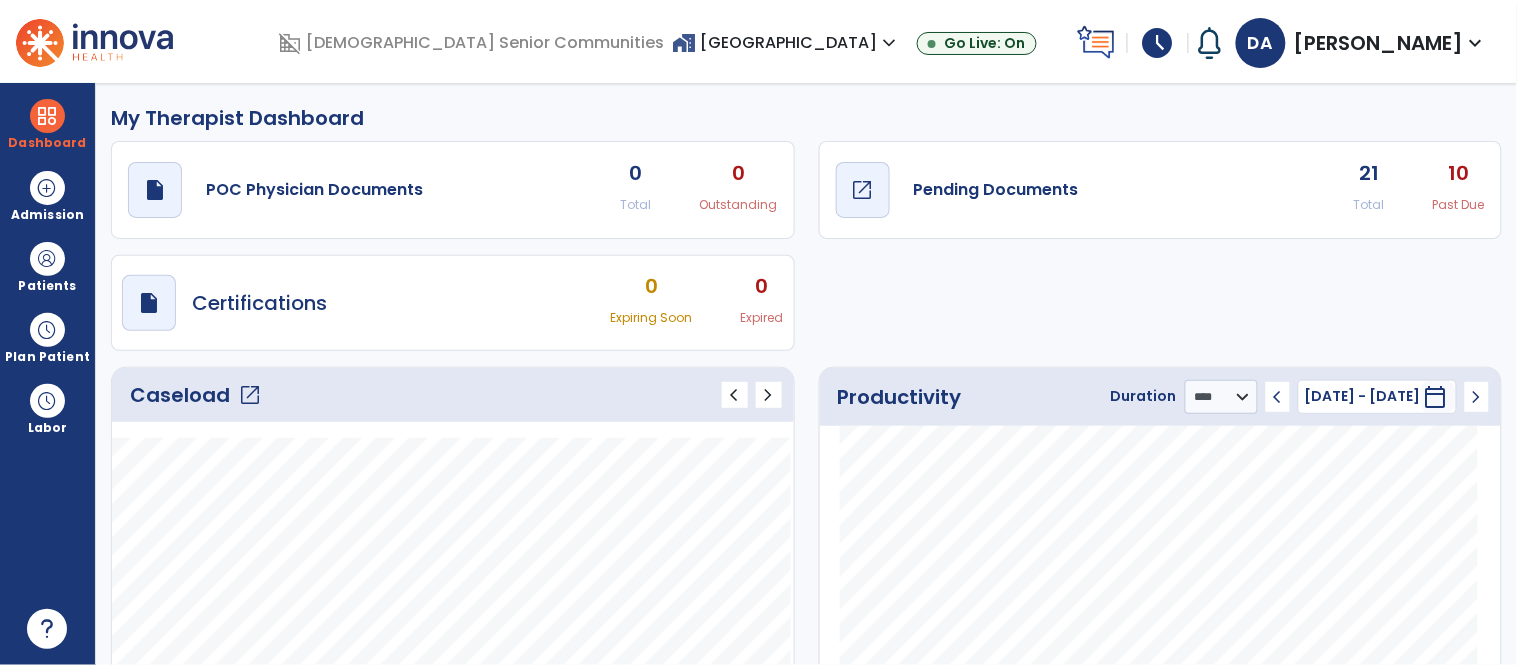 click on "Pending Documents" 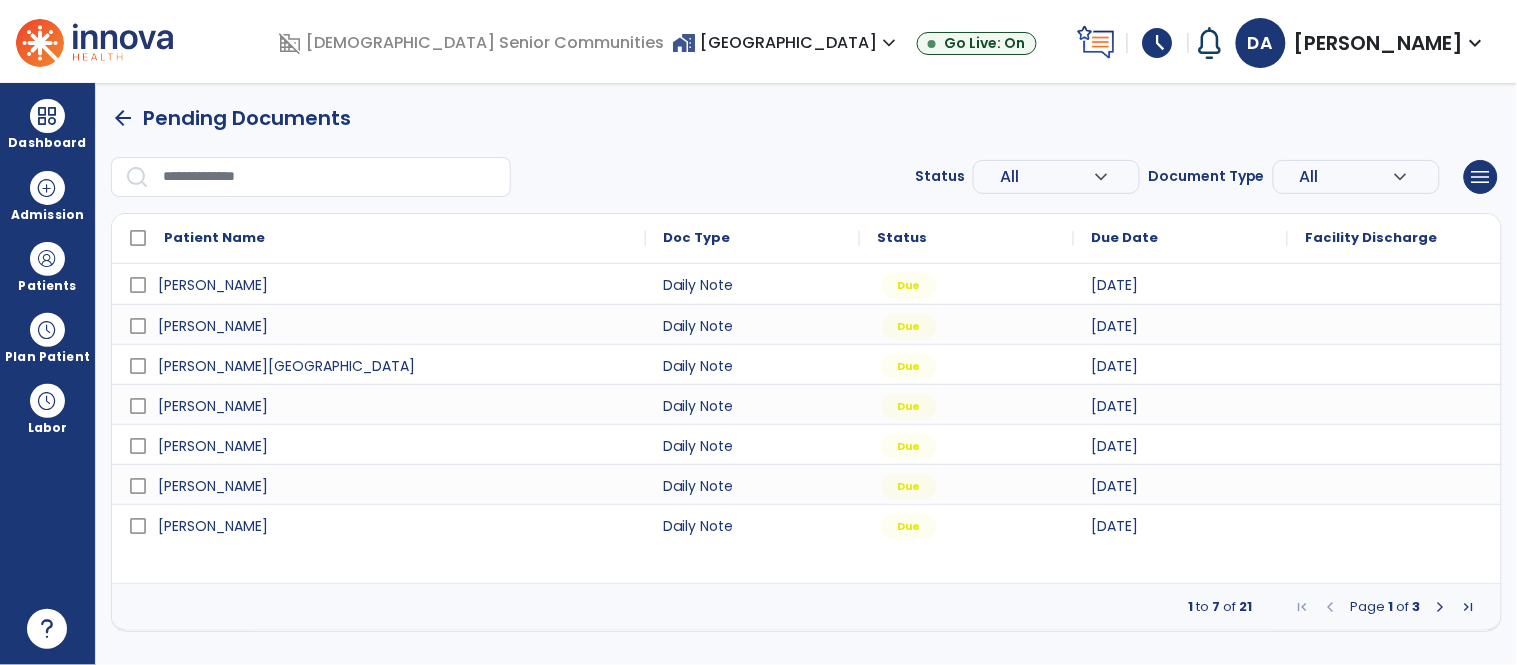 click on "arrow_back" at bounding box center (123, 118) 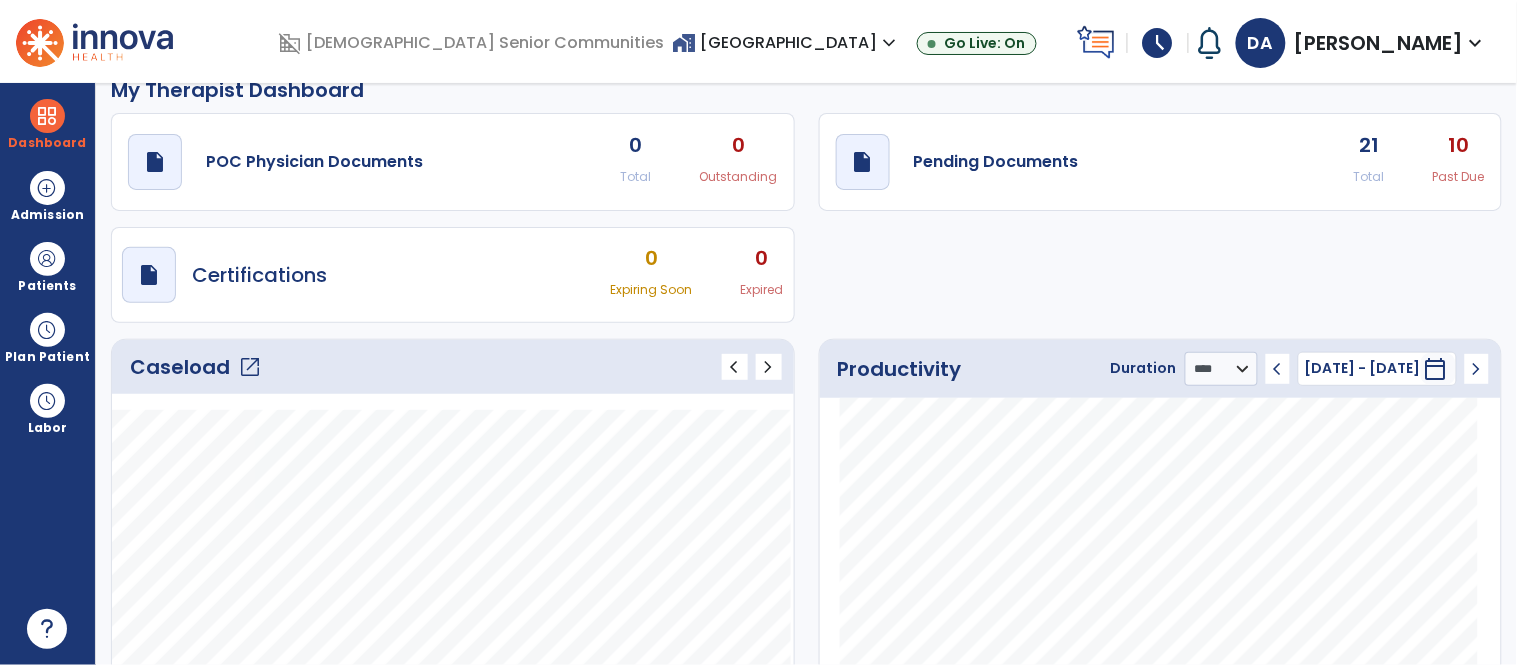 scroll, scrollTop: 0, scrollLeft: 0, axis: both 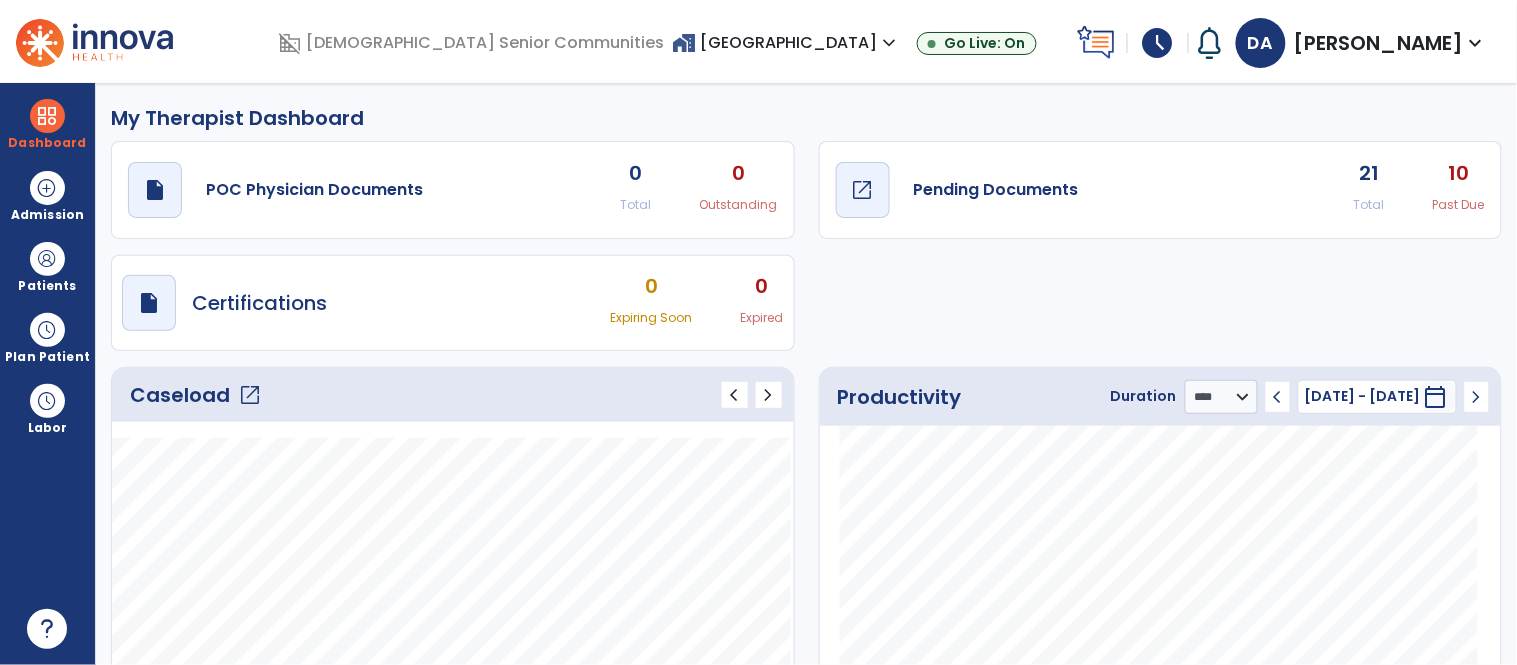 click on "Pending Documents" 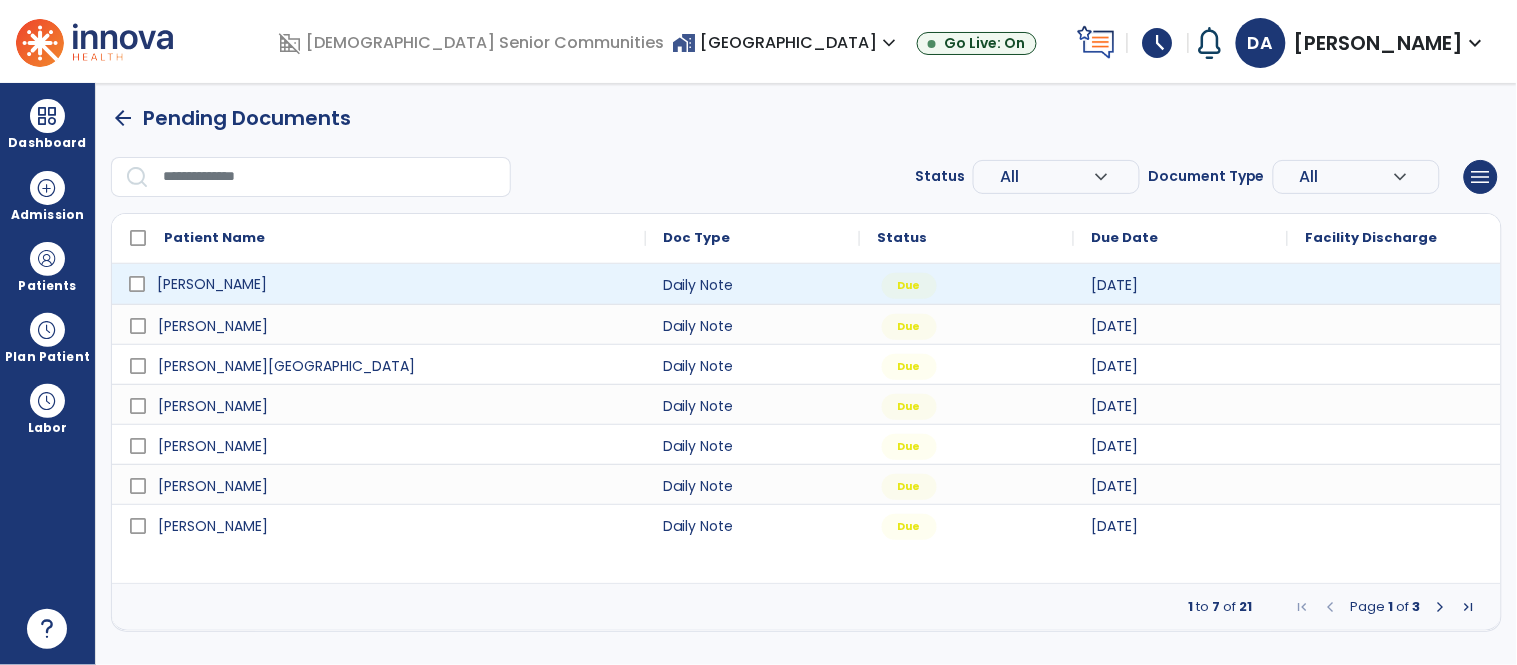 click on "Howard, Barbara" at bounding box center (212, 284) 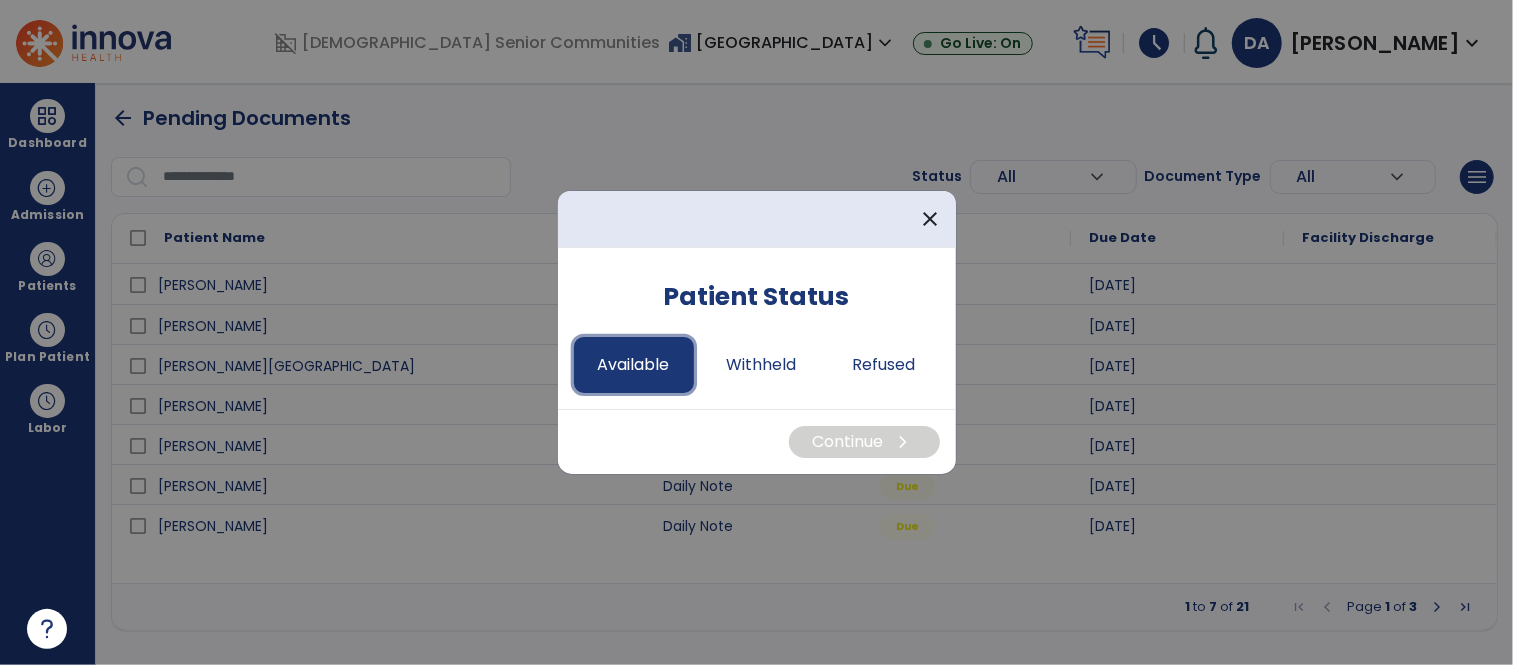 click on "Available" at bounding box center [634, 365] 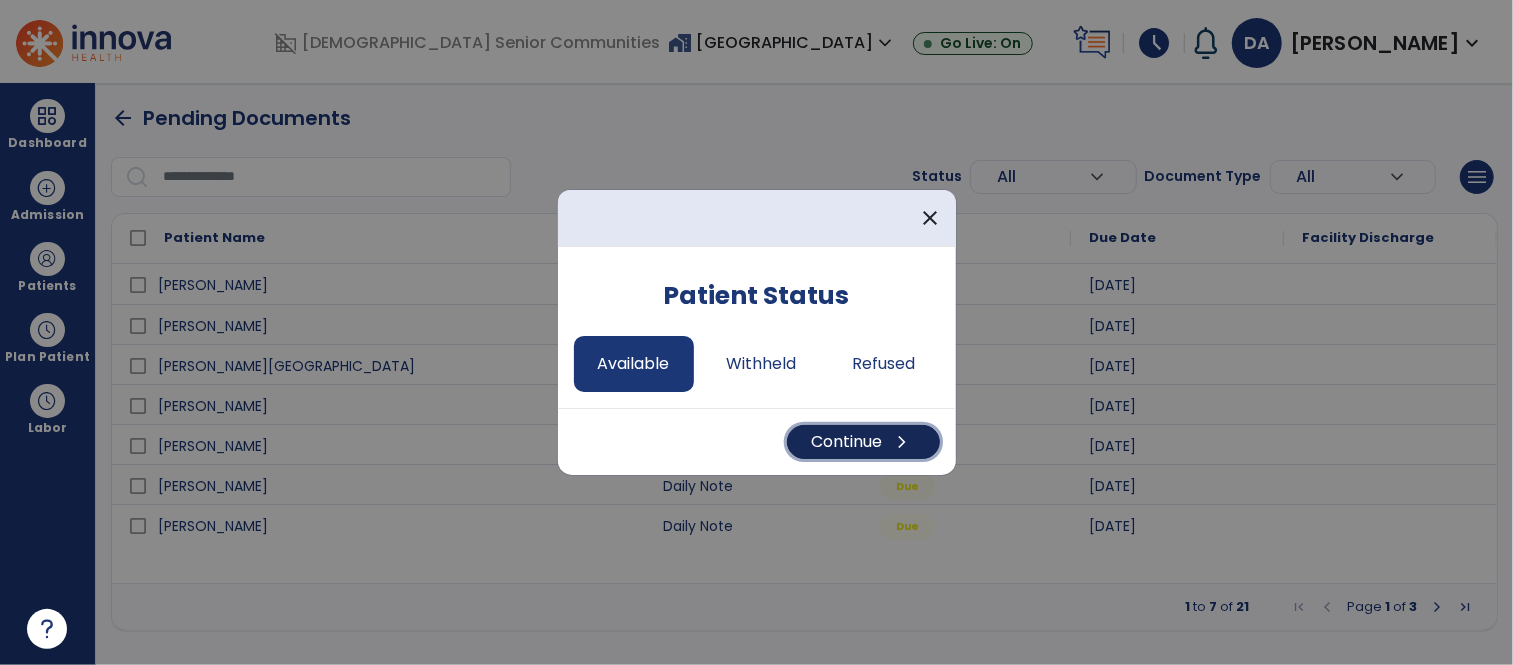 click on "Continue   chevron_right" at bounding box center (863, 442) 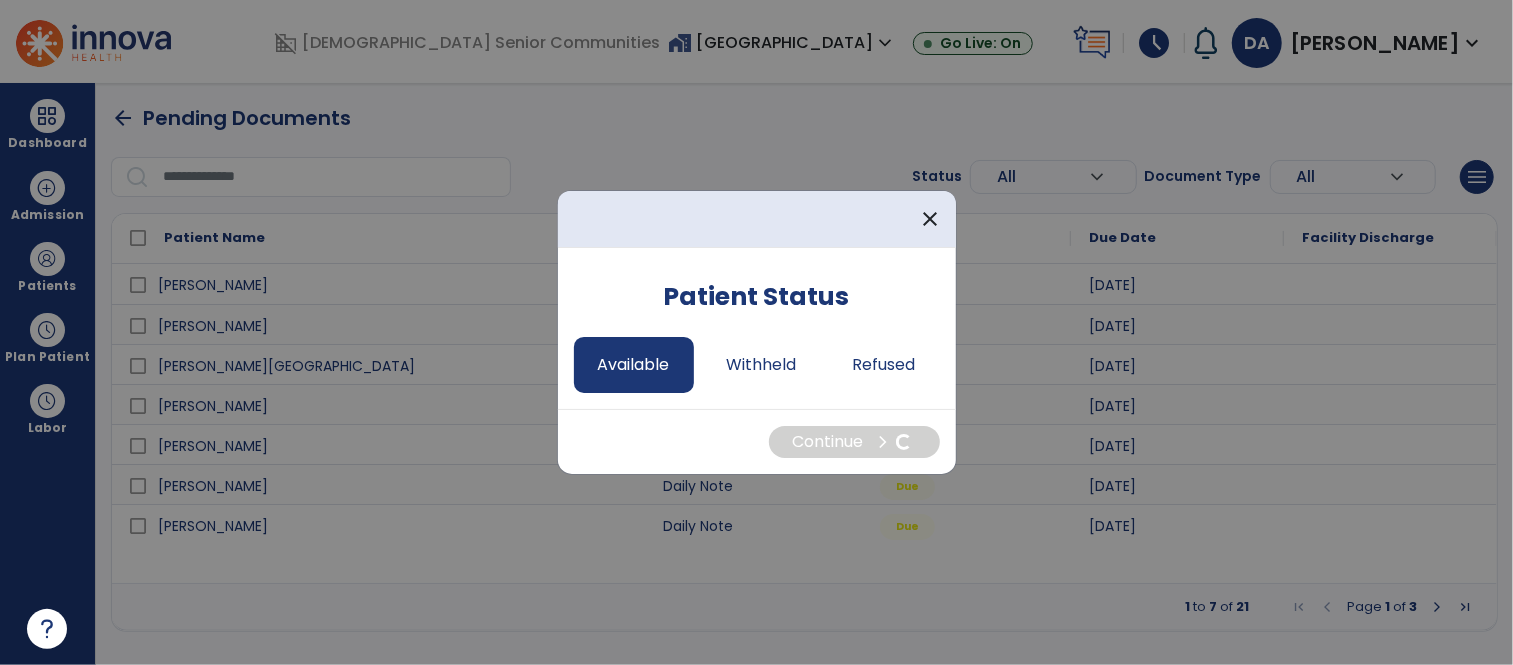 select on "*" 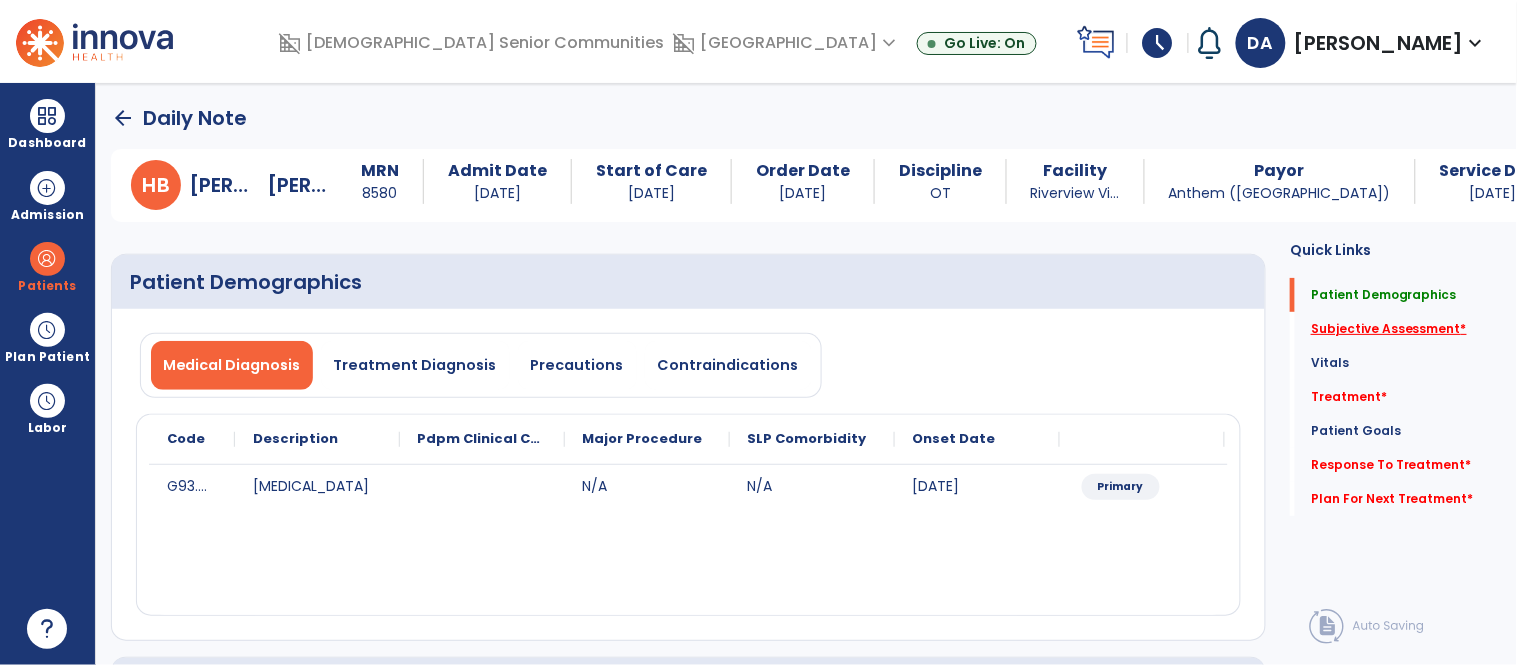click on "Subjective Assessment   *" 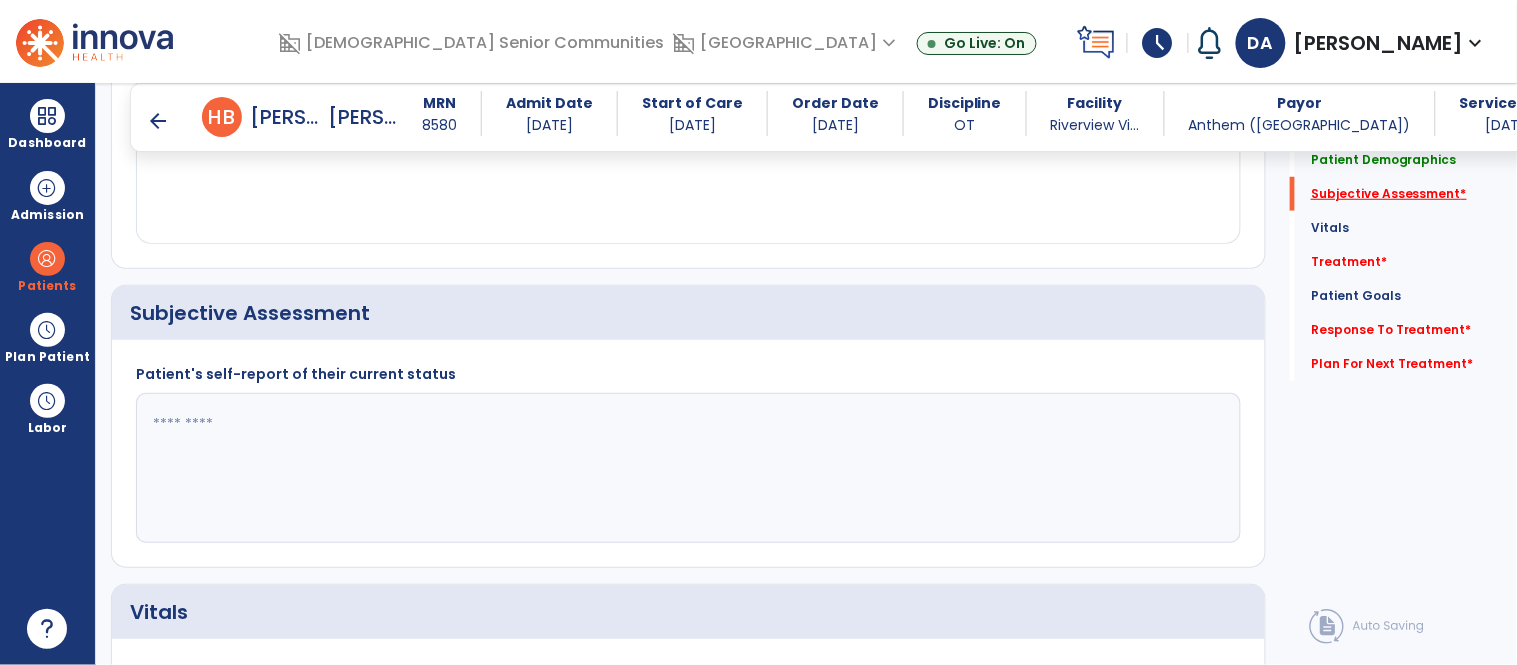 scroll, scrollTop: 424, scrollLeft: 0, axis: vertical 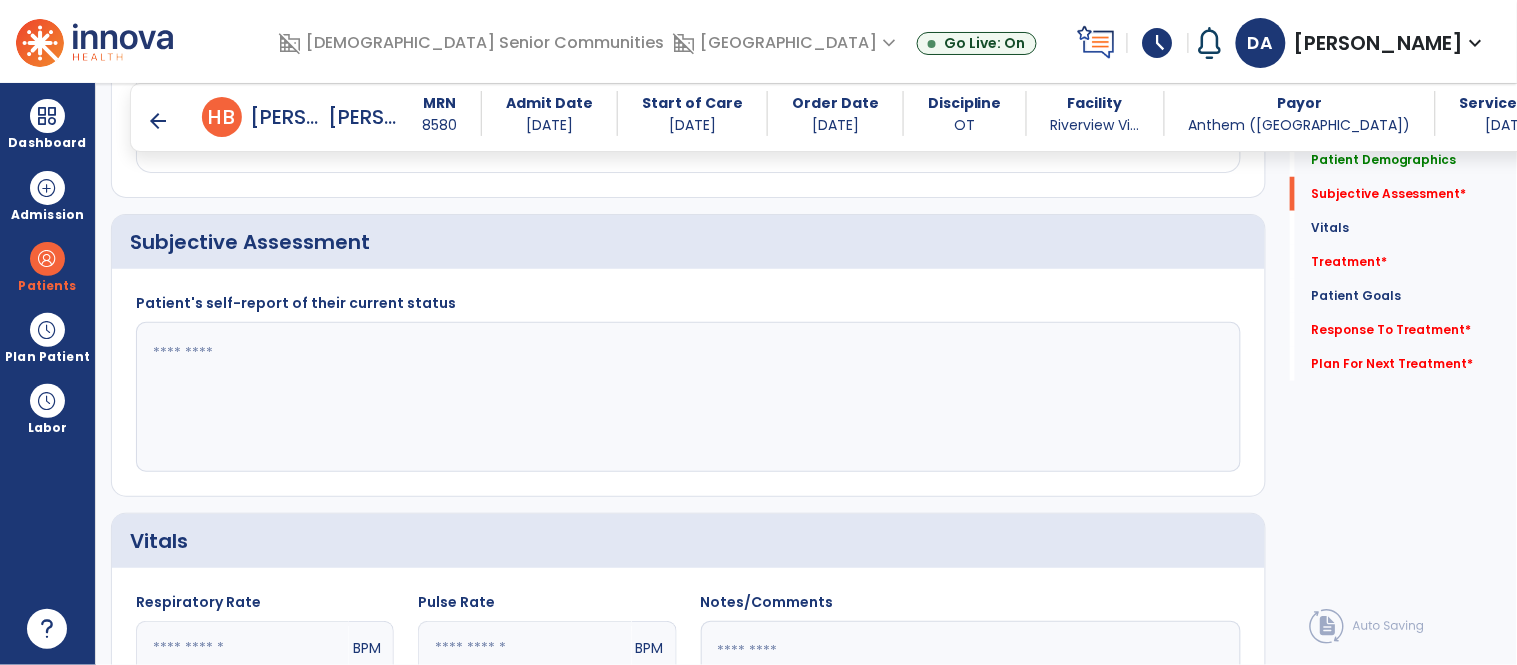 click 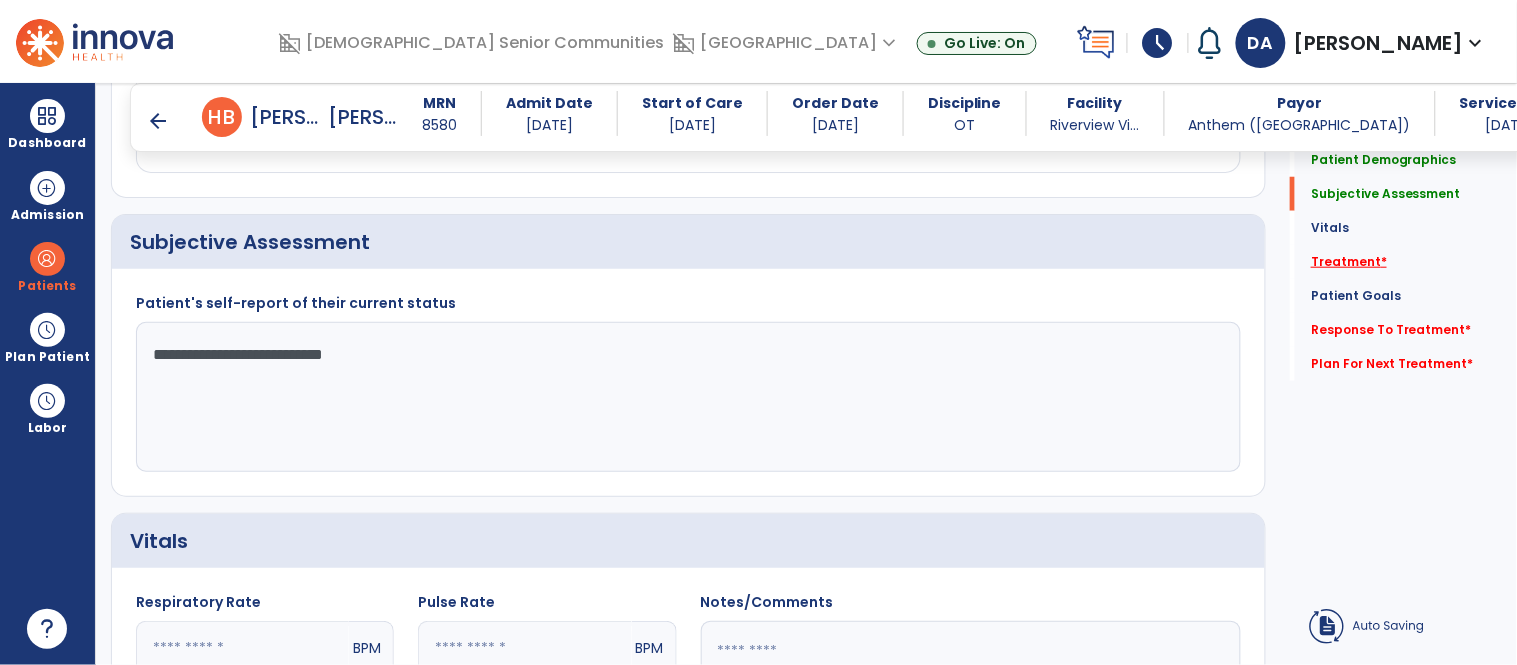 type on "**********" 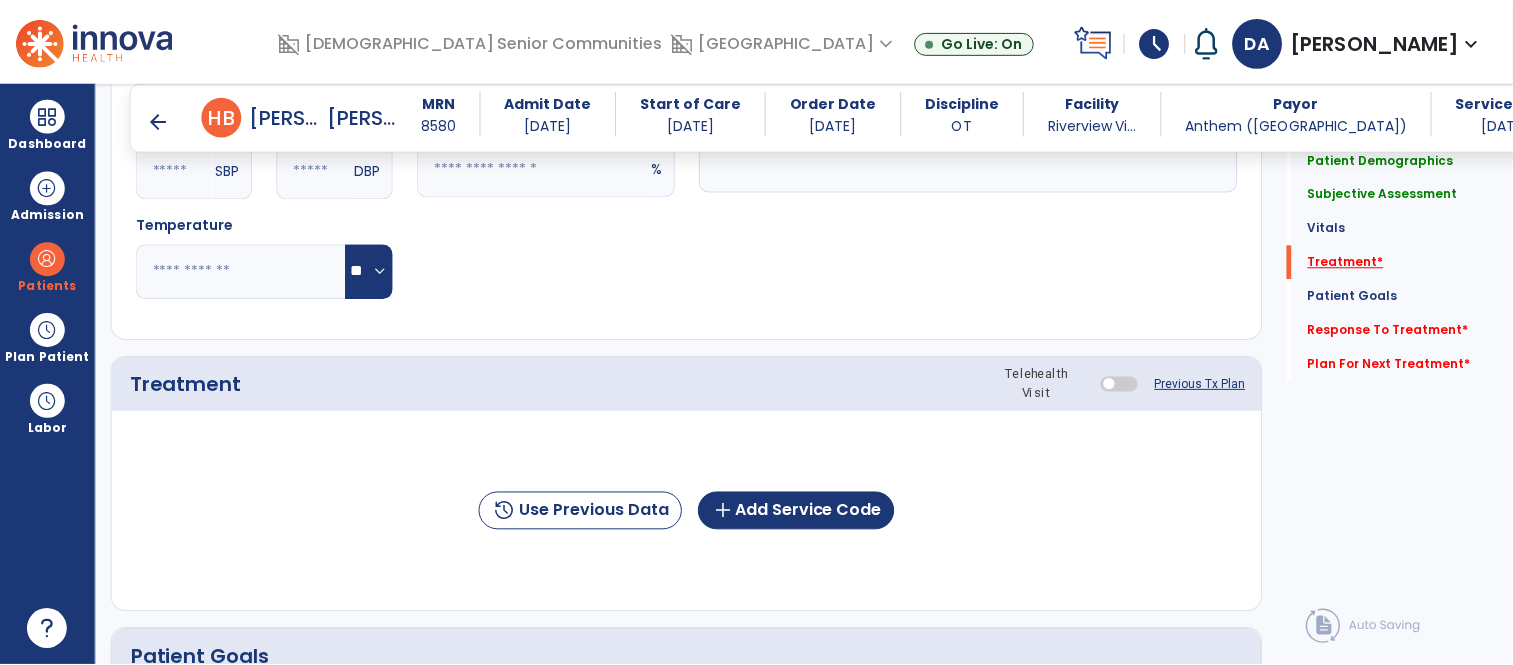 scroll, scrollTop: 1113, scrollLeft: 0, axis: vertical 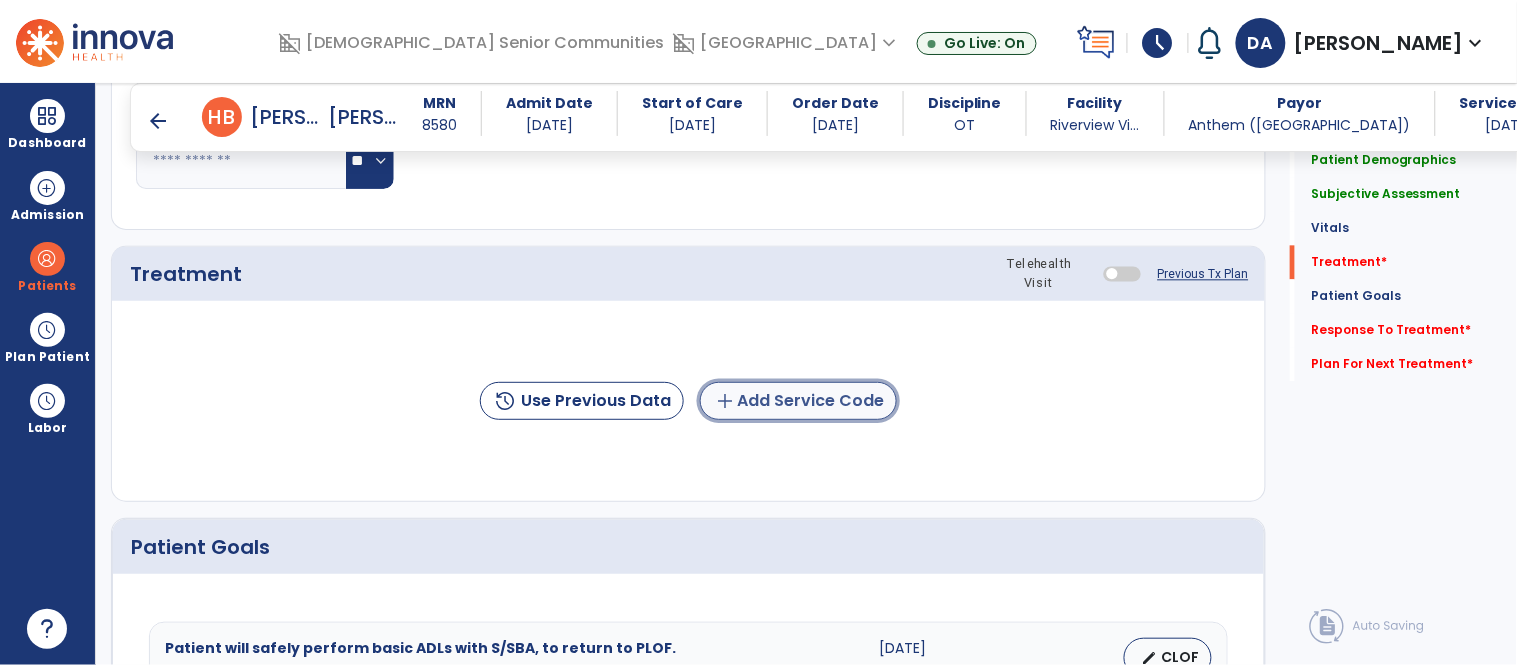click on "add  Add Service Code" 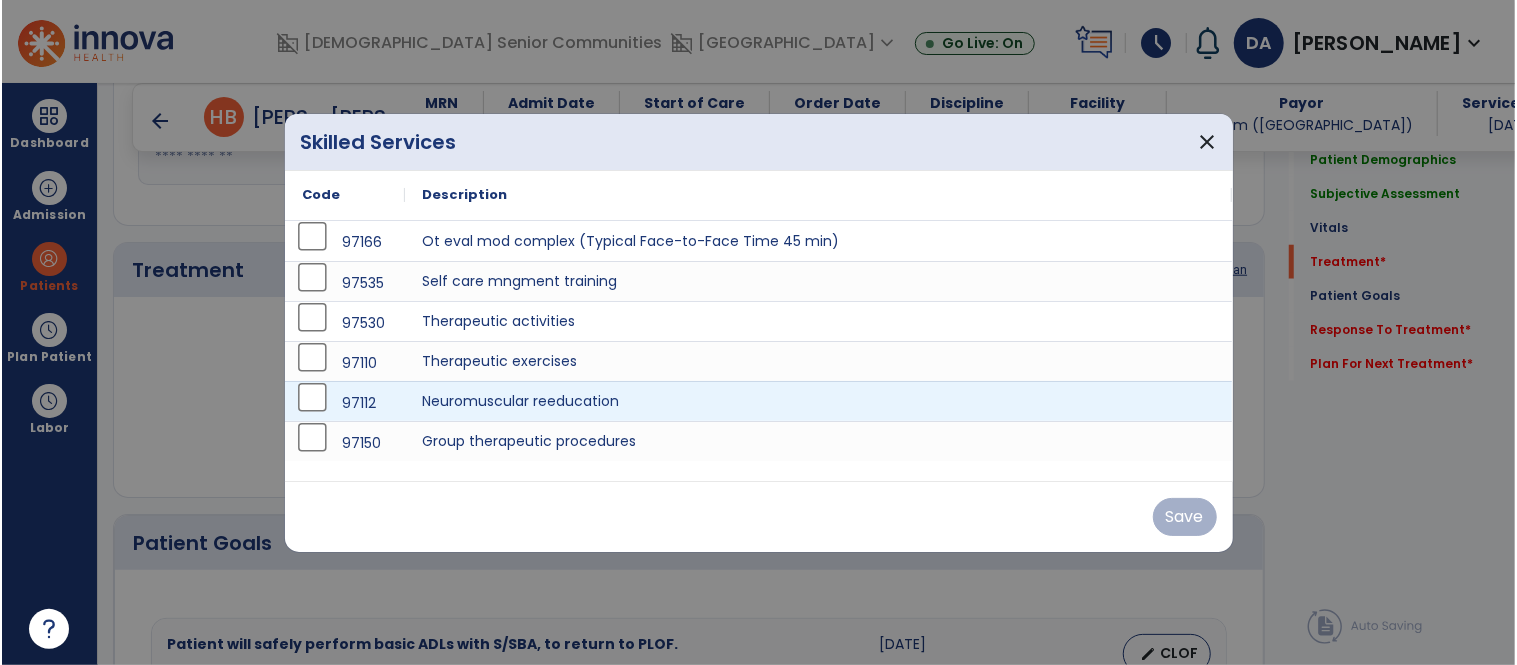 scroll, scrollTop: 1113, scrollLeft: 0, axis: vertical 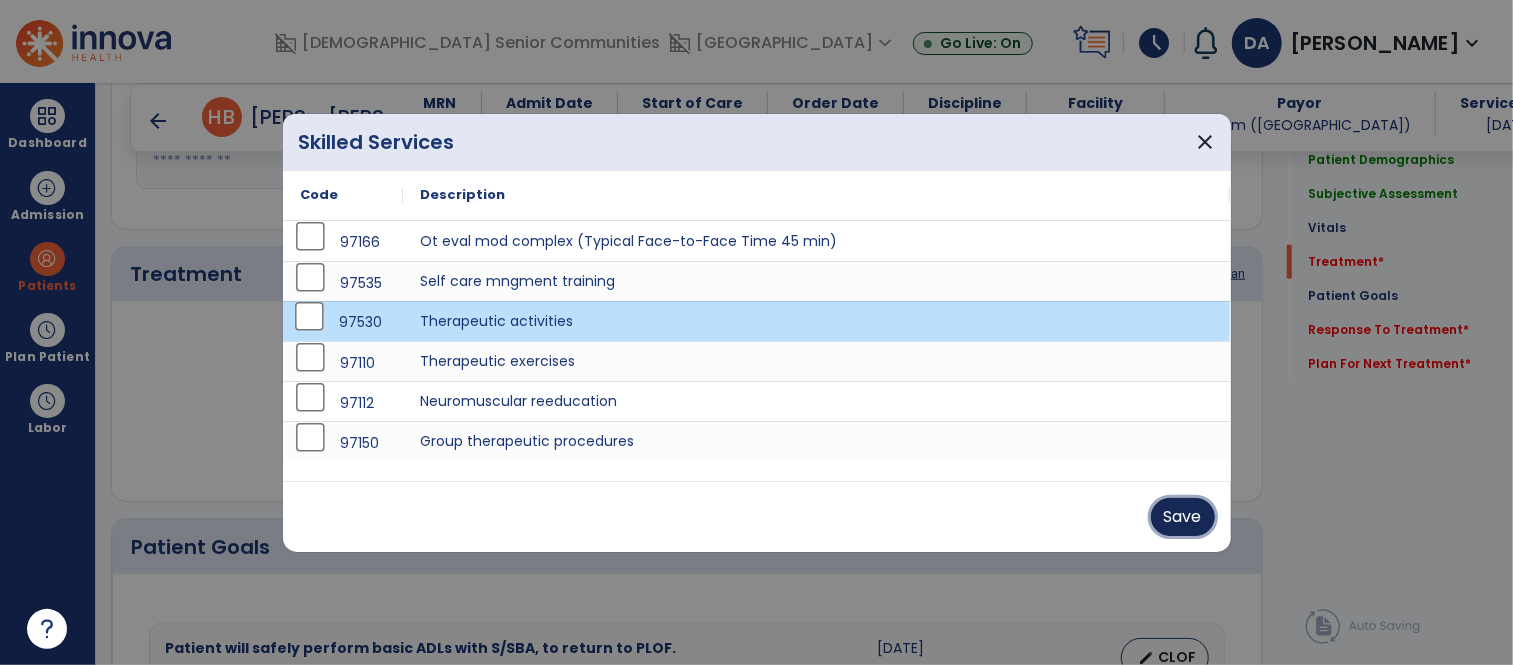 click on "Save" at bounding box center (1183, 517) 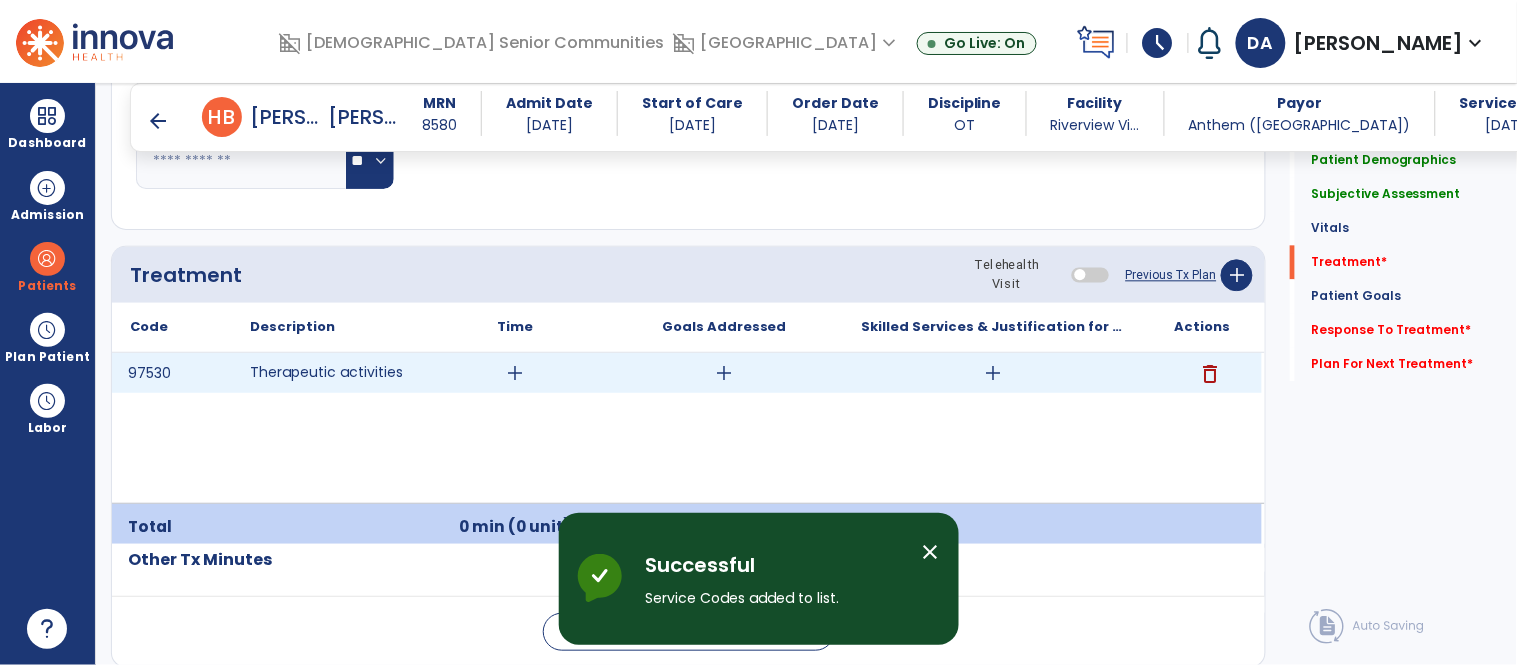 click on "add" at bounding box center (515, 373) 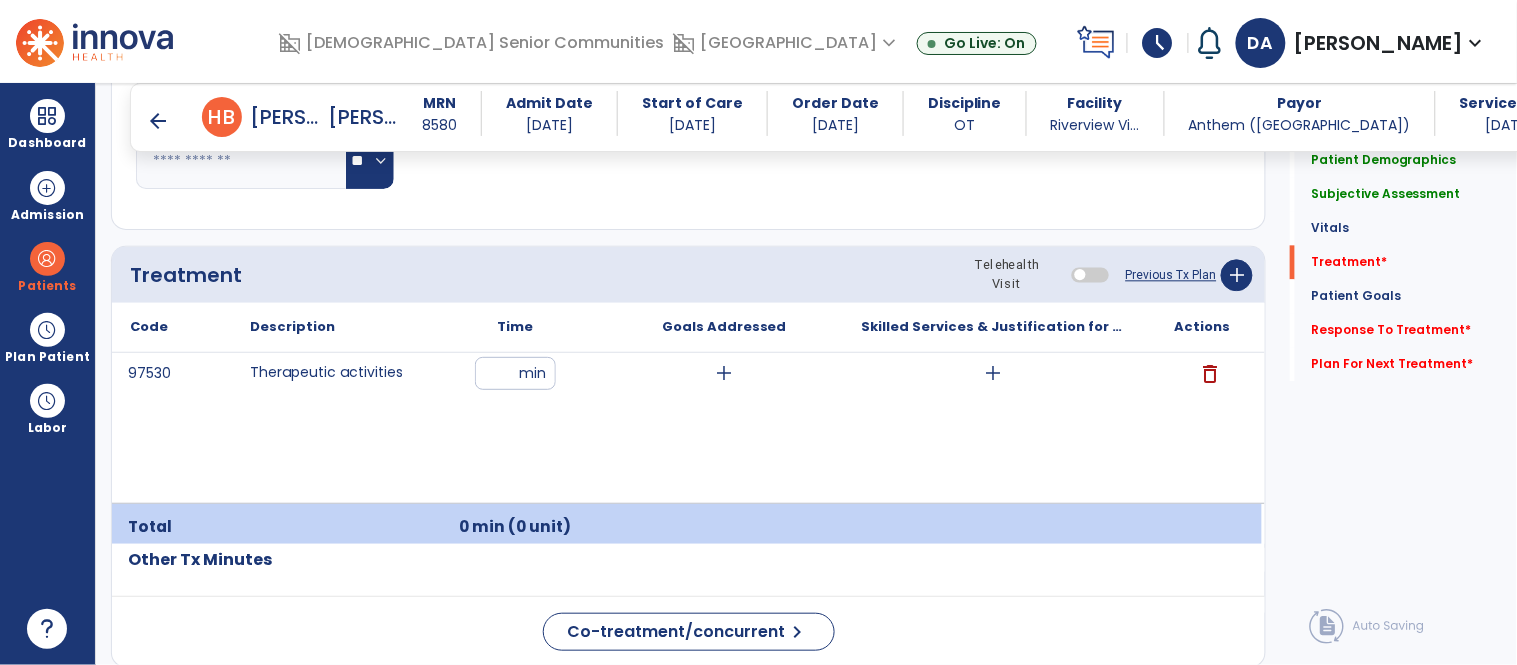 type on "**" 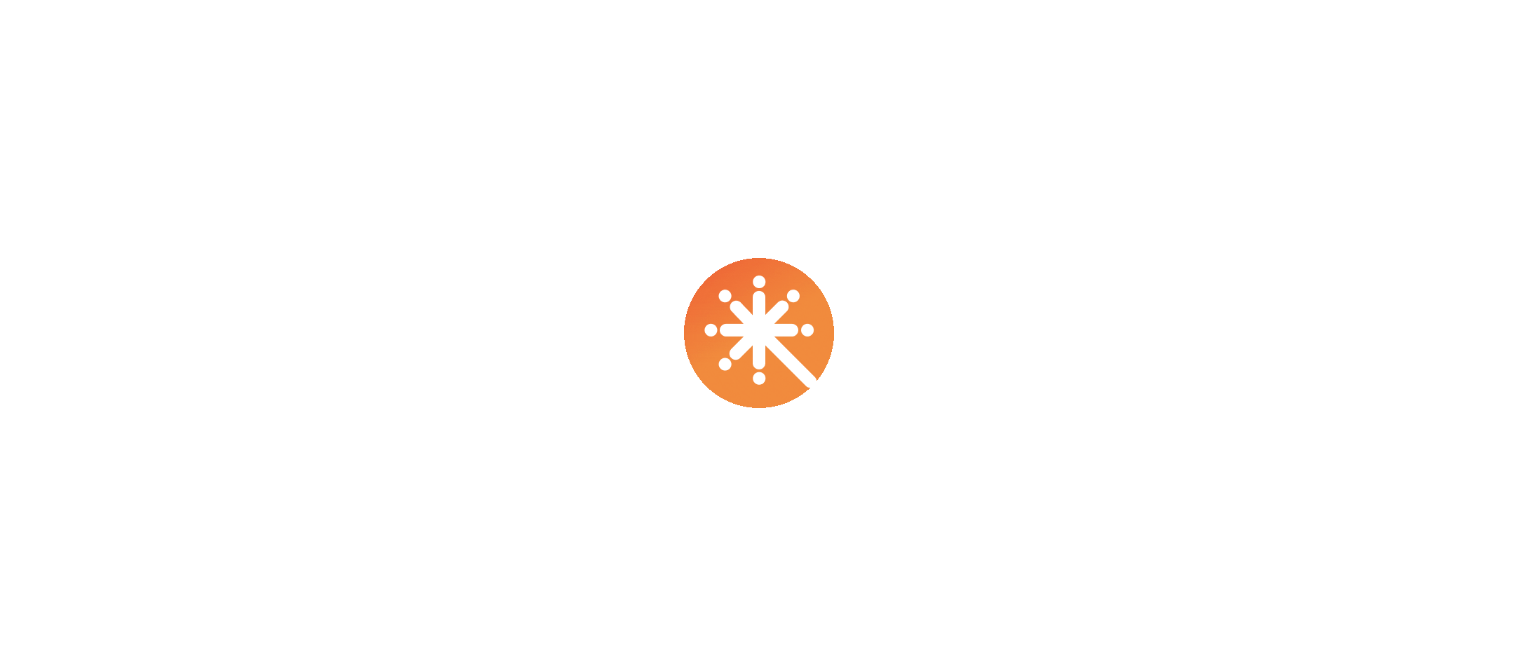 scroll, scrollTop: 0, scrollLeft: 0, axis: both 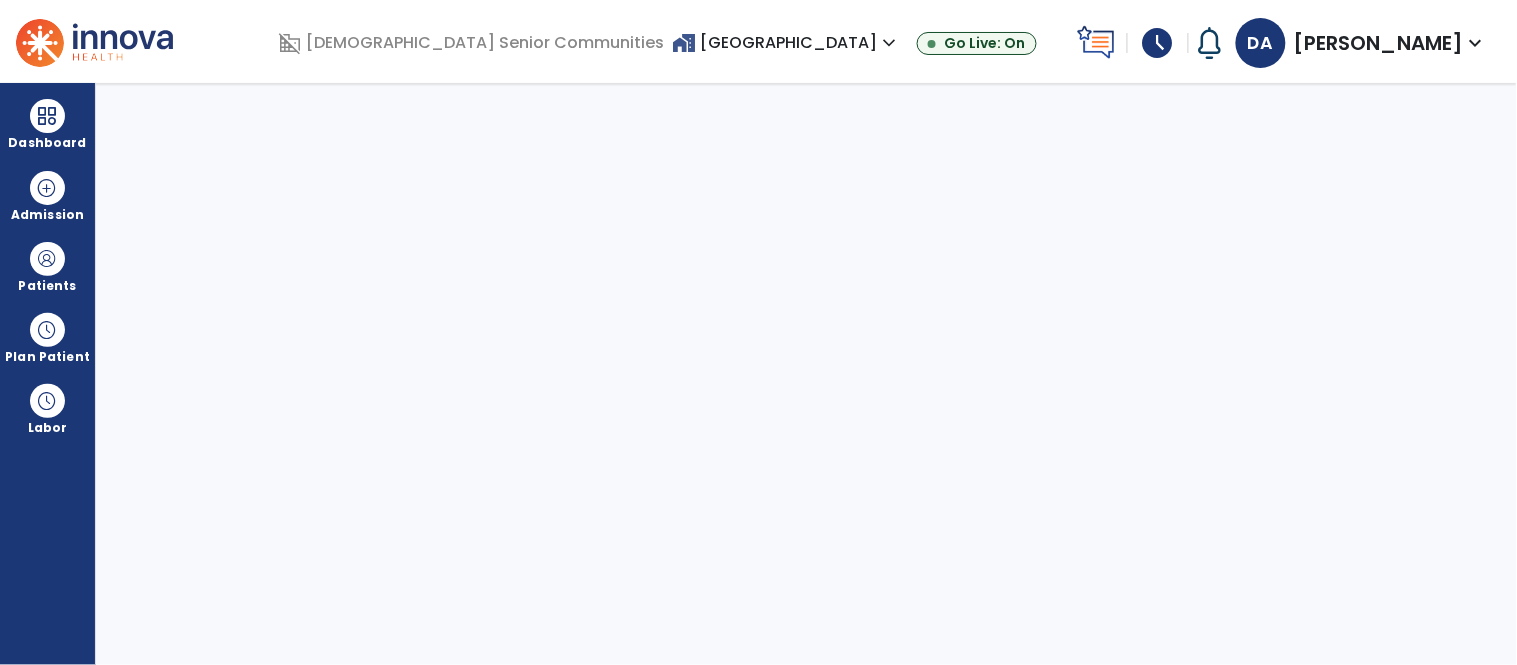 select on "****" 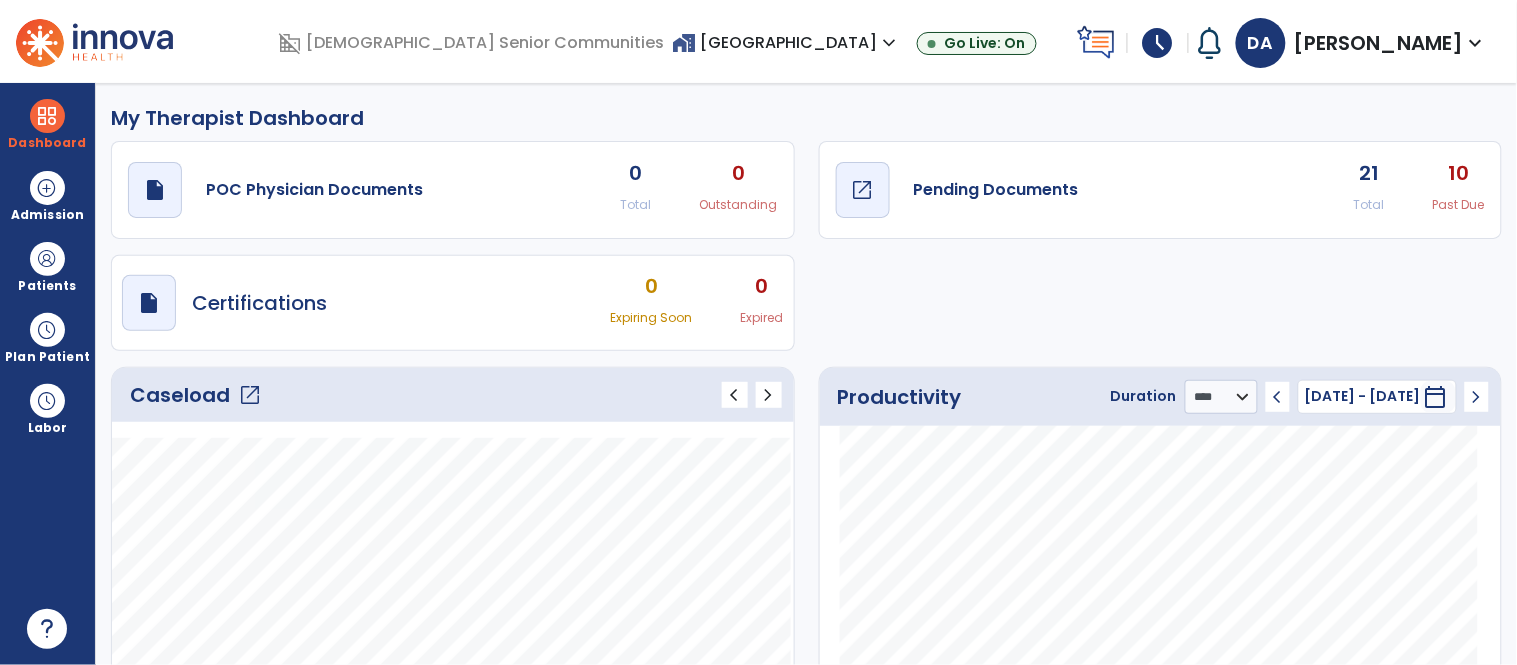 click on "Pending Documents" 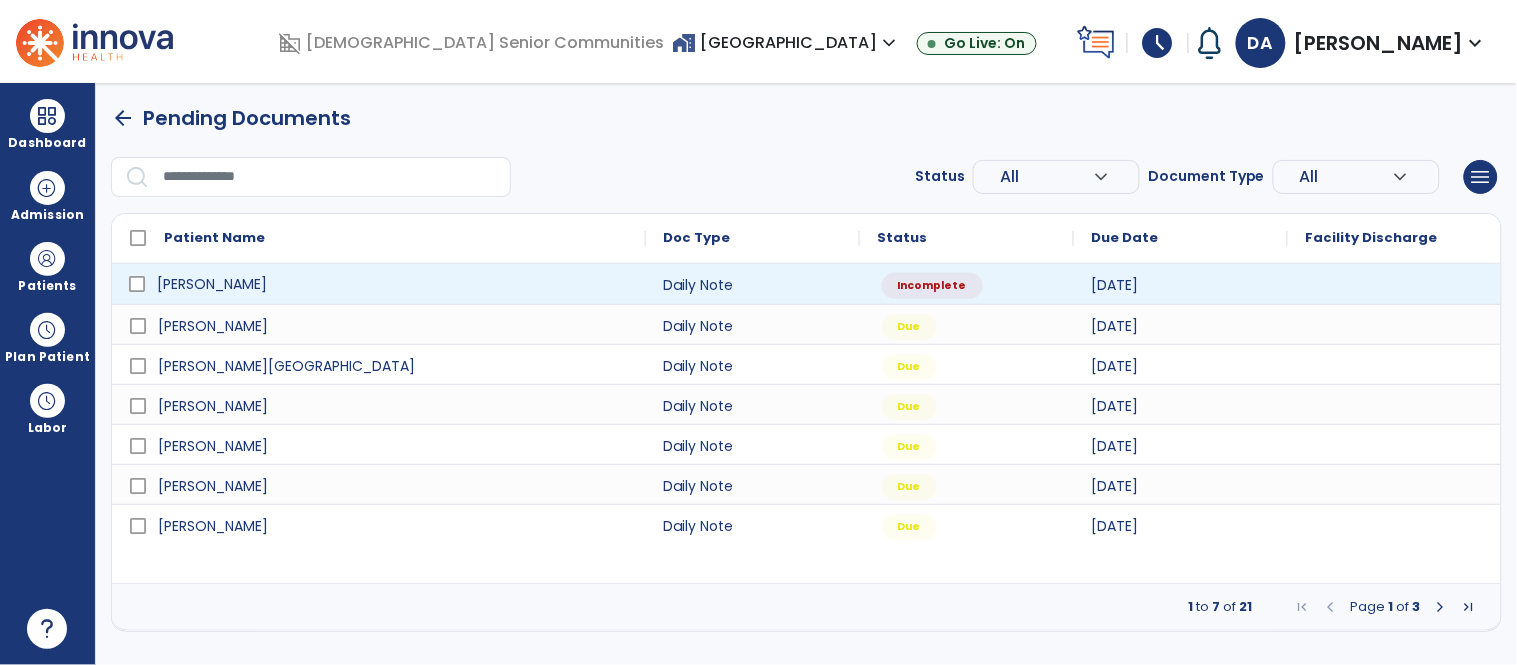 click on "[PERSON_NAME]" at bounding box center [212, 284] 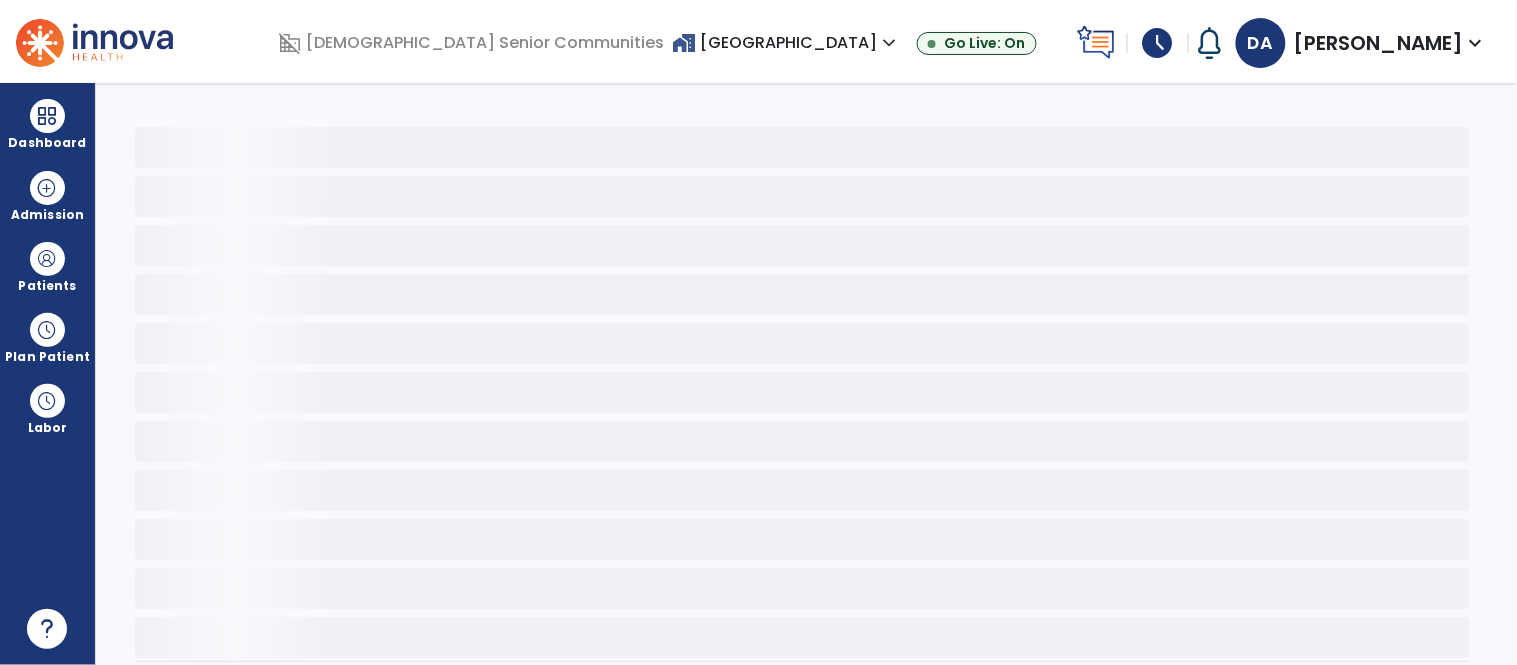 select on "*" 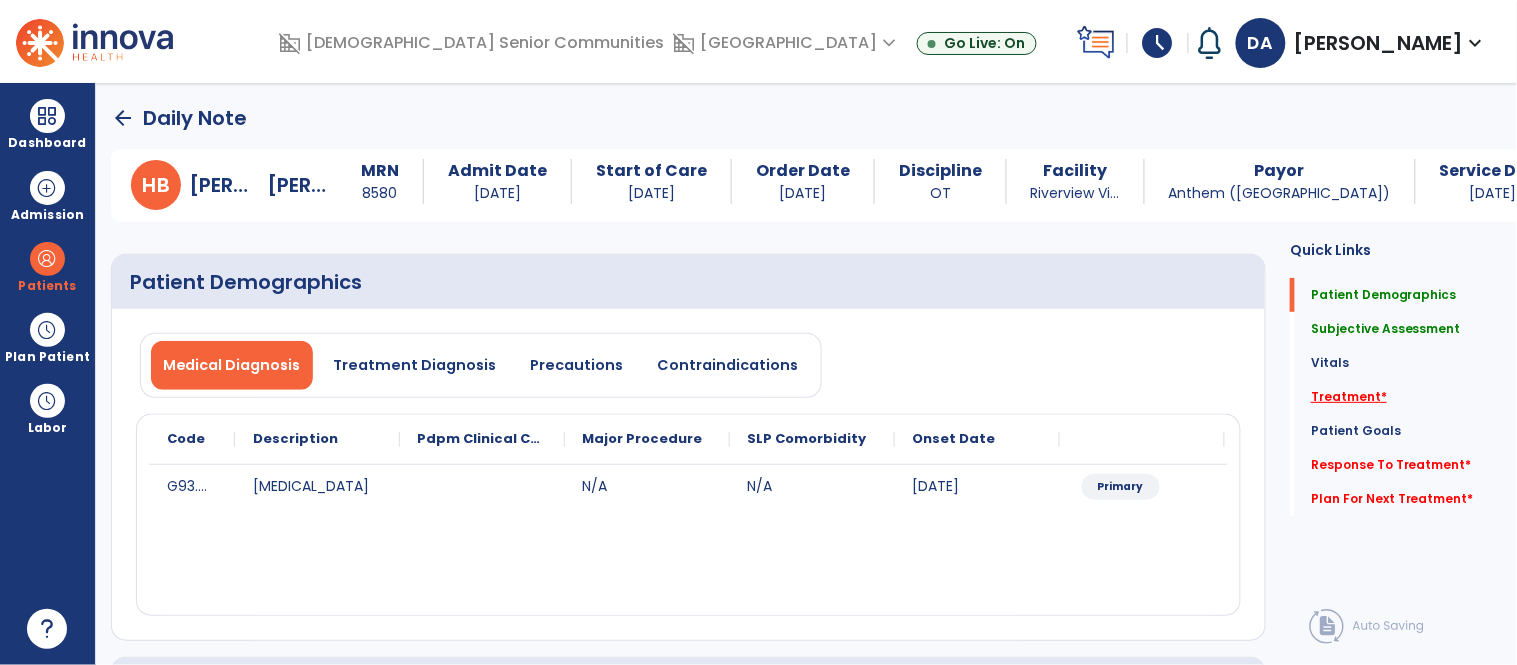 click on "Treatment   *" 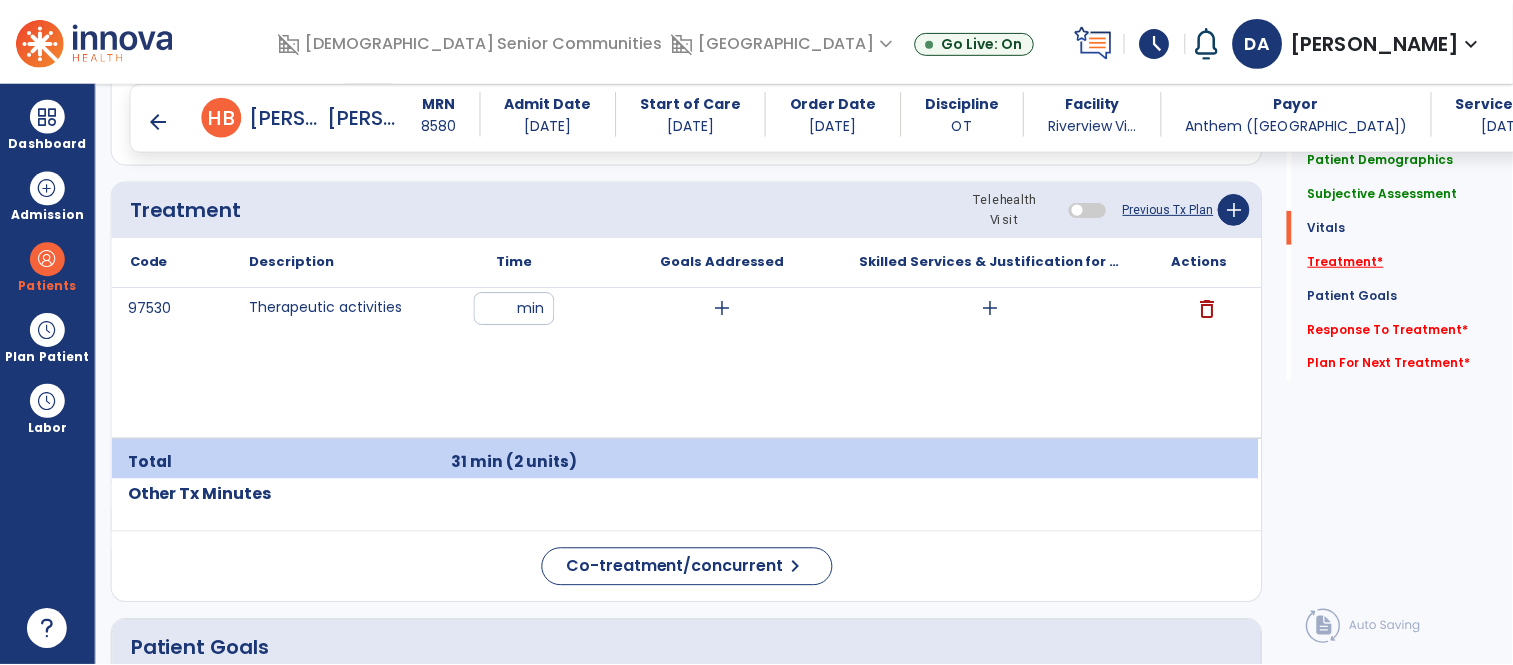 scroll, scrollTop: 1215, scrollLeft: 0, axis: vertical 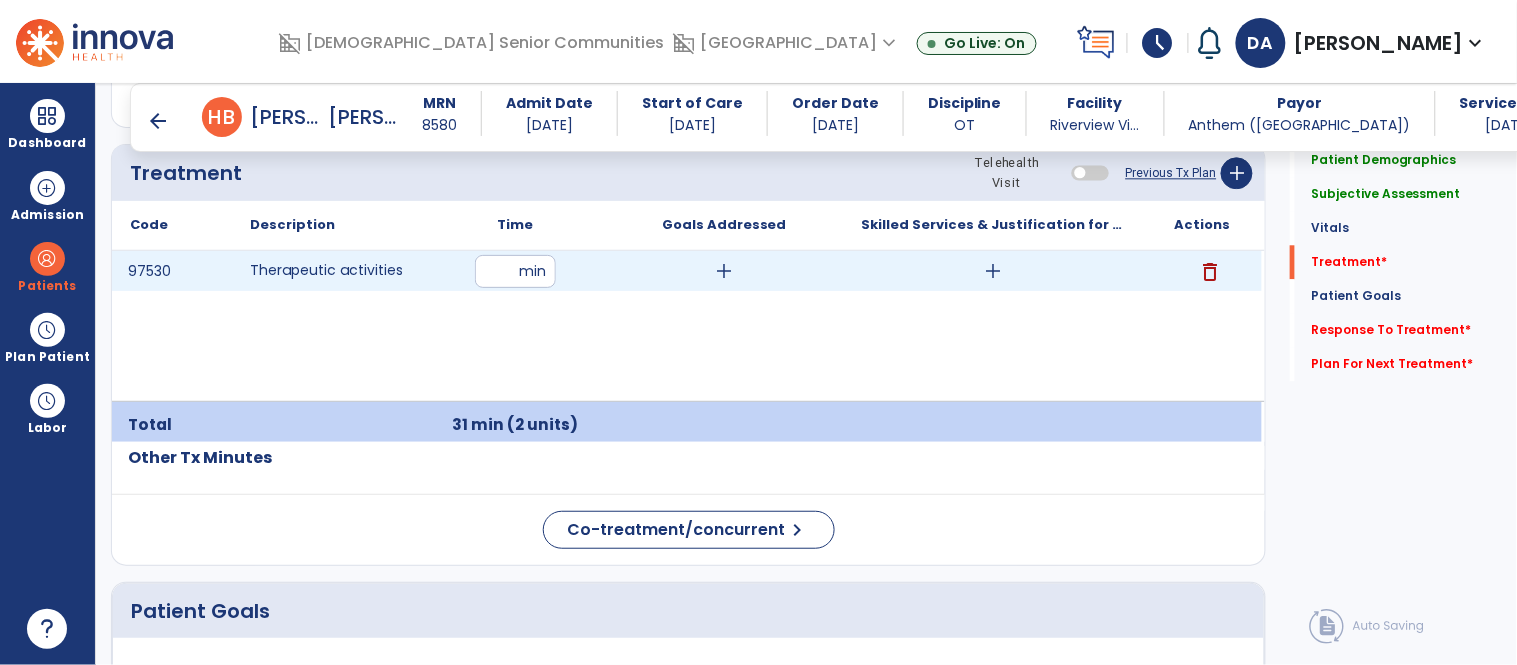 click on "add" at bounding box center (724, 271) 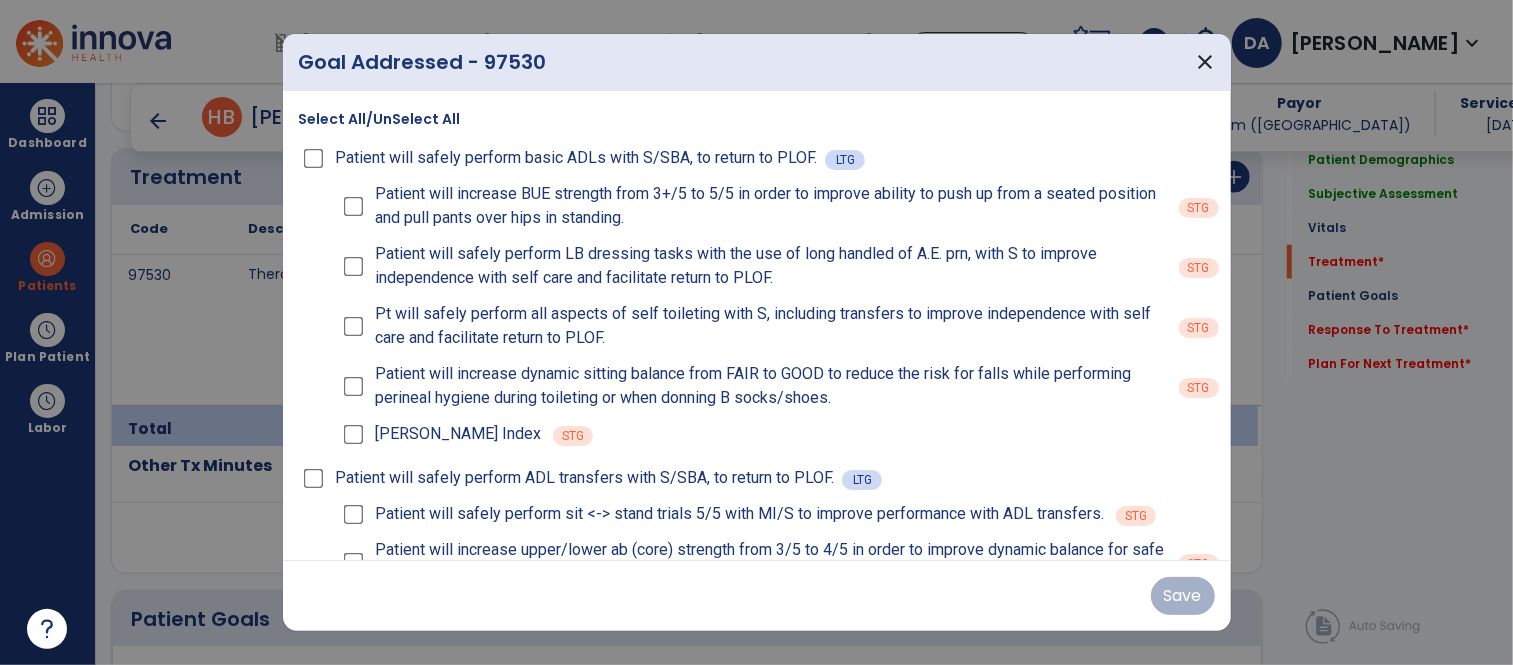 scroll, scrollTop: 1215, scrollLeft: 0, axis: vertical 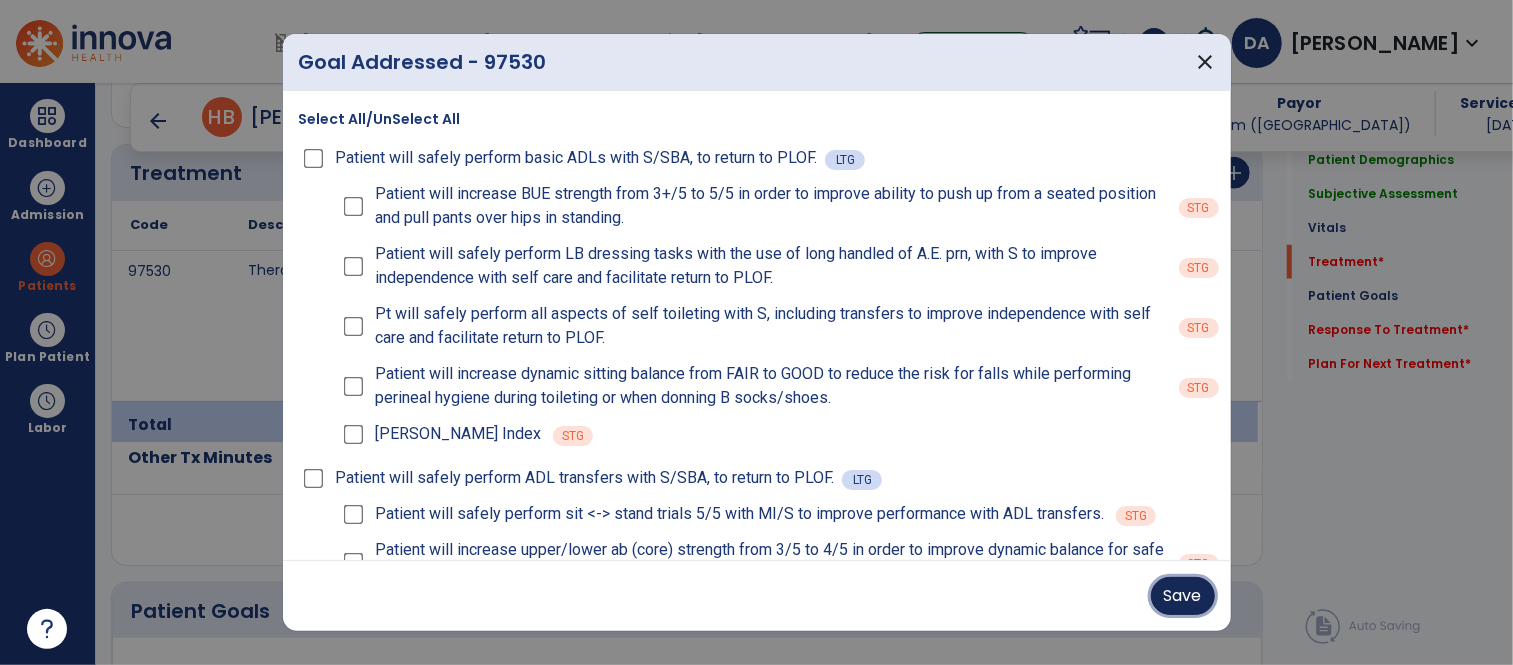 click on "Save" at bounding box center [1183, 596] 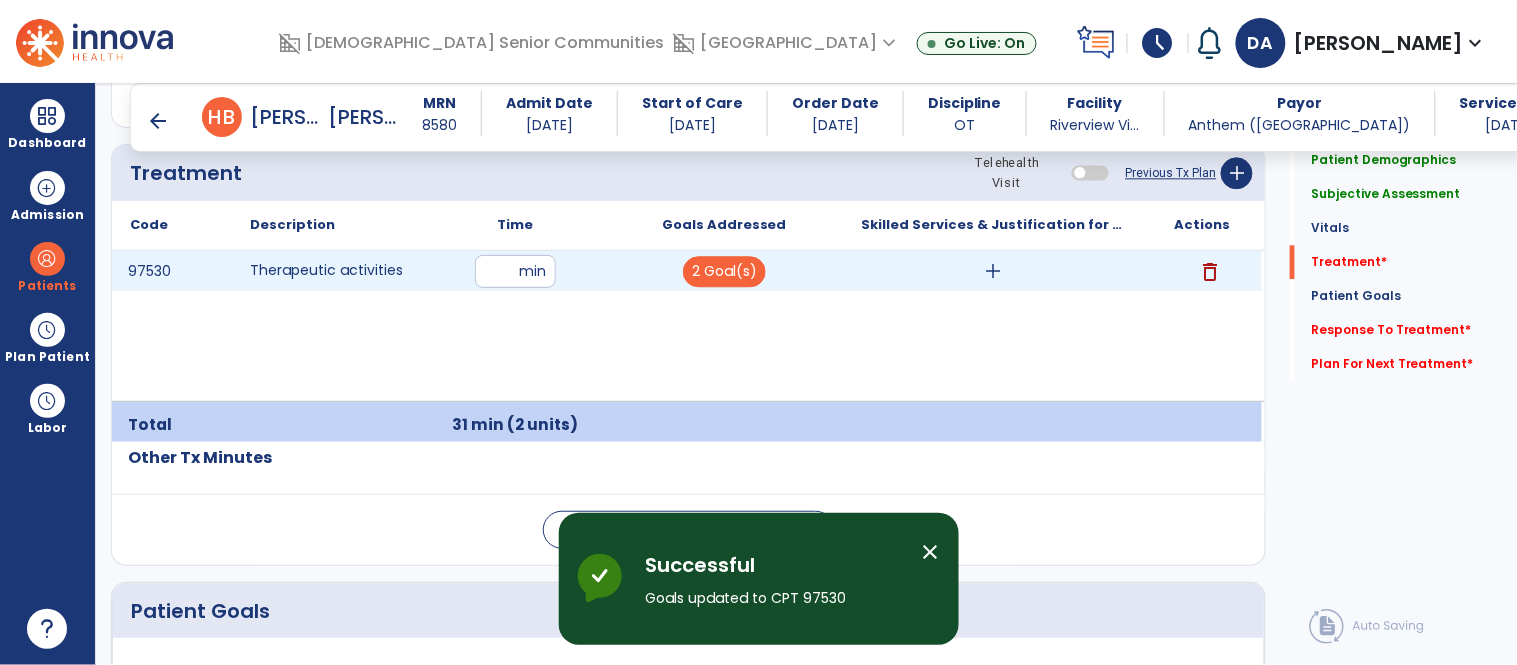 click on "add" at bounding box center [993, 271] 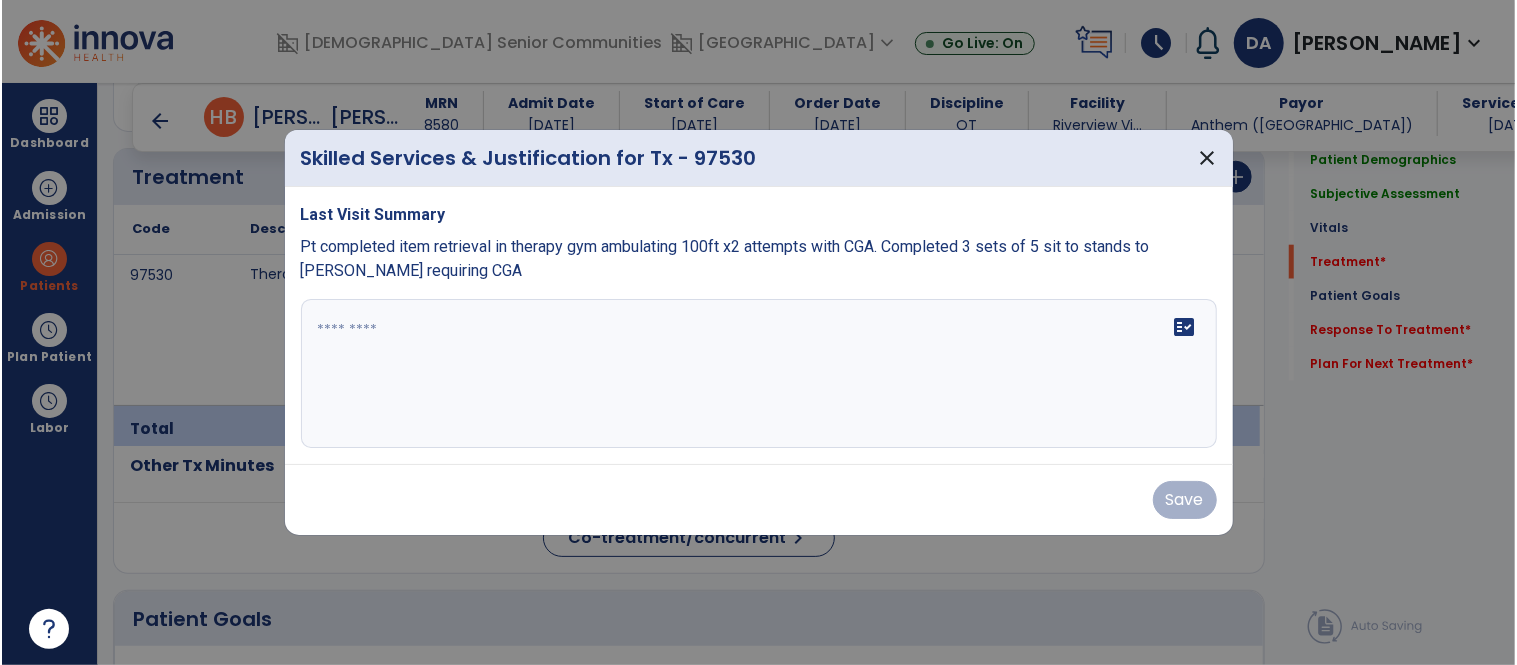 scroll, scrollTop: 1215, scrollLeft: 0, axis: vertical 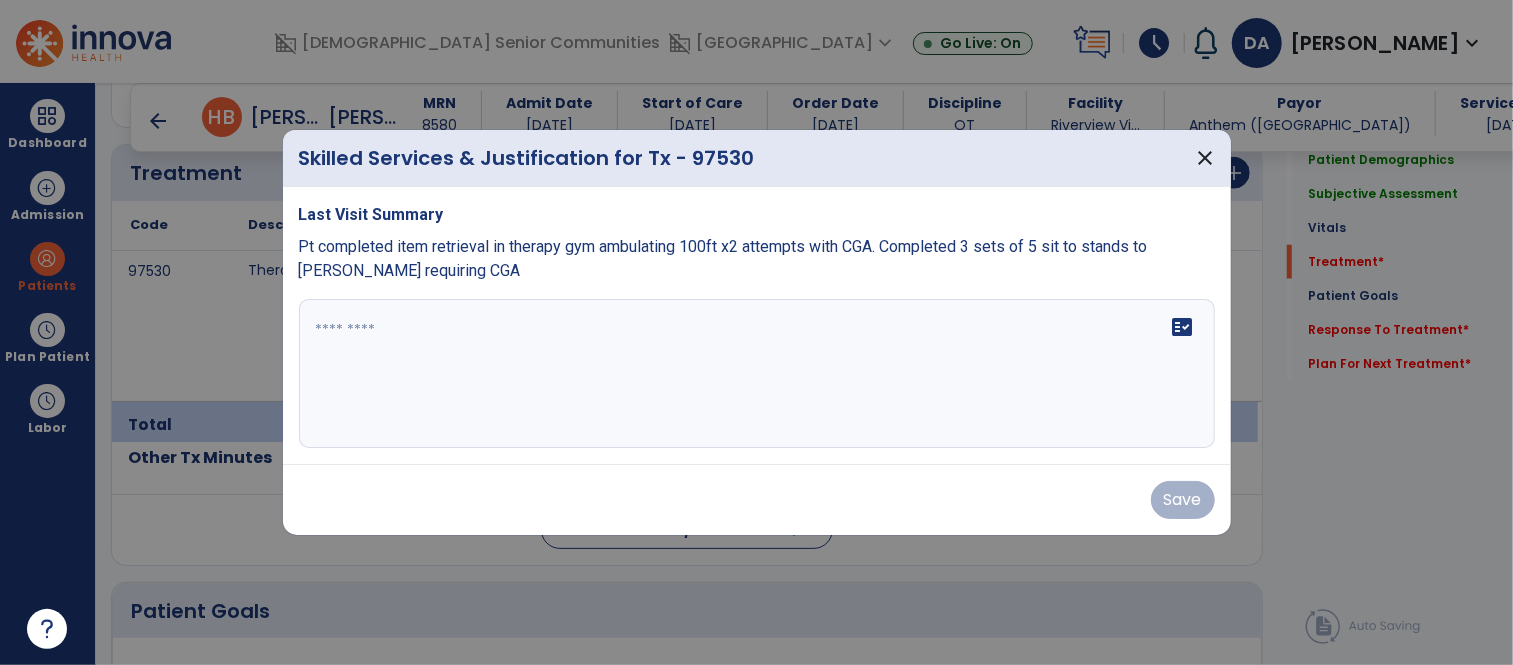 click at bounding box center (757, 374) 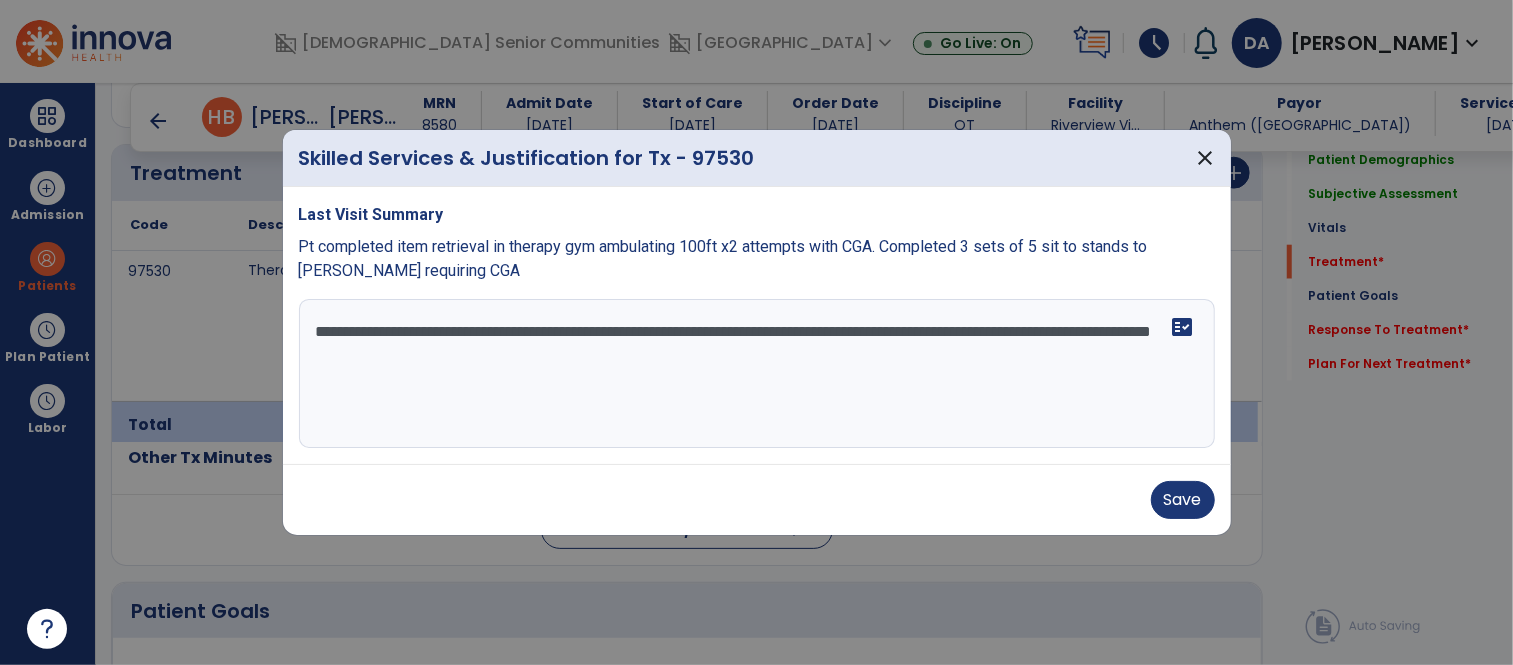 click on "**********" at bounding box center [757, 374] 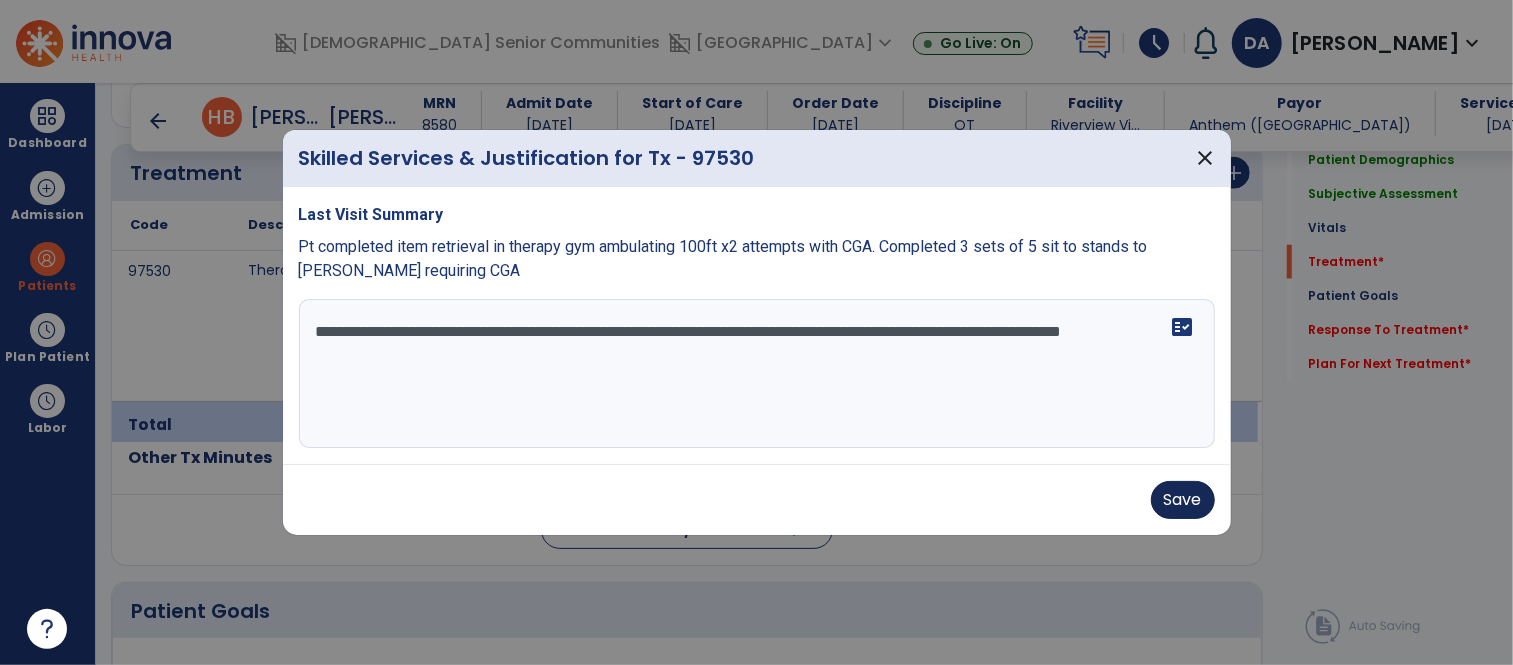 type on "**********" 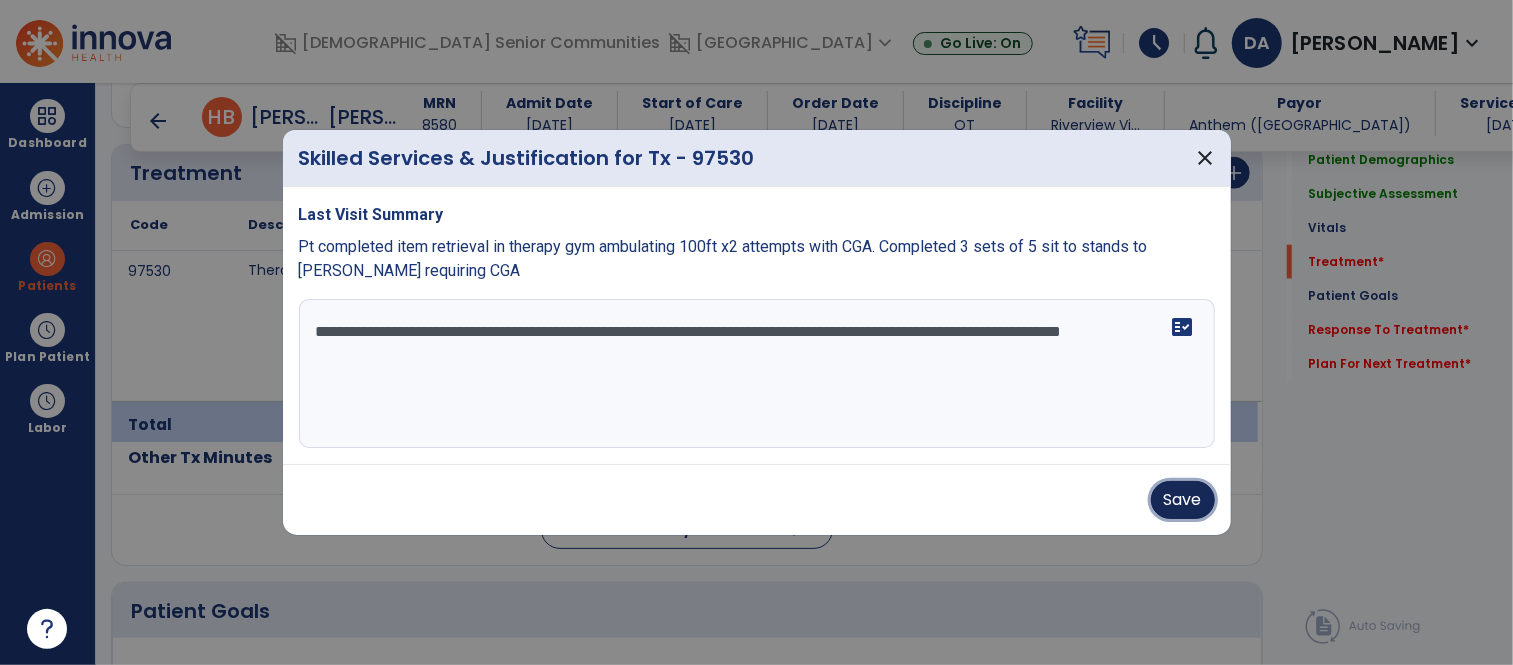 click on "Save" at bounding box center [1183, 500] 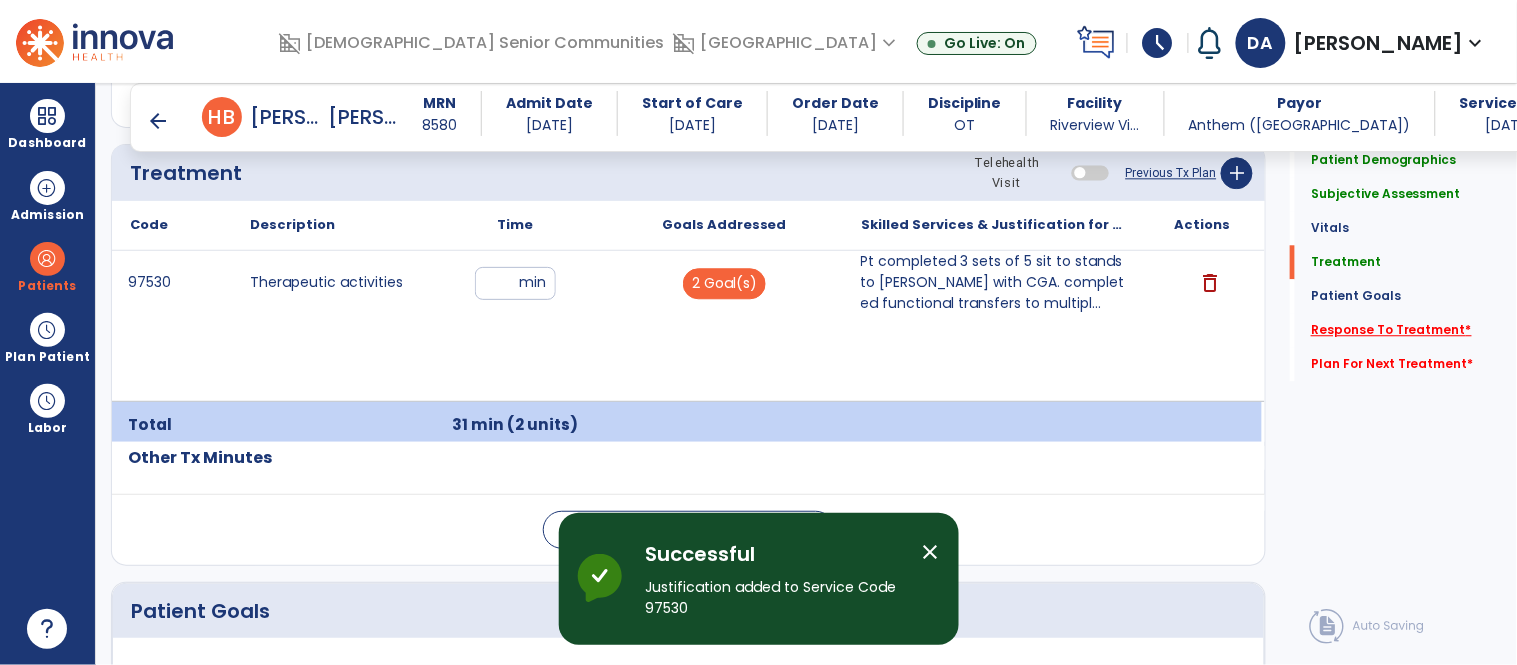 click on "Response To Treatment   *" 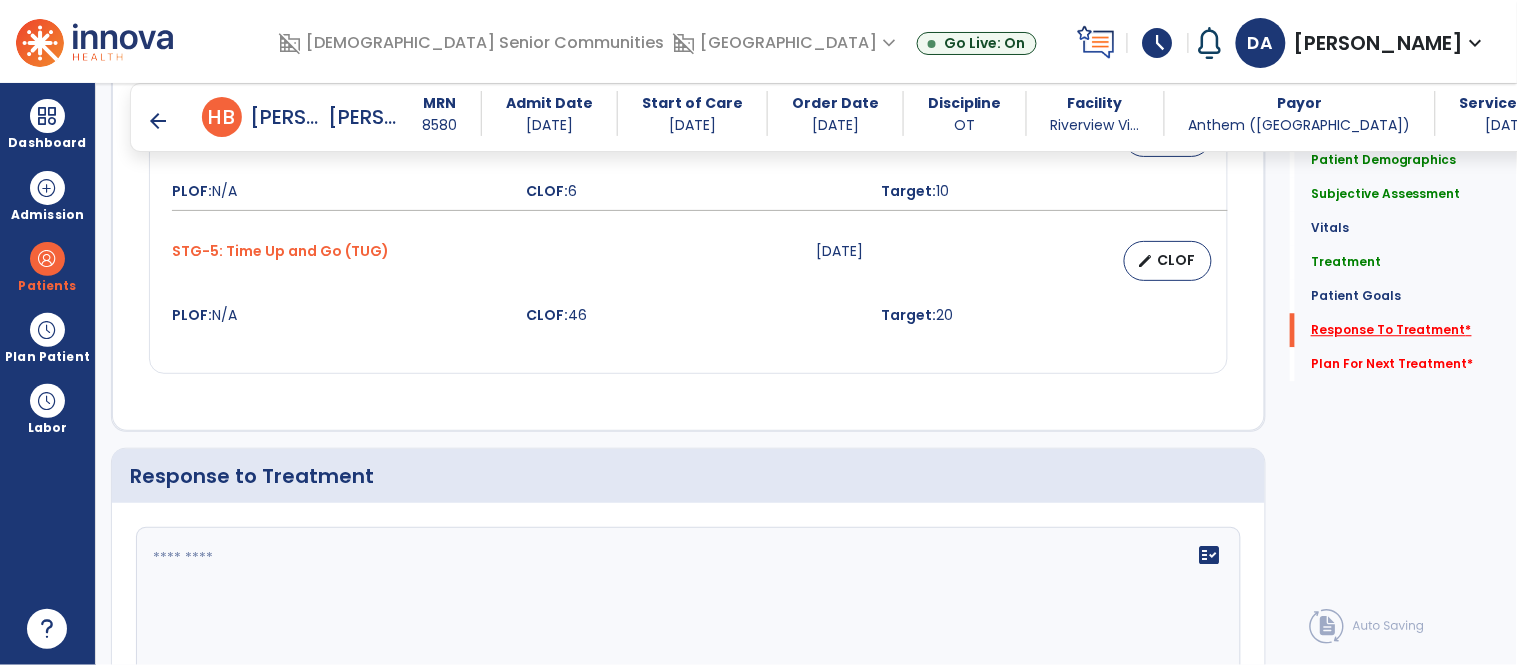 scroll, scrollTop: 3377, scrollLeft: 0, axis: vertical 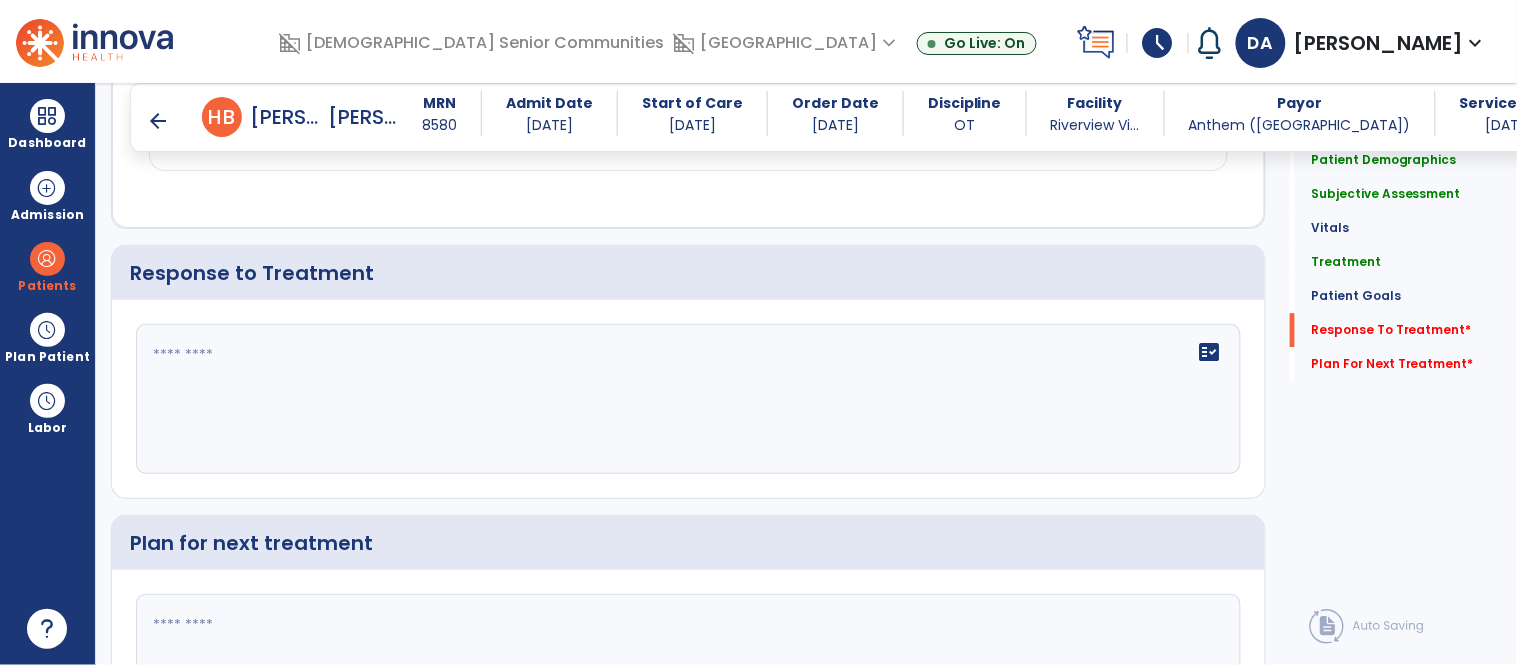 click on "fact_check" 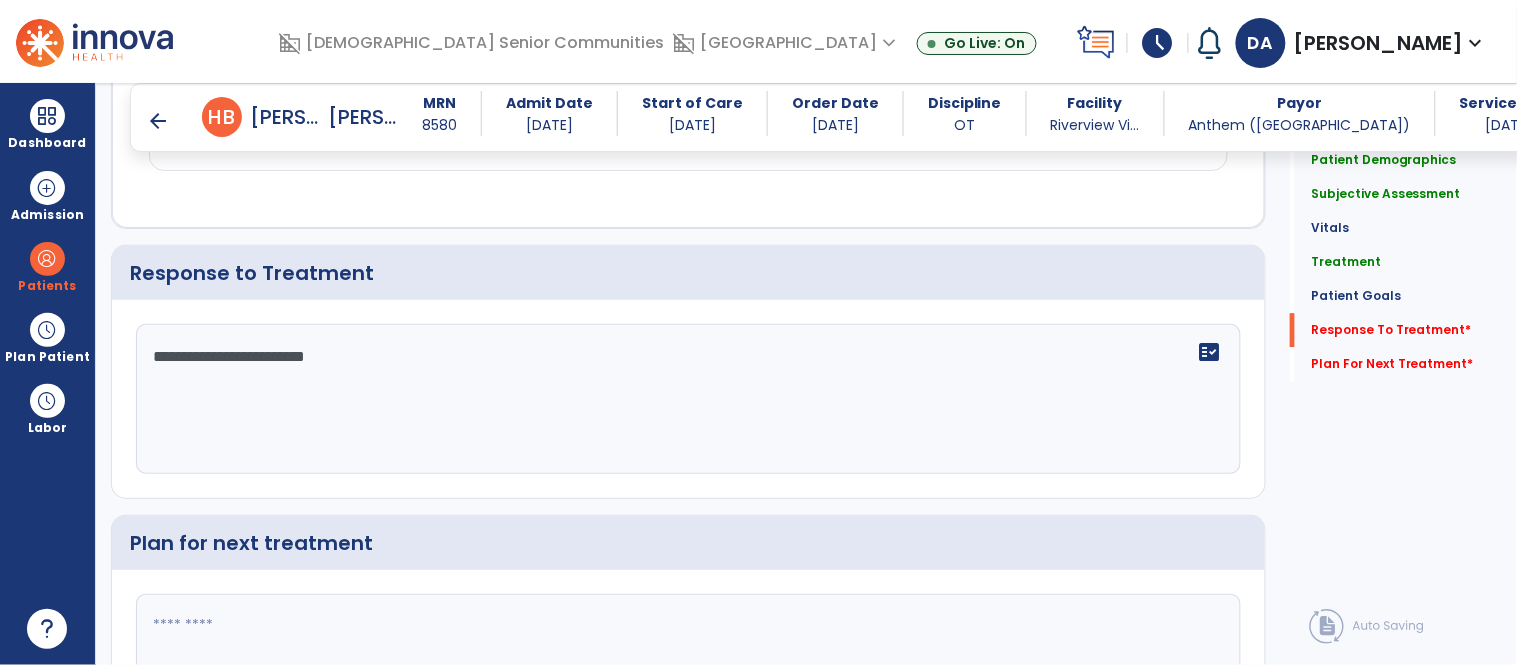 type on "**********" 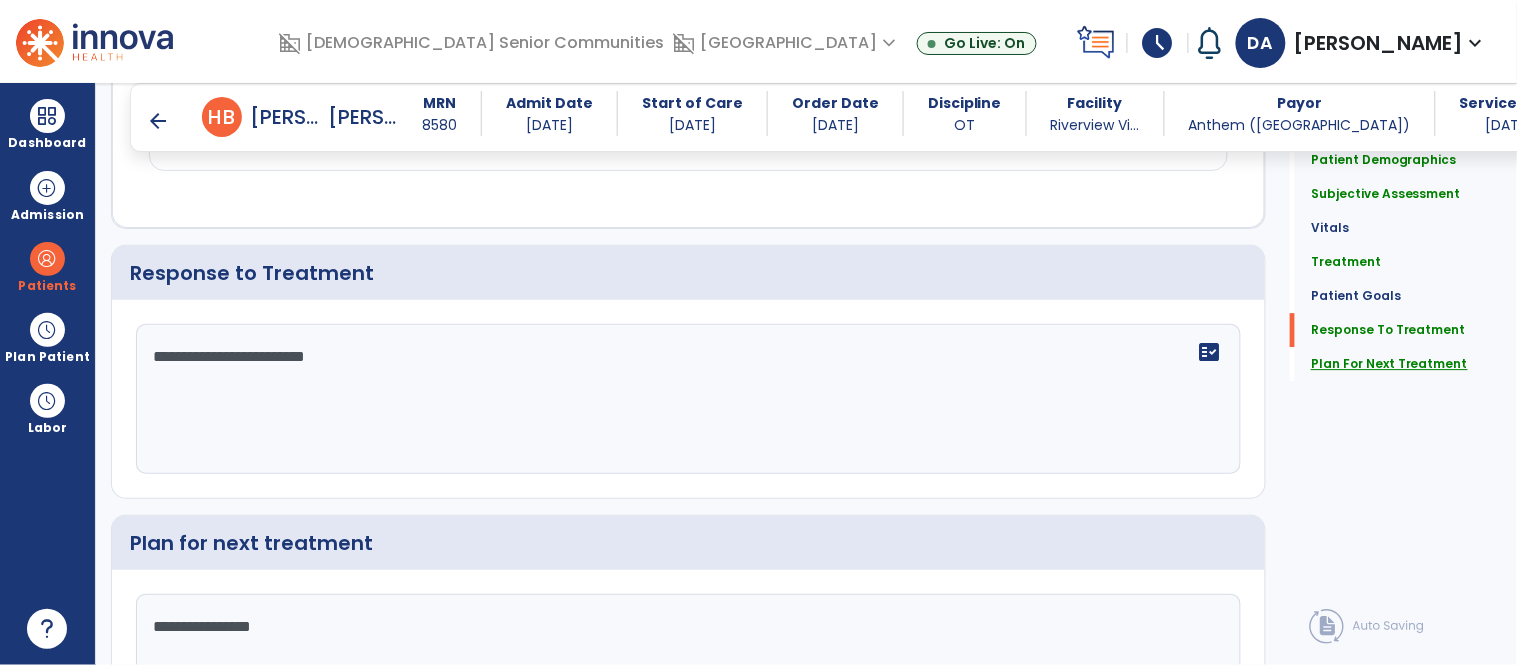 type on "**********" 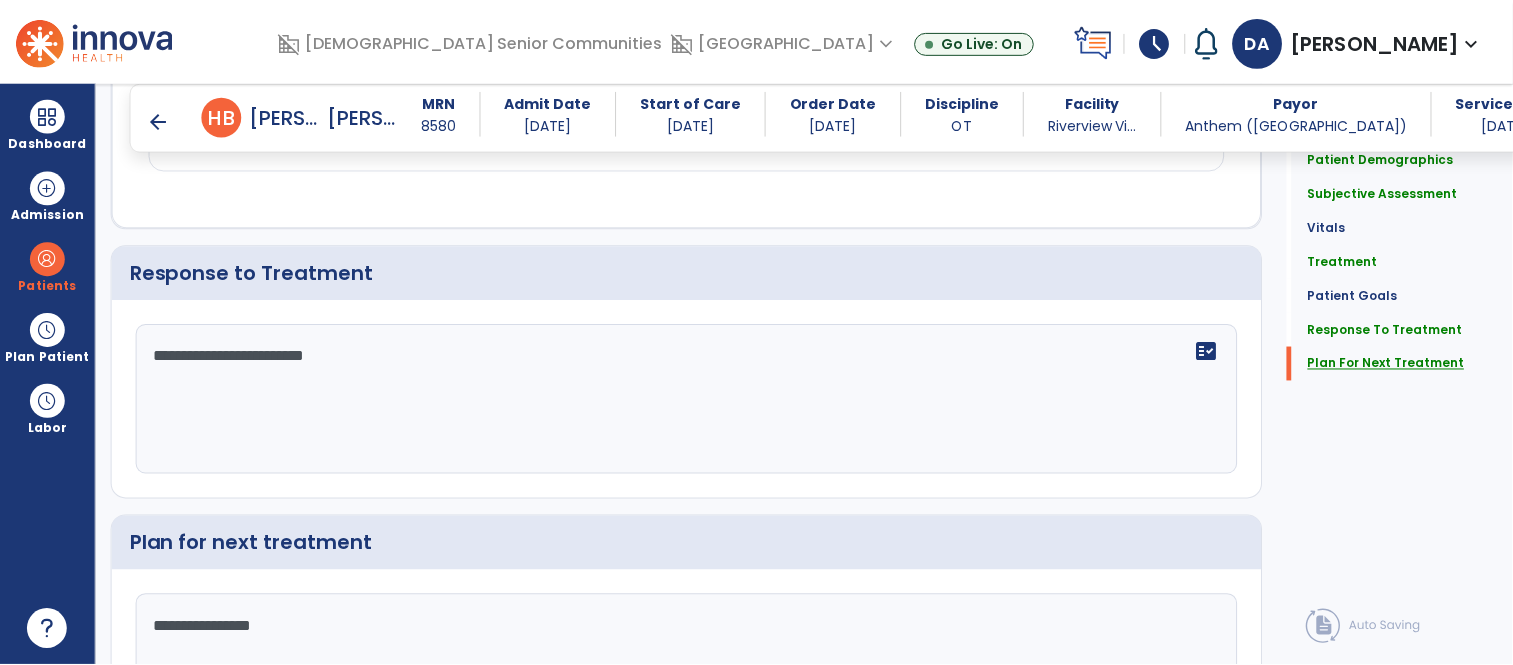scroll, scrollTop: 3550, scrollLeft: 0, axis: vertical 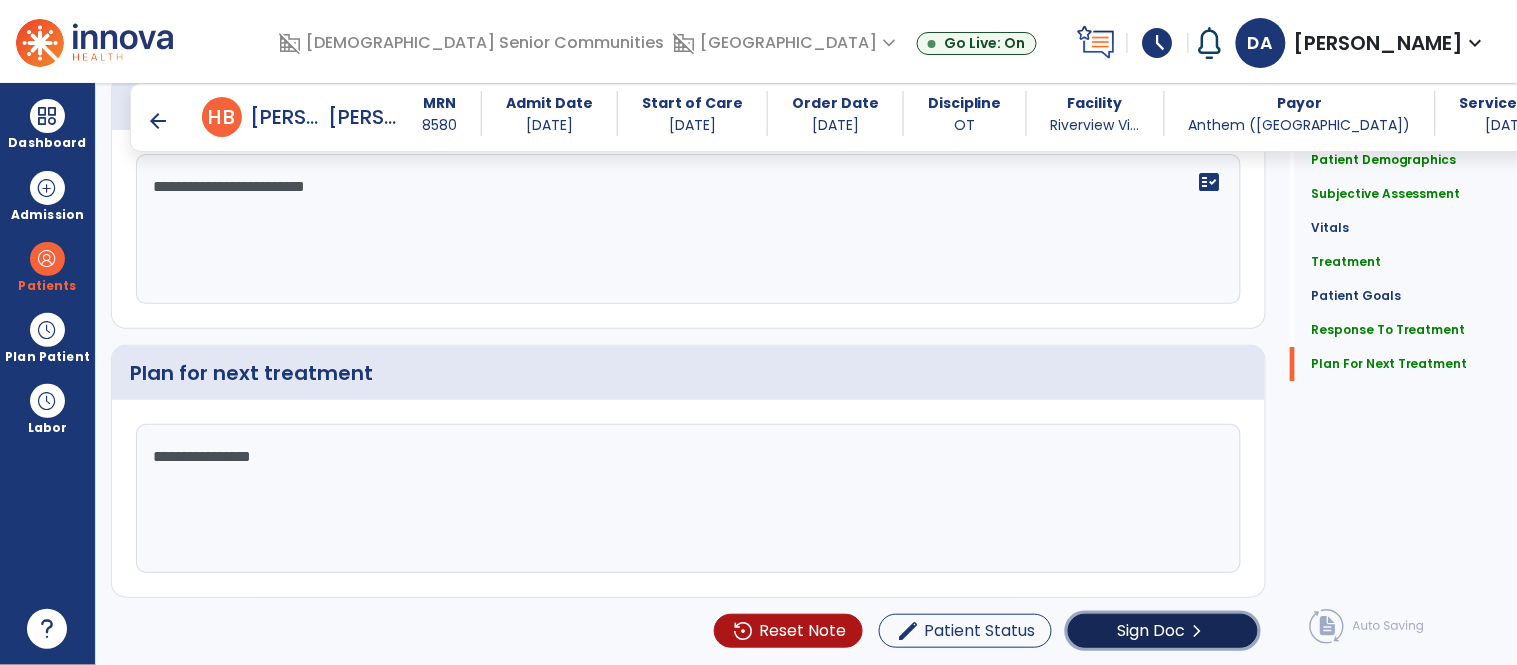 click on "Sign Doc" 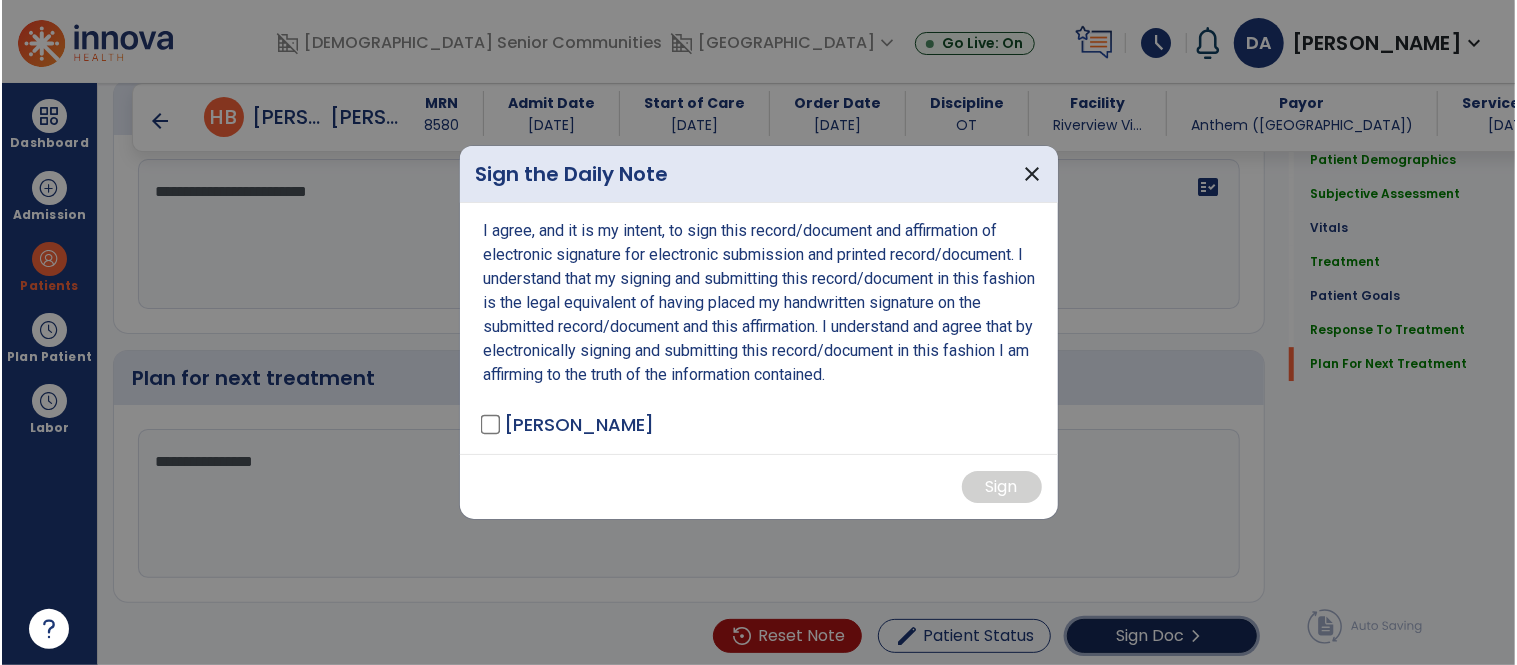 scroll, scrollTop: 3550, scrollLeft: 0, axis: vertical 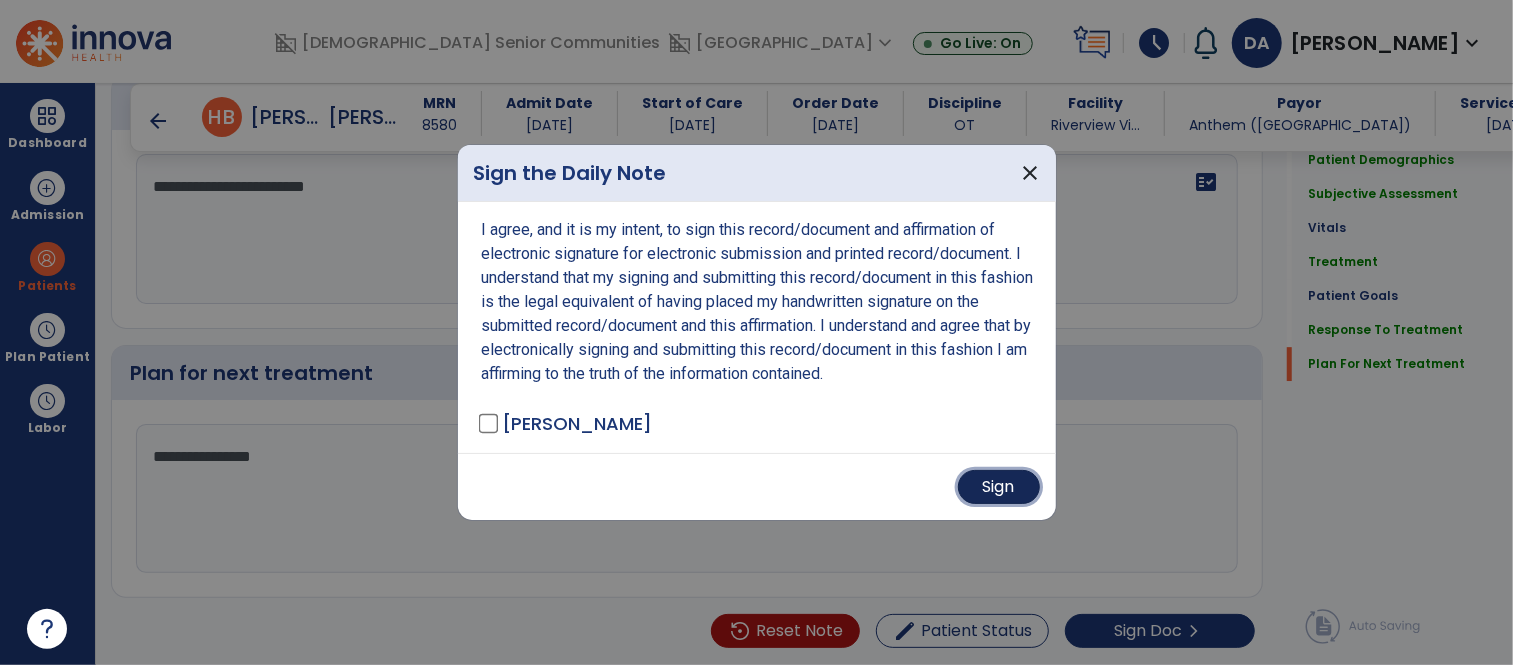 click on "Sign" at bounding box center [999, 487] 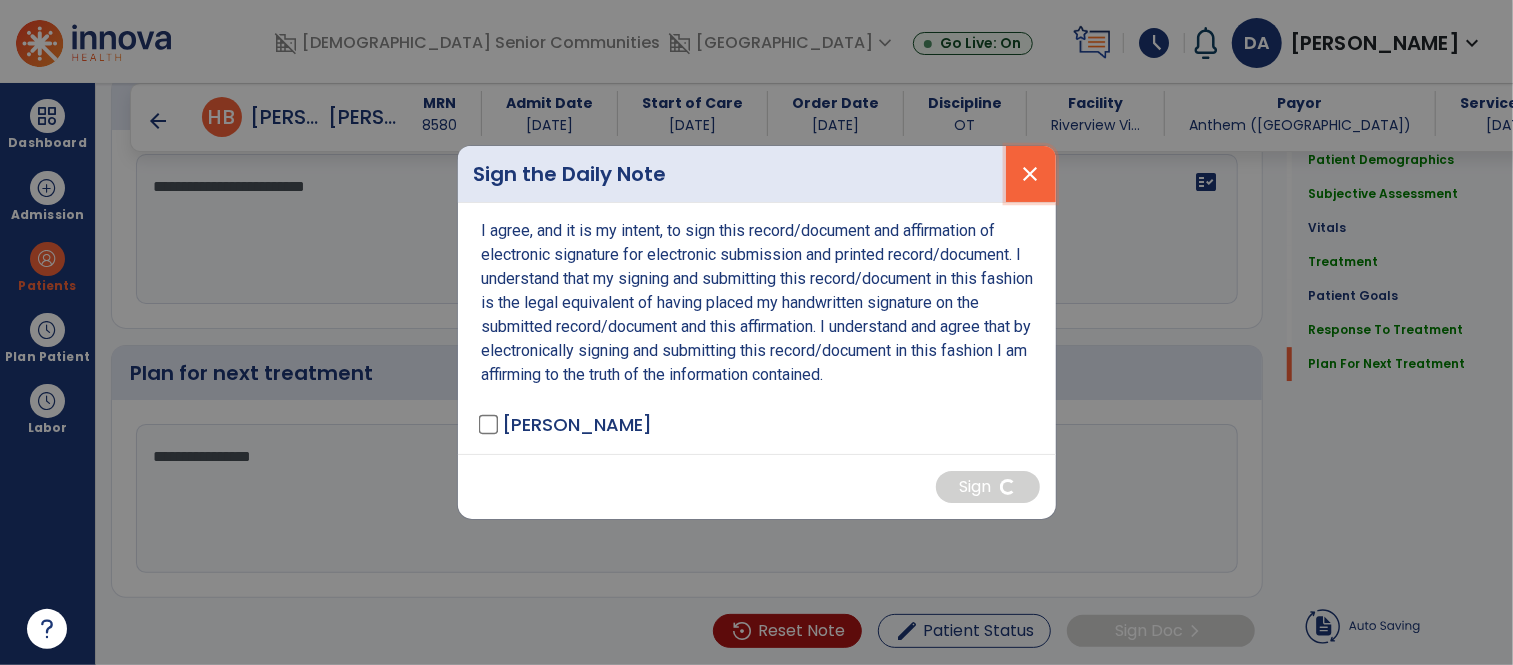 click on "close" at bounding box center [1031, 174] 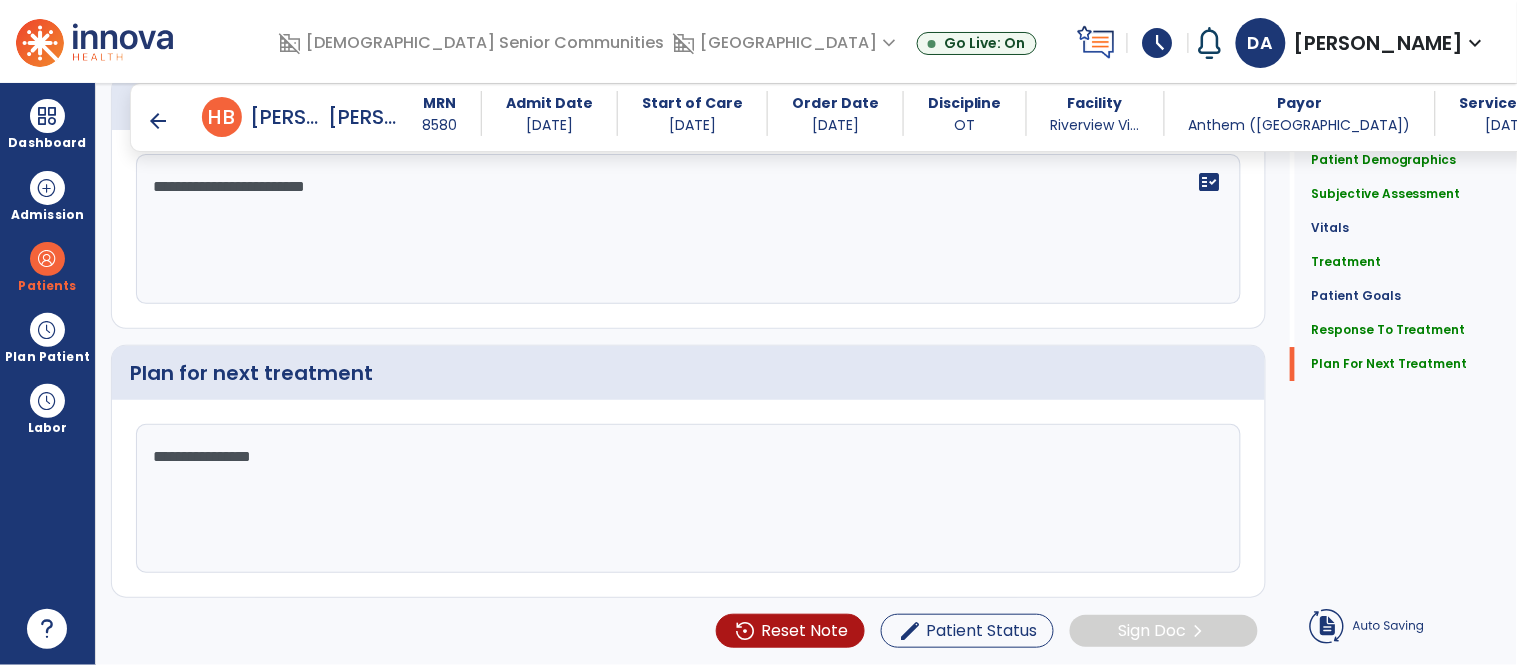 click on "arrow_back" at bounding box center [158, 121] 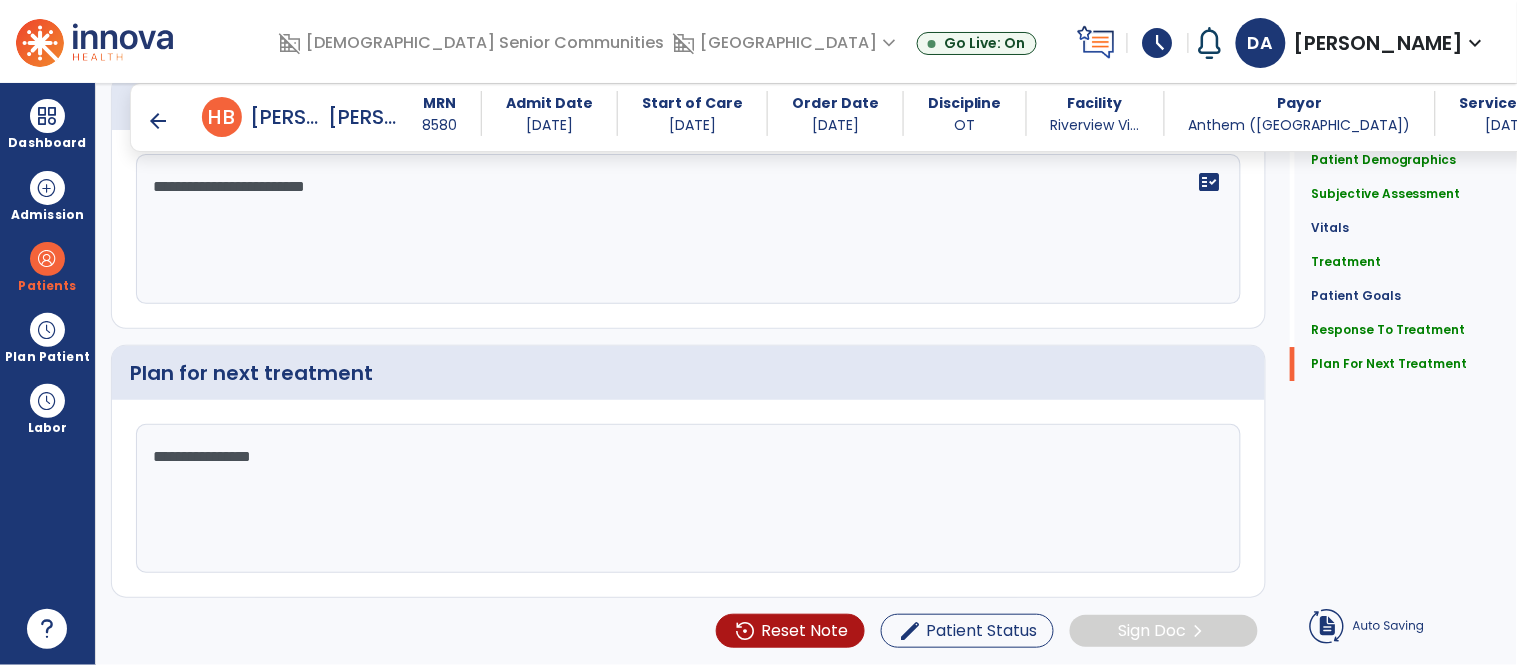 click on "arrow_back" at bounding box center (158, 121) 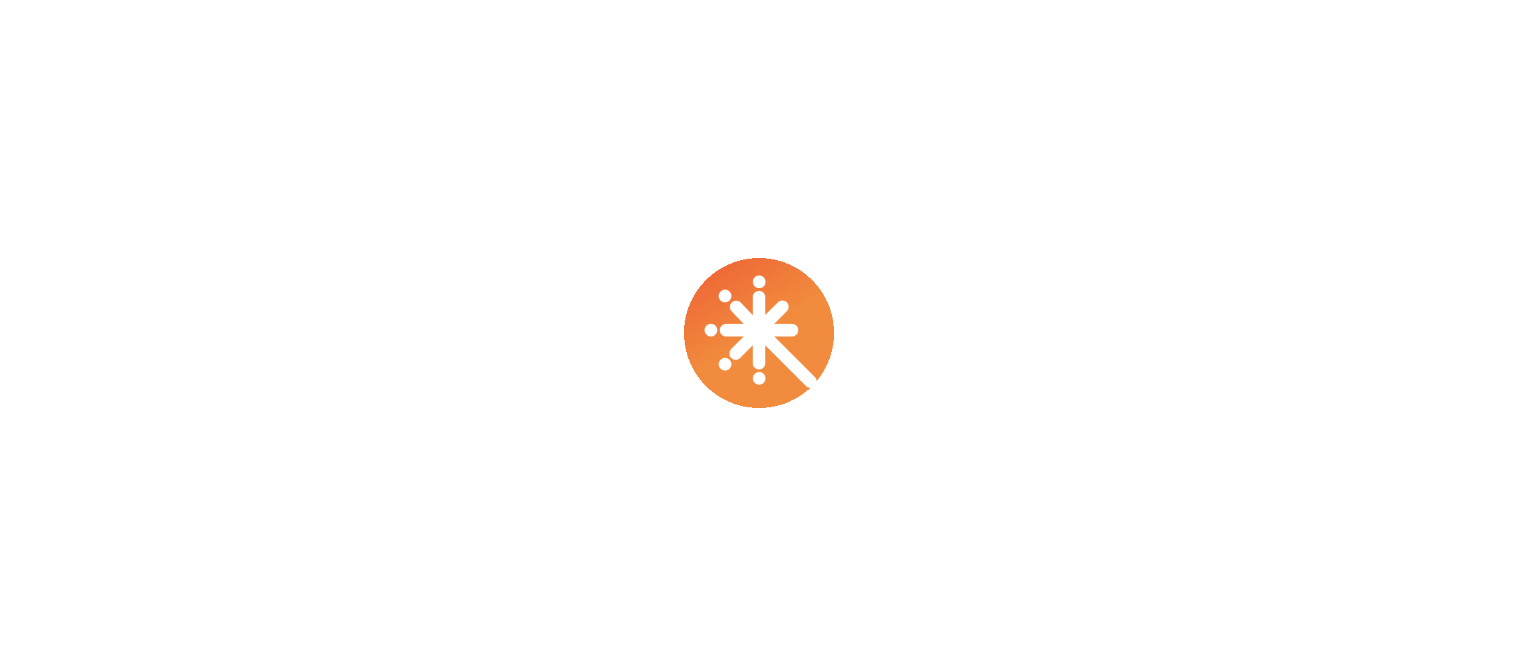 scroll, scrollTop: 0, scrollLeft: 0, axis: both 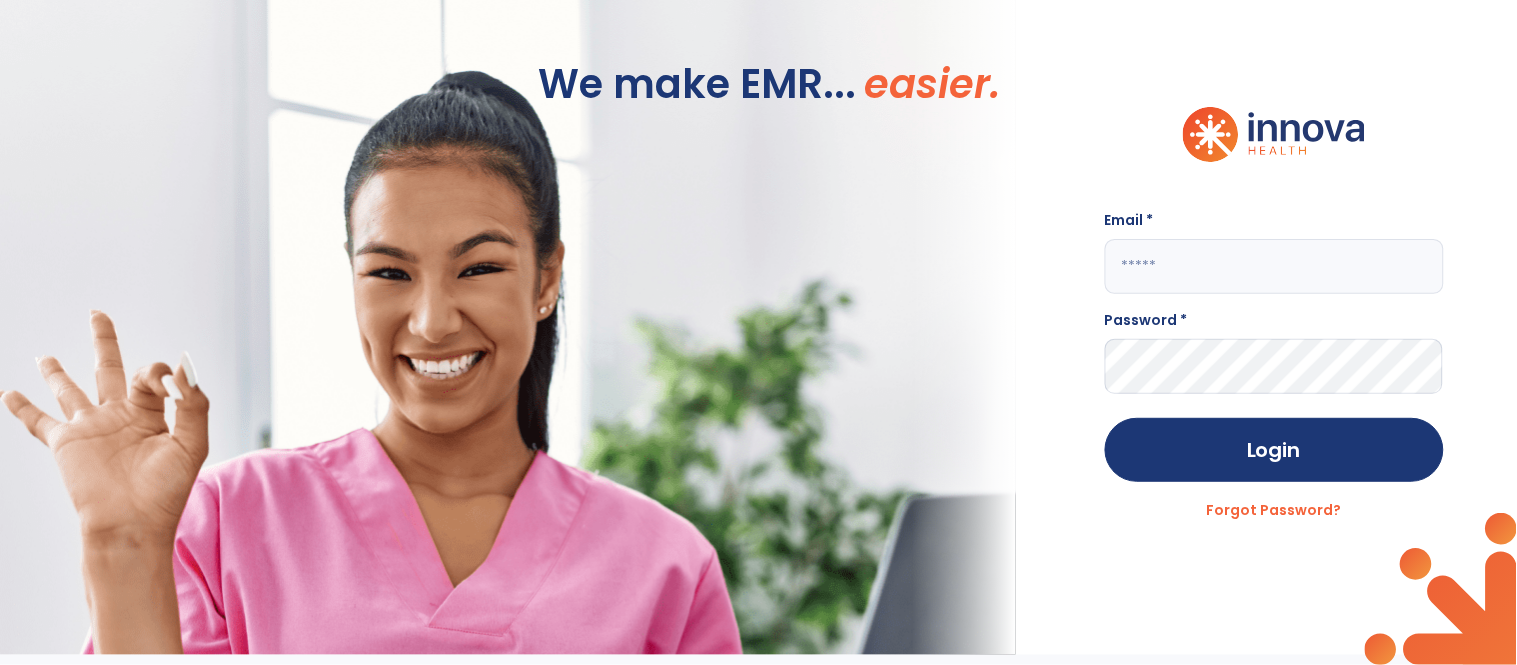 click 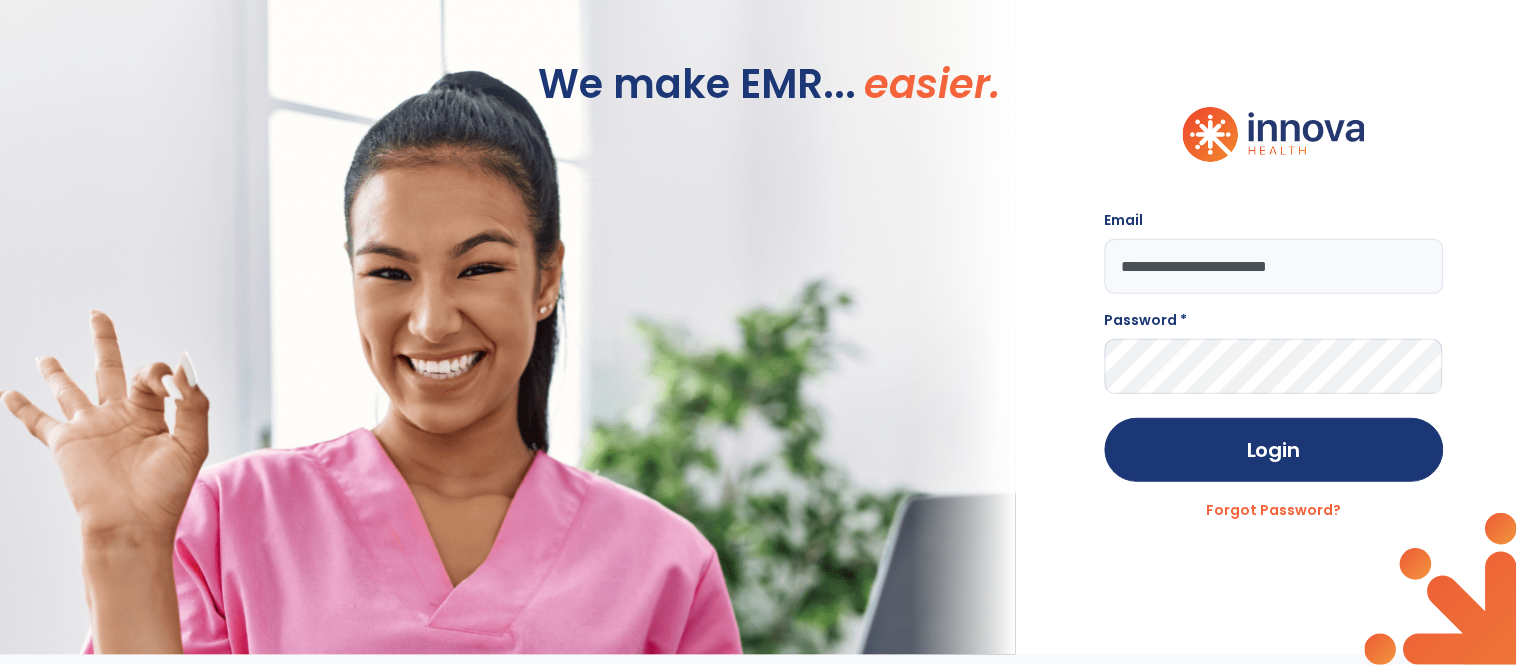 type on "**********" 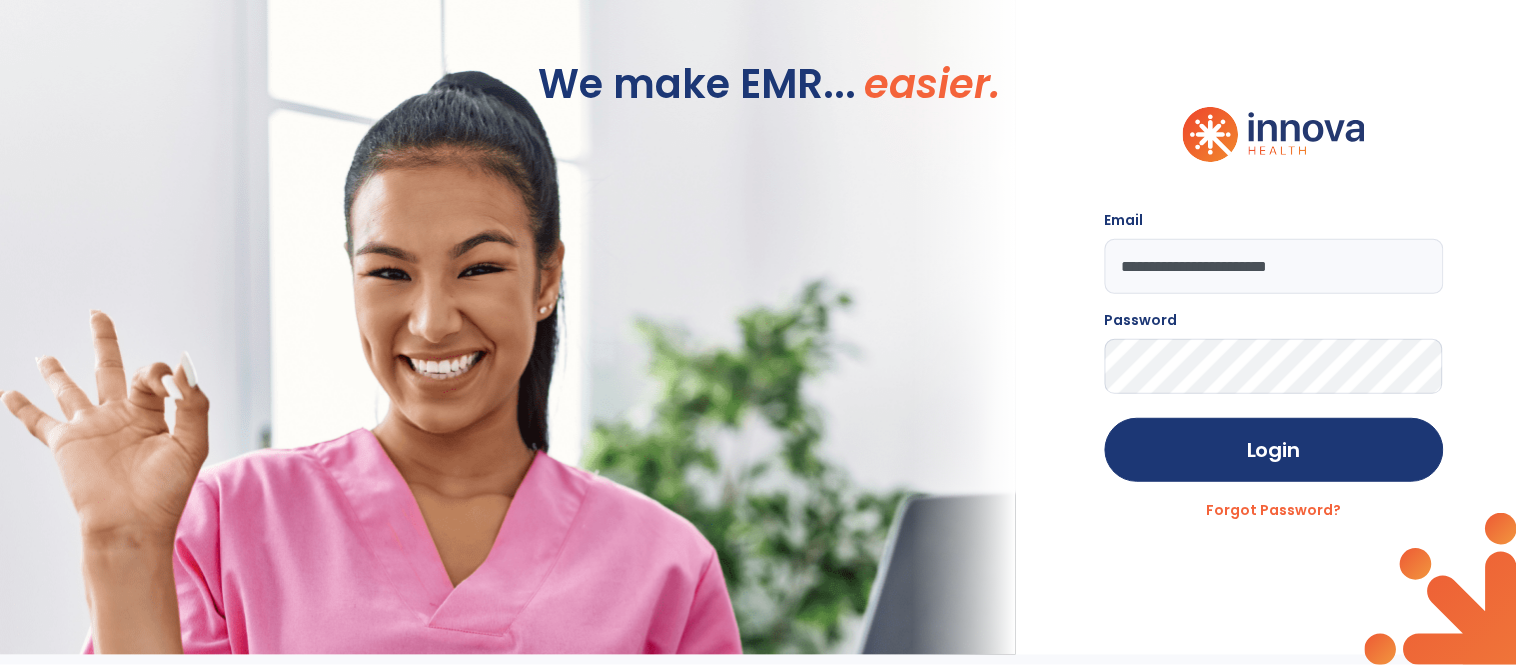click on "Login" 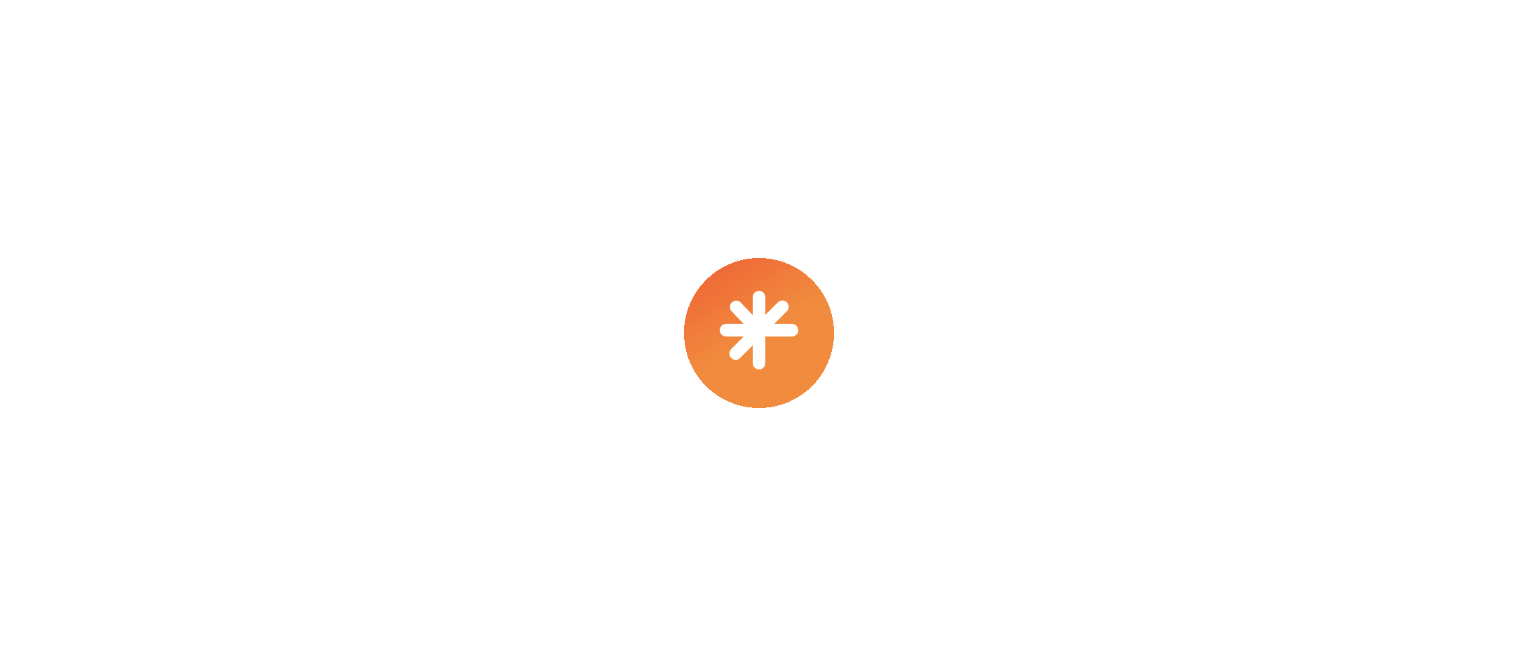 scroll, scrollTop: 0, scrollLeft: 0, axis: both 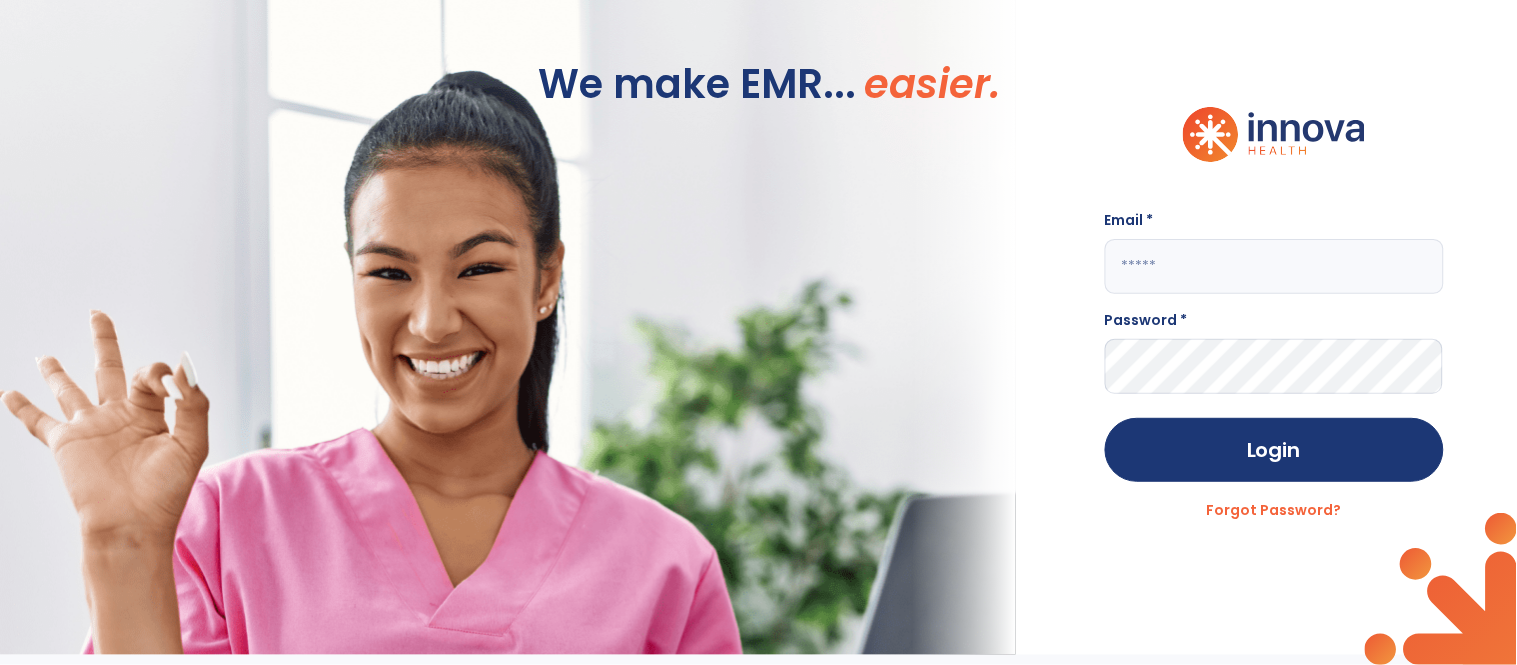 click 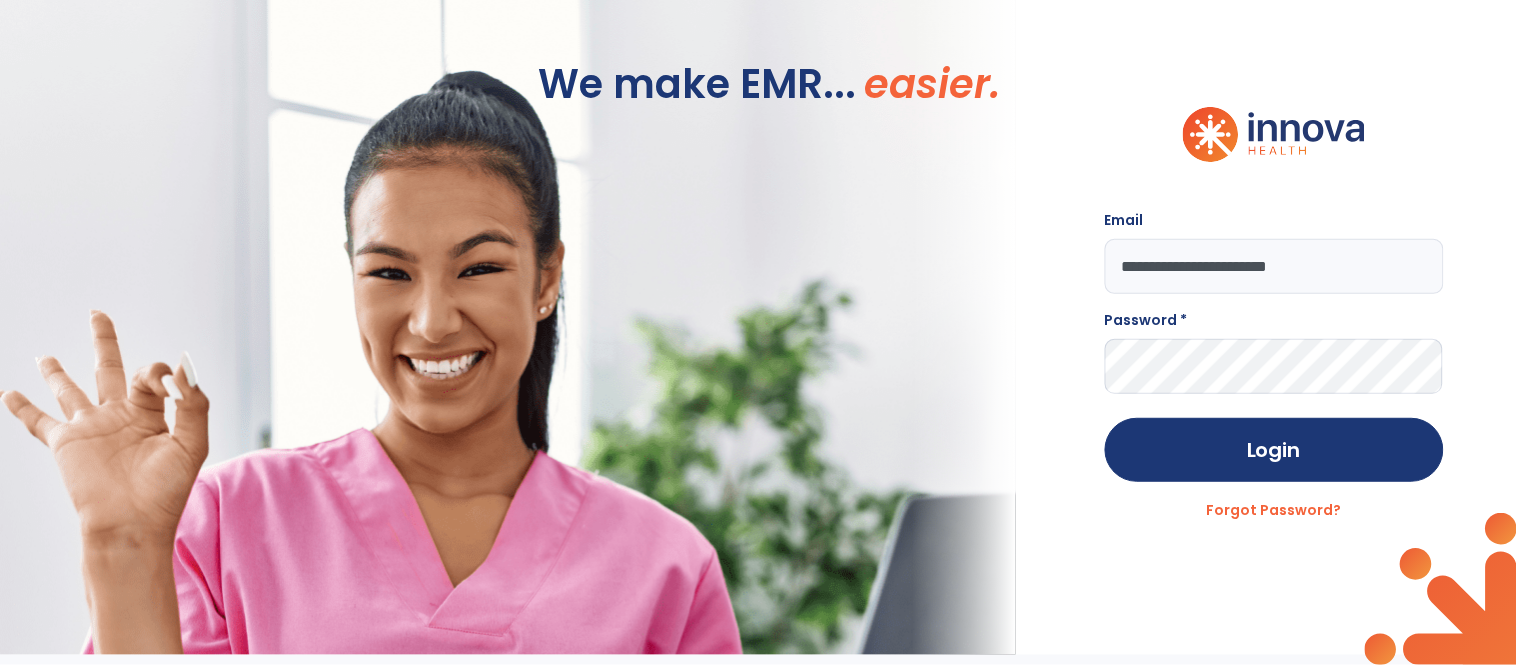 type on "**********" 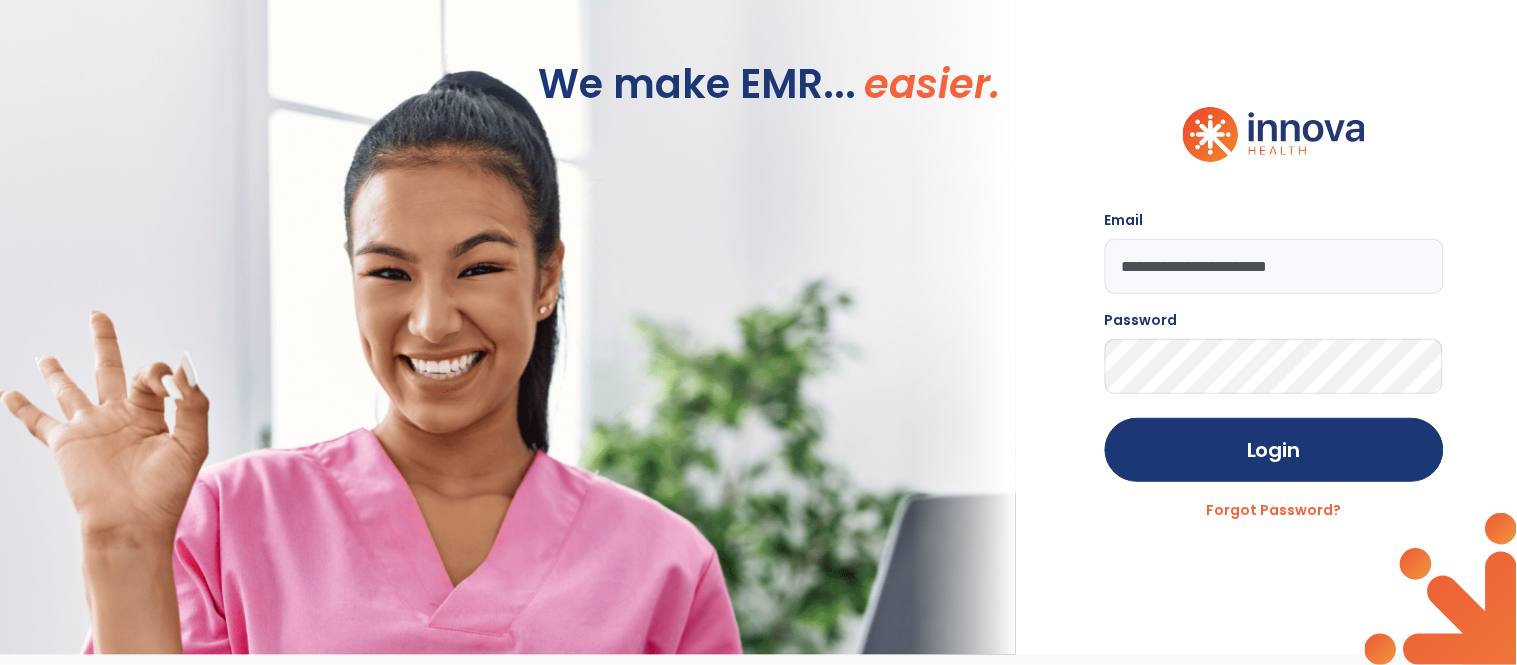 click on "Login" 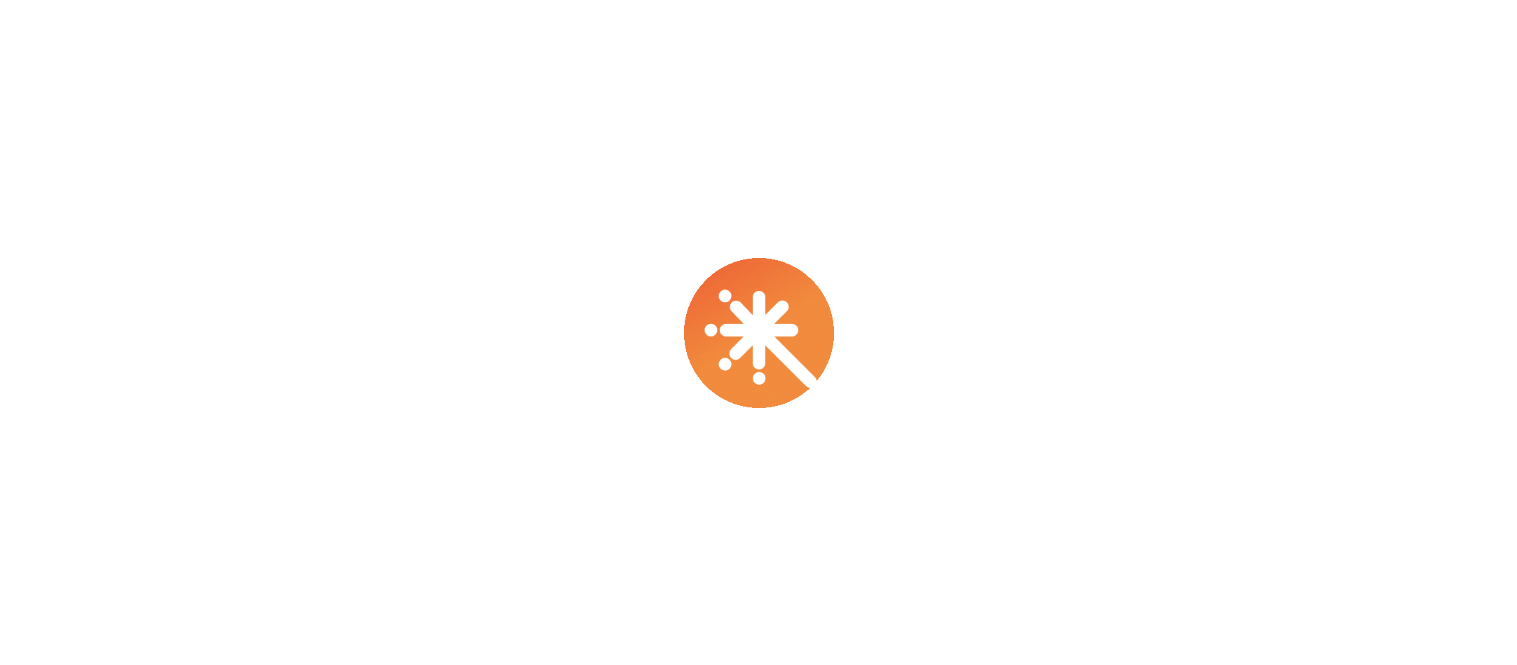 scroll, scrollTop: 0, scrollLeft: 0, axis: both 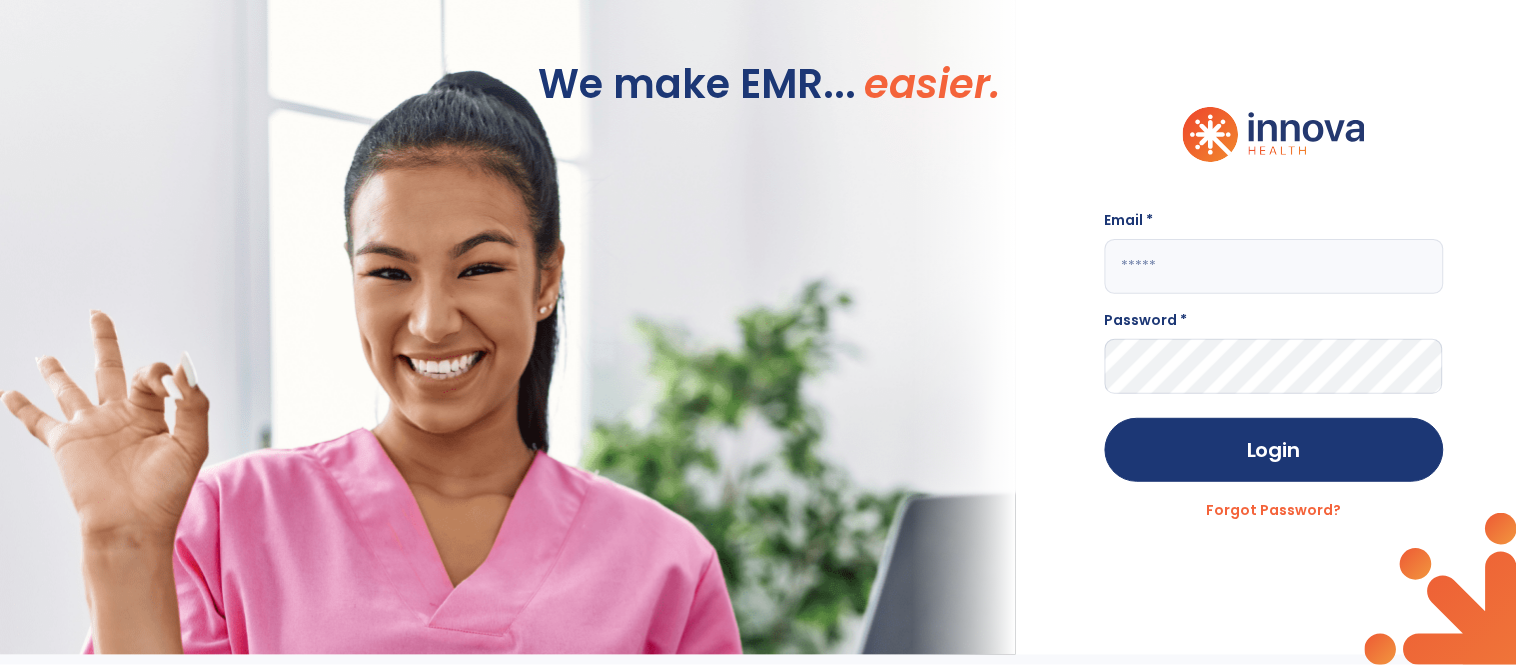 click 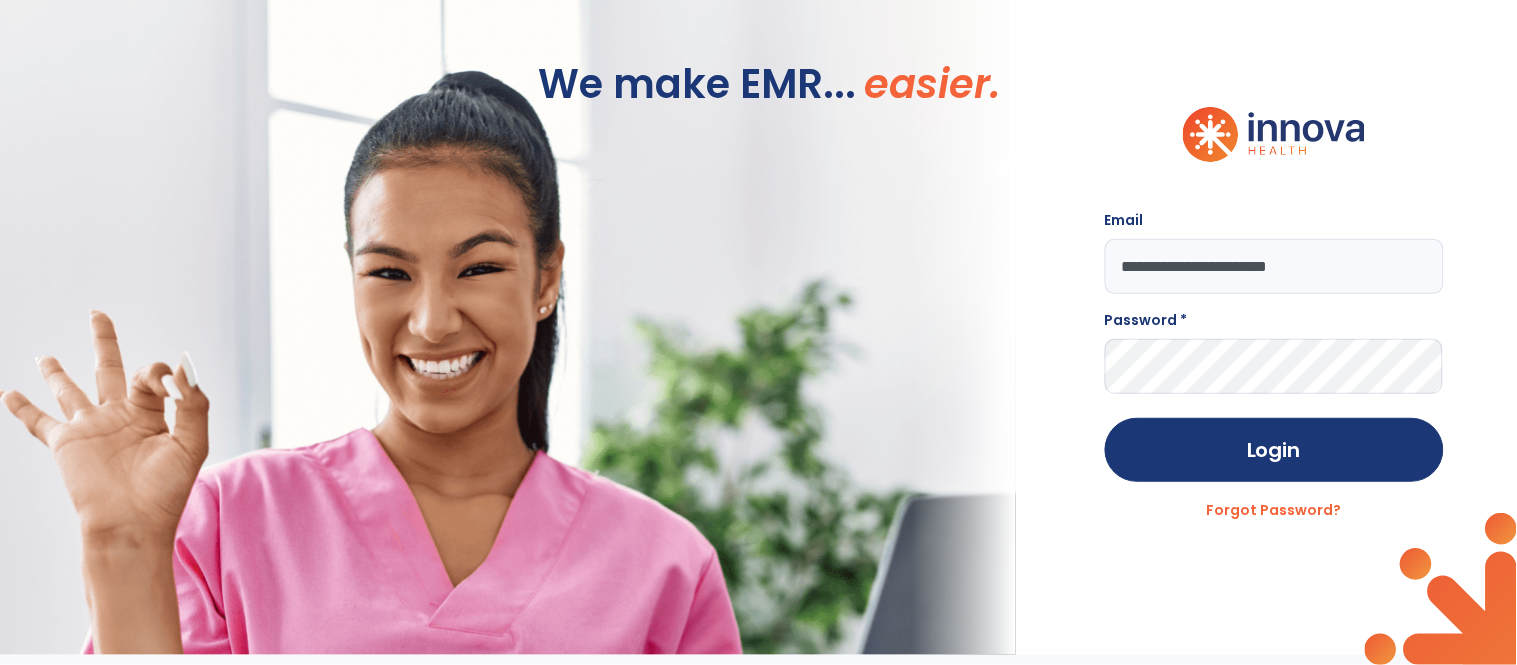 type on "**********" 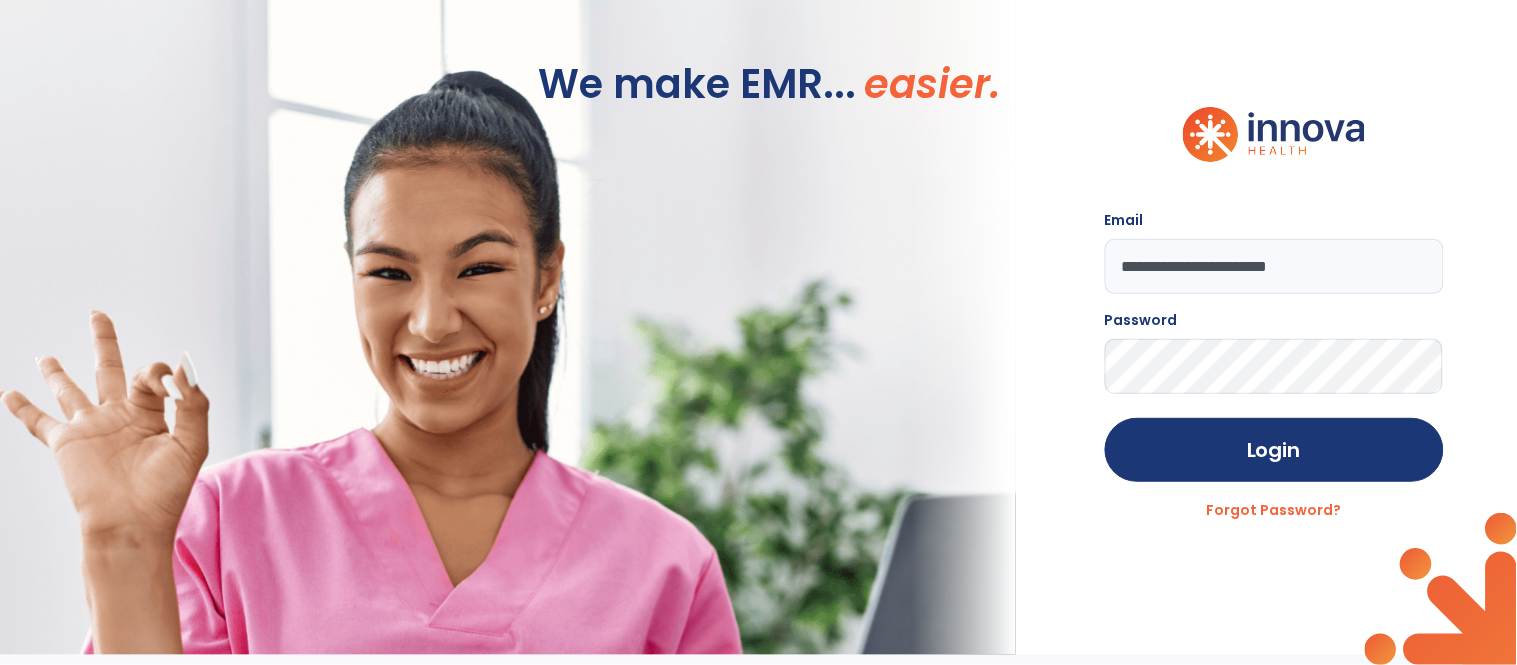 click on "Login" 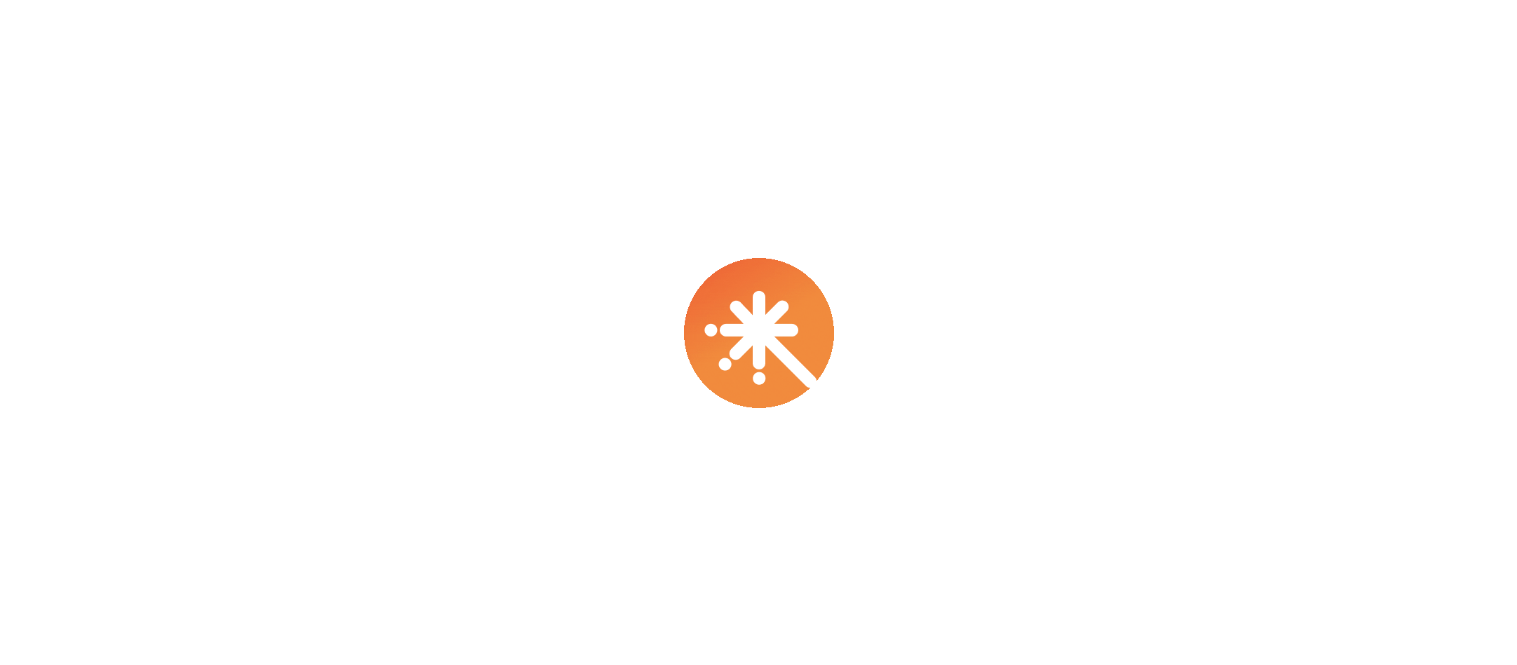 scroll, scrollTop: 0, scrollLeft: 0, axis: both 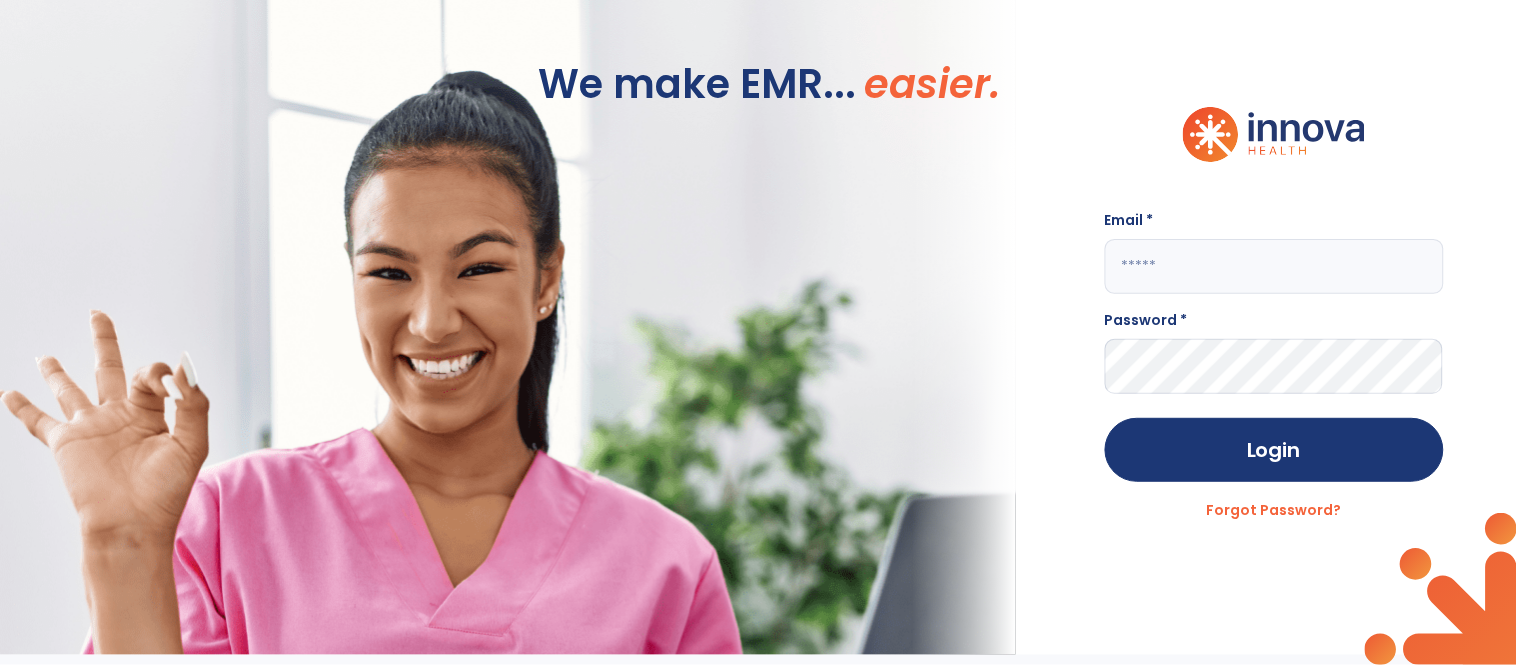 click 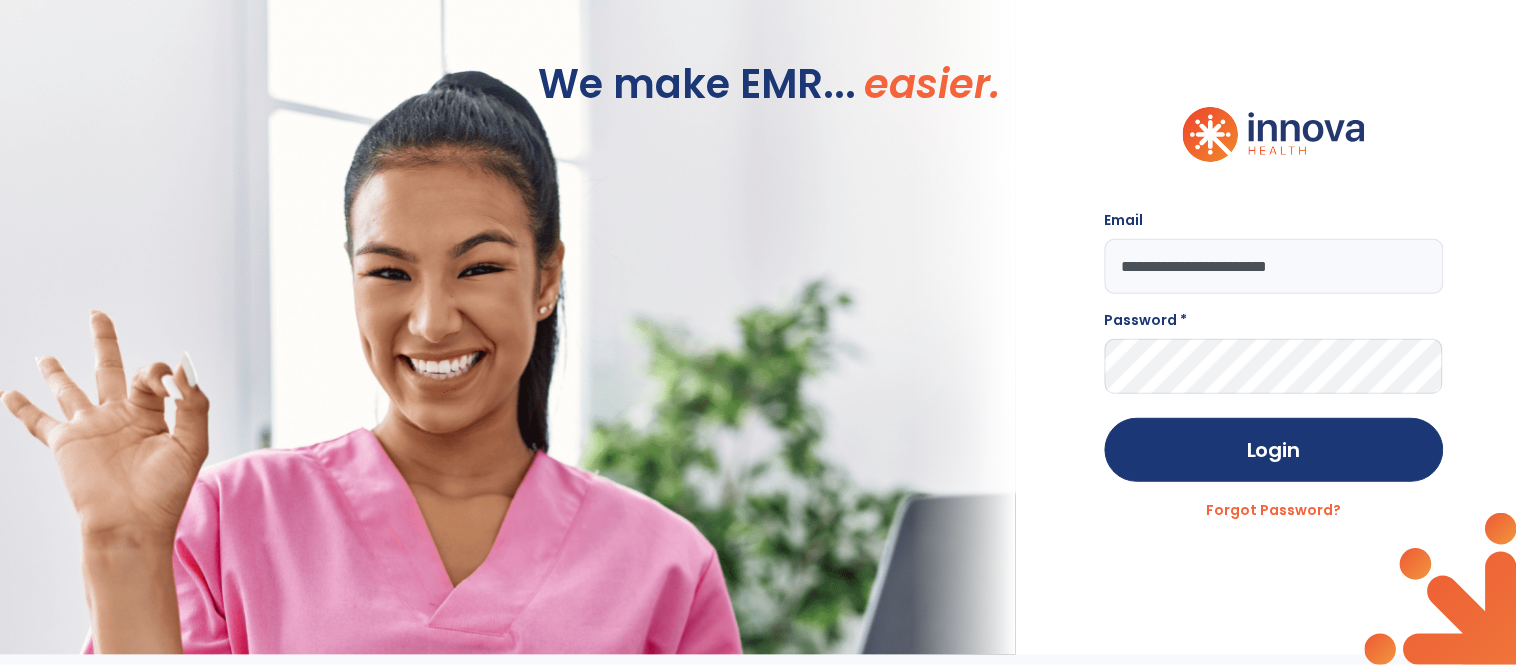 type on "**********" 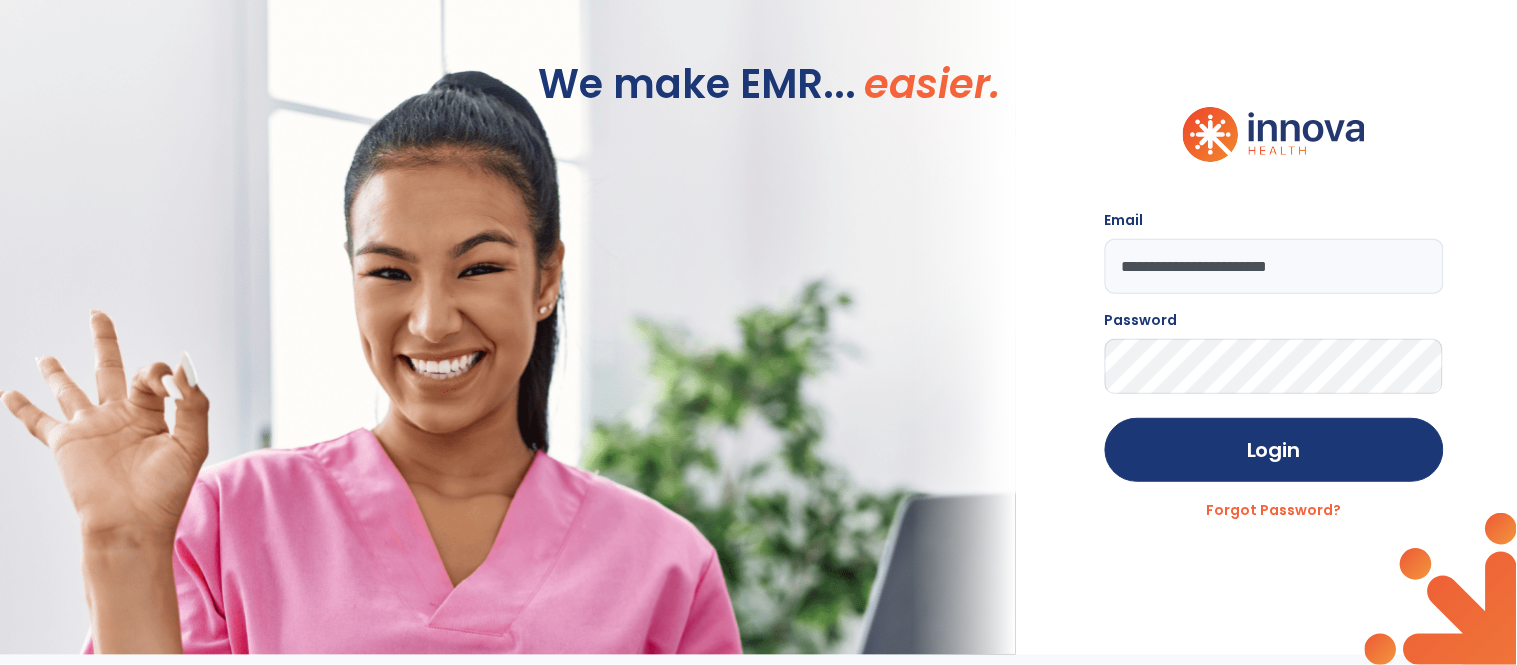 click on "Login" 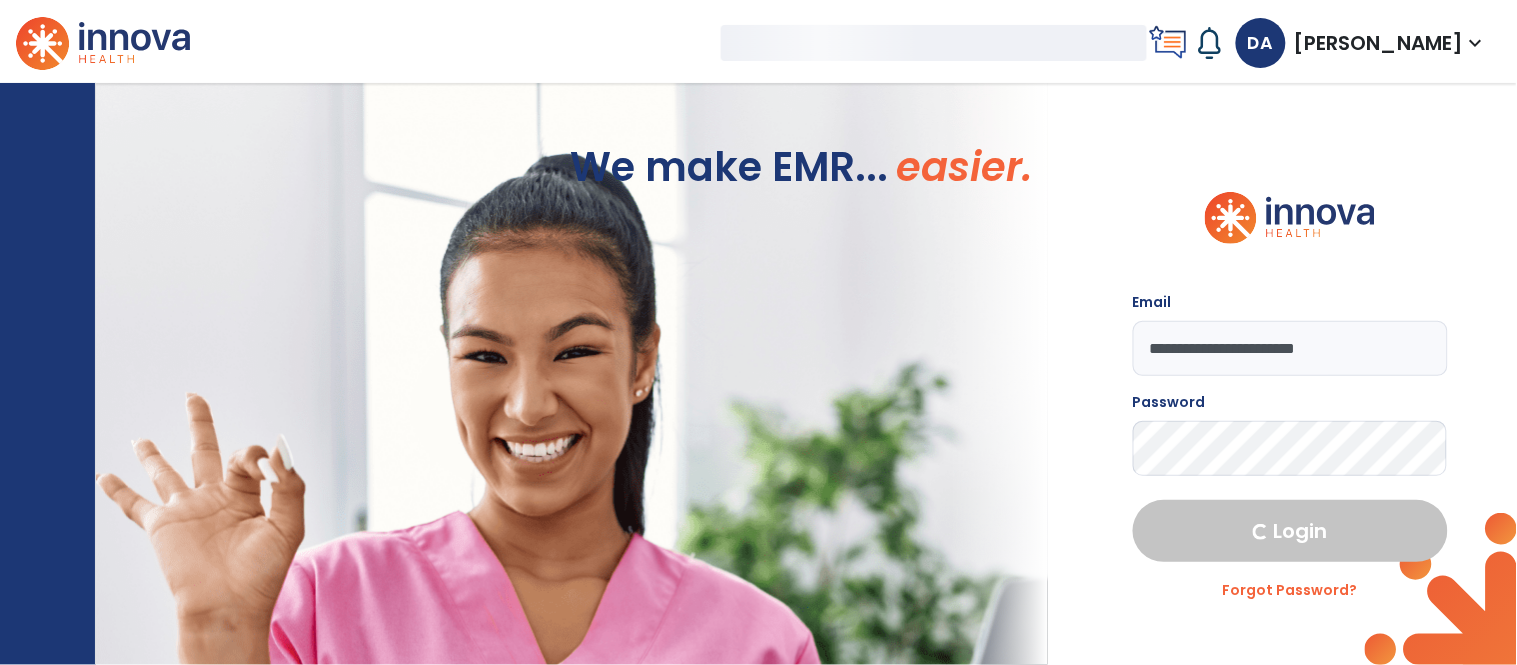 select on "****" 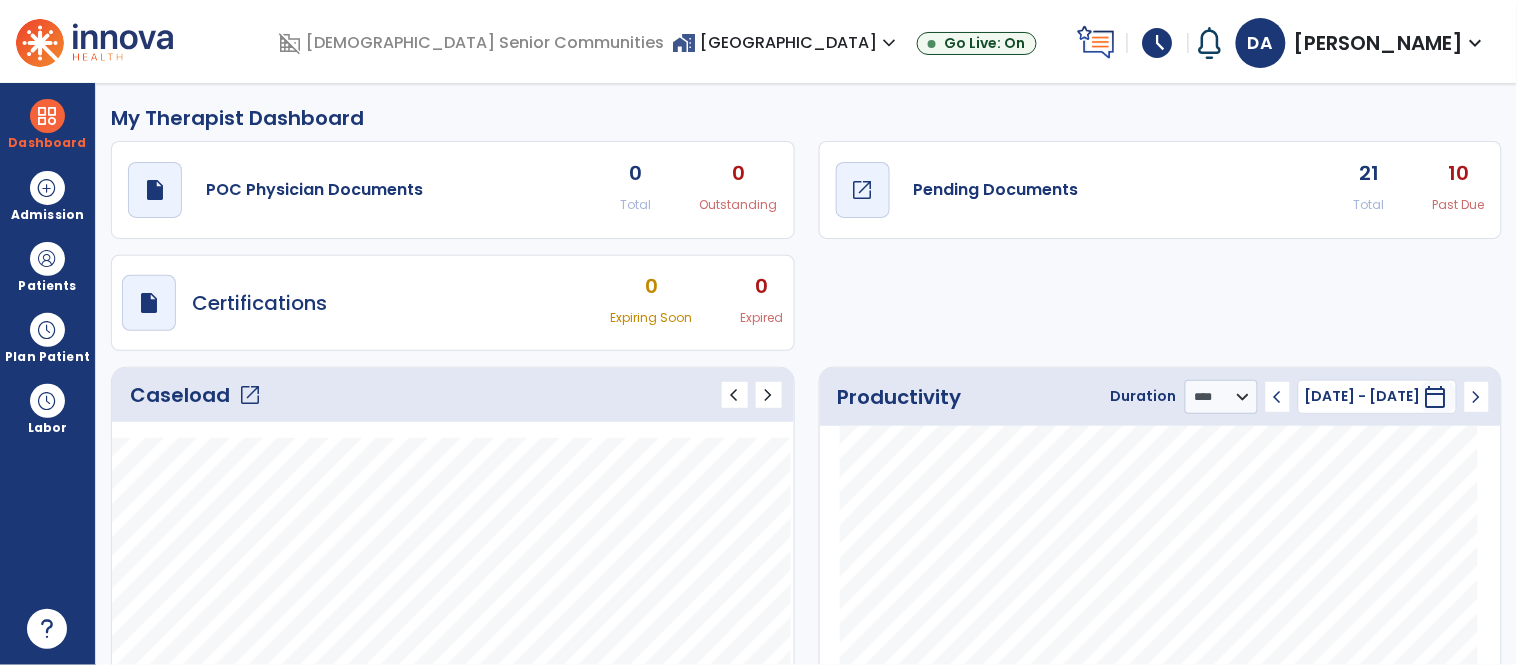 click on "Pending Documents" 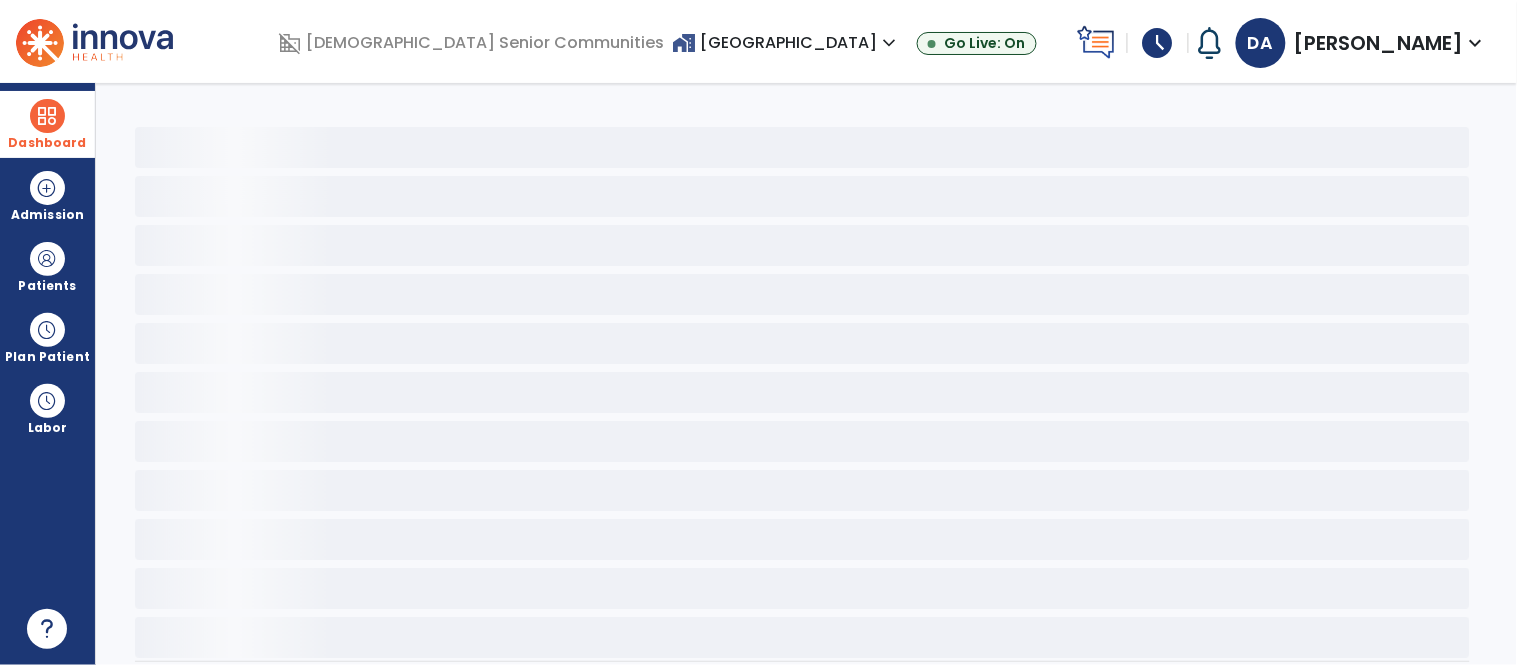 click at bounding box center (47, 116) 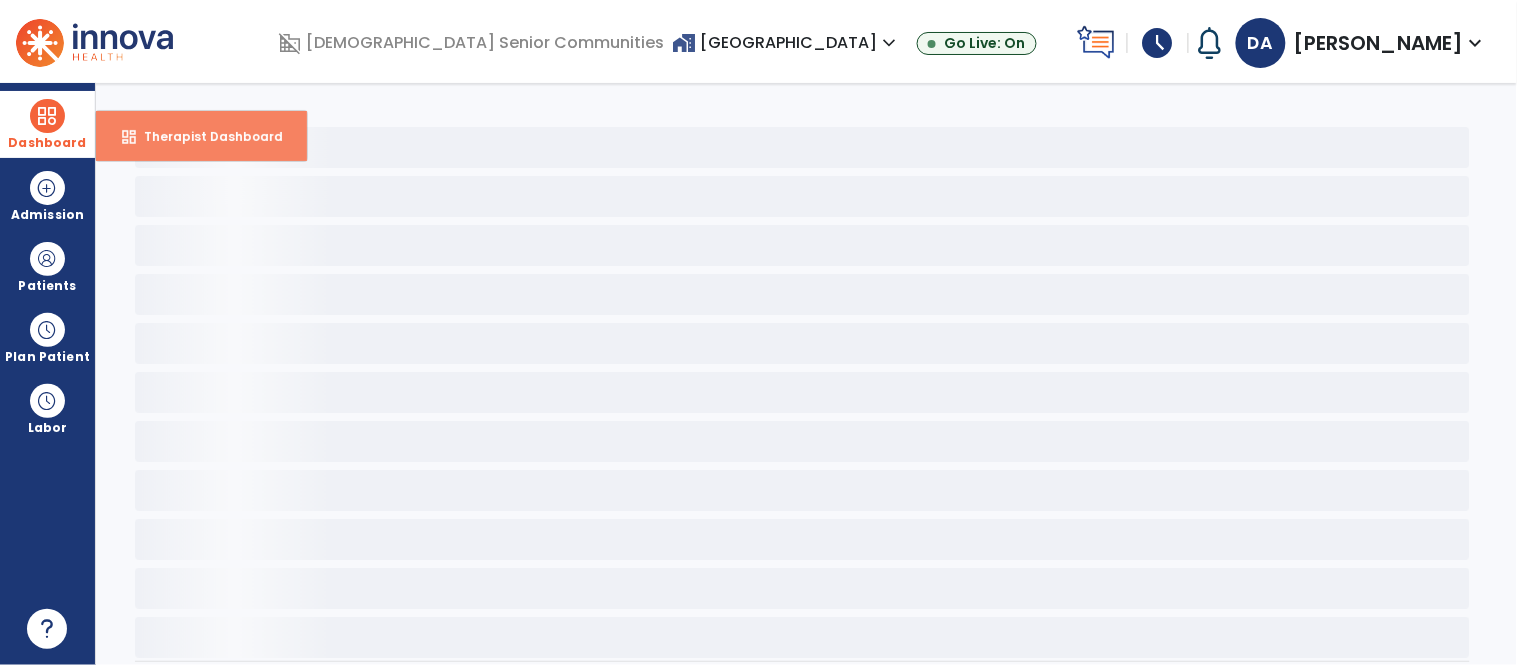 click on "Therapist Dashboard" at bounding box center [205, 136] 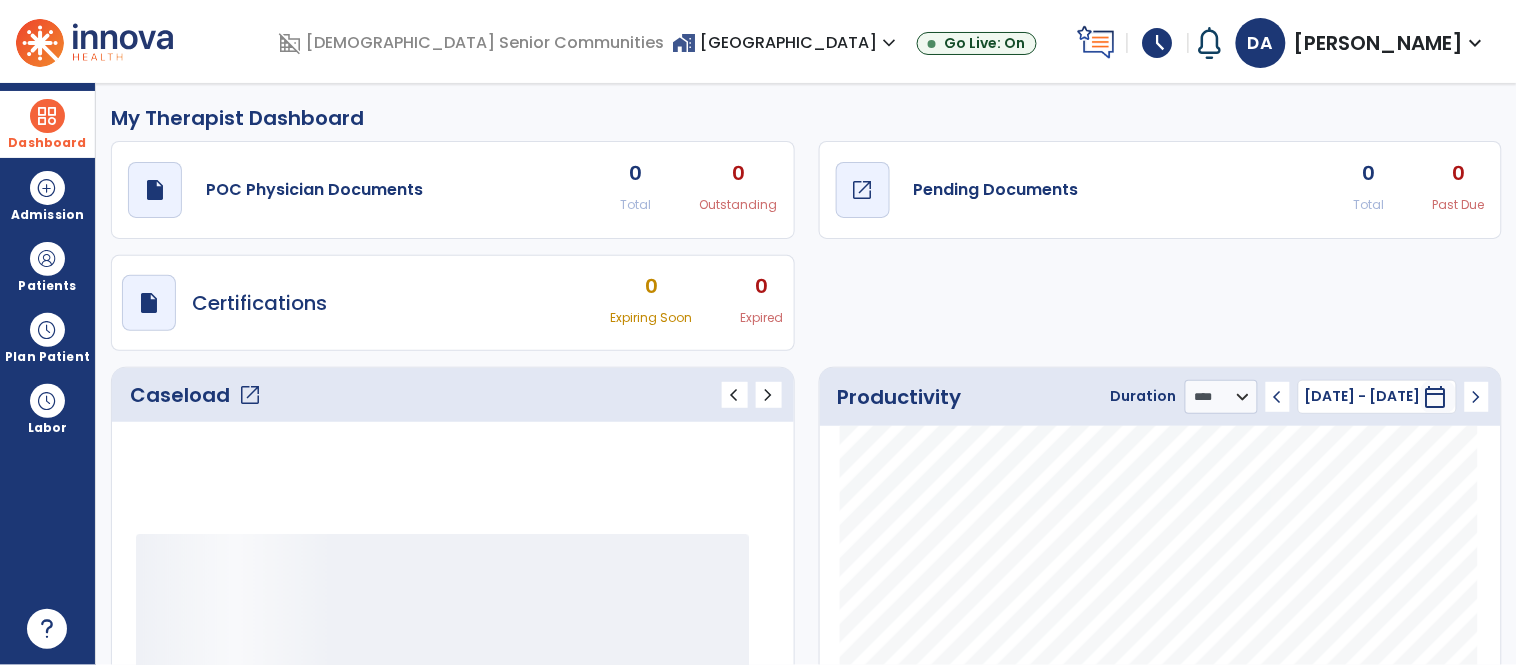 click on "Pending Documents" 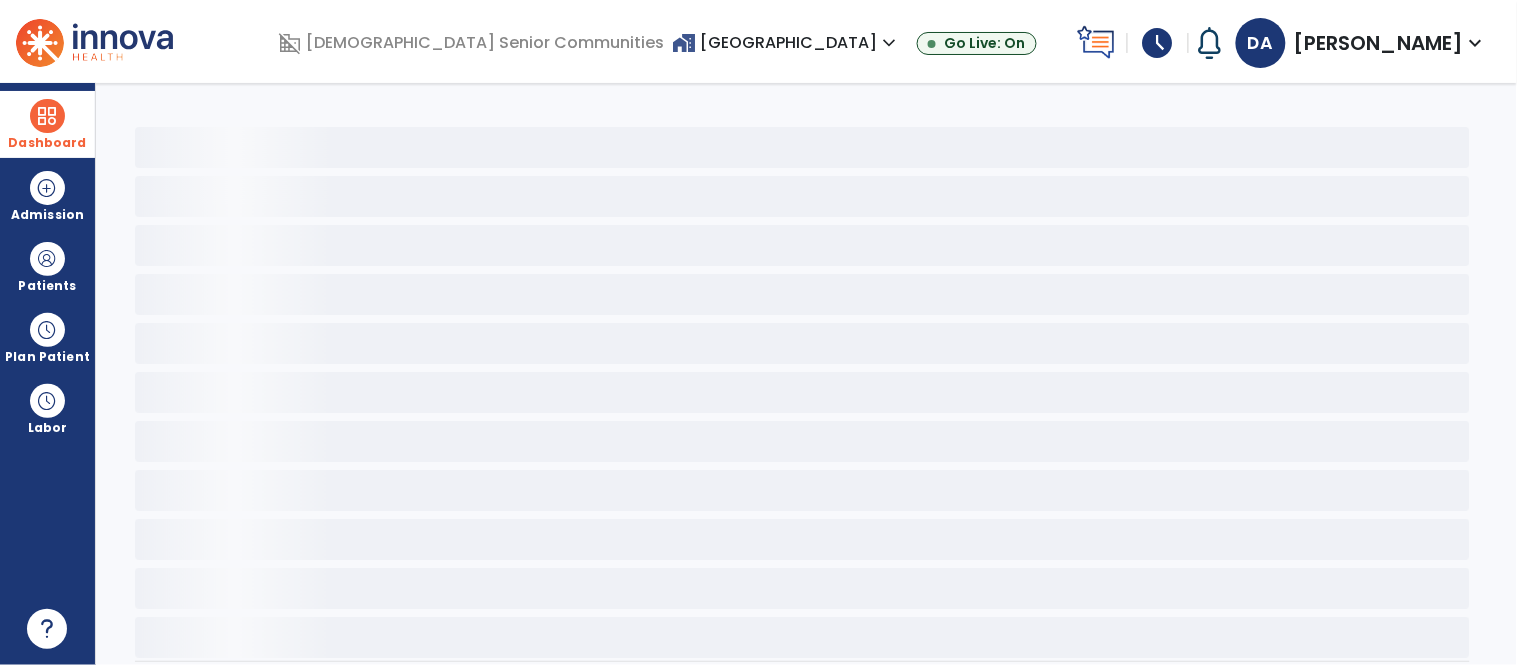 click 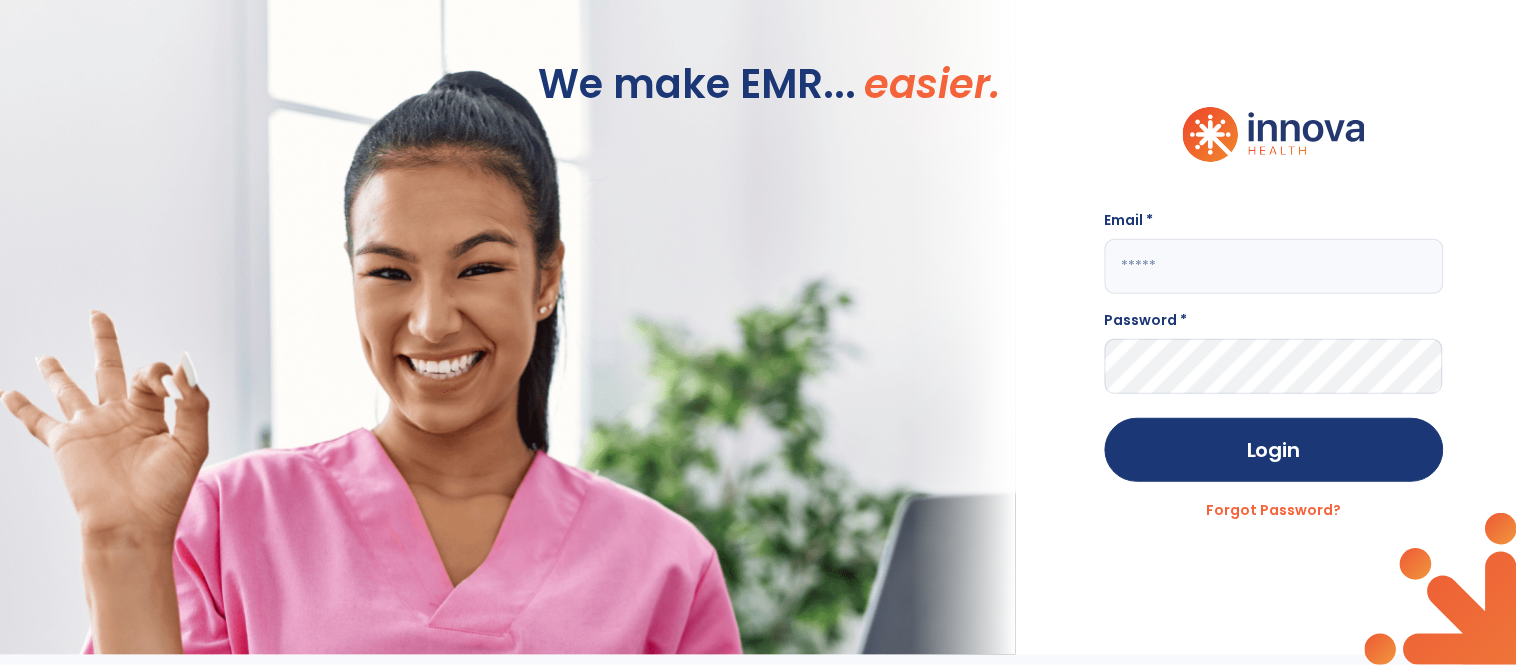 click 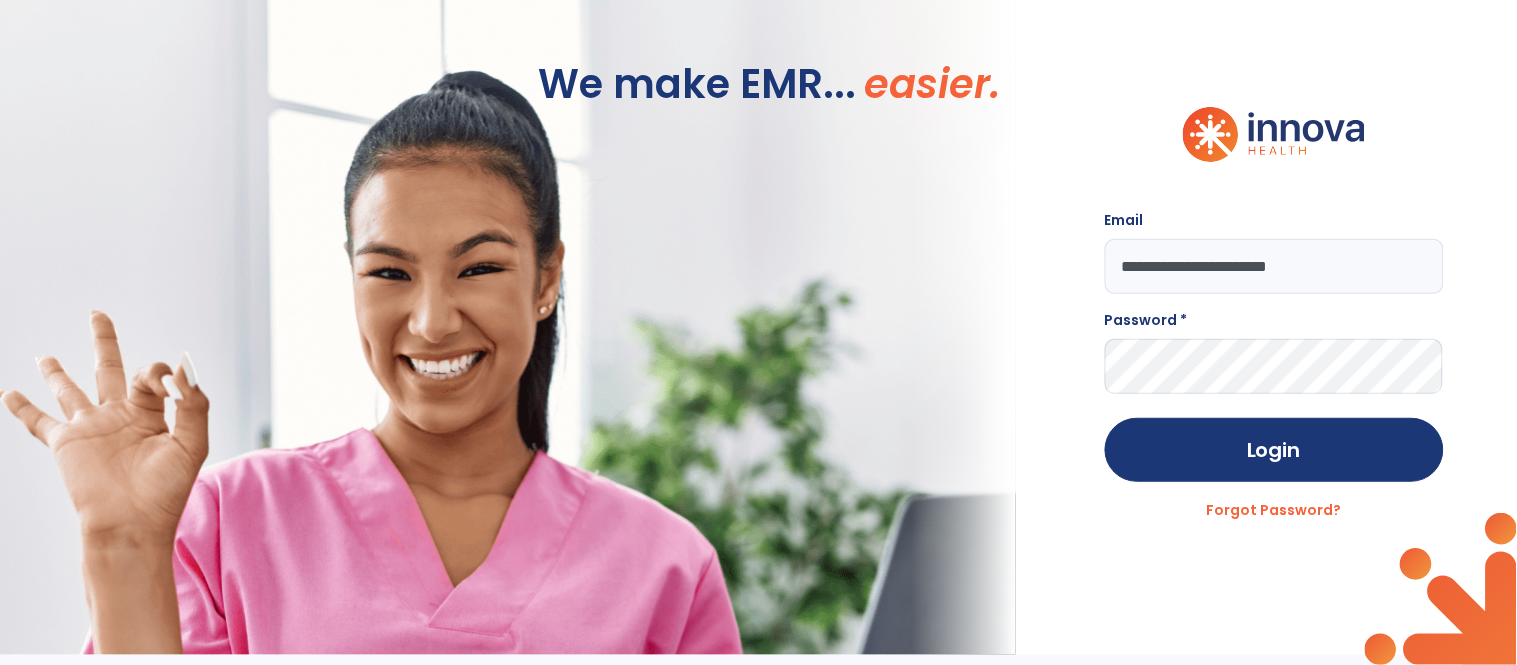type on "**********" 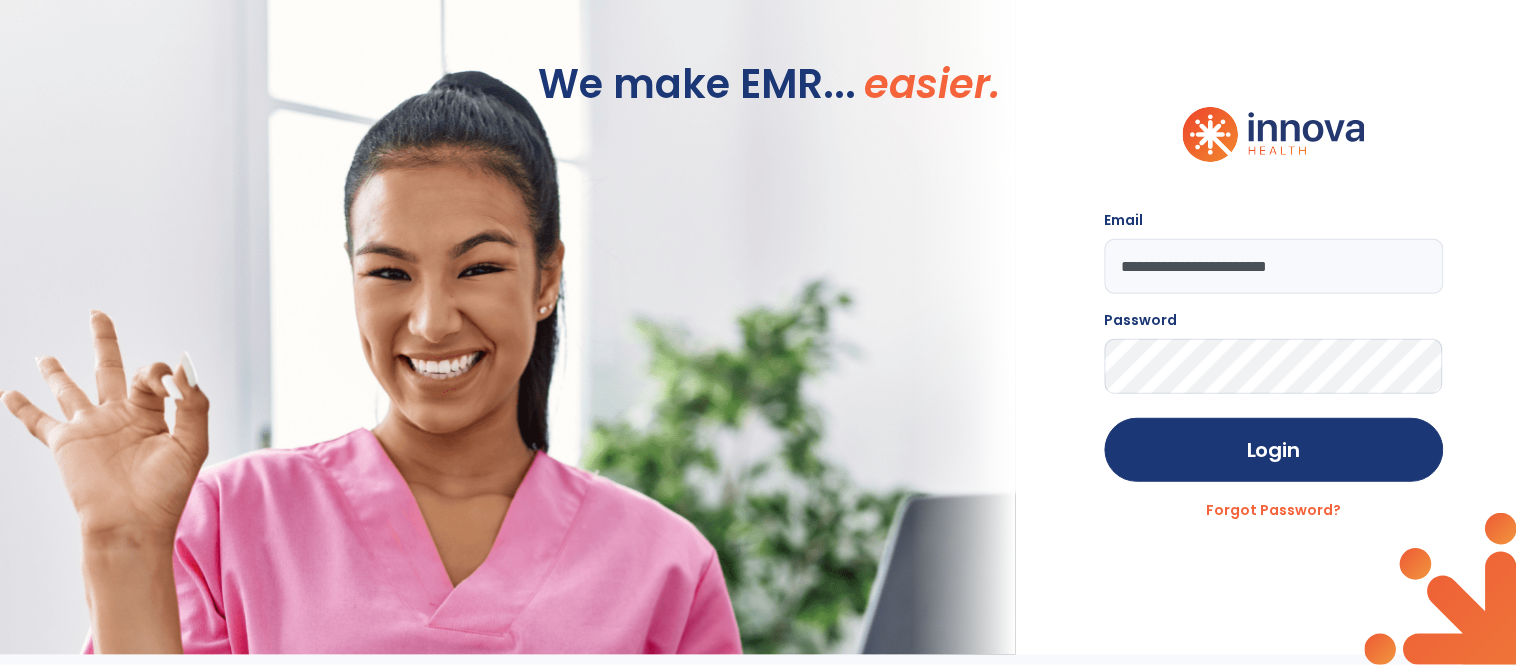 click on "Login" 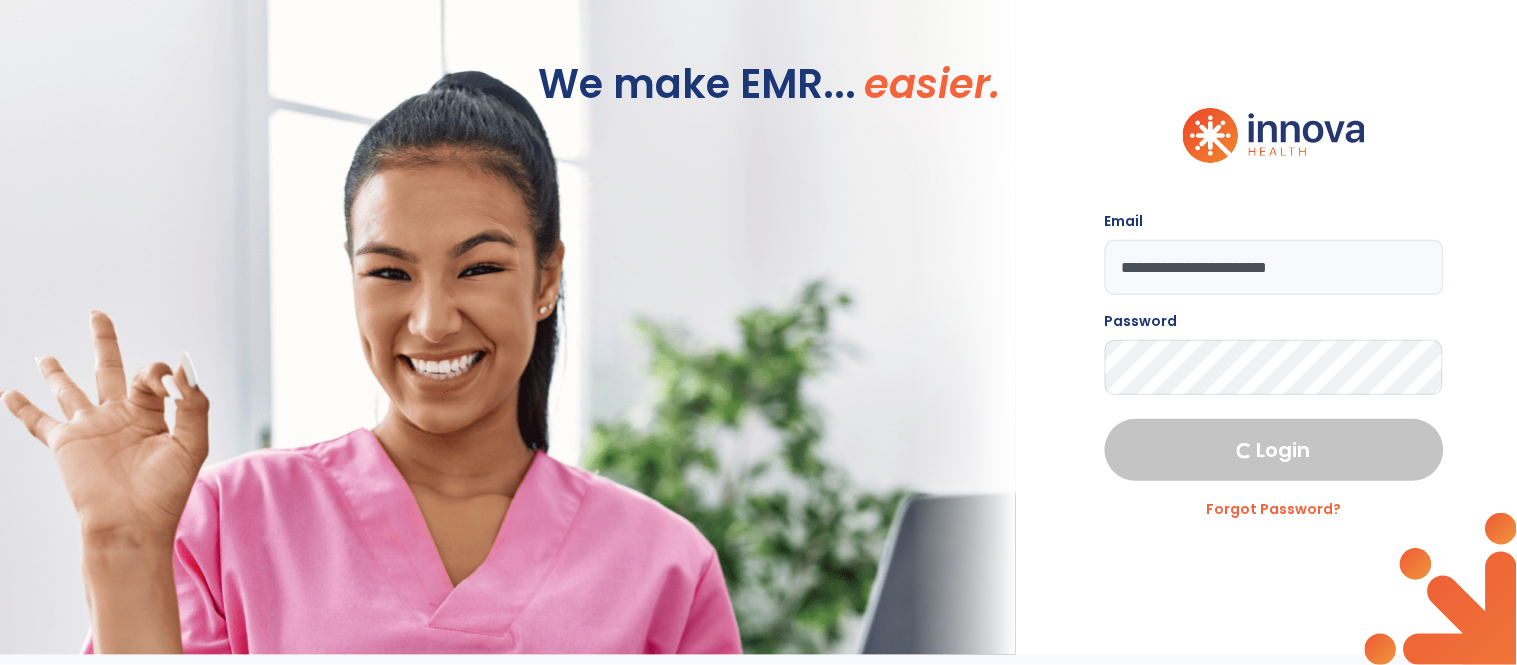 select on "****" 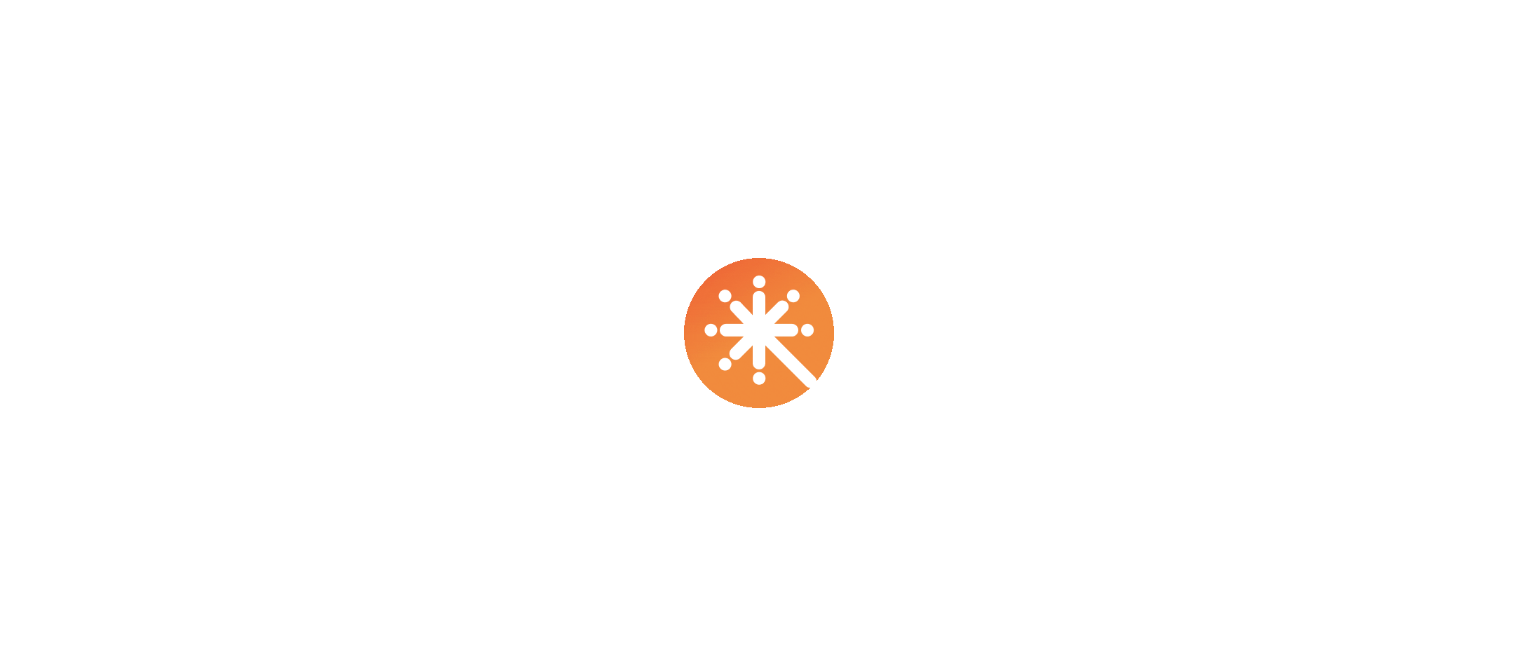 scroll, scrollTop: 0, scrollLeft: 0, axis: both 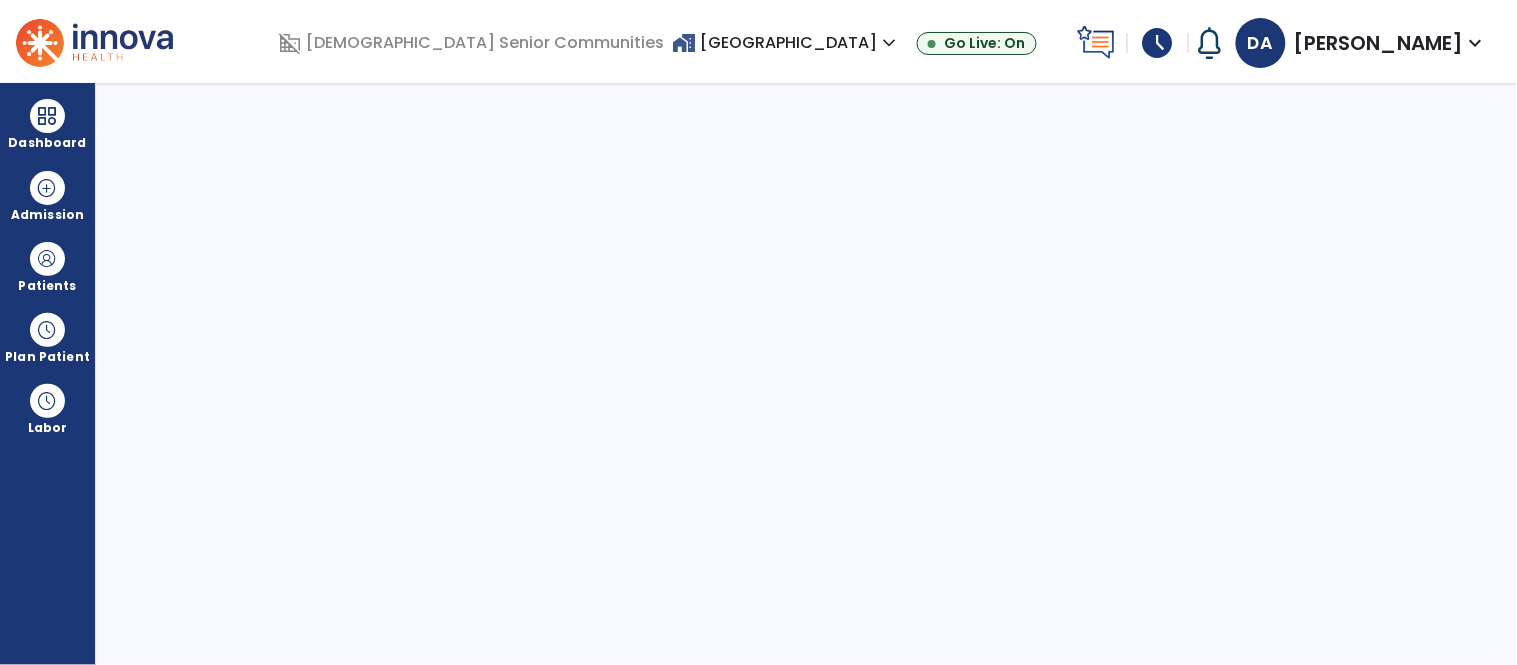 select on "****" 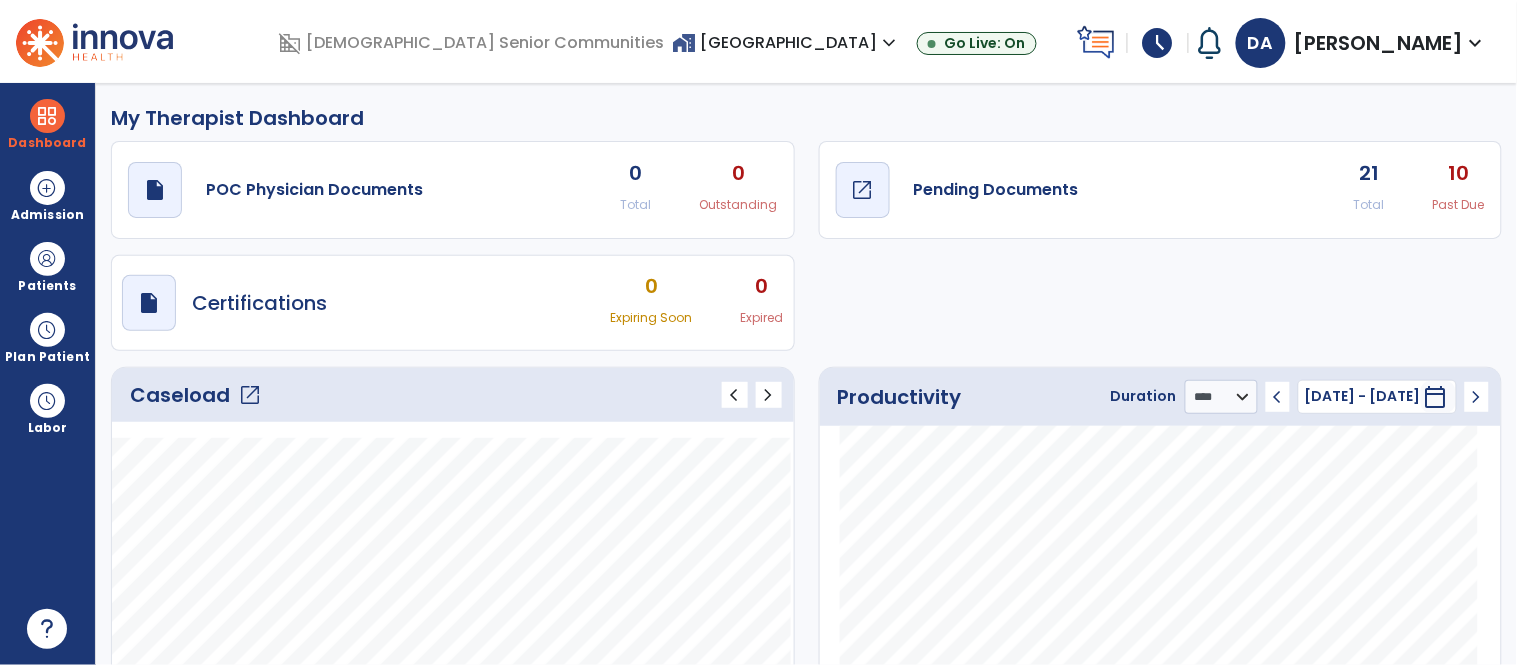 click on "Pending Documents" 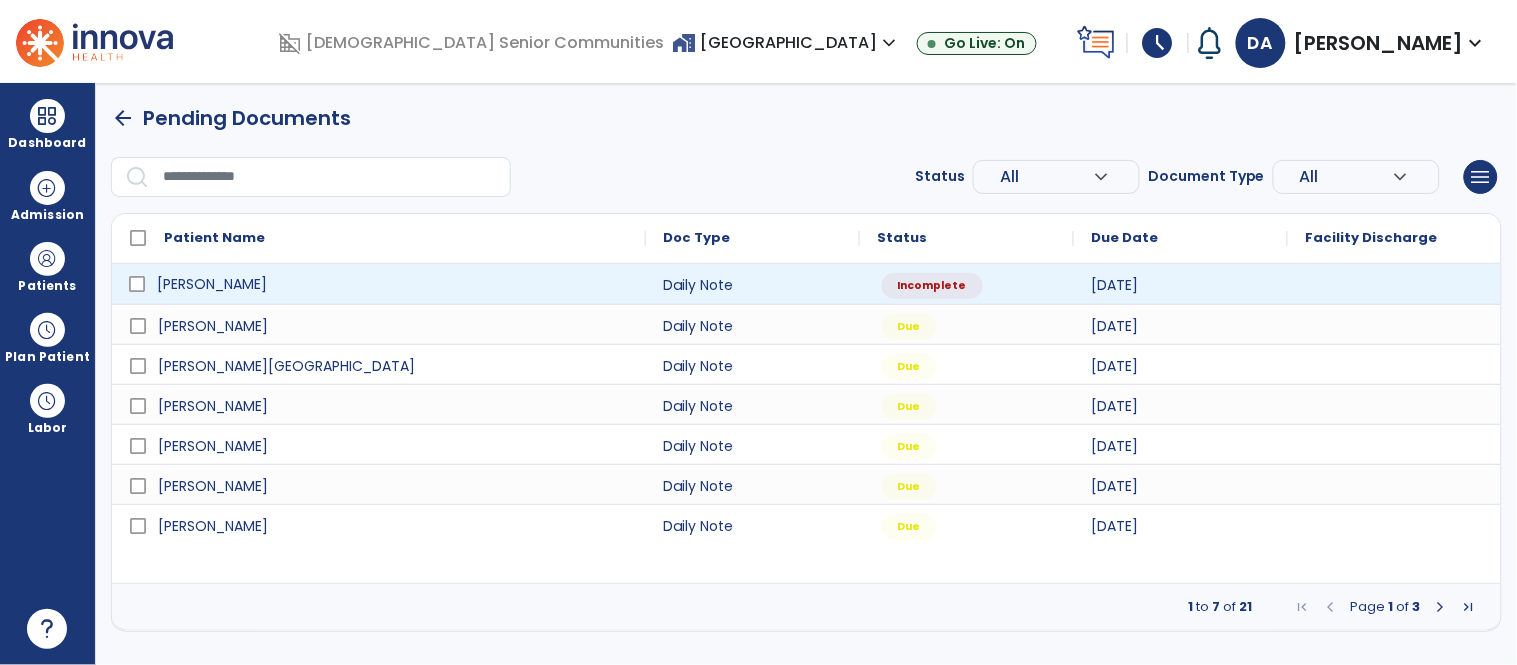 click on "[PERSON_NAME]" at bounding box center [212, 284] 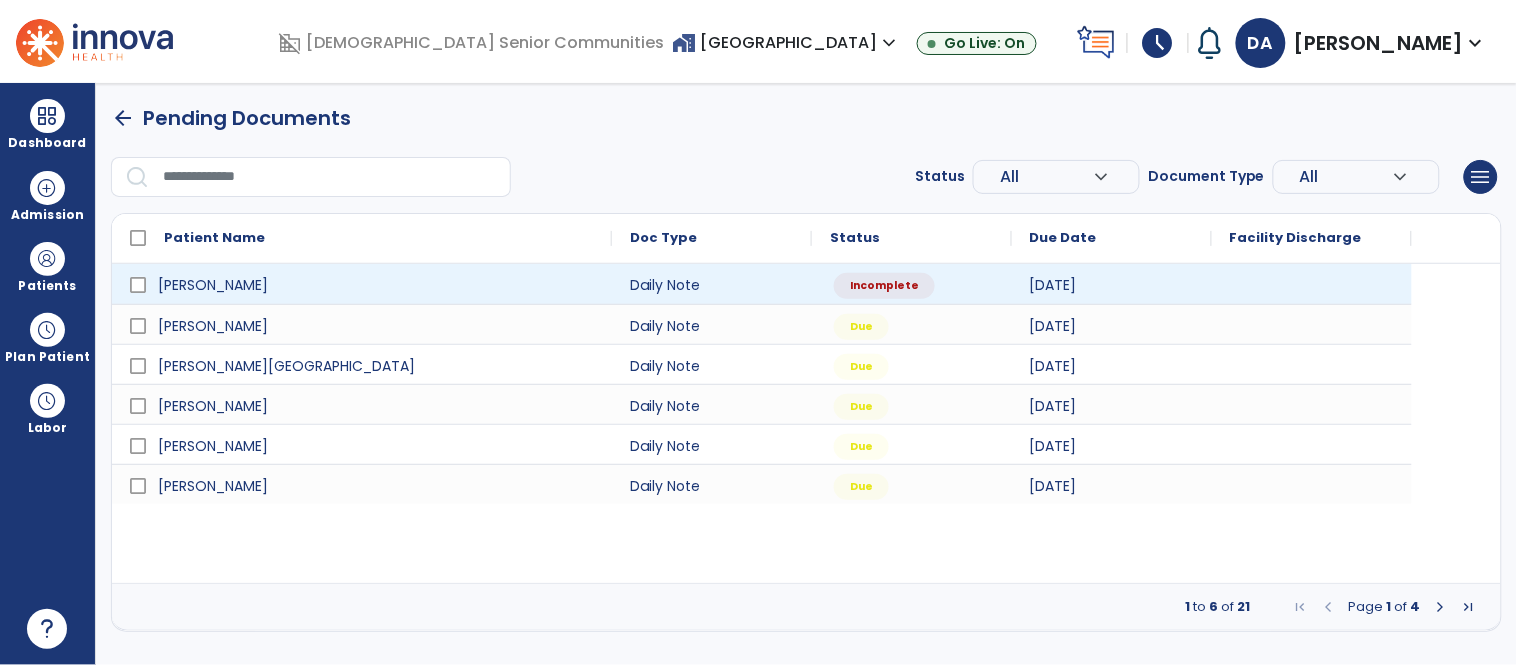 select on "*" 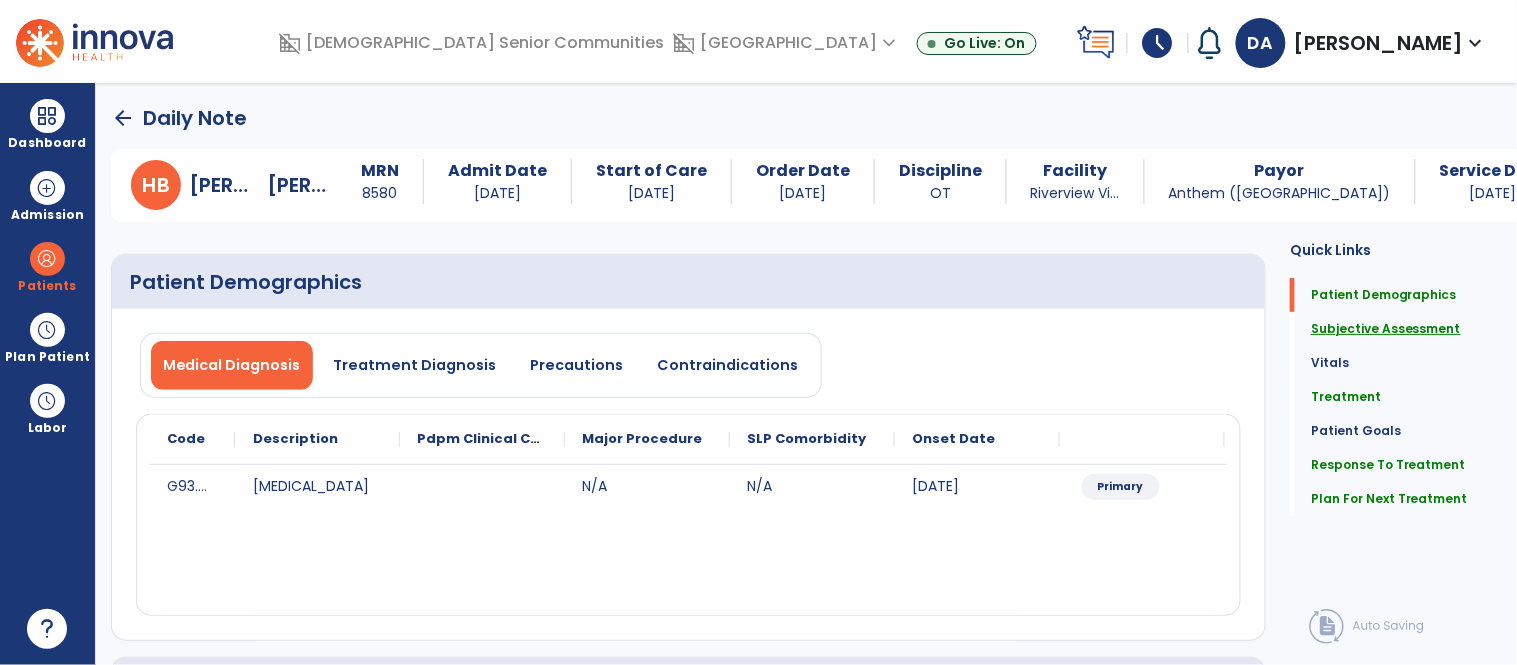 click on "Subjective Assessment" 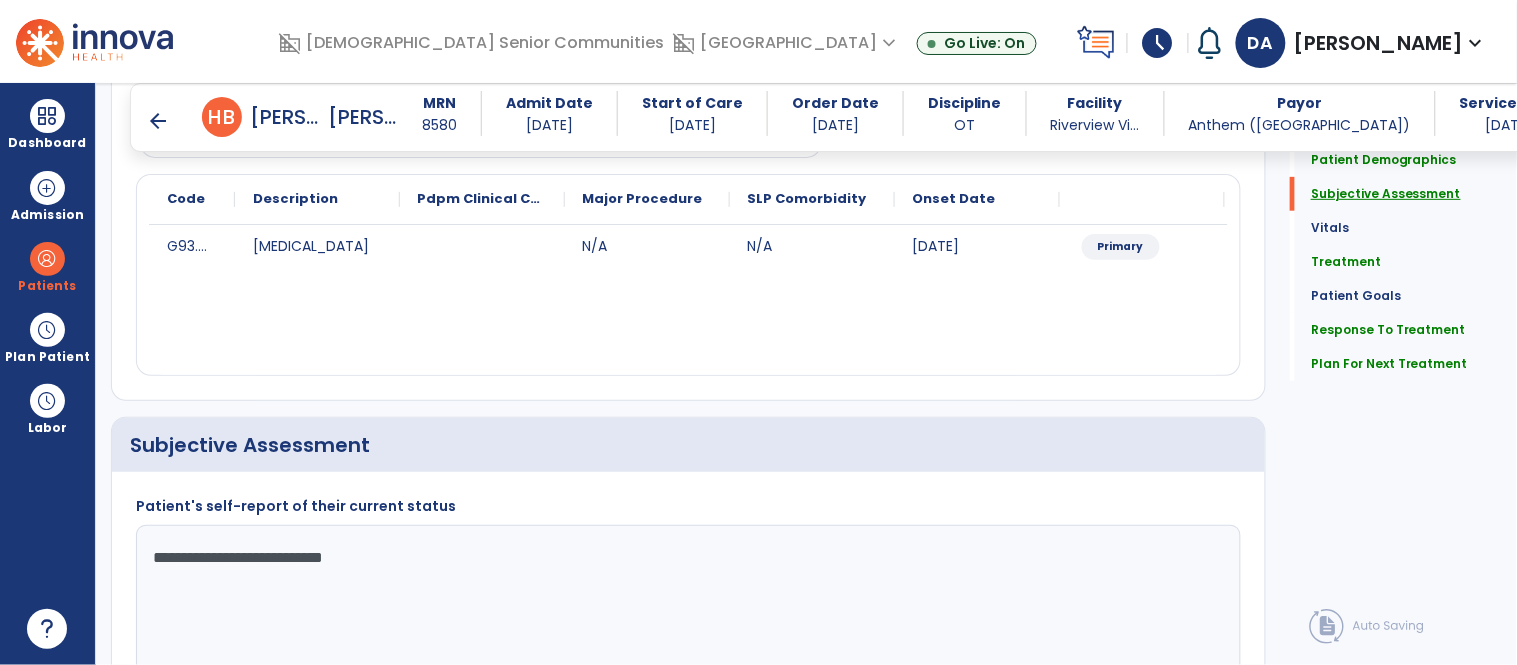 scroll, scrollTop: 424, scrollLeft: 0, axis: vertical 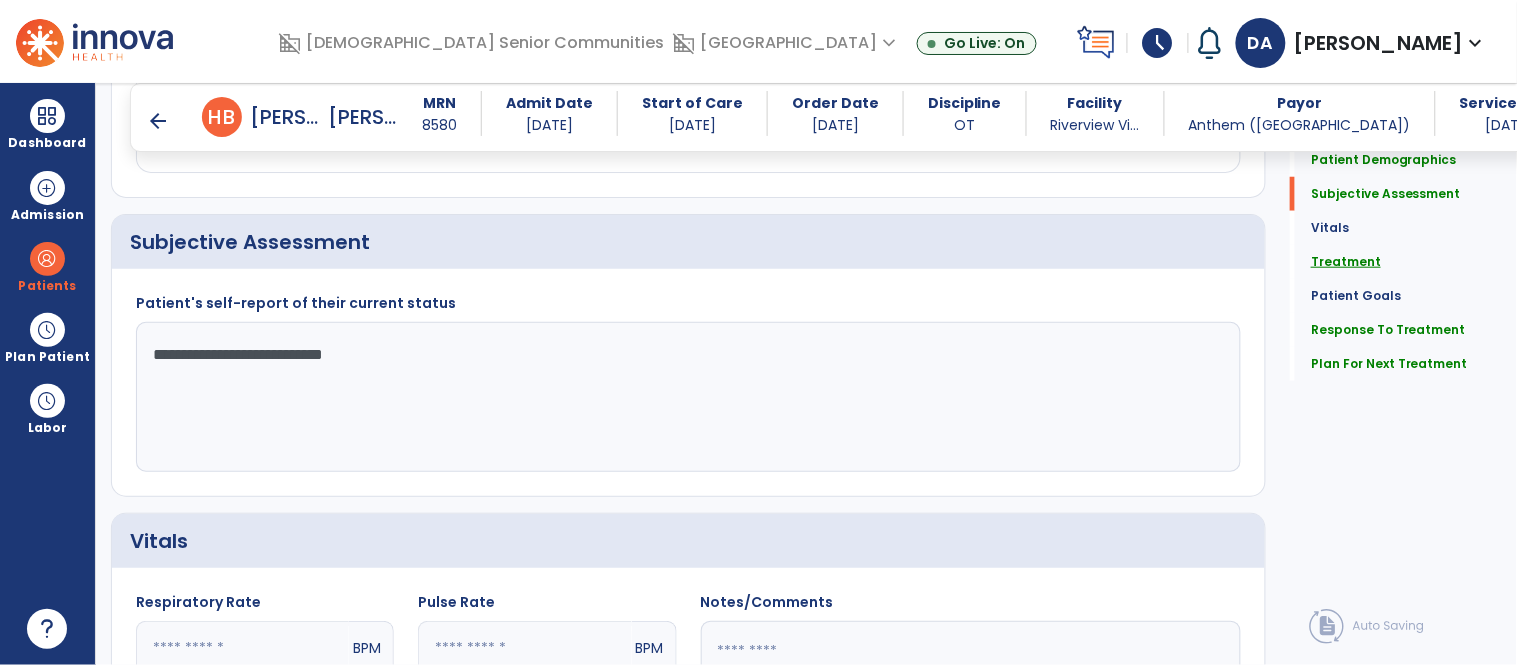 click on "Treatment" 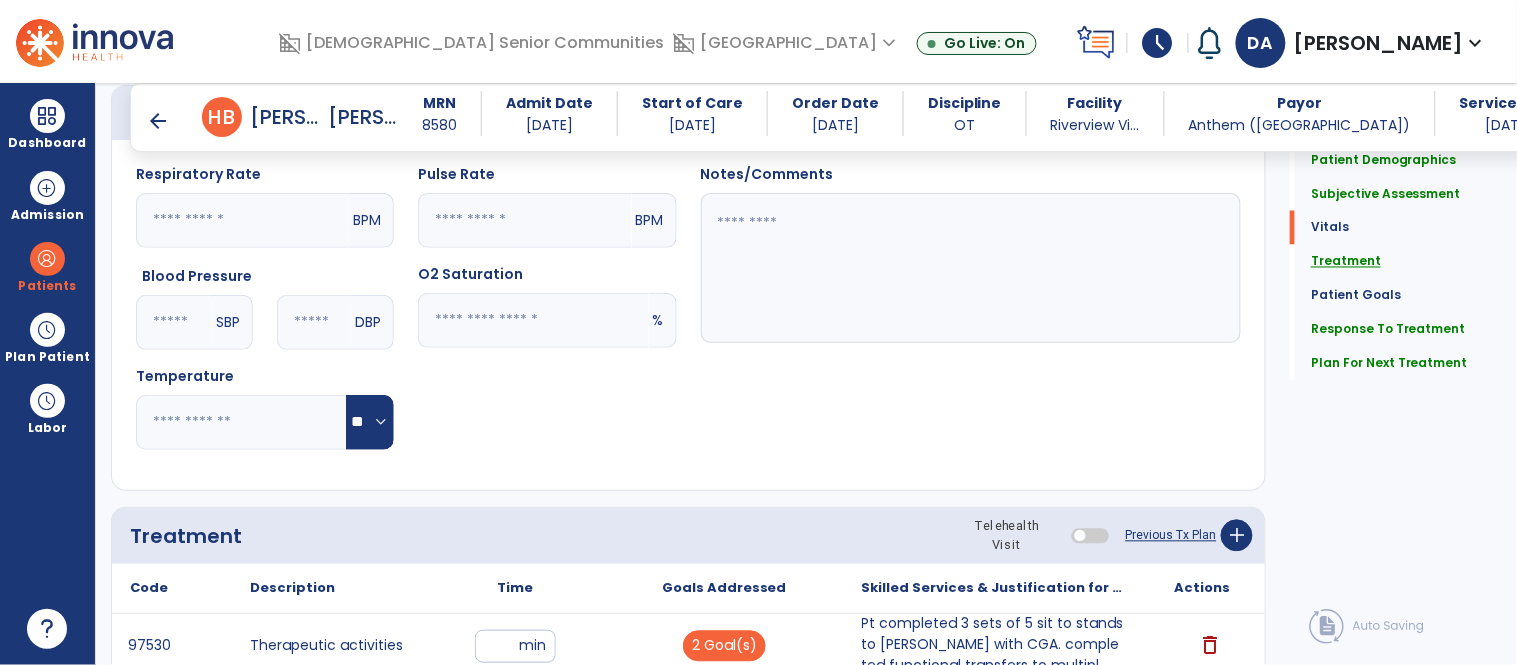 scroll, scrollTop: 1196, scrollLeft: 0, axis: vertical 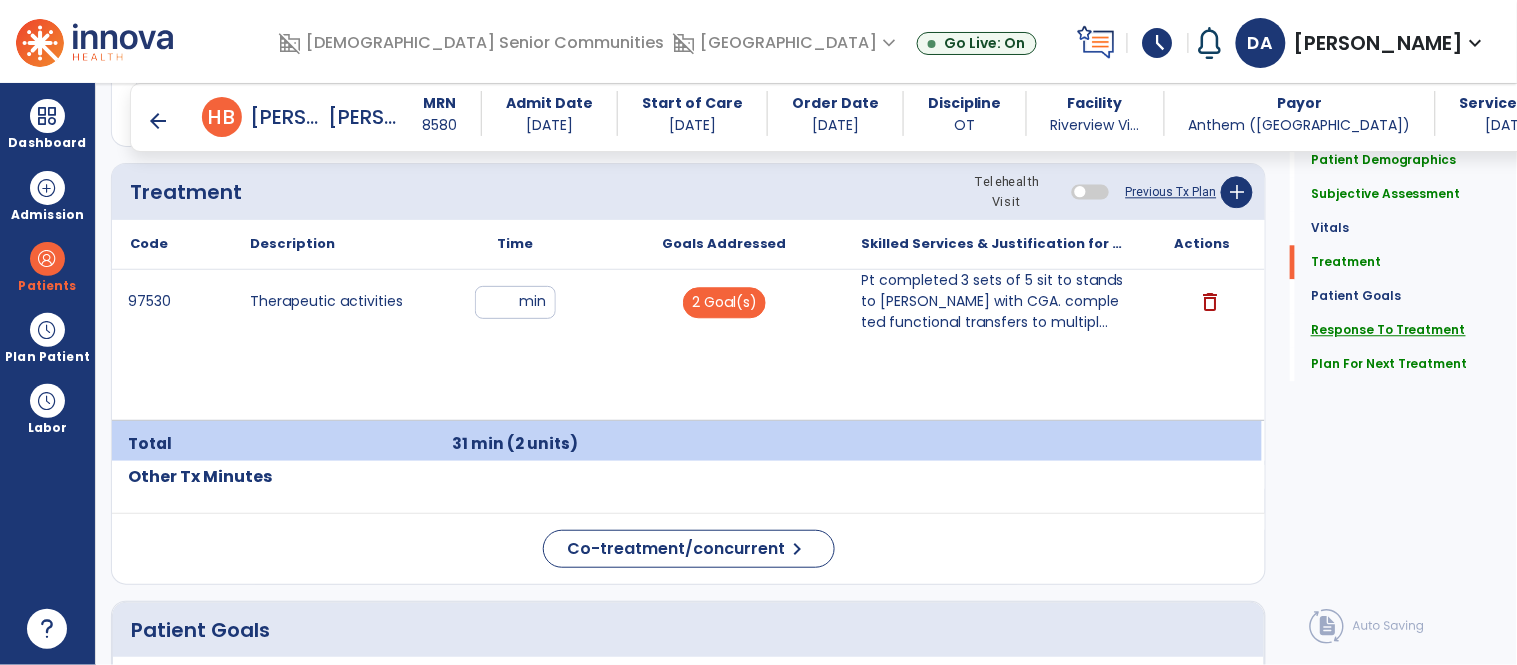 click on "Response To Treatment" 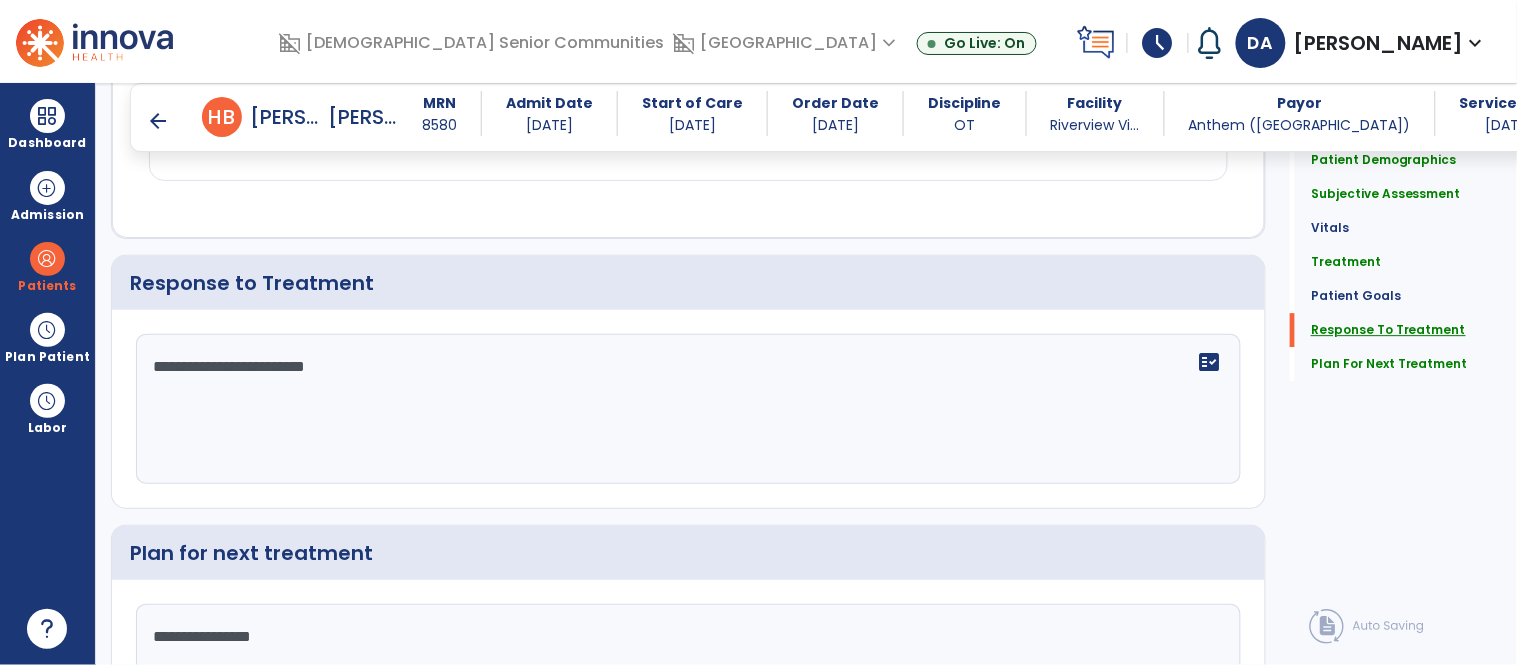 scroll, scrollTop: 3377, scrollLeft: 0, axis: vertical 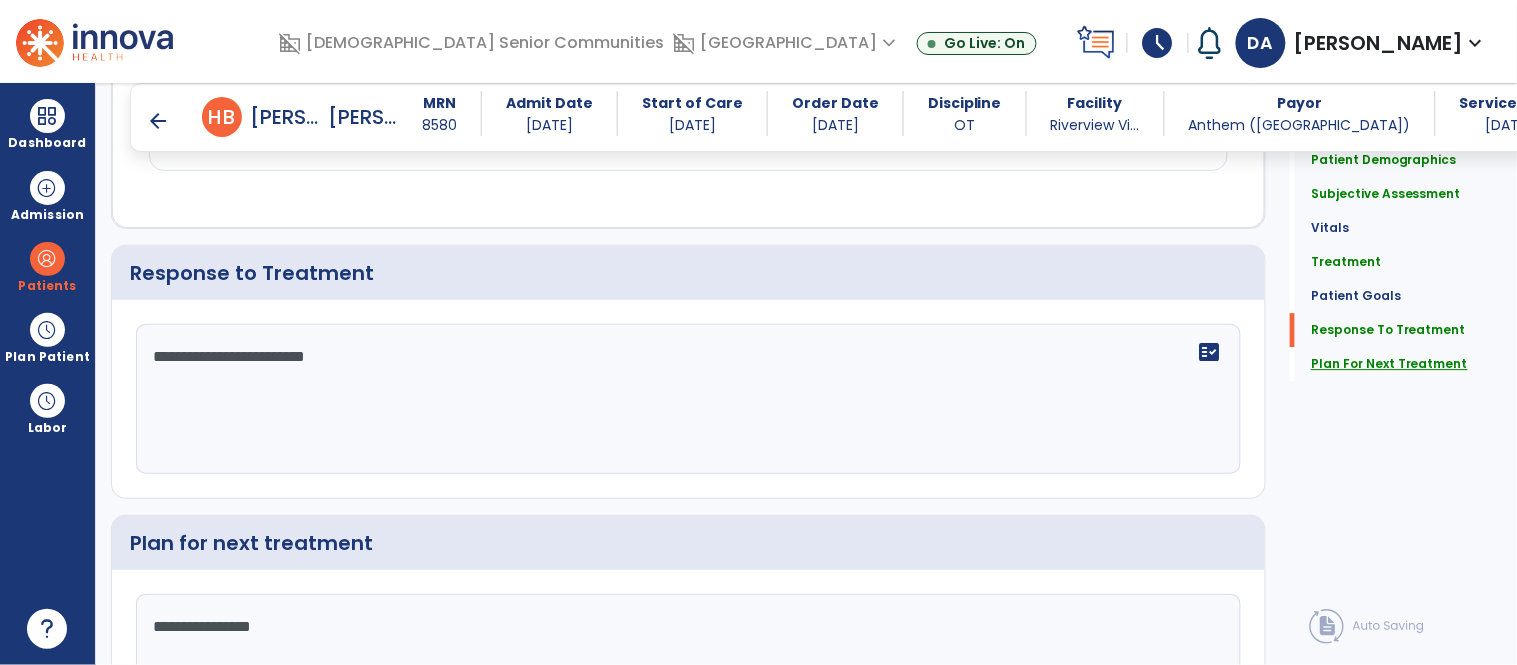 click on "Plan For Next Treatment" 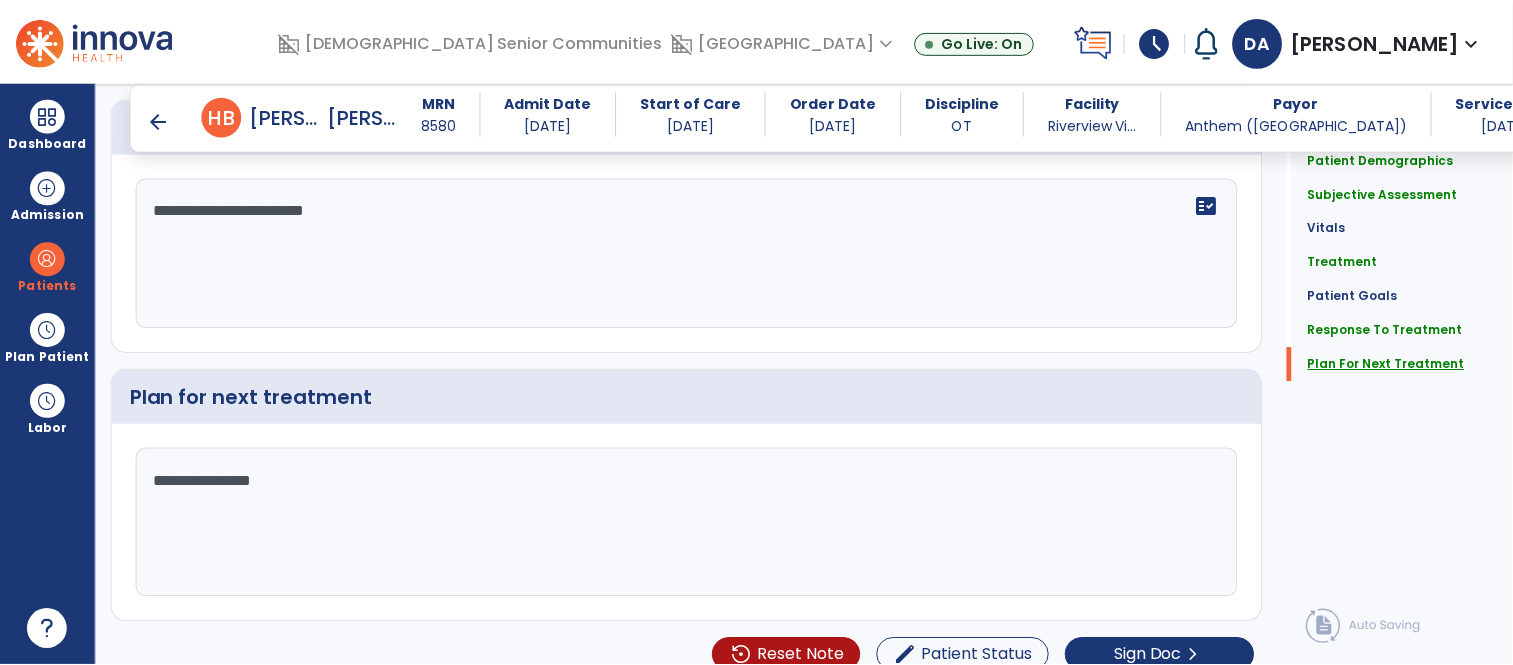 scroll, scrollTop: 3550, scrollLeft: 0, axis: vertical 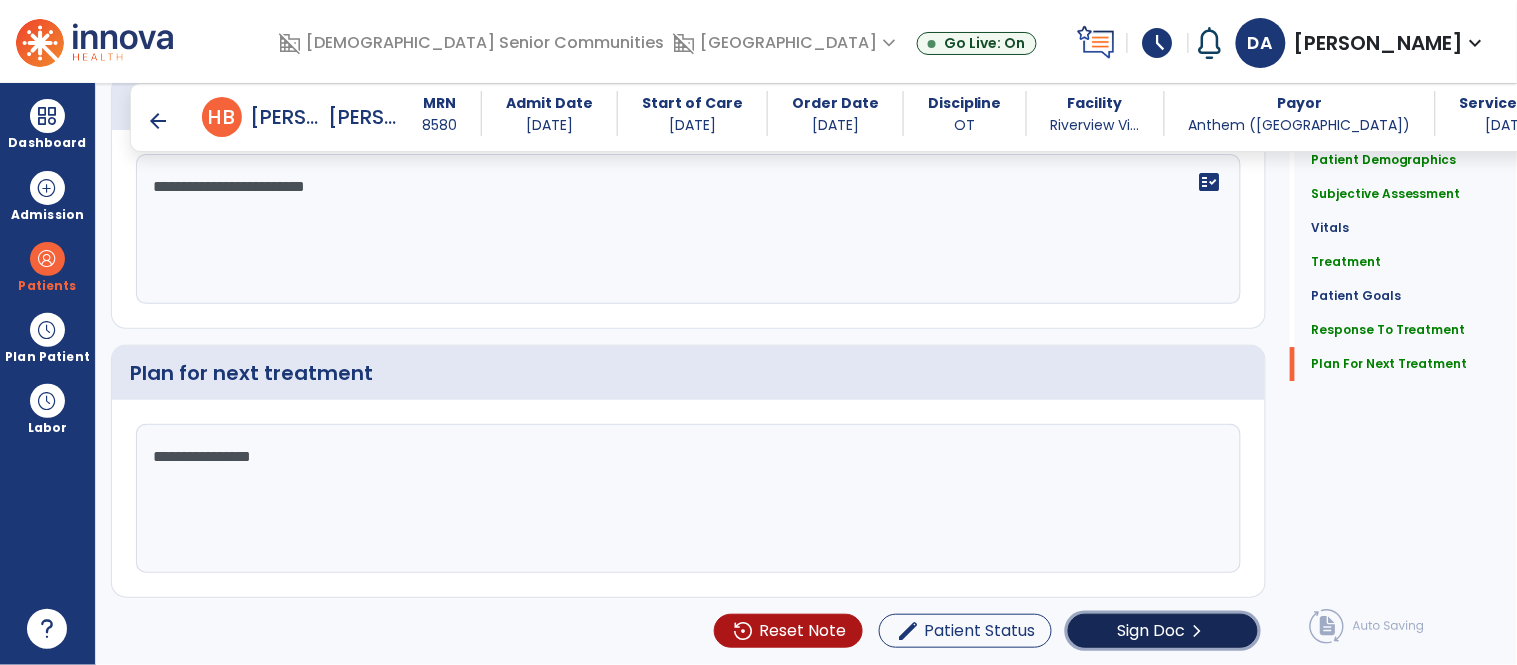 click on "chevron_right" 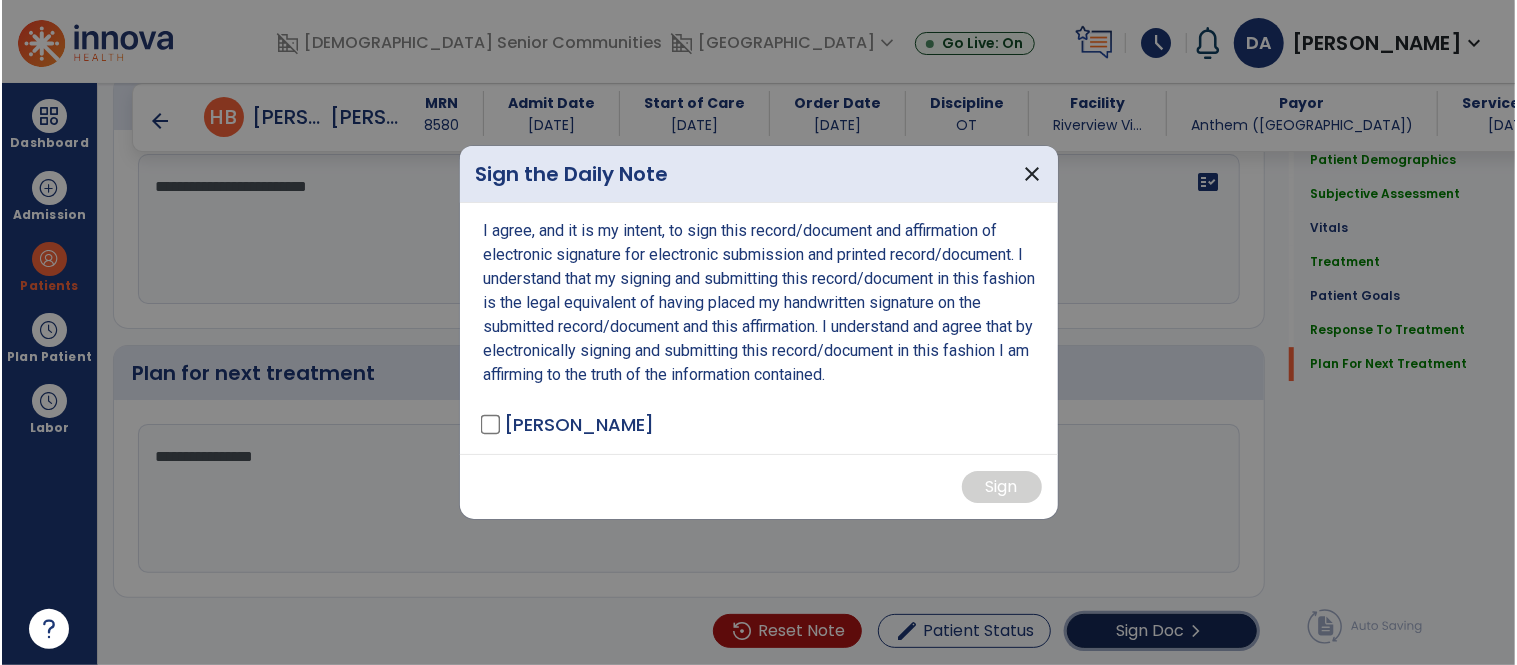 scroll, scrollTop: 3550, scrollLeft: 0, axis: vertical 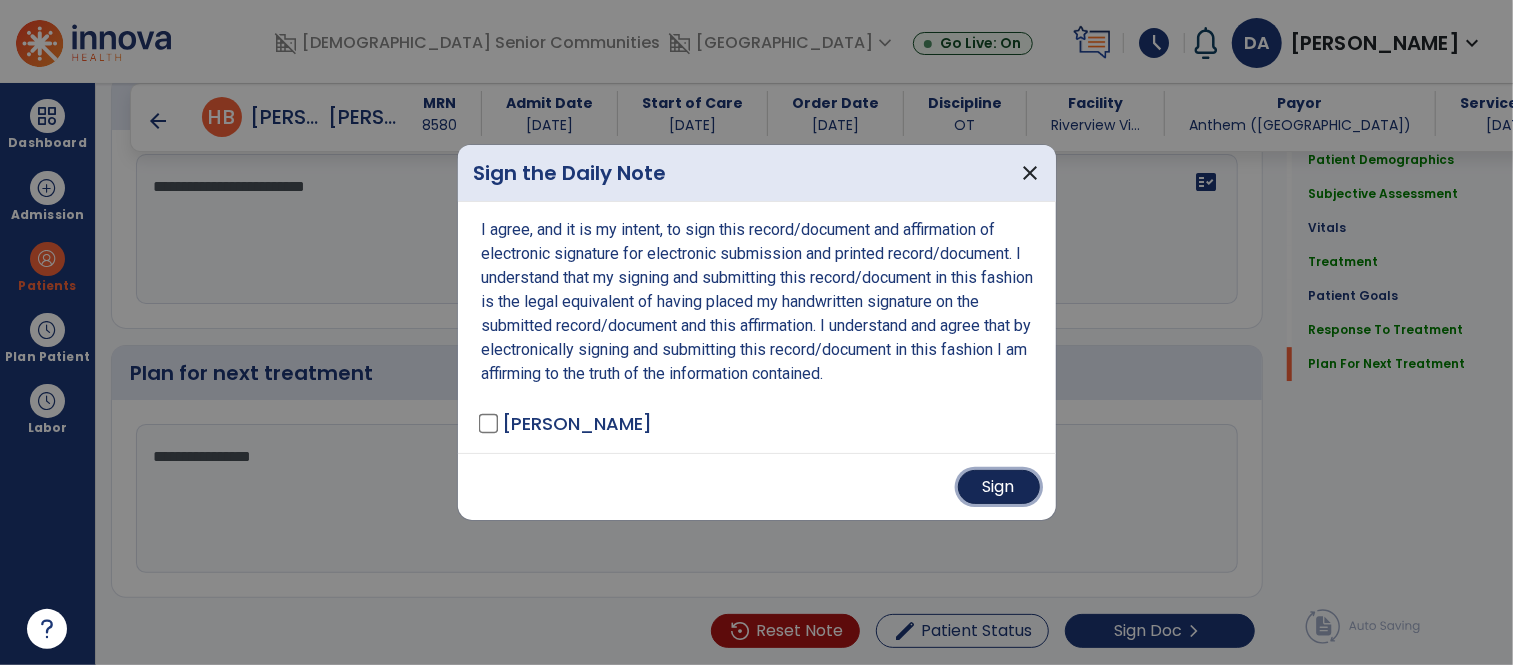 click on "Sign" at bounding box center [999, 487] 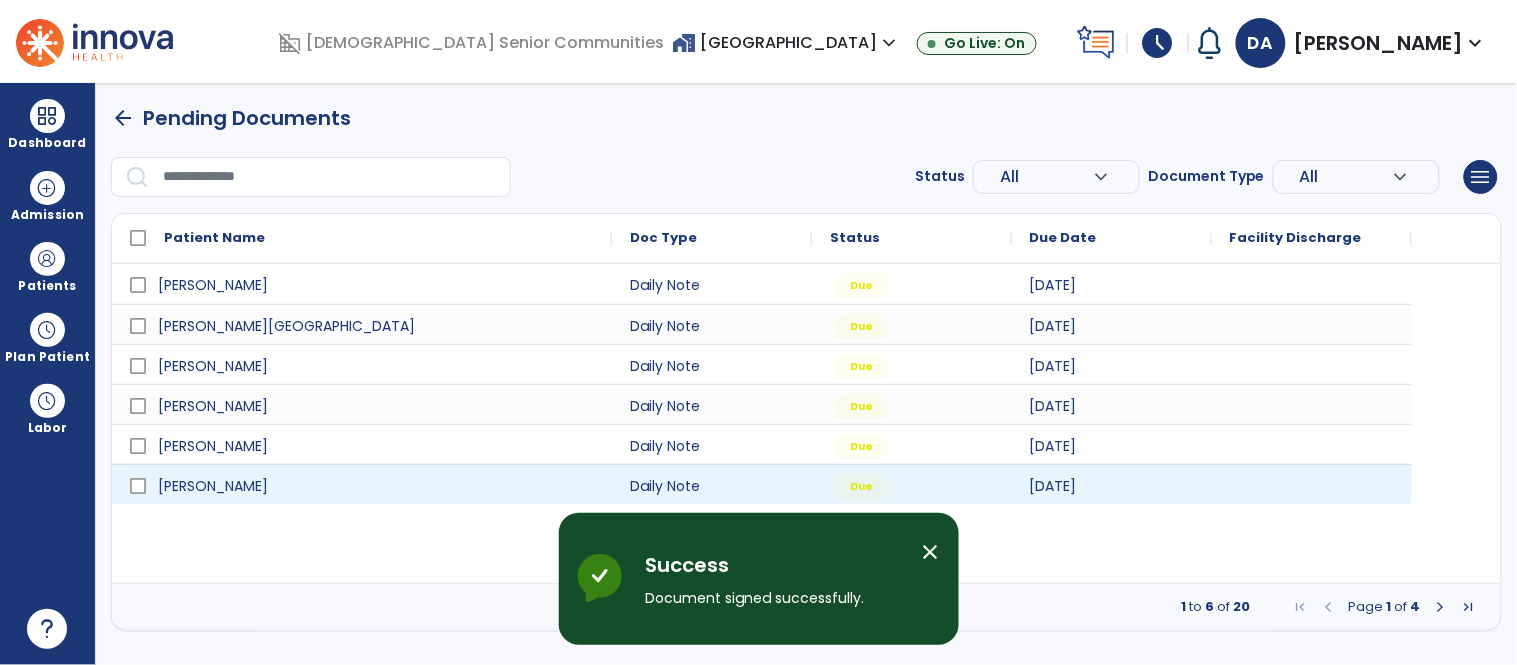 scroll, scrollTop: 0, scrollLeft: 0, axis: both 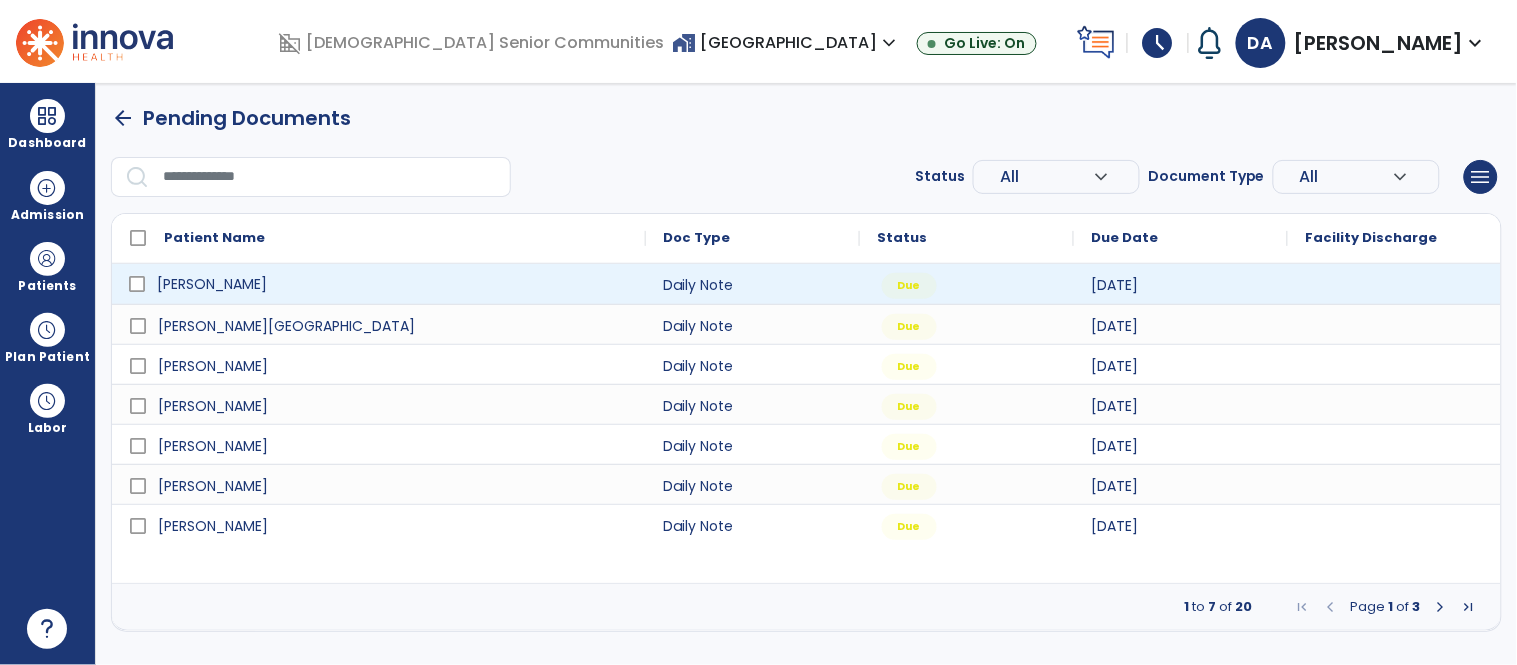 click on "Duncan, Larry" at bounding box center (212, 284) 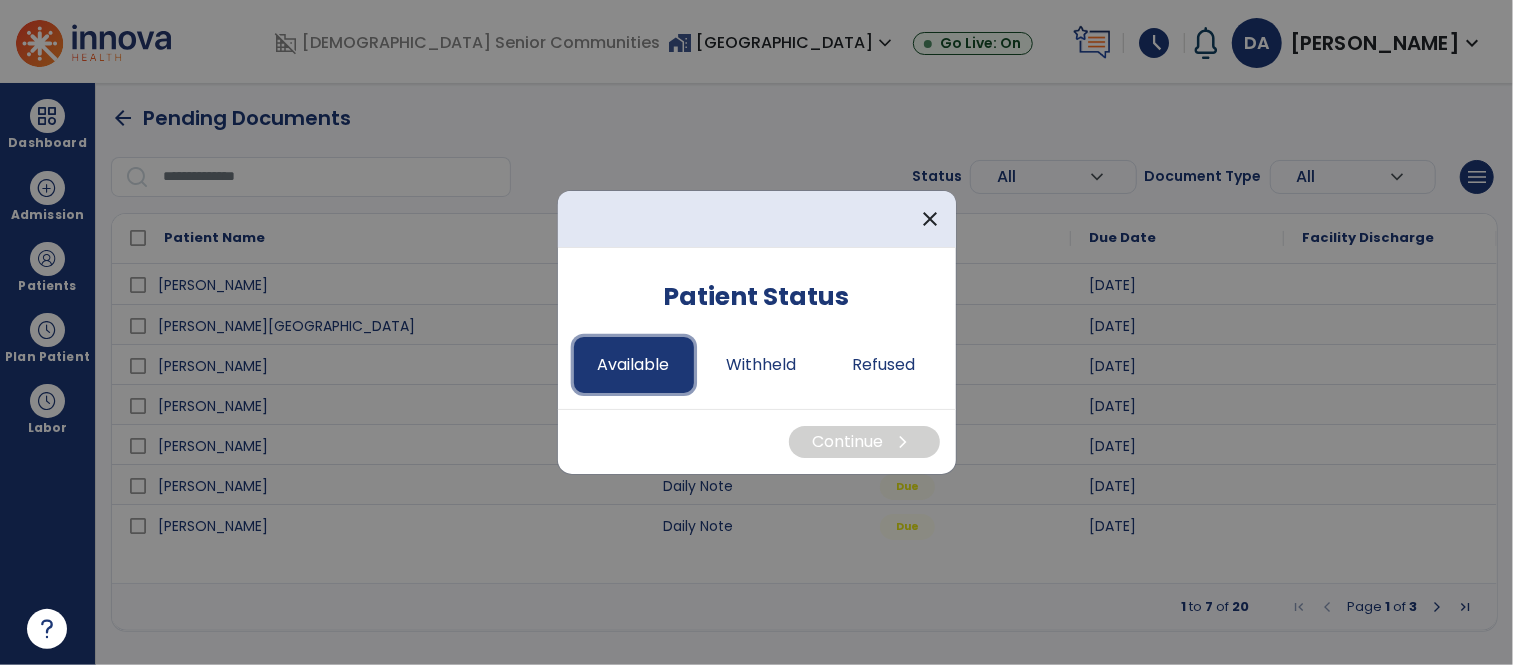 click on "Available" at bounding box center (634, 365) 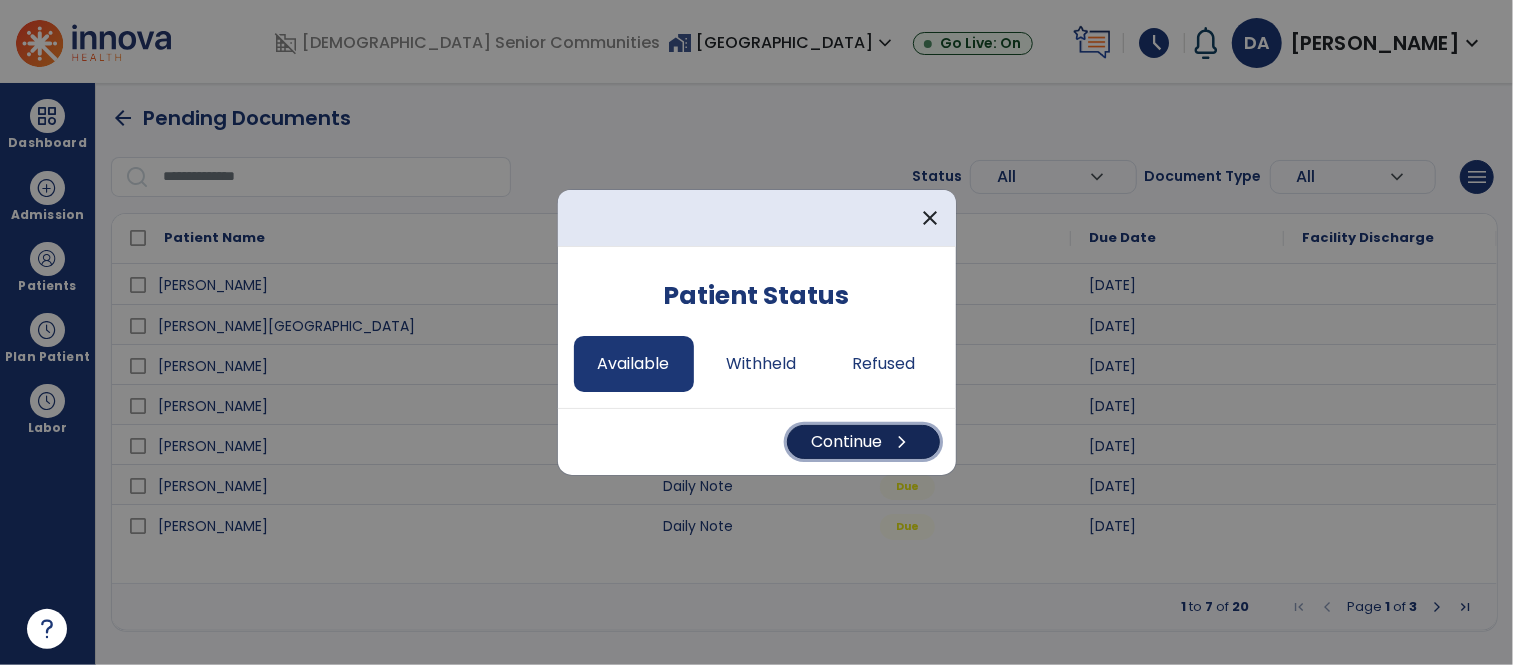 click on "Continue   chevron_right" at bounding box center (863, 442) 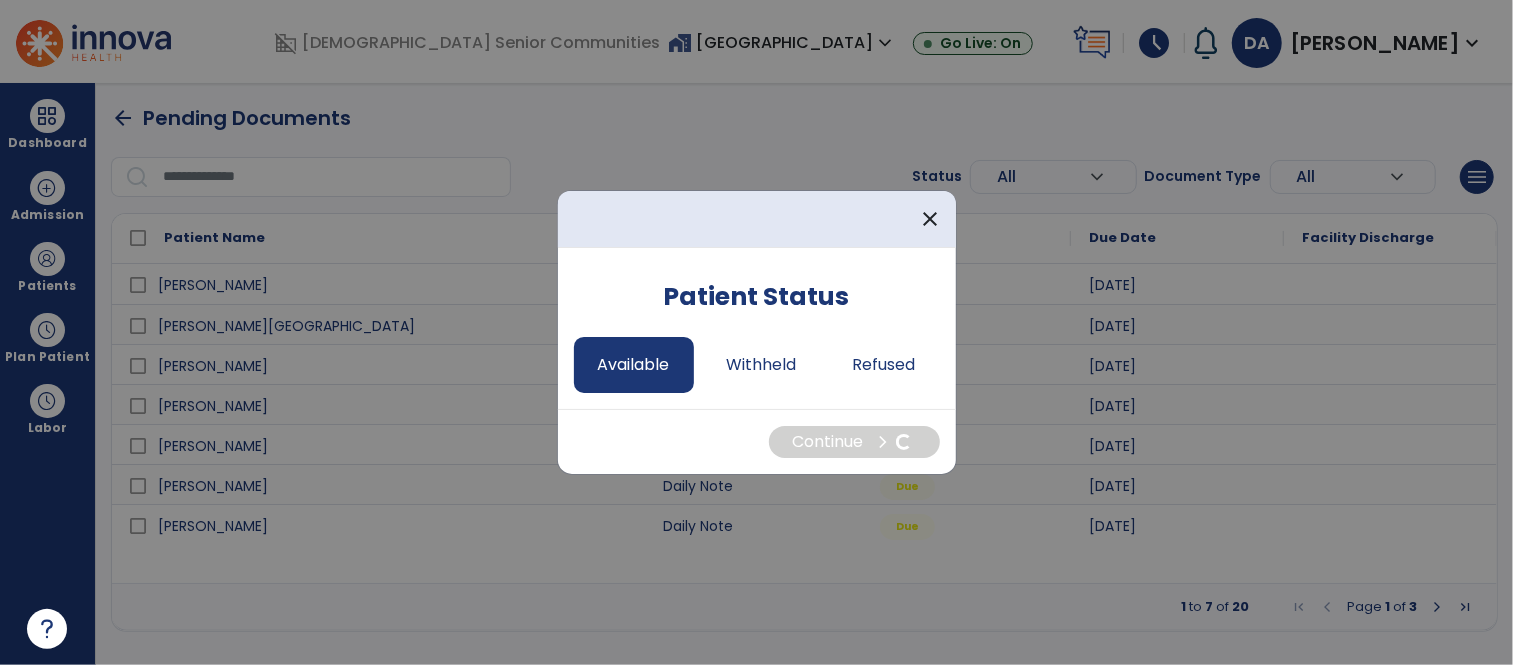 select on "*" 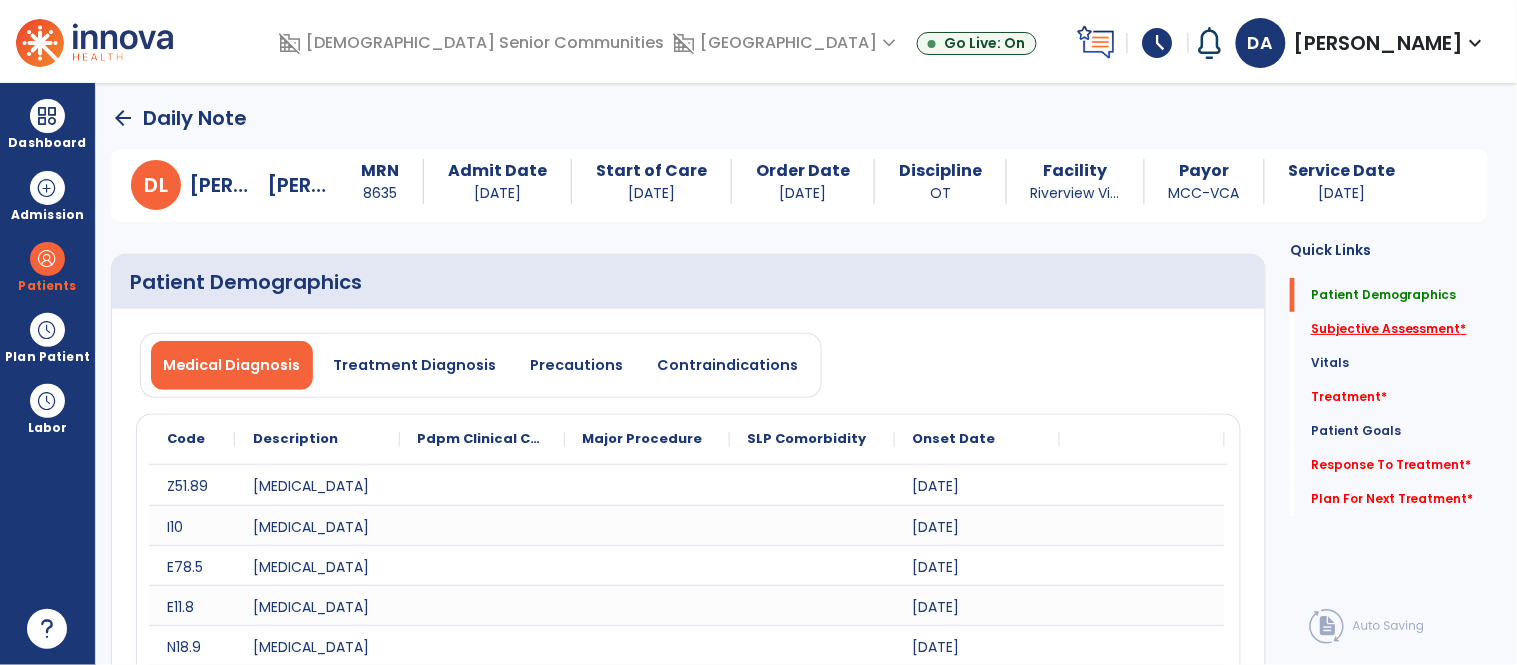 click on "Subjective Assessment   *" 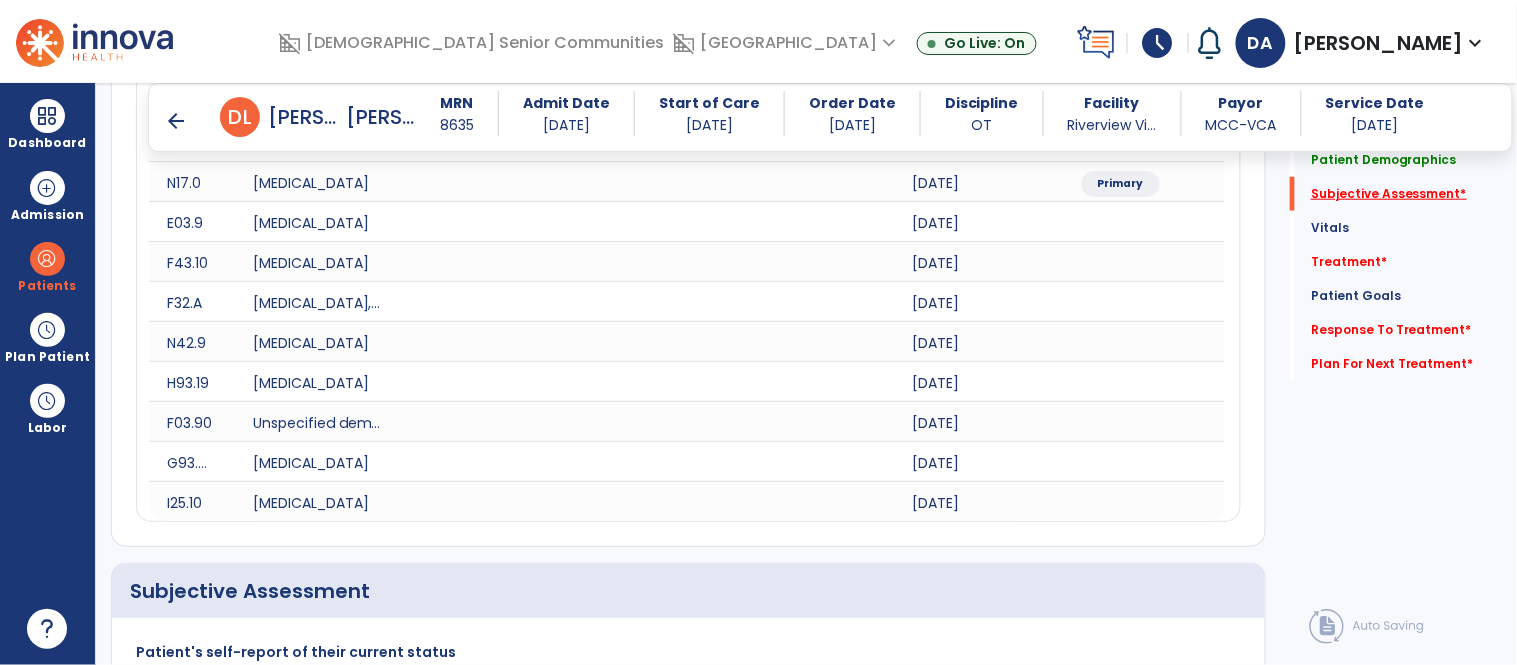 scroll, scrollTop: 834, scrollLeft: 0, axis: vertical 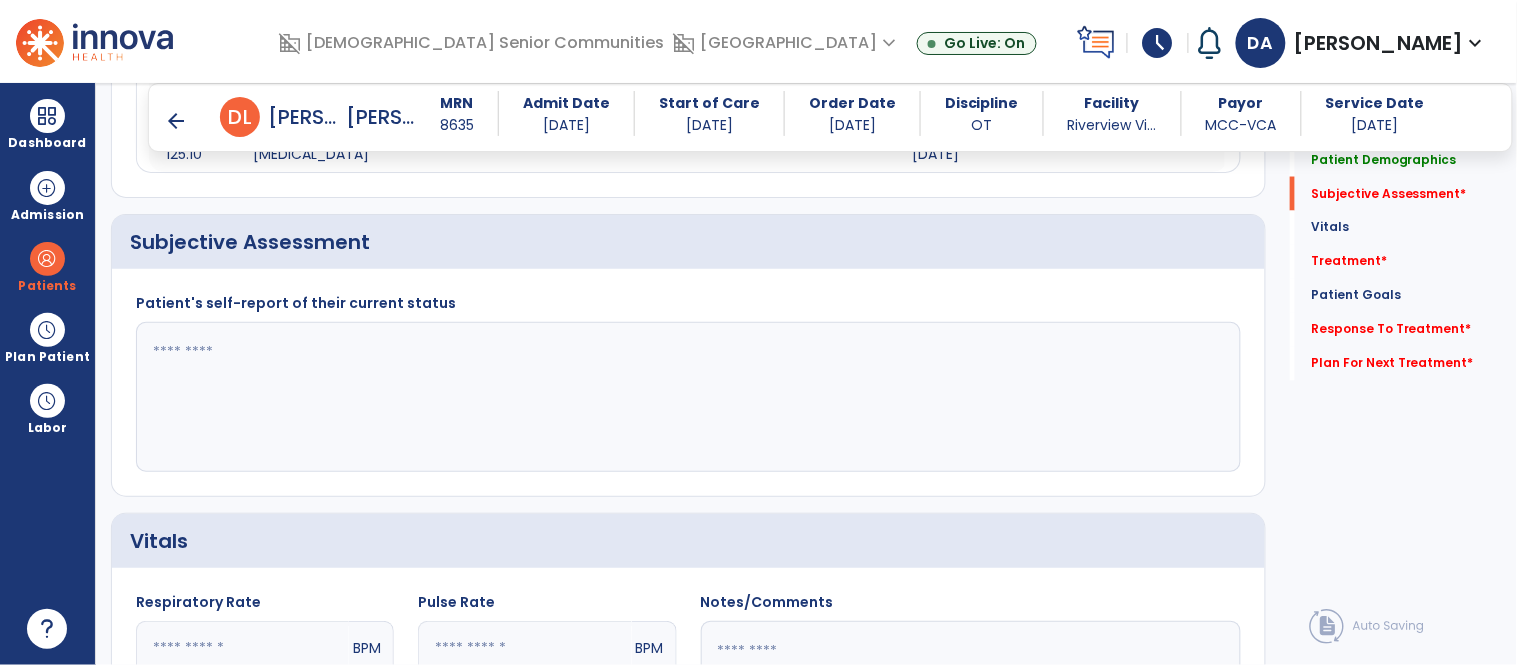 click 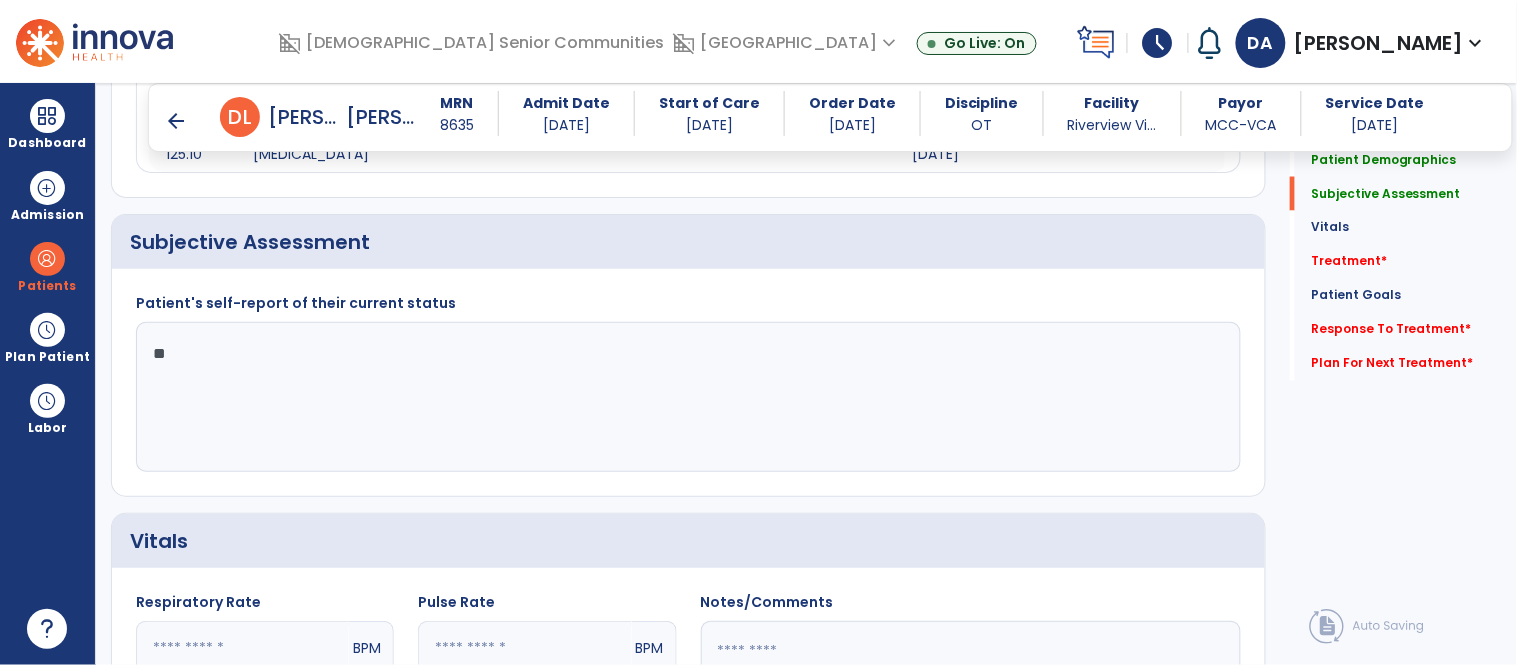 type on "*" 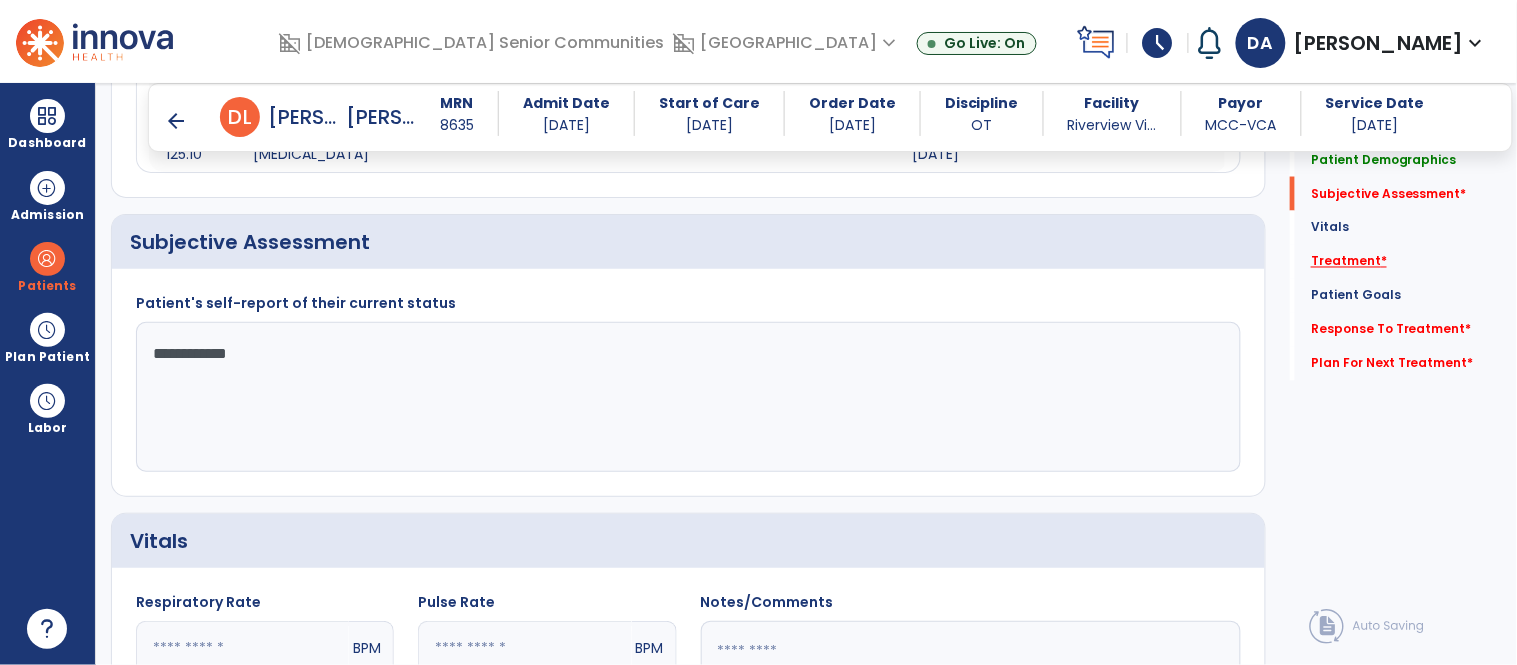 type on "**********" 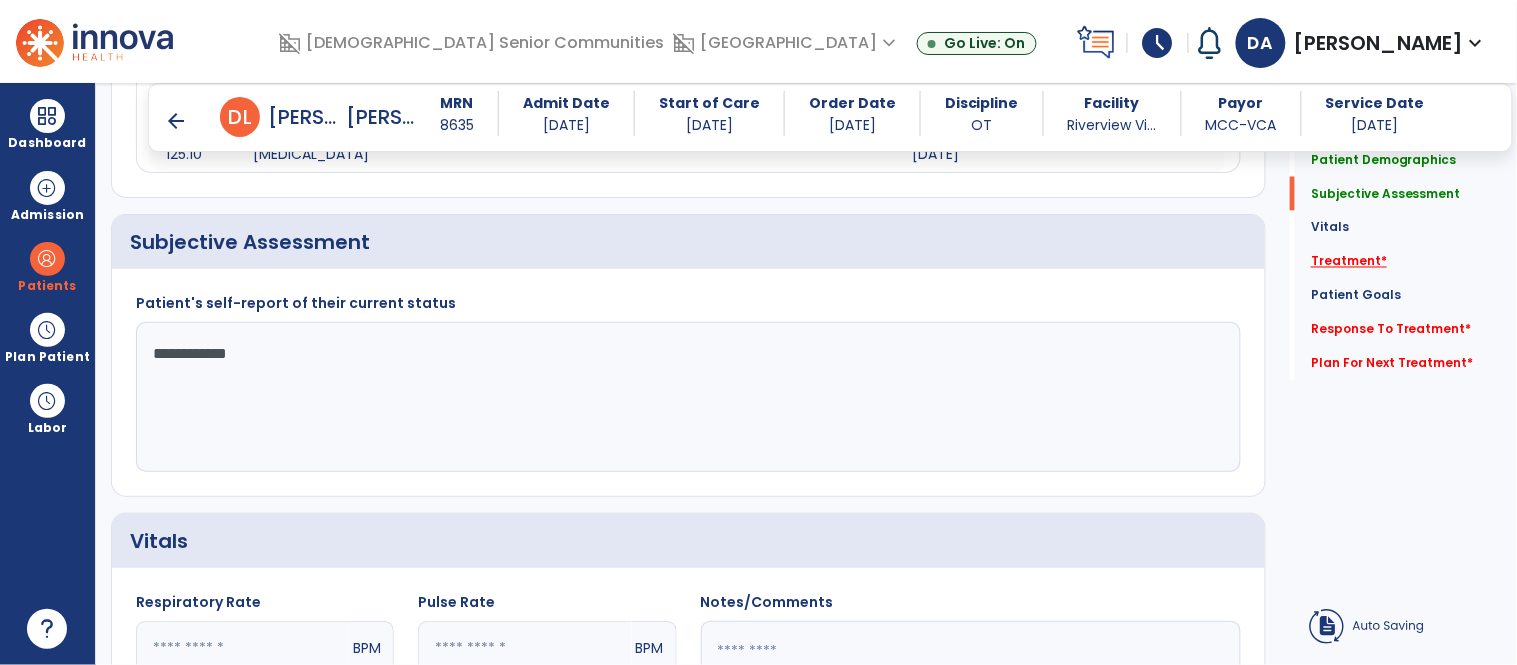 click on "Treatment   *" 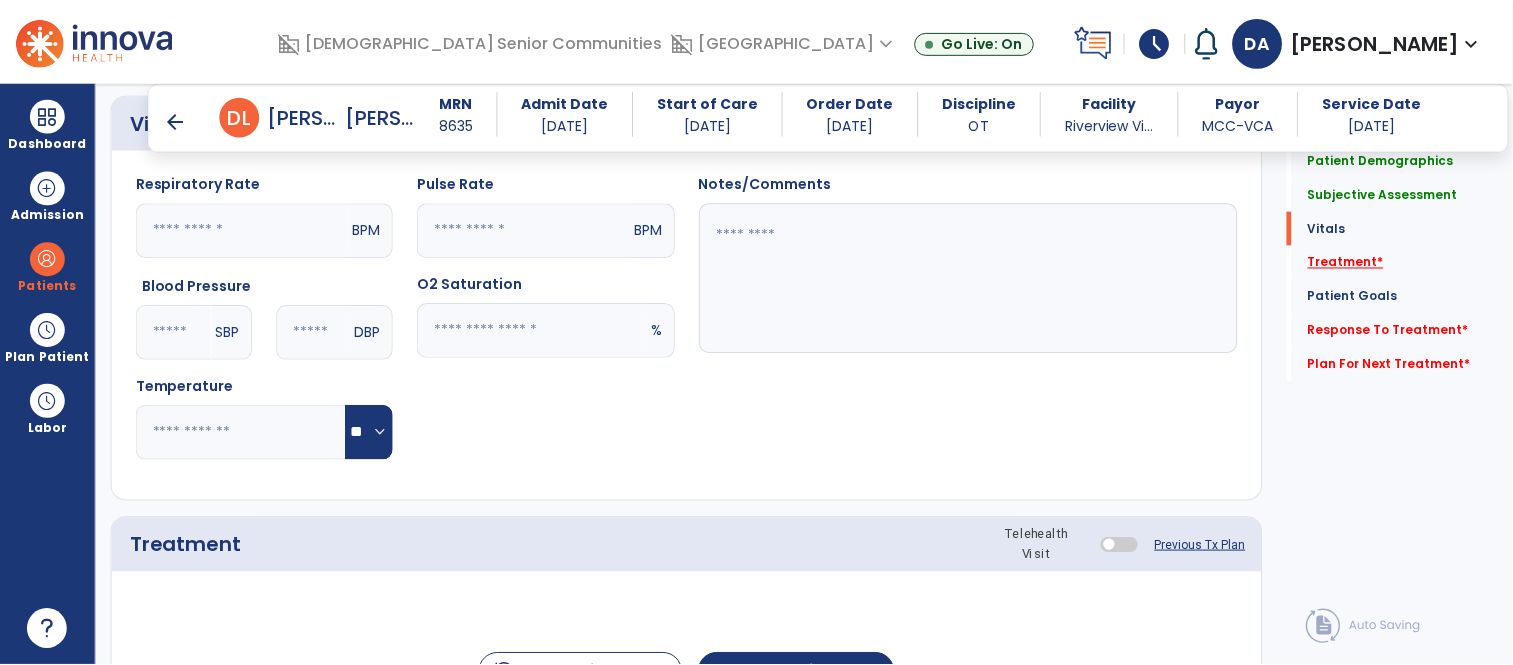 scroll, scrollTop: 1523, scrollLeft: 0, axis: vertical 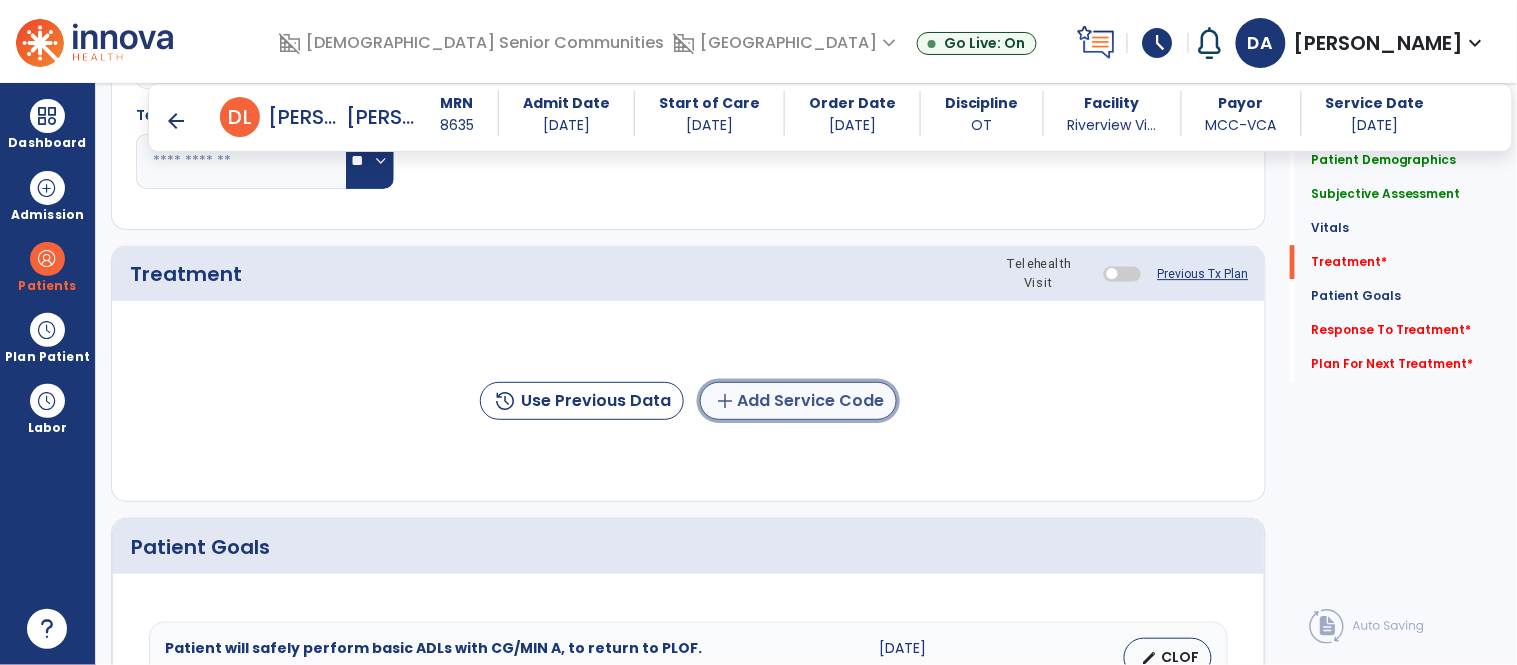 click on "add  Add Service Code" 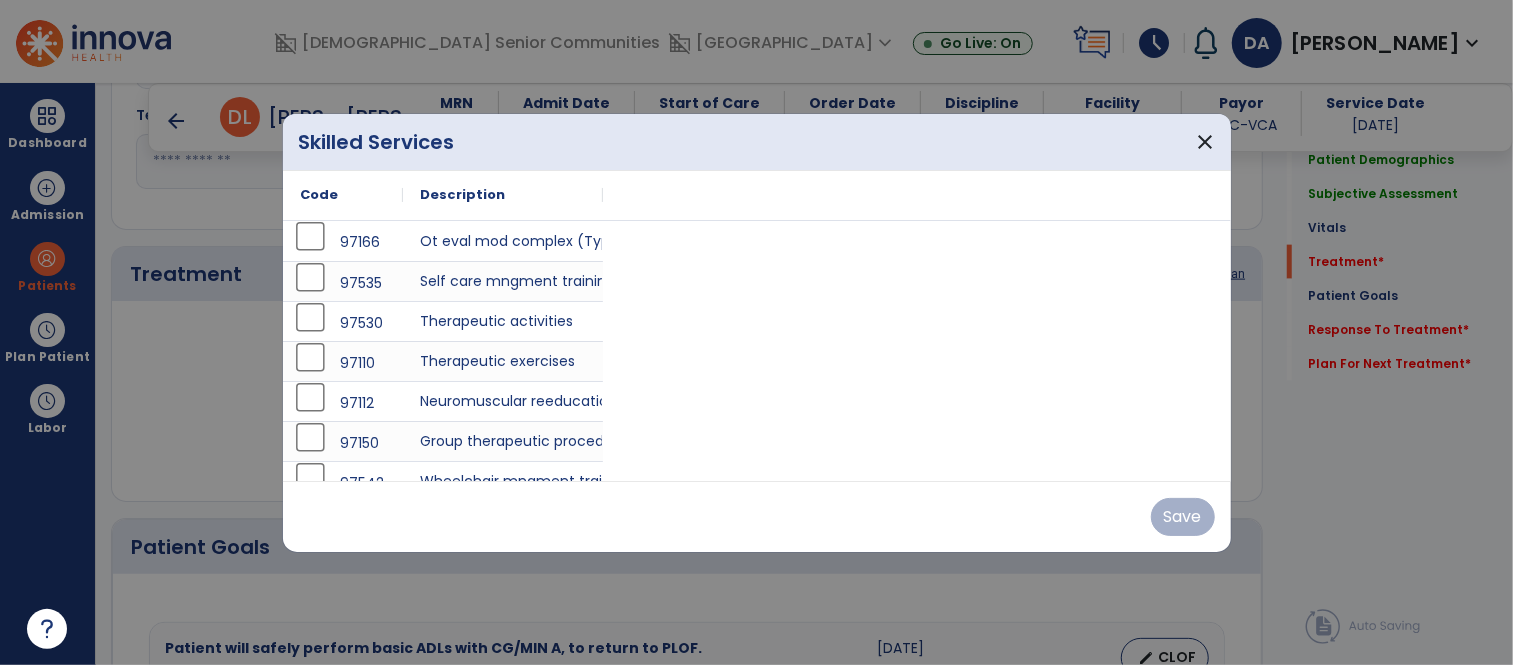 scroll, scrollTop: 1523, scrollLeft: 0, axis: vertical 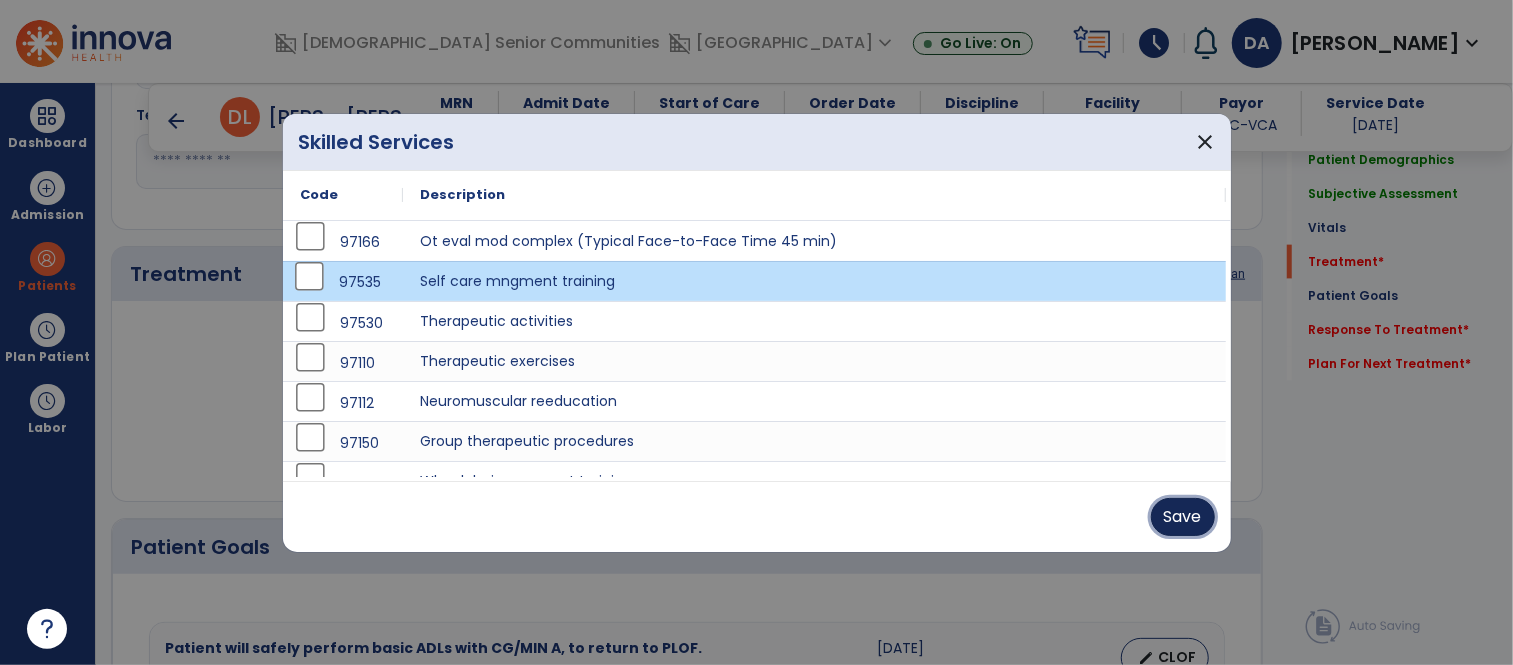 click on "Save" at bounding box center [1183, 517] 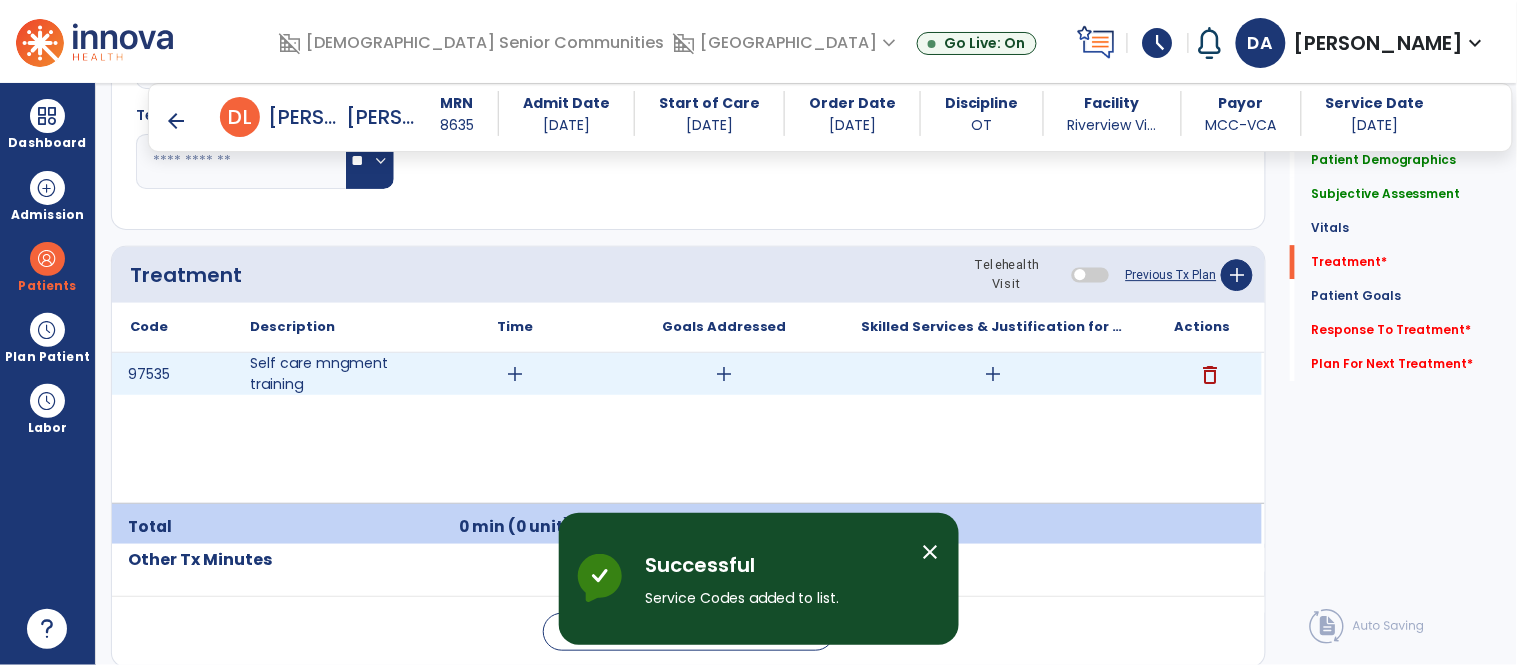 click on "add" at bounding box center [515, 374] 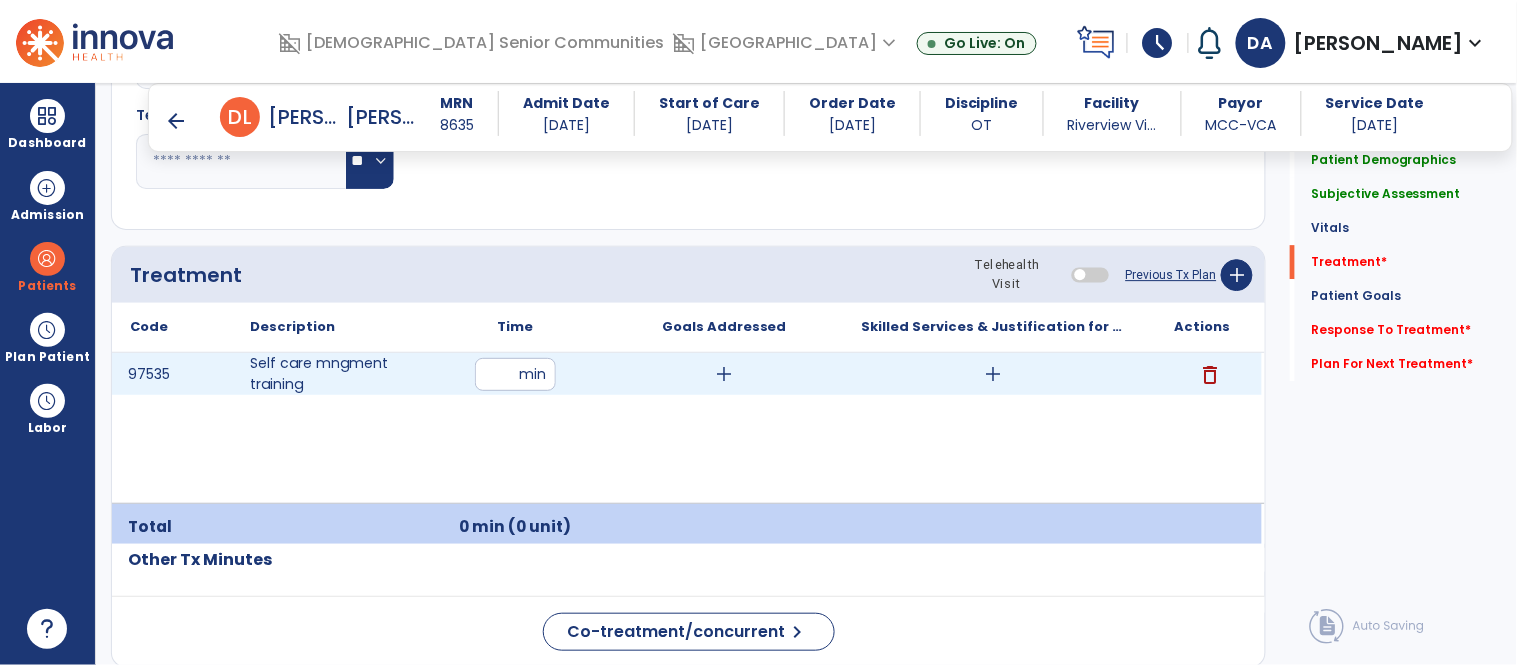 type on "**" 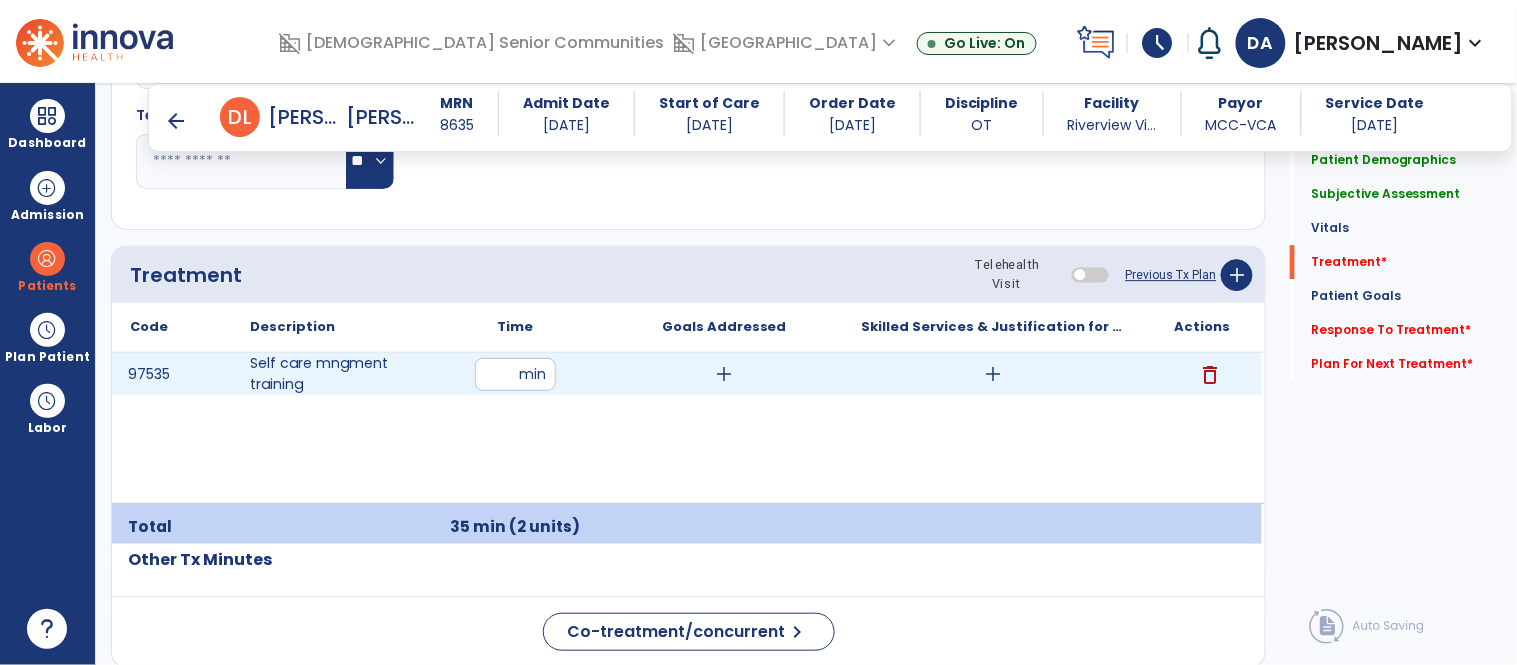 click on "add" at bounding box center (724, 374) 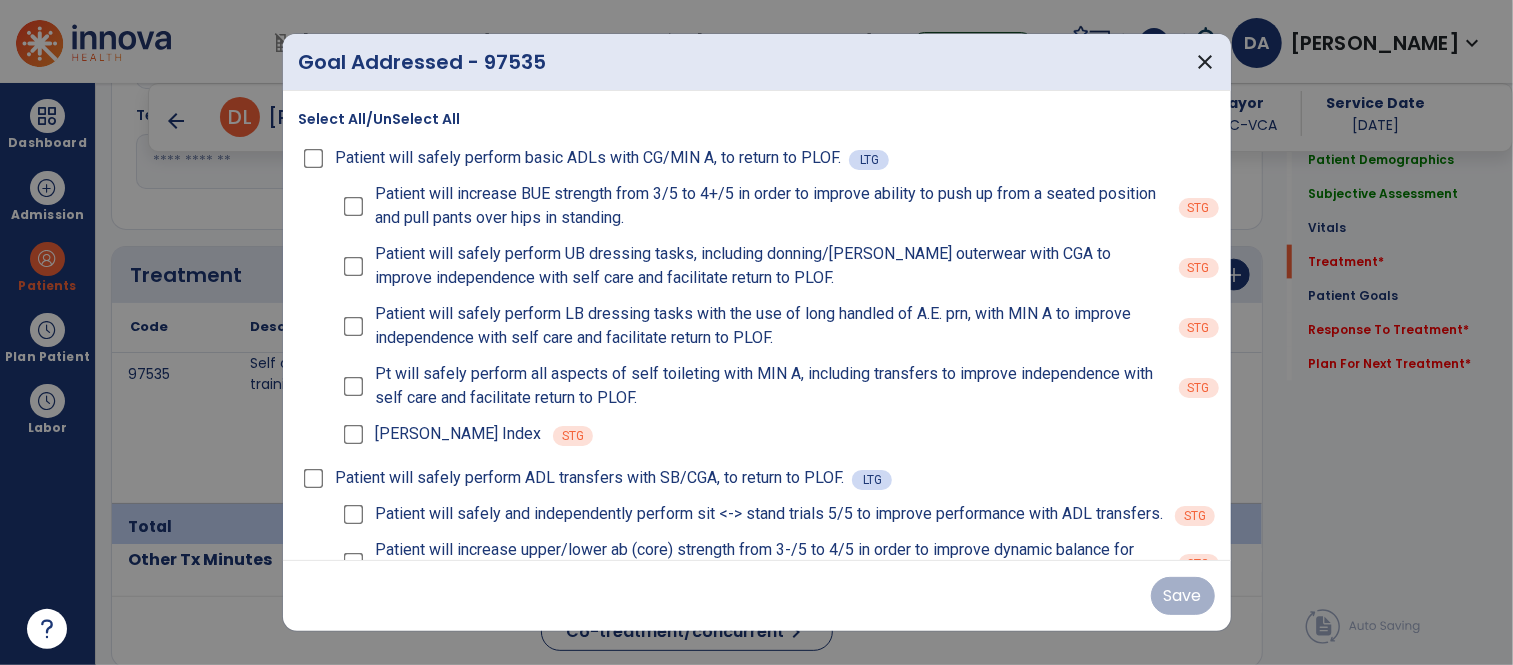 scroll, scrollTop: 1523, scrollLeft: 0, axis: vertical 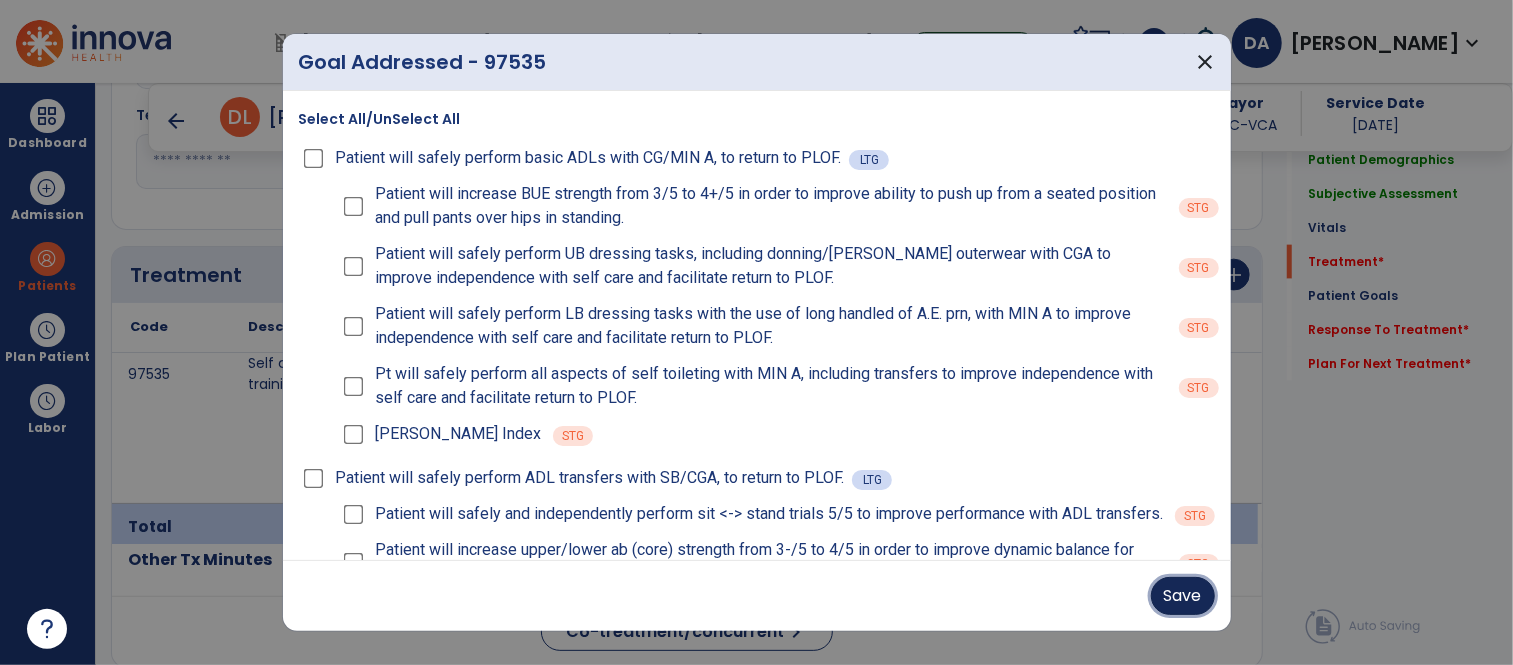 click on "Save" at bounding box center [1183, 596] 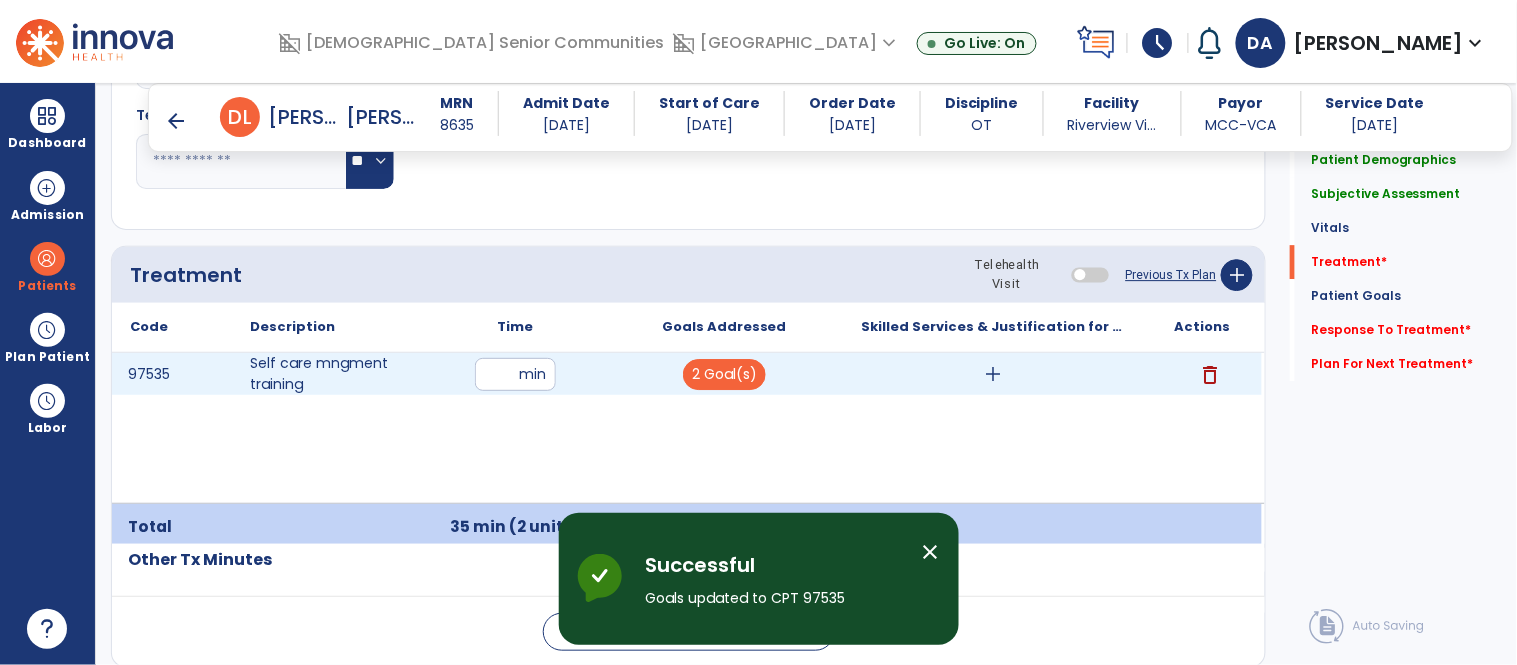 click on "add" at bounding box center [993, 374] 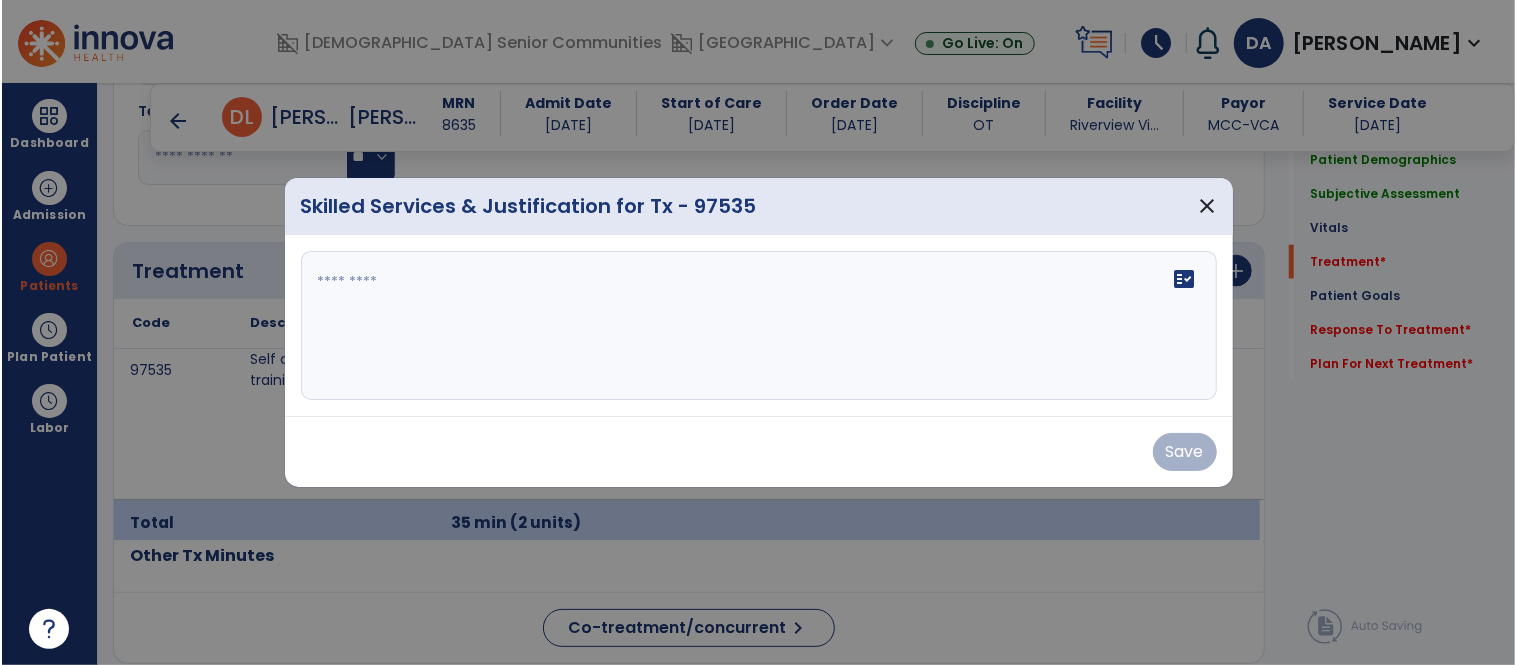 scroll, scrollTop: 1523, scrollLeft: 0, axis: vertical 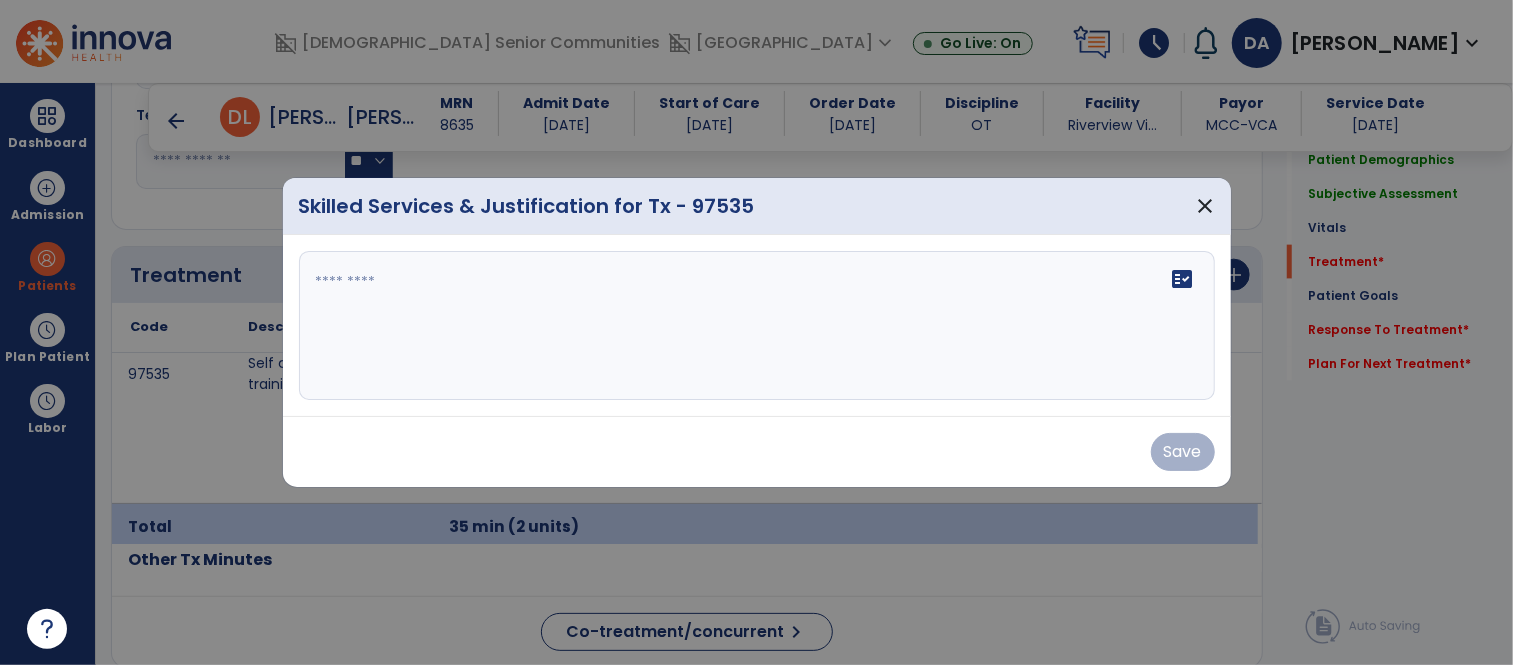 click on "fact_check" at bounding box center [757, 326] 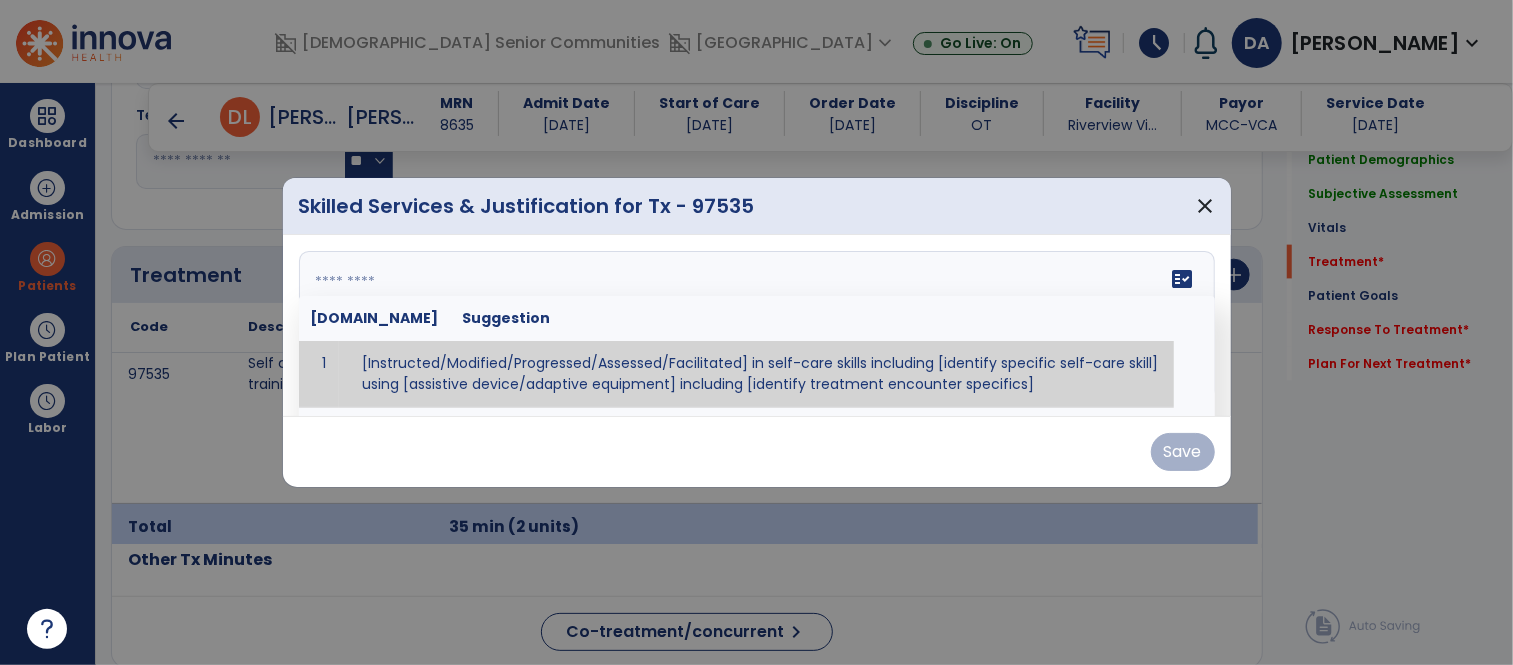 click at bounding box center [754, 326] 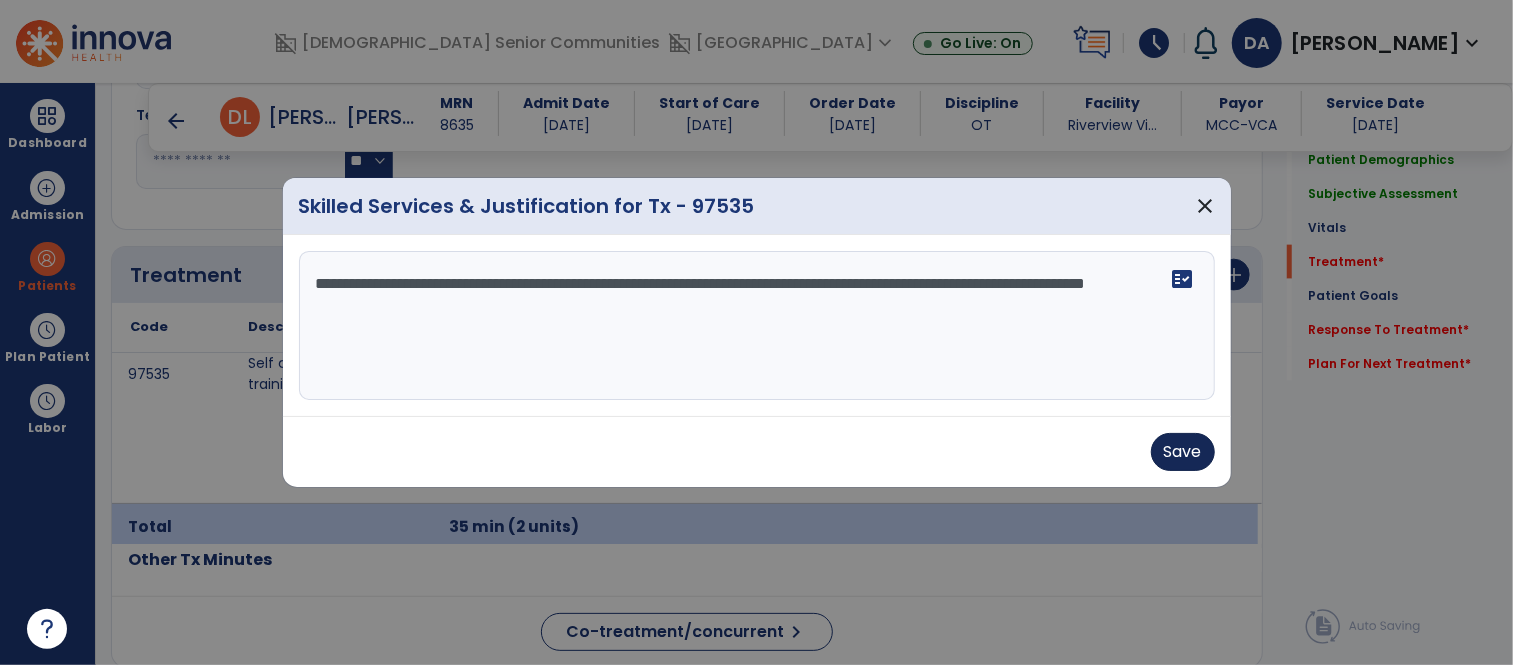 type on "**********" 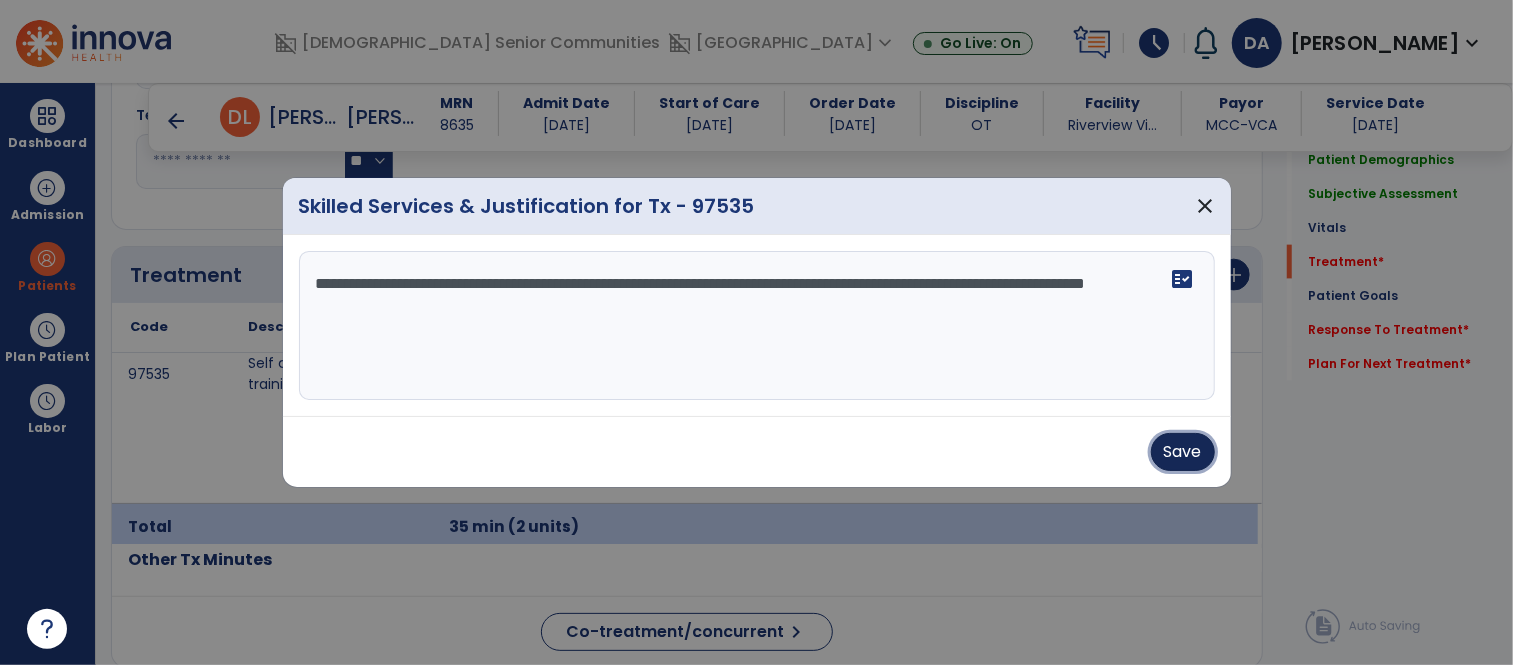 click on "Save" at bounding box center [1183, 452] 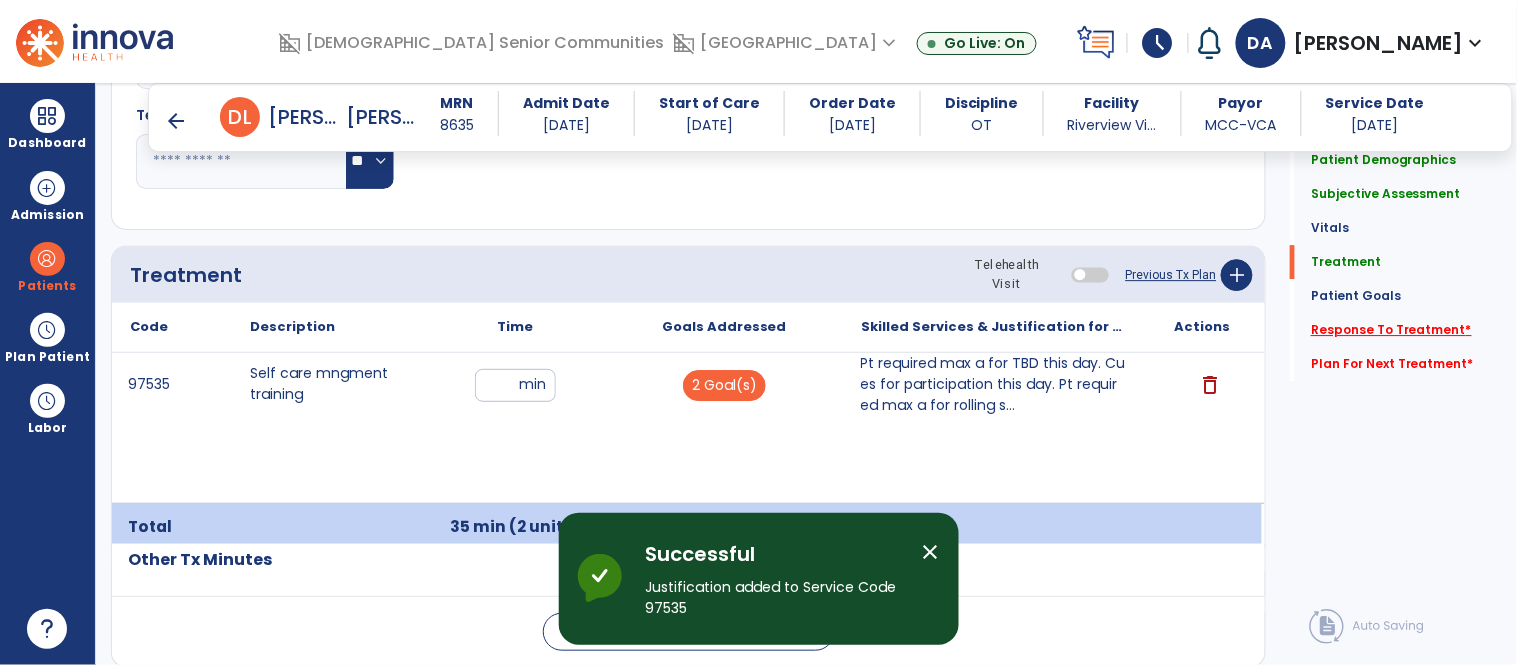 click on "Response To Treatment   *" 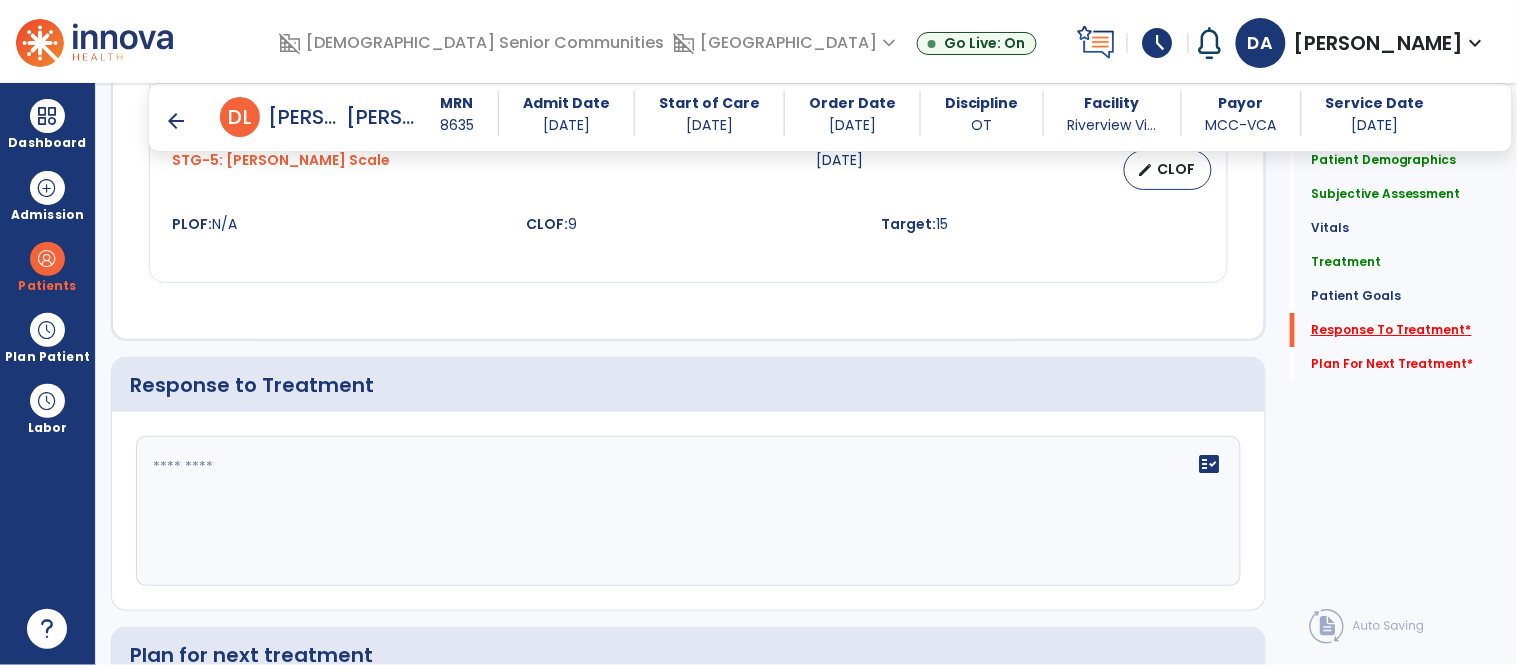 scroll, scrollTop: 3768, scrollLeft: 0, axis: vertical 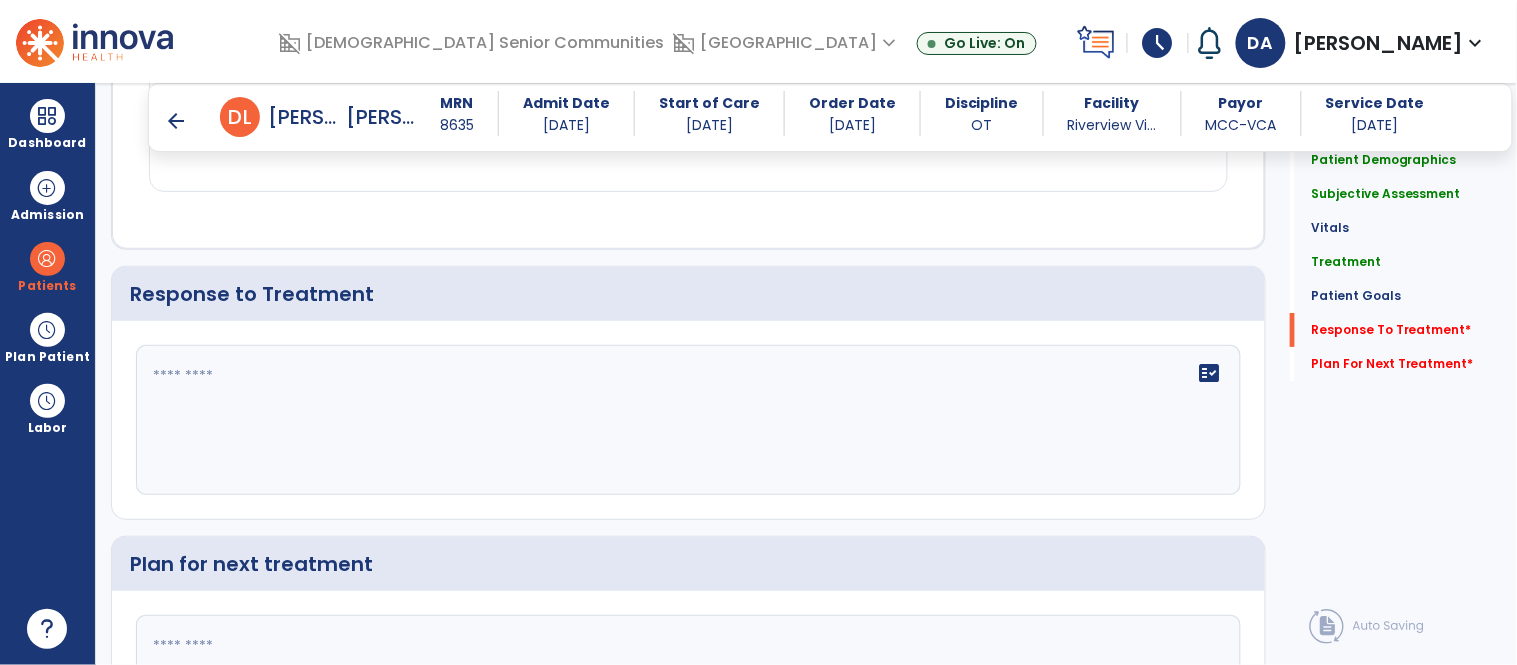 click on "fact_check" 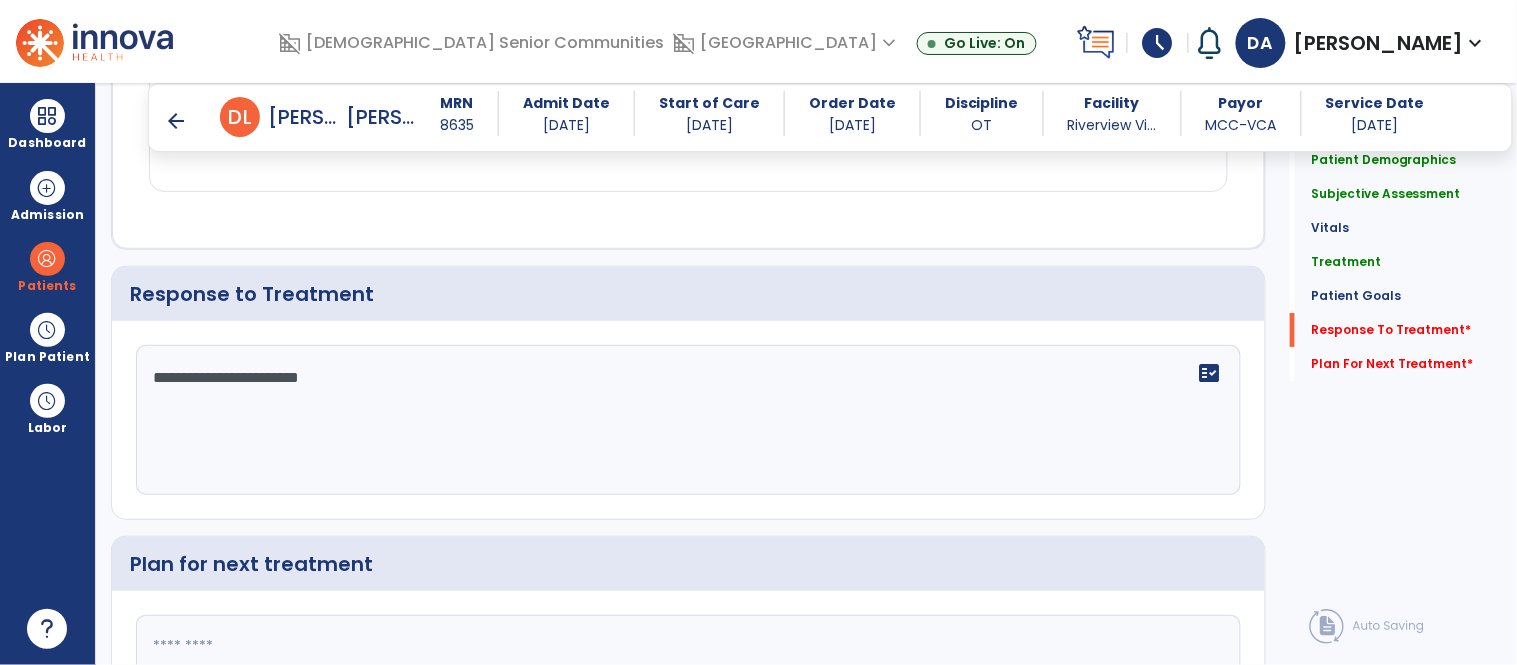 type on "**********" 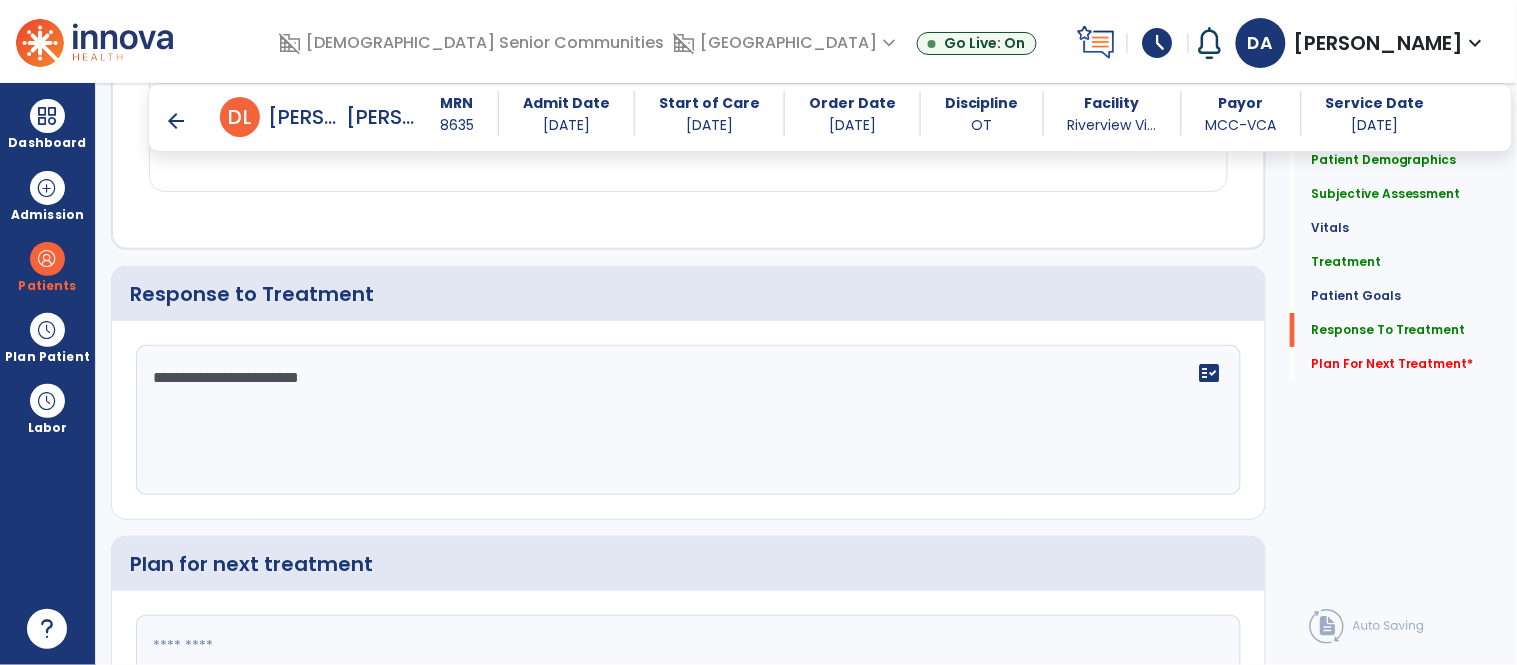 click 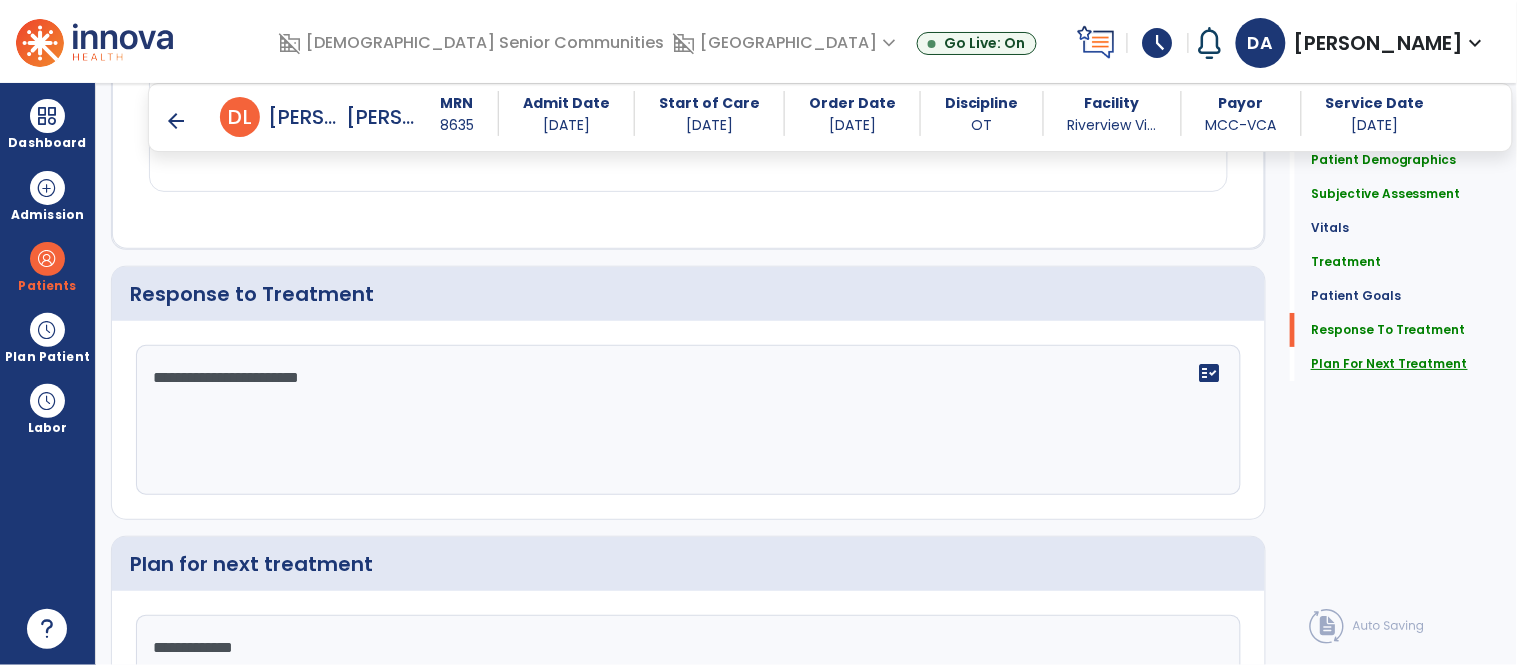 type on "**********" 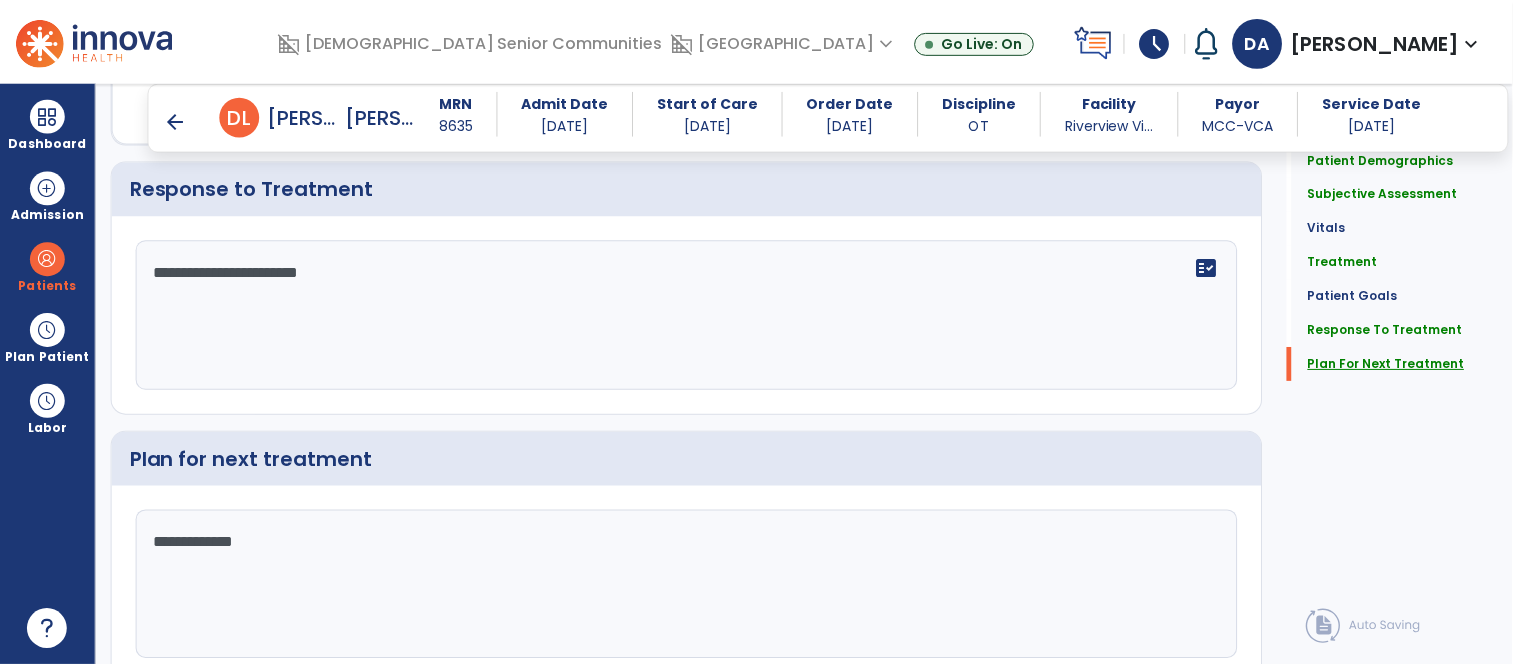 scroll, scrollTop: 3941, scrollLeft: 0, axis: vertical 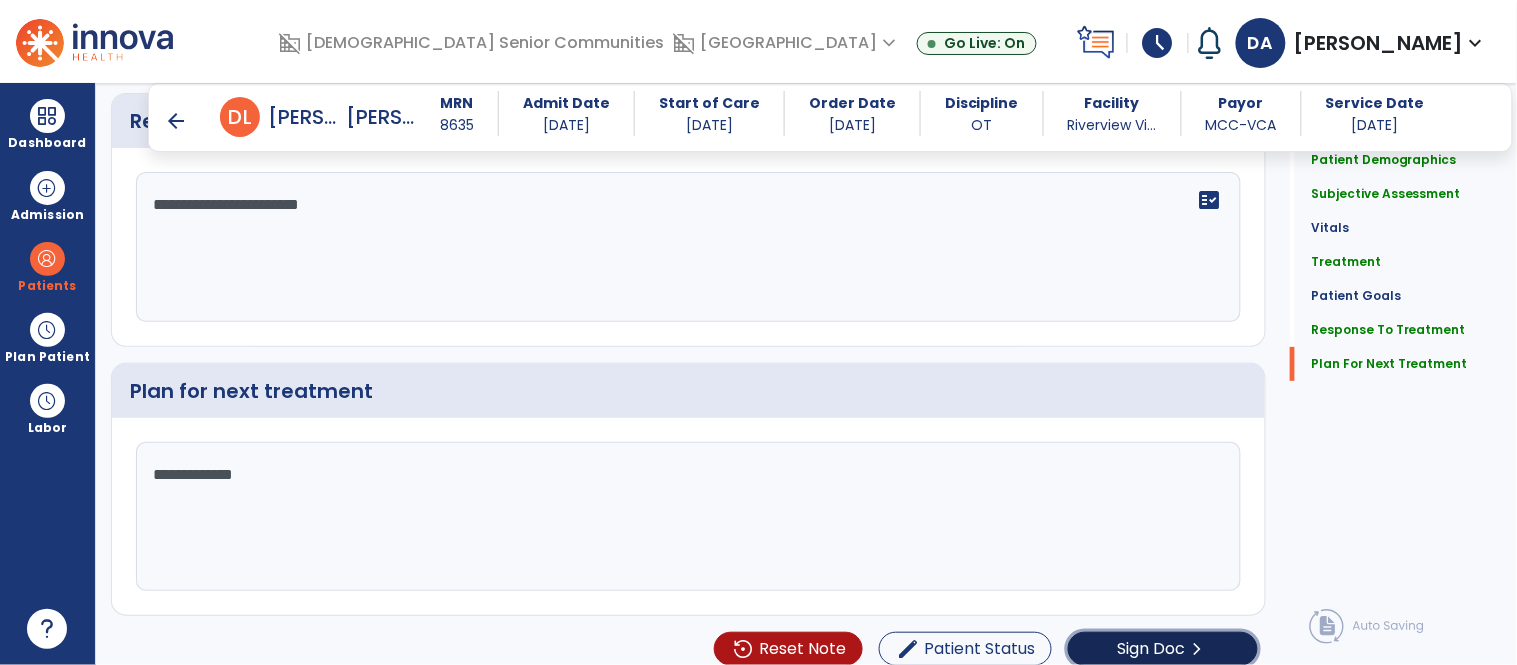 click on "Sign Doc" 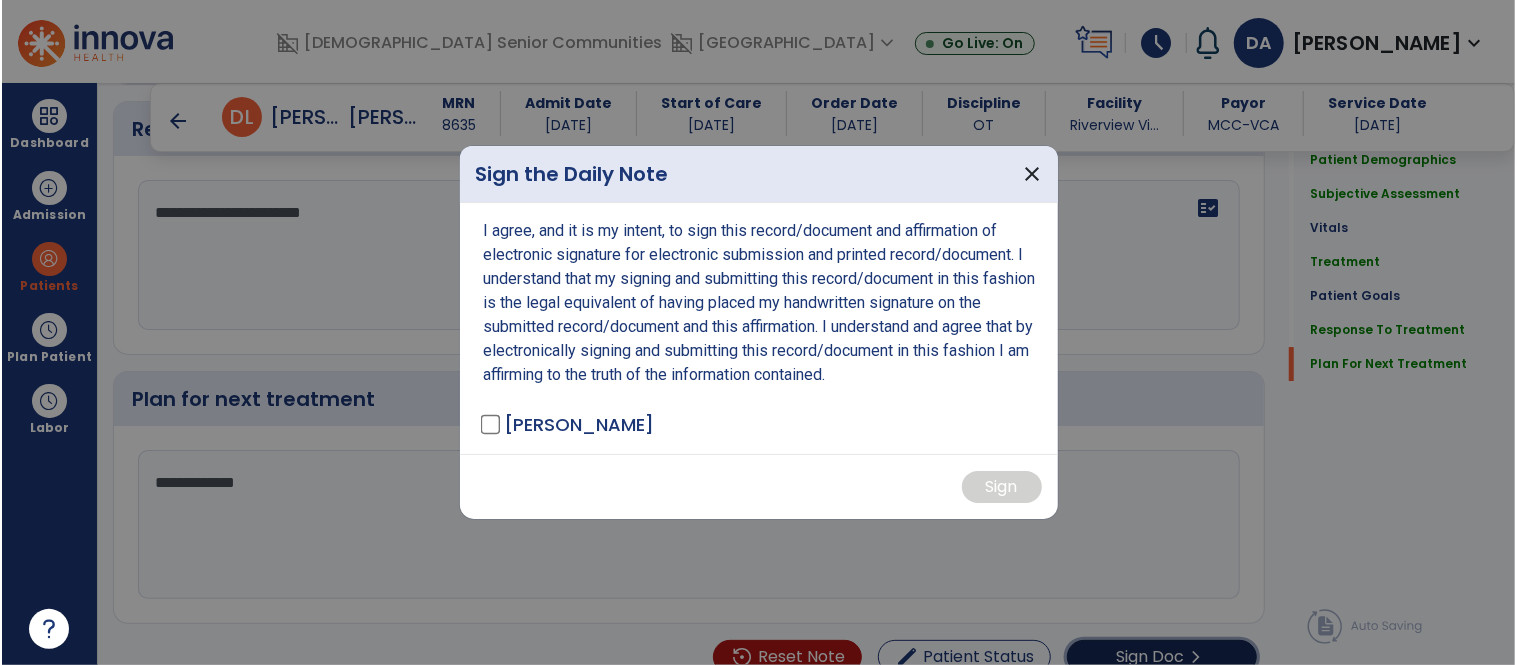 scroll, scrollTop: 3941, scrollLeft: 0, axis: vertical 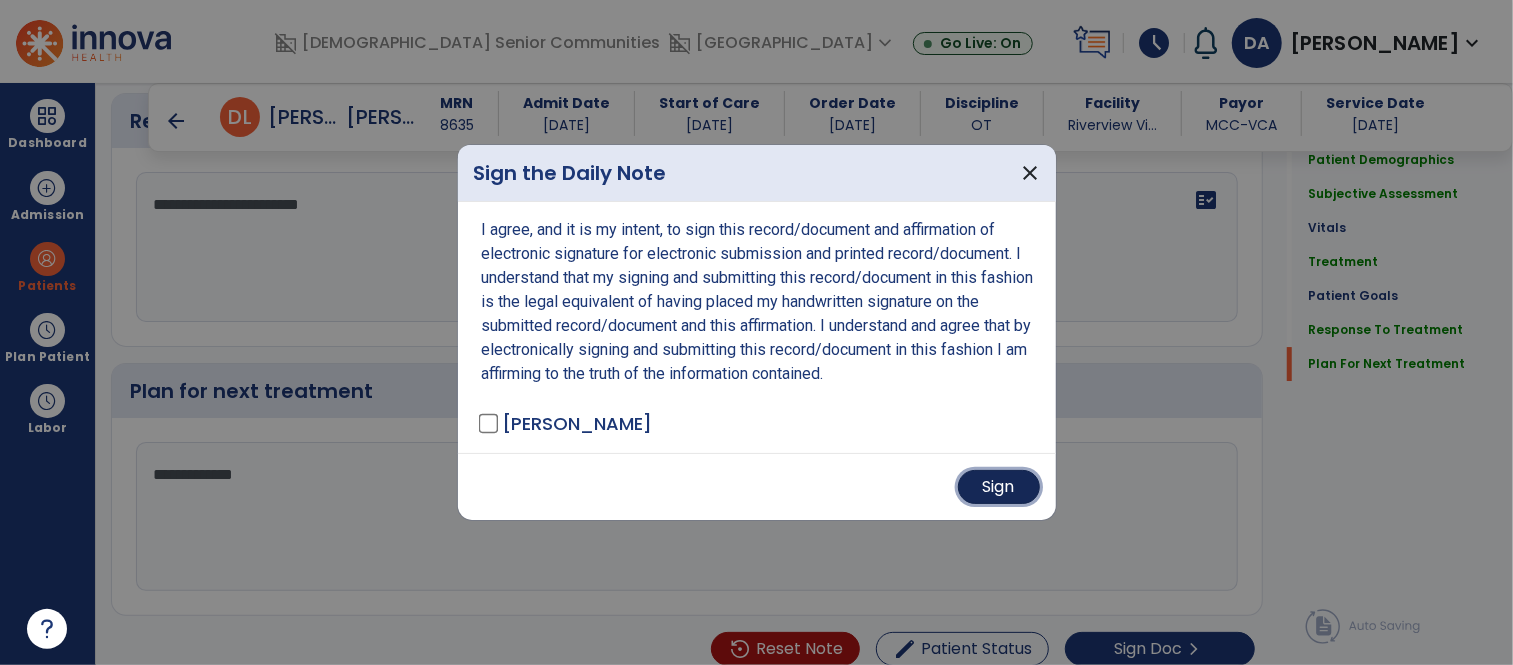 click on "Sign" at bounding box center [999, 487] 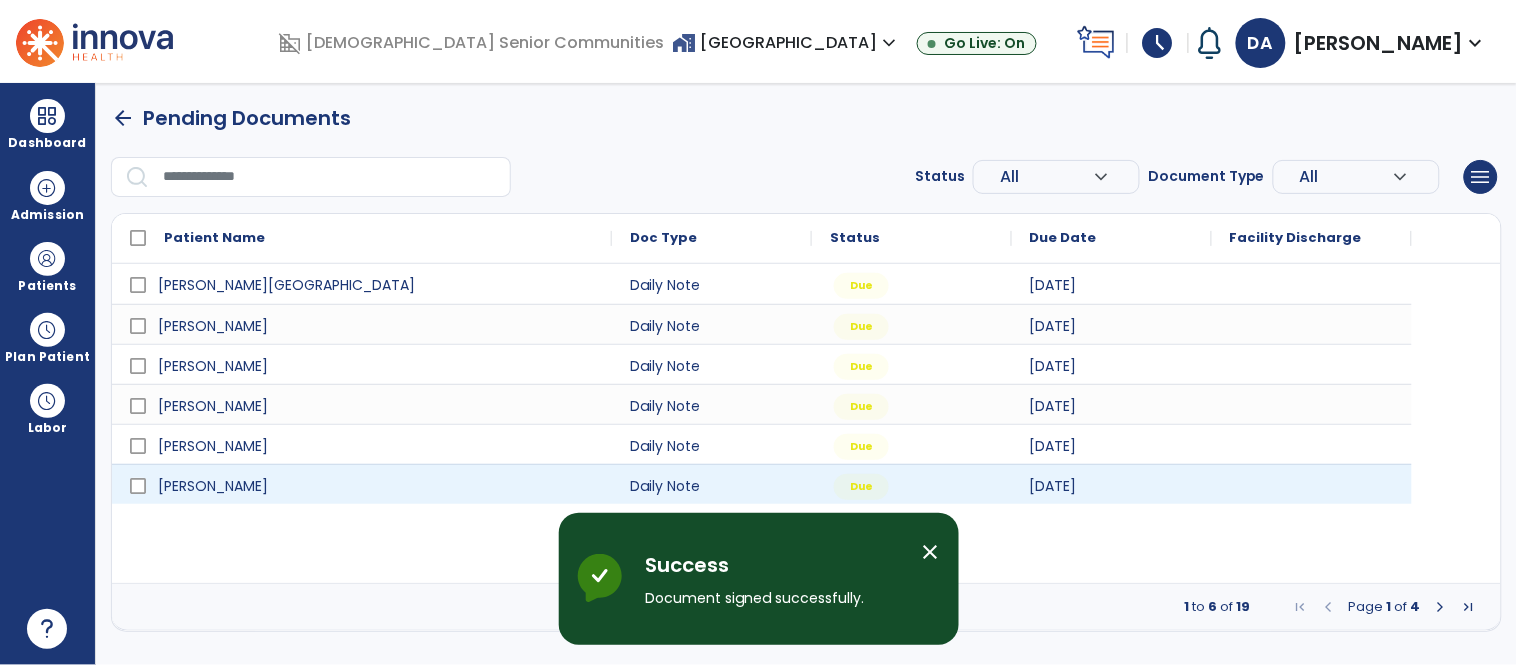 scroll, scrollTop: 0, scrollLeft: 0, axis: both 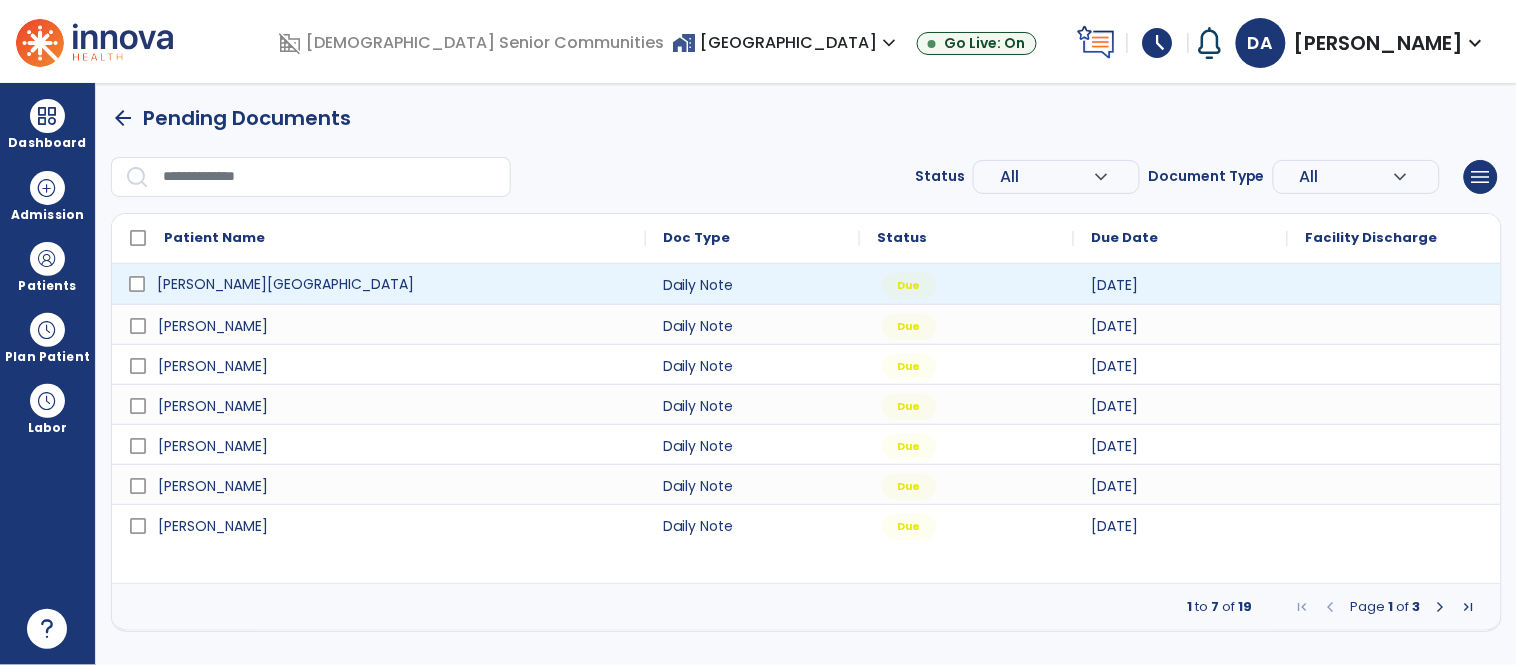 click on "Bizer, Victoria" at bounding box center [285, 284] 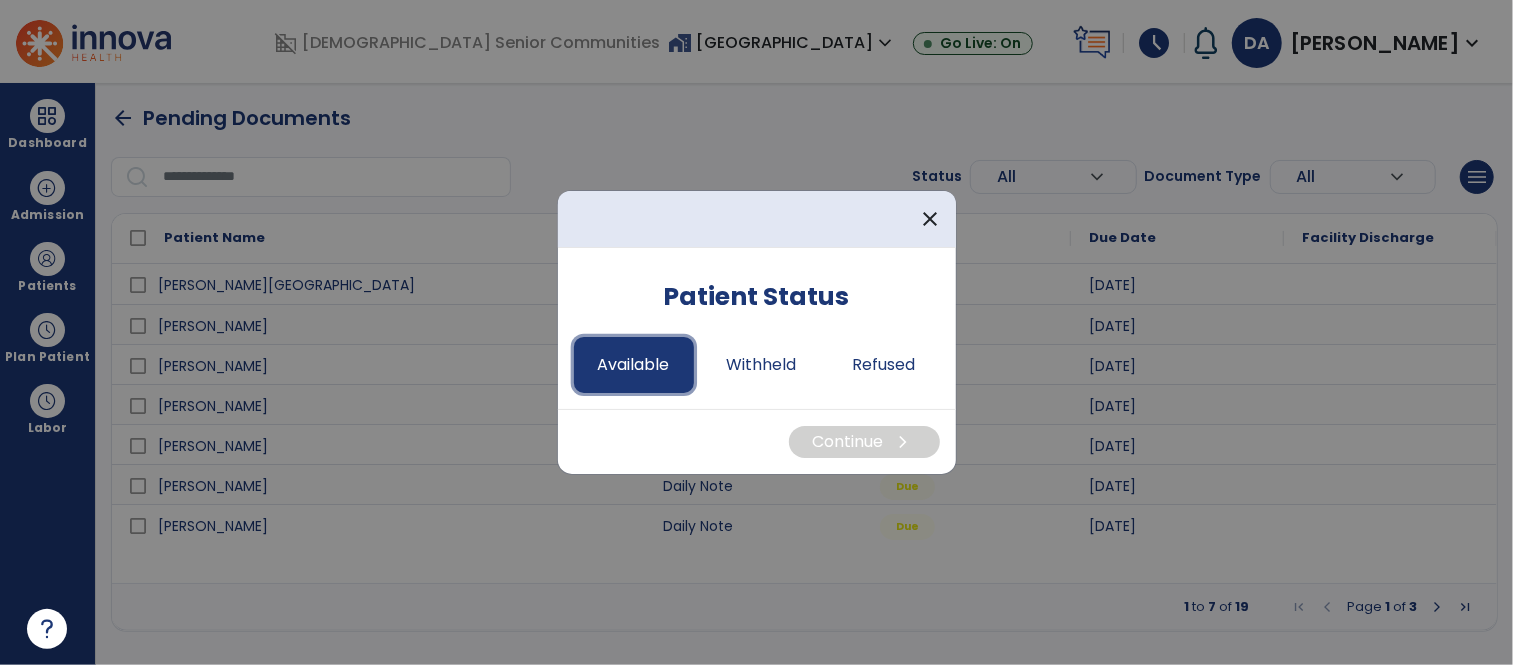 click on "Available" at bounding box center (634, 365) 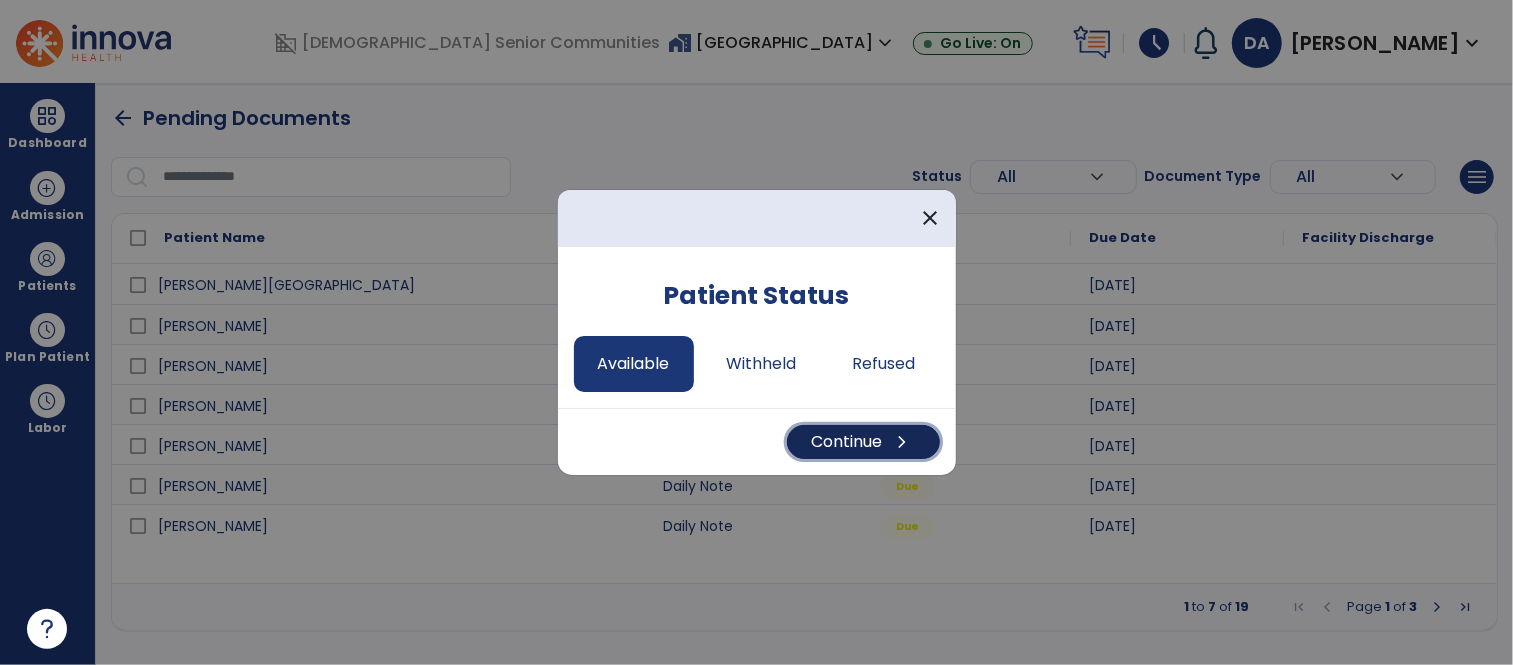 click on "Continue   chevron_right" at bounding box center [863, 442] 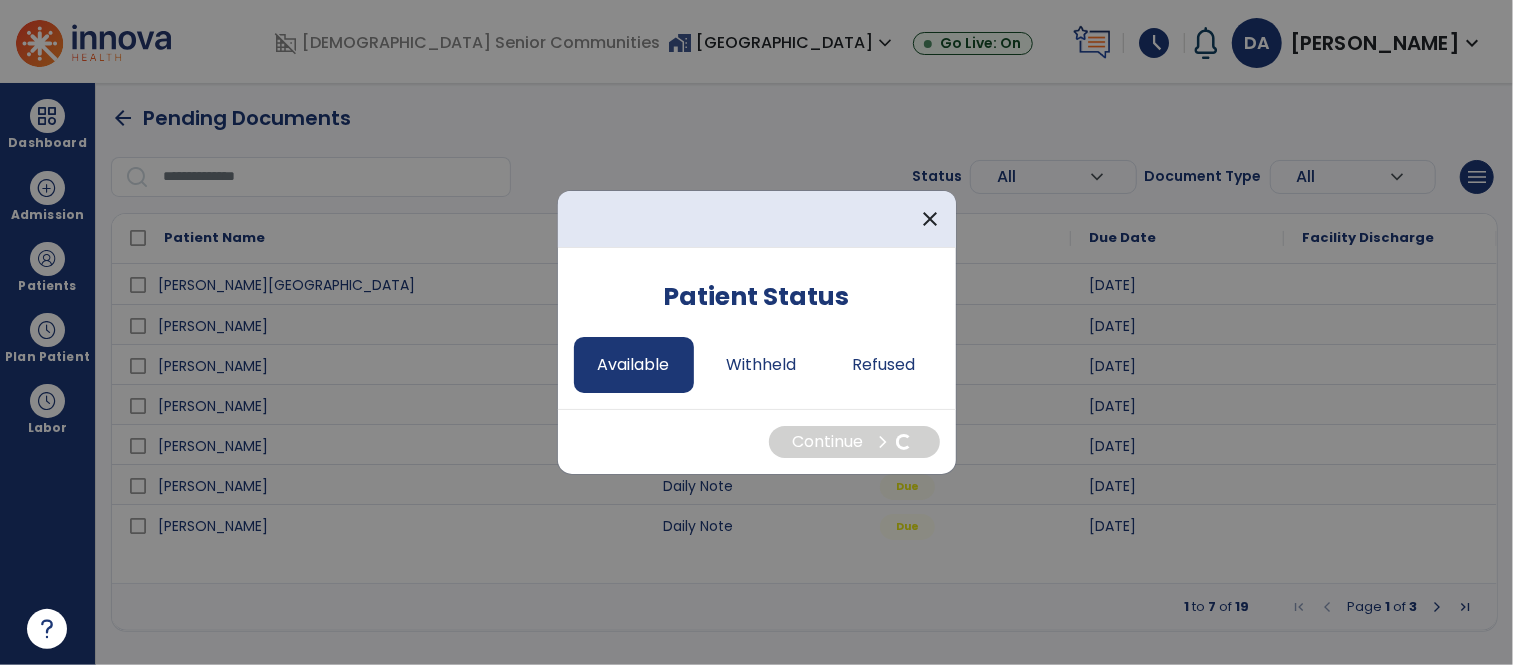 select on "*" 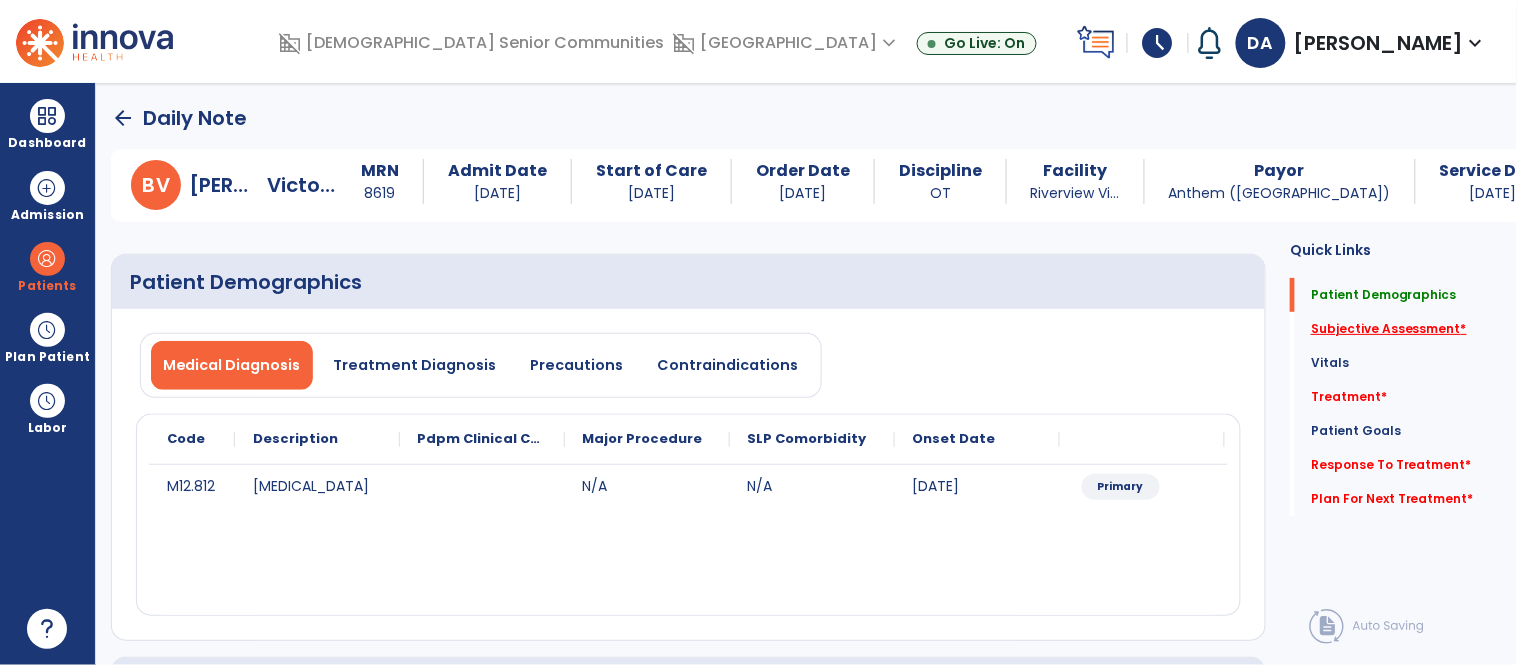 click on "Subjective Assessment   *" 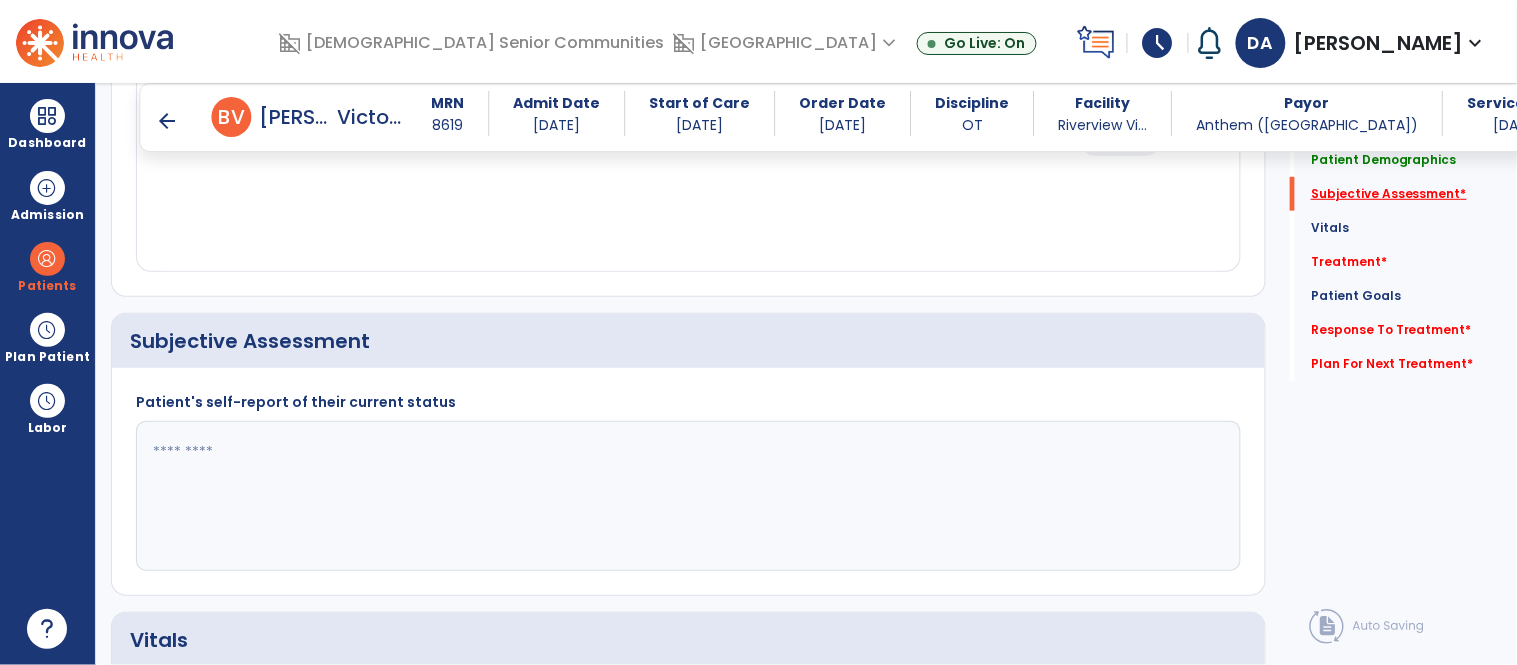 scroll, scrollTop: 424, scrollLeft: 0, axis: vertical 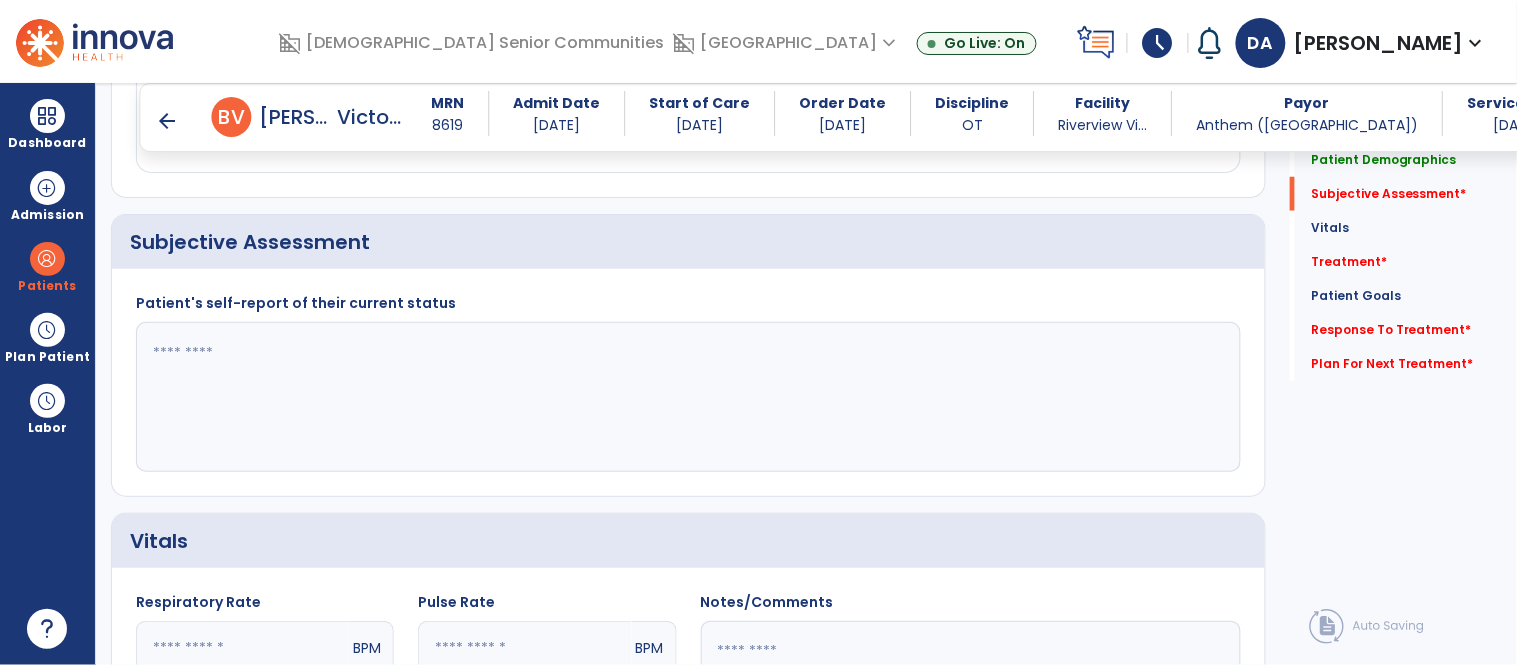 click 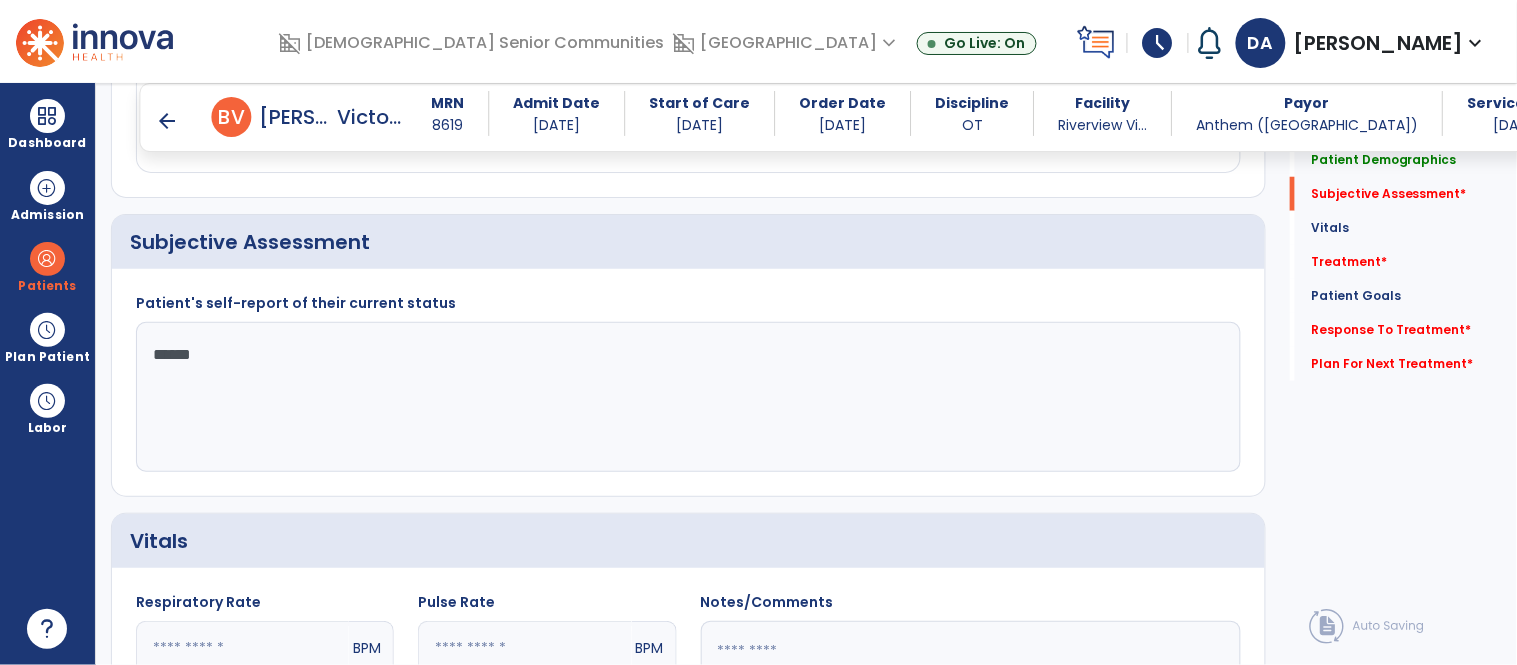 type on "*******" 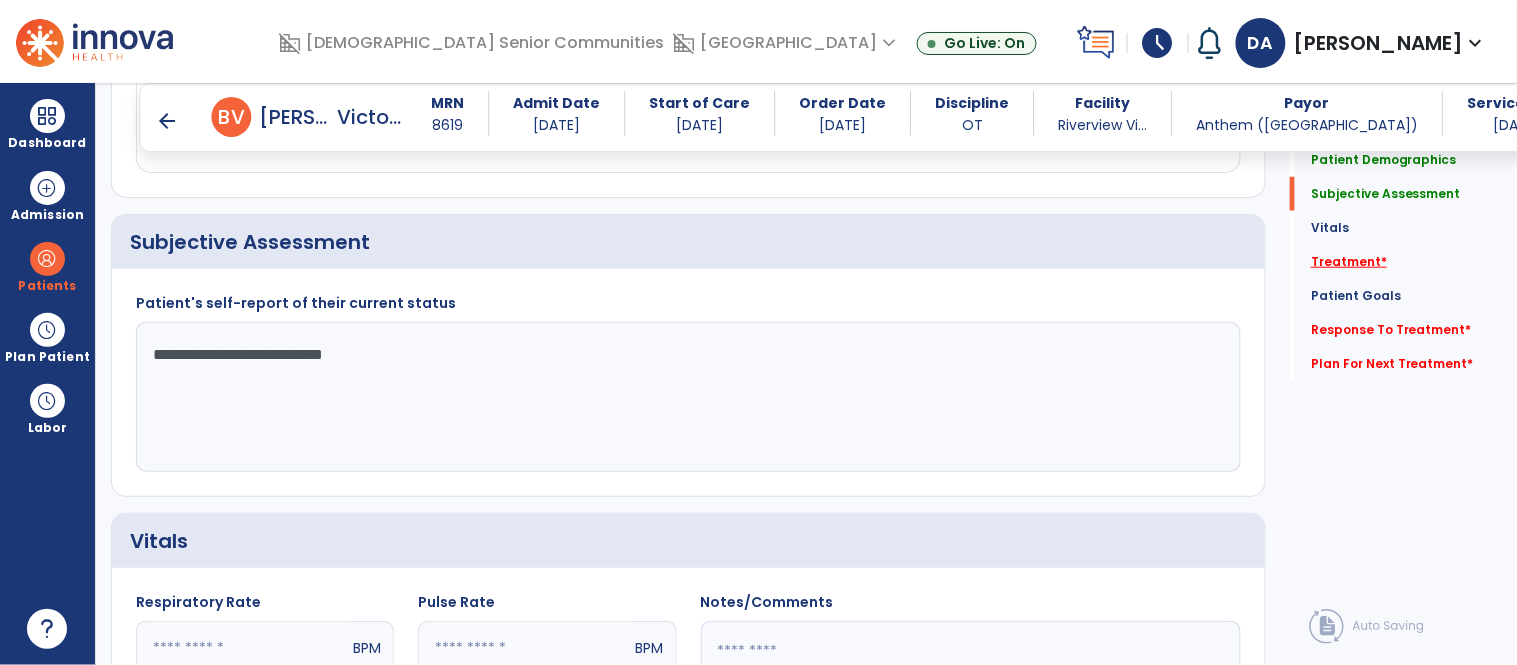 type on "**********" 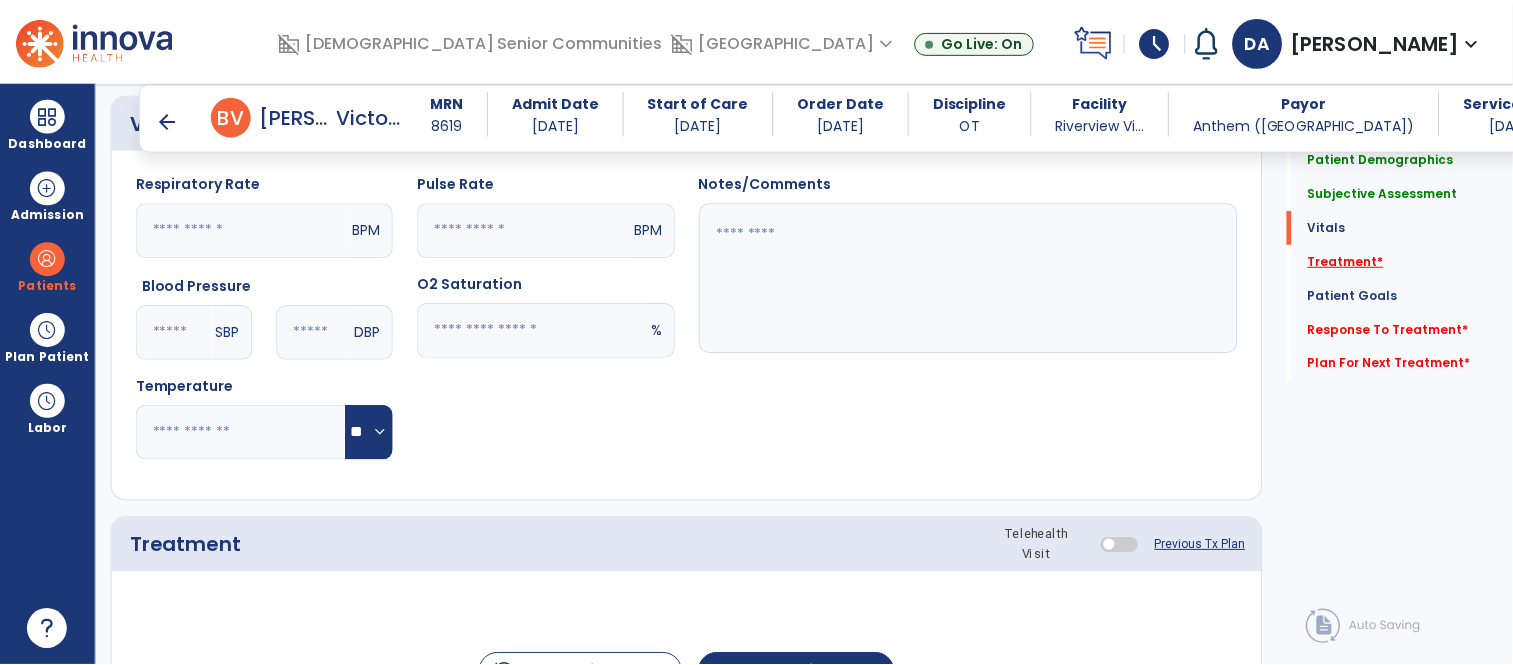 scroll, scrollTop: 1113, scrollLeft: 0, axis: vertical 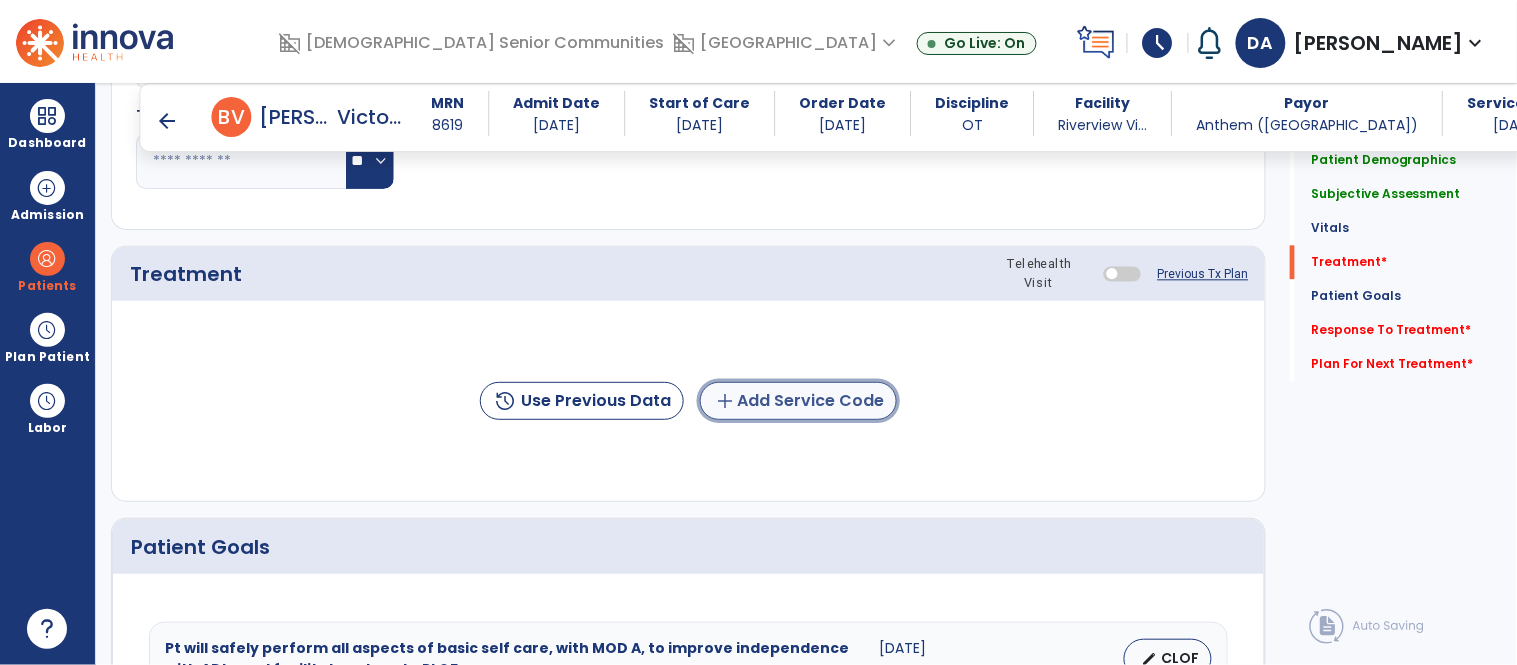 click on "add  Add Service Code" 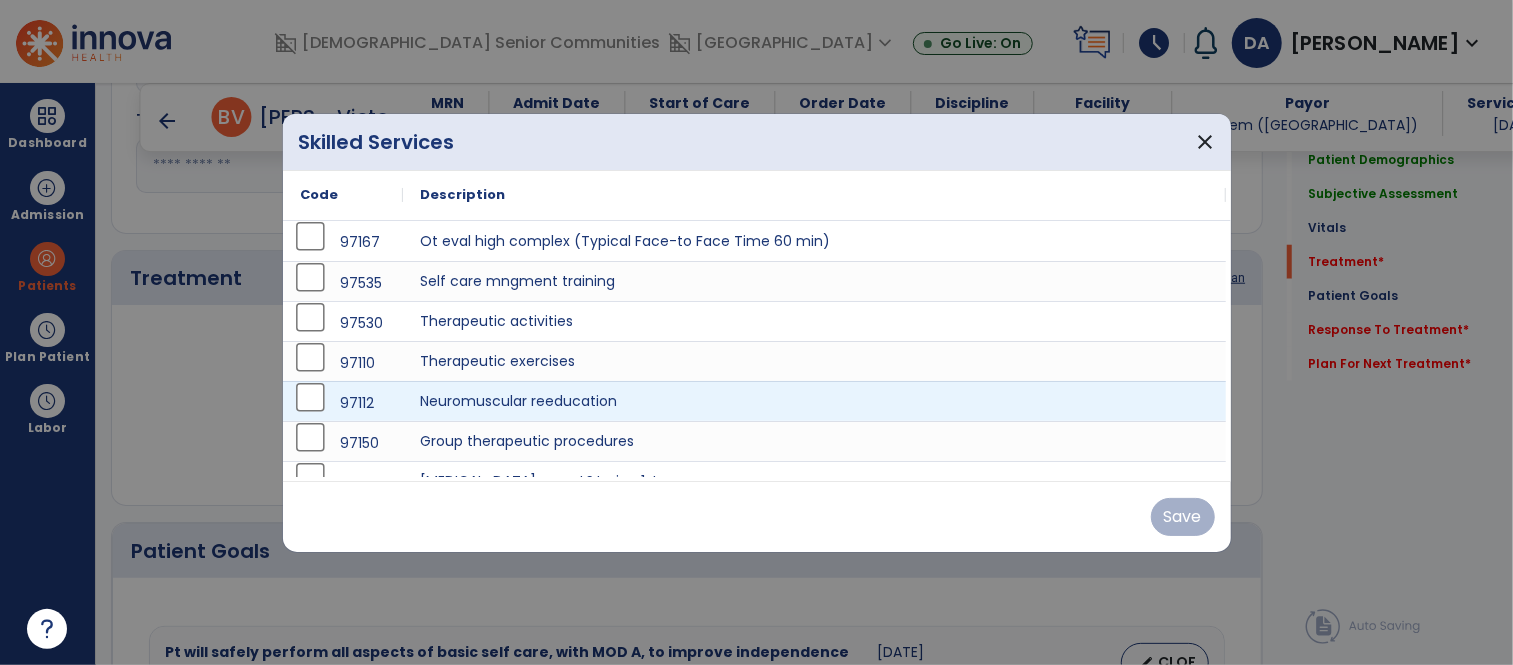 scroll, scrollTop: 1113, scrollLeft: 0, axis: vertical 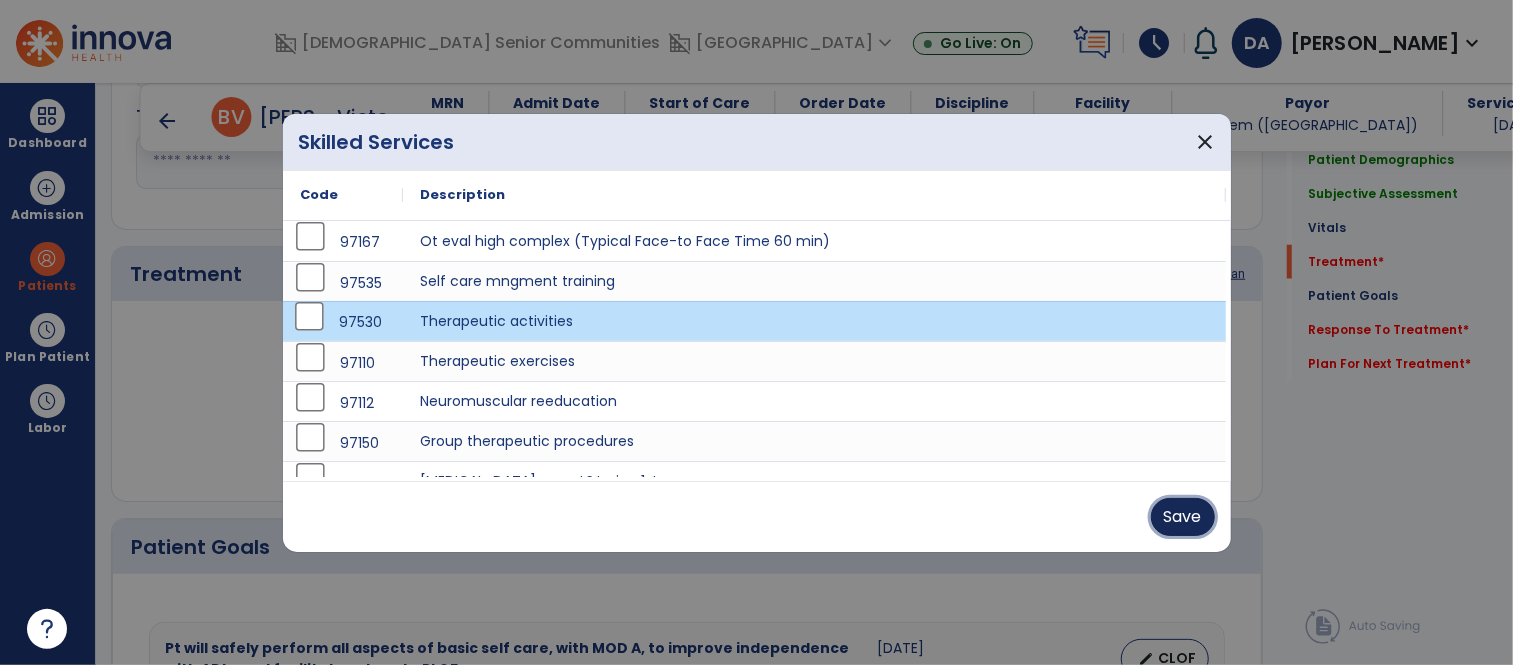 click on "Save" at bounding box center (1183, 517) 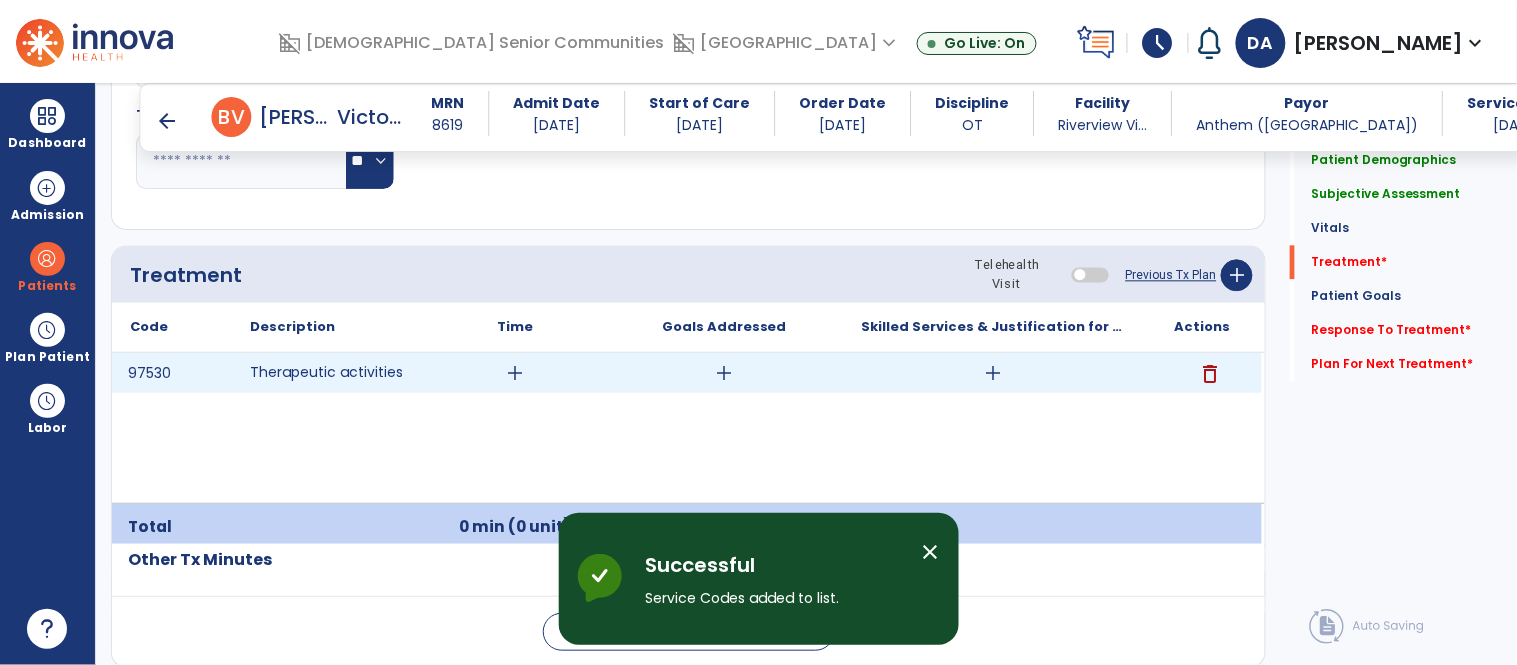 click on "add" at bounding box center (515, 373) 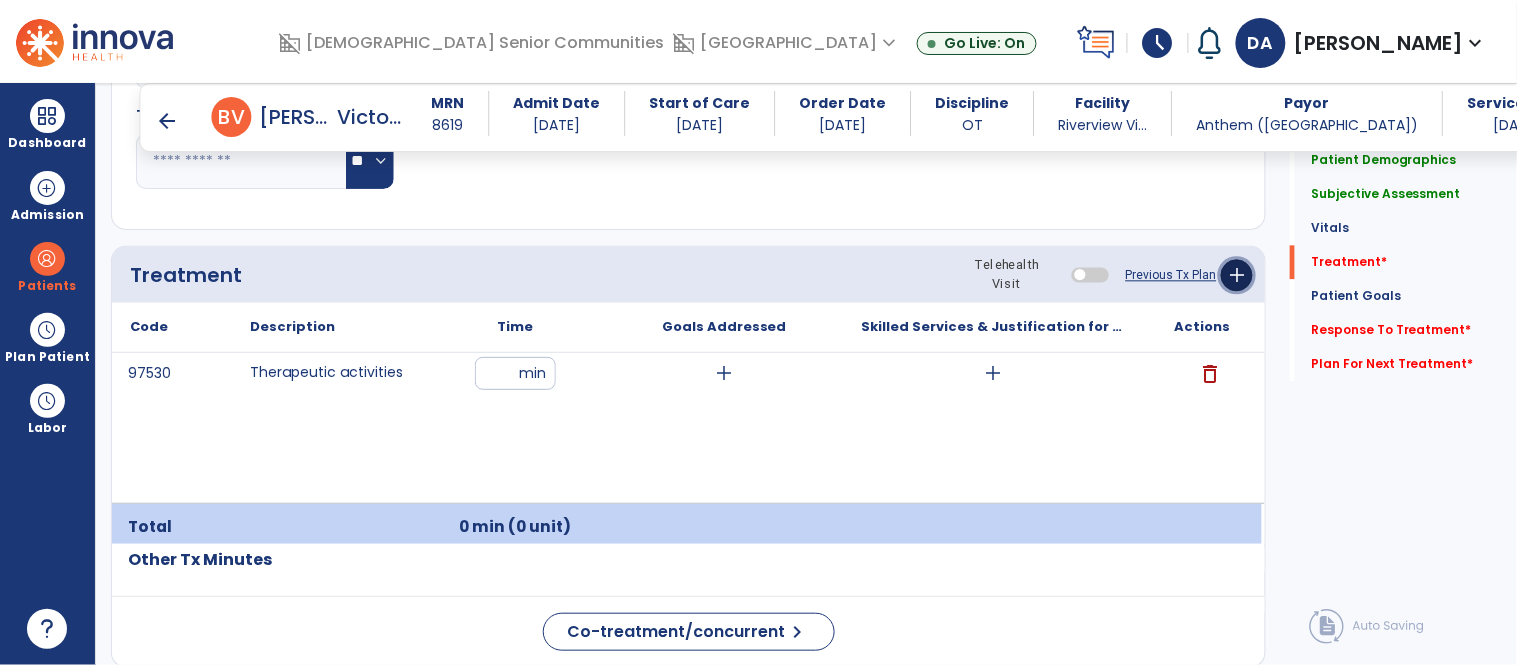 click on "add" 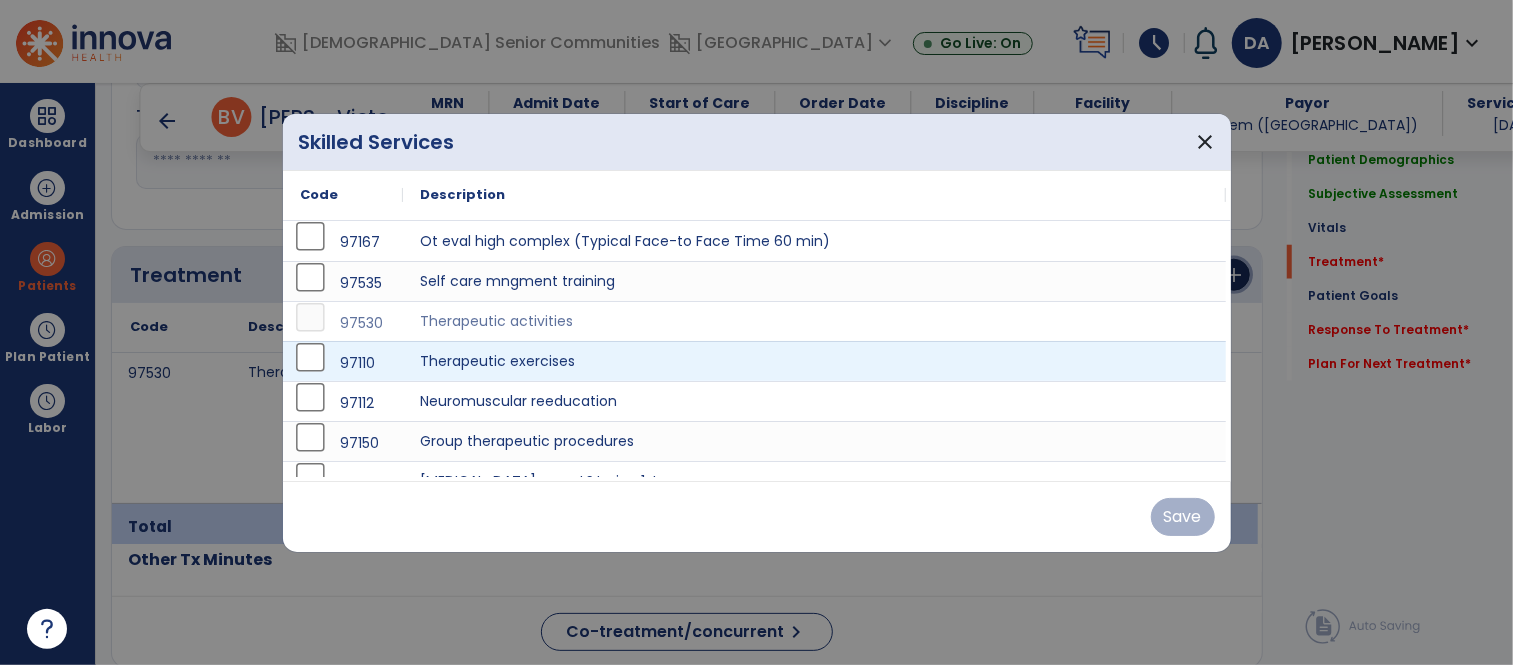 scroll, scrollTop: 1113, scrollLeft: 0, axis: vertical 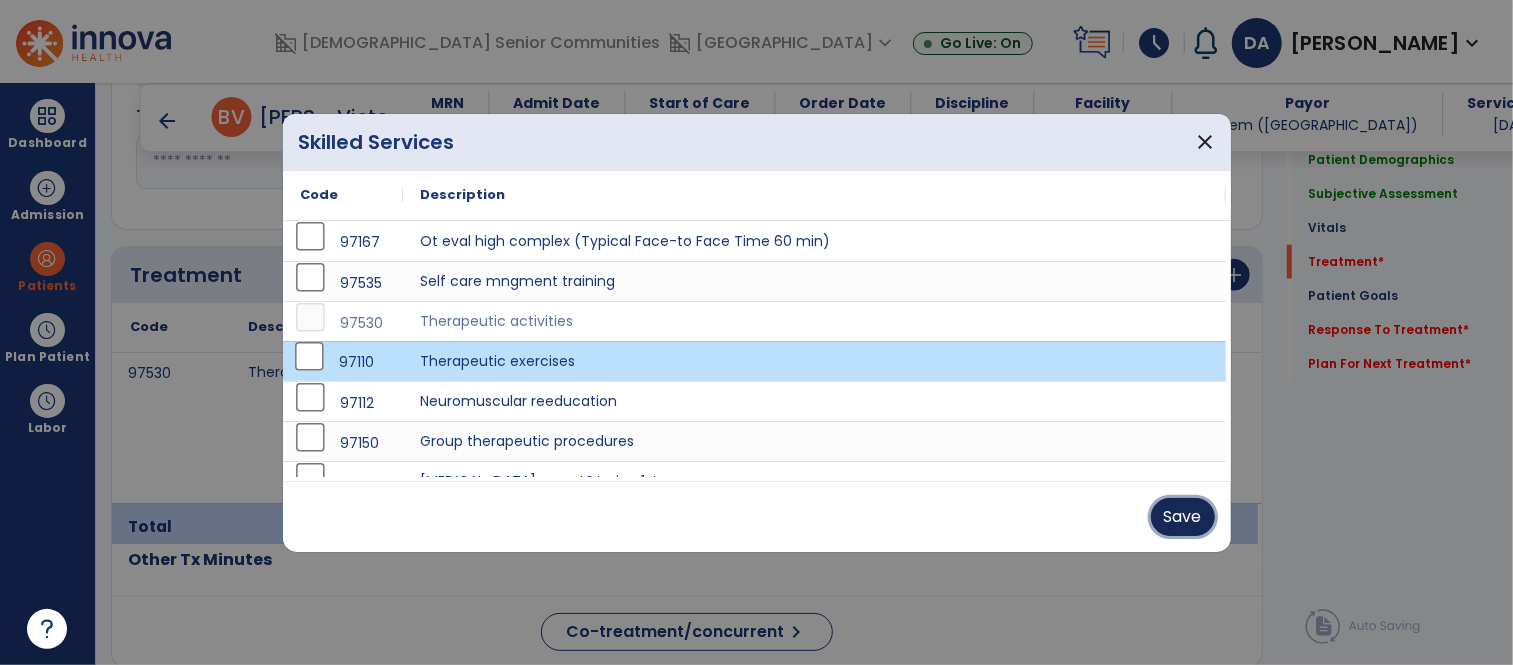click on "Save" at bounding box center (1183, 517) 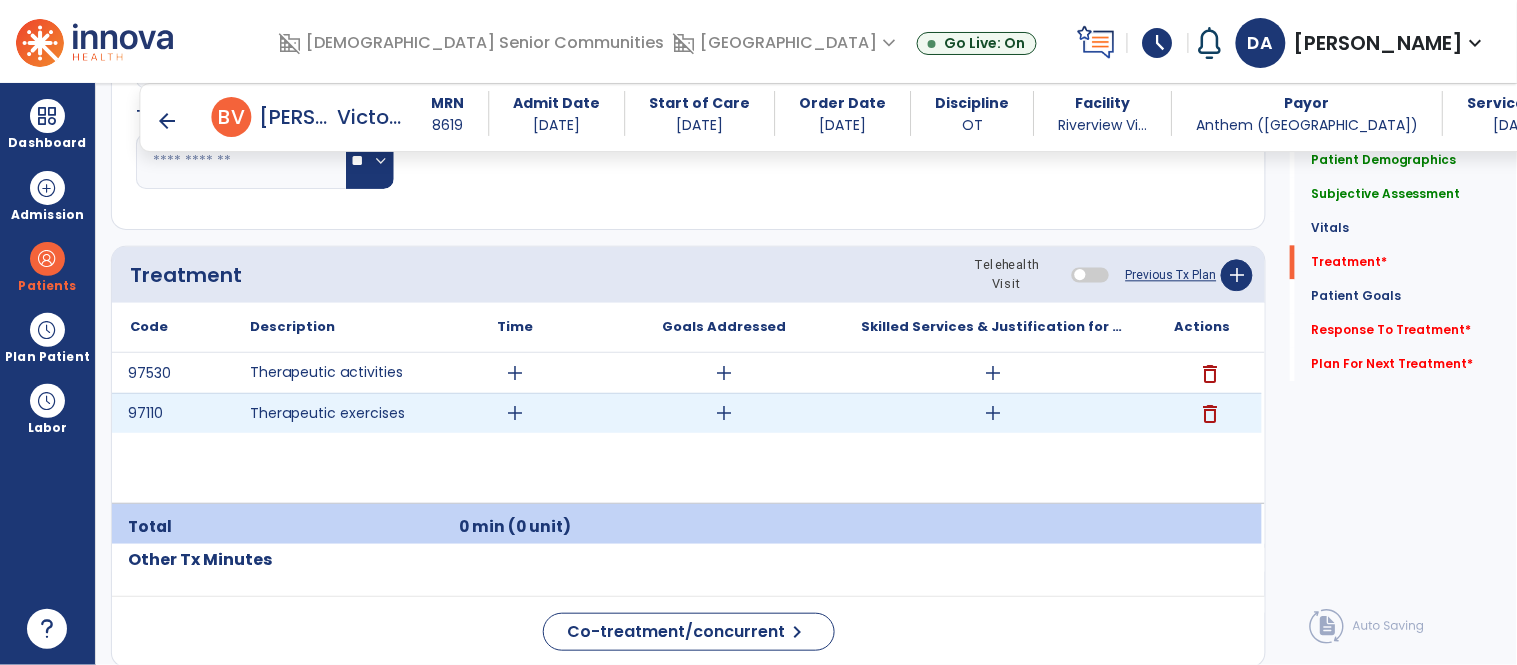 click on "add" at bounding box center [515, 413] 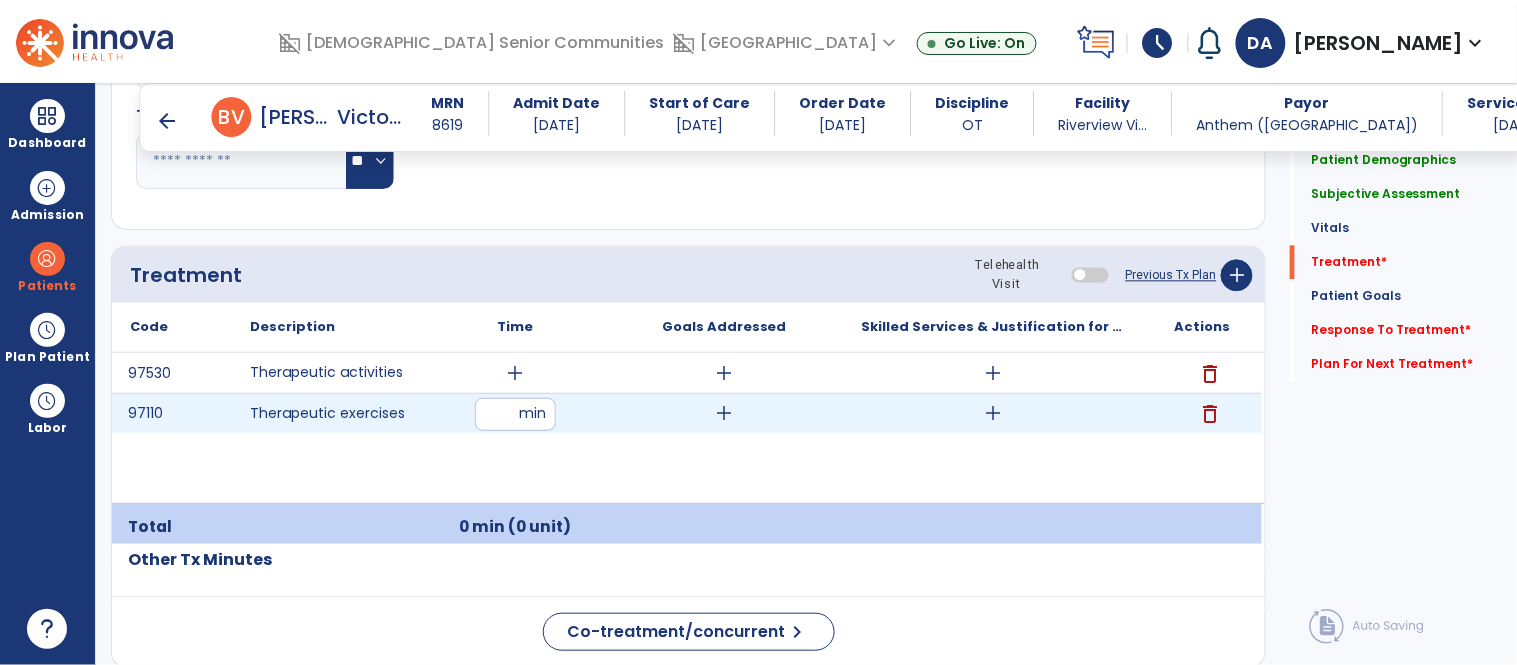 type on "**" 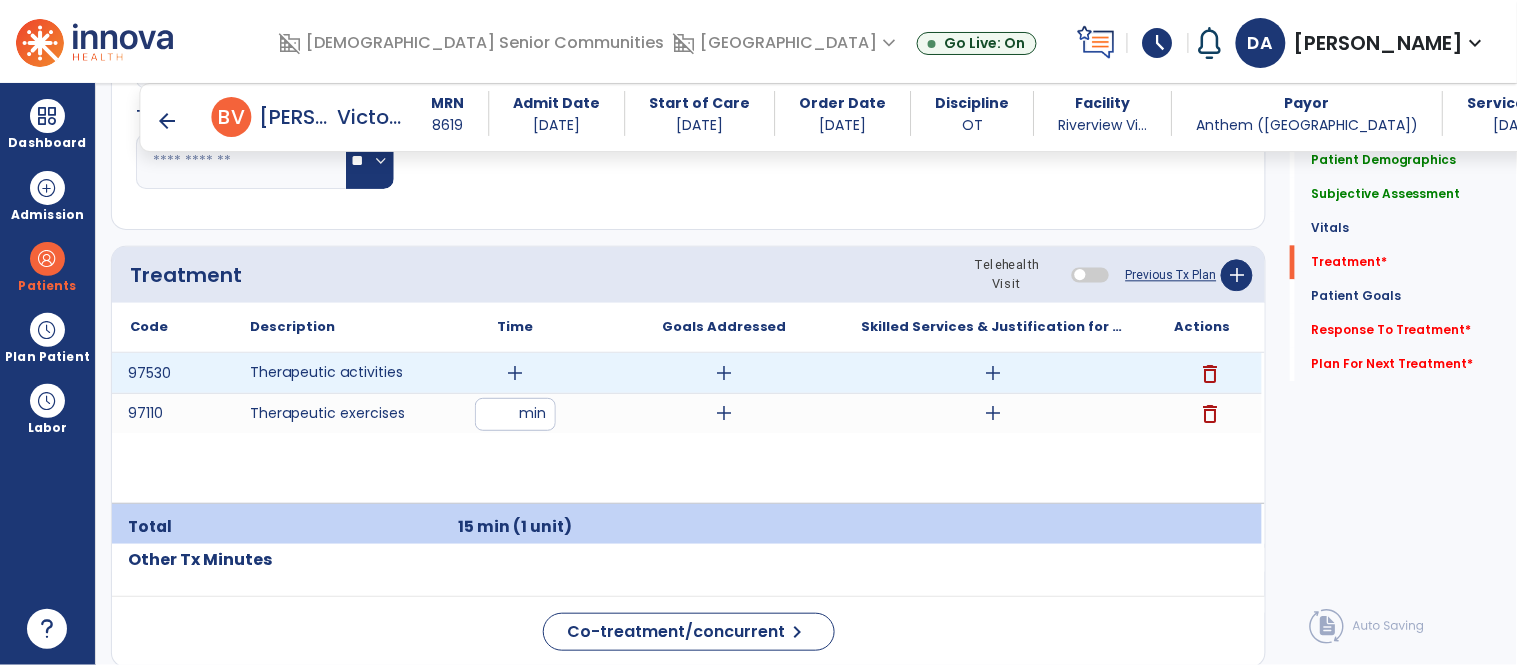 click on "add" at bounding box center (515, 373) 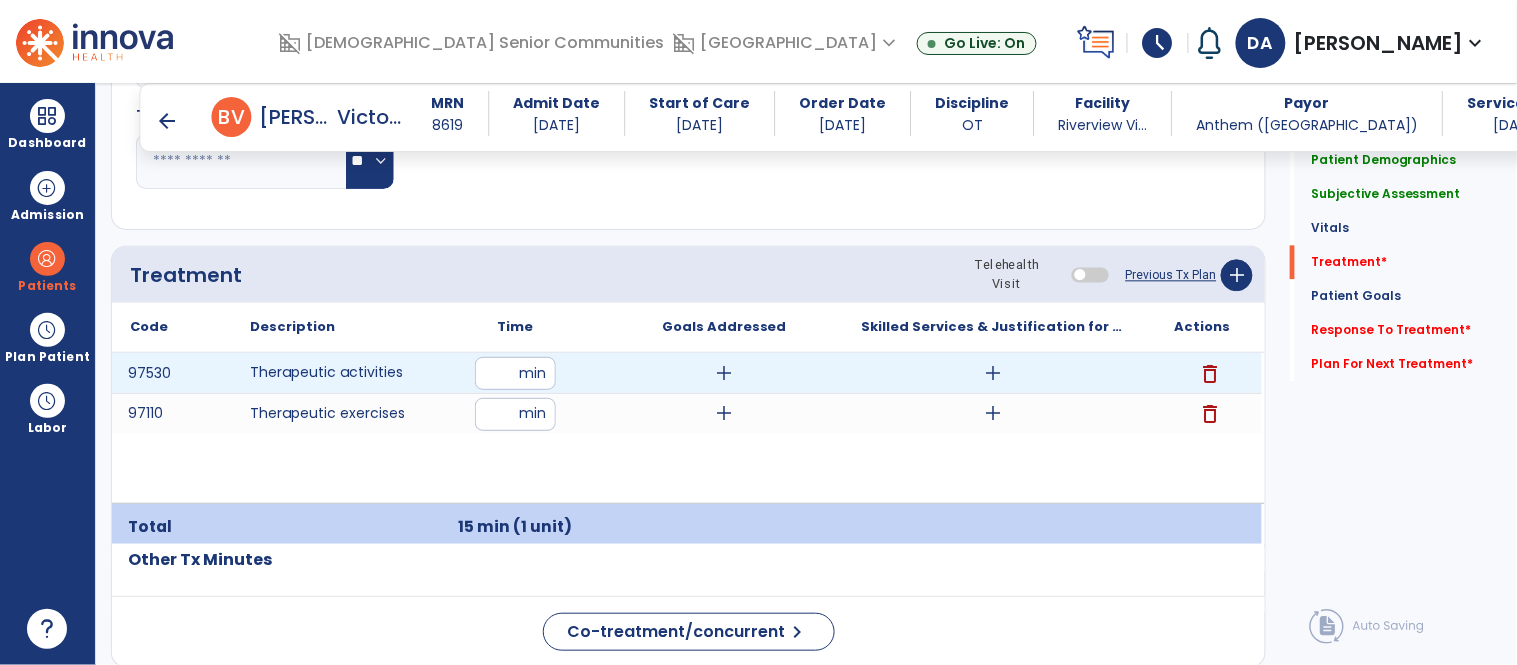type on "**" 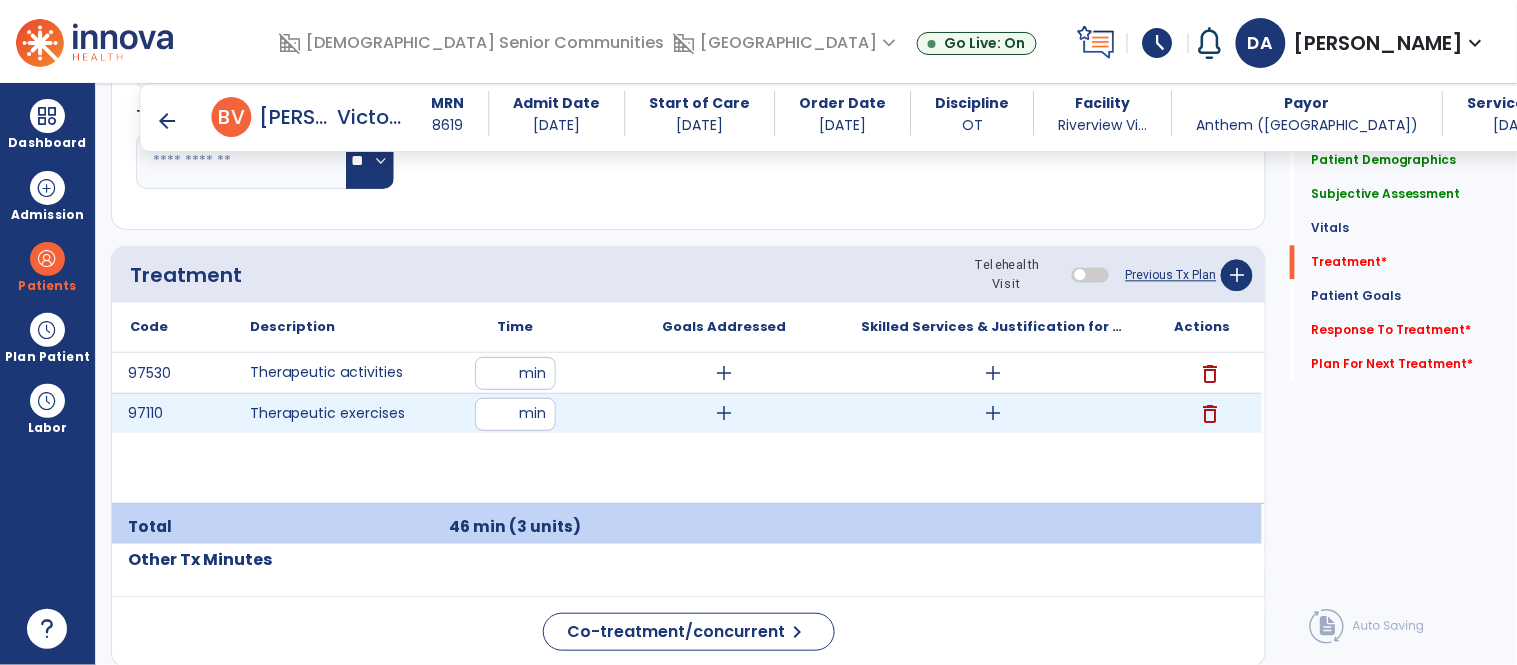 click on "add" at bounding box center [724, 413] 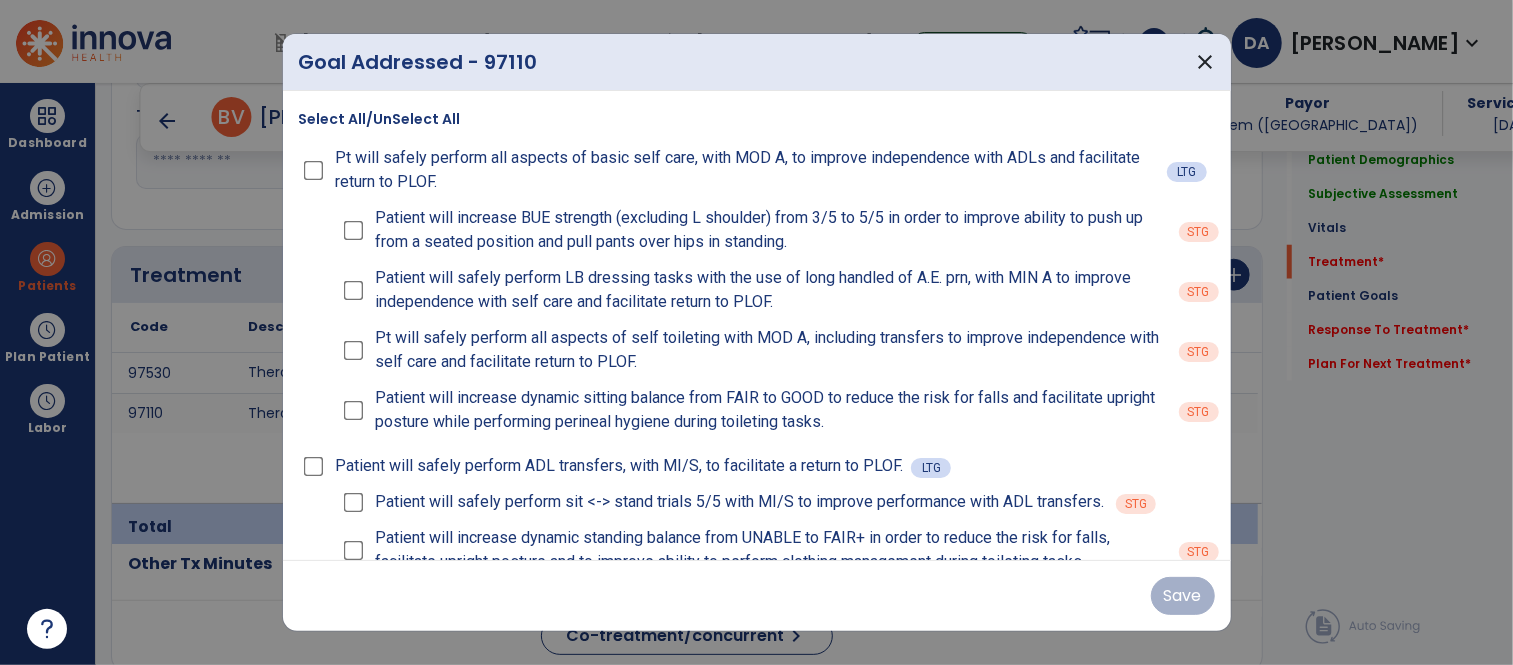 scroll, scrollTop: 1113, scrollLeft: 0, axis: vertical 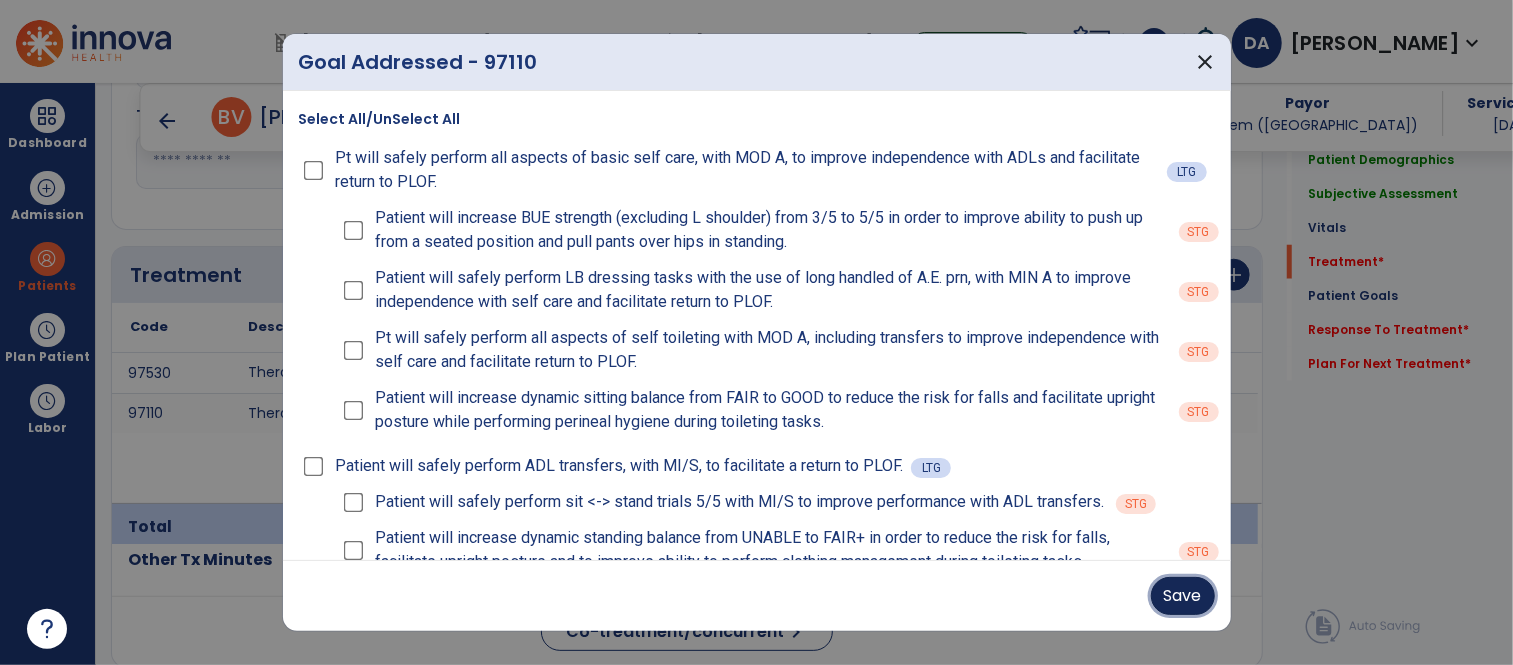 click on "Save" at bounding box center [1183, 596] 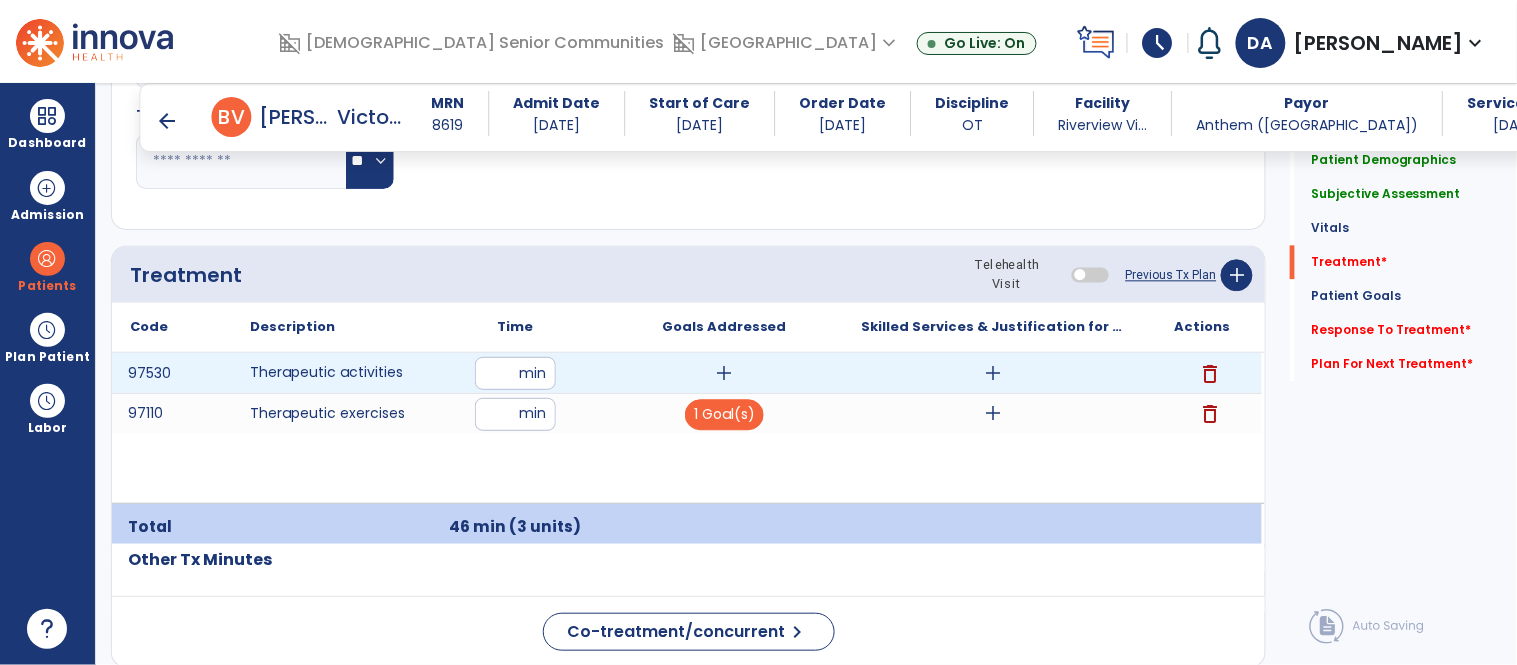 click on "add" at bounding box center (993, 373) 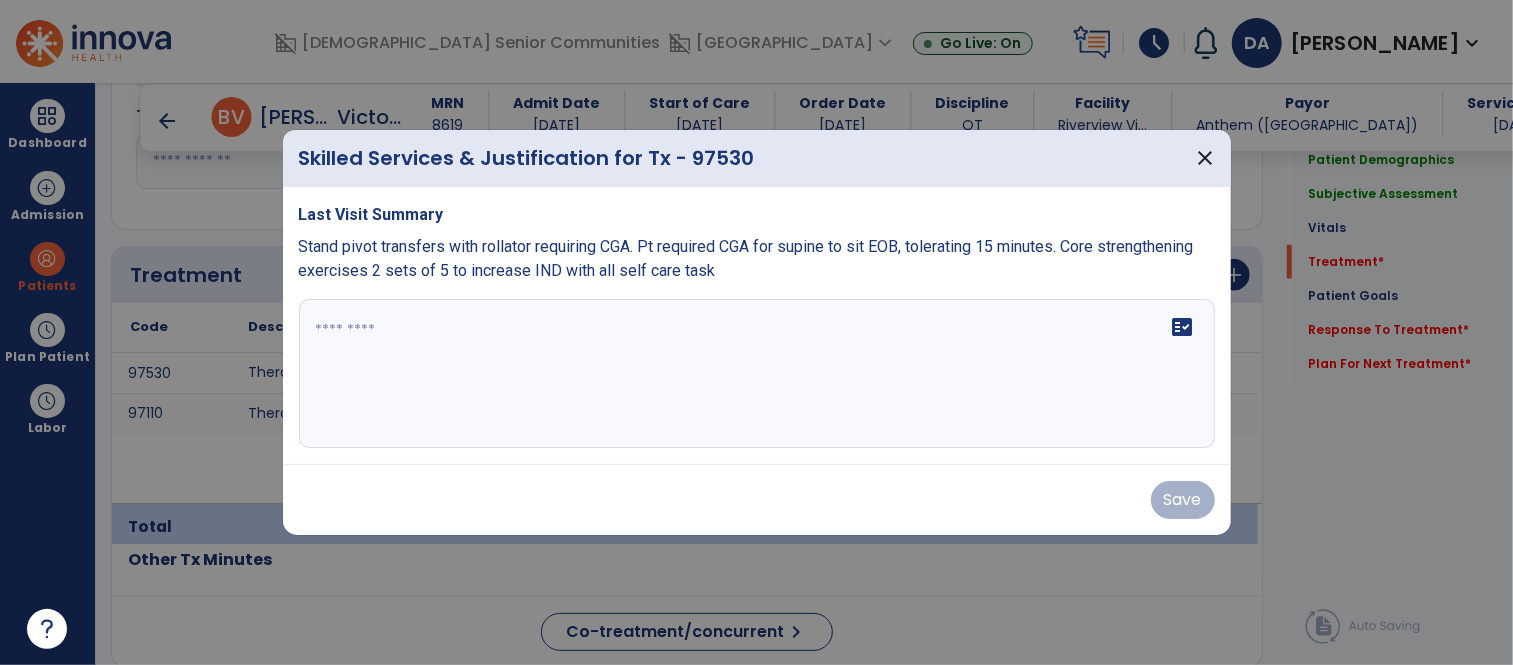 scroll, scrollTop: 1113, scrollLeft: 0, axis: vertical 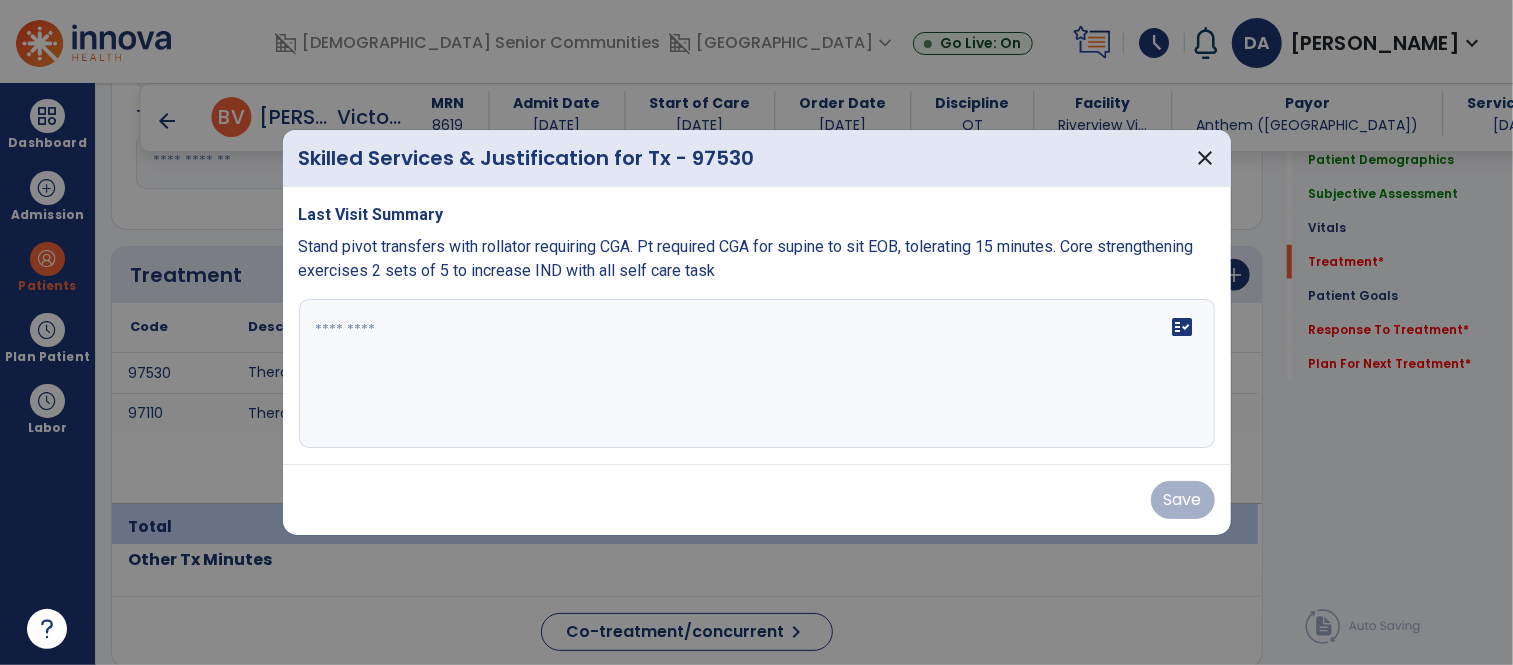 click on "fact_check" at bounding box center [757, 374] 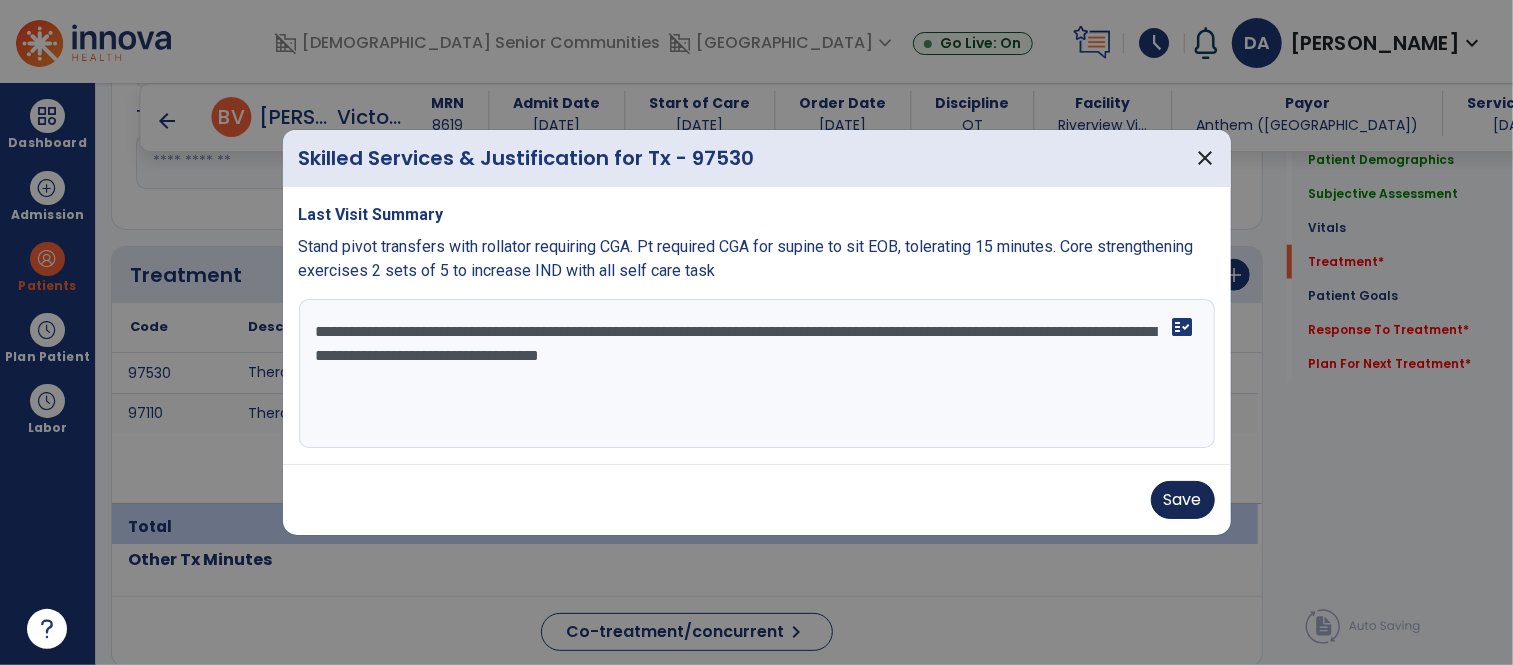 type on "**********" 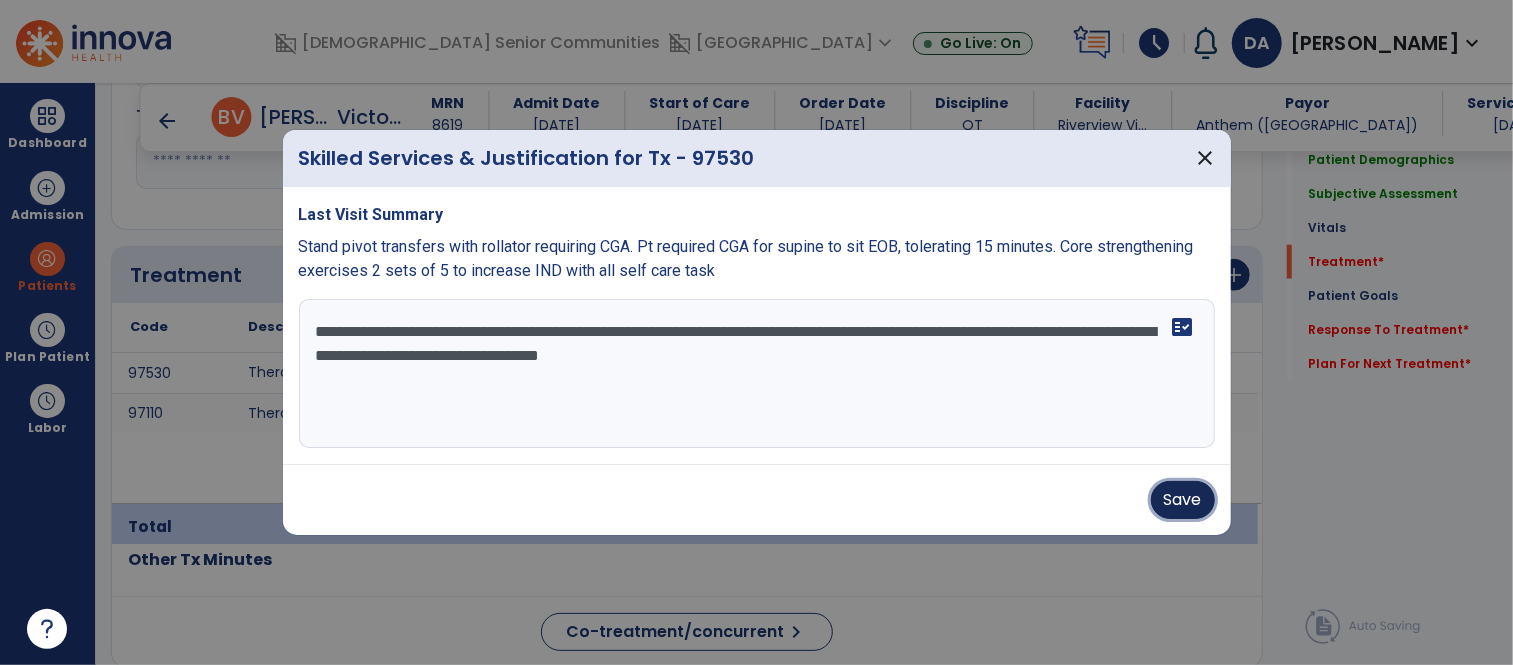 click on "Save" at bounding box center [1183, 500] 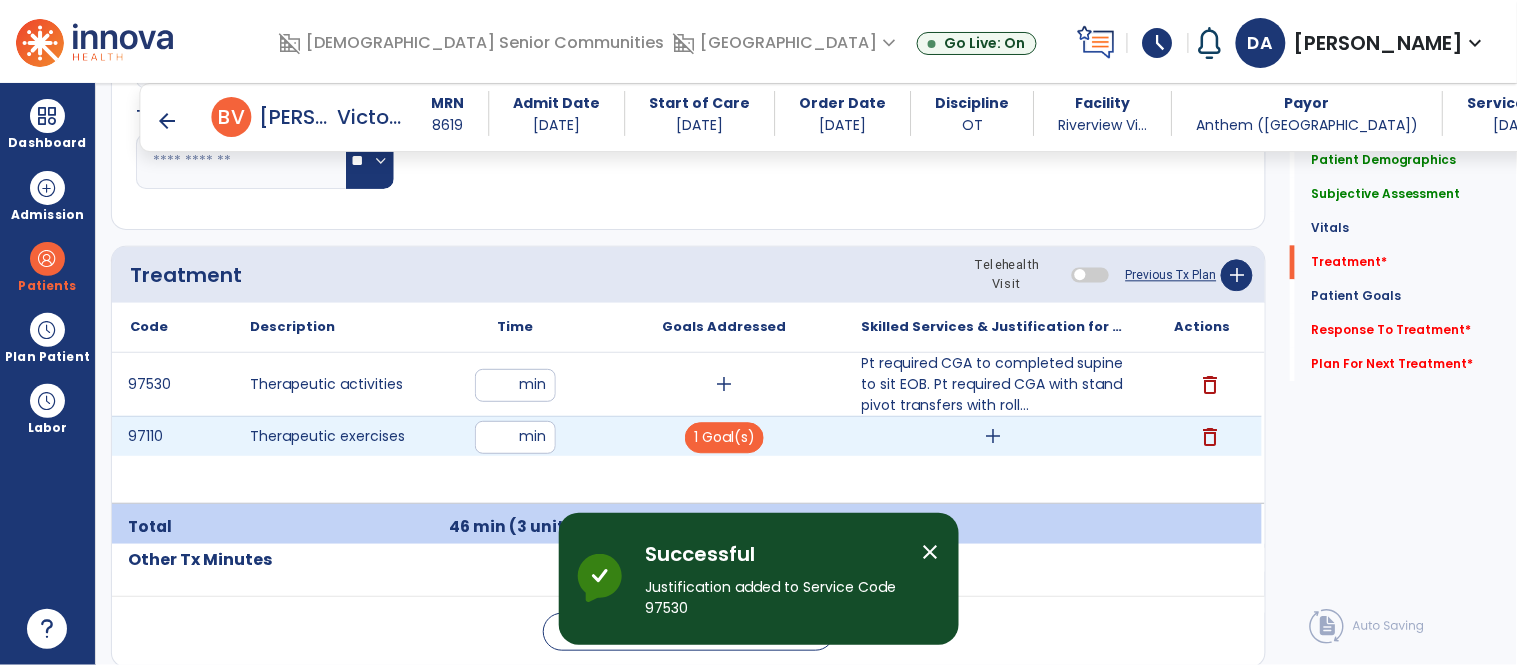 click on "add" at bounding box center (993, 436) 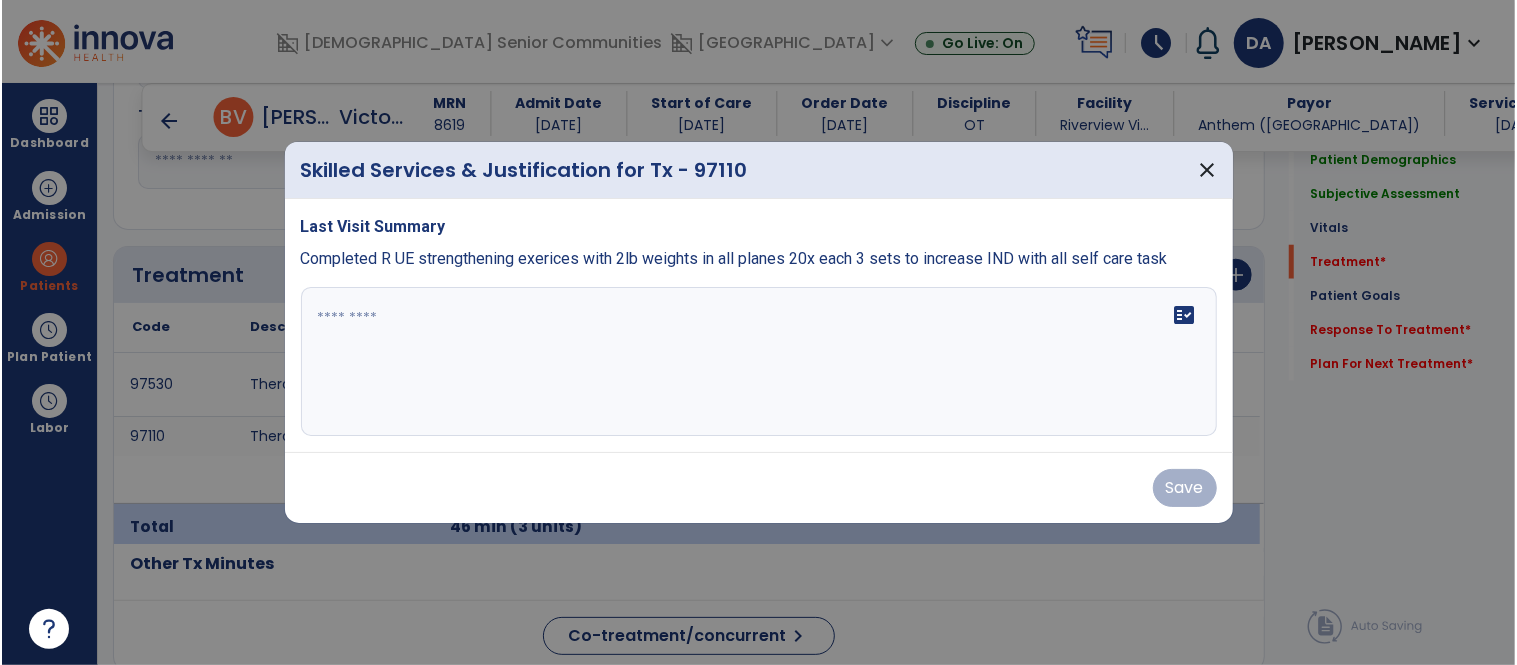 scroll, scrollTop: 1113, scrollLeft: 0, axis: vertical 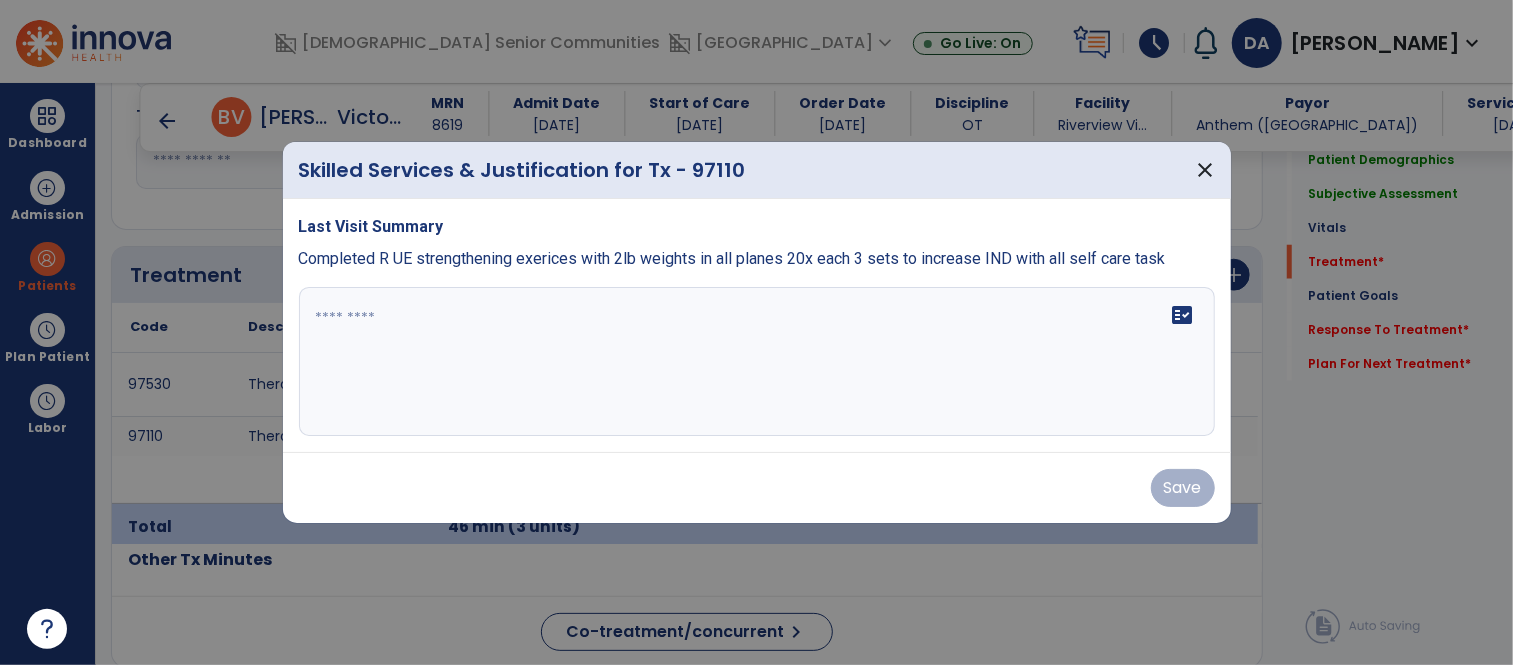 click on "fact_check" at bounding box center (757, 362) 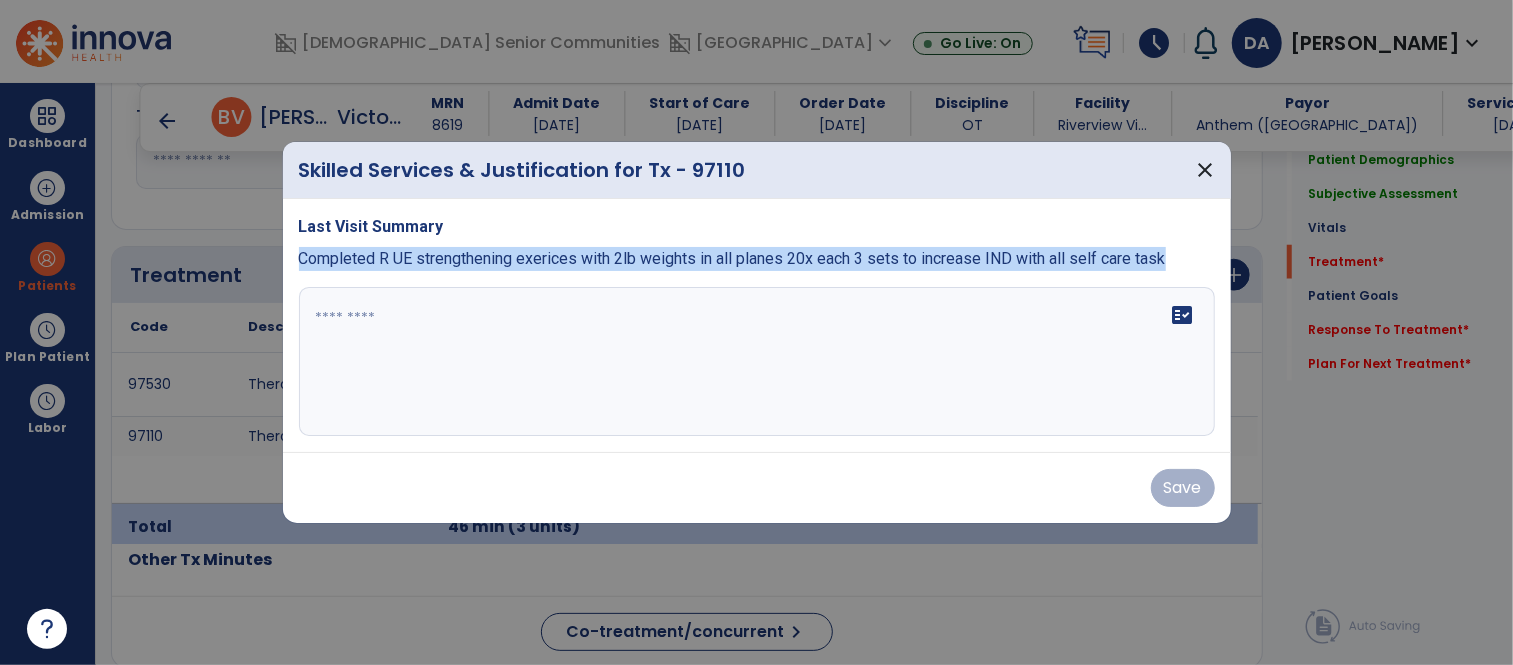 drag, startPoint x: 1175, startPoint y: 256, endPoint x: 292, endPoint y: 258, distance: 883.00226 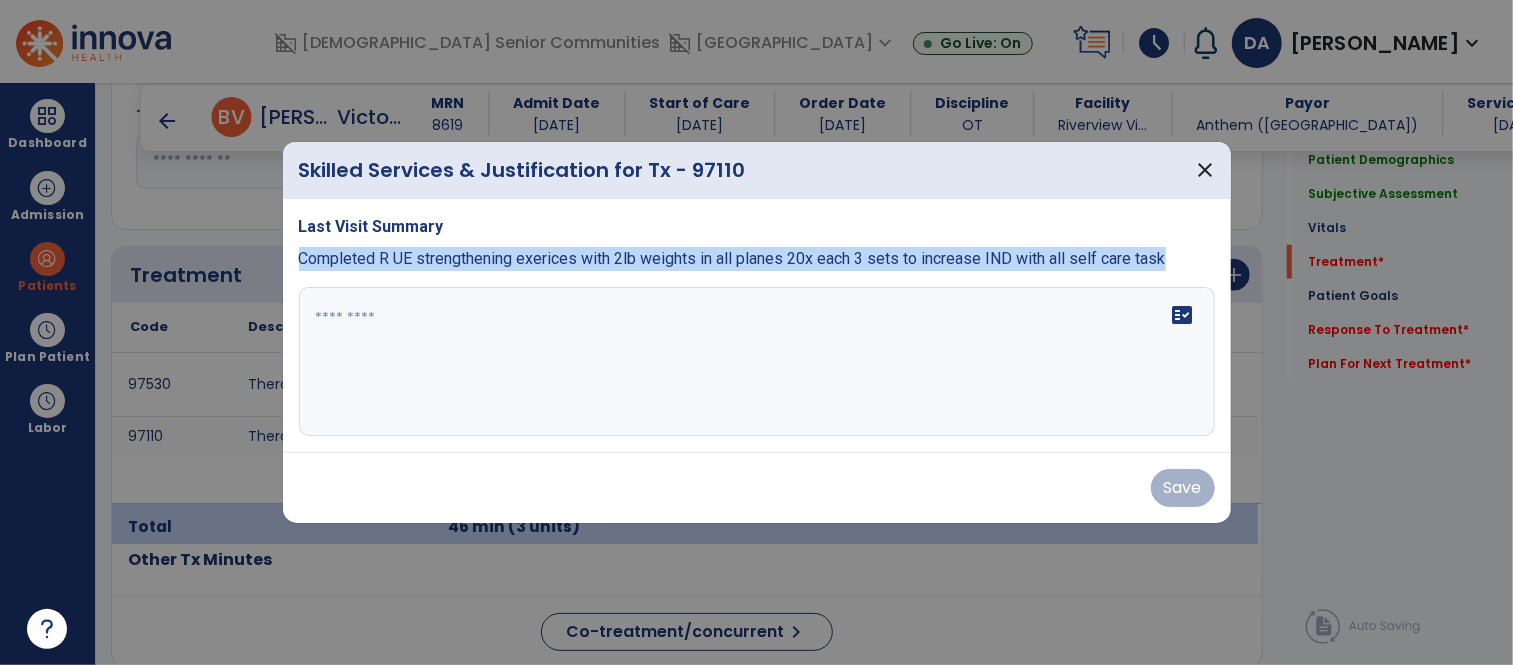 click on "Last Visit Summary Completed R UE strengthening exerices with 2lb weights in all planes 20x each 3 sets to increase IND with all self care task   fact_check" at bounding box center (757, 326) 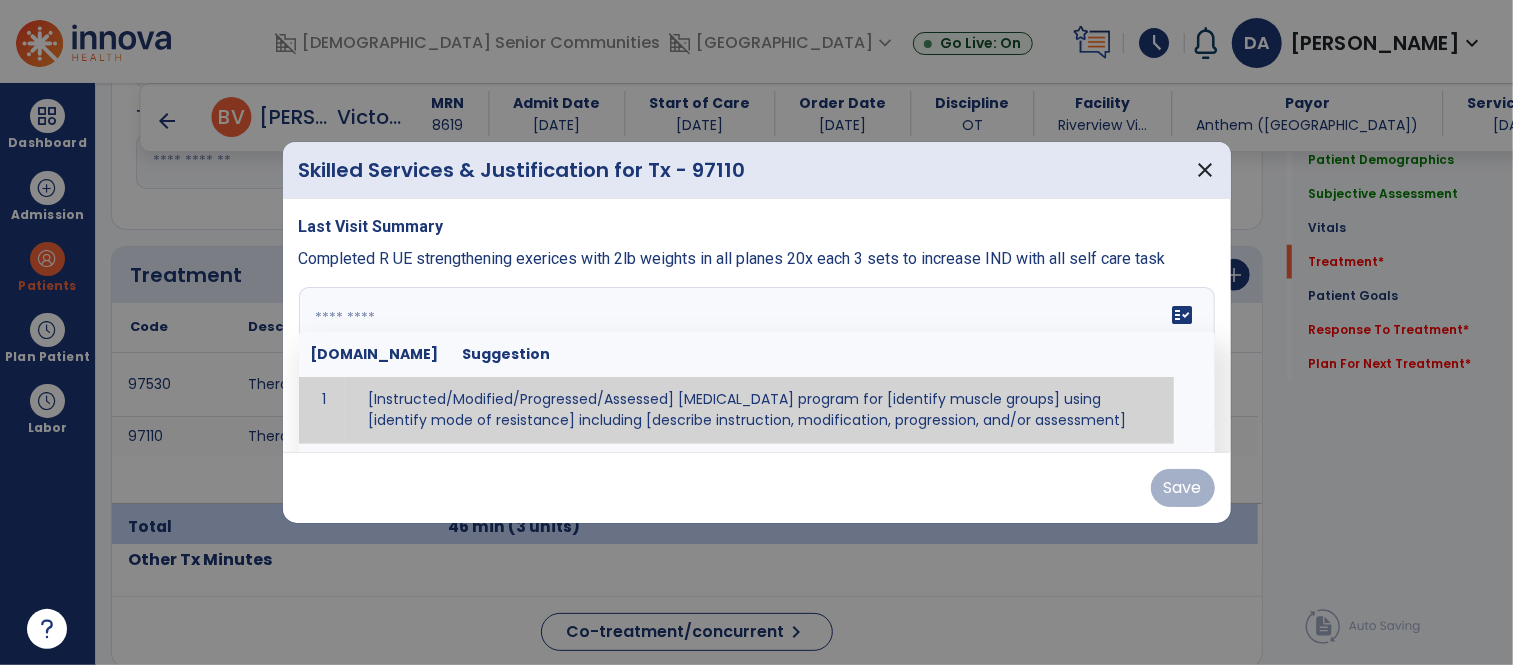paste on "**********" 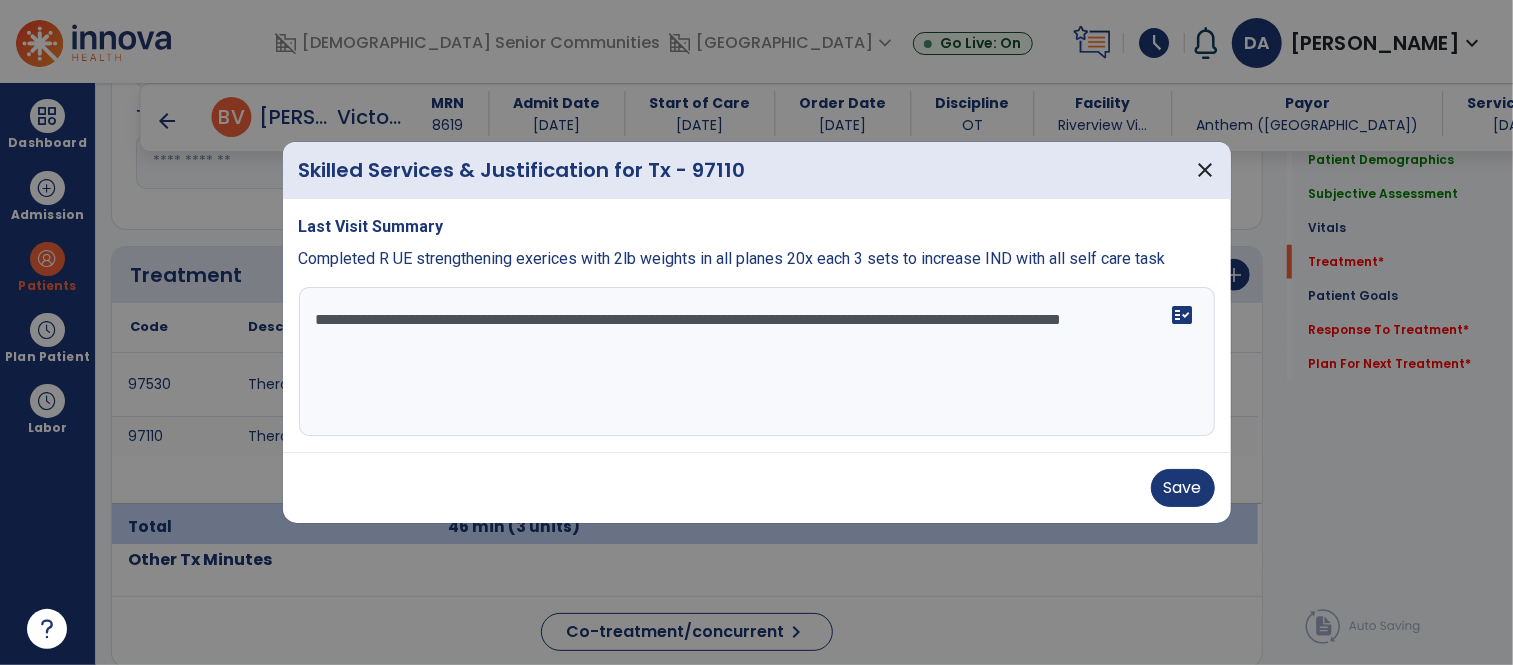 click on "**********" at bounding box center [757, 362] 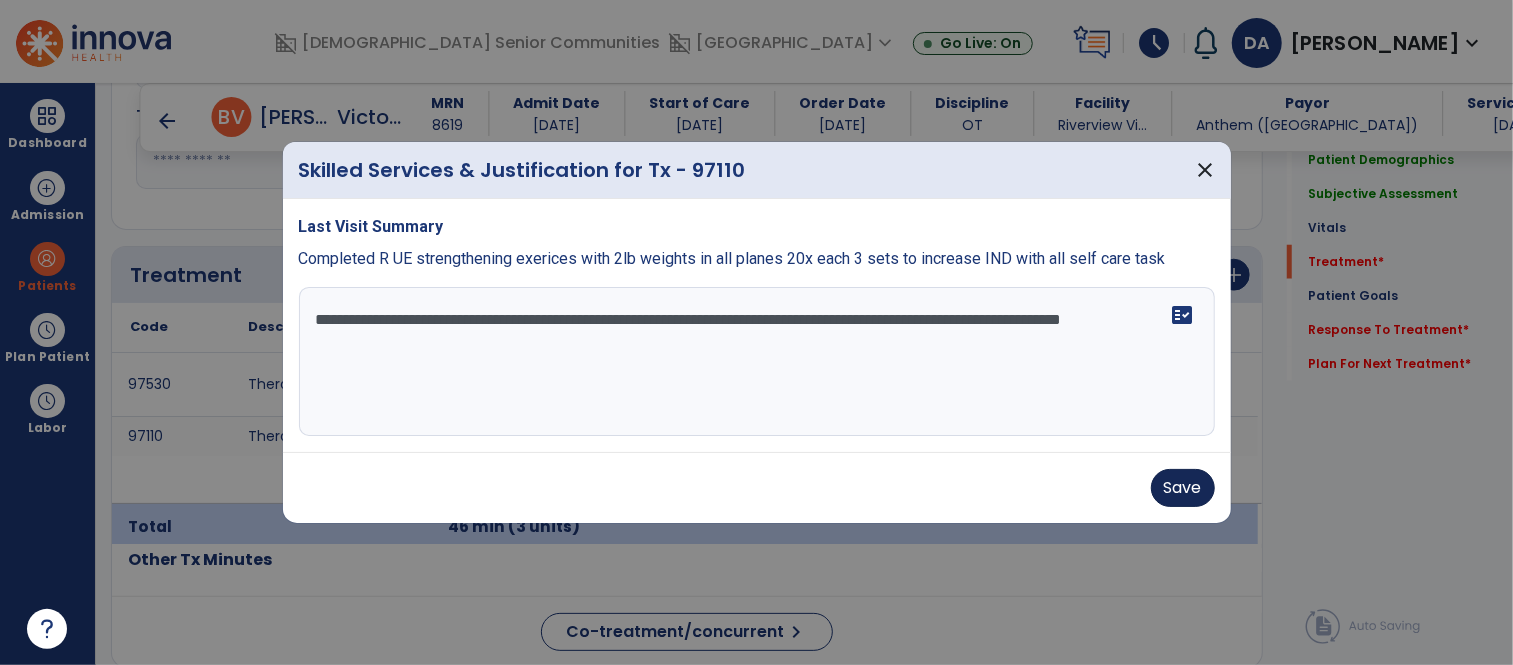 type on "**********" 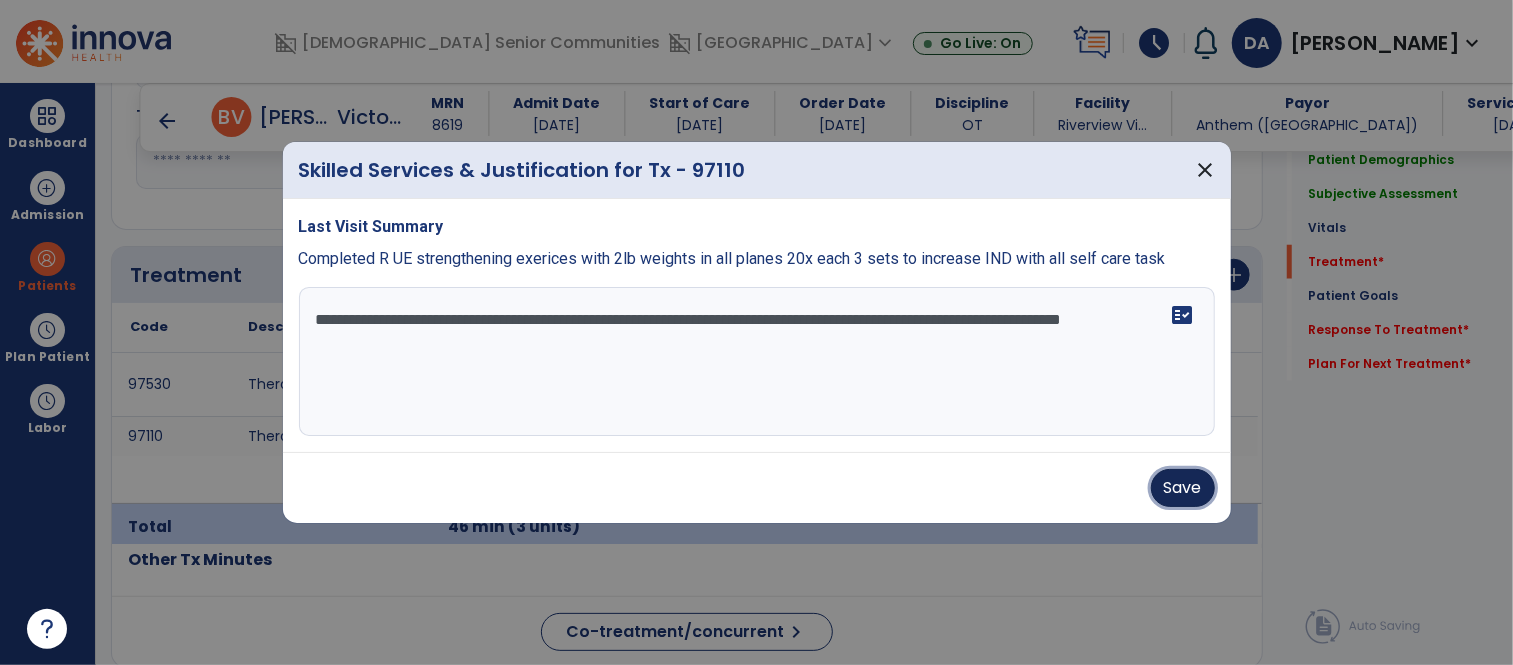click on "Save" at bounding box center (1183, 488) 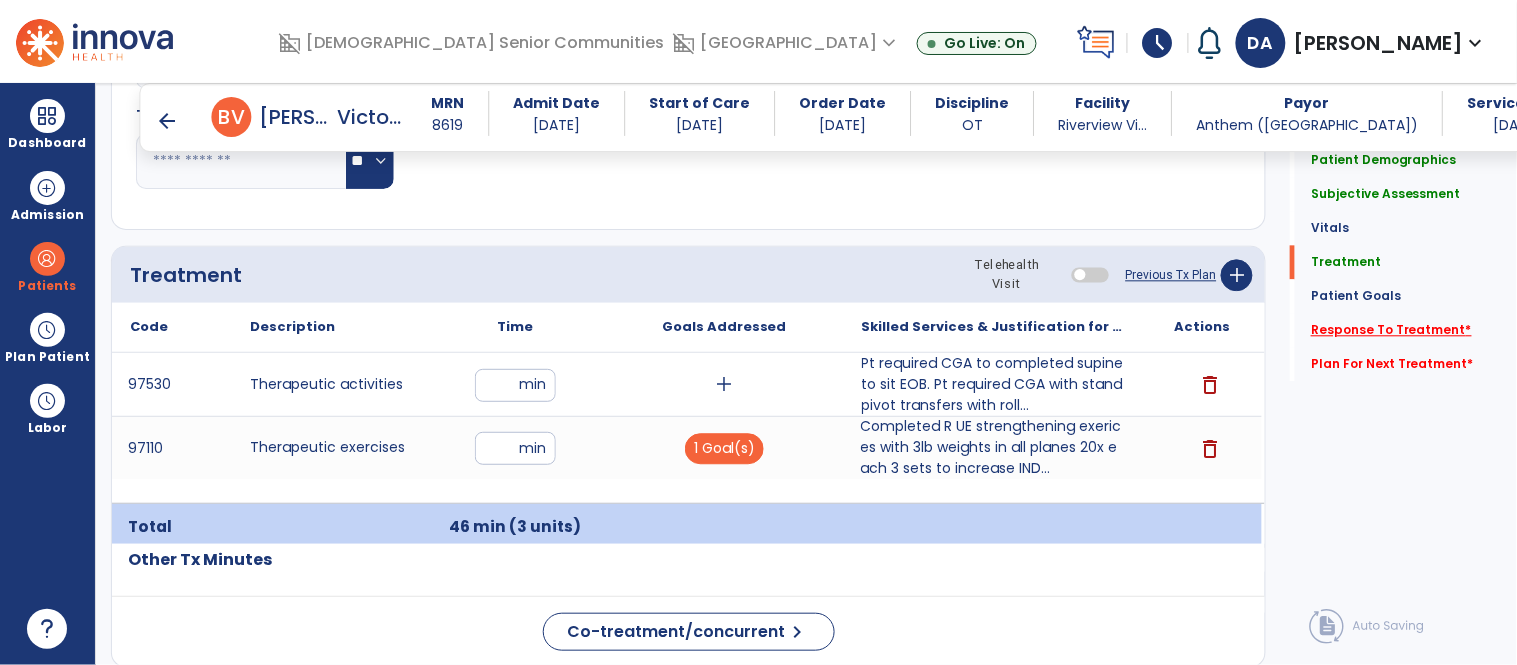 click on "Response To Treatment   *" 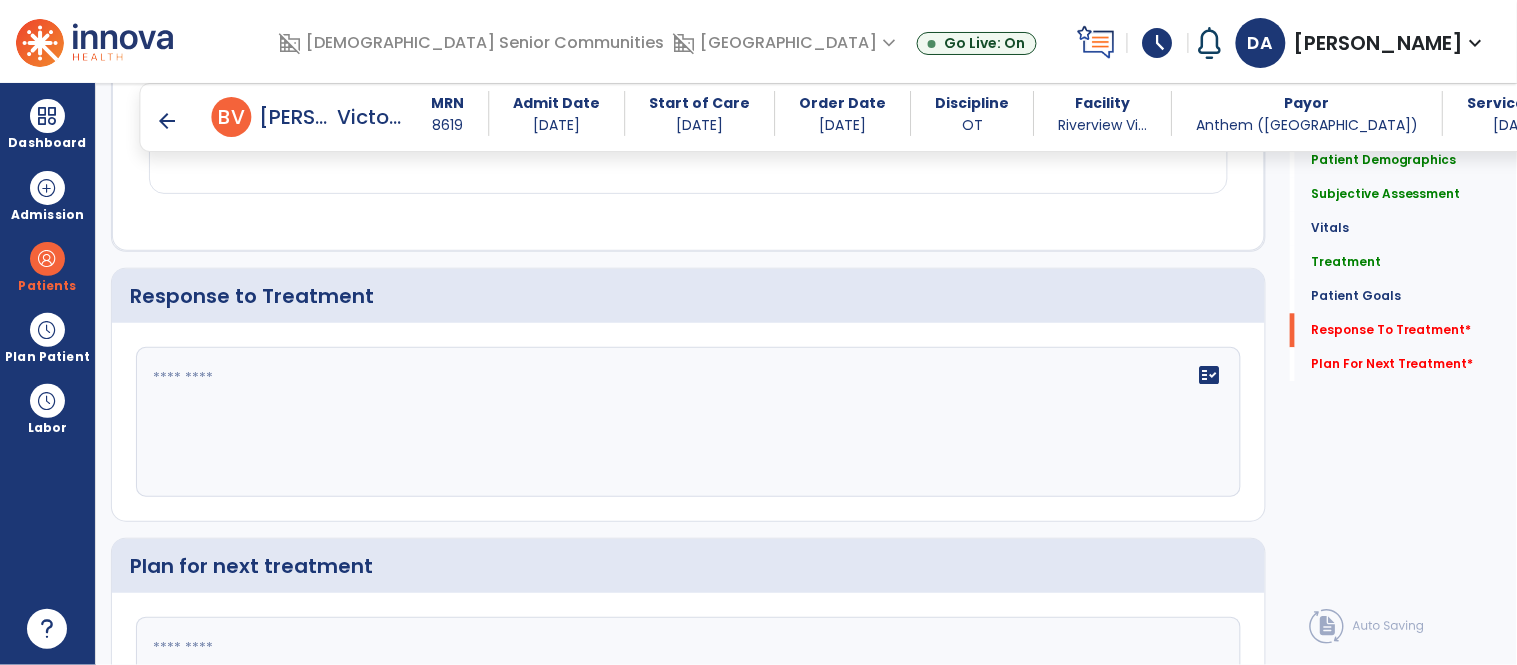 scroll, scrollTop: 3090, scrollLeft: 0, axis: vertical 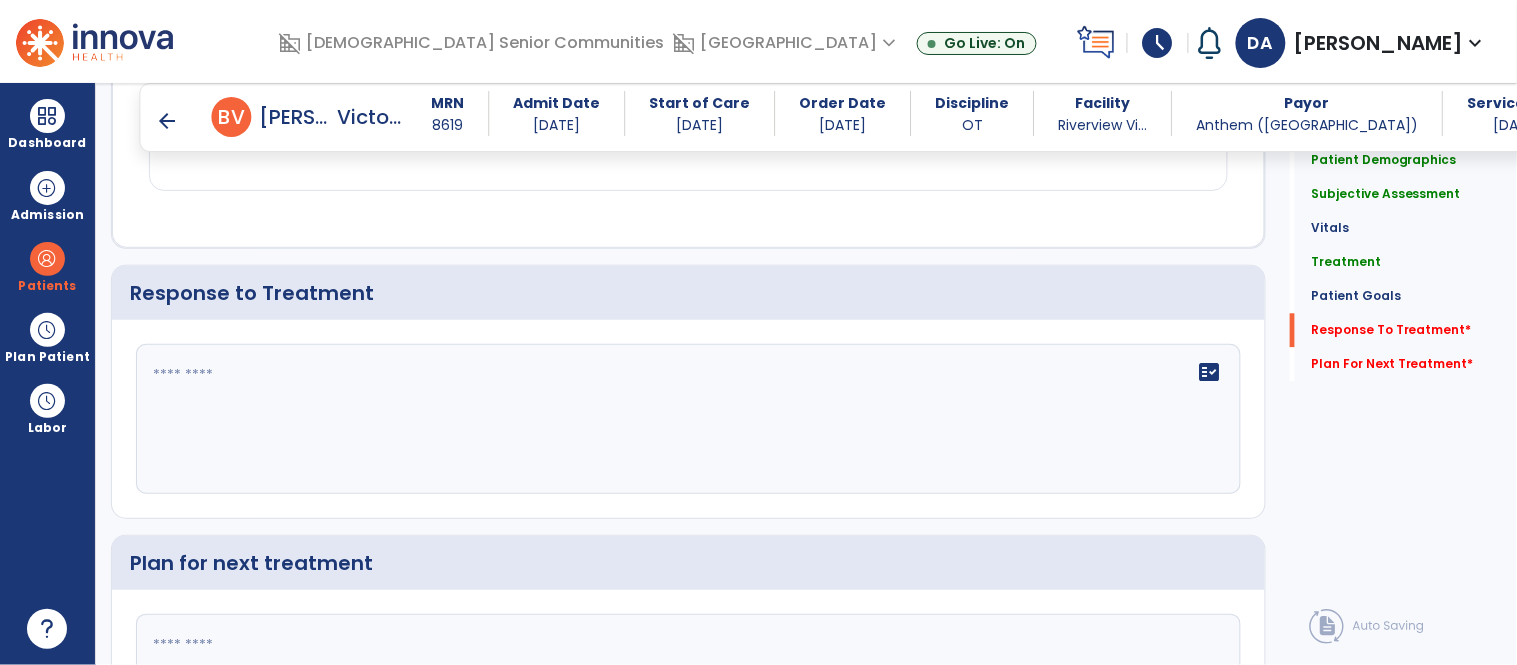 click on "fact_check" 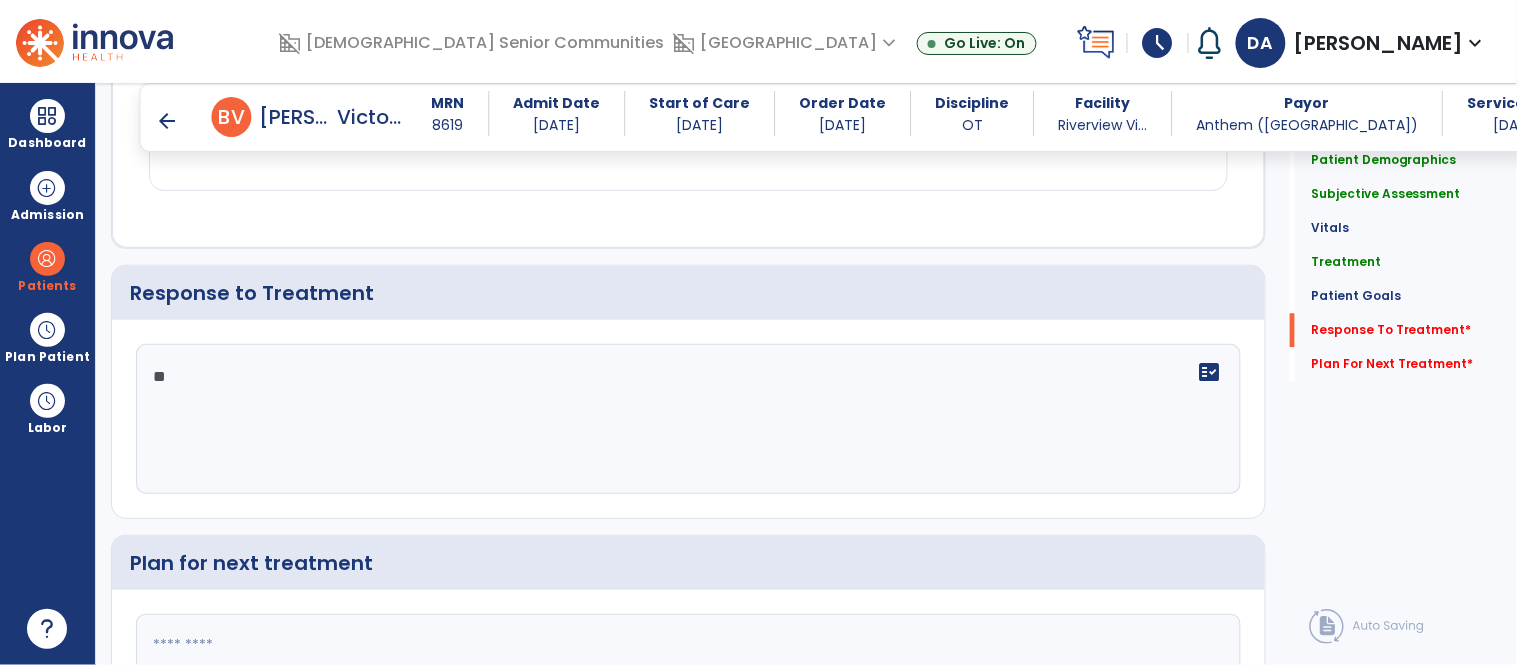type on "*" 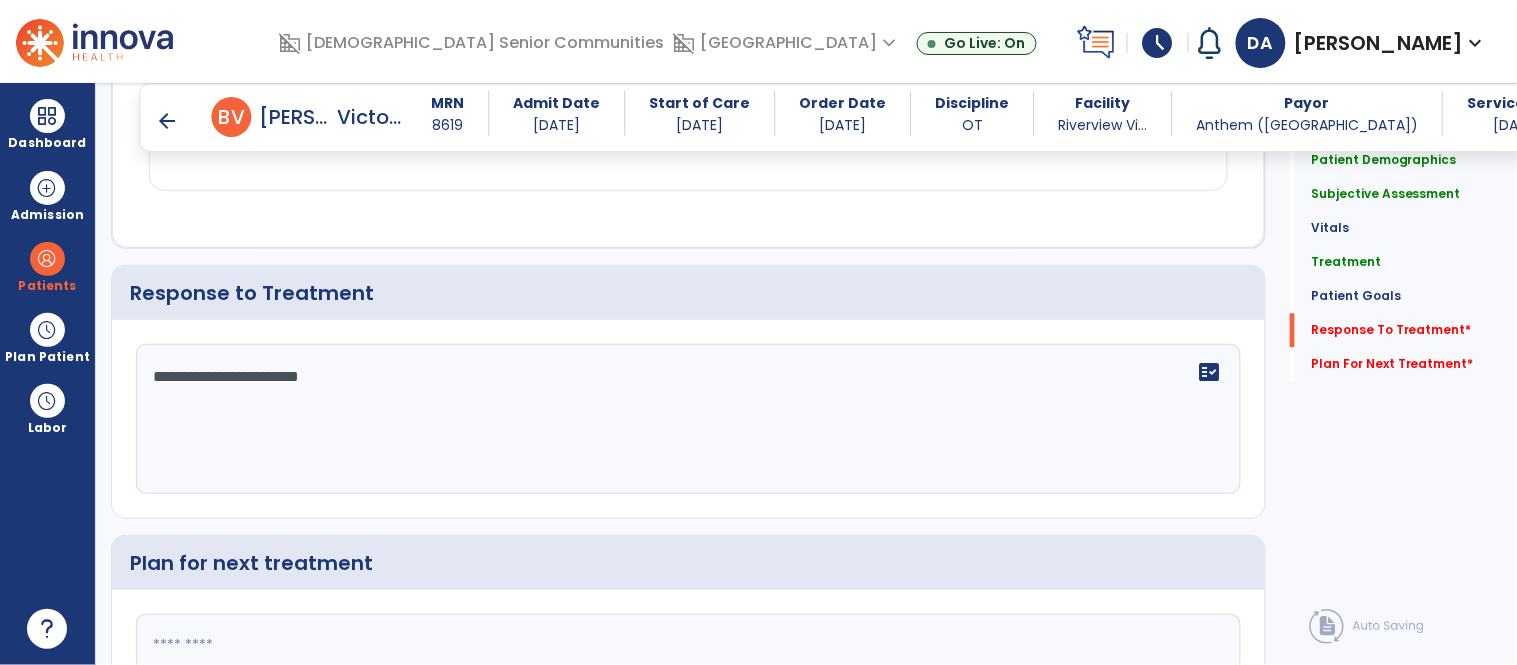type on "**********" 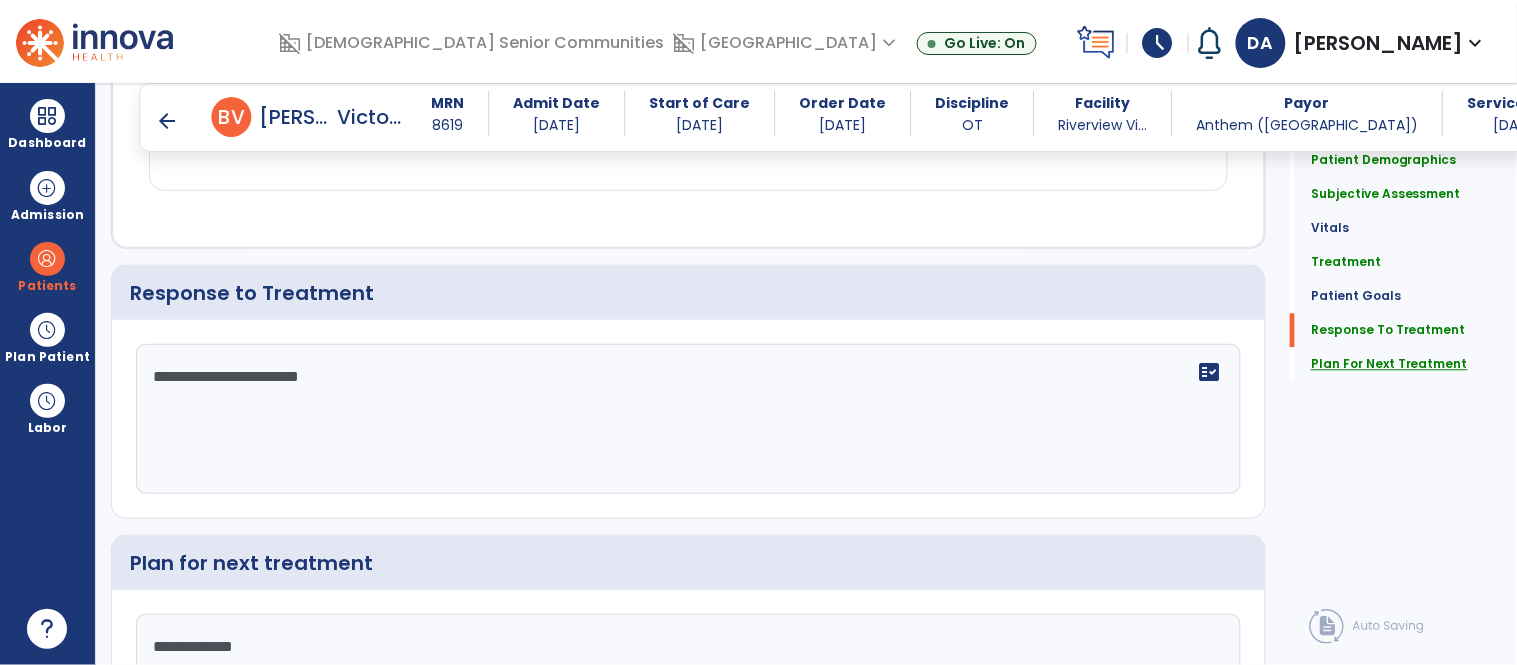 type on "**********" 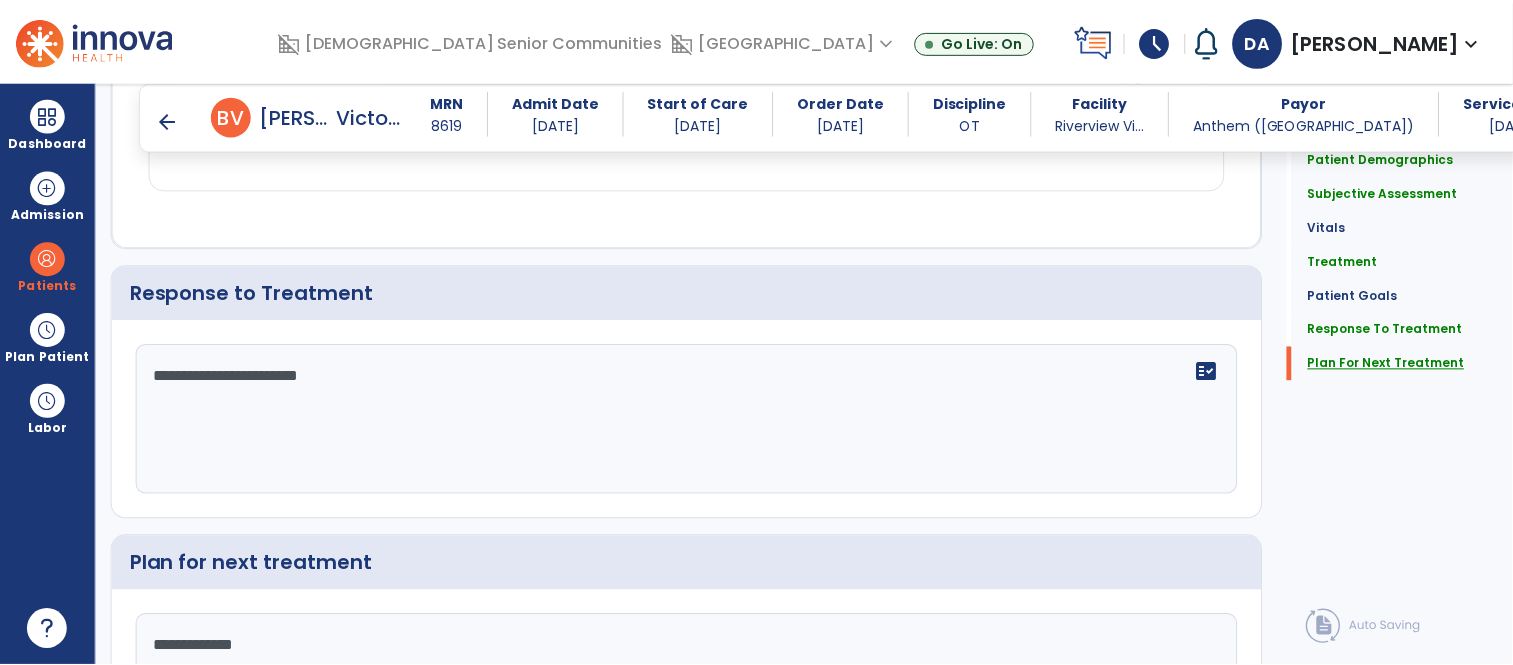scroll, scrollTop: 3262, scrollLeft: 0, axis: vertical 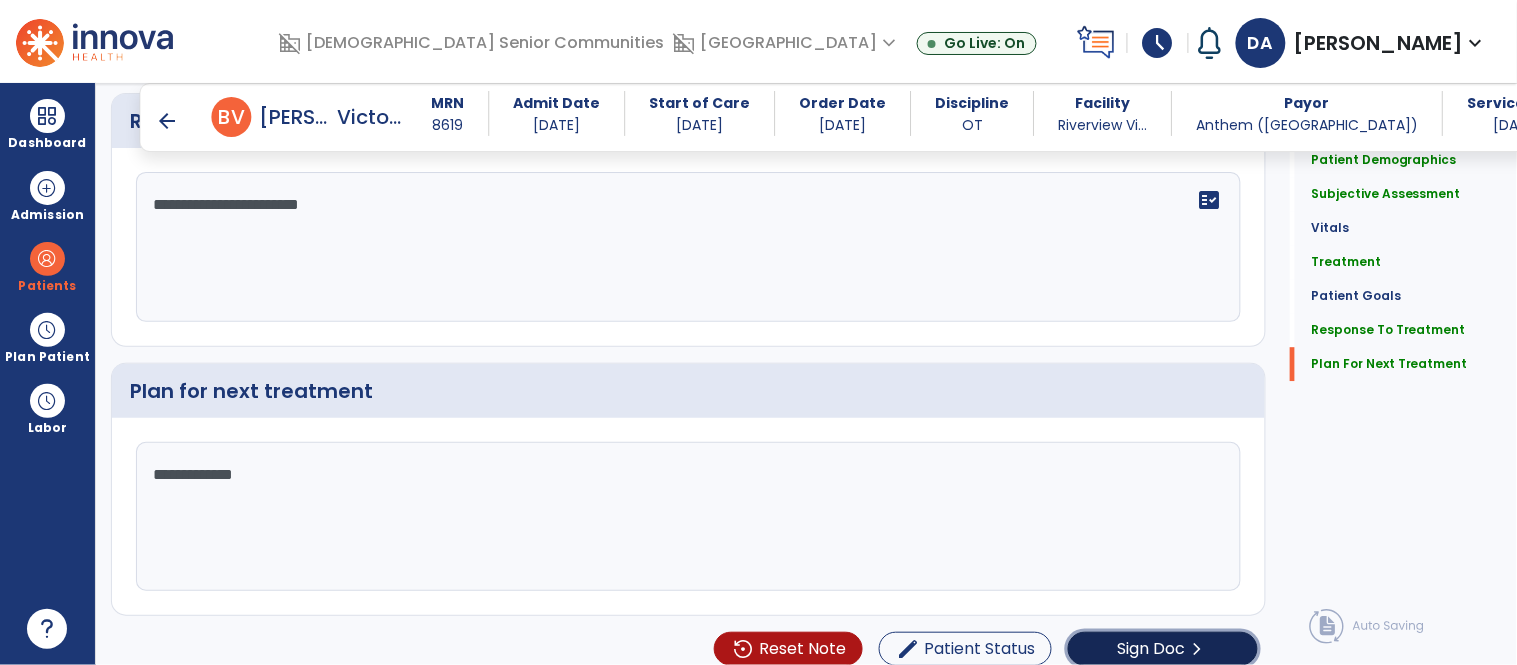 click on "Sign Doc" 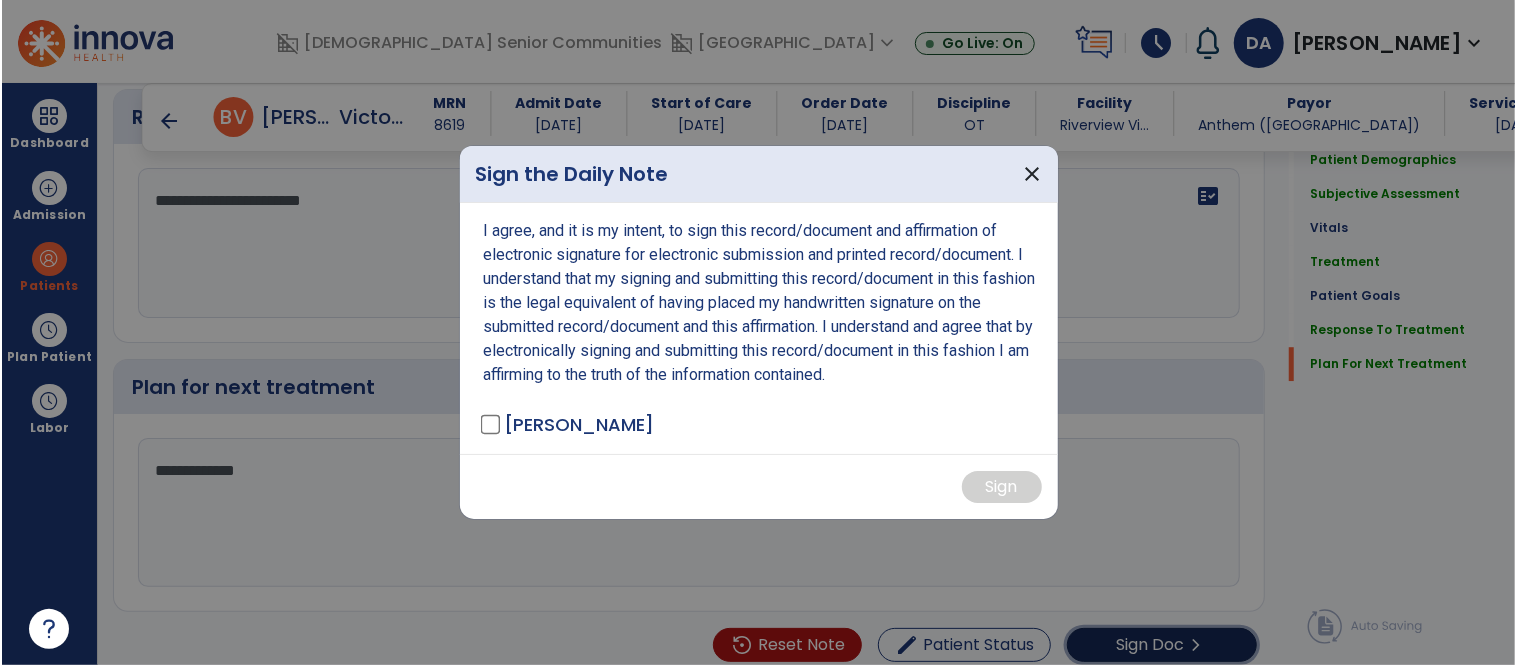 scroll, scrollTop: 3262, scrollLeft: 0, axis: vertical 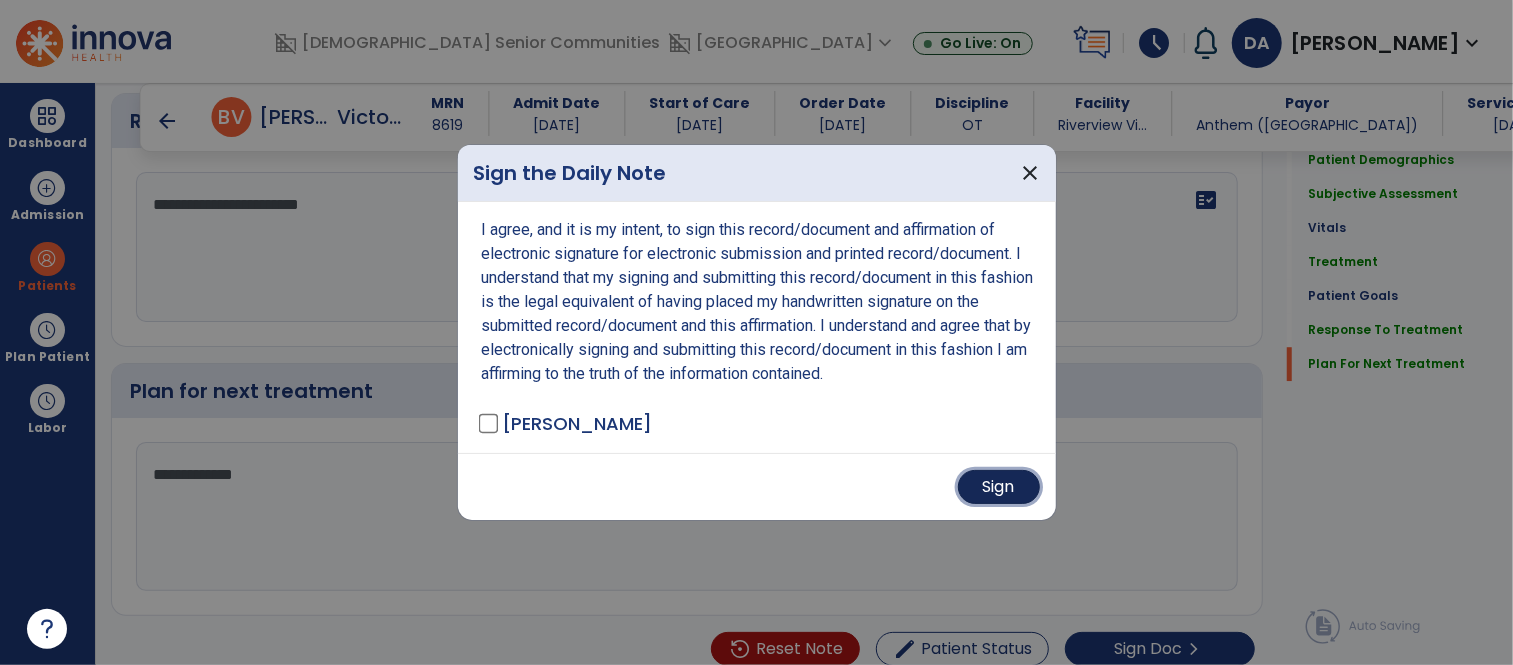 click on "Sign" at bounding box center (999, 487) 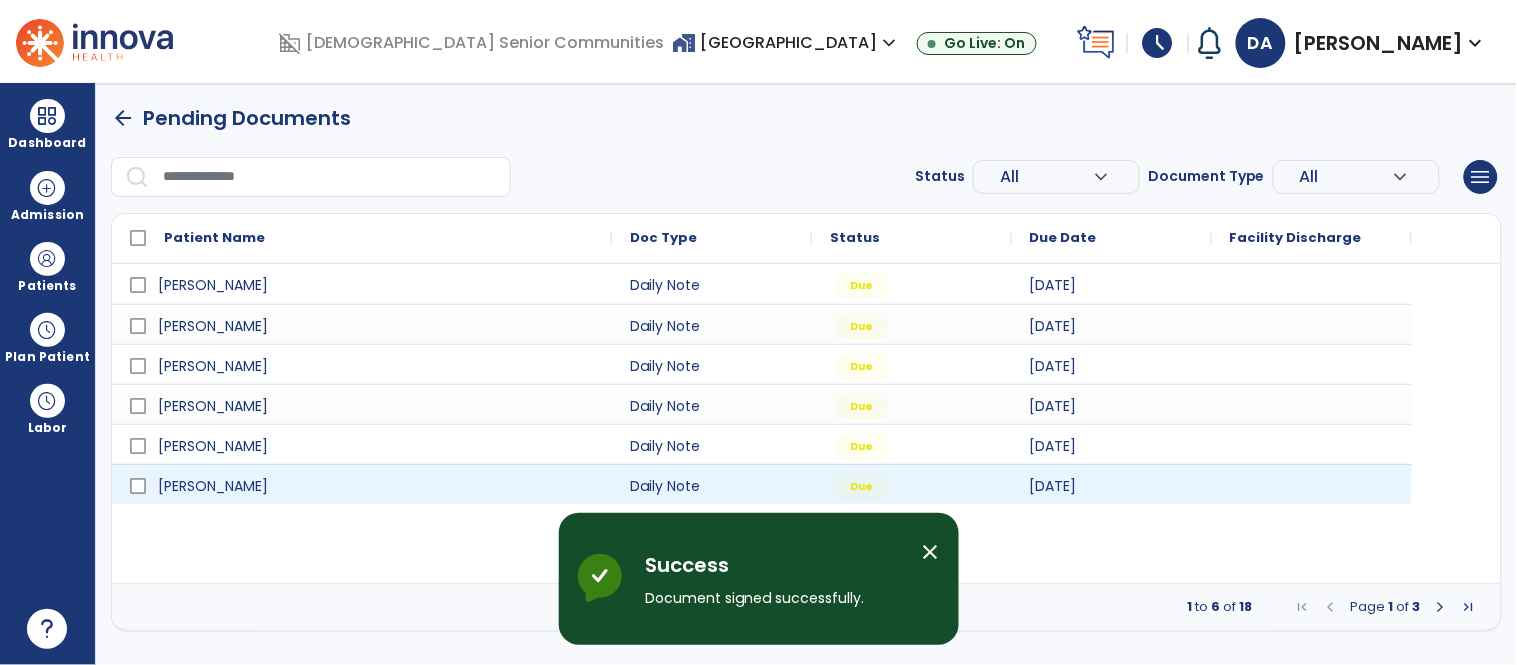 scroll, scrollTop: 0, scrollLeft: 0, axis: both 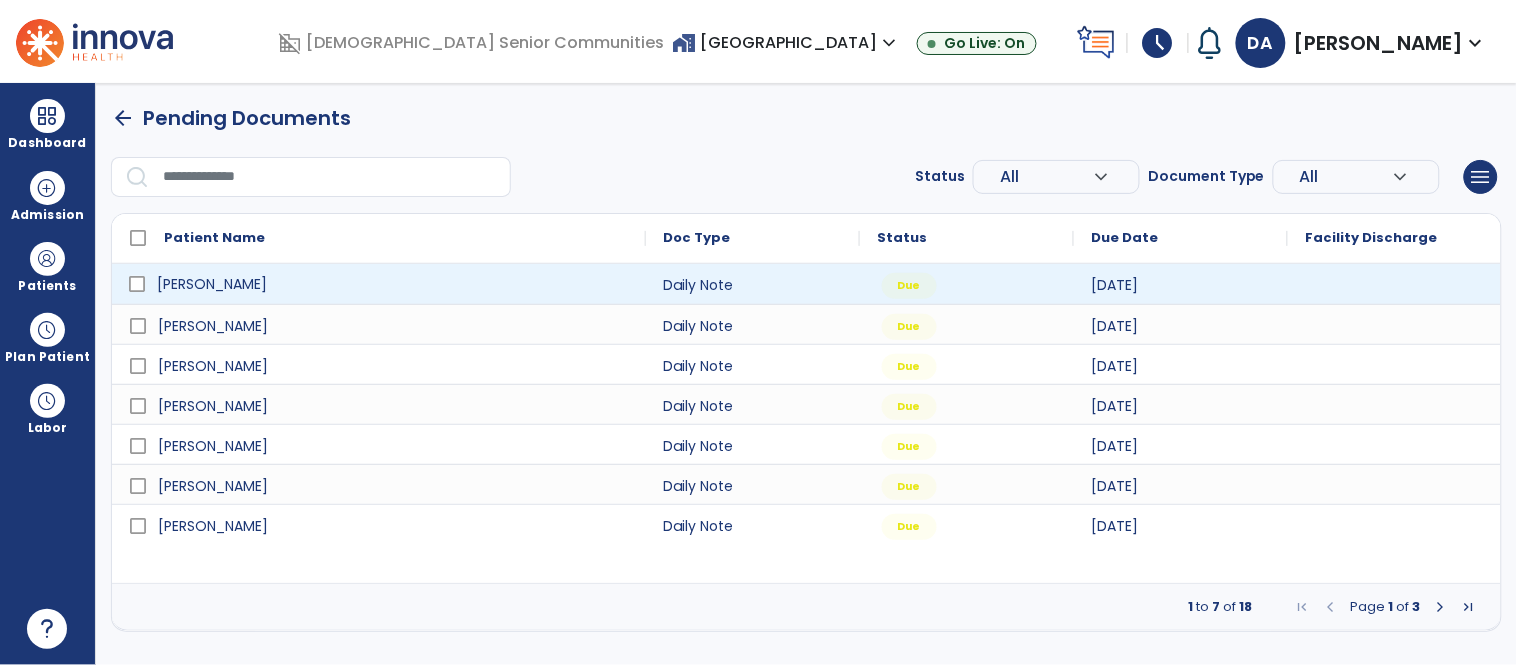click on "[PERSON_NAME]" at bounding box center [212, 284] 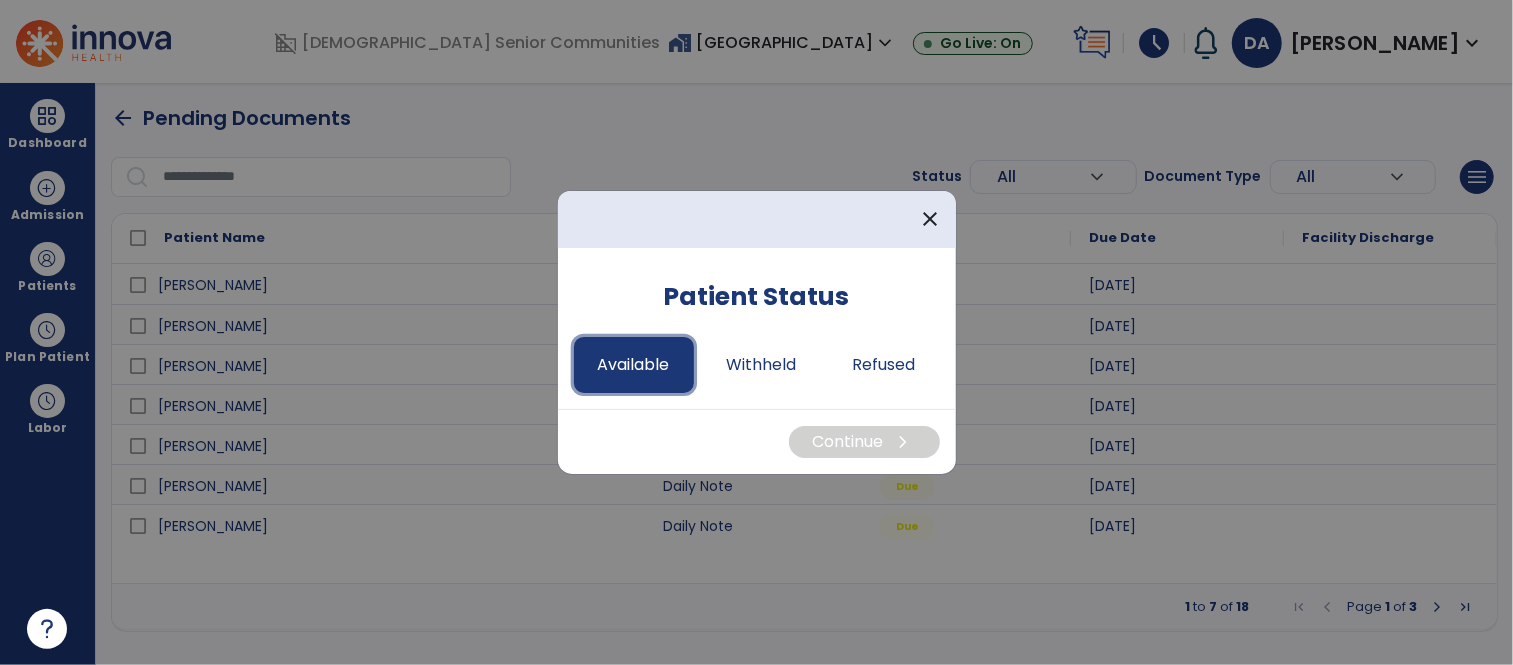 click on "Available" at bounding box center [634, 365] 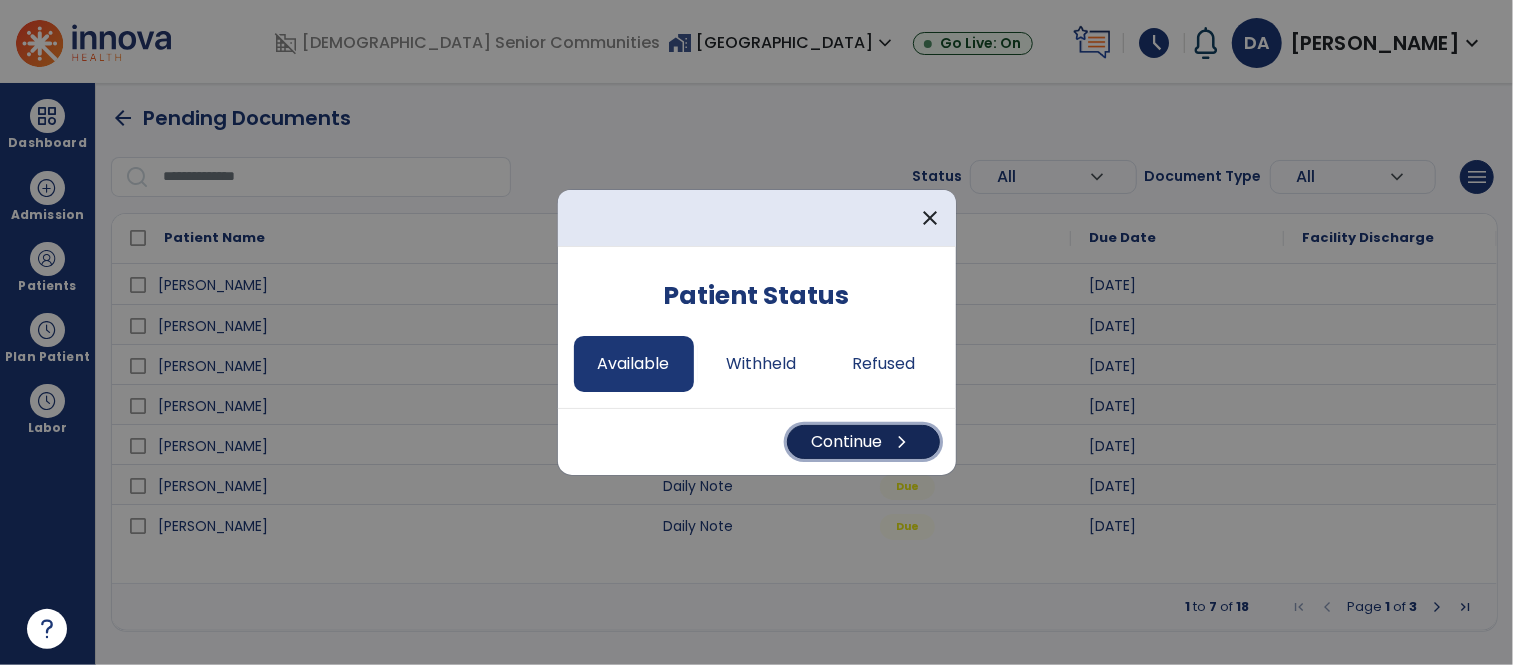 click on "Continue   chevron_right" at bounding box center [863, 442] 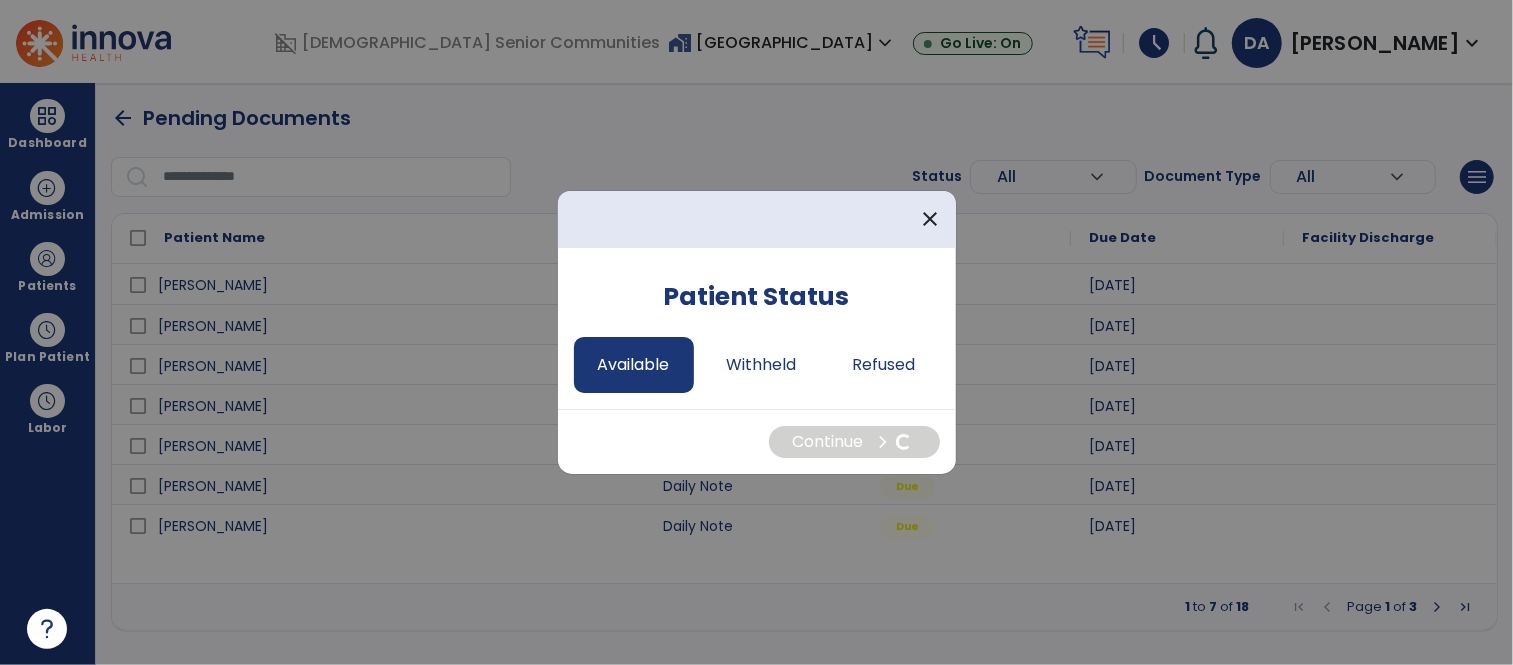 select on "*" 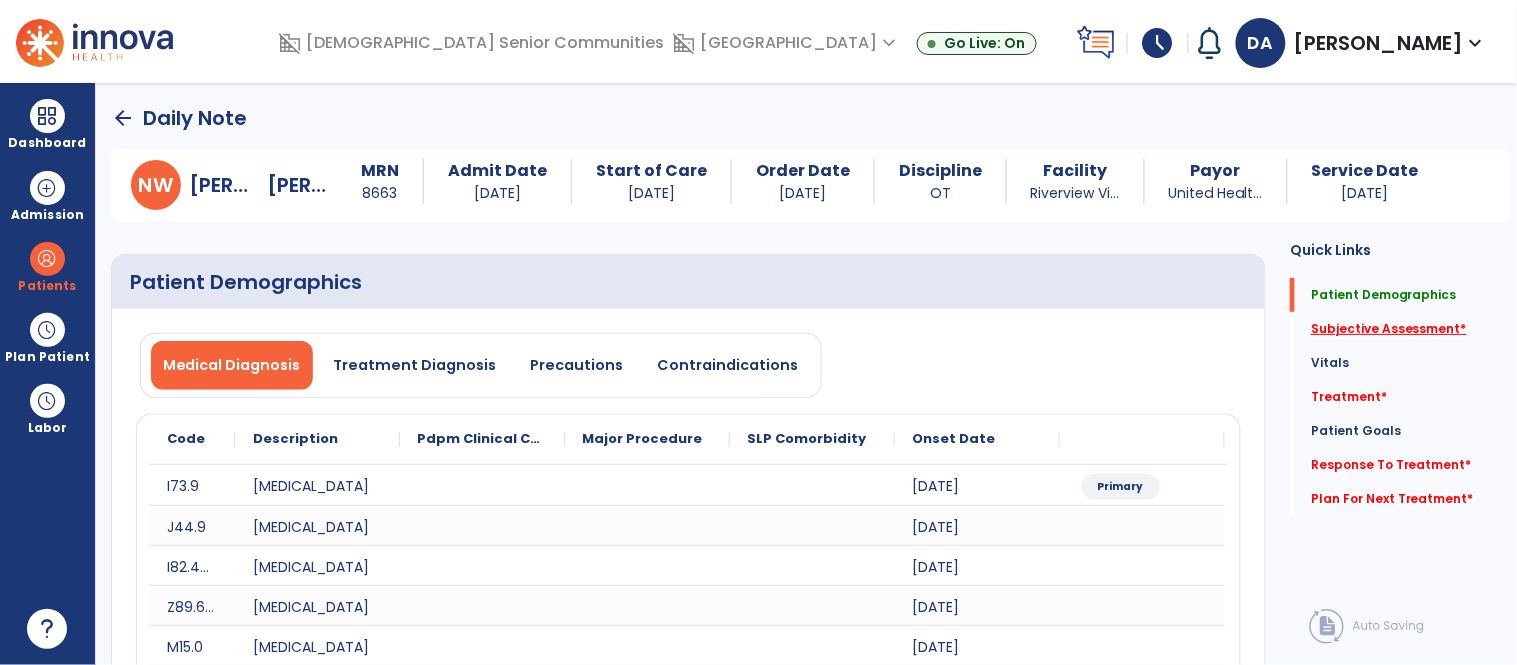 click on "Subjective Assessment   *" 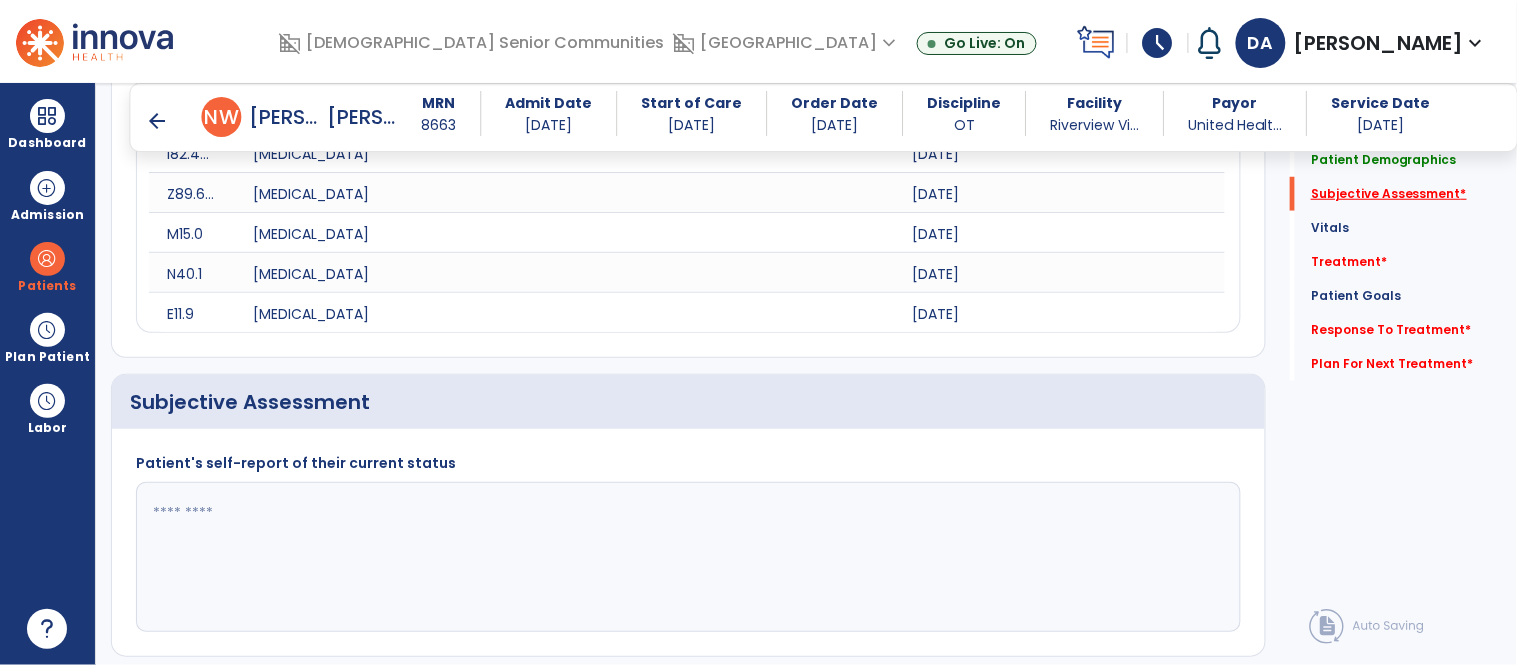 scroll, scrollTop: 554, scrollLeft: 0, axis: vertical 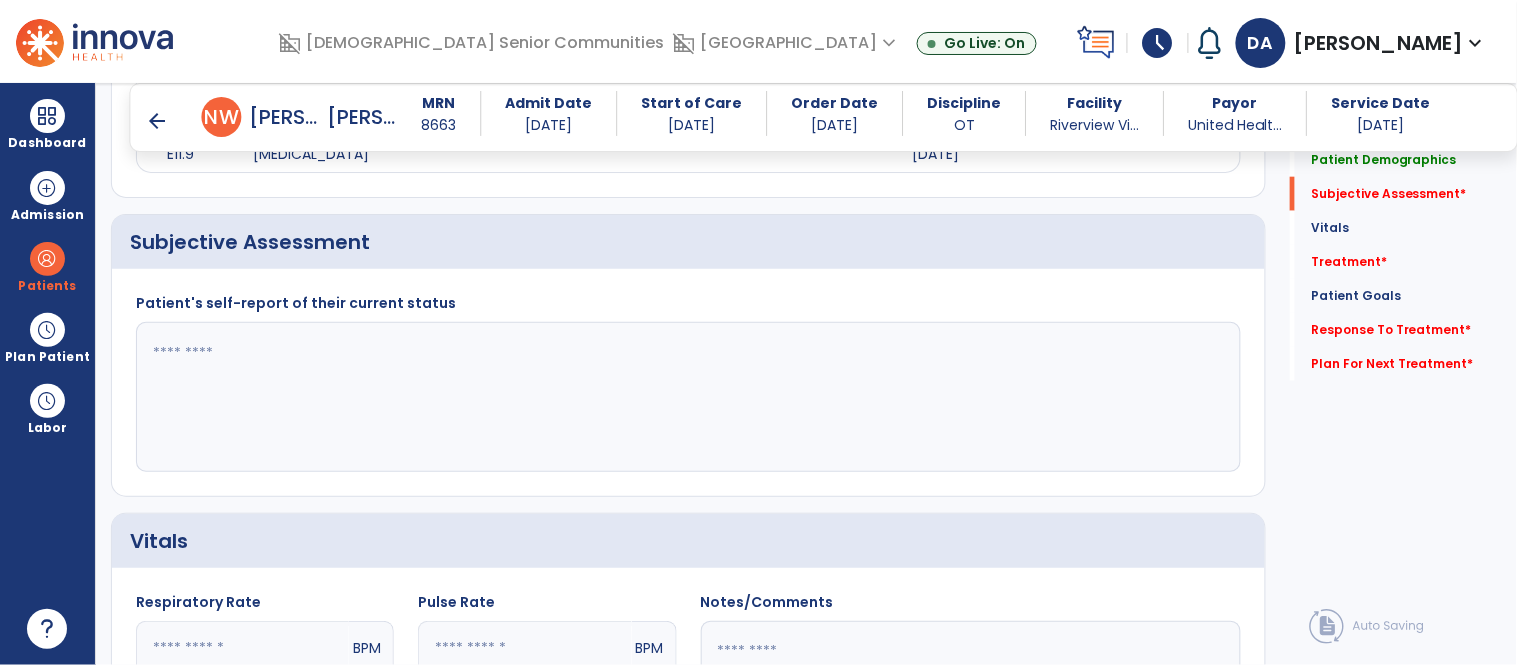 click 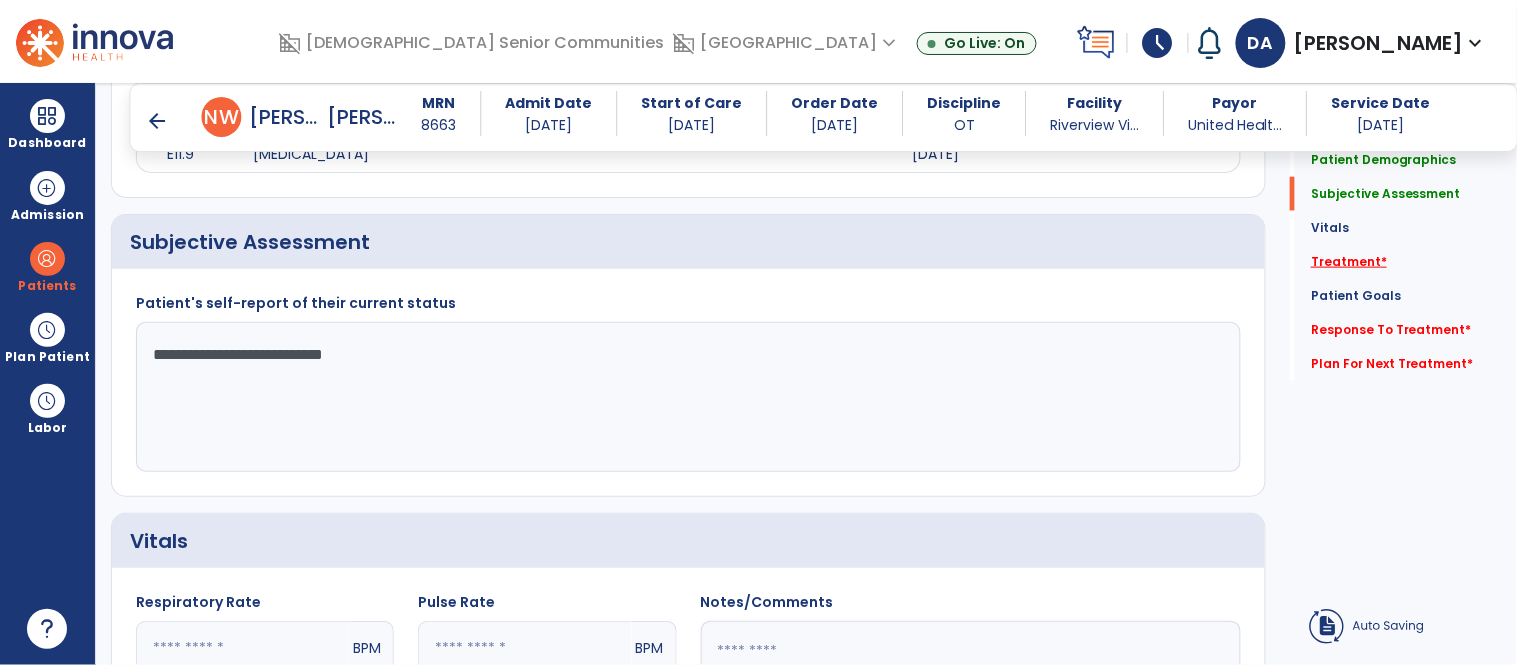 type on "**********" 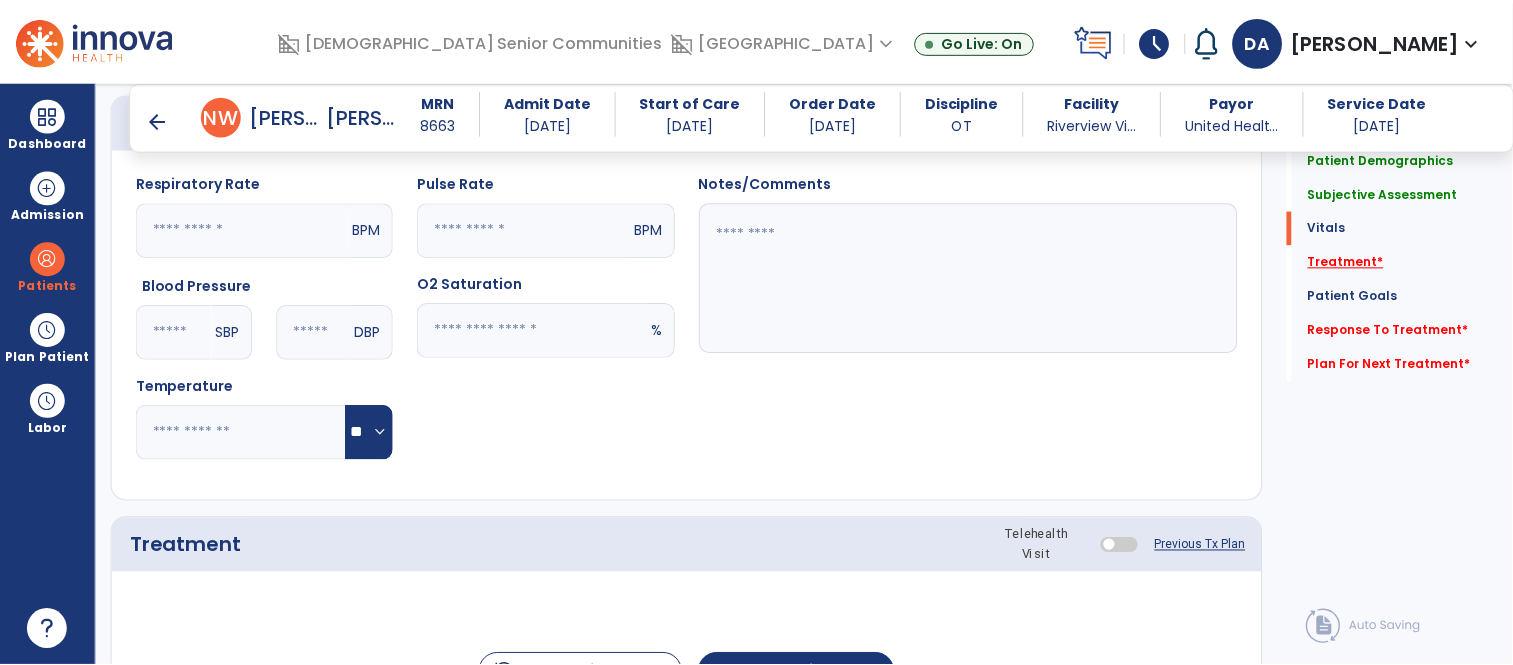scroll, scrollTop: 1243, scrollLeft: 0, axis: vertical 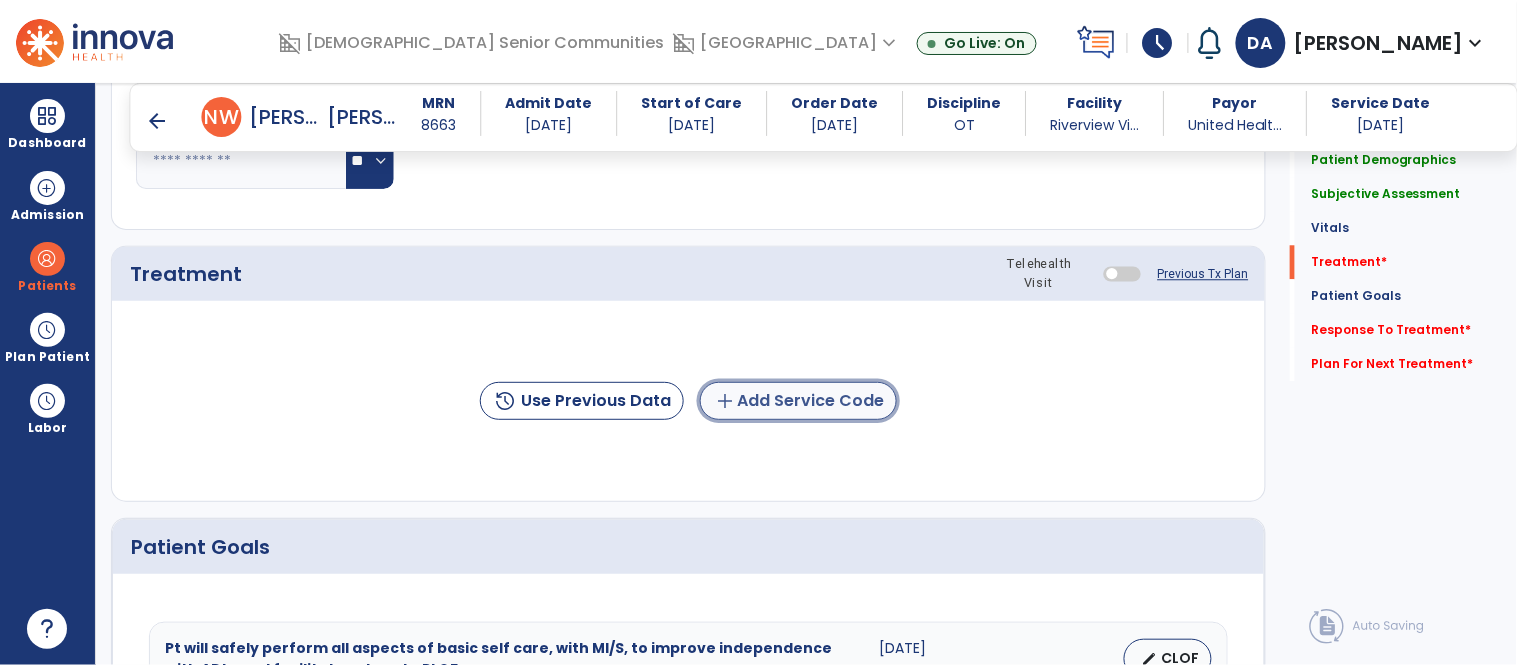 click on "add  Add Service Code" 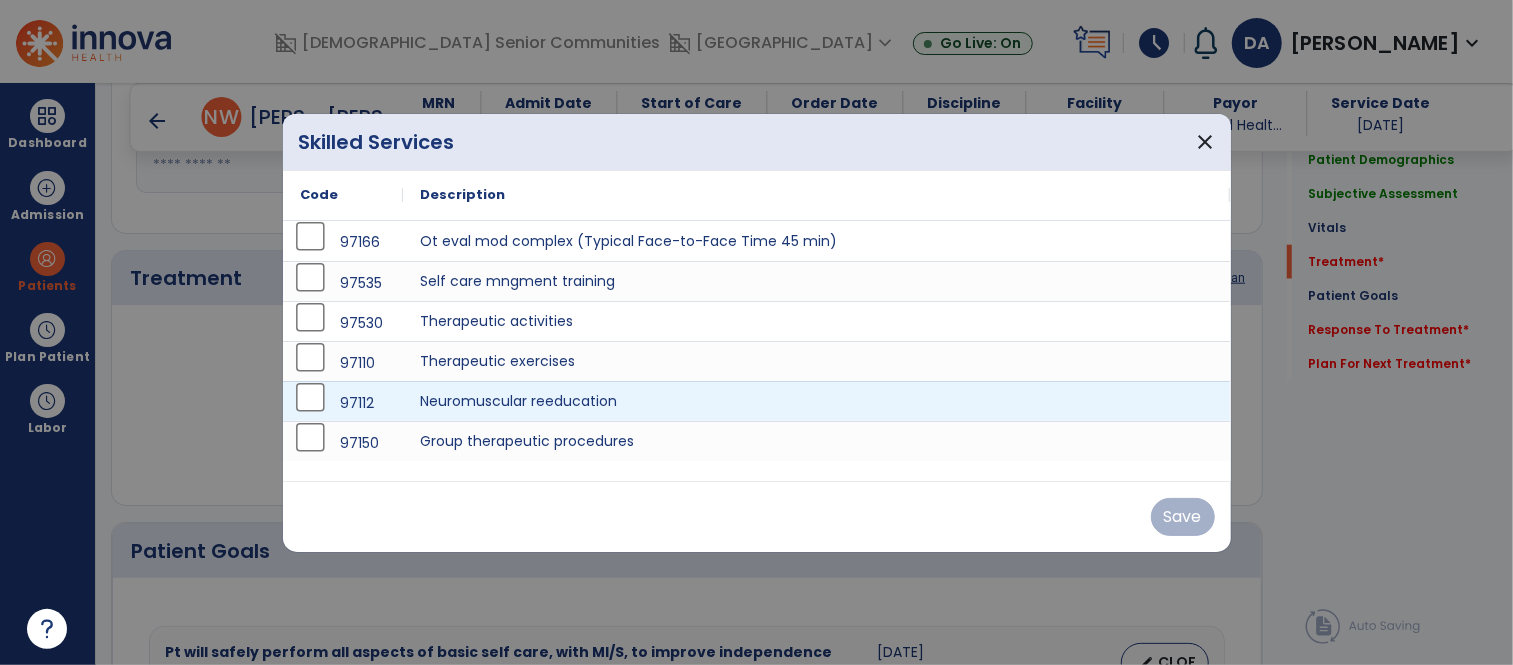 scroll, scrollTop: 1243, scrollLeft: 0, axis: vertical 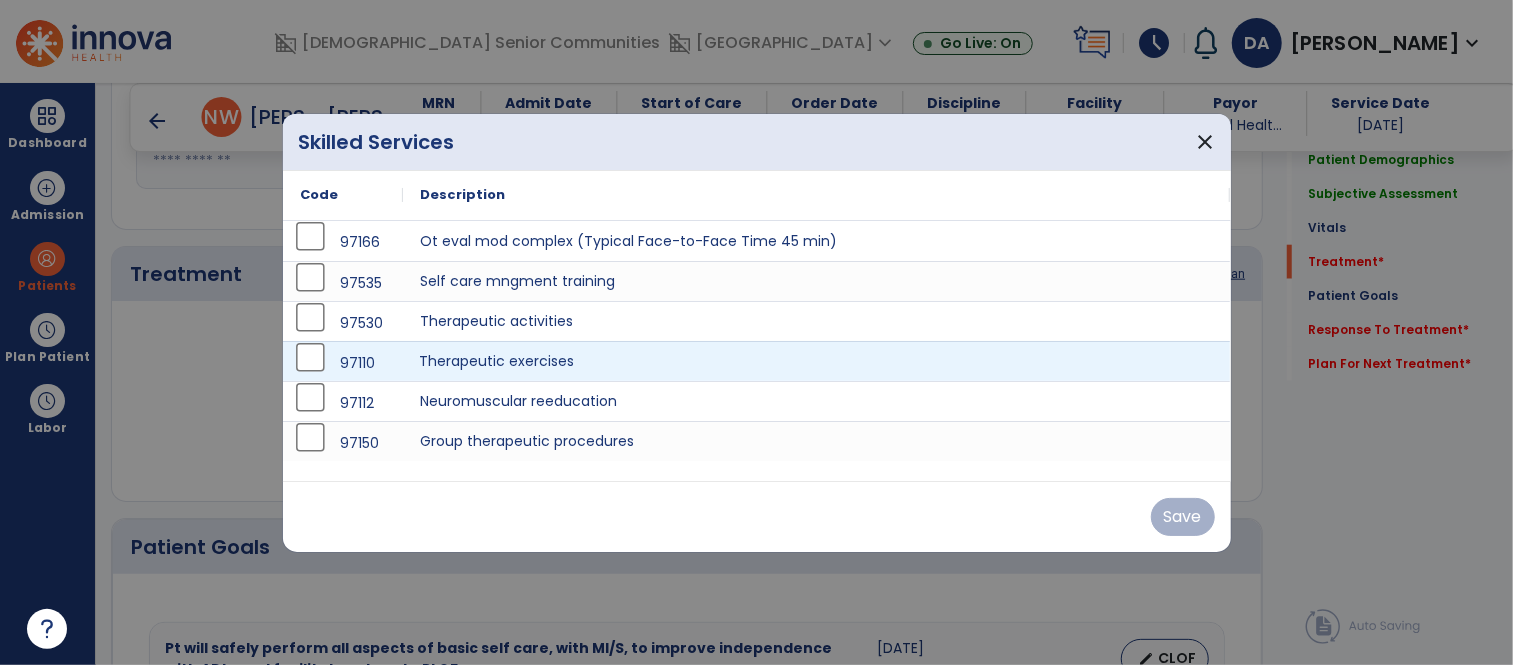 click on "Therapeutic exercises" at bounding box center (817, 361) 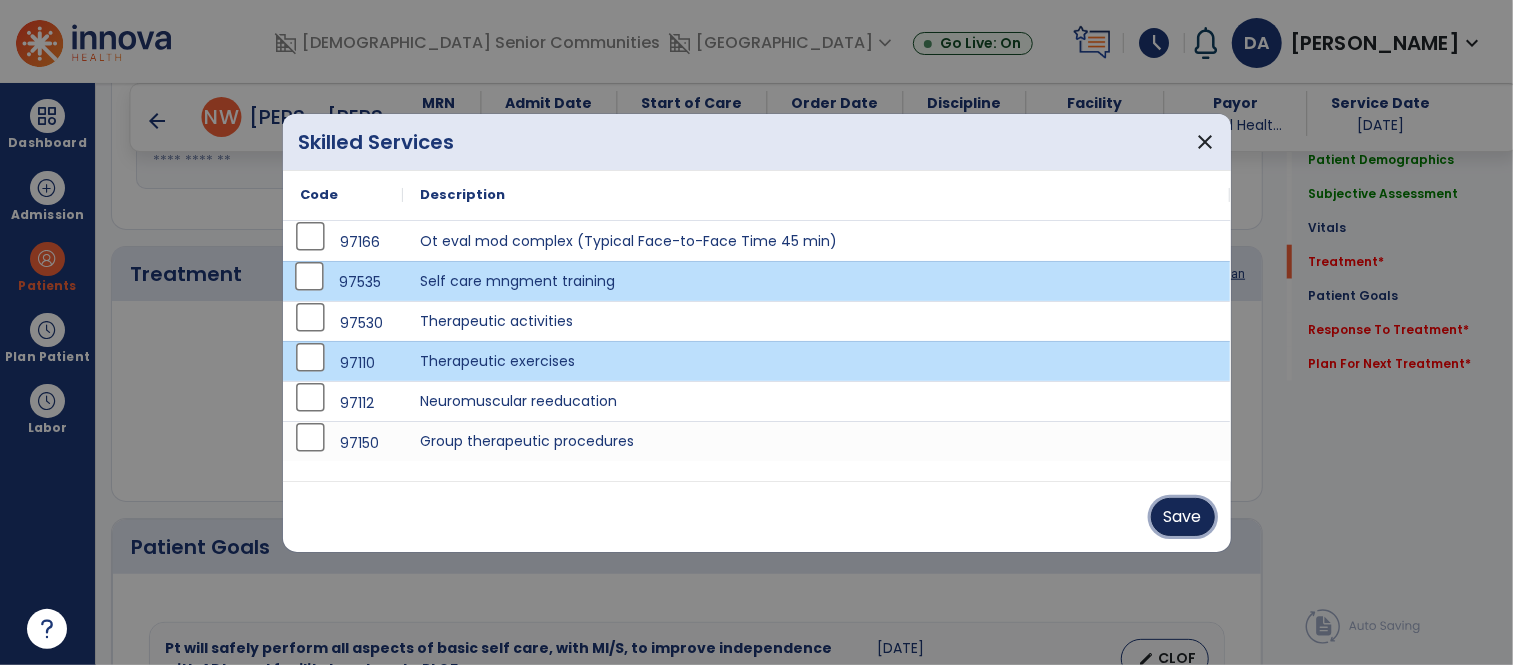 click on "Save" at bounding box center [1183, 517] 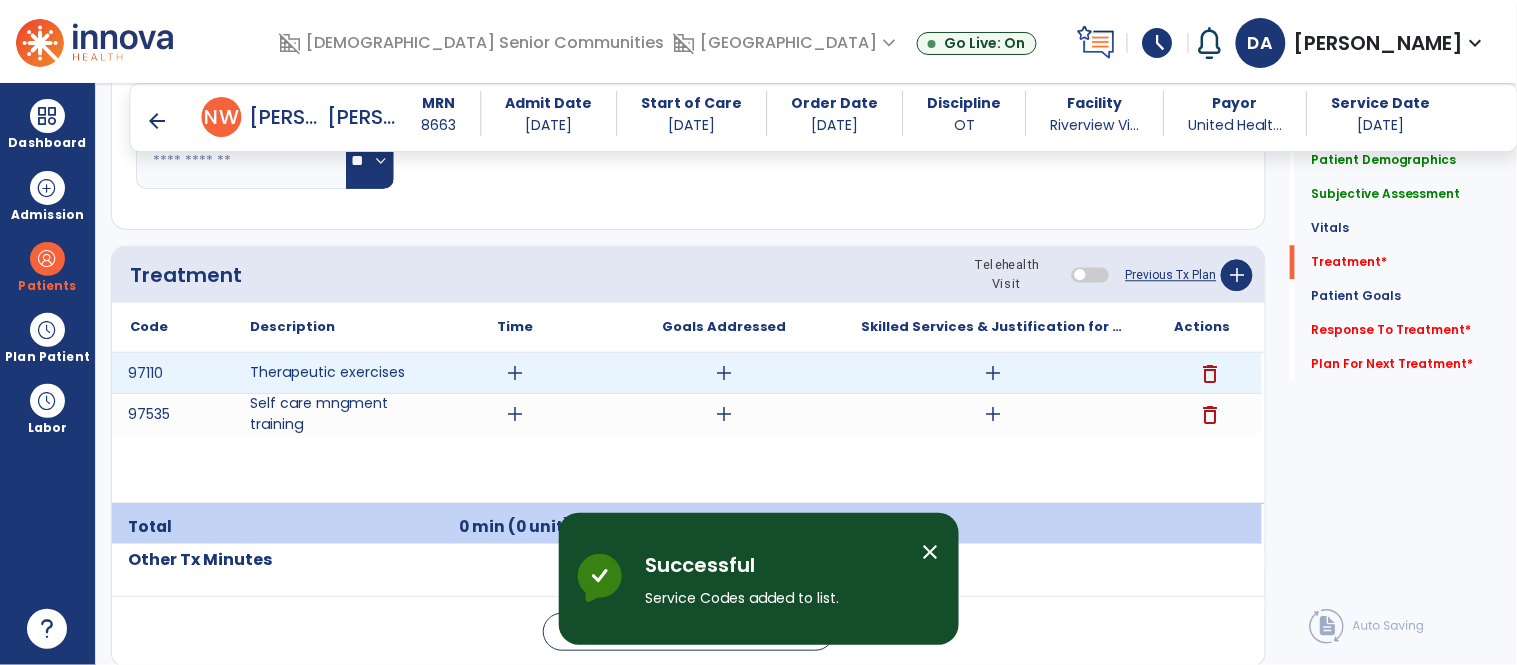 click on "add" at bounding box center (515, 373) 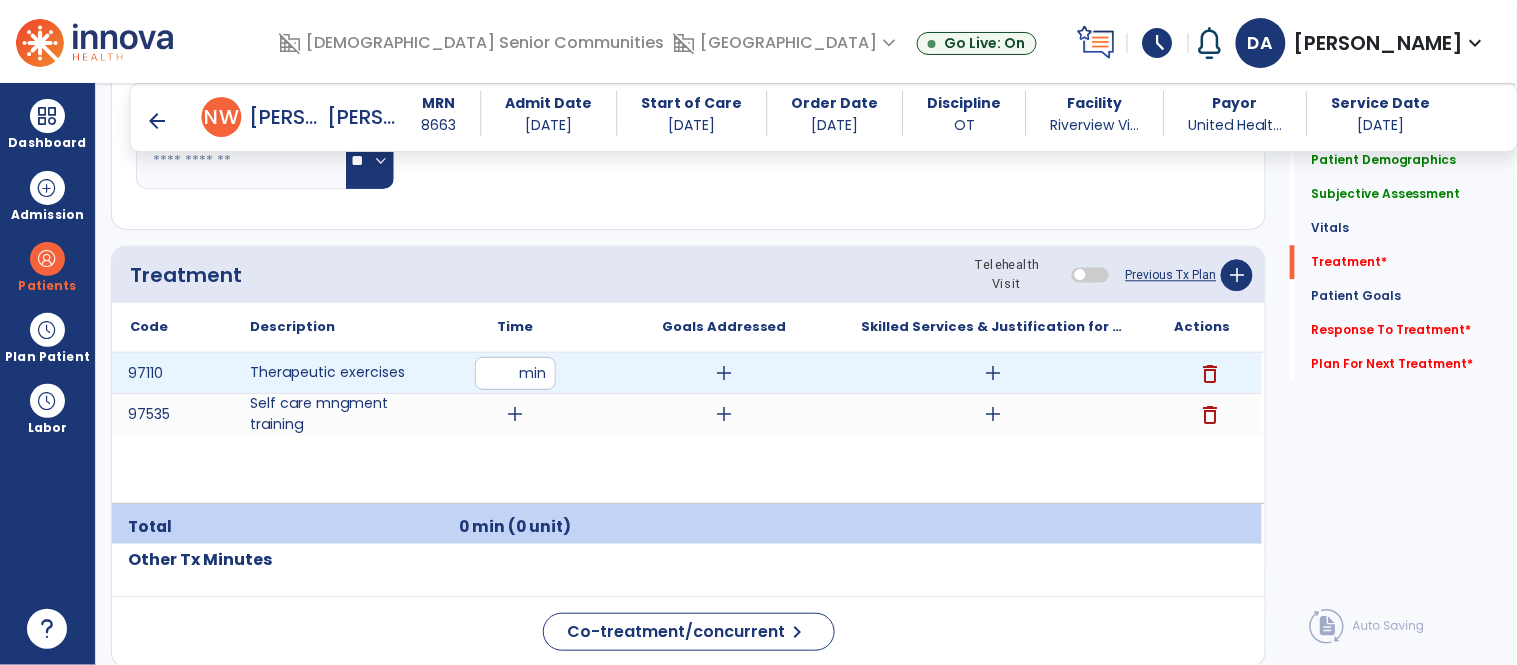 type on "**" 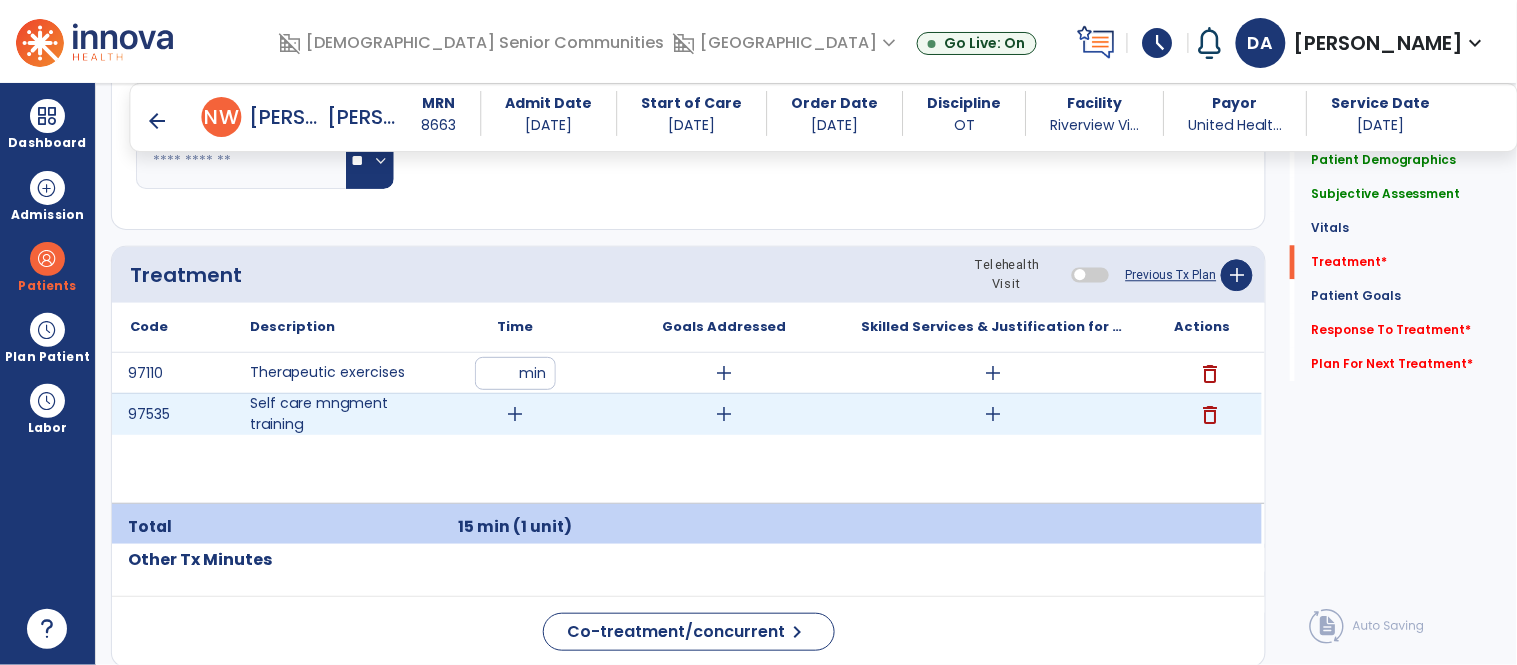 click on "add" at bounding box center [515, 414] 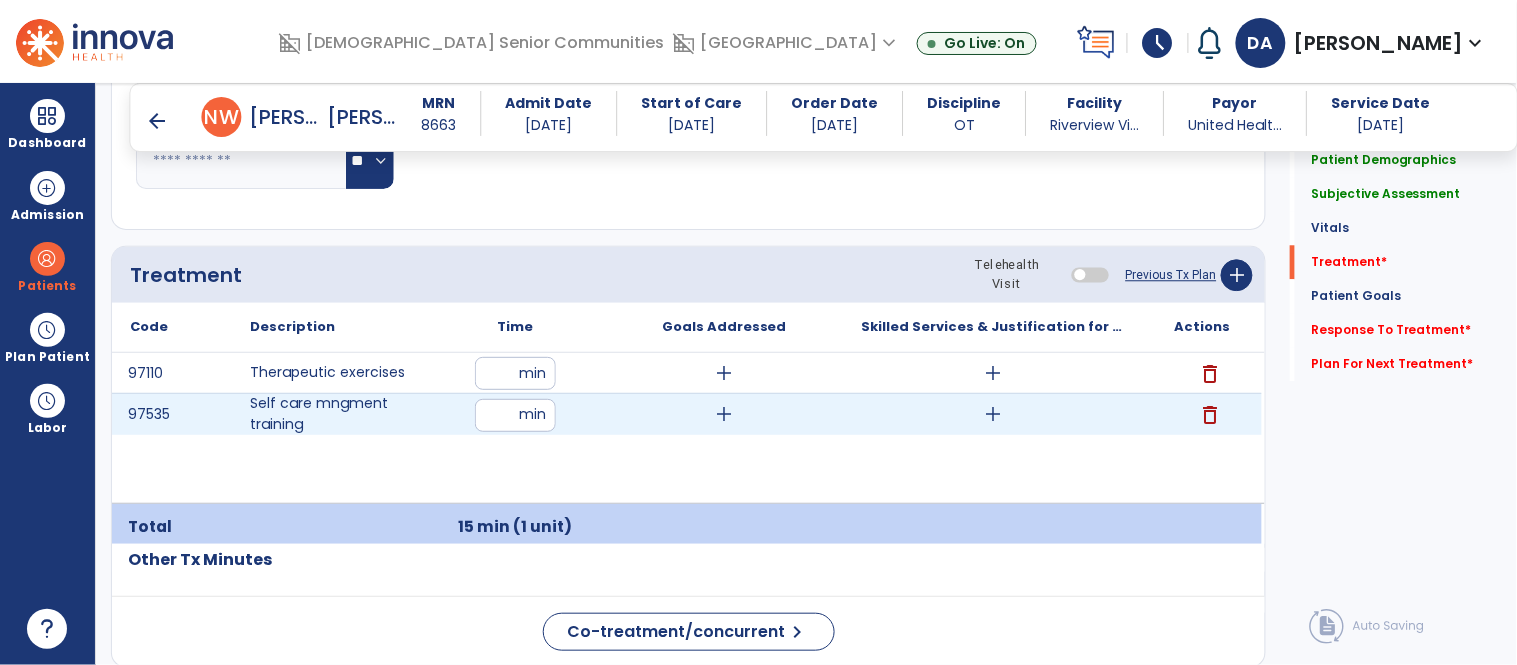 type on "**" 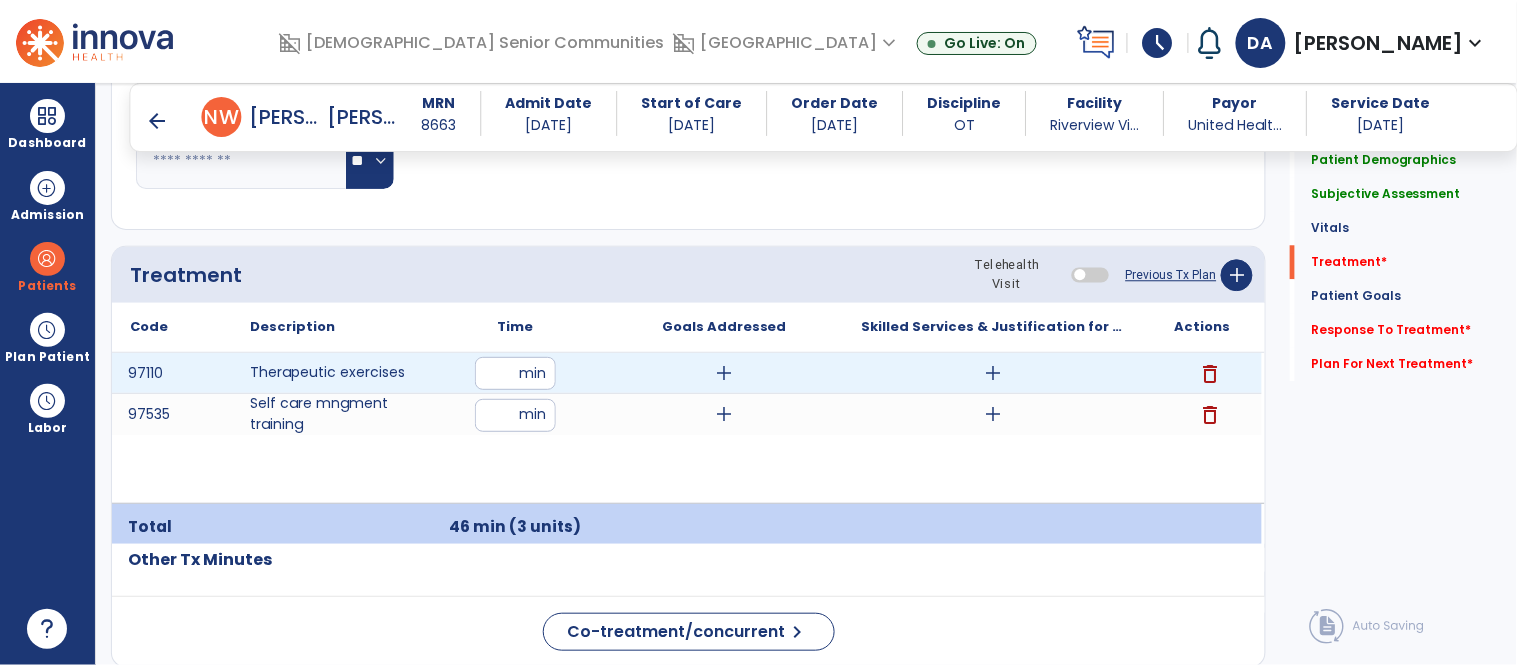 click on "add" at bounding box center [993, 373] 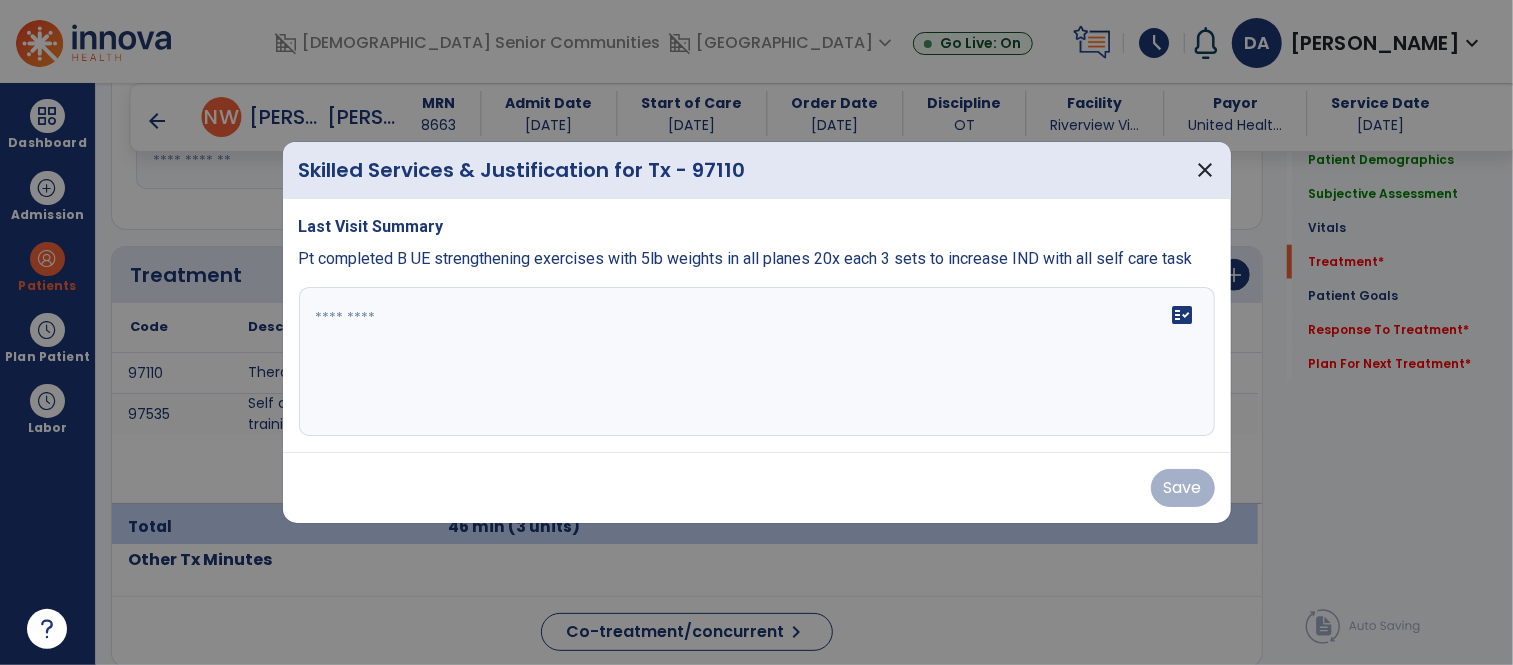 scroll, scrollTop: 1243, scrollLeft: 0, axis: vertical 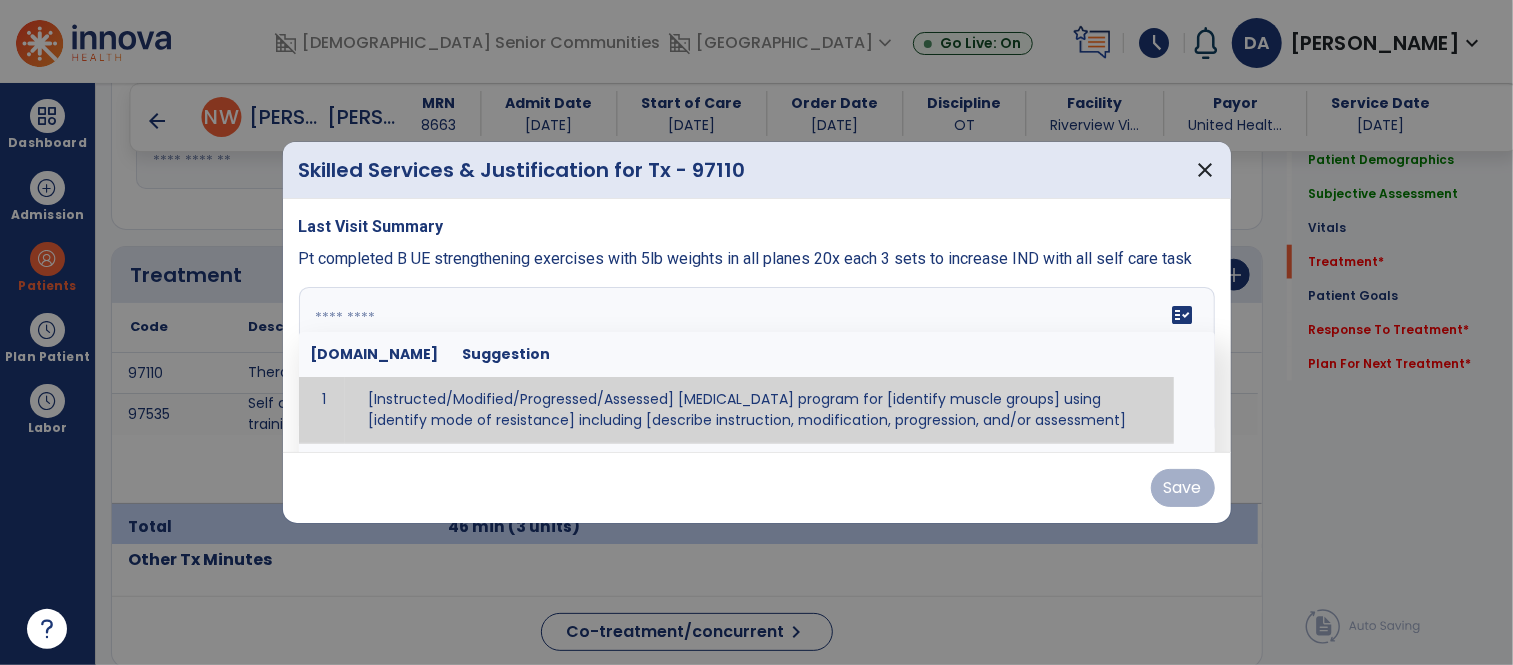 click on "fact_check  Sr.No Suggestion 1 [Instructed/Modified/Progressed/Assessed] resistive exercise program for [identify muscle groups] using [identify mode of resistance] including [describe instruction, modification, progression, and/or assessment] 2 [Instructed/Modified/Progressed/Assessed] aerobic exercise program using [identify equipment/mode] including [describe instruction, modification,progression, and/or assessment] 3 [Instructed/Modified/Progressed/Assessed] [PROM/A/AROM/AROM] program for [identify joint movements] using [contract-relax, over-pressure, inhibitory techniques, other] 4 [Assessed/Tested] aerobic capacity with administration of [aerobic capacity test]" at bounding box center [757, 362] 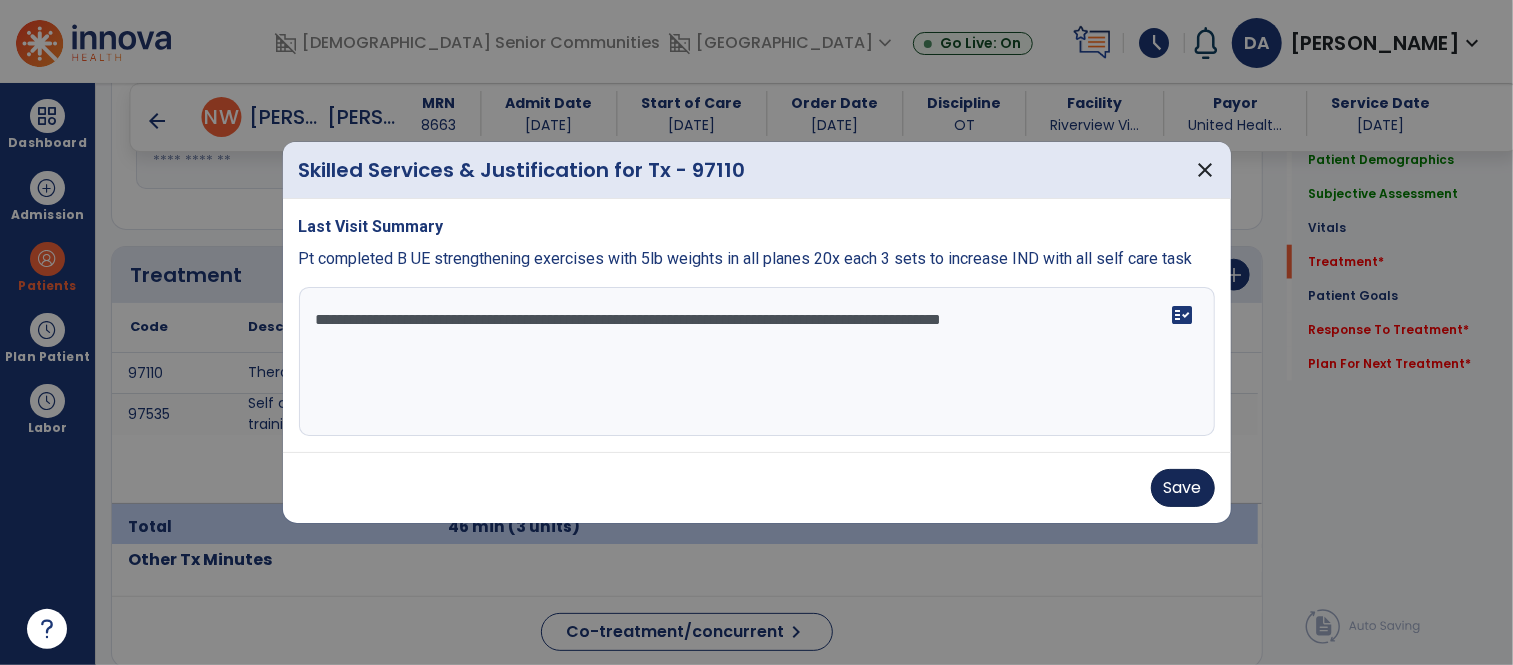 type on "**********" 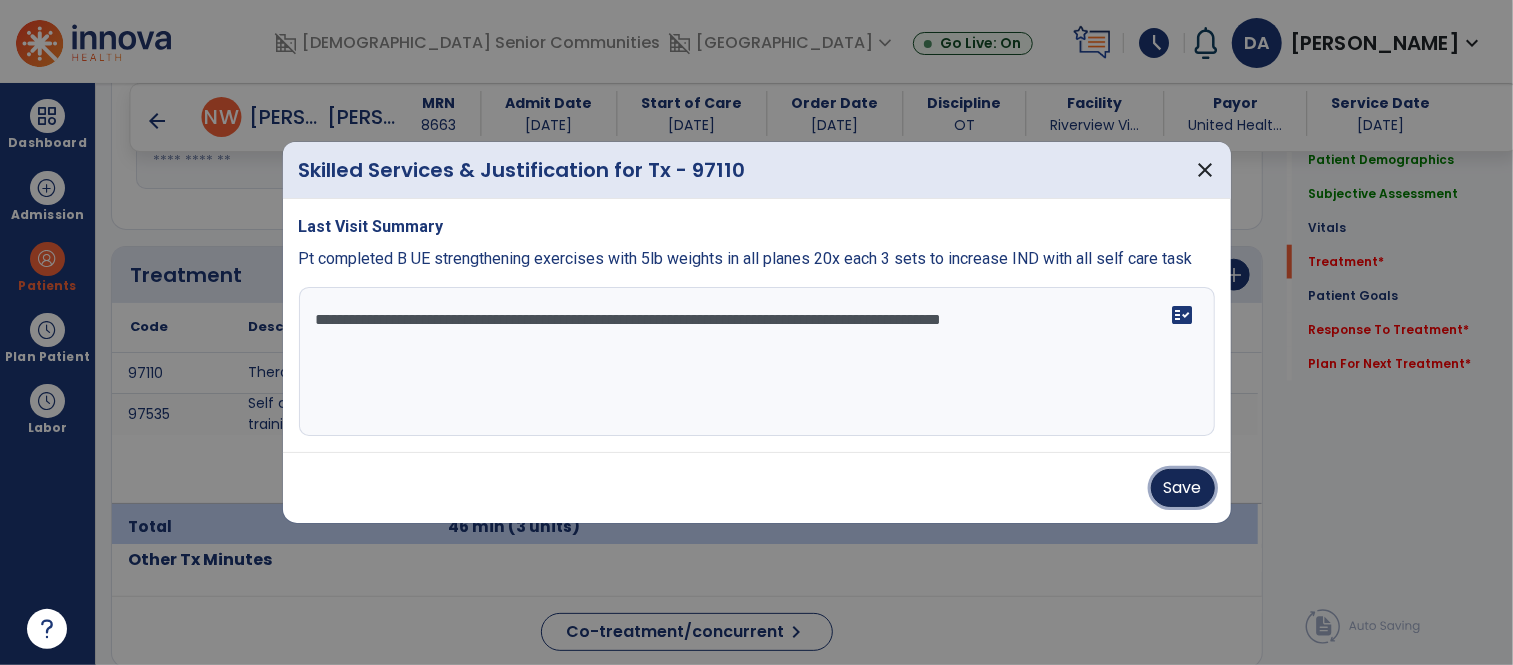 click on "Save" at bounding box center [1183, 488] 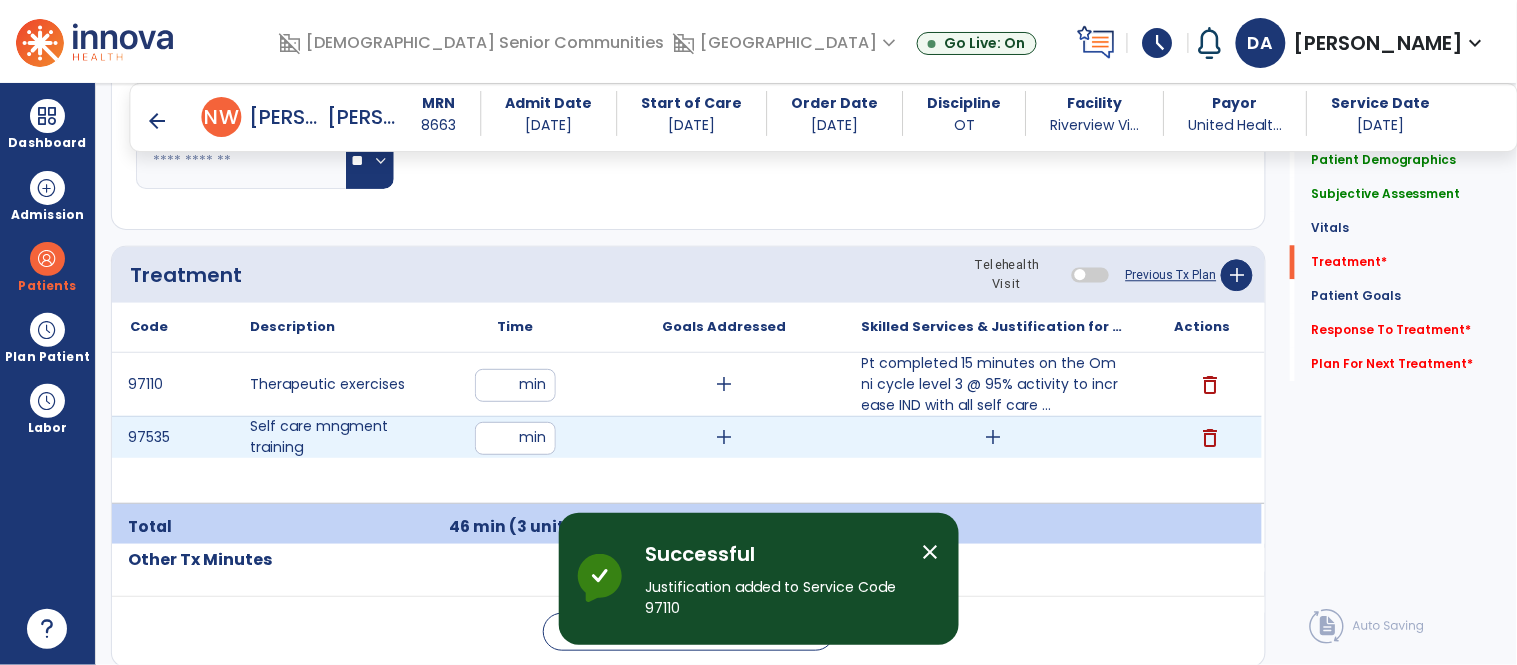 click on "add" at bounding box center (993, 437) 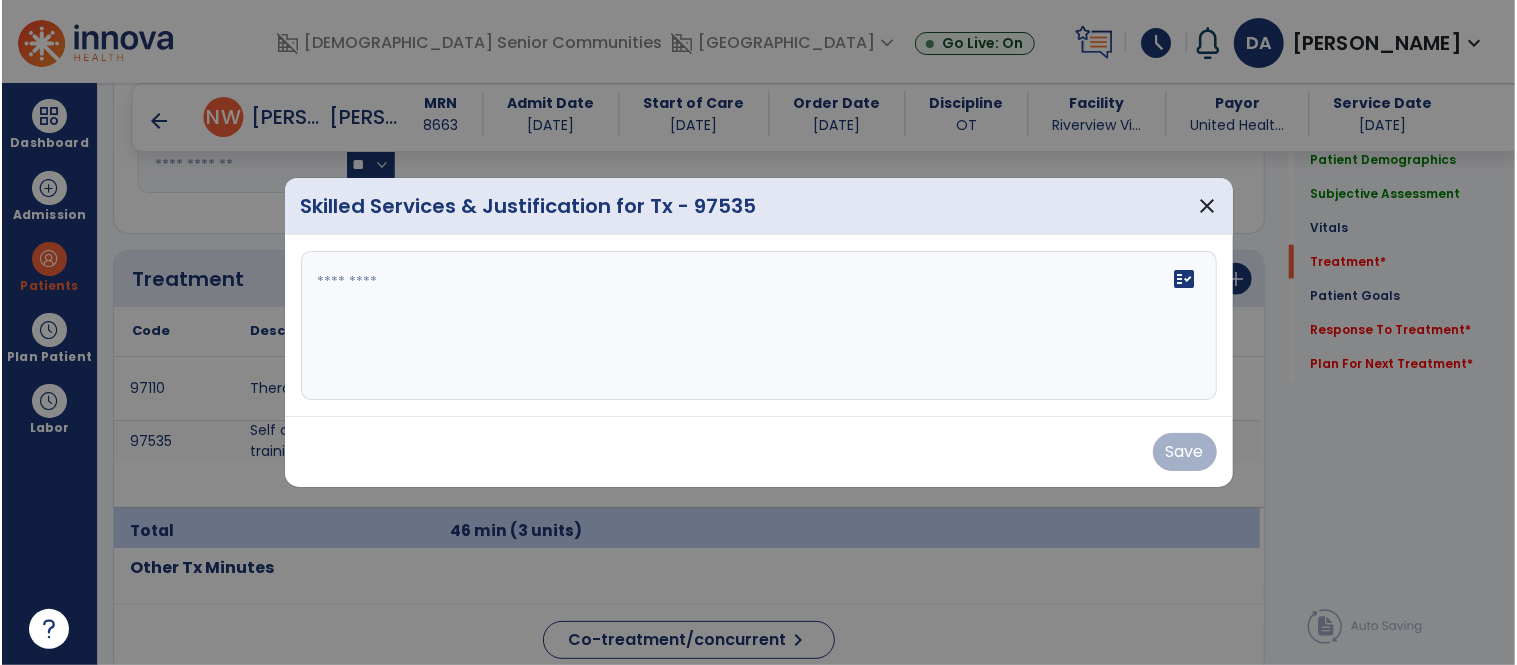 scroll, scrollTop: 1243, scrollLeft: 0, axis: vertical 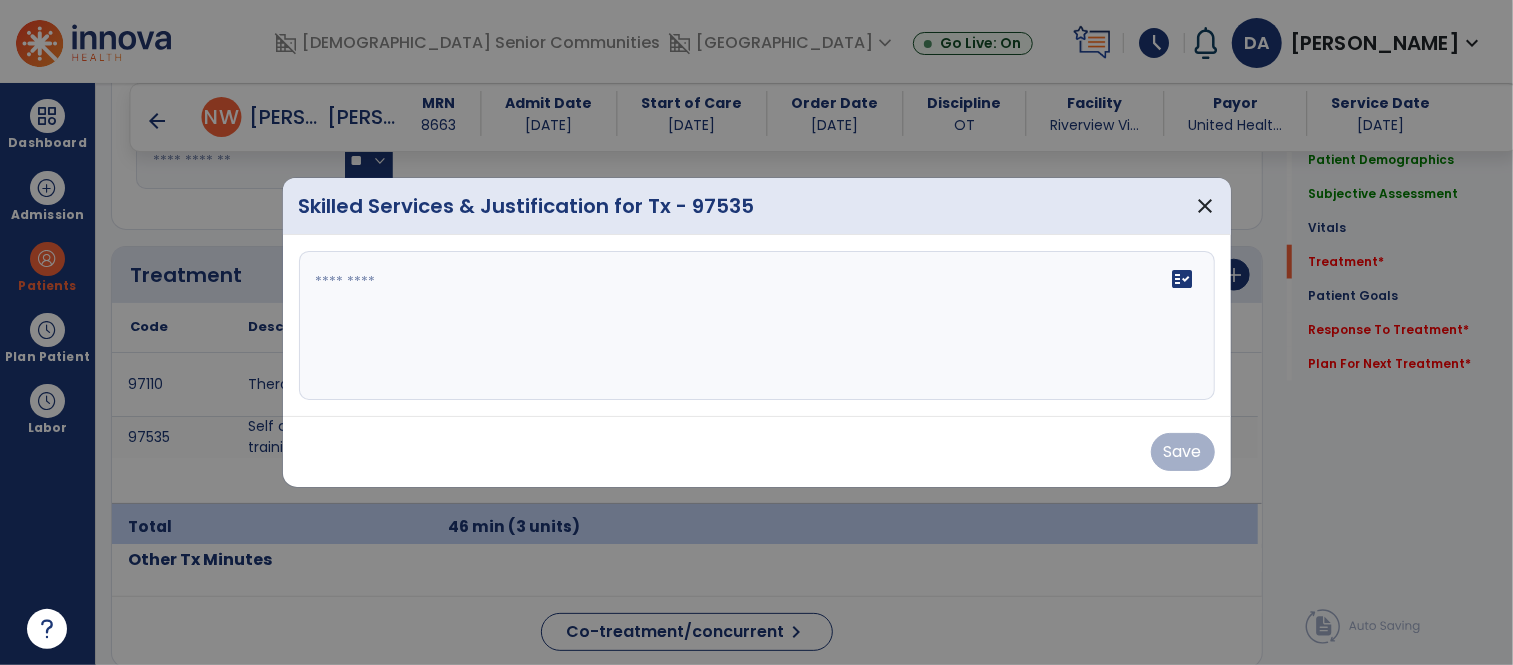 click on "fact_check" at bounding box center [757, 326] 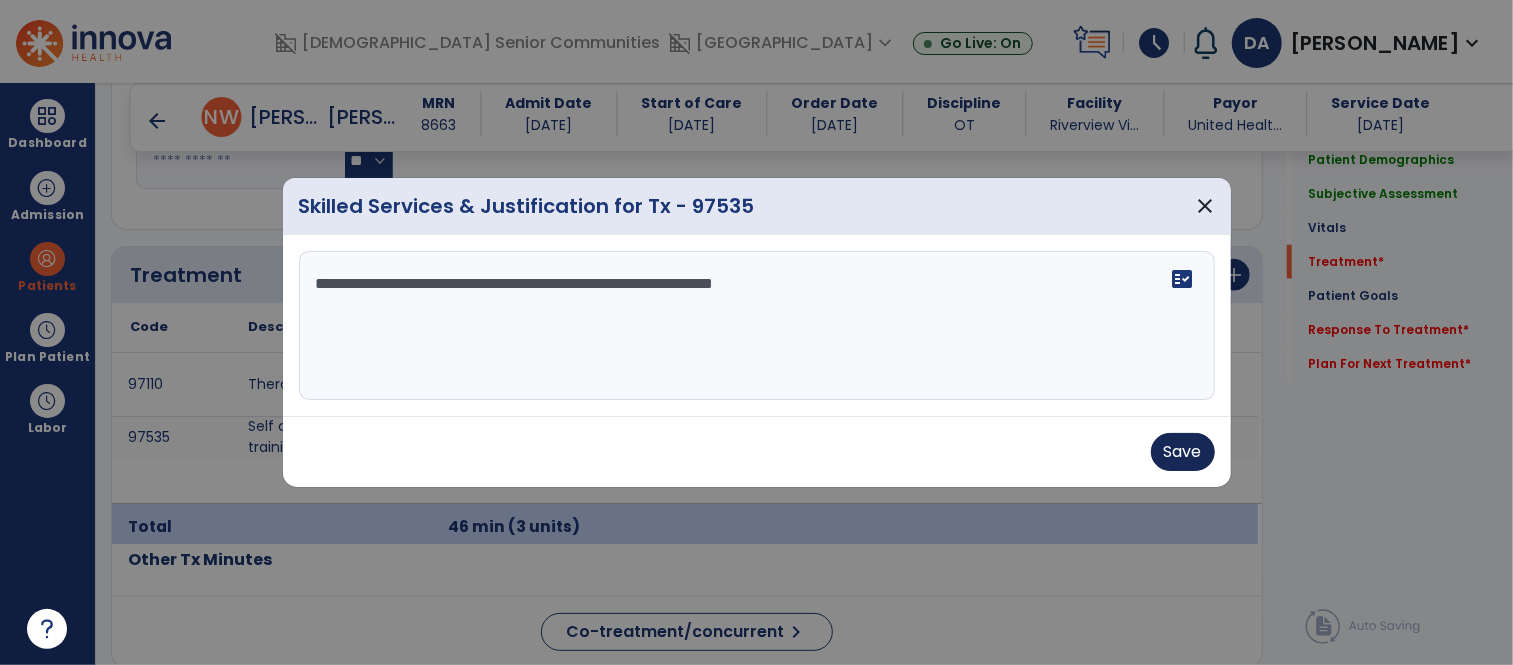 type on "**********" 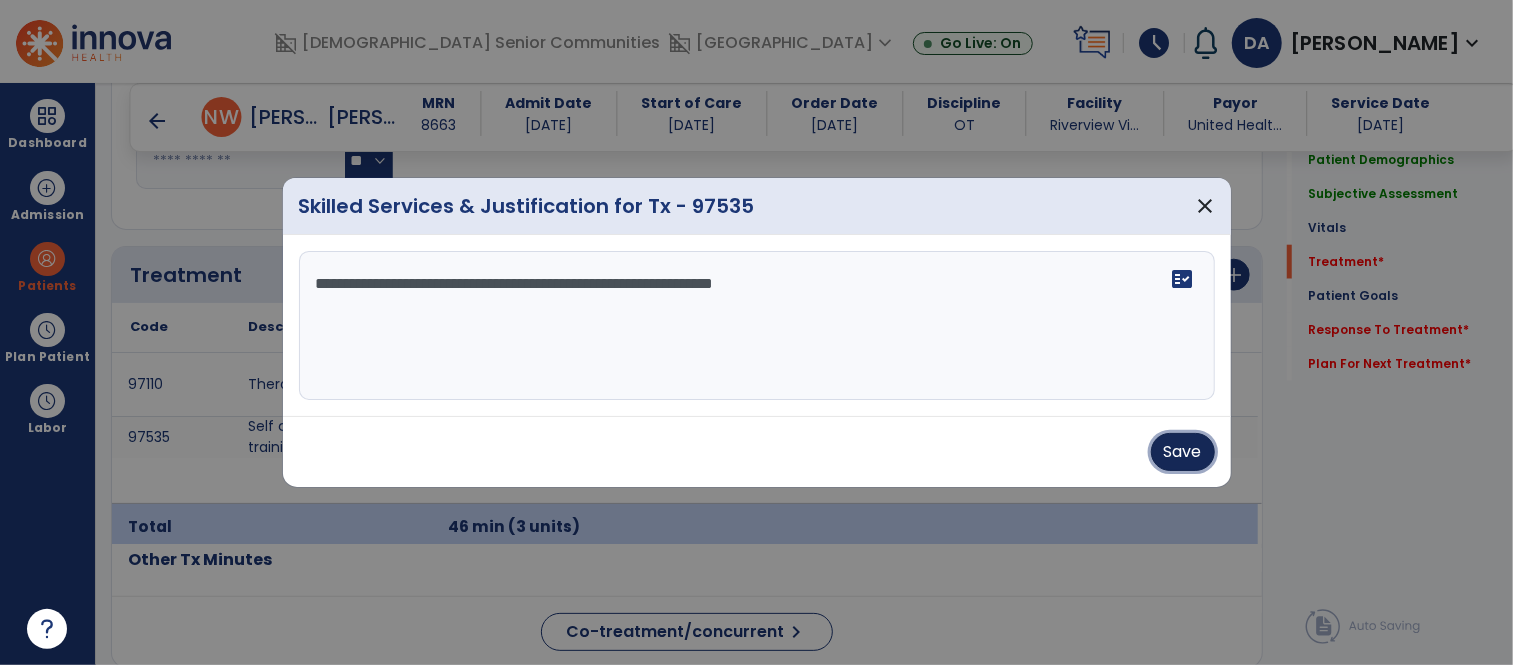 click on "Save" at bounding box center (1183, 452) 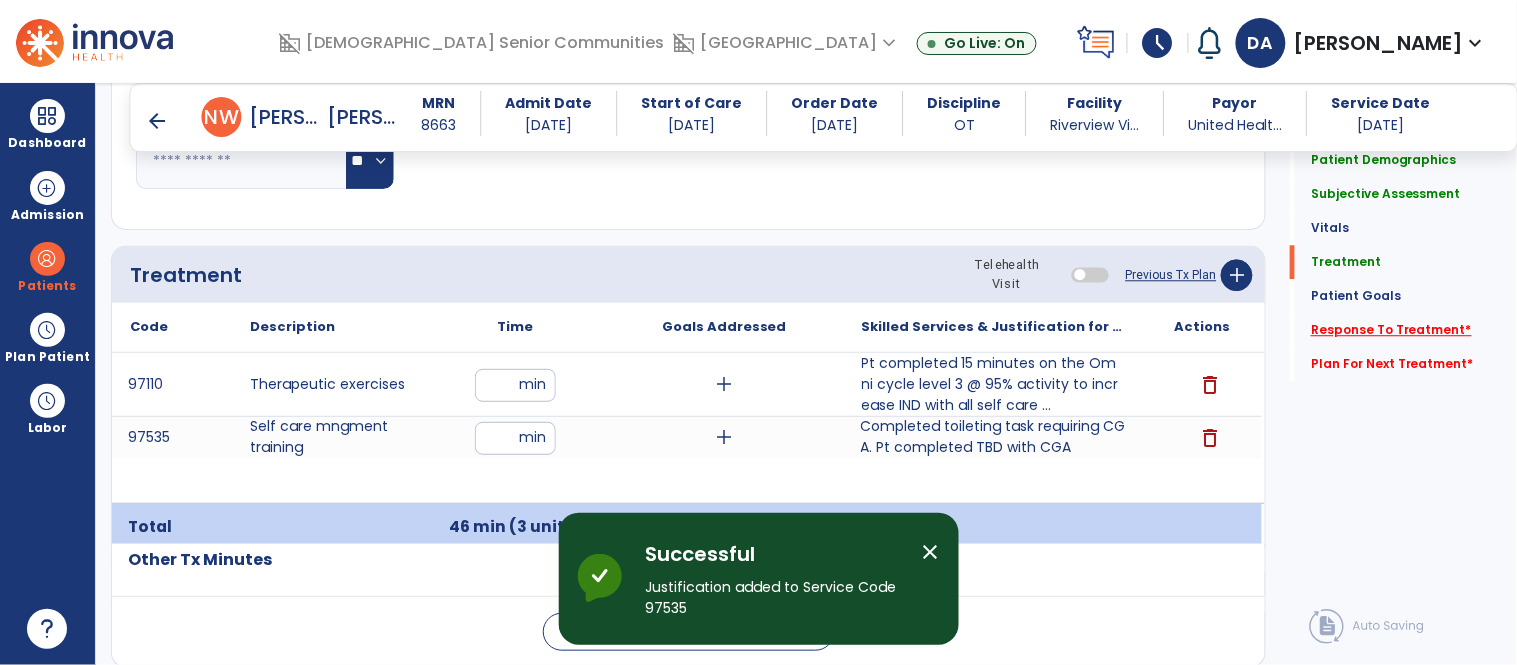 click on "Response To Treatment   *" 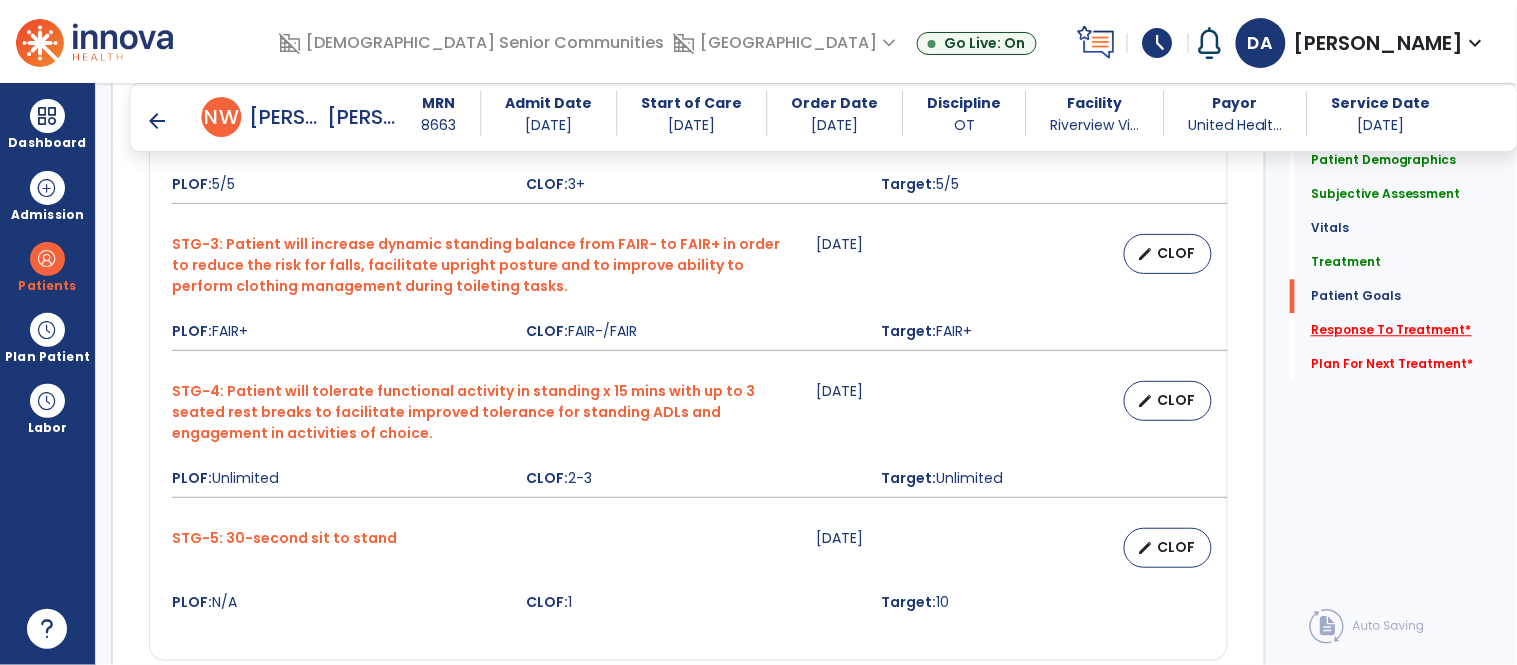 scroll, scrollTop: 3595, scrollLeft: 0, axis: vertical 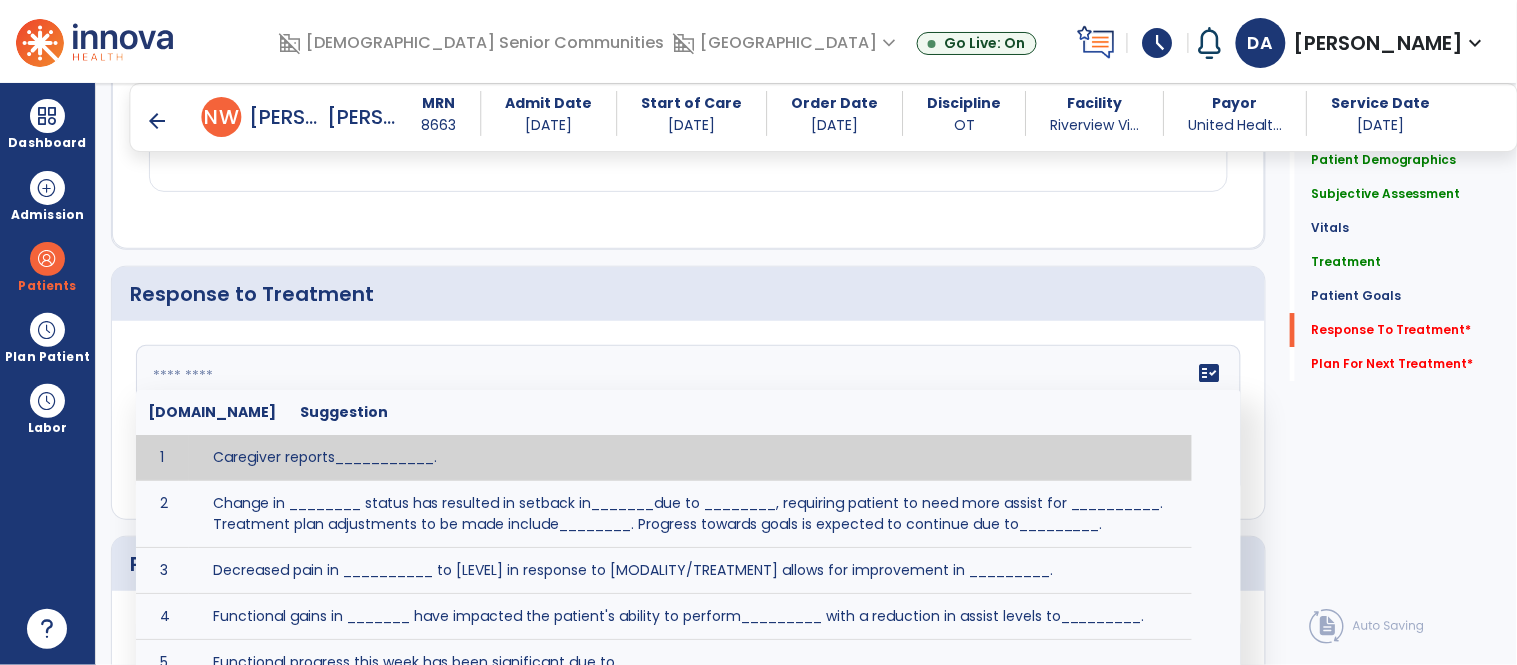 click 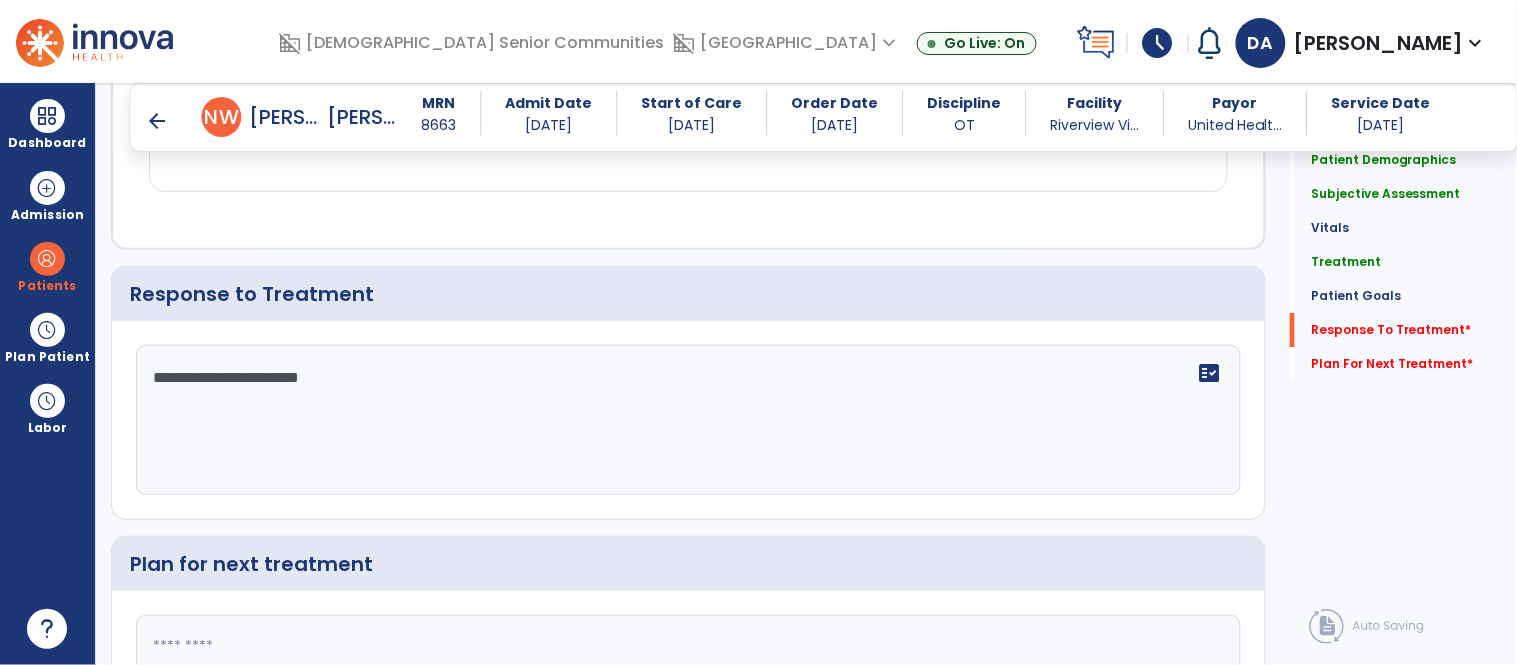 type on "**********" 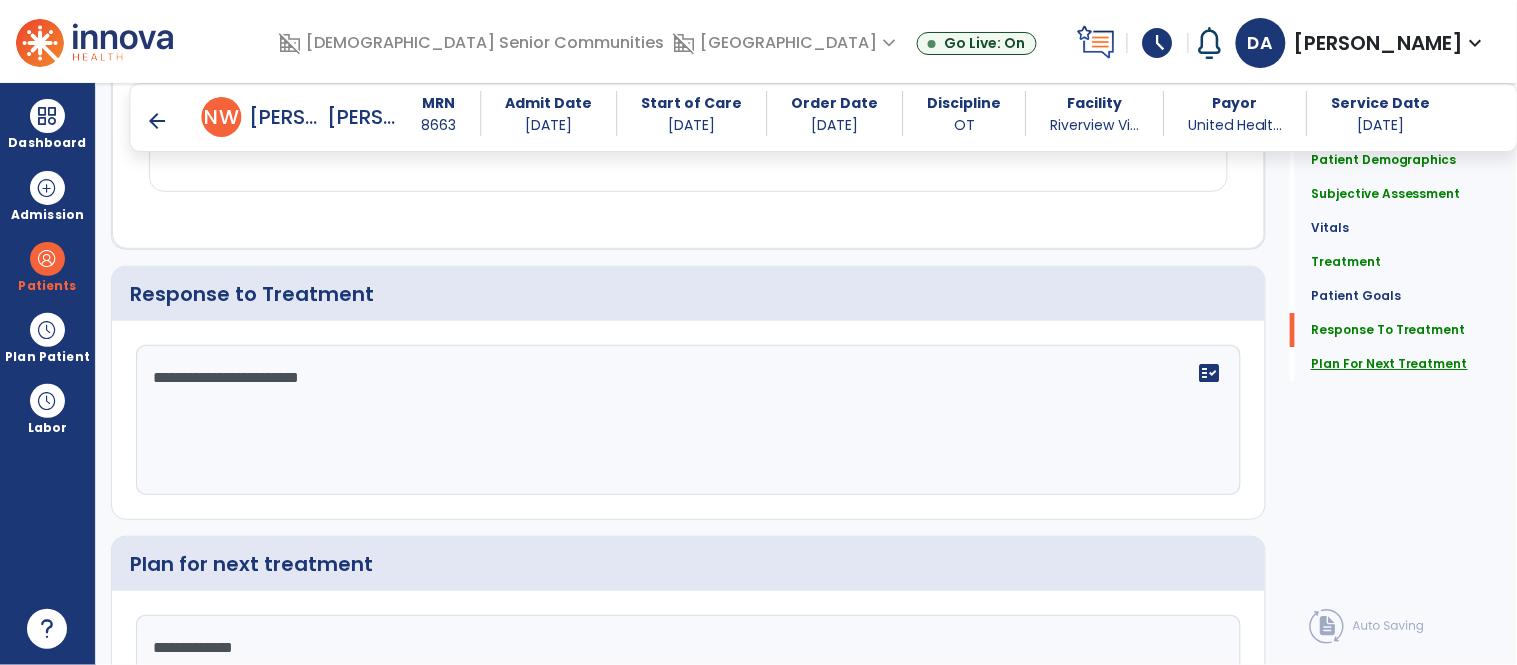 type on "**********" 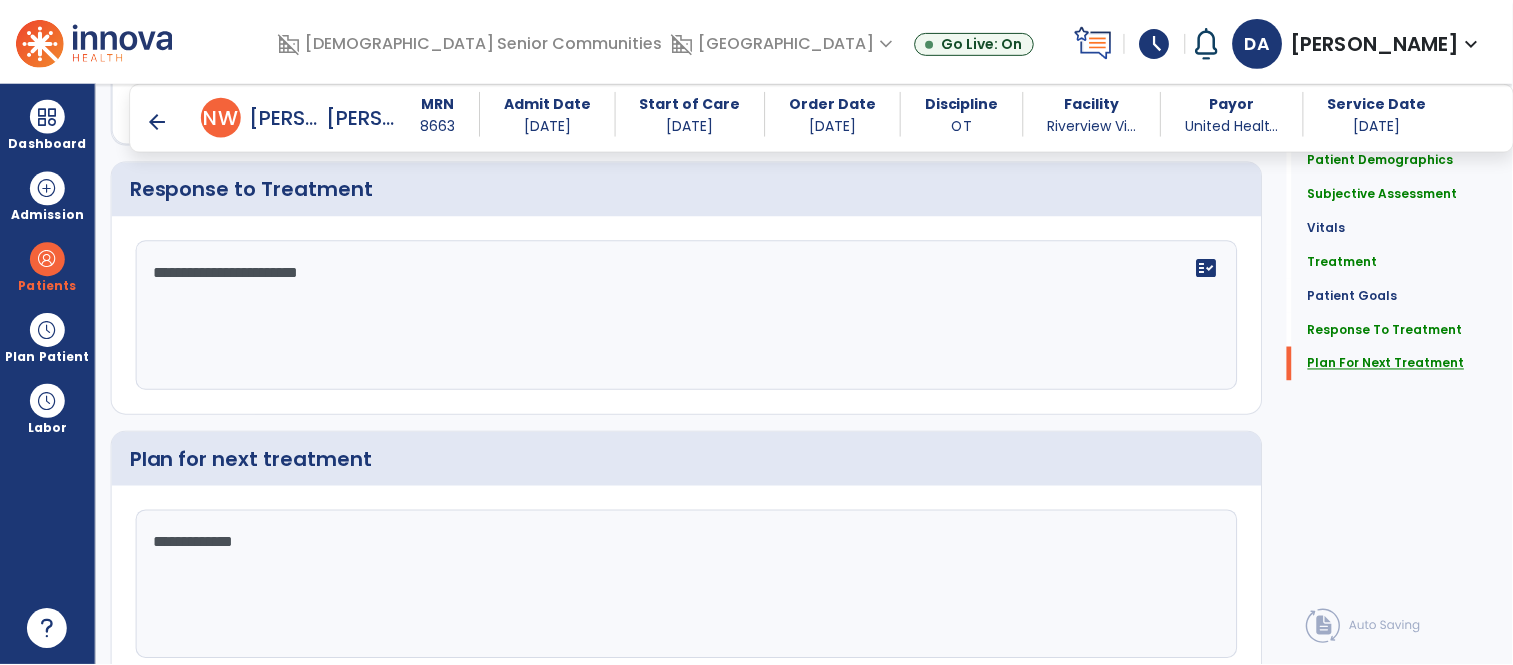 scroll, scrollTop: 3767, scrollLeft: 0, axis: vertical 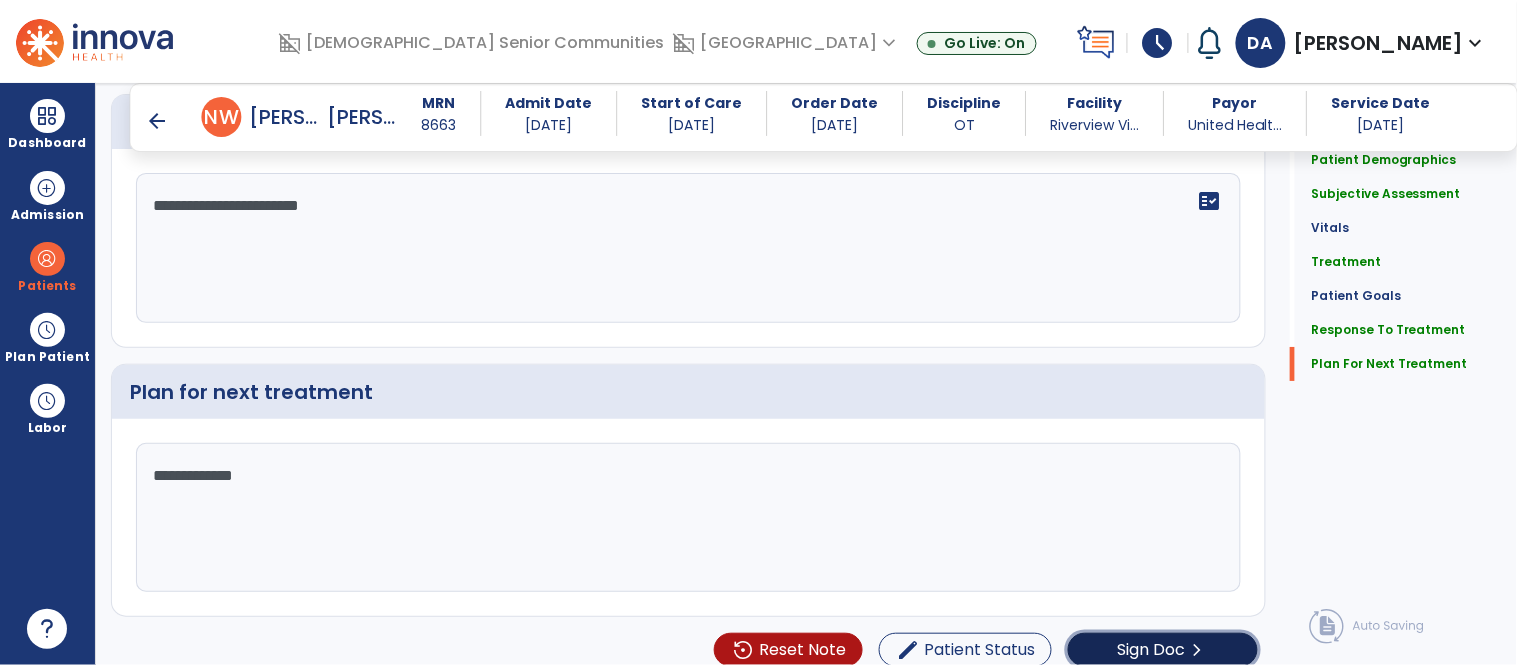 click on "Sign Doc" 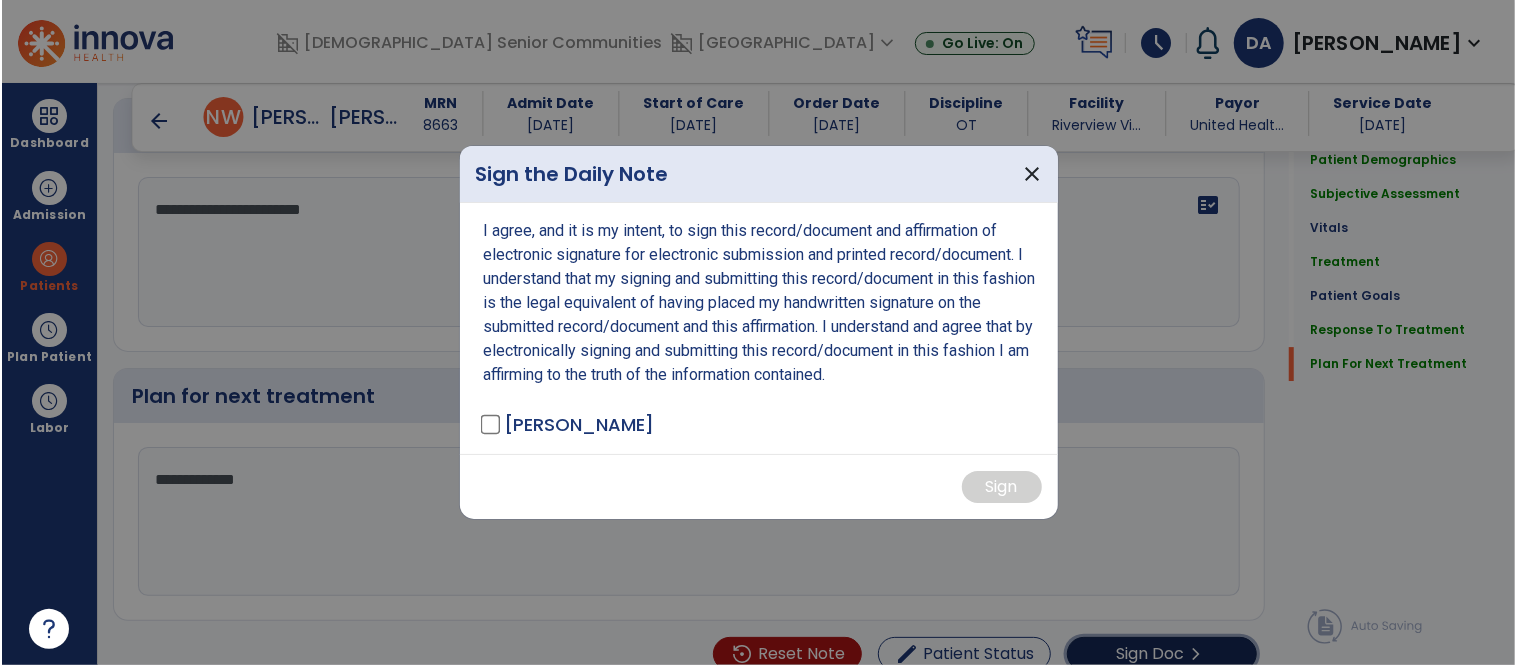 scroll, scrollTop: 3767, scrollLeft: 0, axis: vertical 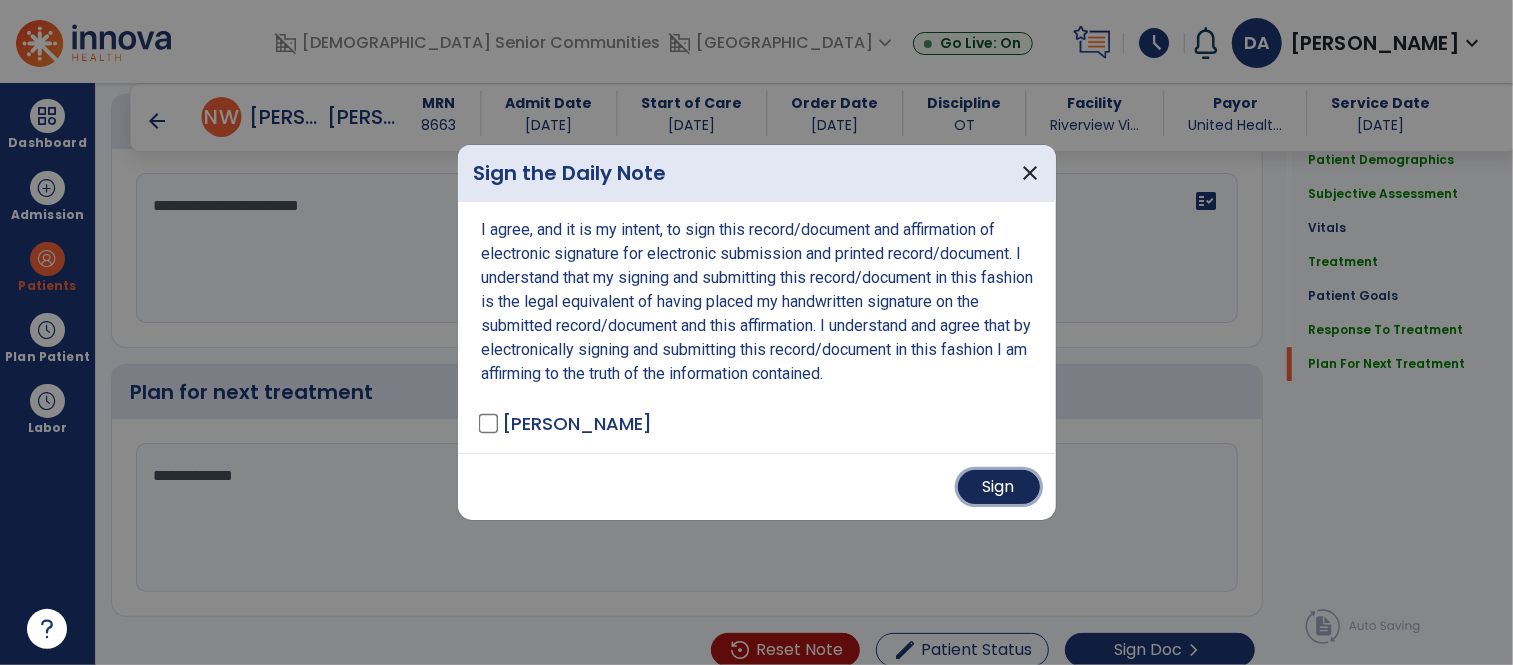 click on "Sign" at bounding box center (999, 487) 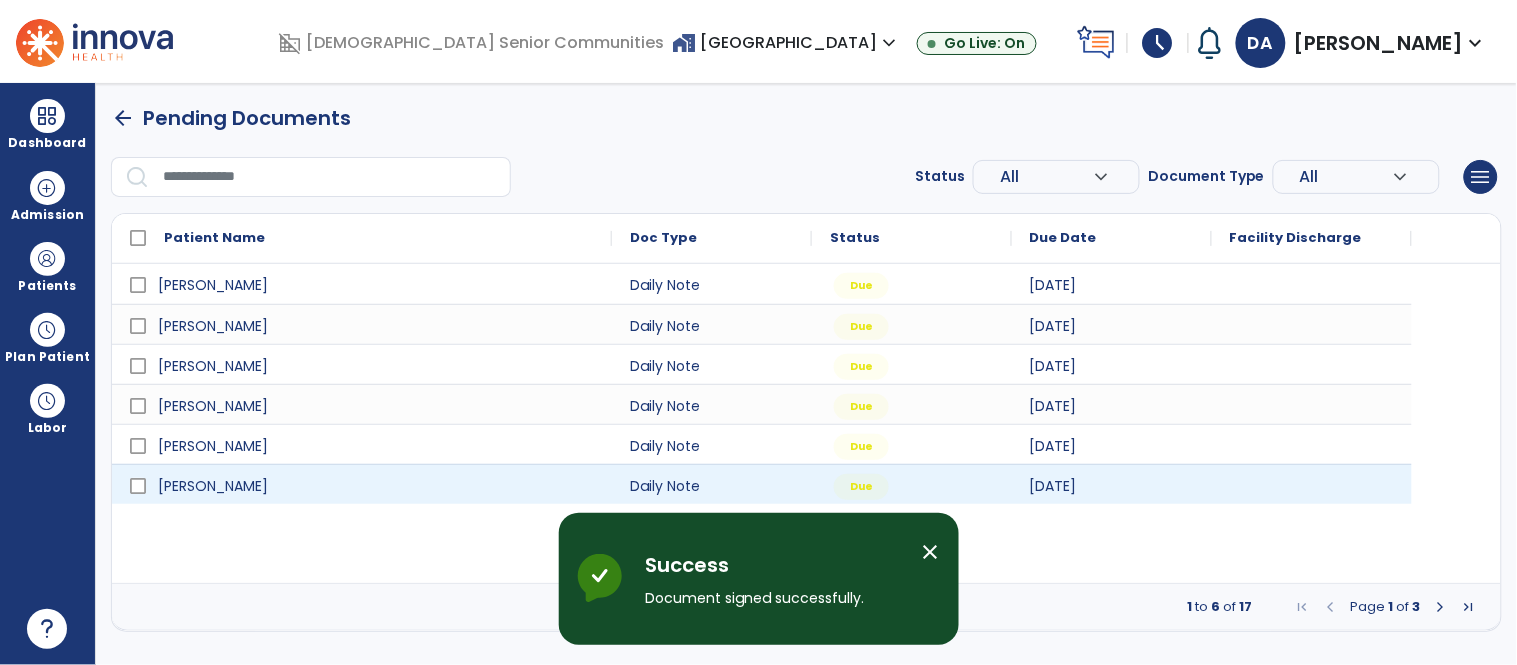 scroll, scrollTop: 0, scrollLeft: 0, axis: both 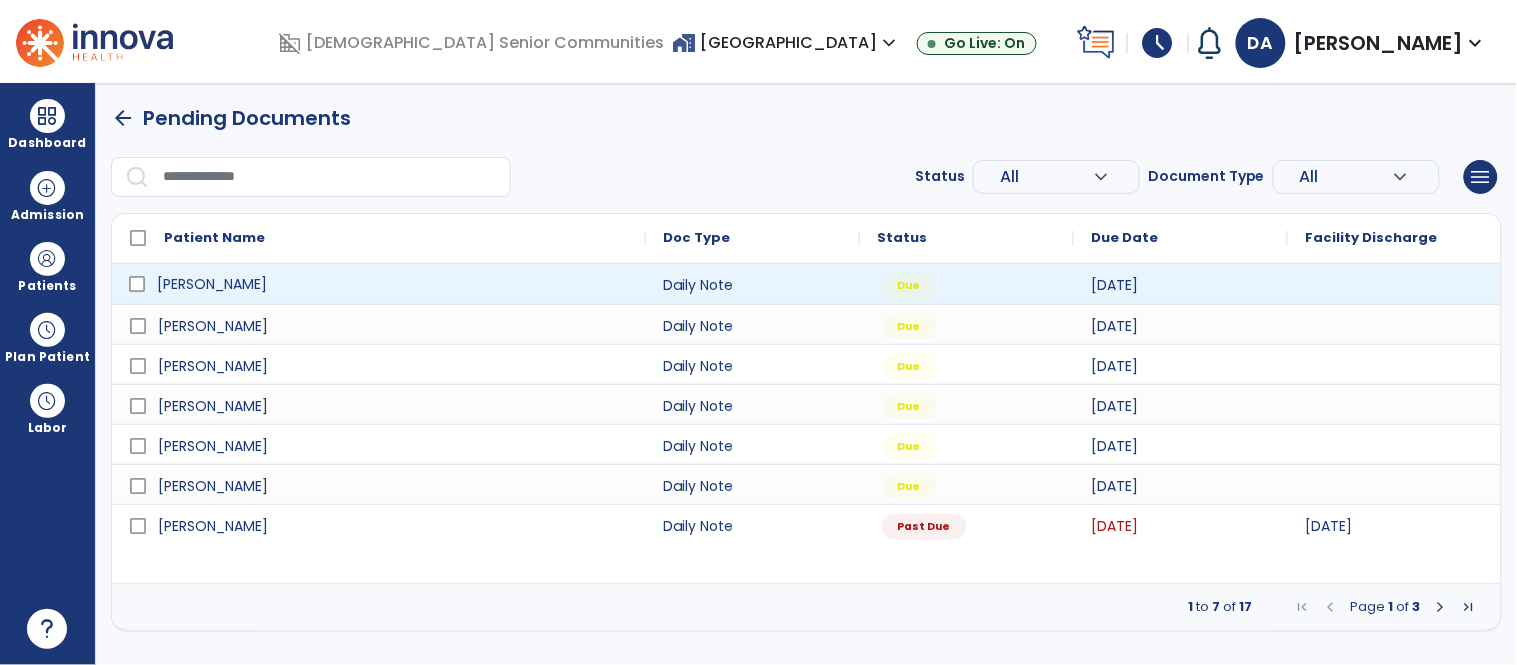 click on "Moerer, Clayton" at bounding box center [212, 284] 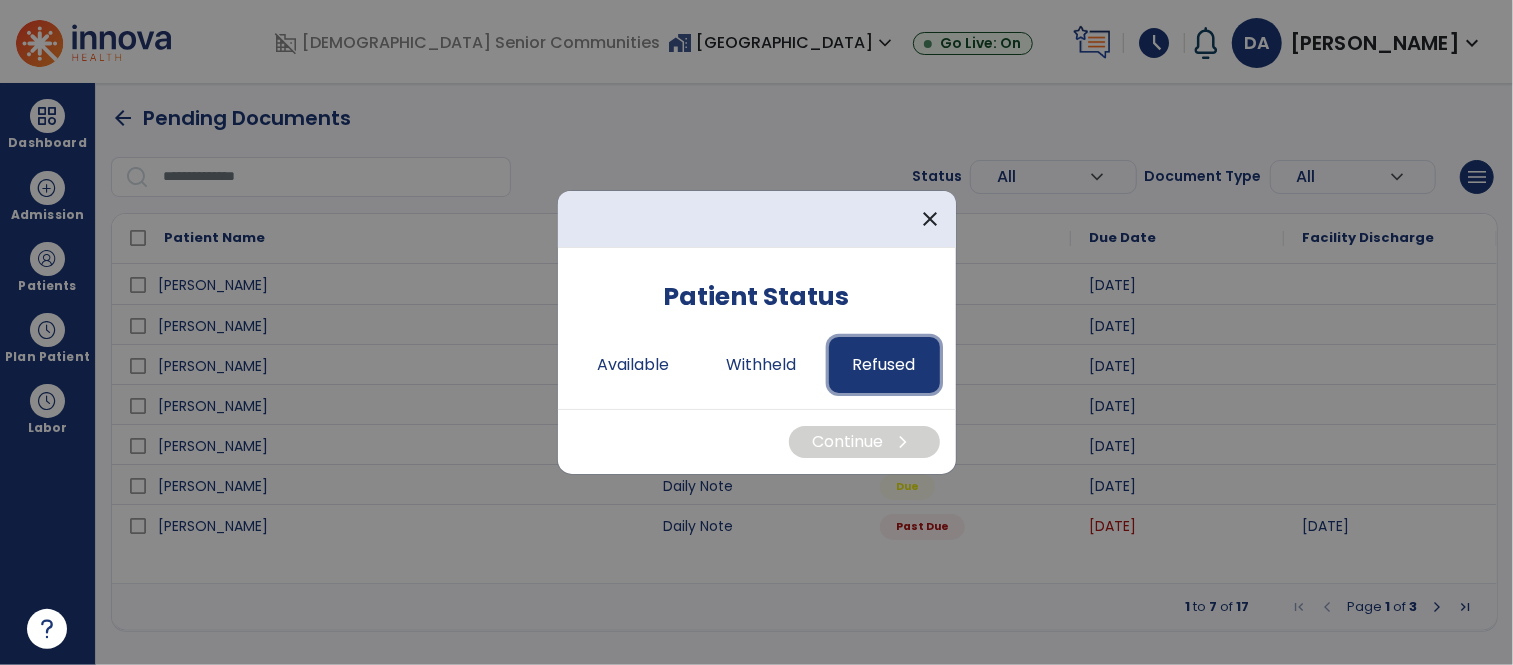 click on "Refused" at bounding box center (884, 365) 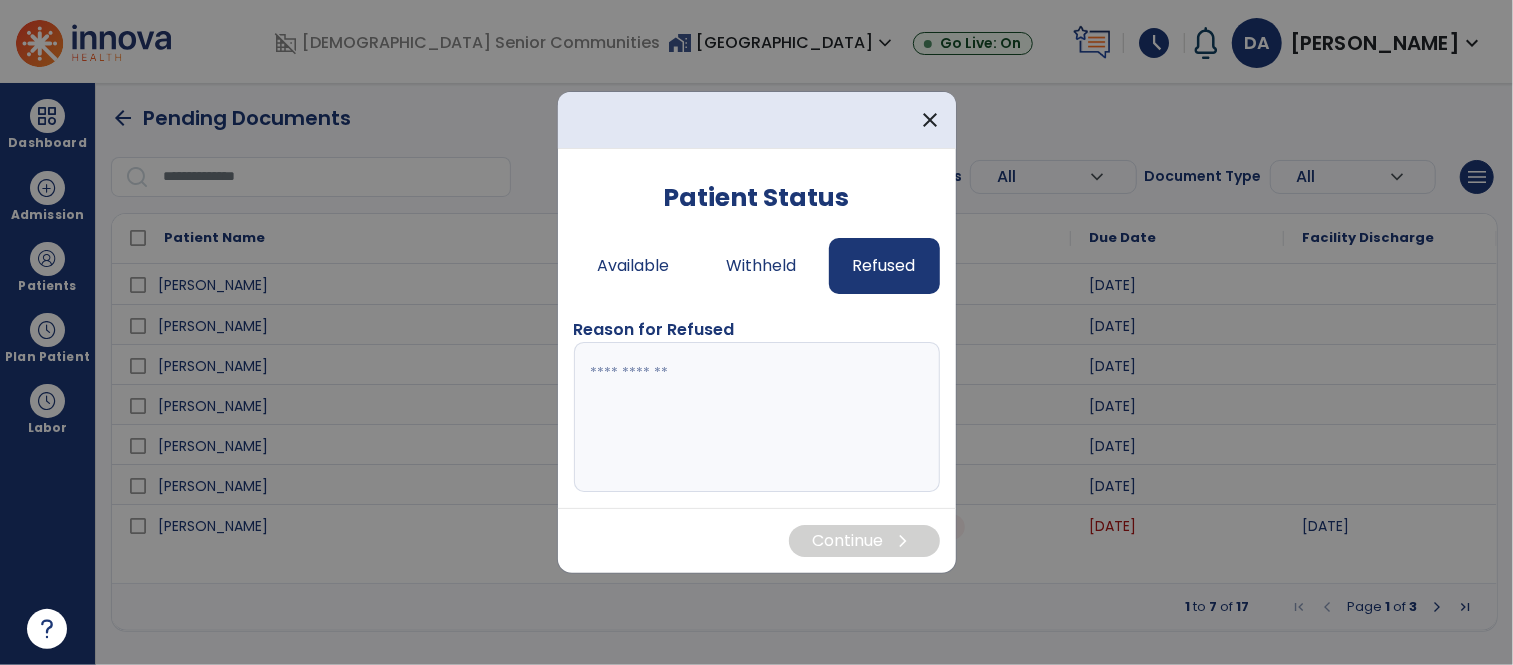 click at bounding box center (757, 417) 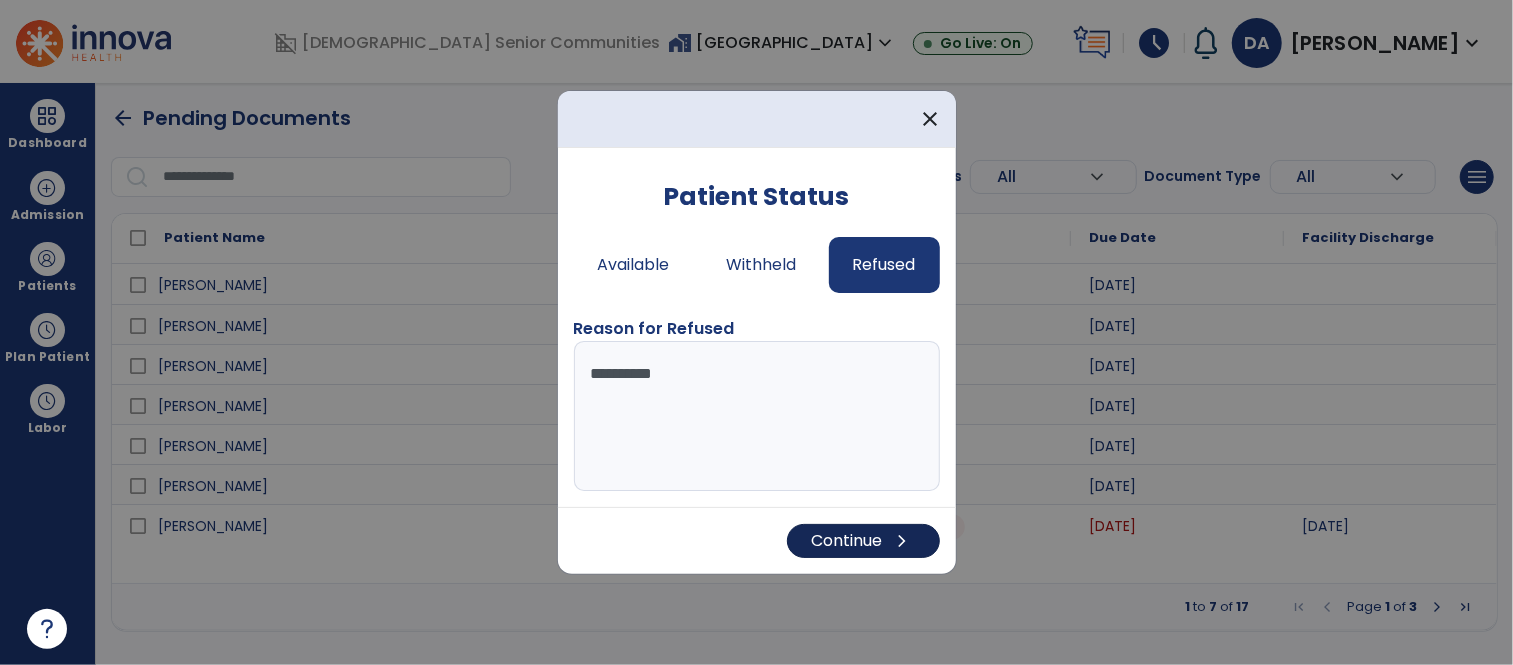 type on "**********" 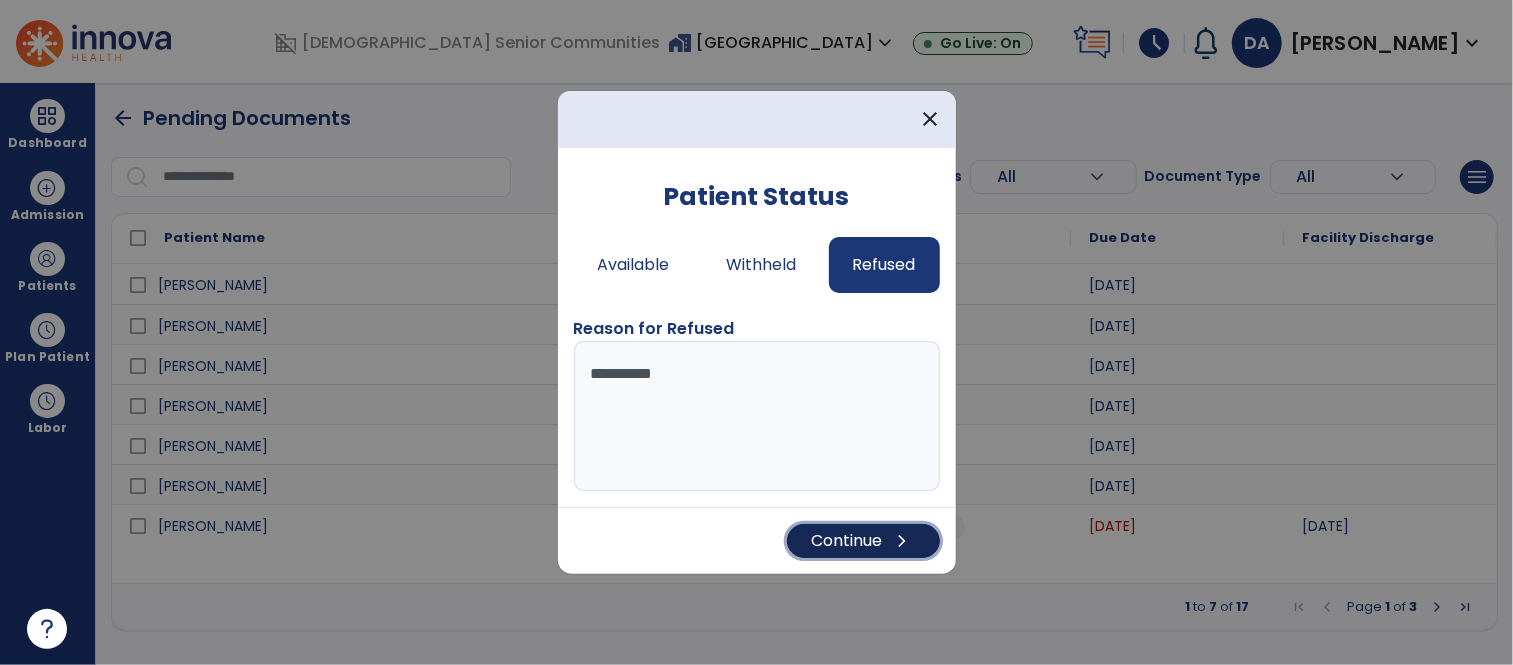 click on "Continue   chevron_right" at bounding box center (863, 541) 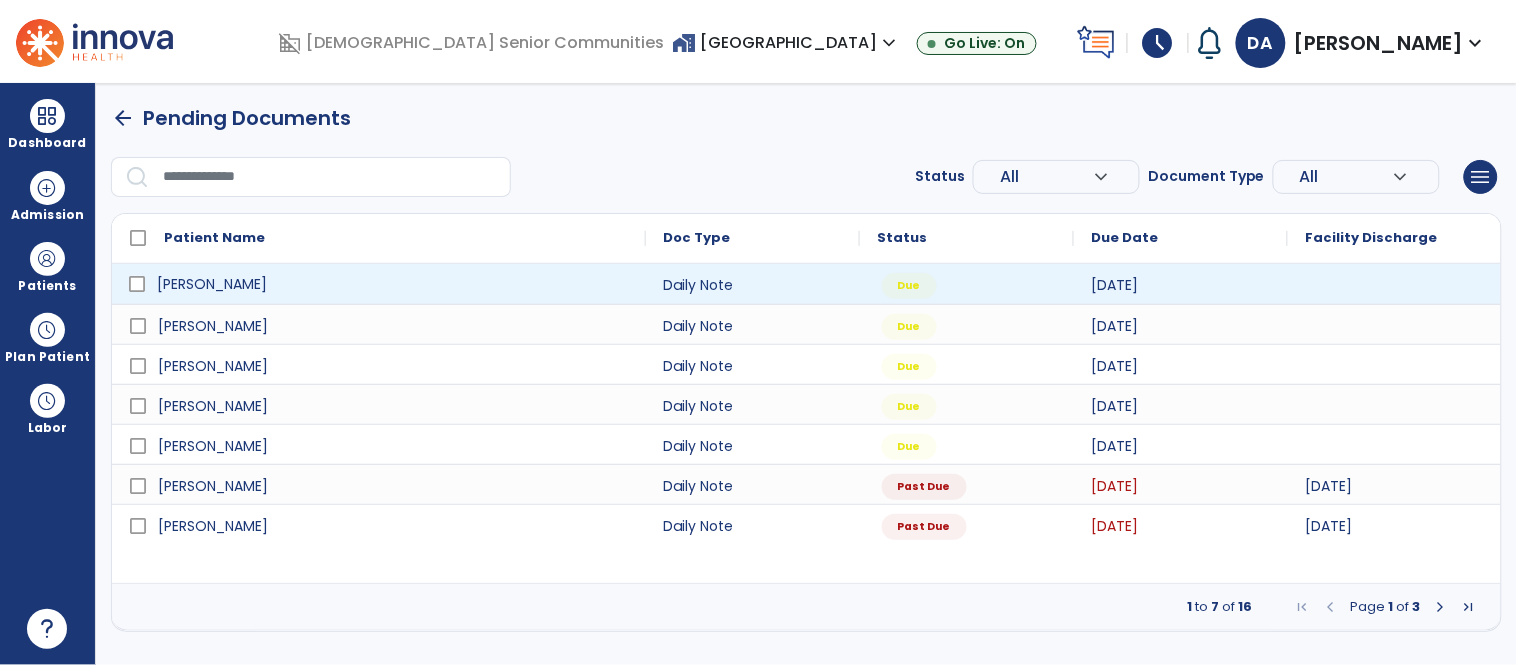 click on "Pinotti, Lawrence" at bounding box center (212, 284) 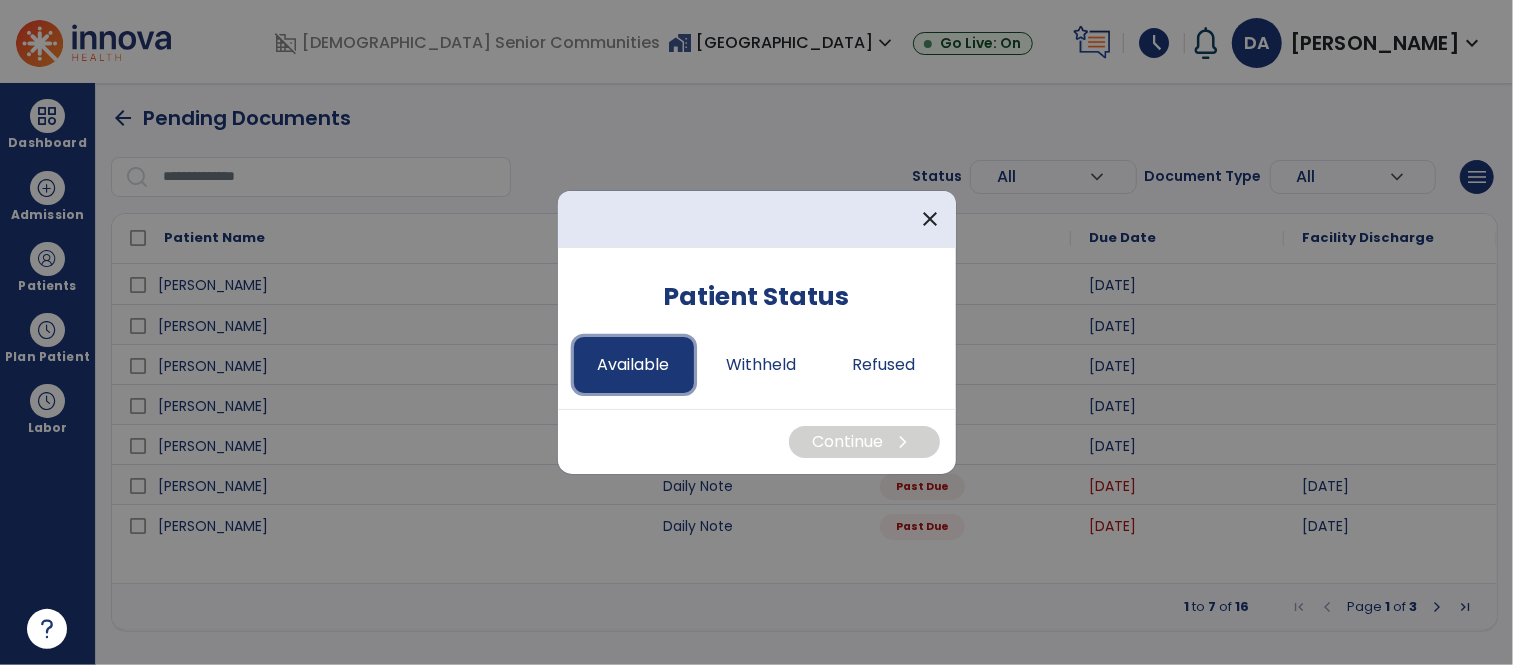 click on "Available" at bounding box center [634, 365] 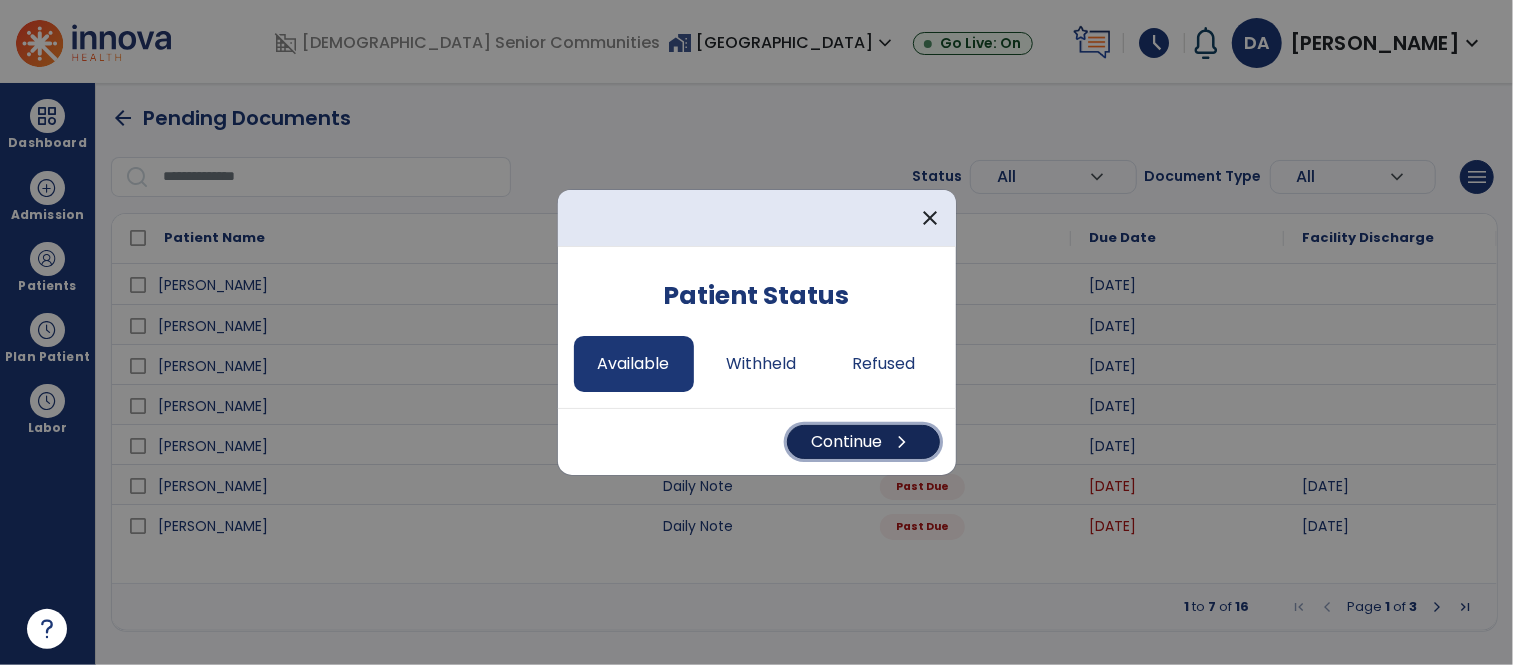 click on "Continue   chevron_right" at bounding box center (863, 442) 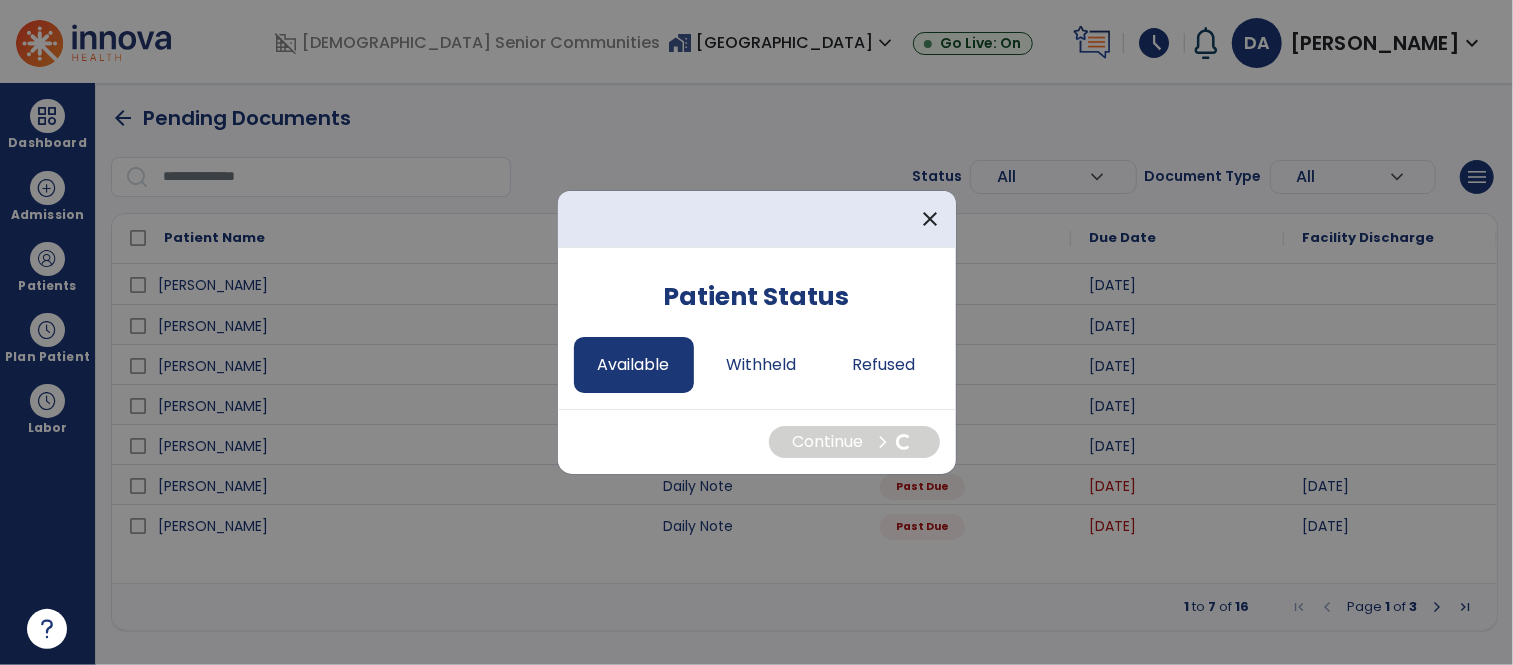 select on "*" 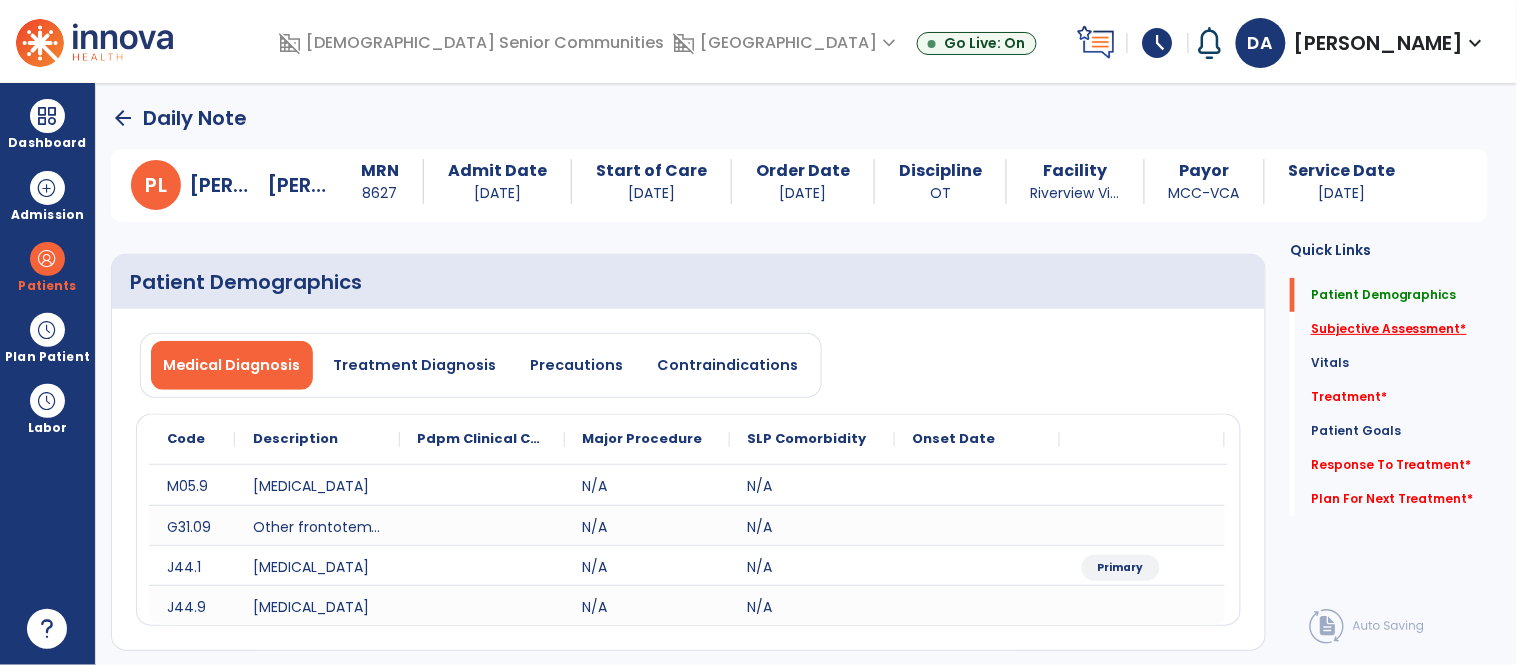 click on "Subjective Assessment   *" 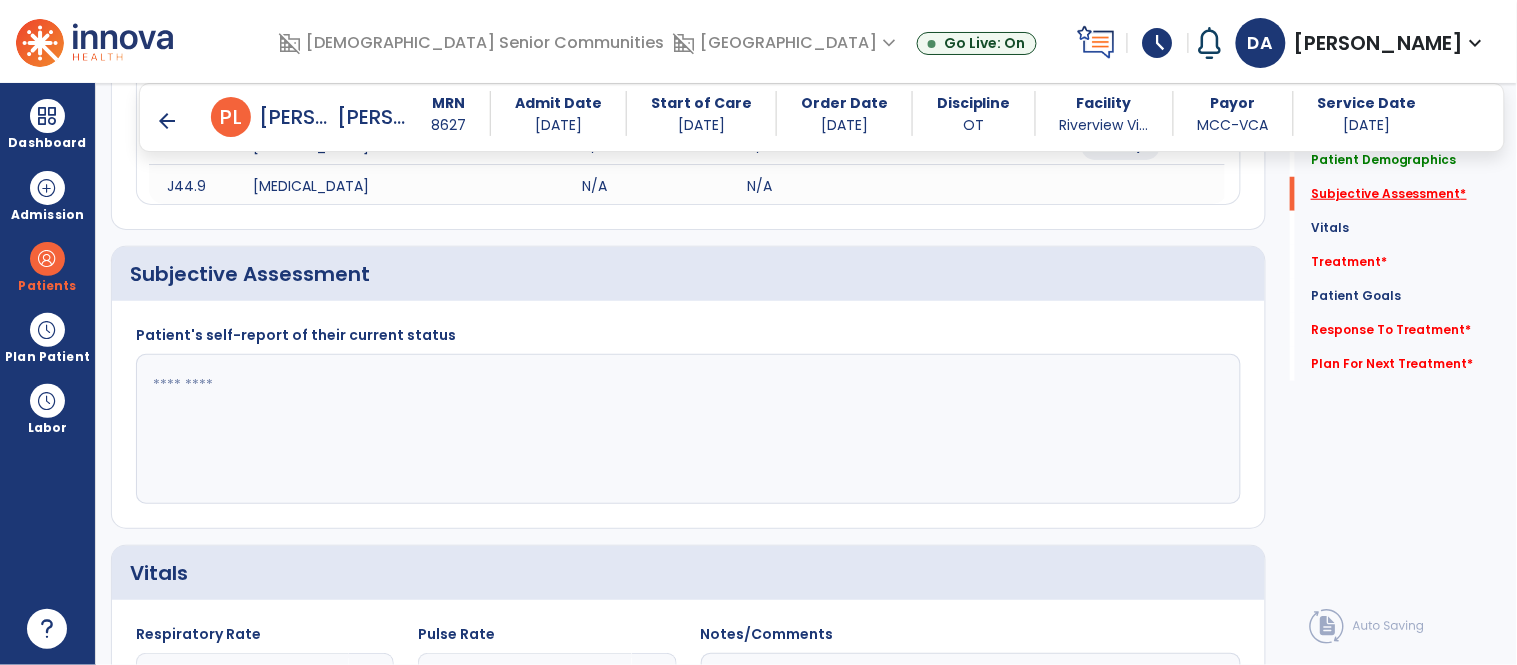 scroll, scrollTop: 434, scrollLeft: 0, axis: vertical 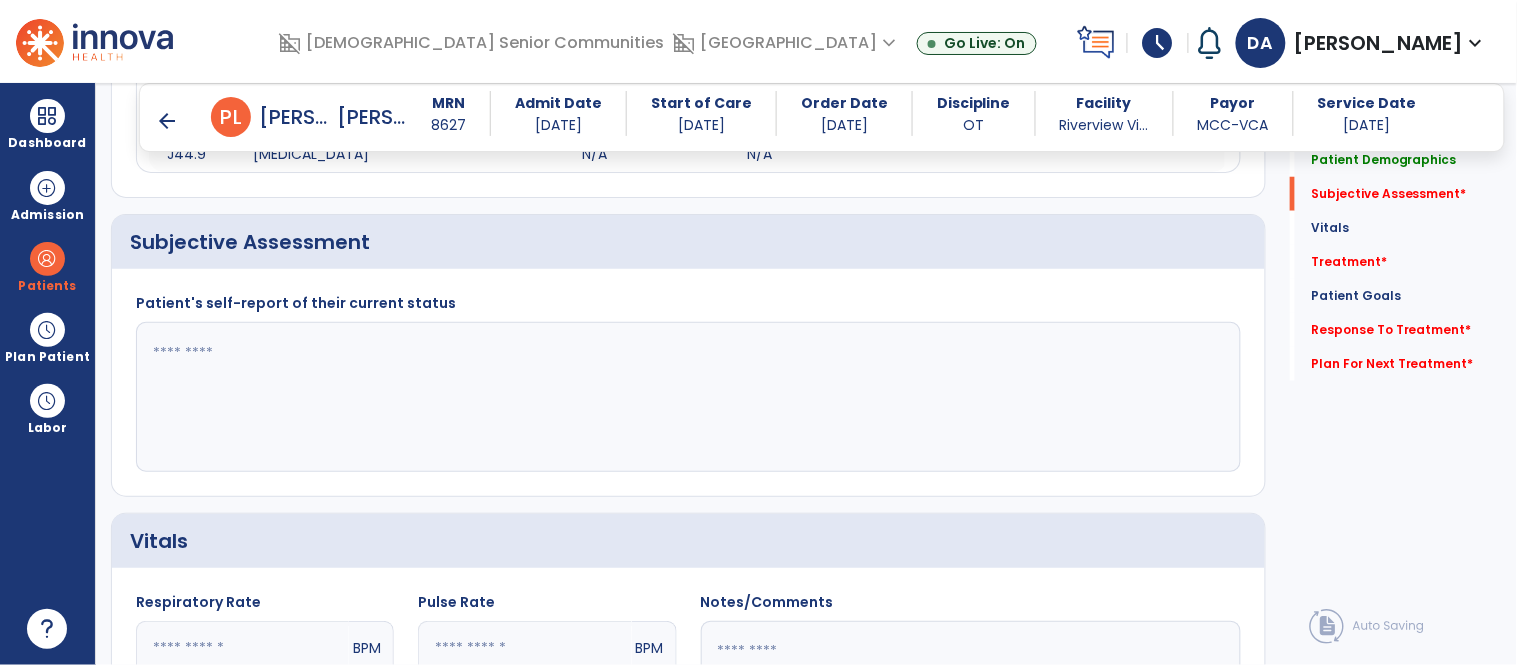 click 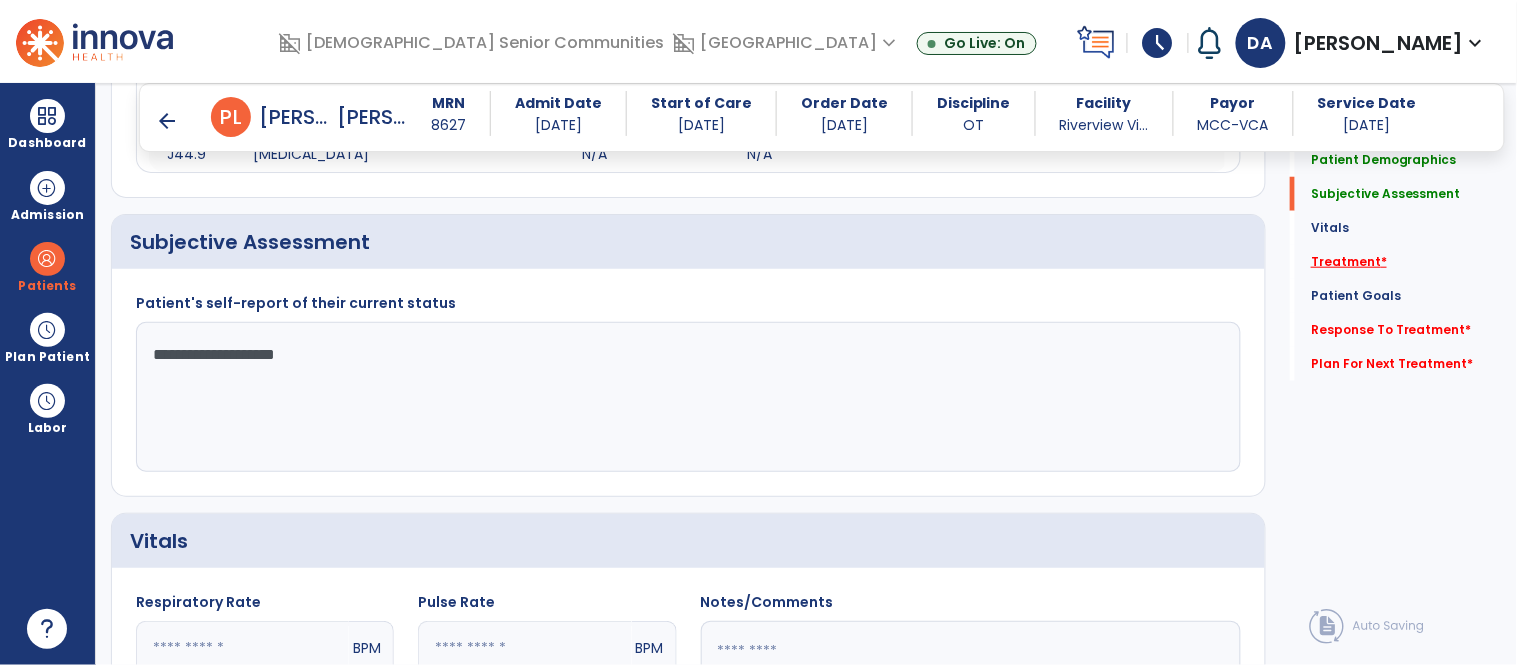 type on "**********" 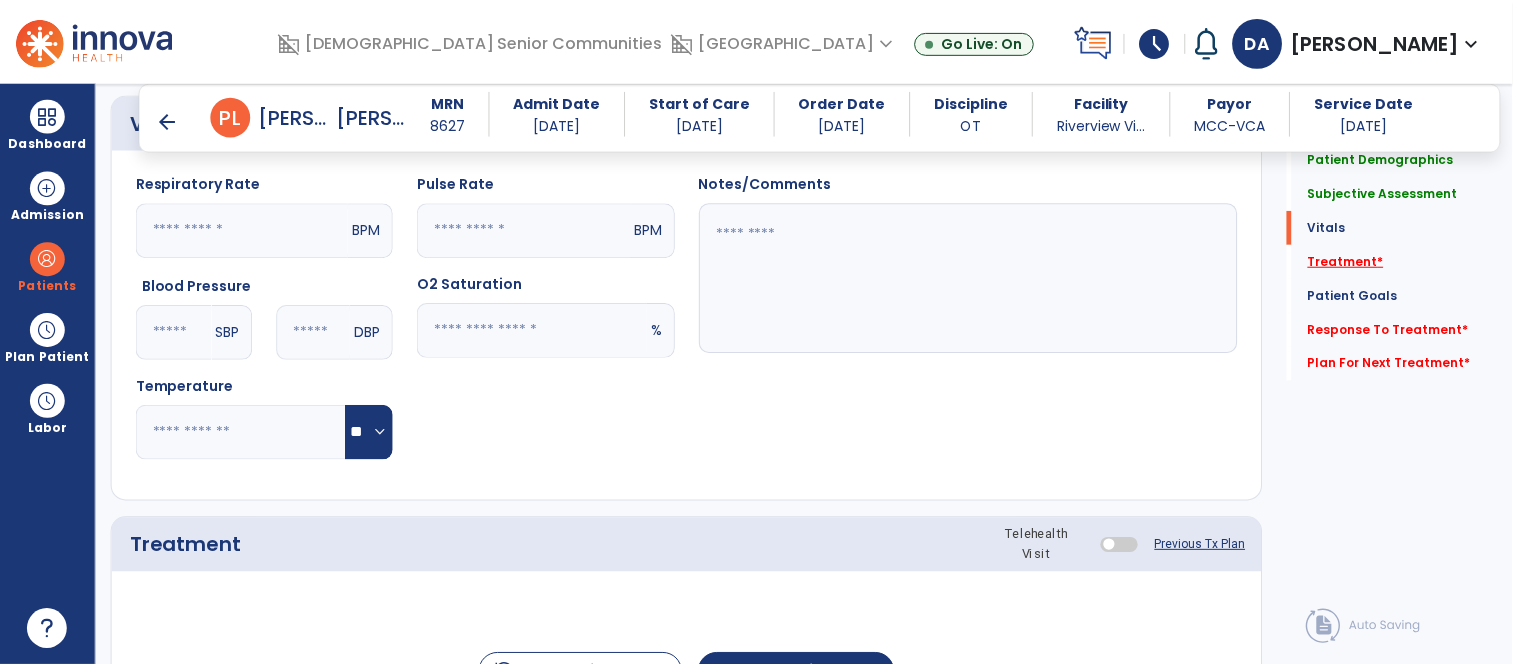 scroll, scrollTop: 1123, scrollLeft: 0, axis: vertical 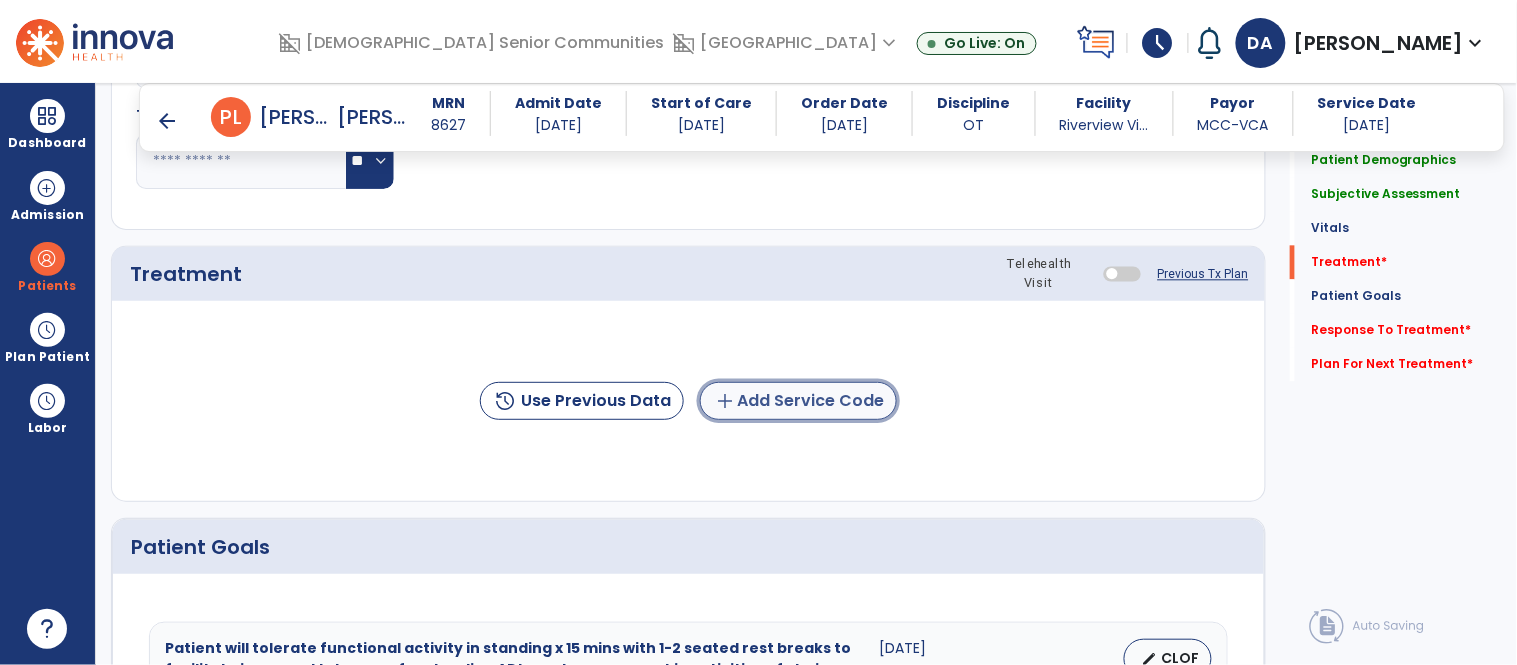 click on "add  Add Service Code" 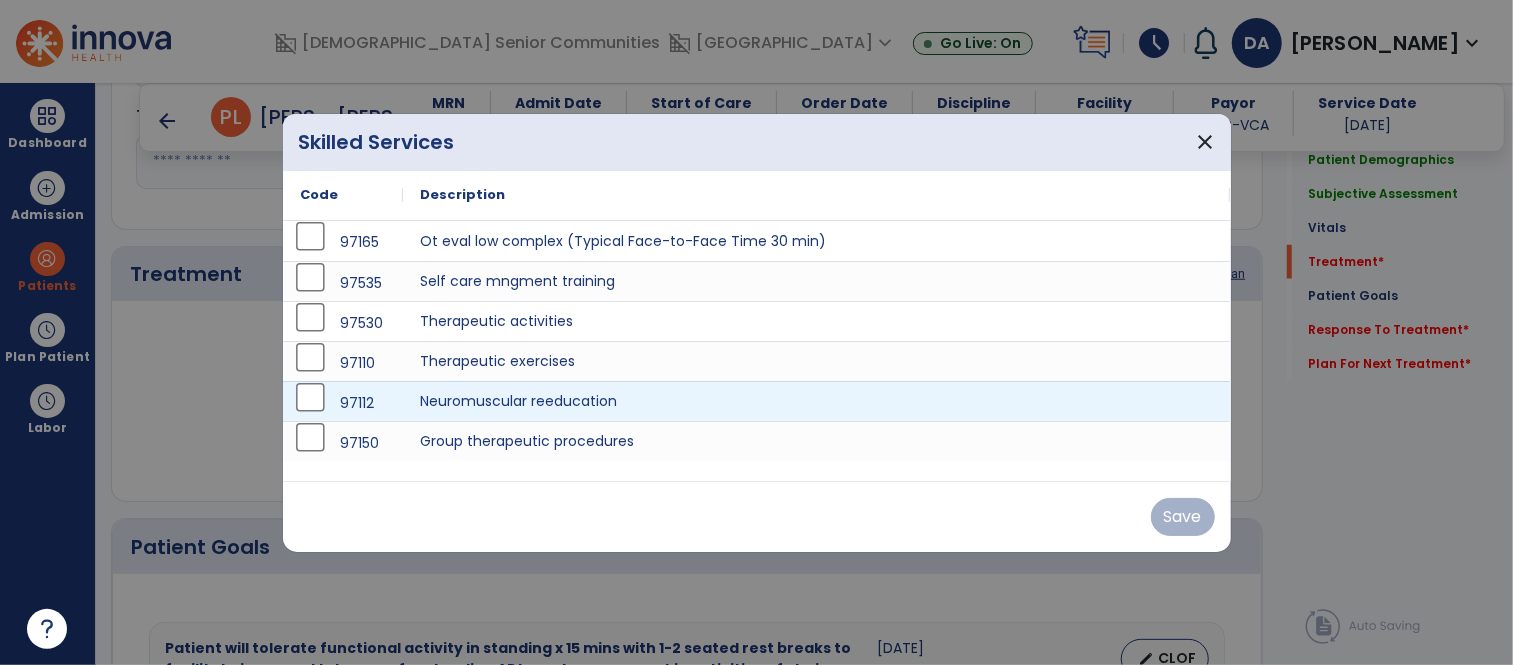 scroll, scrollTop: 1123, scrollLeft: 0, axis: vertical 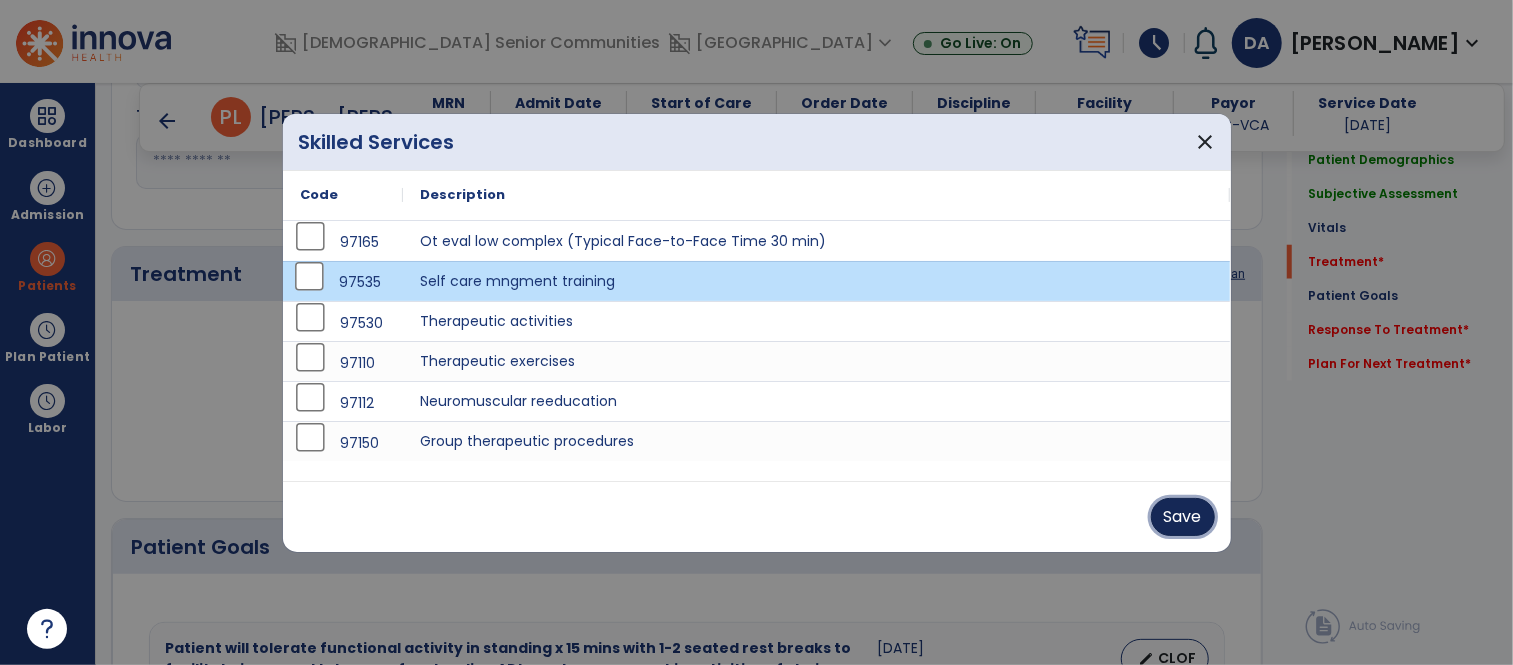 click on "Save" at bounding box center [1183, 517] 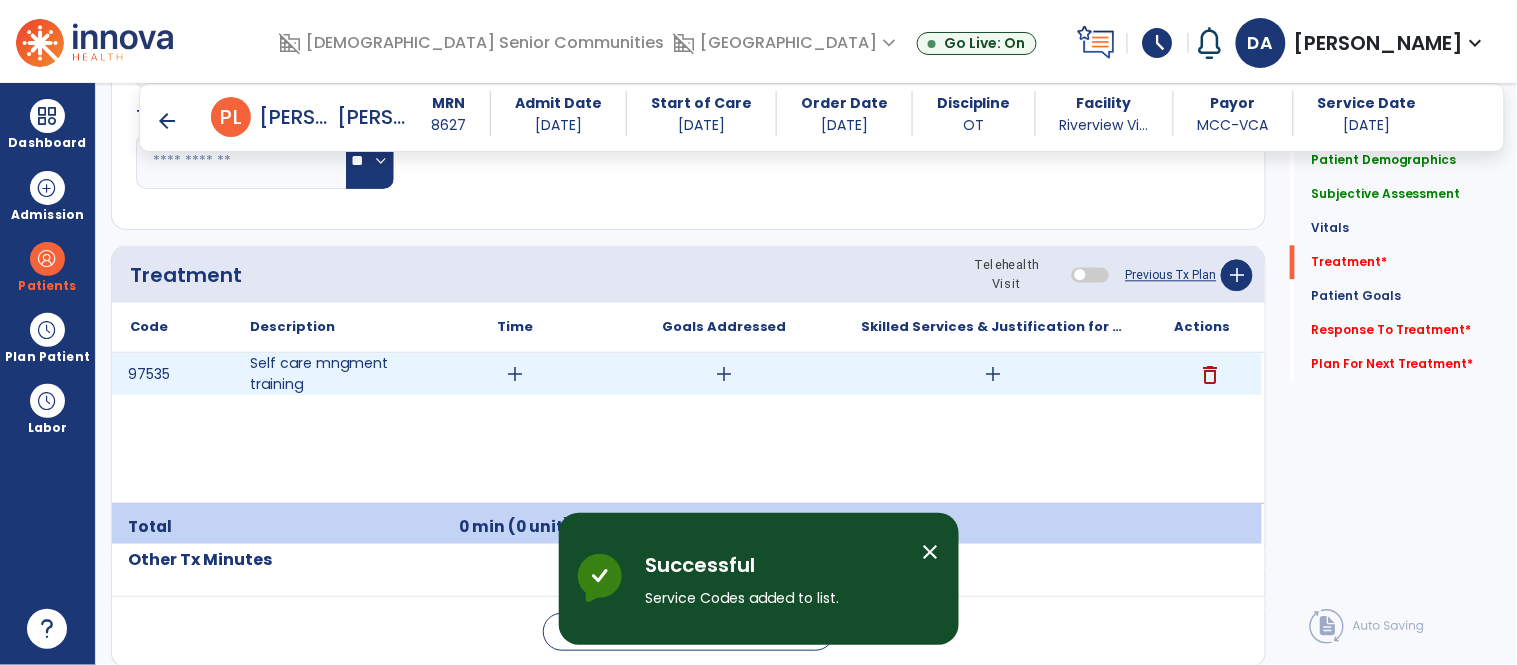 click on "add" at bounding box center [515, 374] 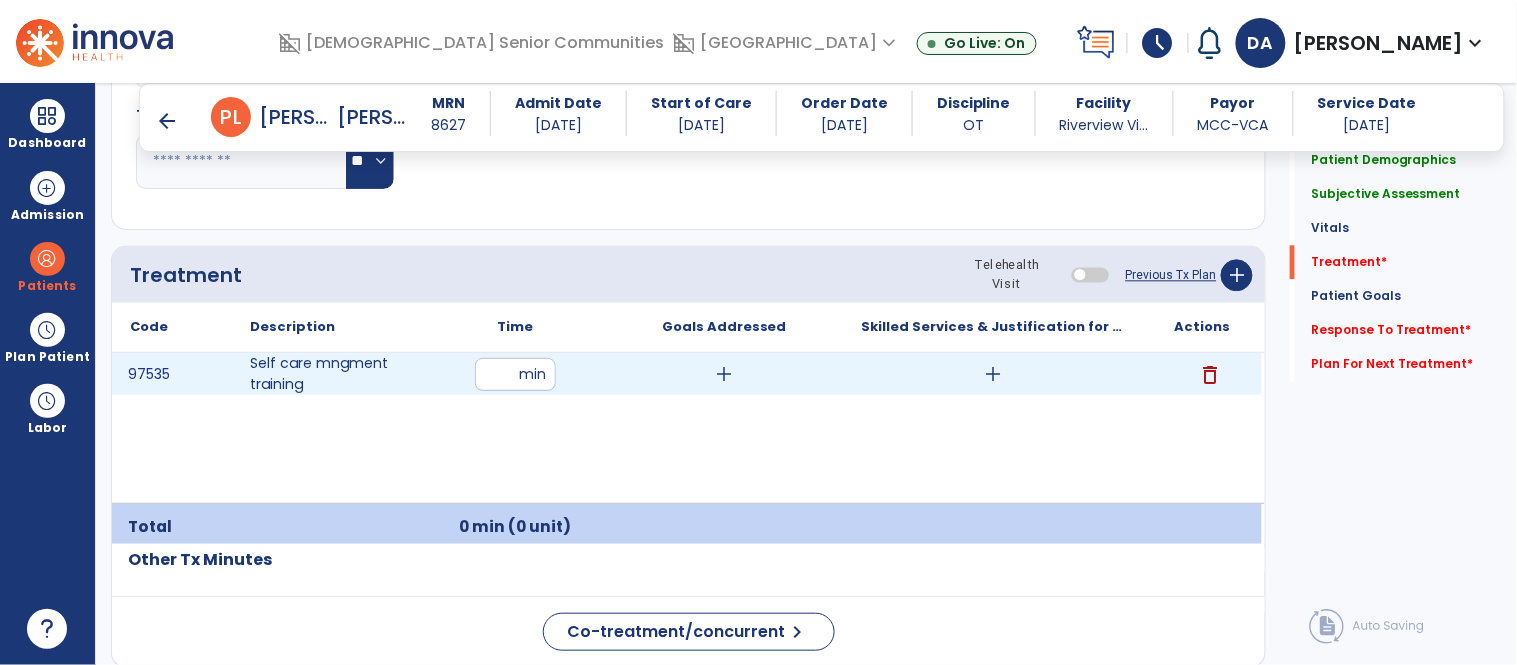 type on "**" 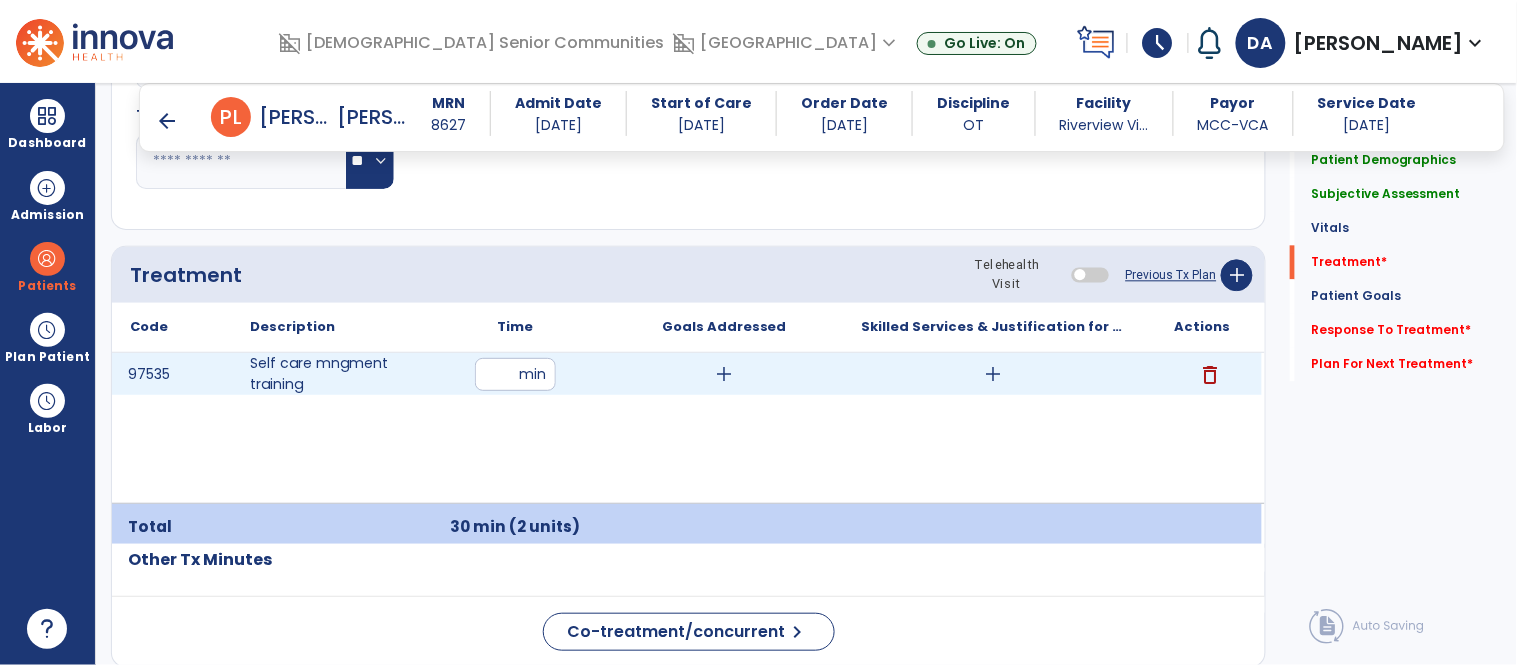 click on "add" at bounding box center (993, 374) 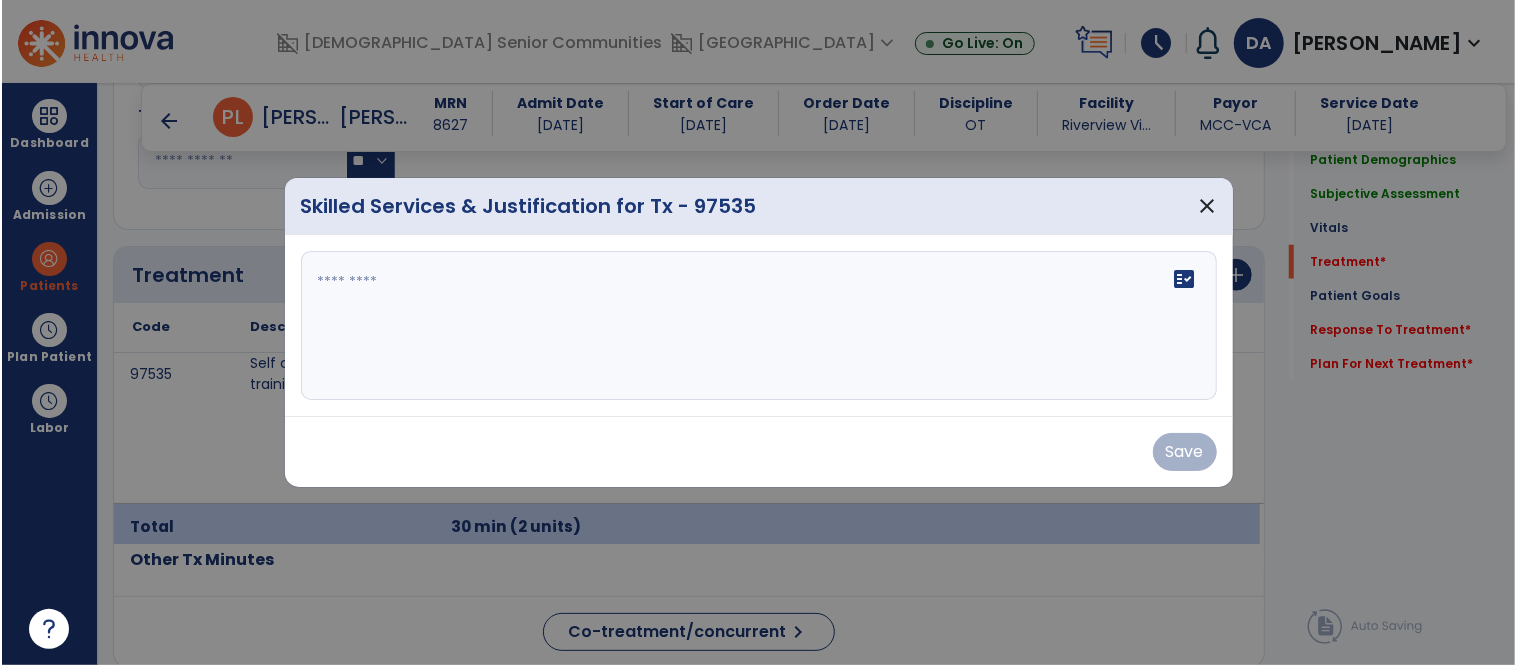 scroll, scrollTop: 1123, scrollLeft: 0, axis: vertical 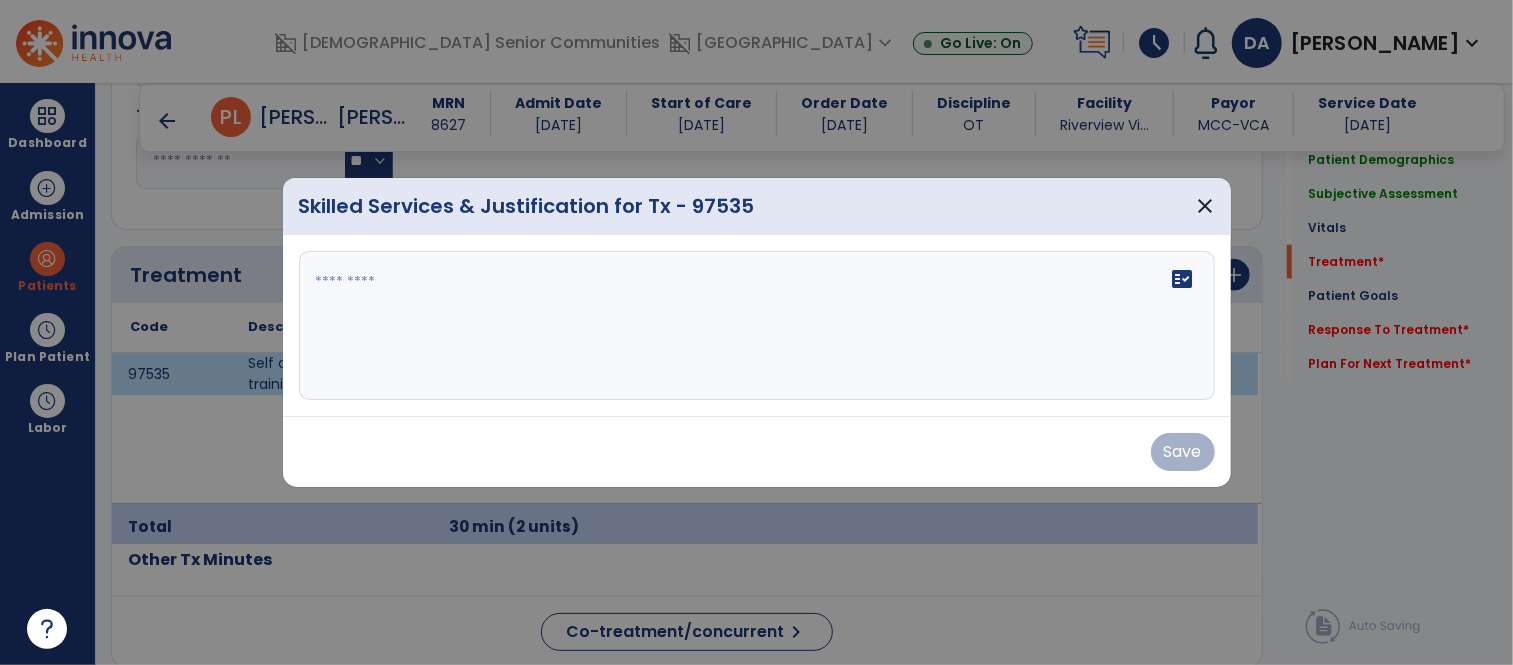 click at bounding box center (757, 326) 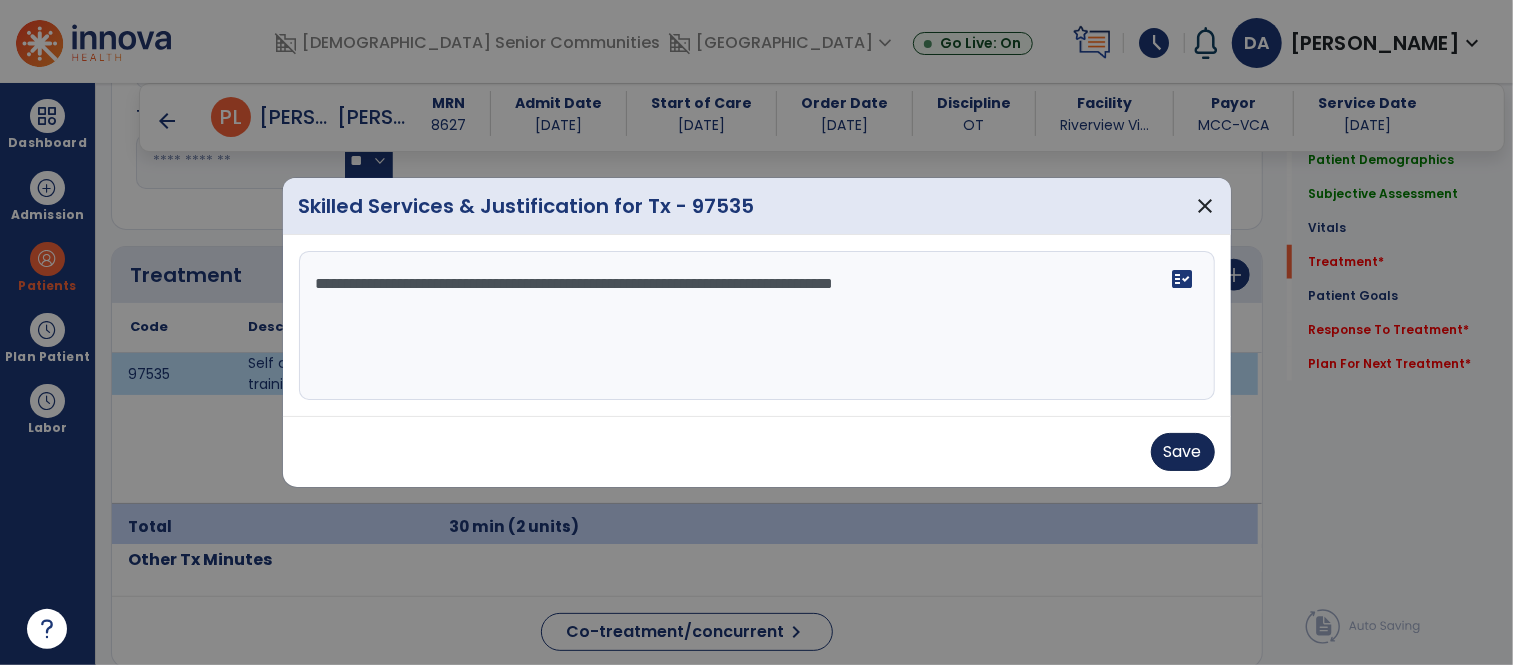 type on "**********" 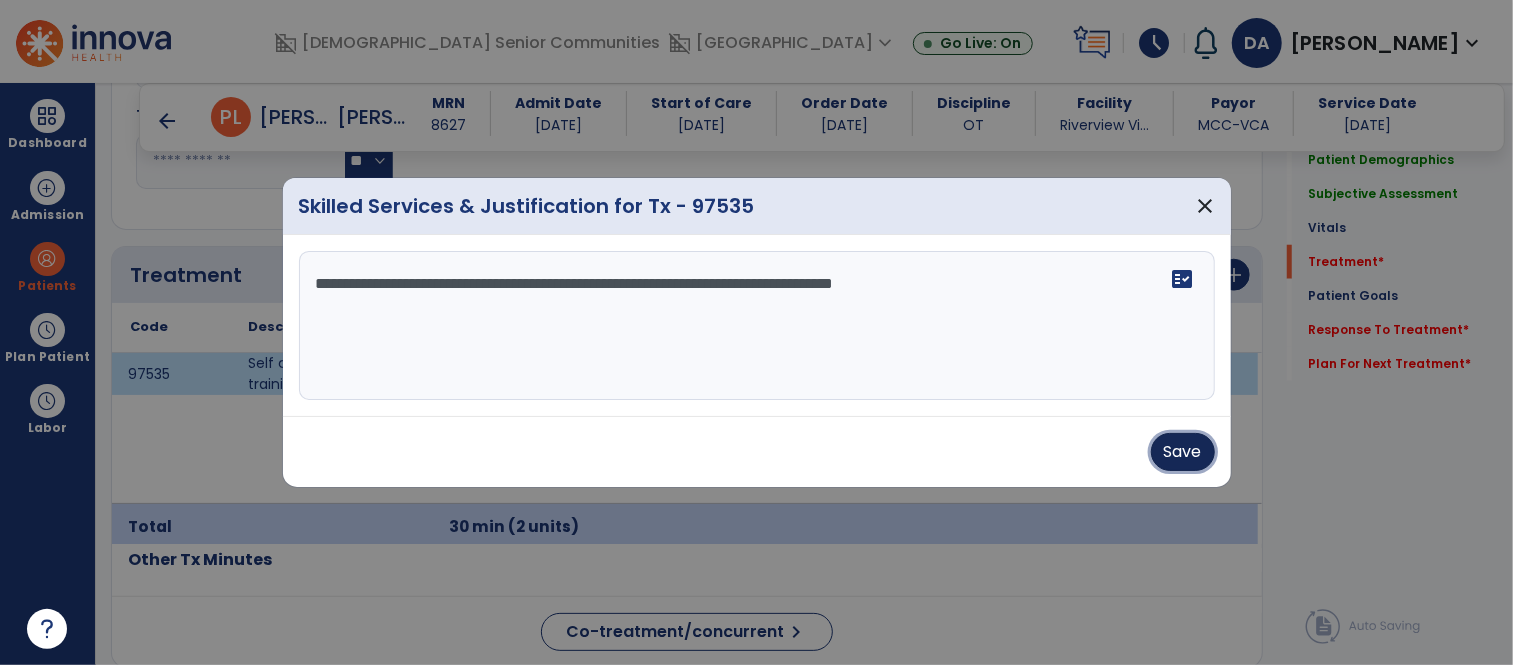 click on "Save" at bounding box center [1183, 452] 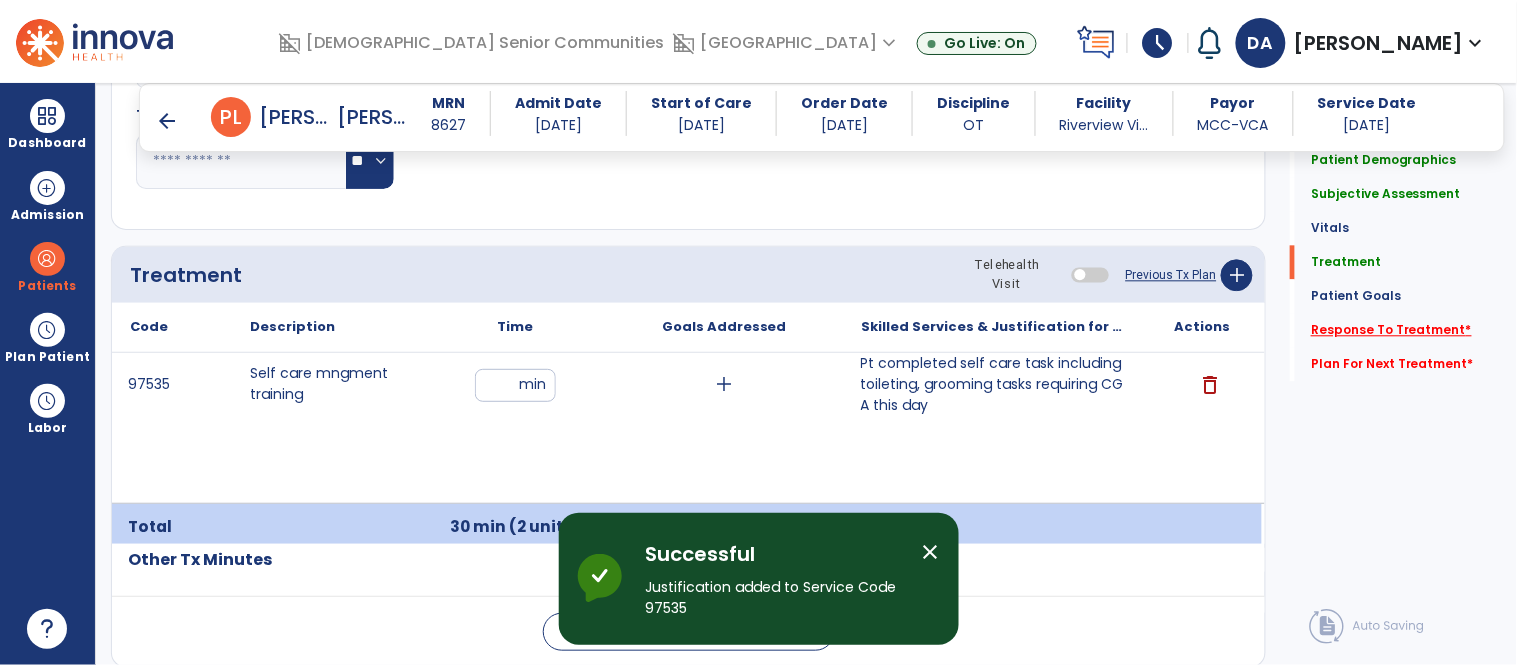 click on "Response To Treatment   *" 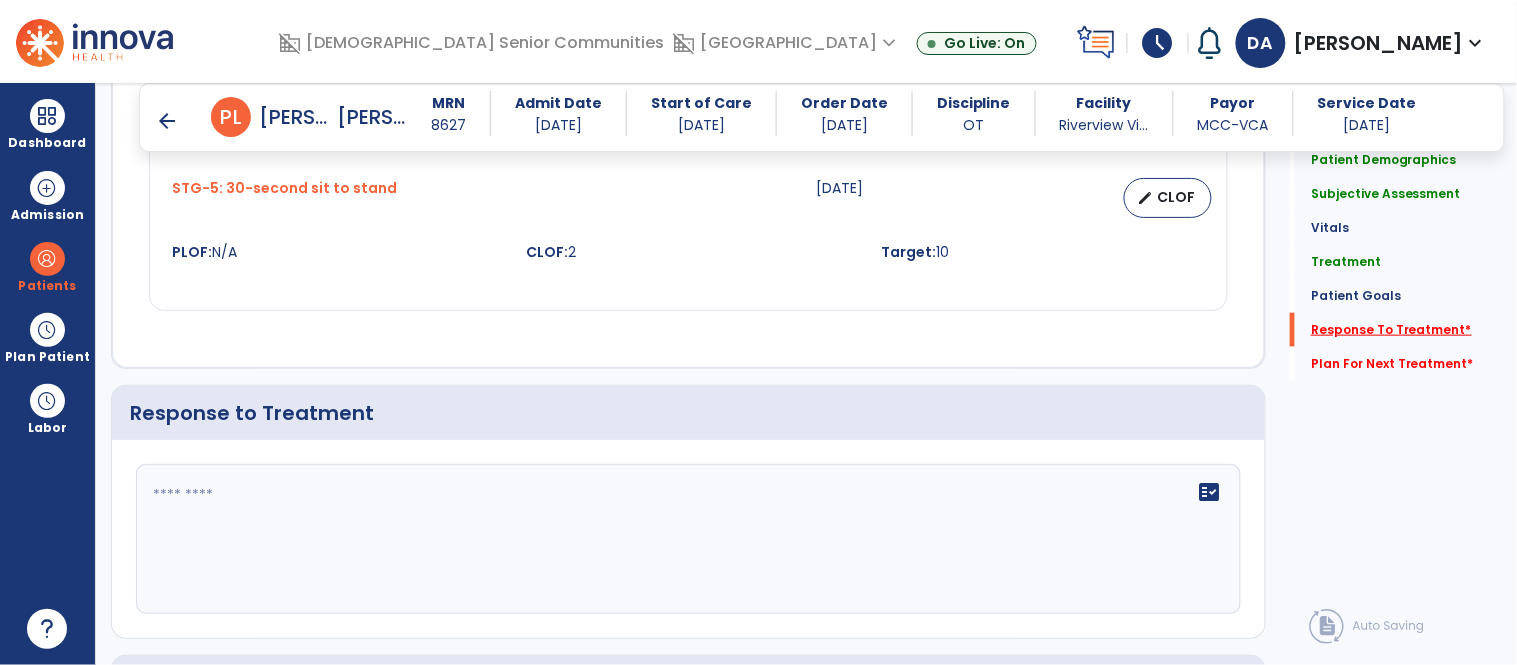 scroll, scrollTop: 2550, scrollLeft: 0, axis: vertical 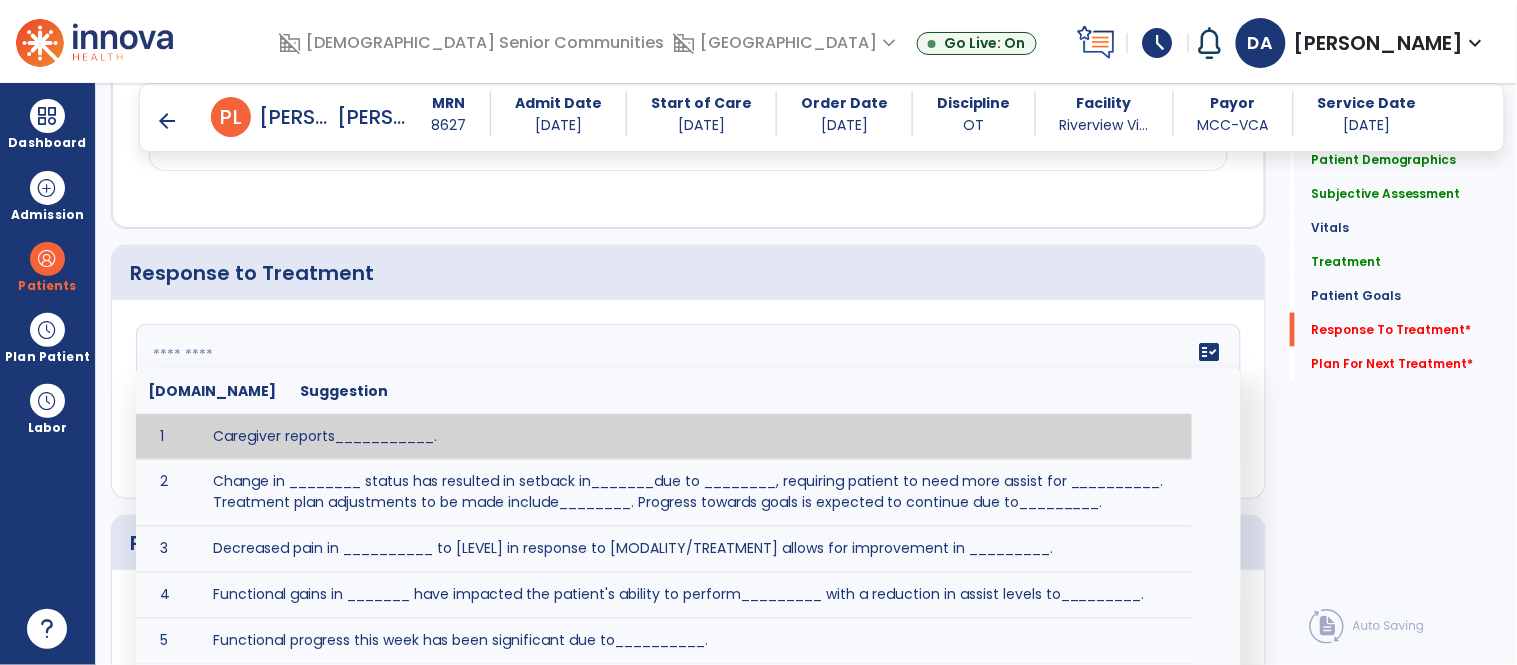 click 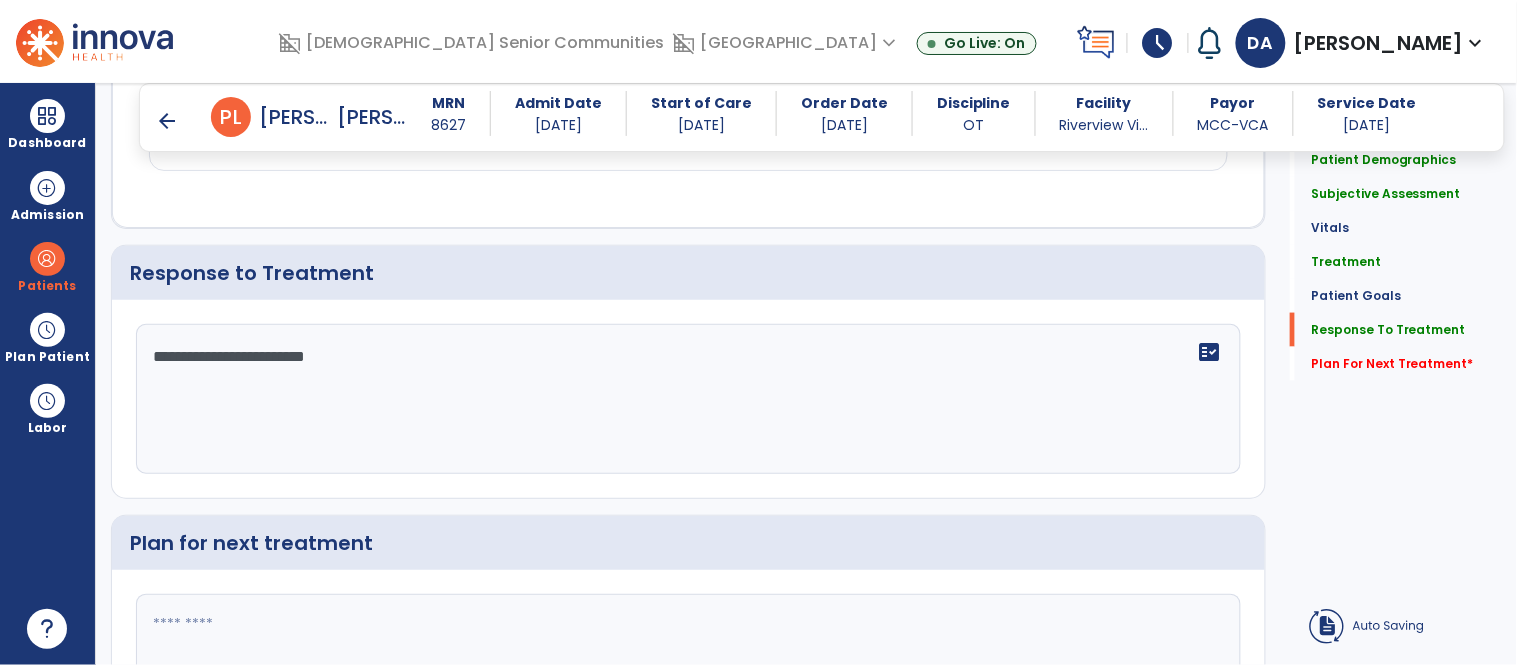 type on "**********" 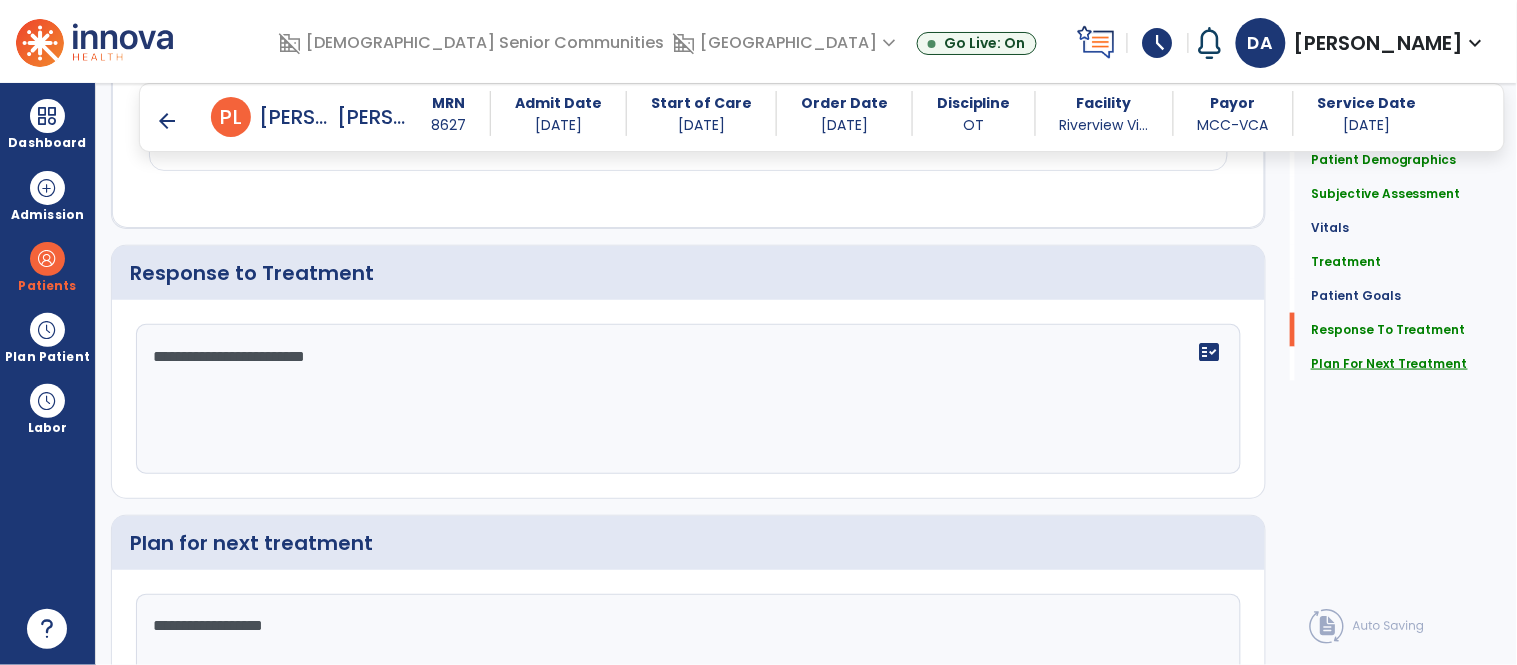 type on "**********" 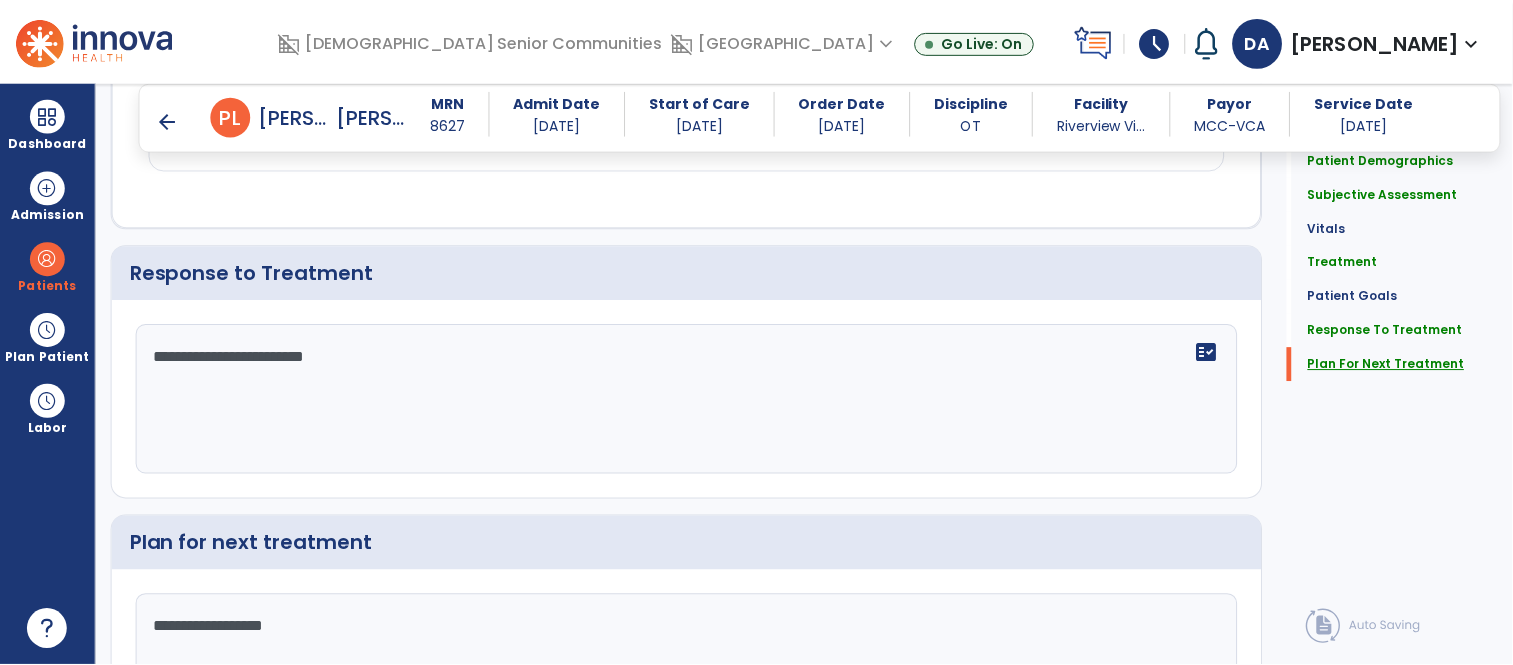 scroll, scrollTop: 2722, scrollLeft: 0, axis: vertical 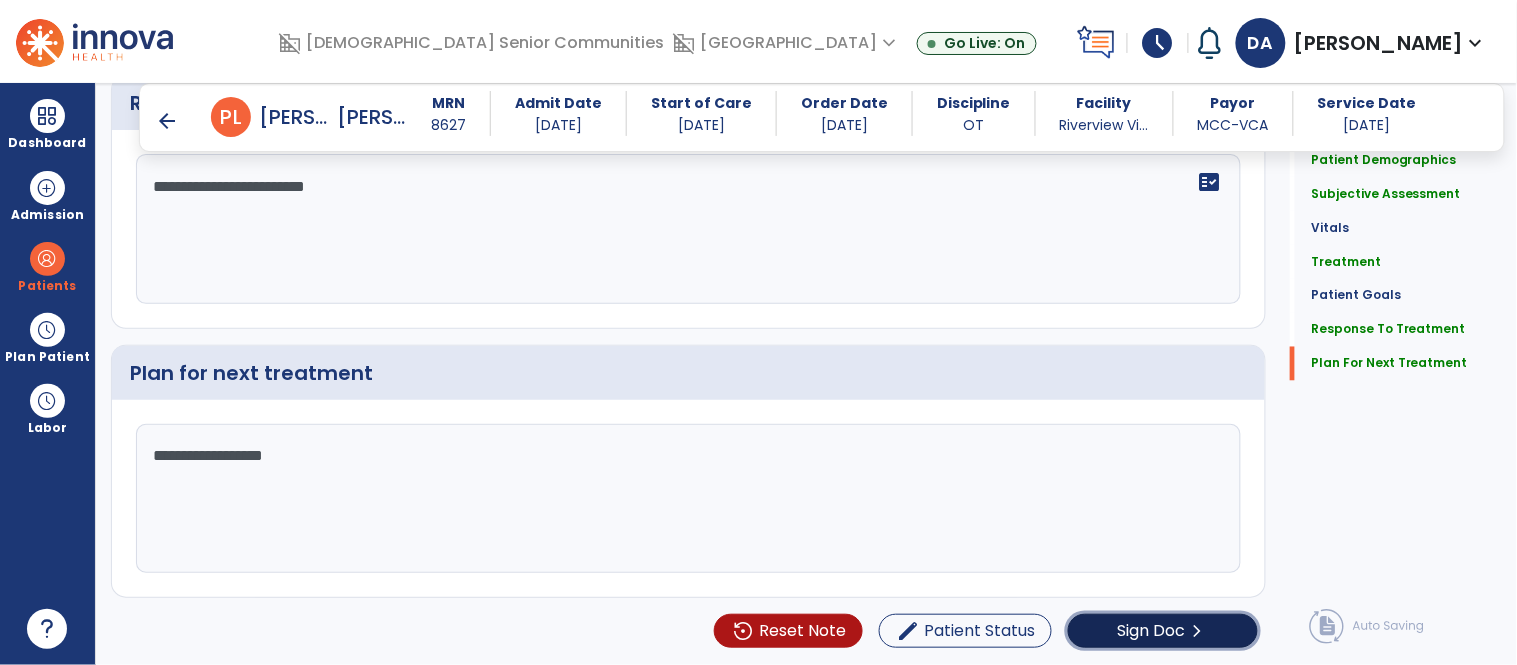 click on "Sign Doc" 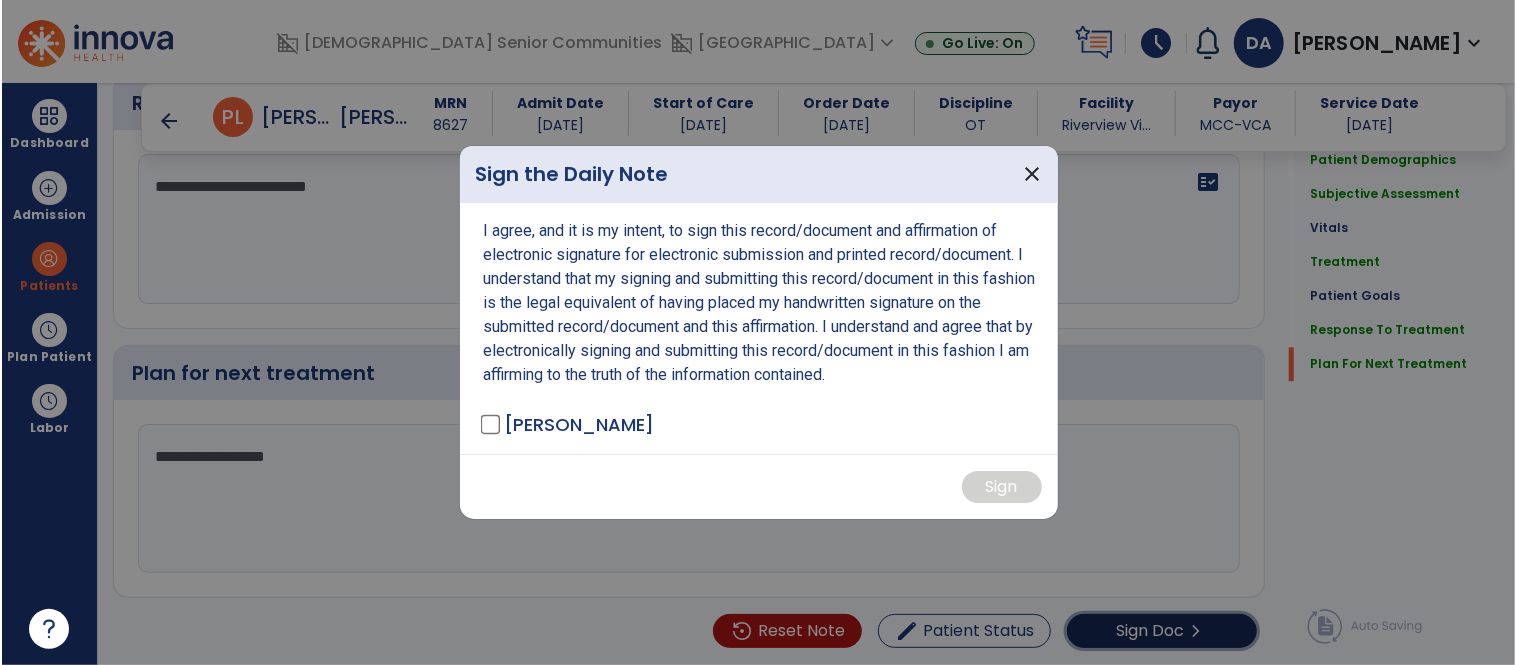 scroll, scrollTop: 2722, scrollLeft: 0, axis: vertical 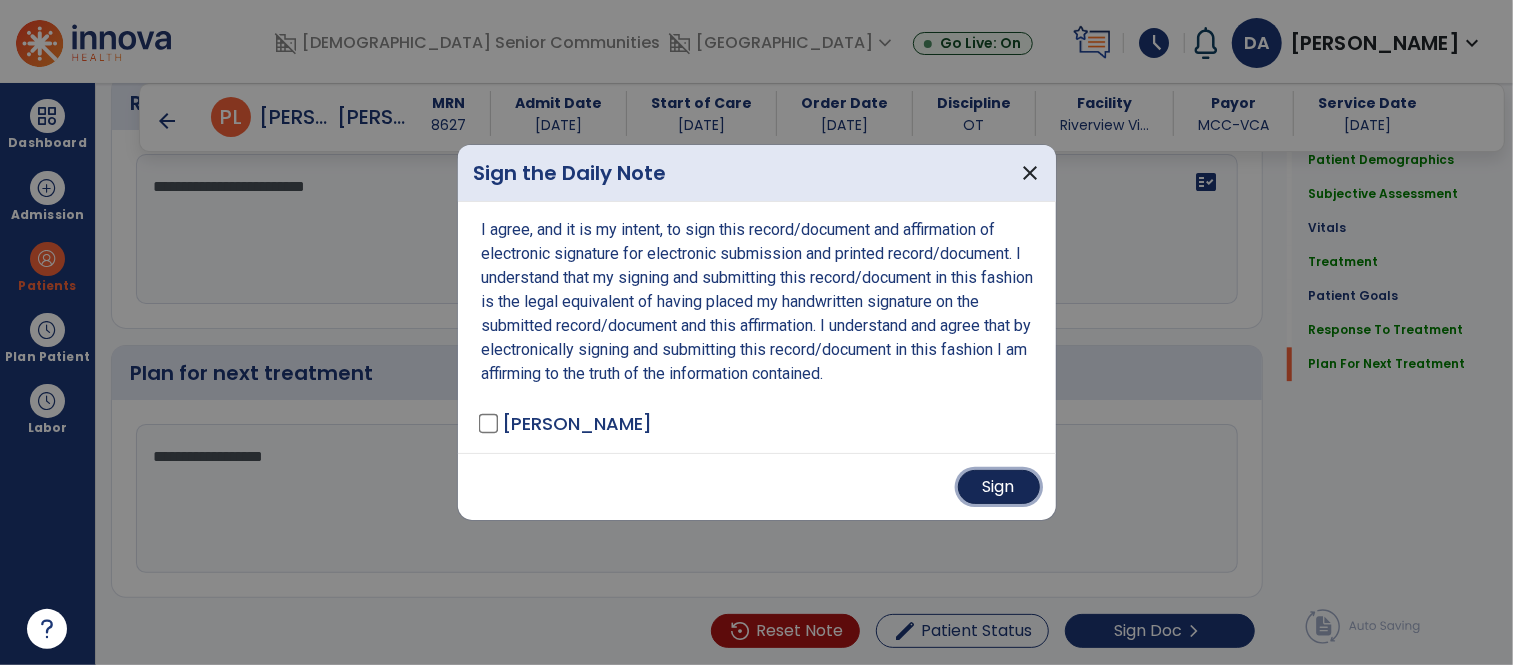 click on "Sign" at bounding box center [999, 487] 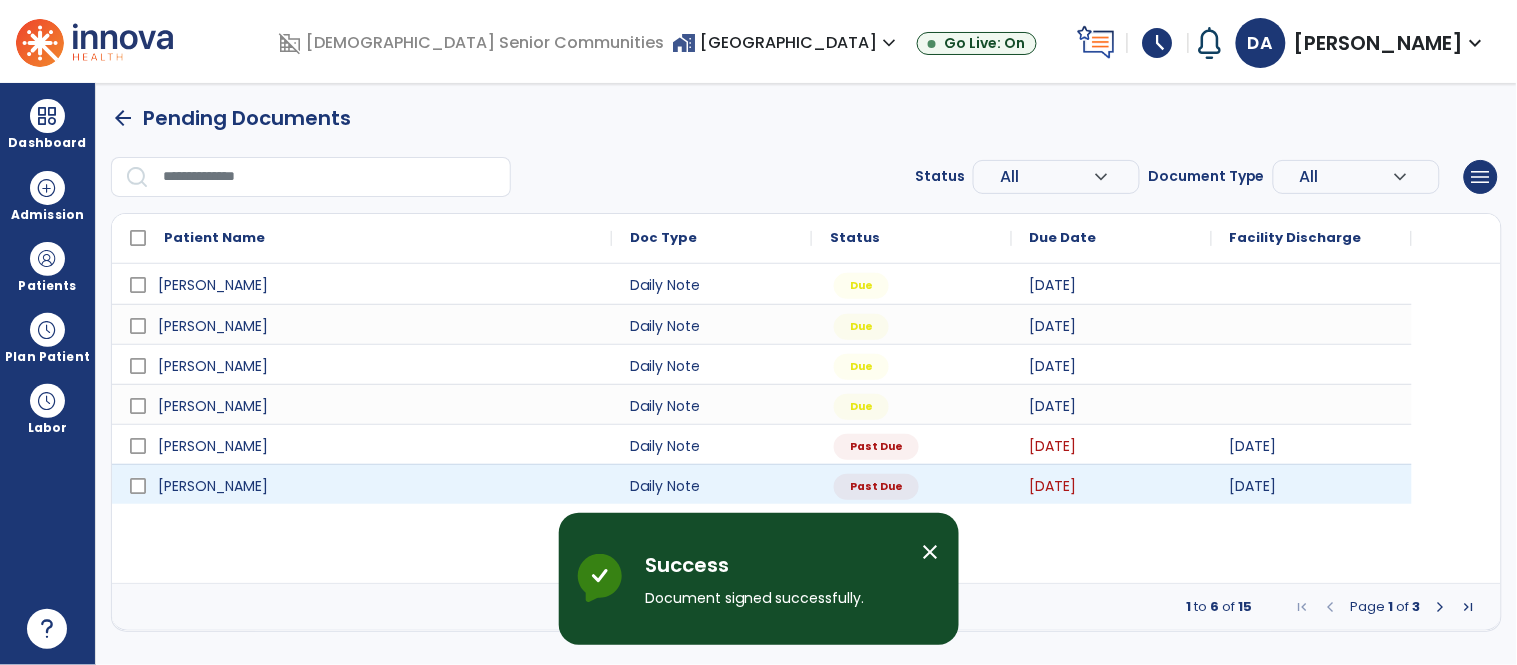 scroll, scrollTop: 0, scrollLeft: 0, axis: both 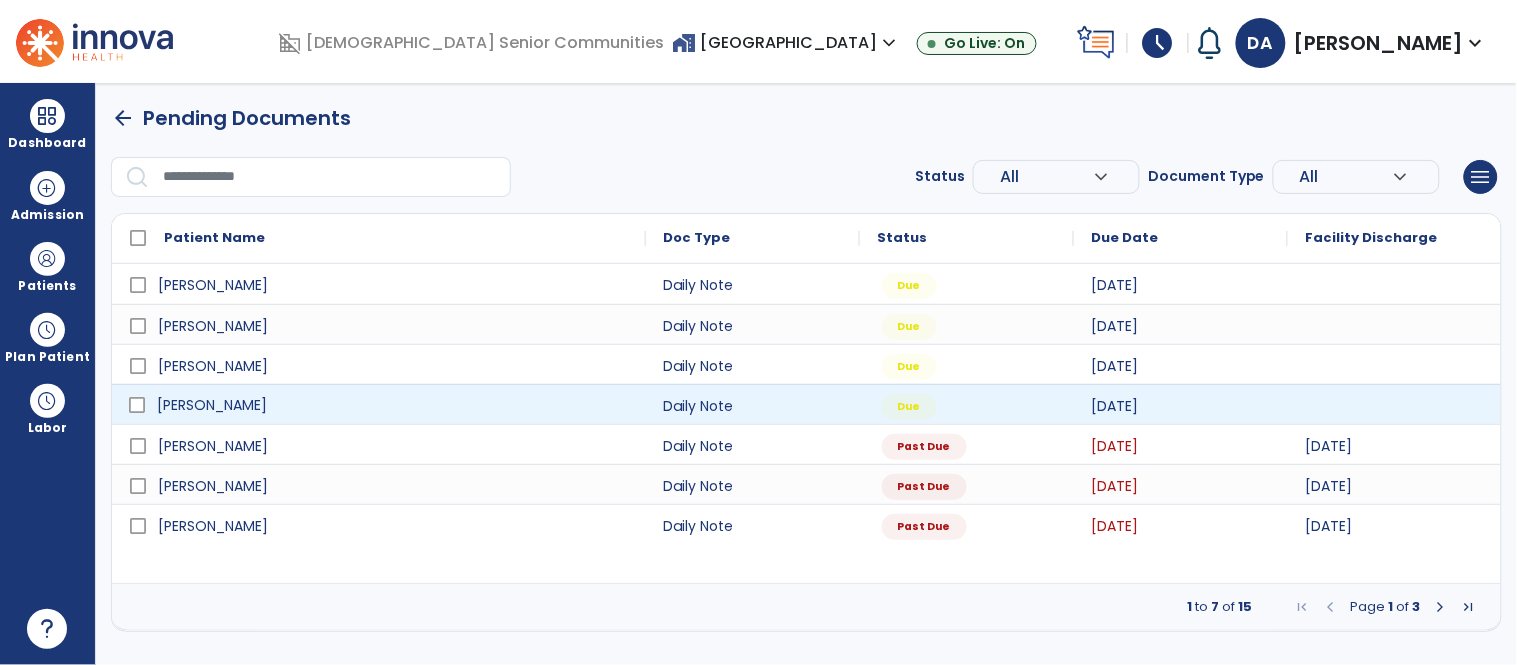 click on "Swillinger, Ann" at bounding box center [212, 405] 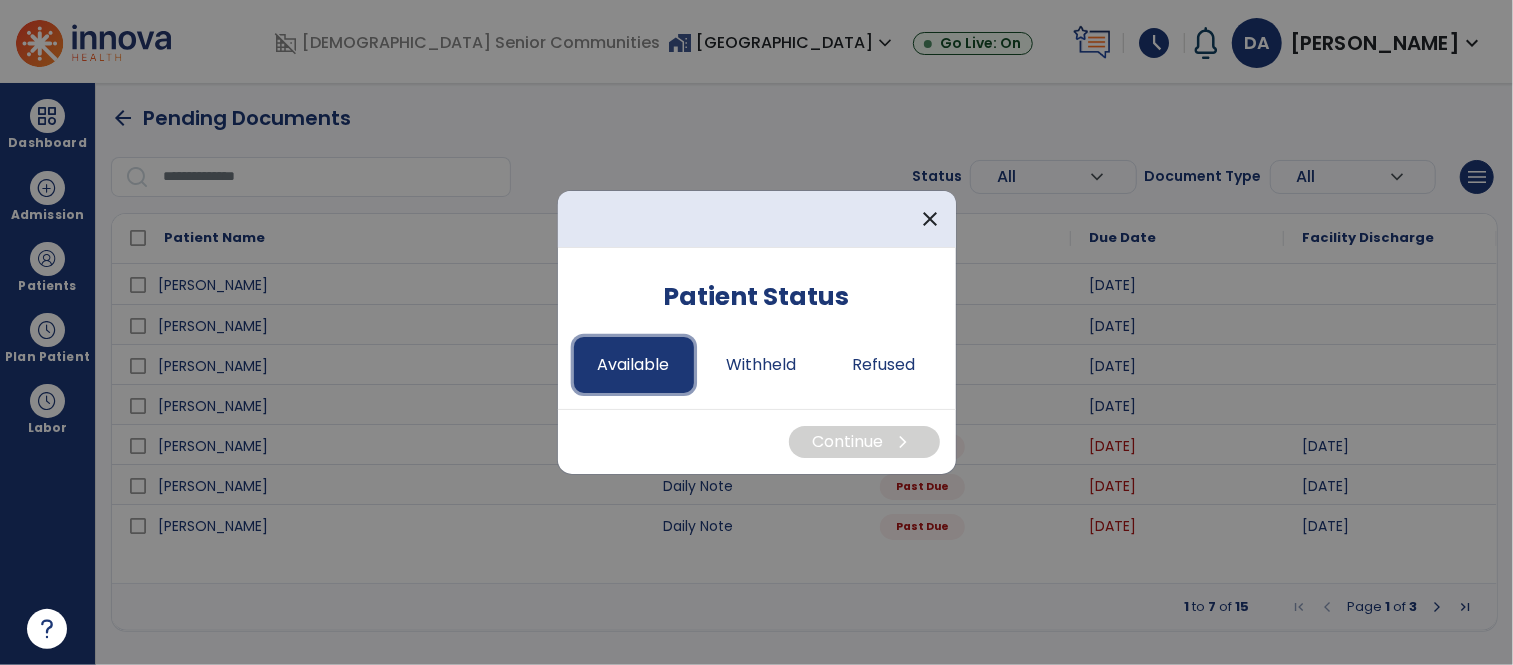 click on "Available" at bounding box center (634, 365) 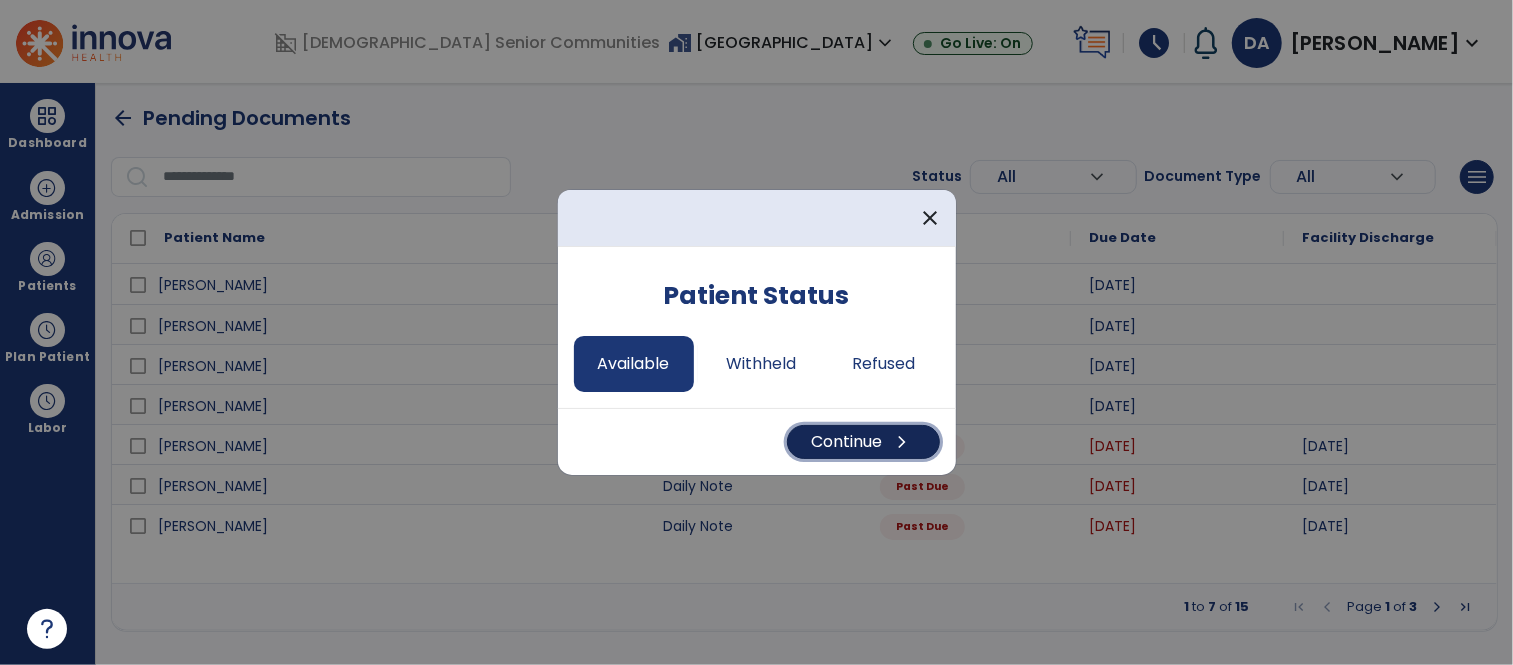 click on "Continue   chevron_right" at bounding box center (863, 442) 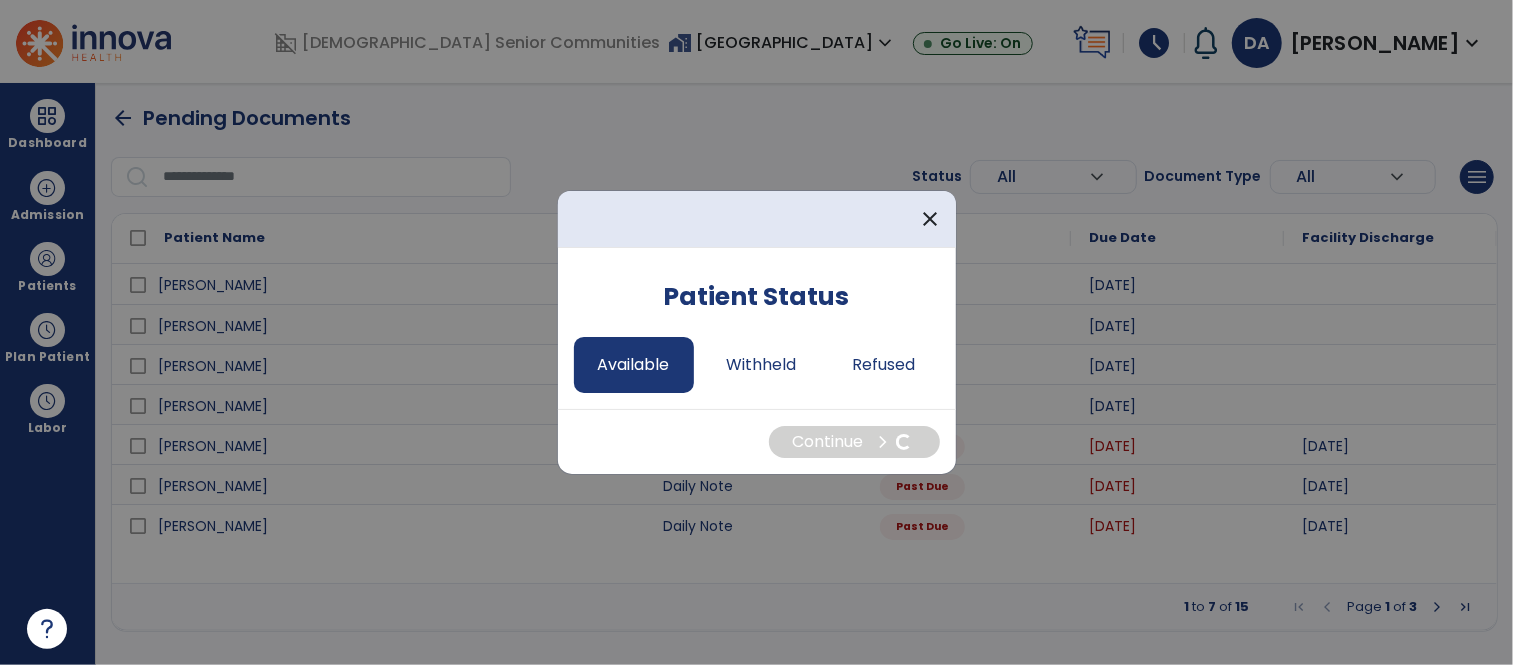 select on "*" 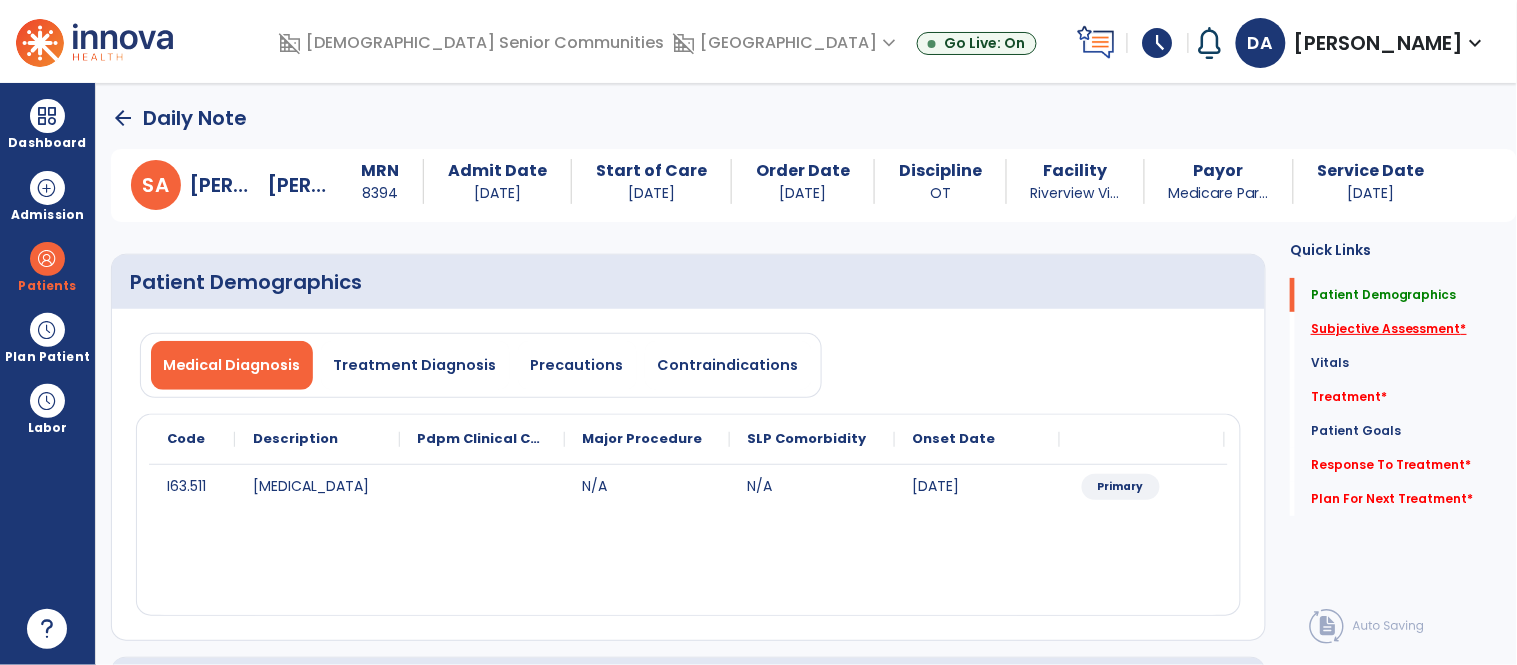 click on "Subjective Assessment   *" 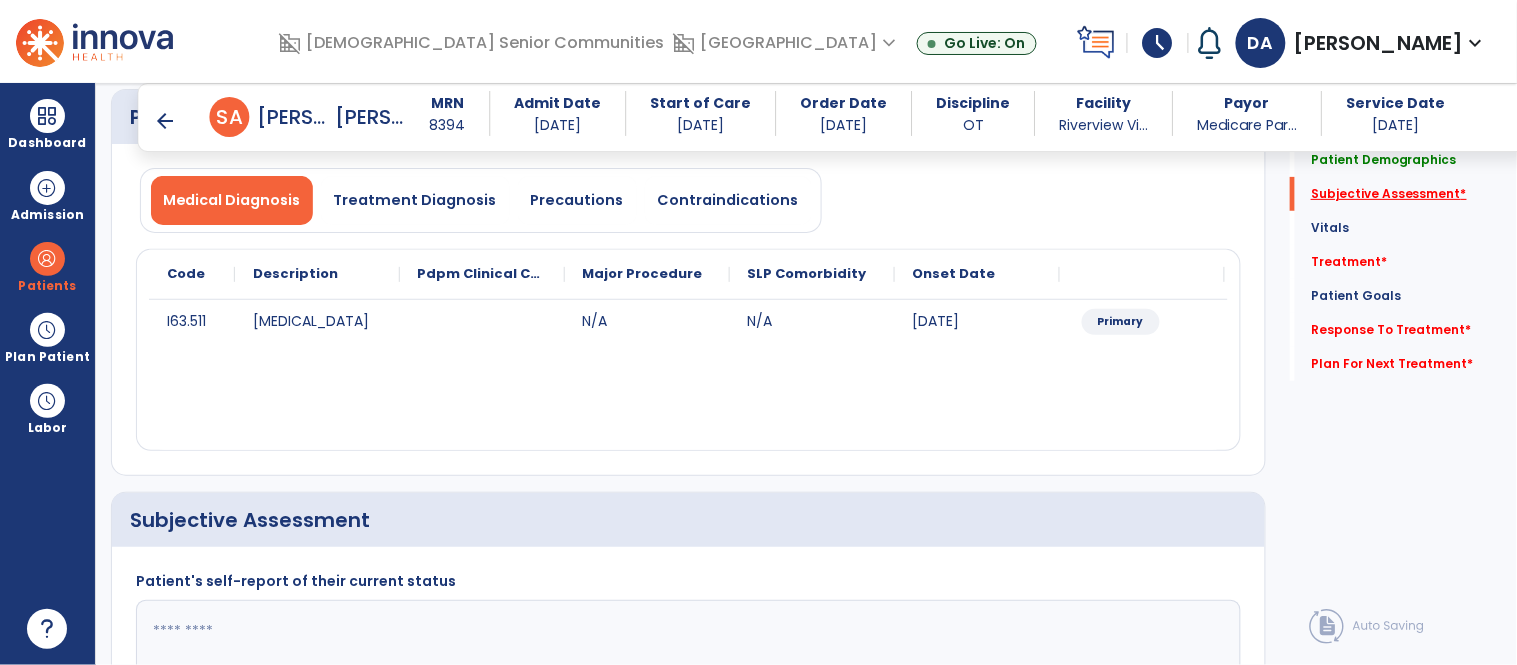 scroll, scrollTop: 424, scrollLeft: 0, axis: vertical 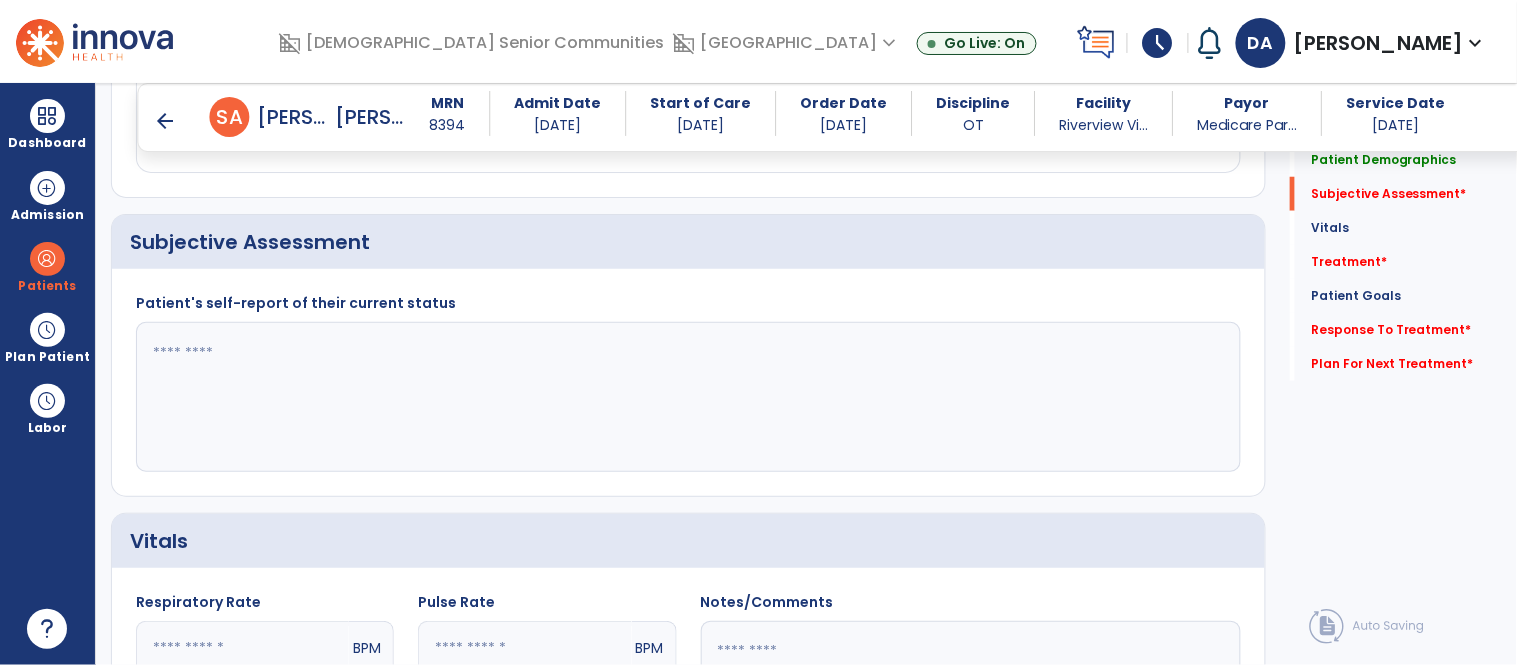 click 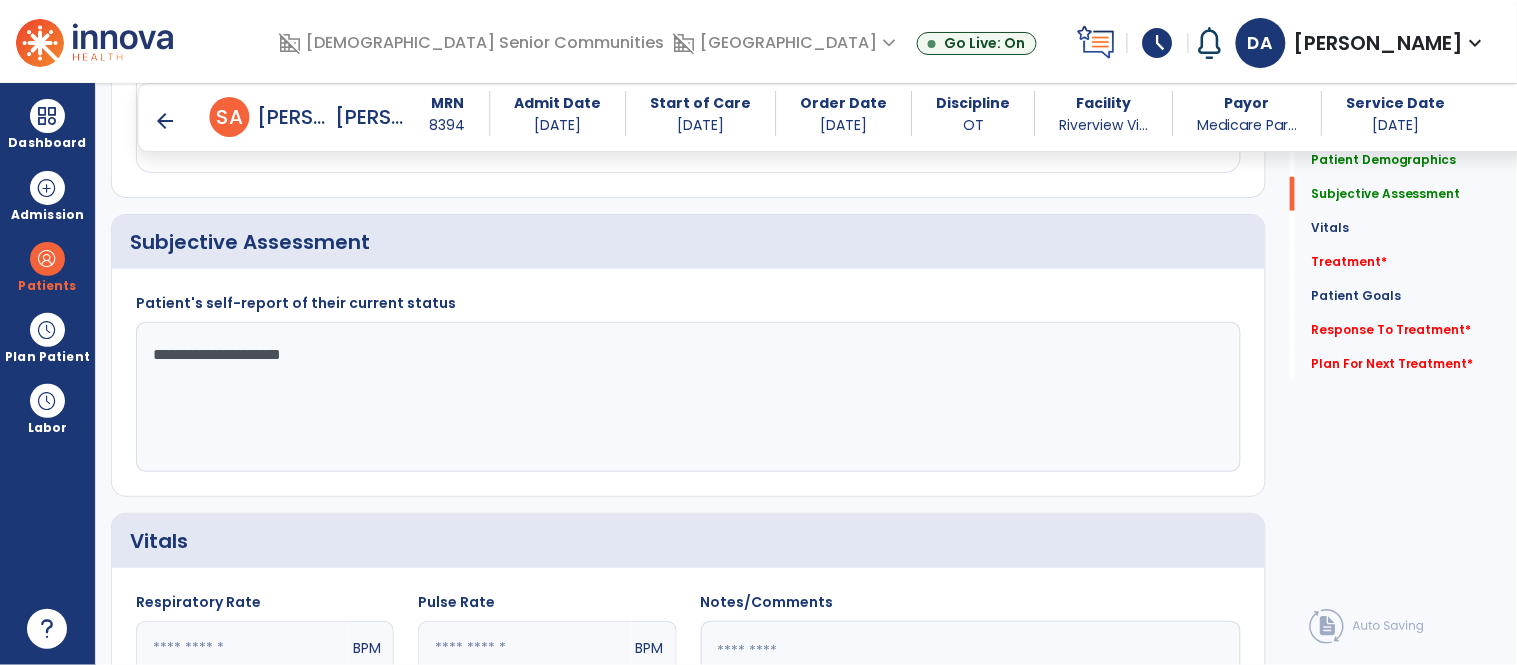 click on "**********" 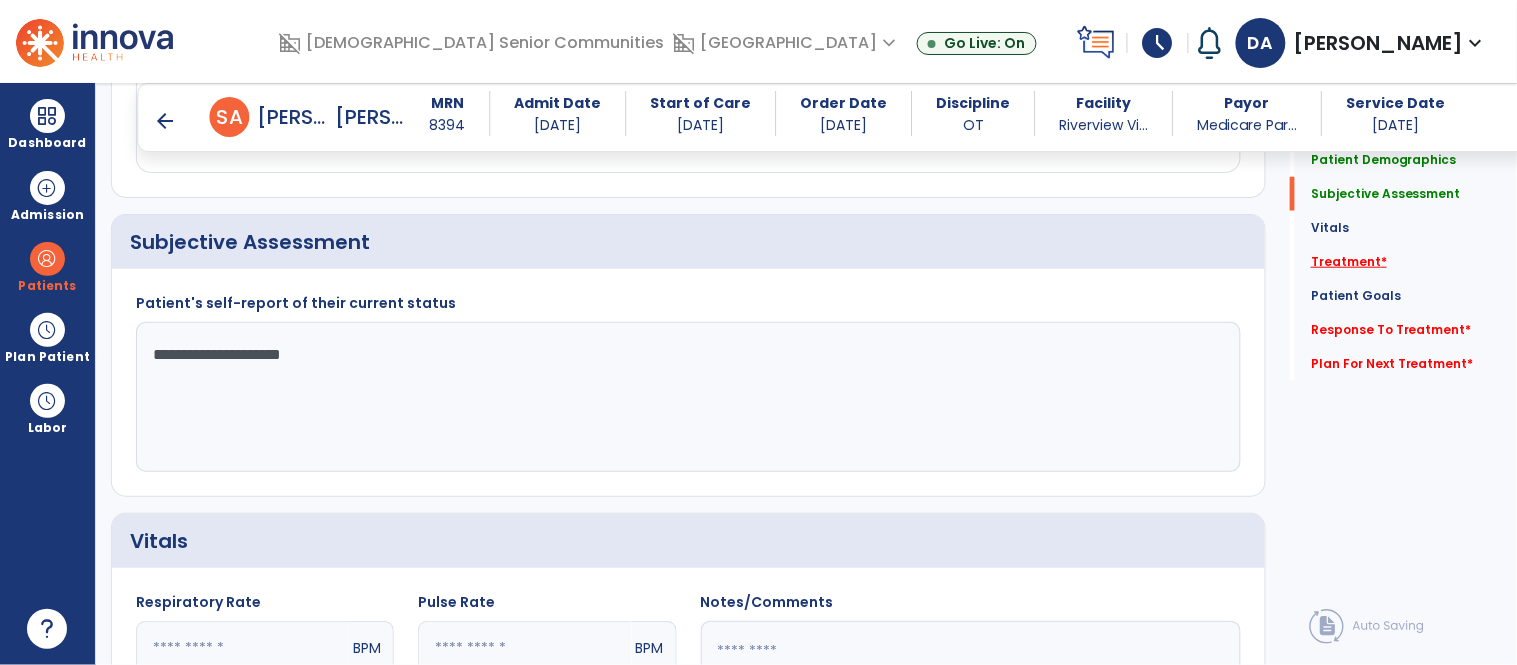 type on "**********" 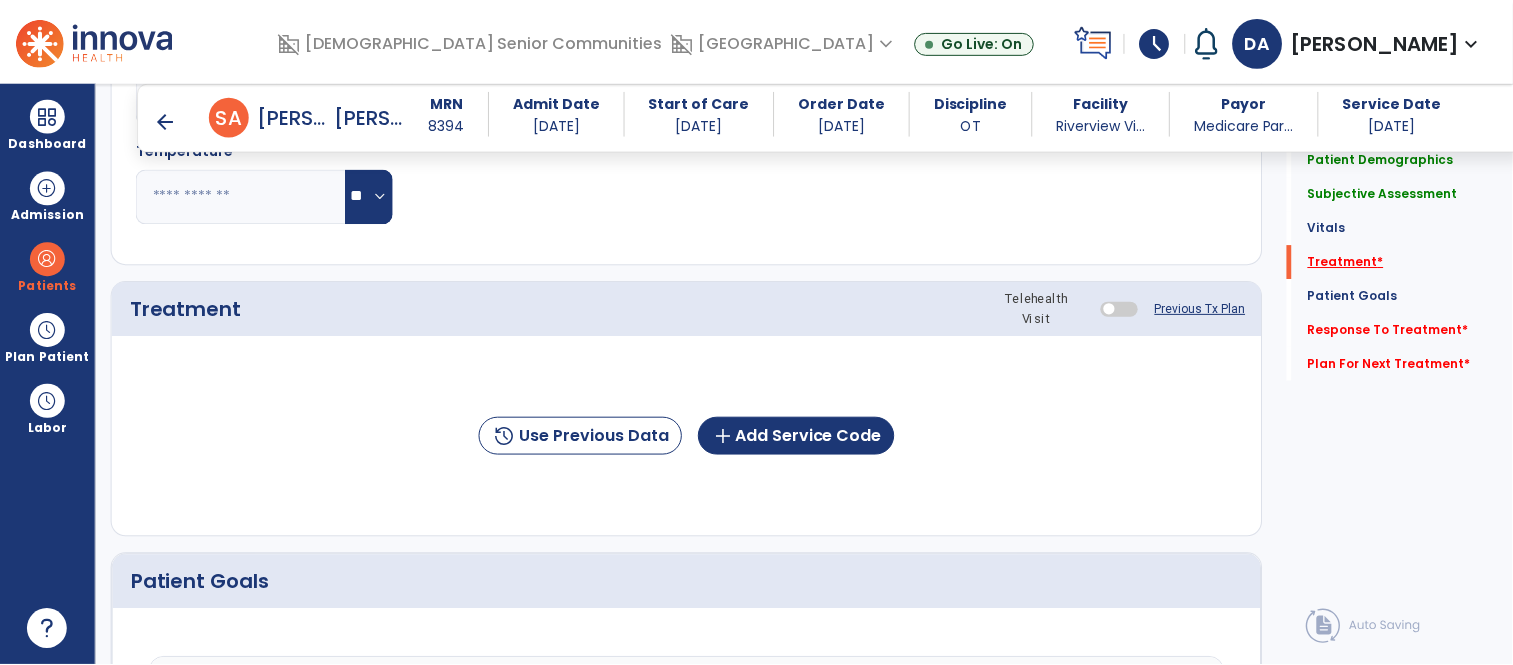 scroll, scrollTop: 1113, scrollLeft: 0, axis: vertical 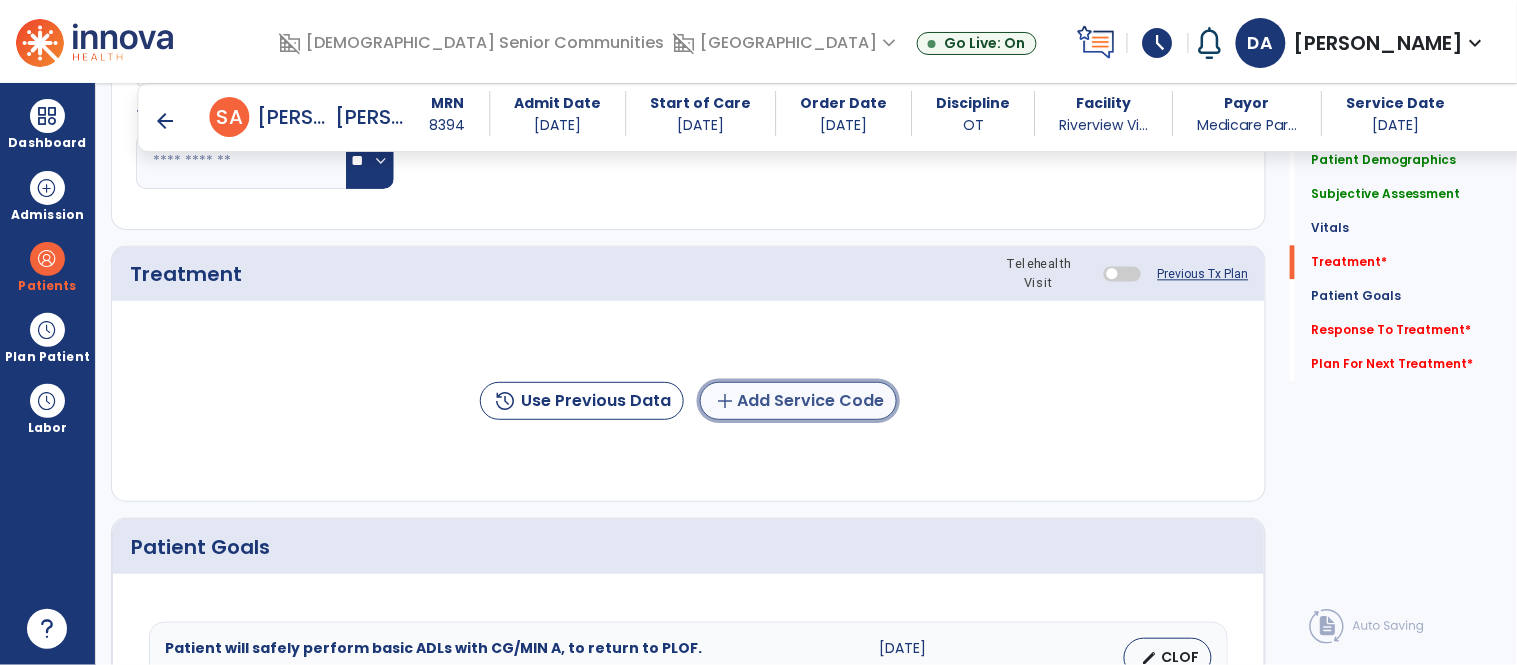 click on "add  Add Service Code" 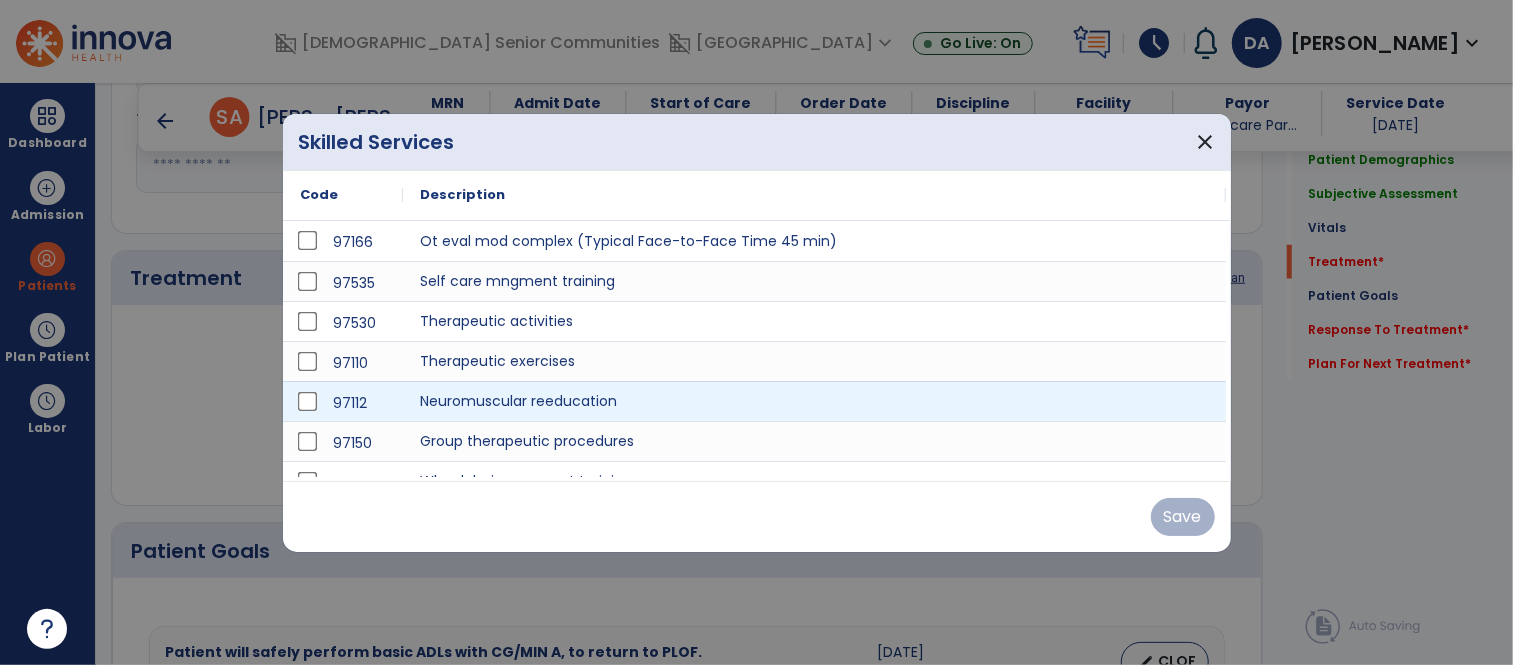 scroll, scrollTop: 1113, scrollLeft: 0, axis: vertical 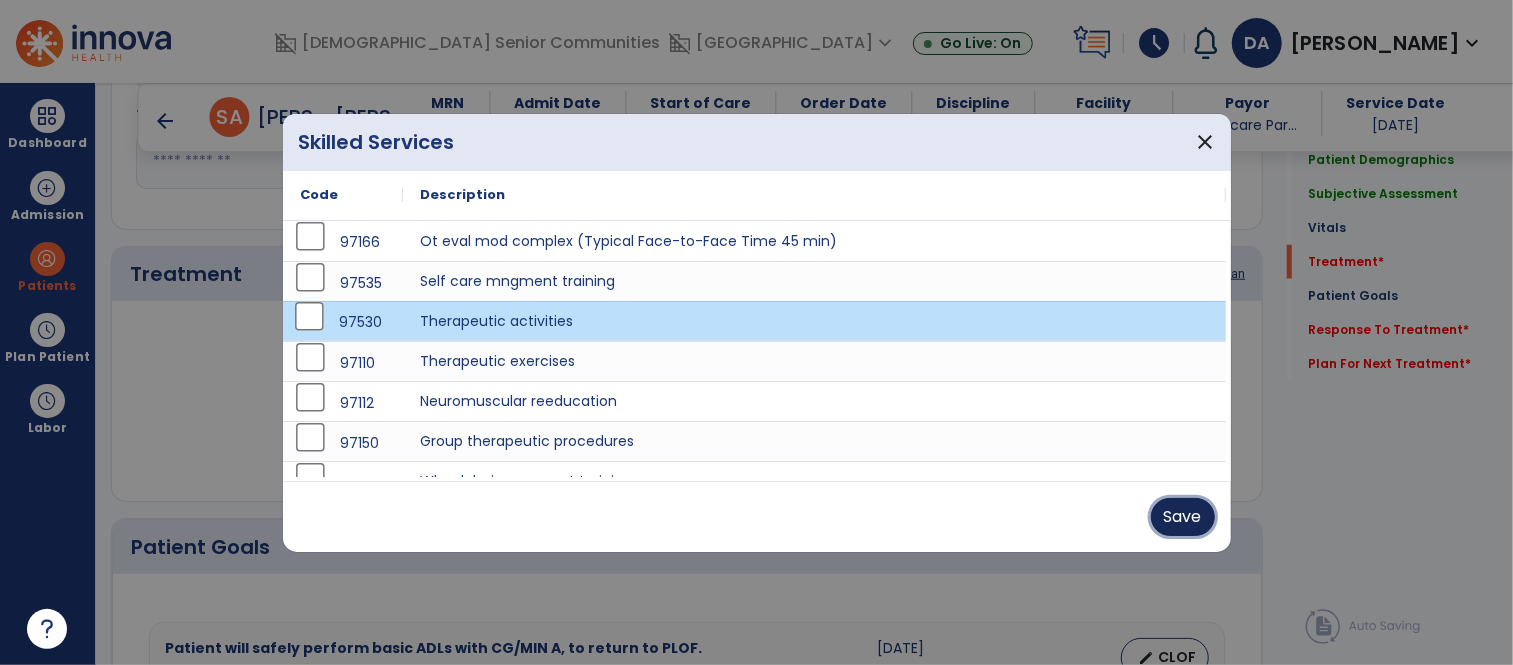 click on "Save" at bounding box center (1183, 517) 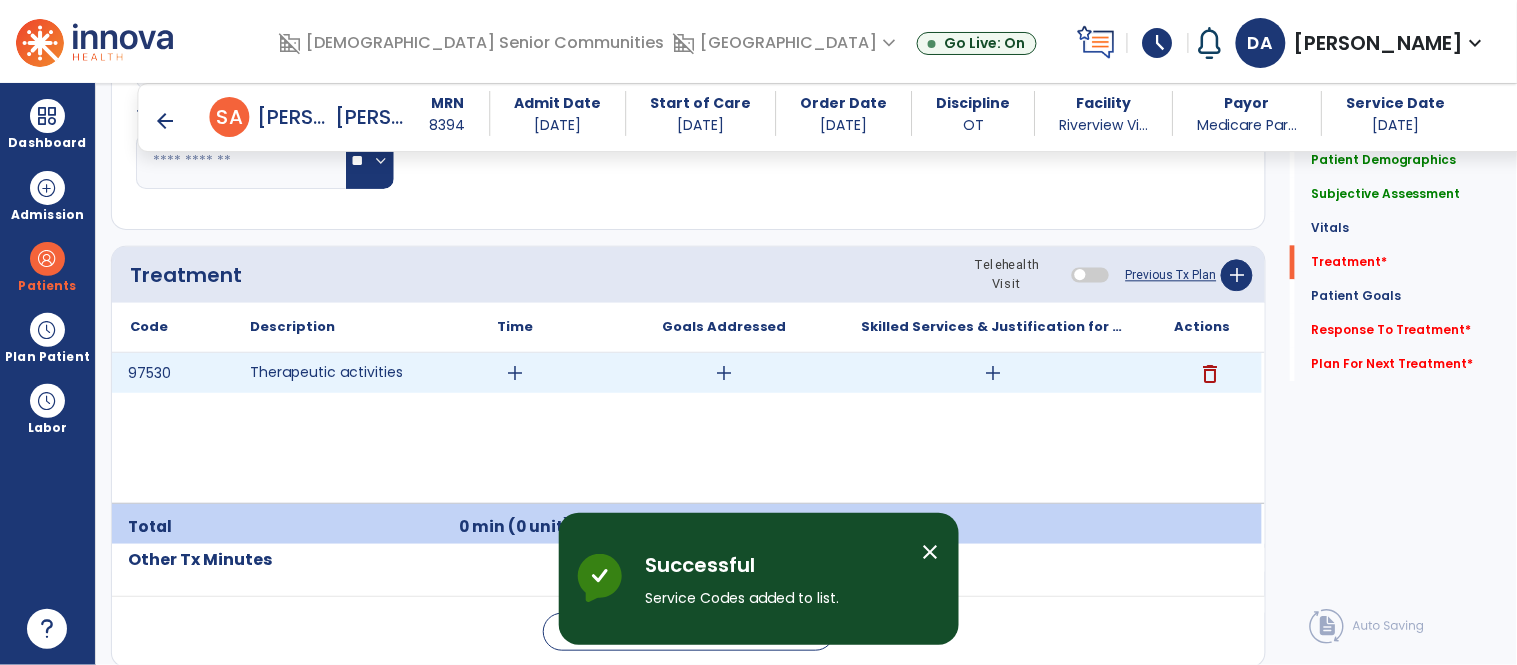 click on "add" at bounding box center (515, 373) 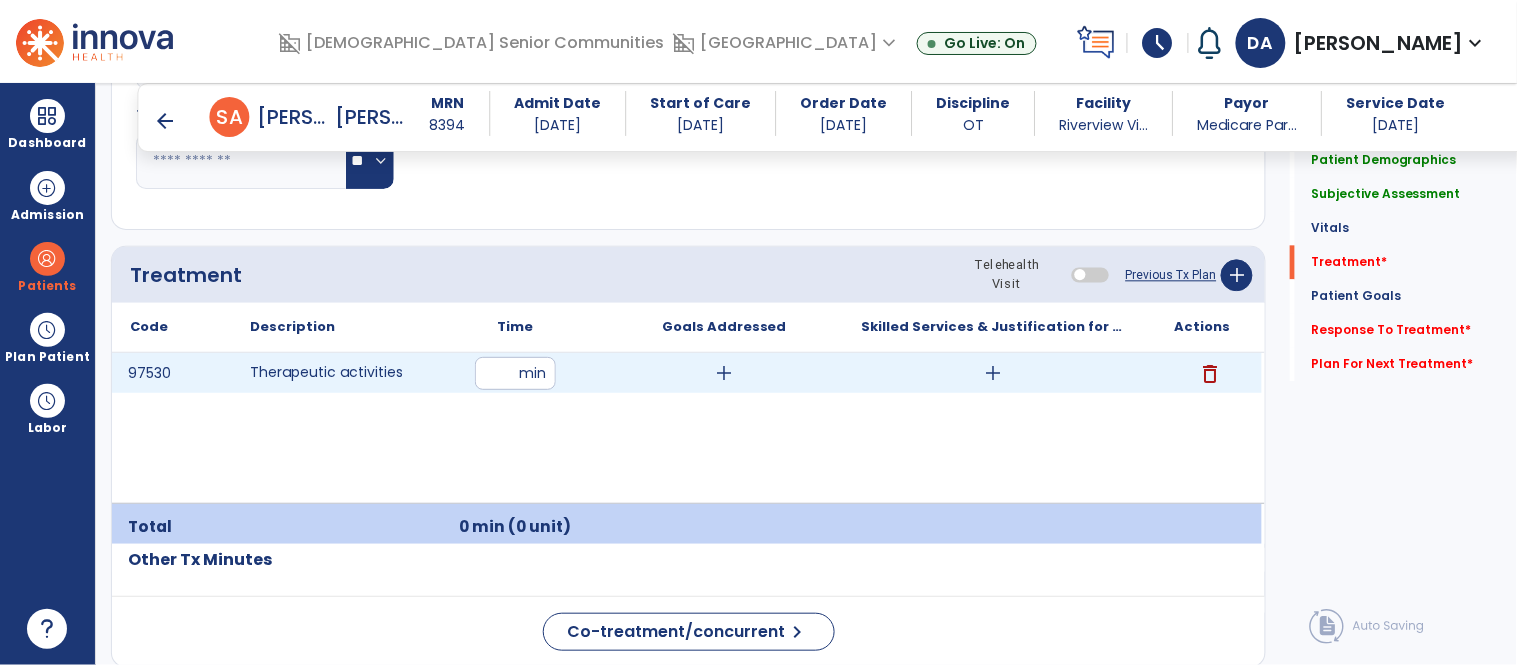 type on "**" 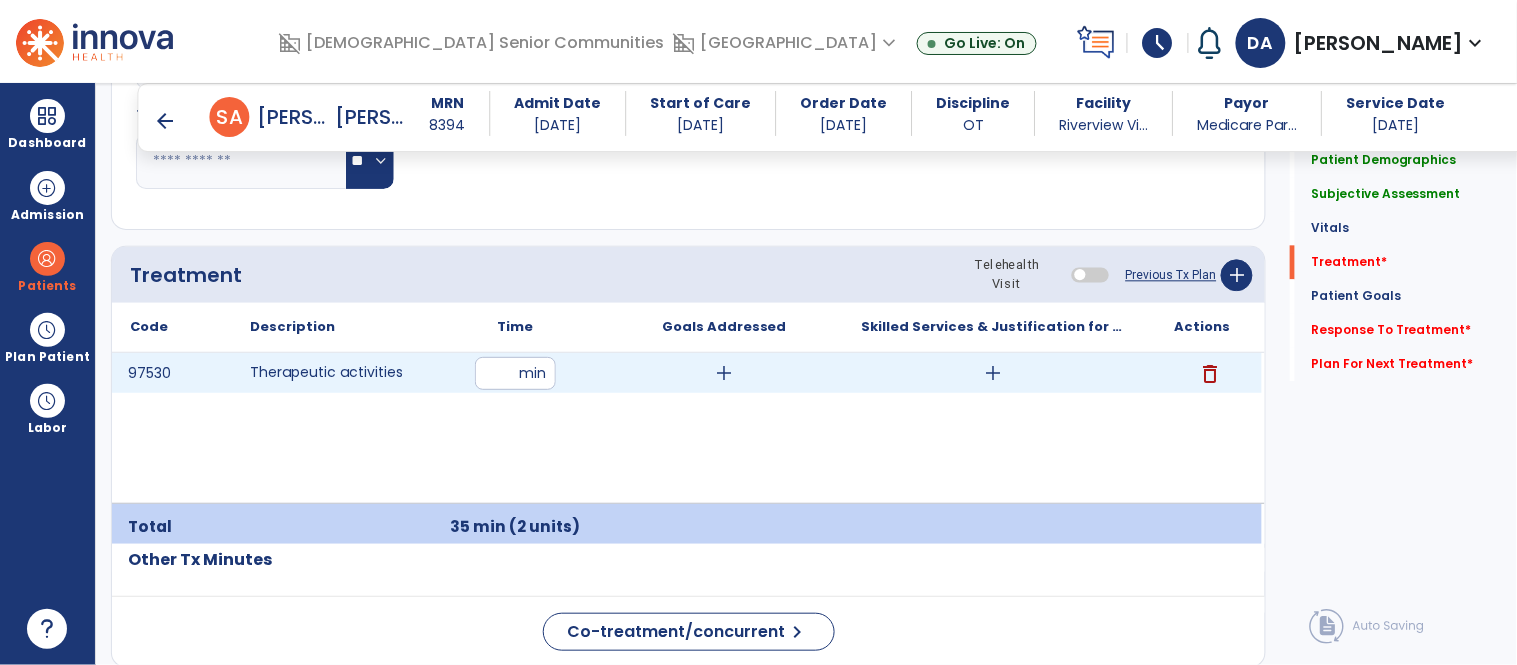 click on "add" at bounding box center (724, 373) 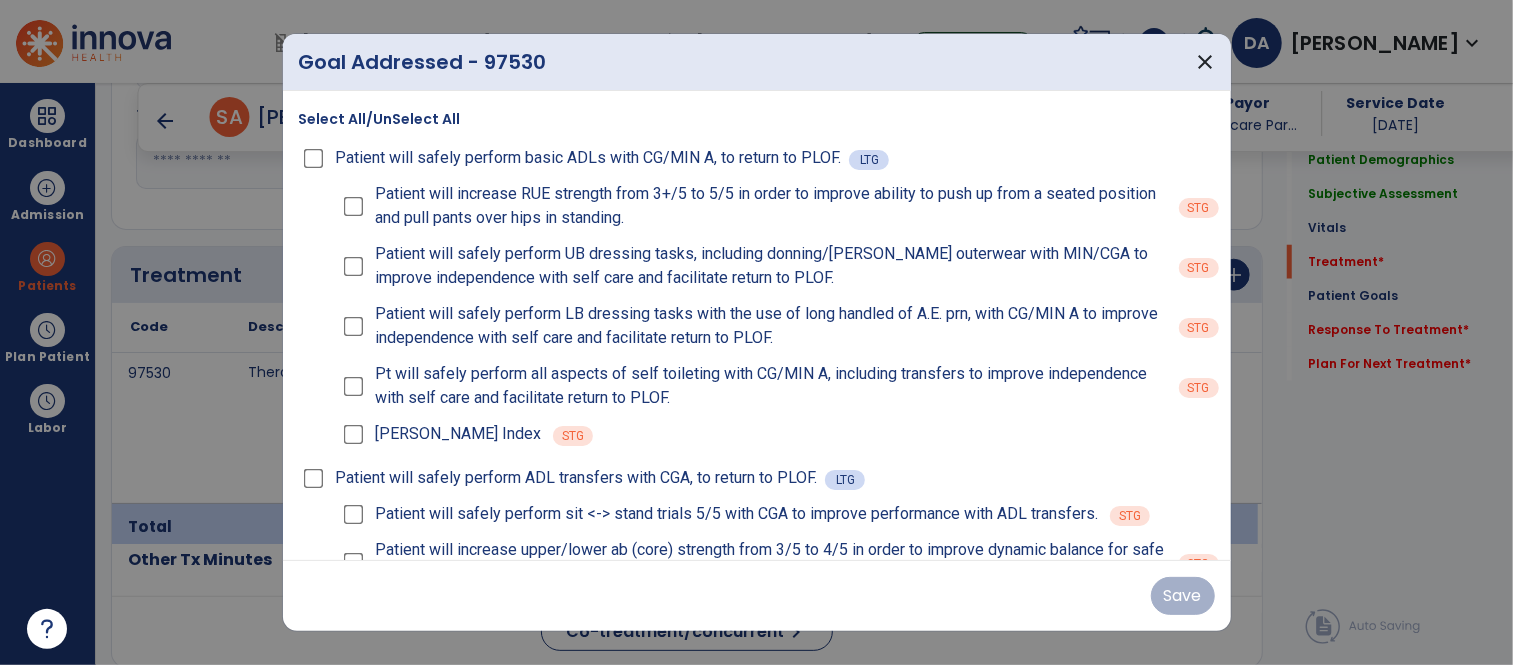scroll, scrollTop: 1113, scrollLeft: 0, axis: vertical 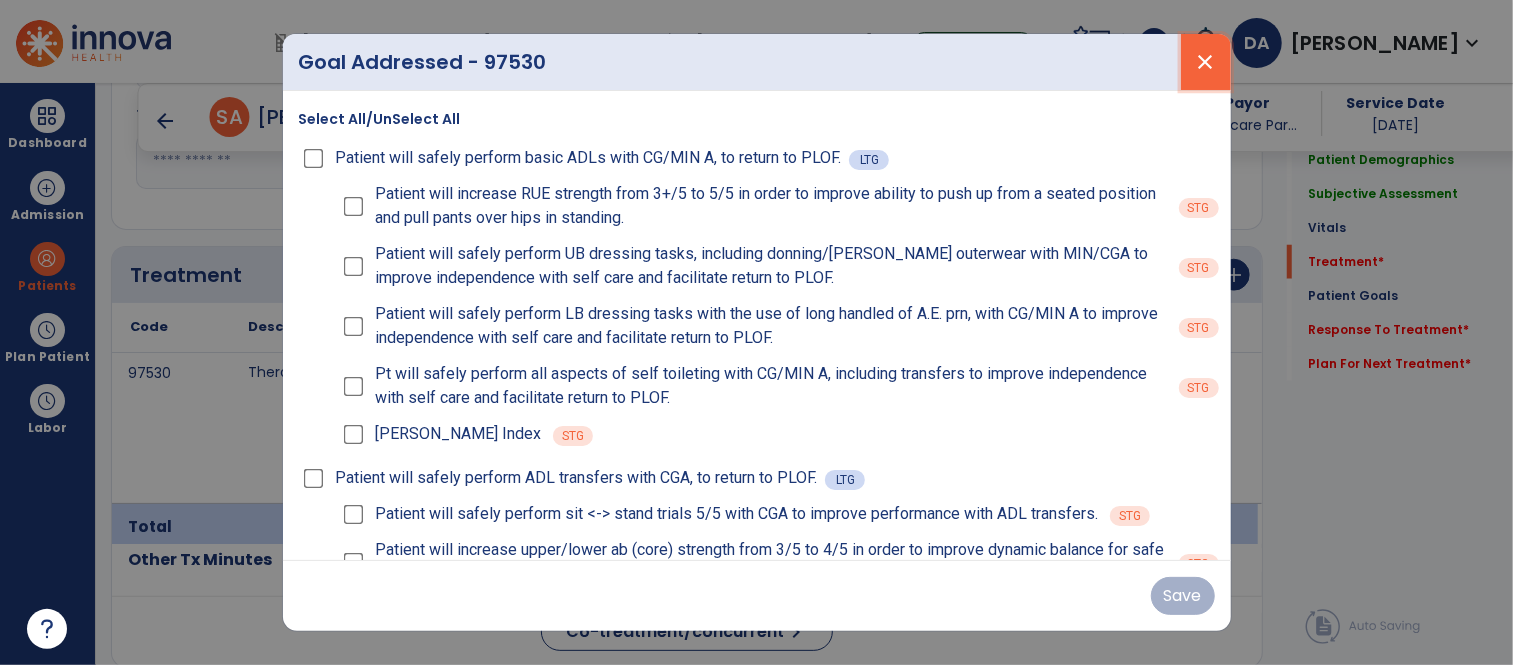 click on "close" at bounding box center [1206, 62] 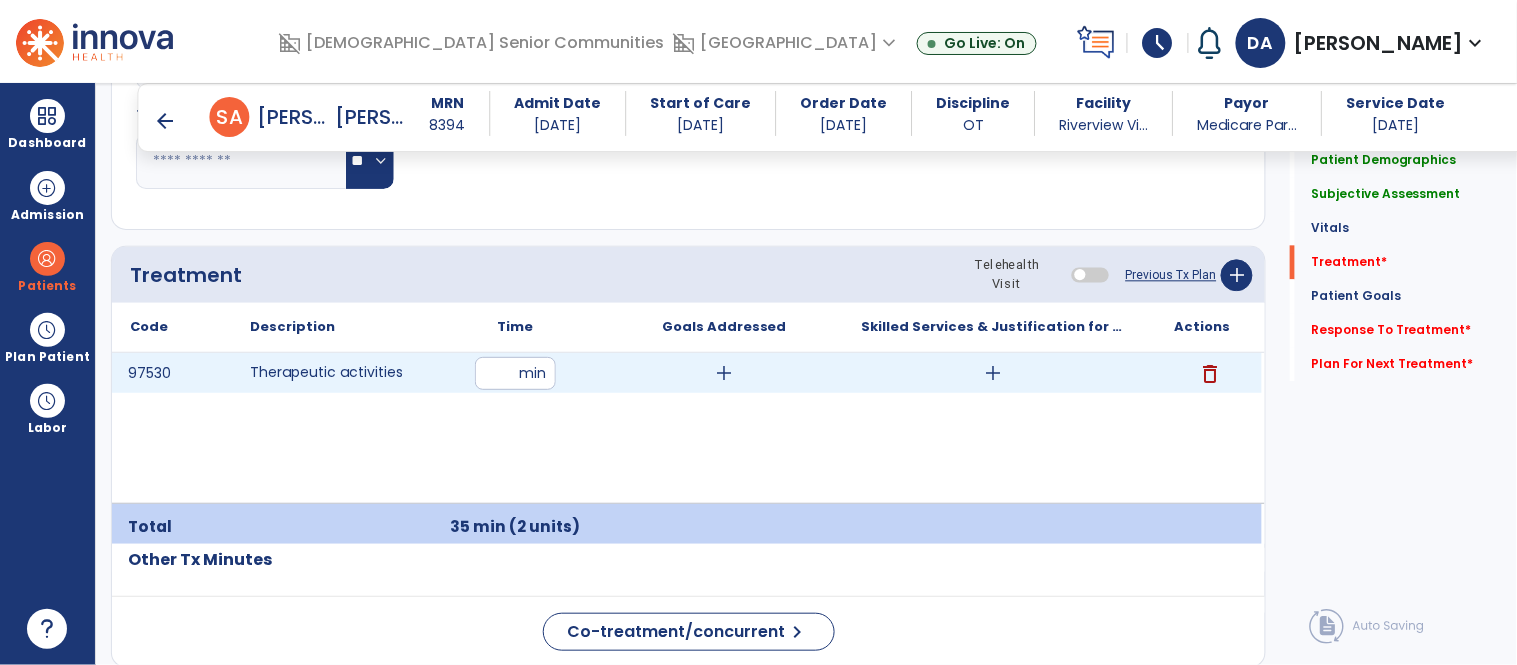 click on "add" at bounding box center [993, 373] 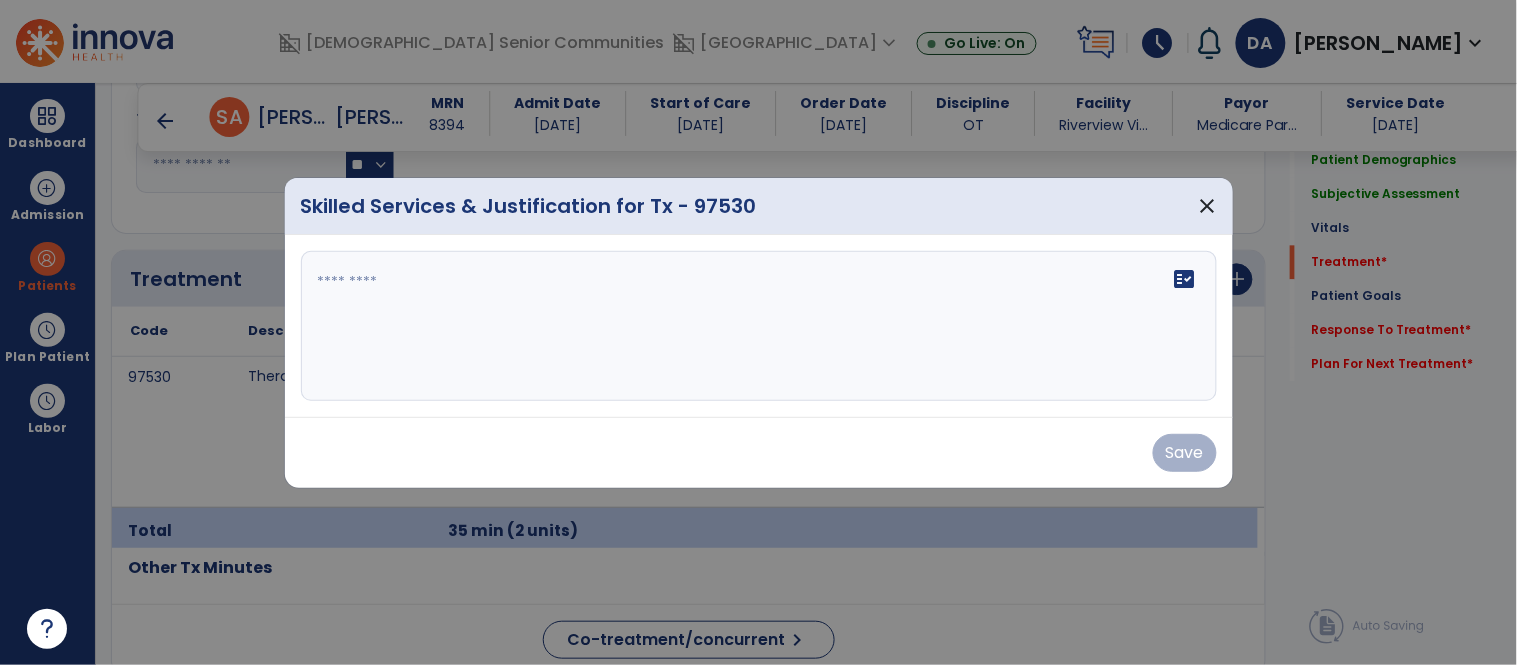 scroll, scrollTop: 1113, scrollLeft: 0, axis: vertical 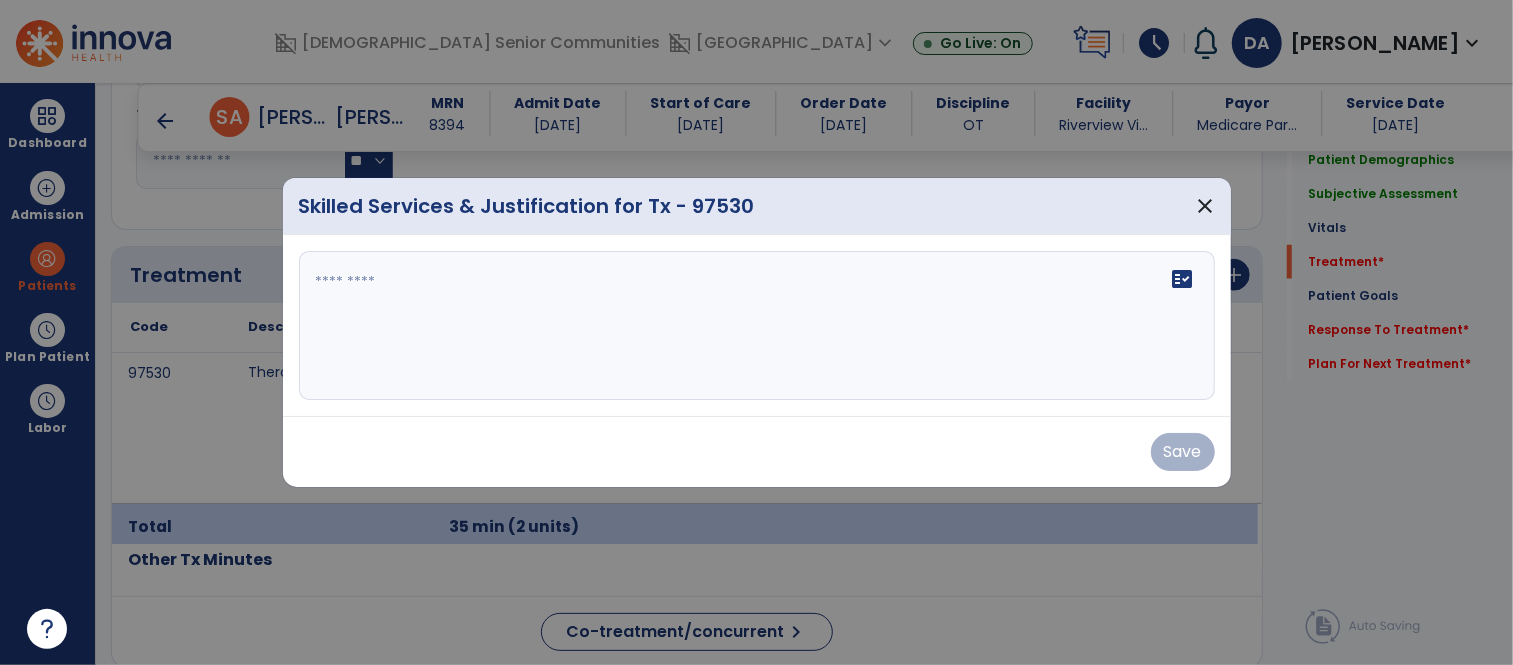 click at bounding box center (757, 326) 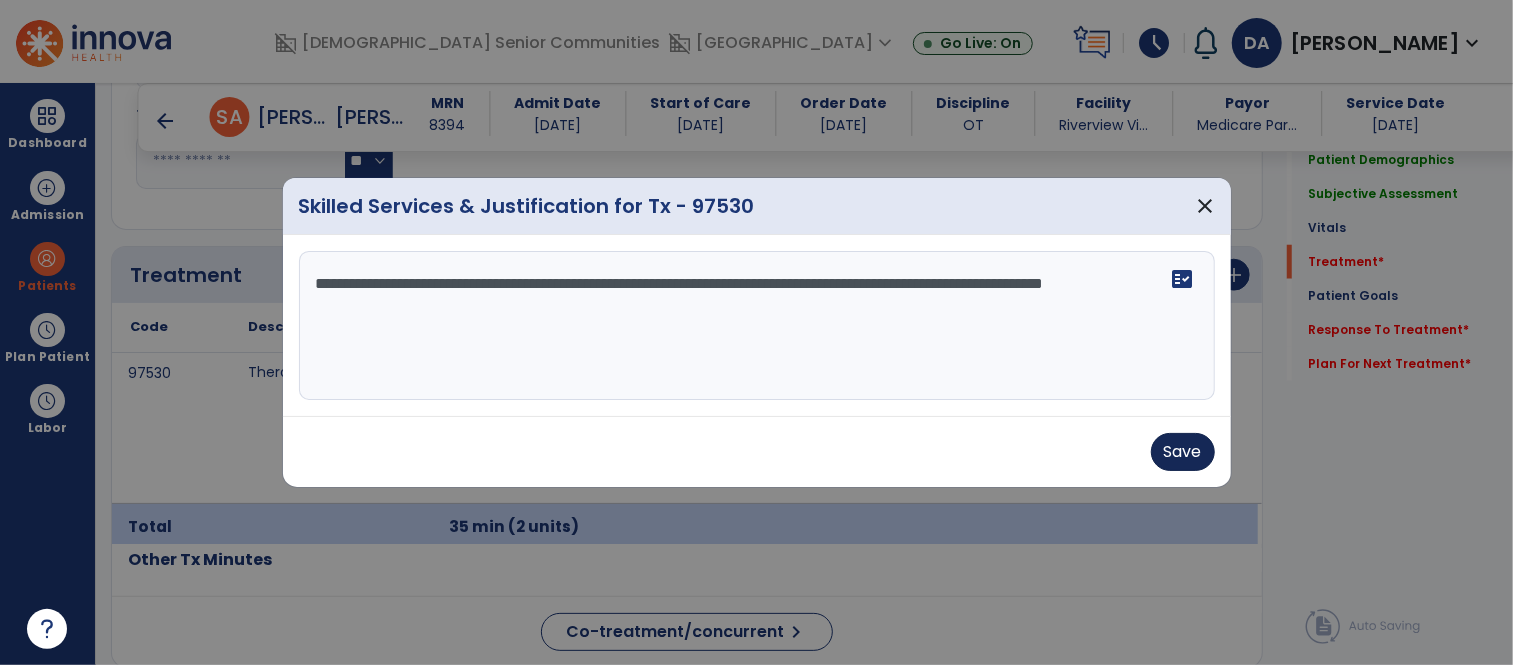 type on "**********" 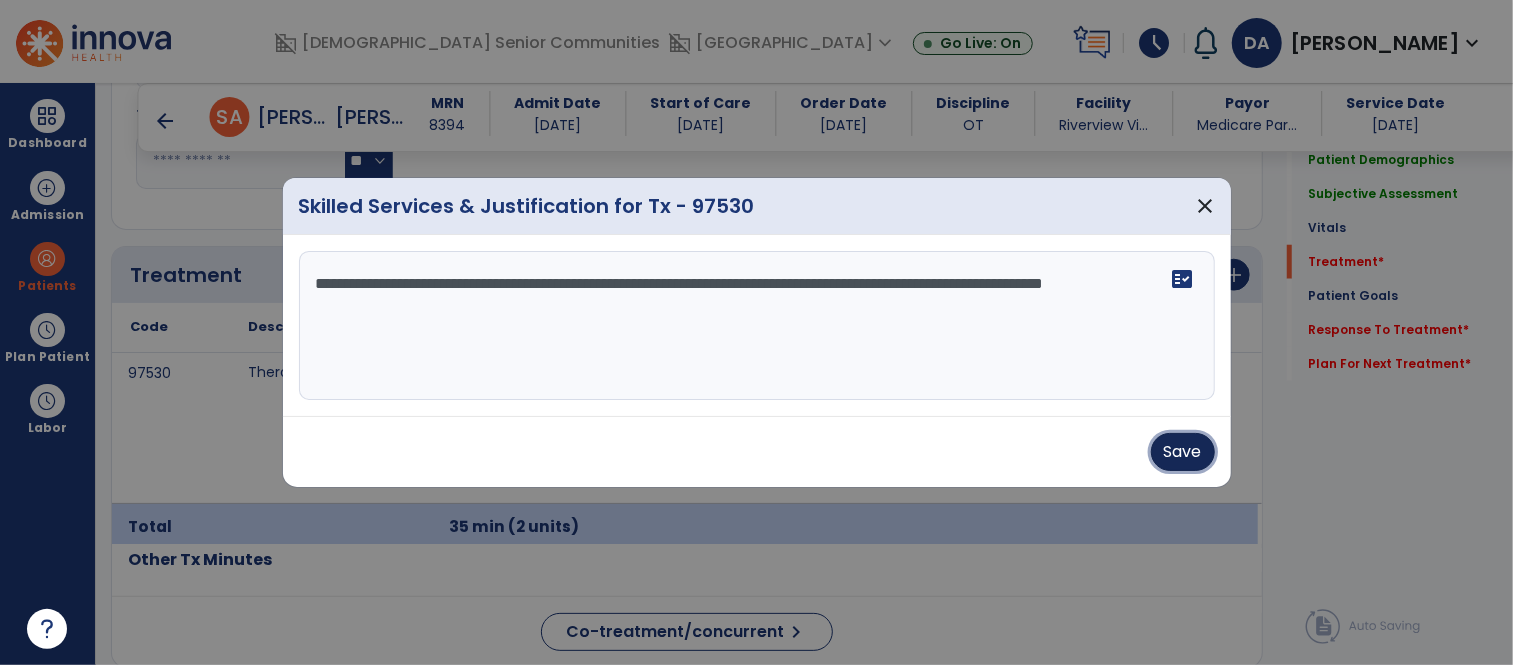 click on "Save" at bounding box center (1183, 452) 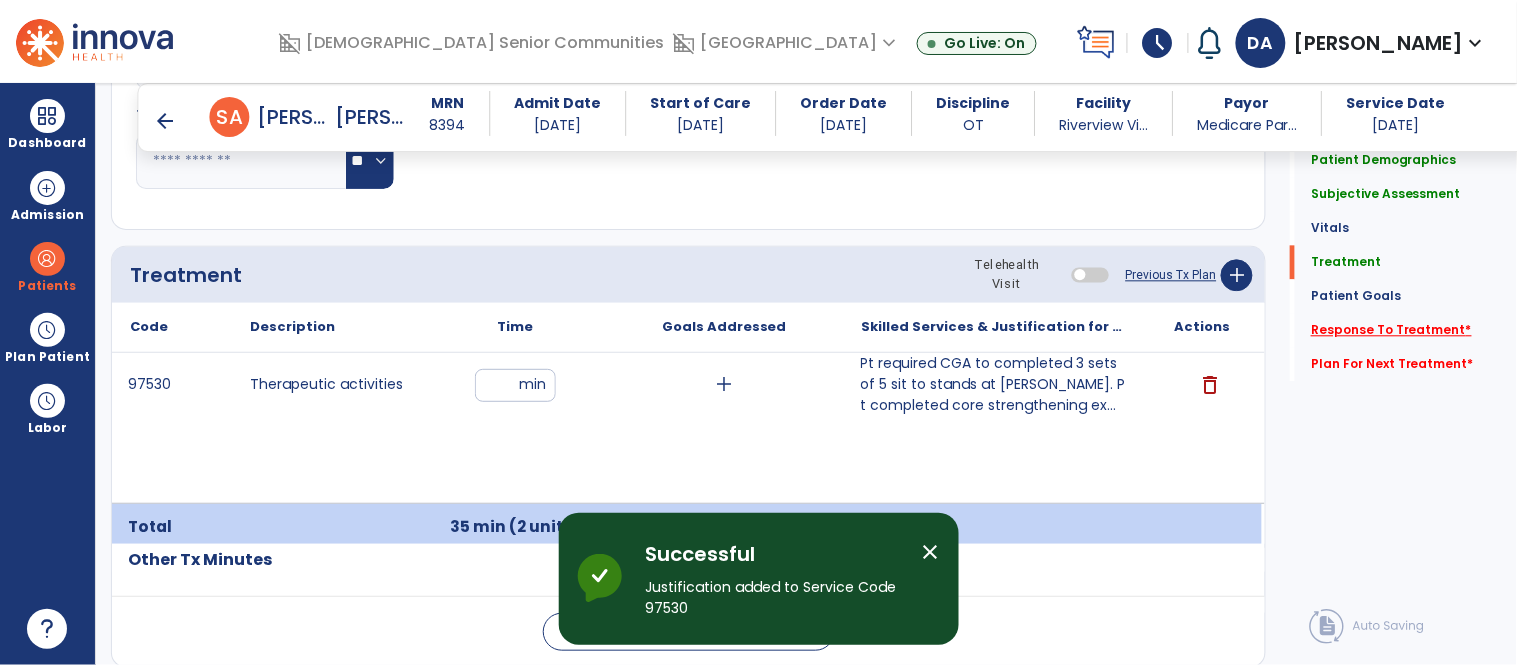 click on "Response To Treatment   *" 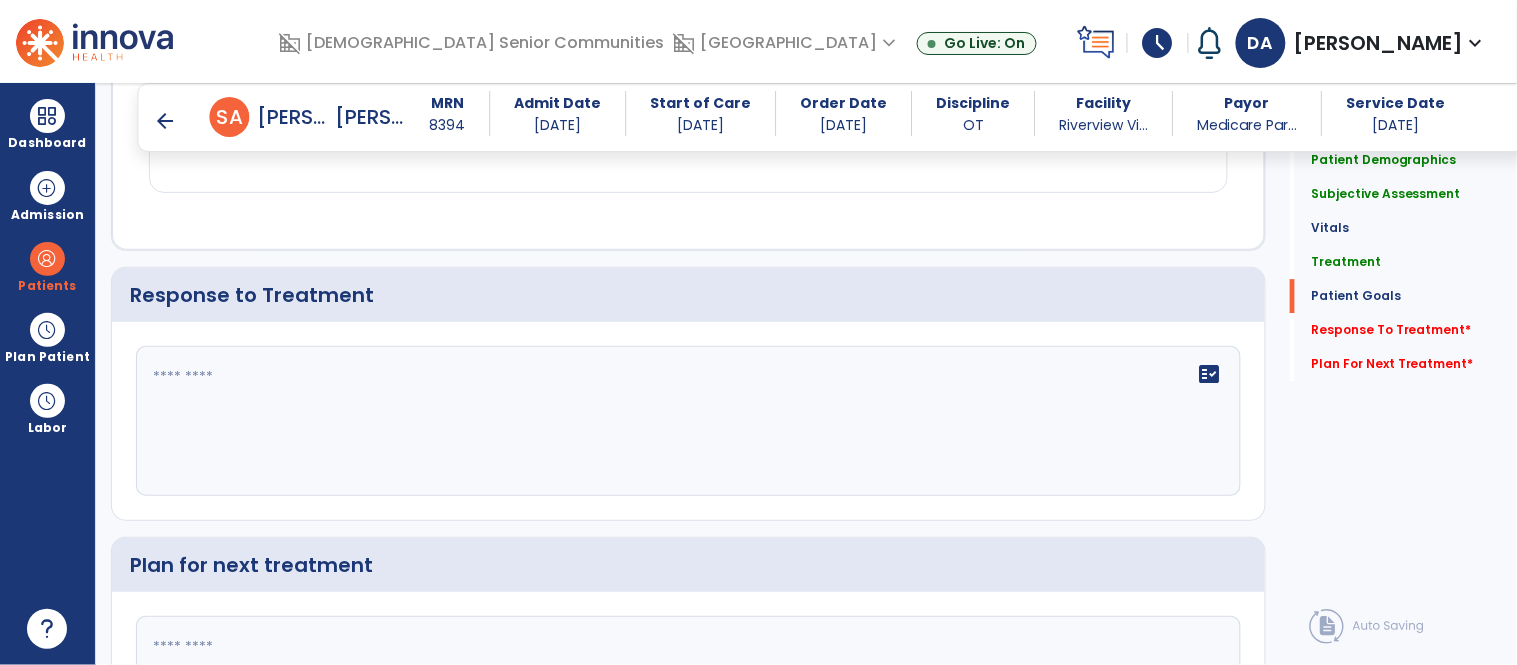 scroll, scrollTop: 3464, scrollLeft: 0, axis: vertical 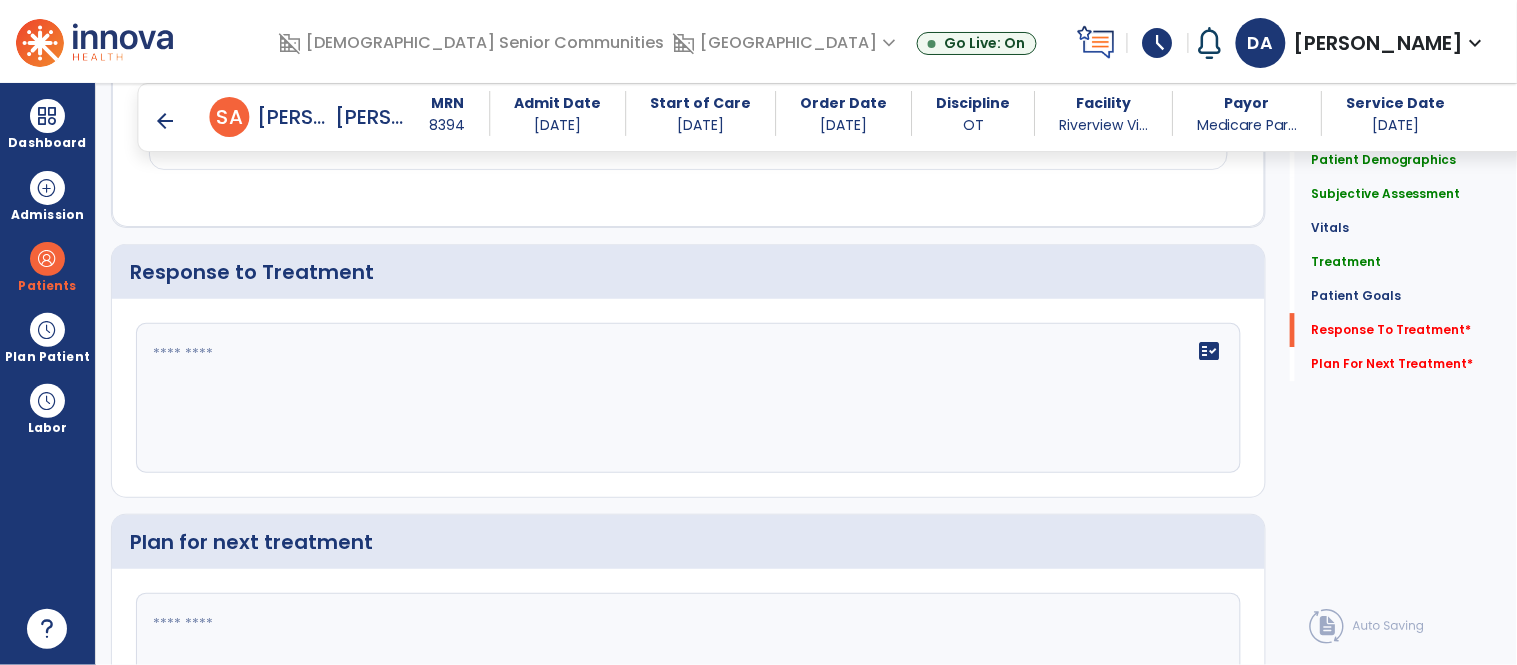 click on "fact_check" 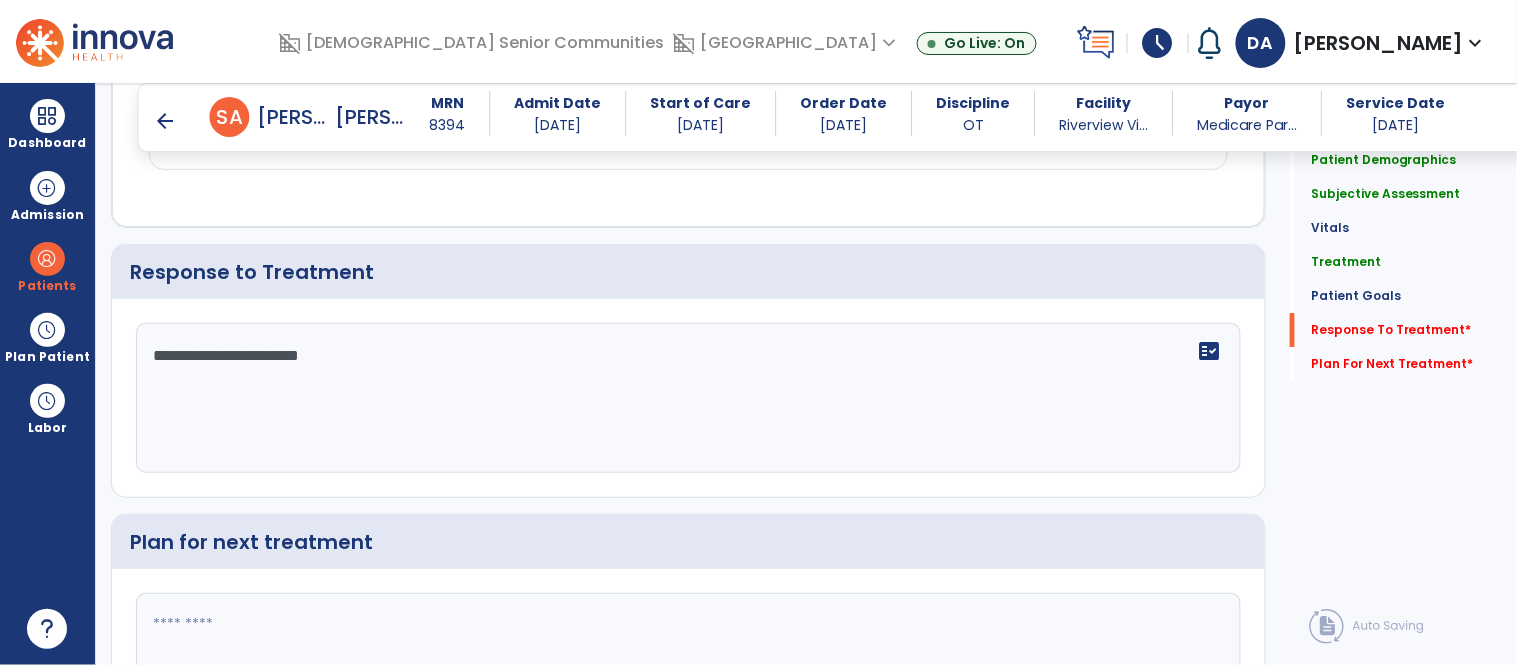 type on "**********" 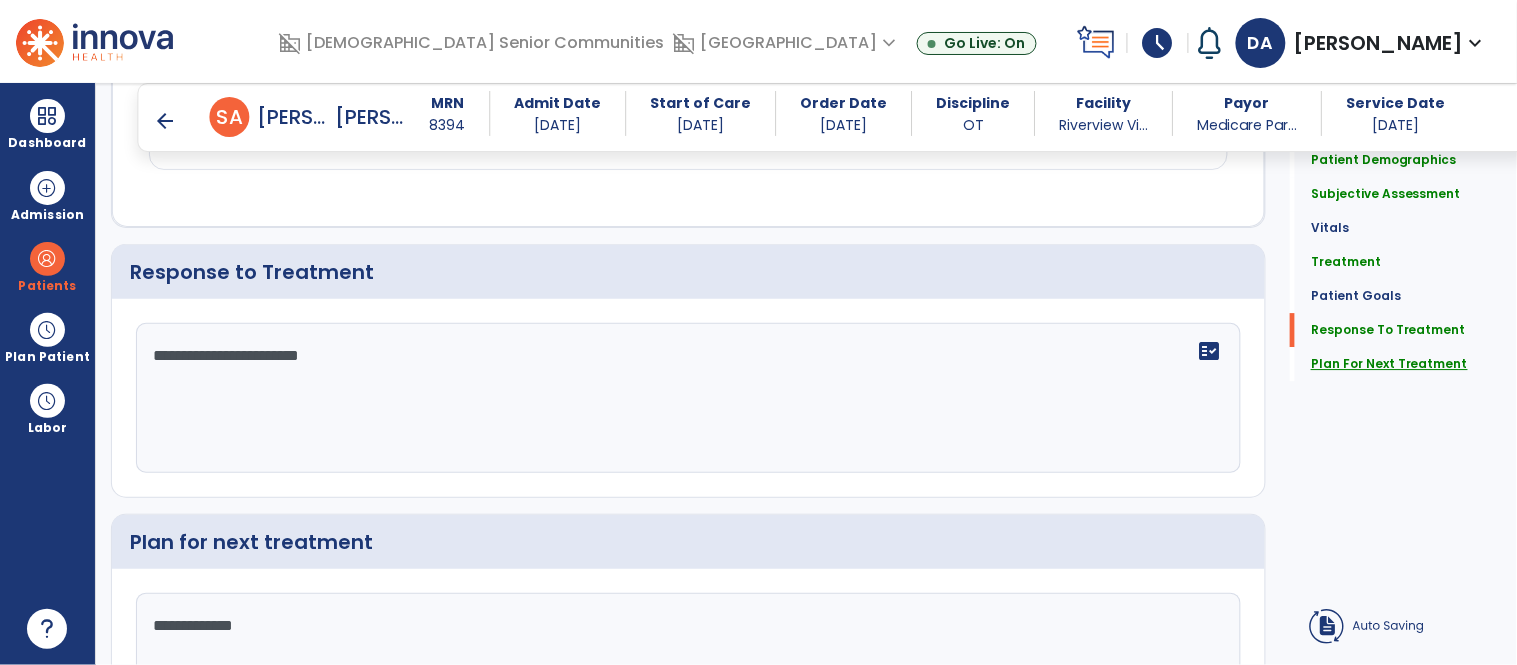 type on "**********" 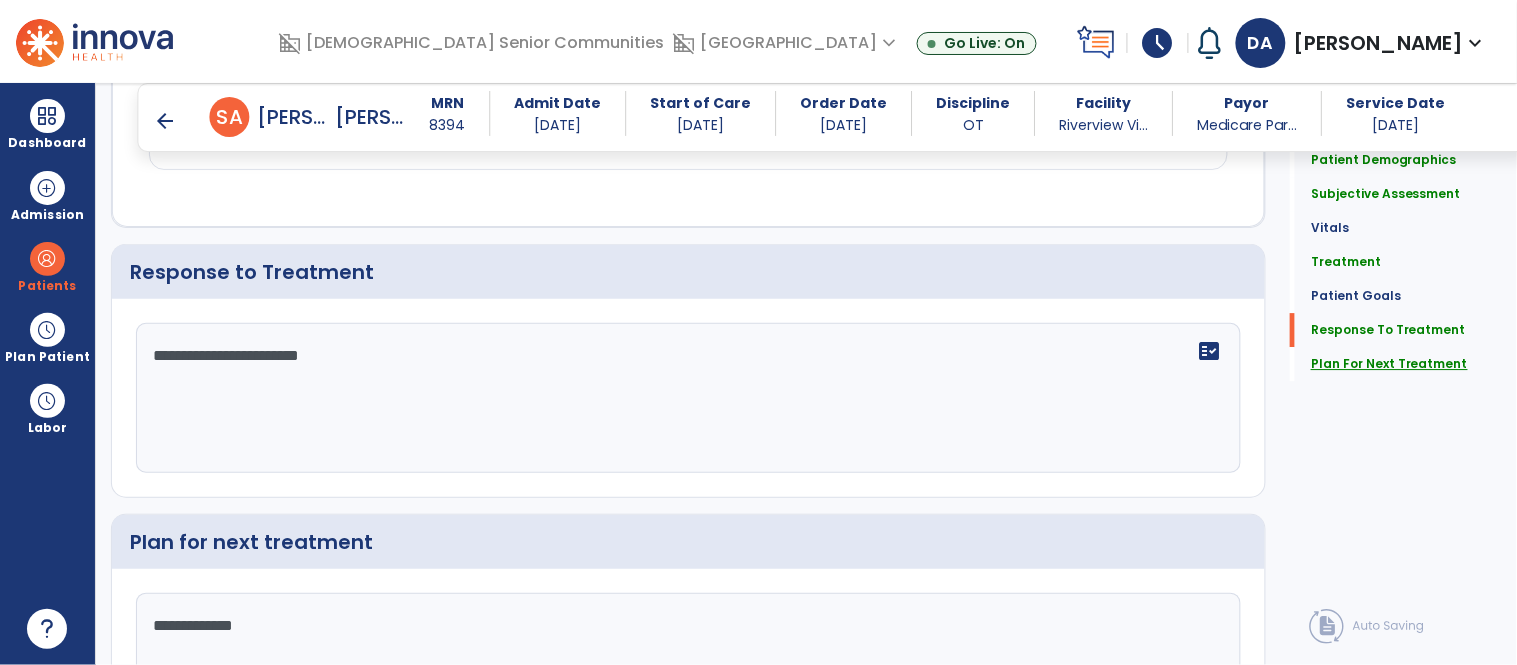 click on "Plan For Next Treatment" 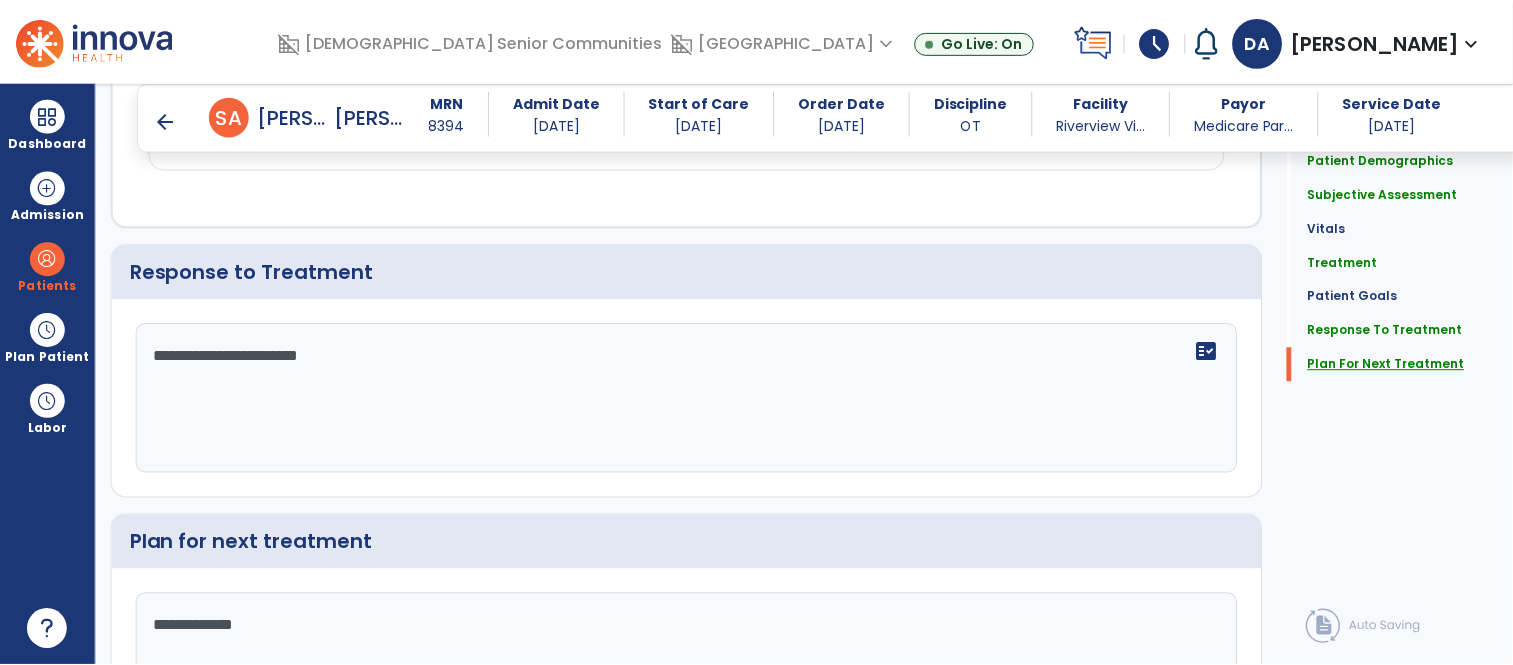 scroll, scrollTop: 3636, scrollLeft: 0, axis: vertical 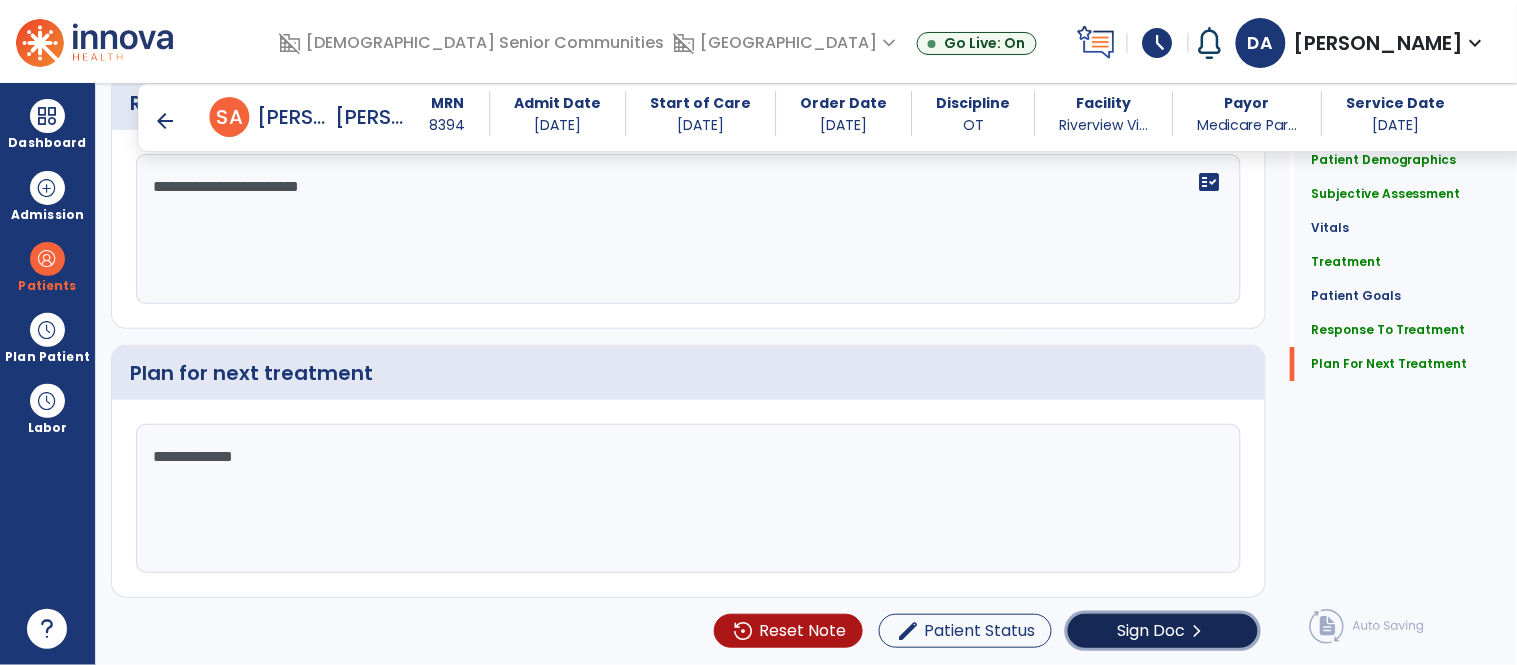 click on "Sign Doc" 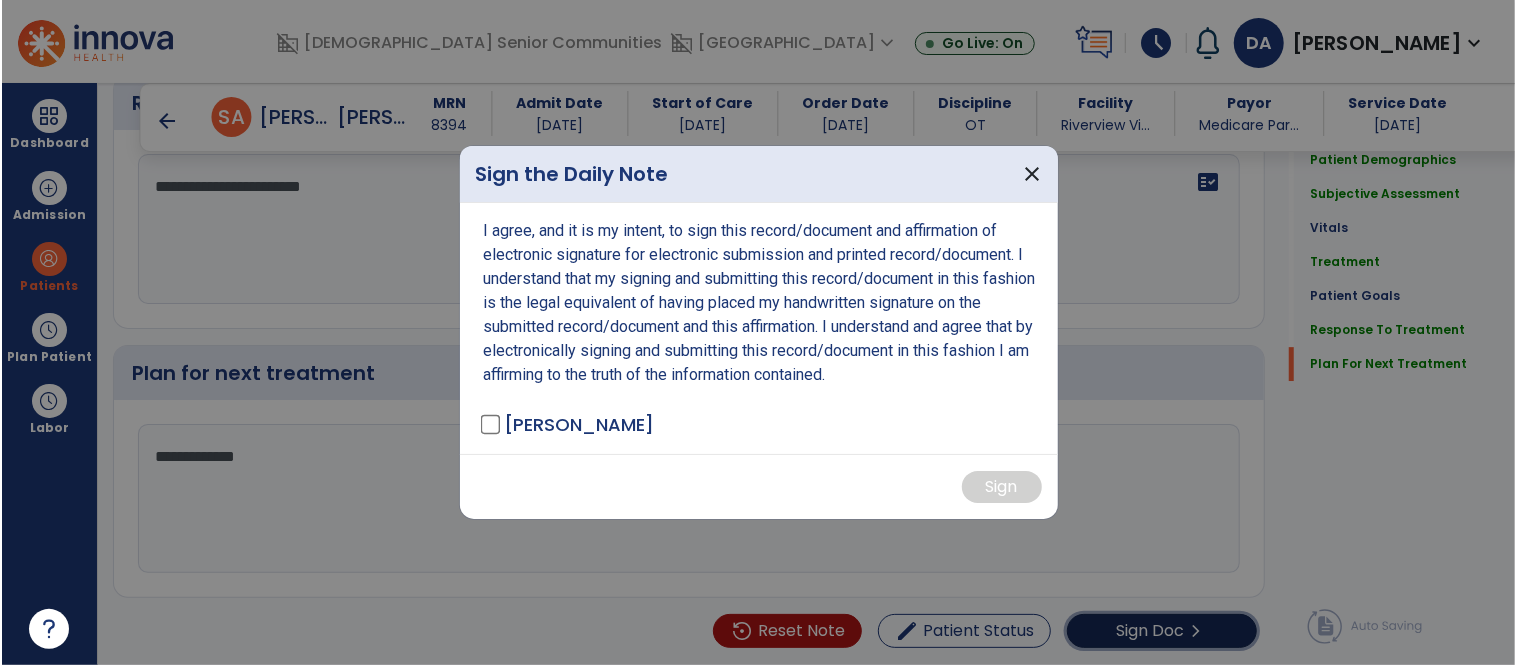 scroll, scrollTop: 3636, scrollLeft: 0, axis: vertical 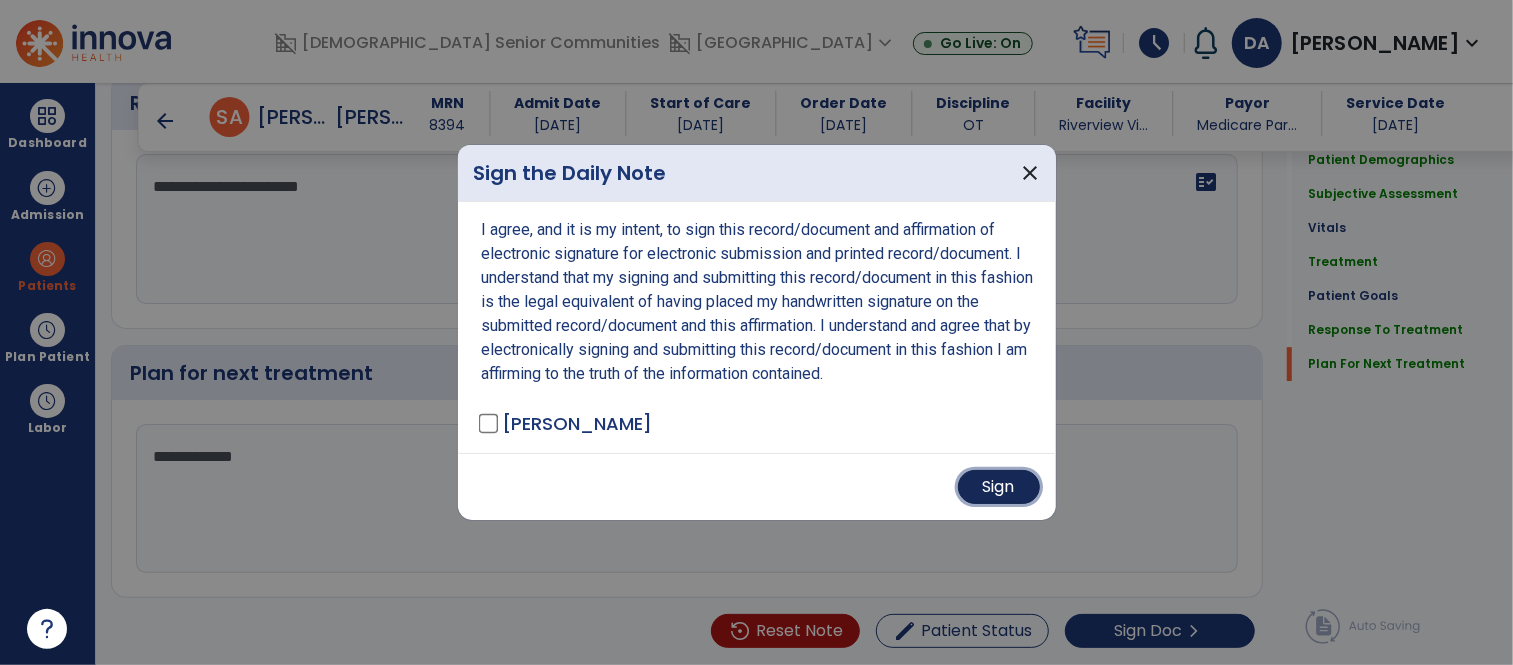 click on "Sign" at bounding box center [999, 487] 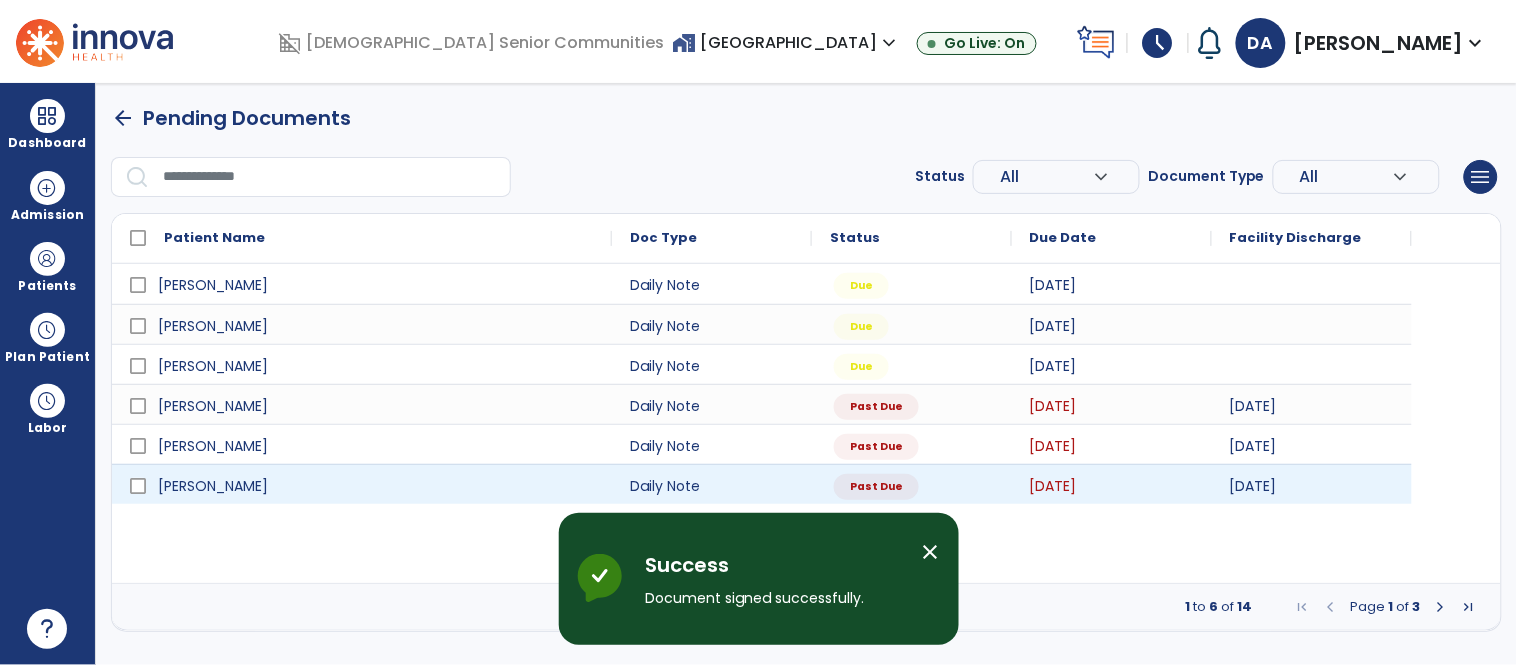 scroll, scrollTop: 0, scrollLeft: 0, axis: both 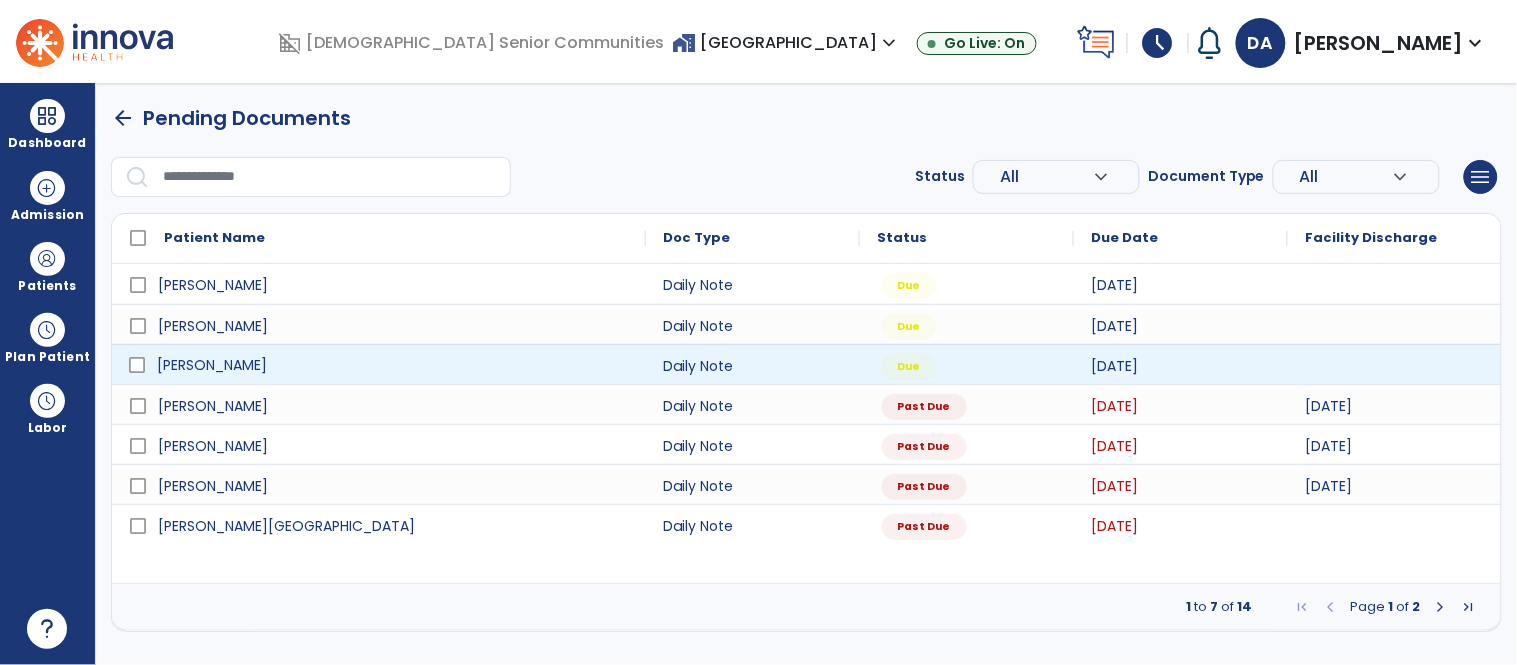 click on "[PERSON_NAME]" at bounding box center (212, 365) 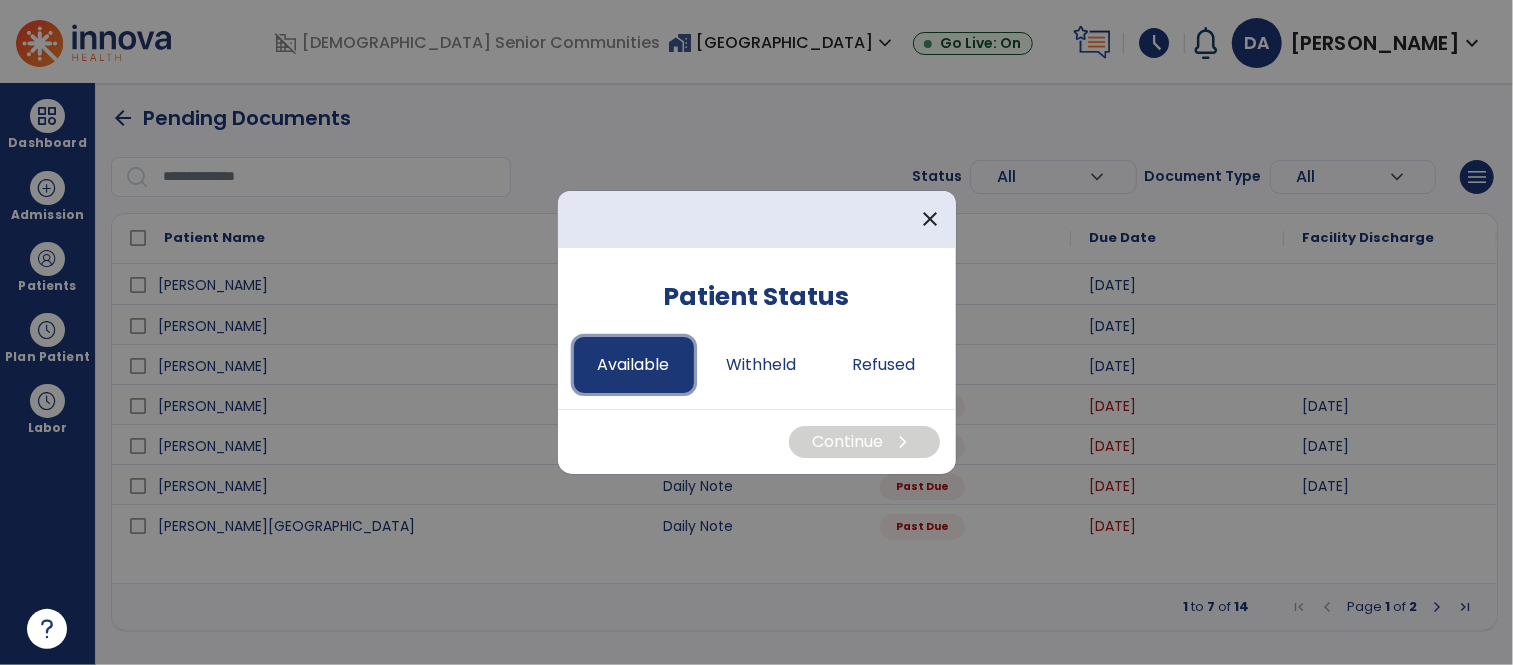 click on "Available" at bounding box center (634, 365) 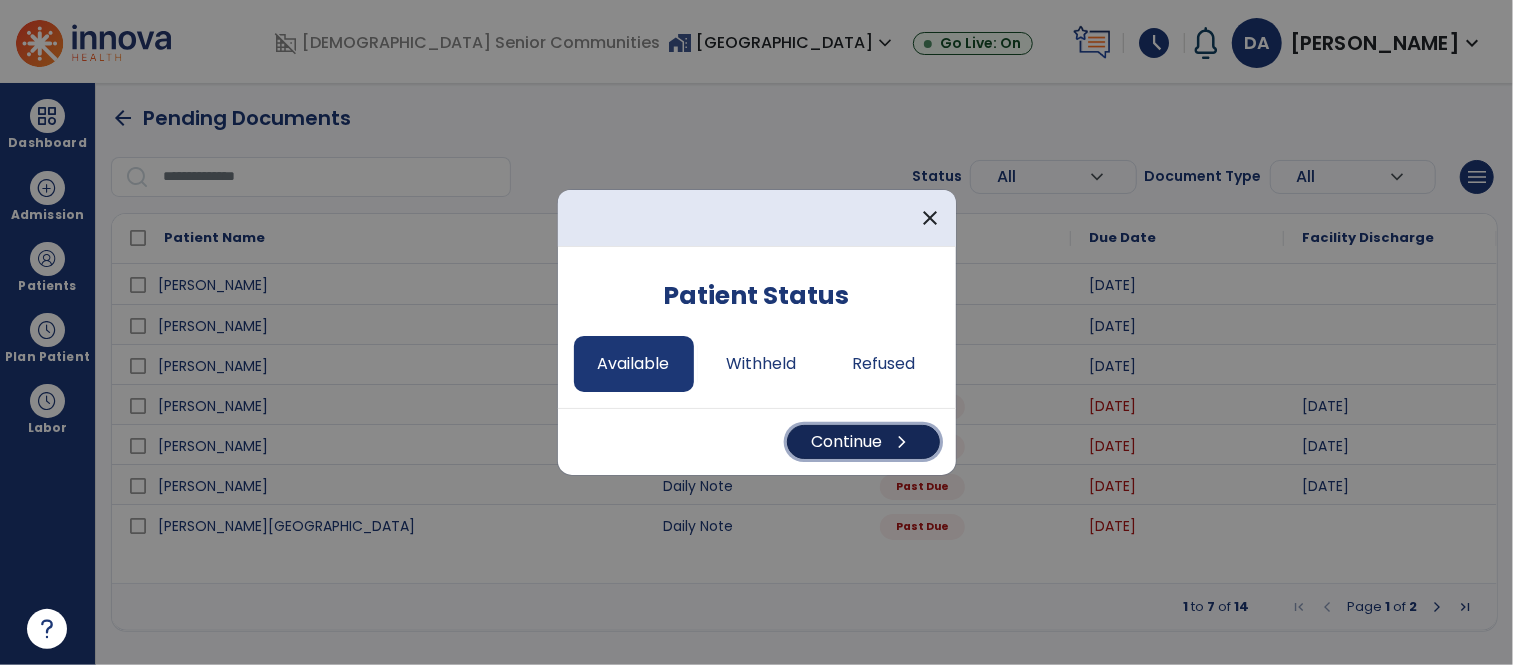 click on "Continue   chevron_right" at bounding box center [863, 442] 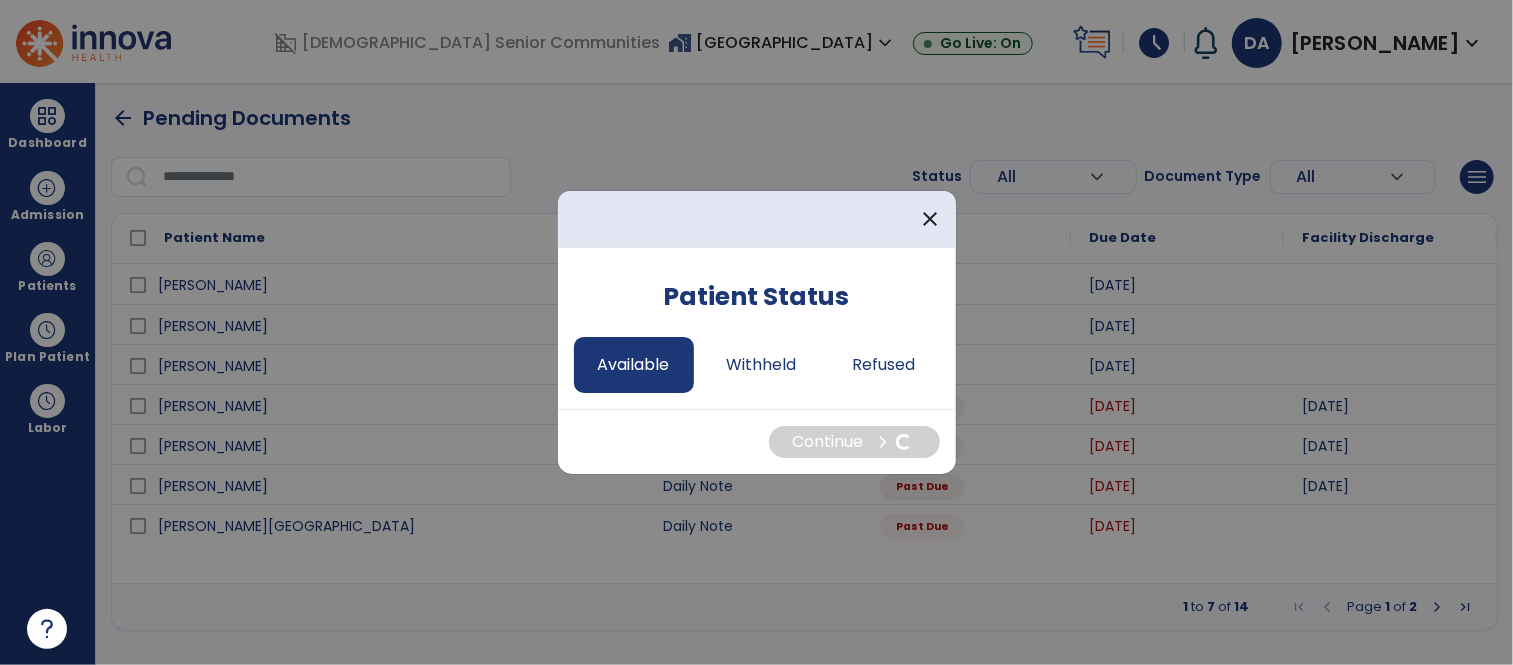 select on "*" 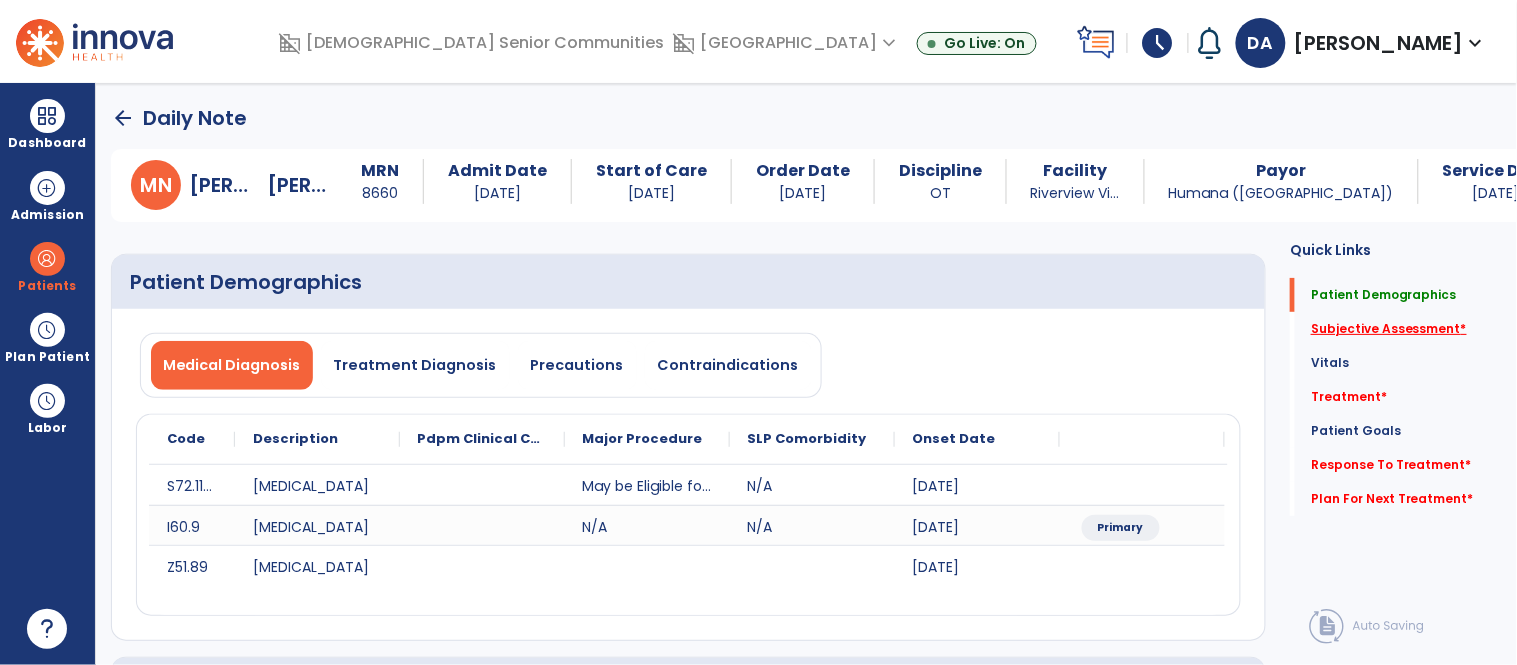 click on "Subjective Assessment   *" 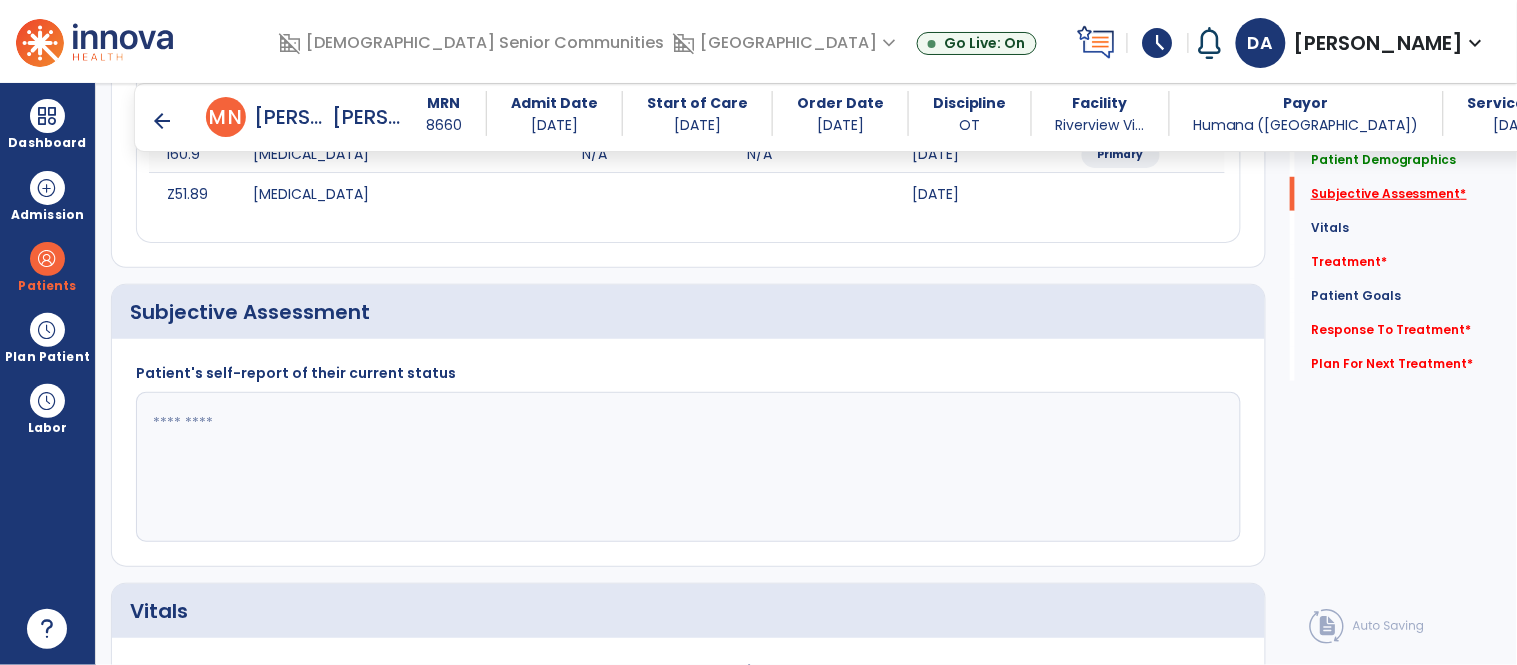 scroll, scrollTop: 424, scrollLeft: 0, axis: vertical 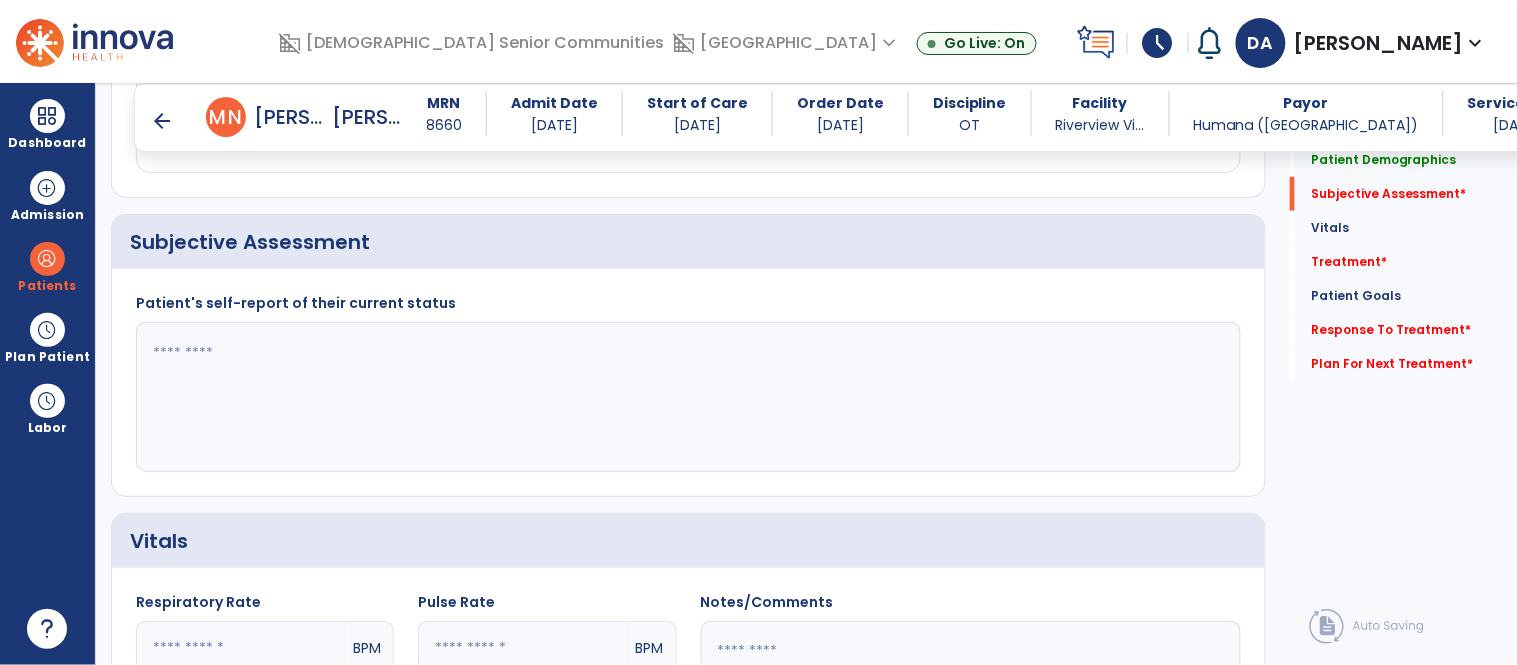 click 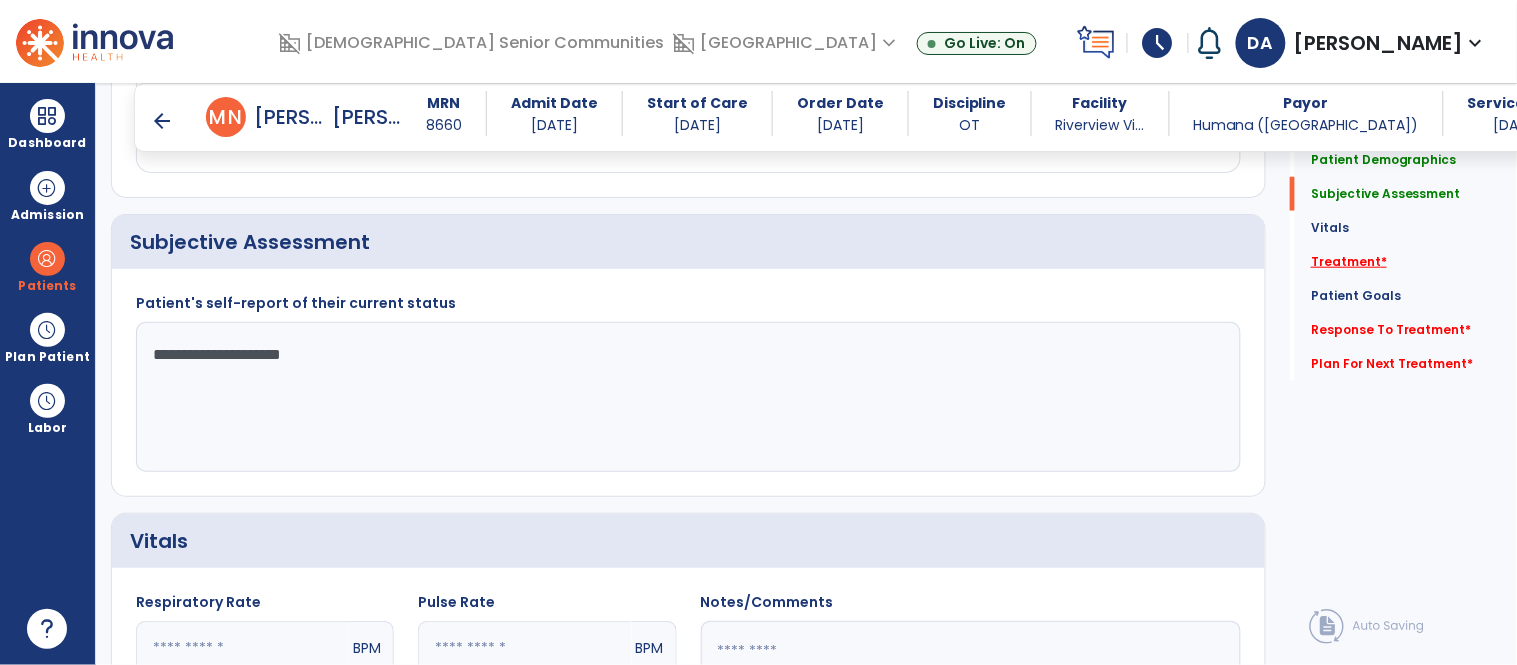 type on "**********" 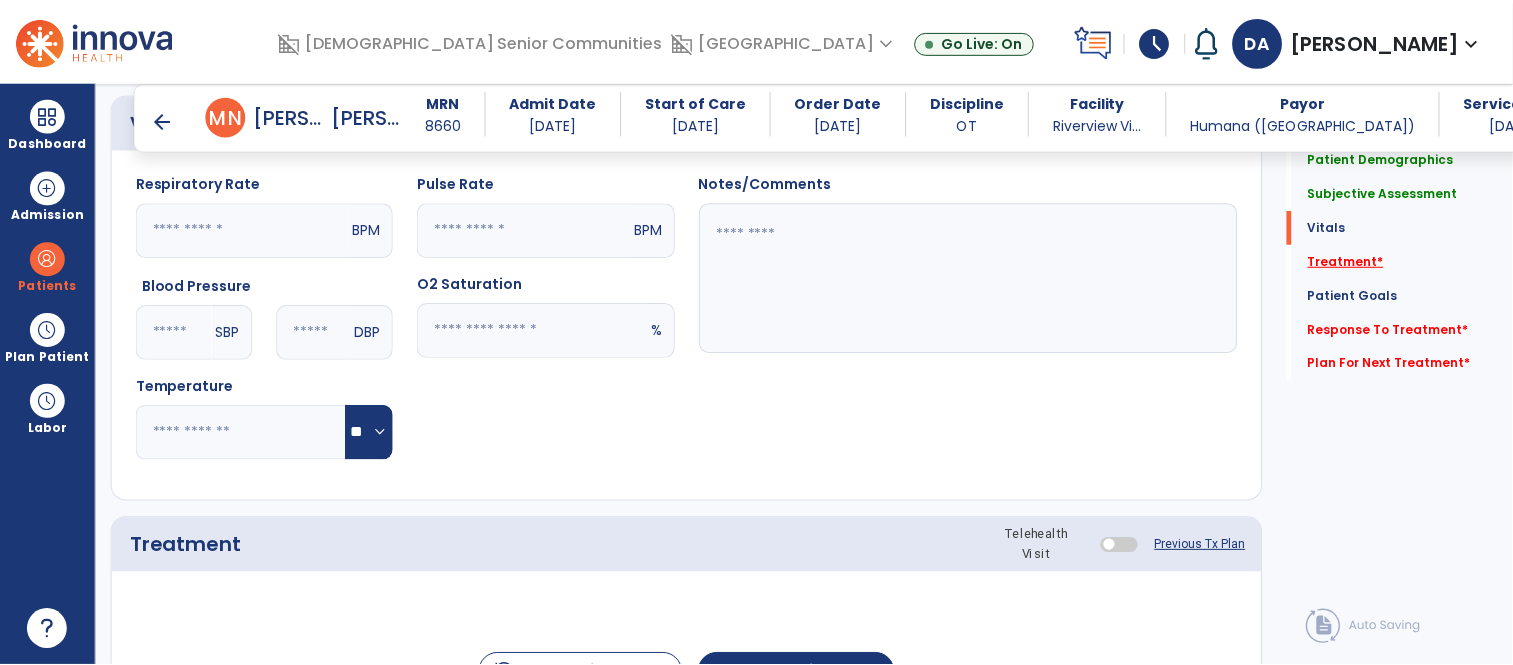 scroll, scrollTop: 1113, scrollLeft: 0, axis: vertical 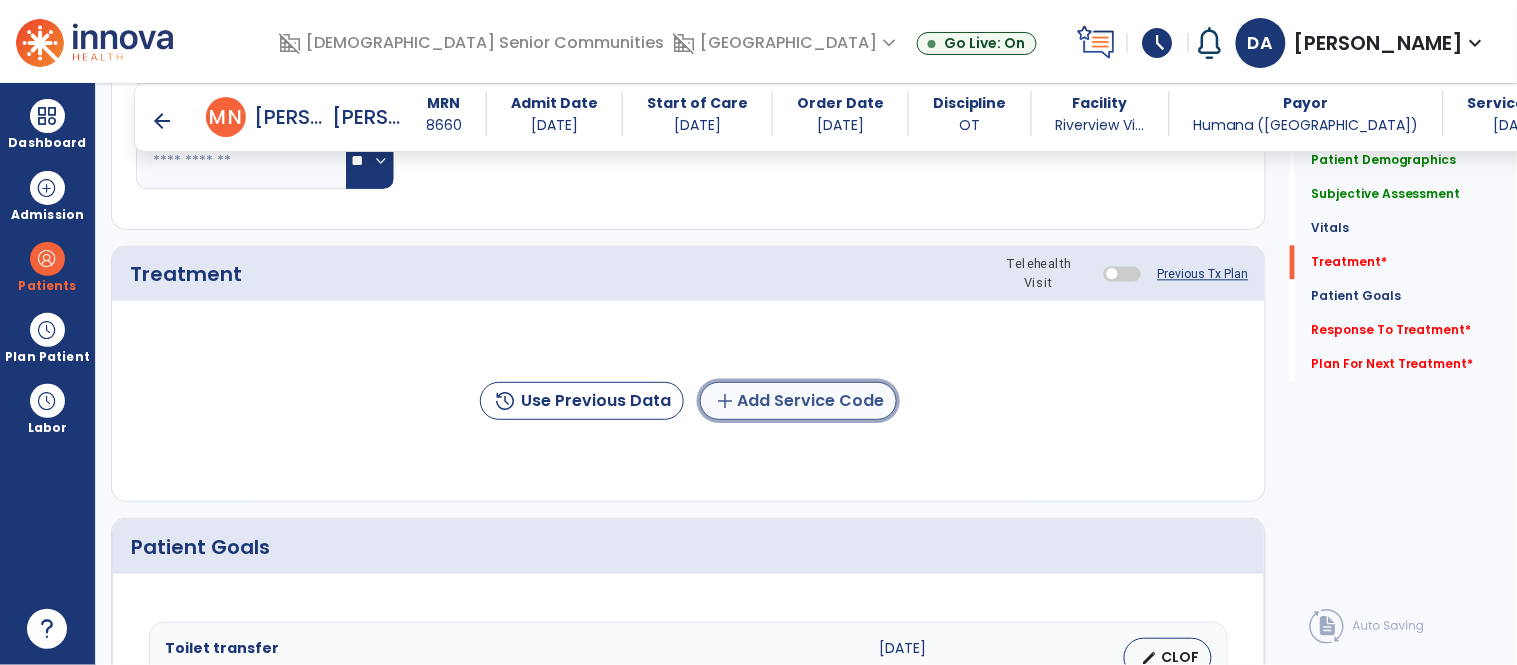 click on "add  Add Service Code" 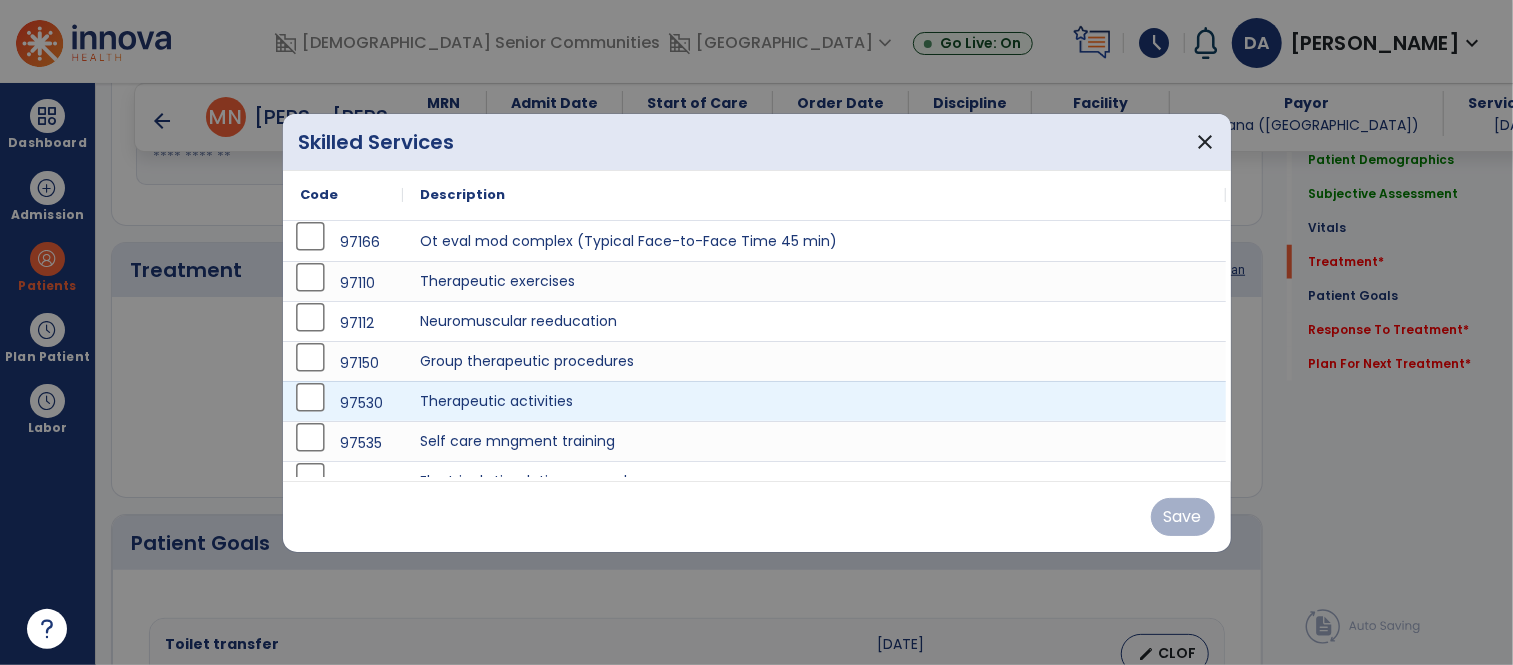 scroll, scrollTop: 1113, scrollLeft: 0, axis: vertical 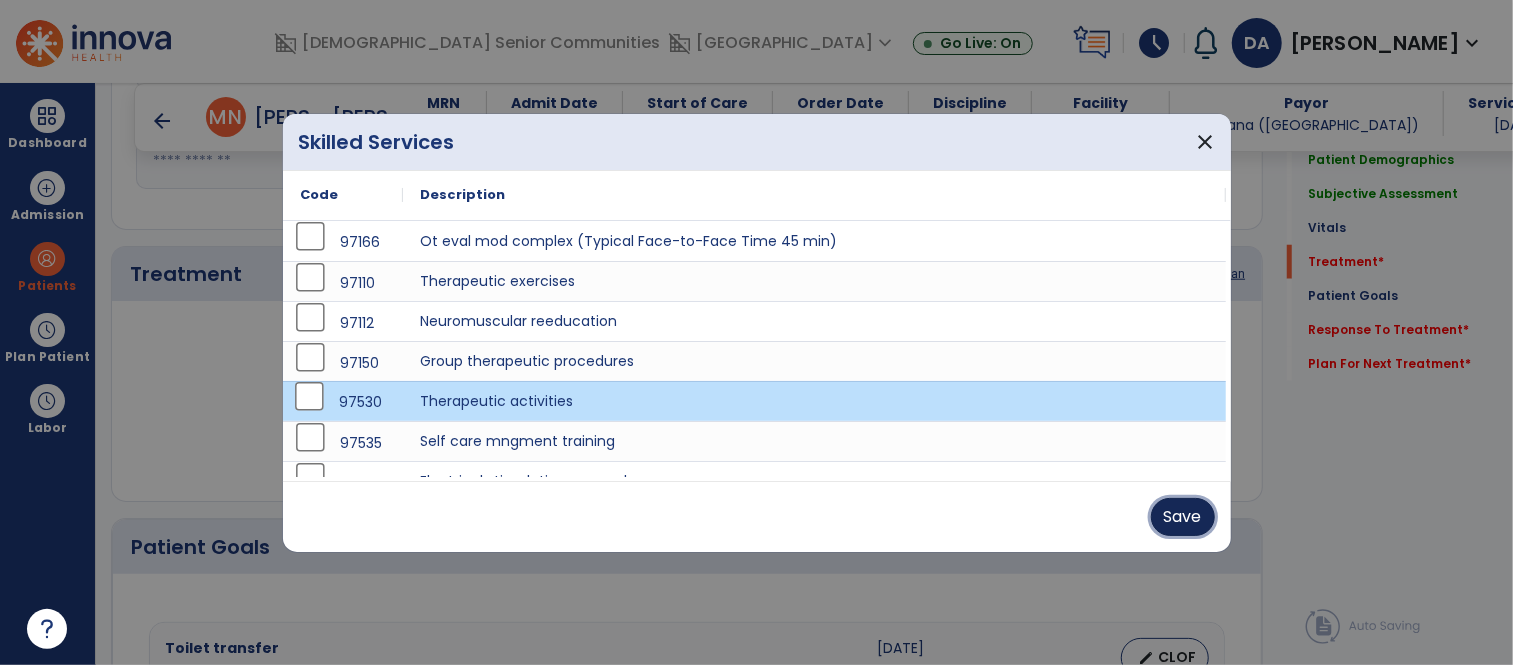 click on "Save" at bounding box center (1183, 517) 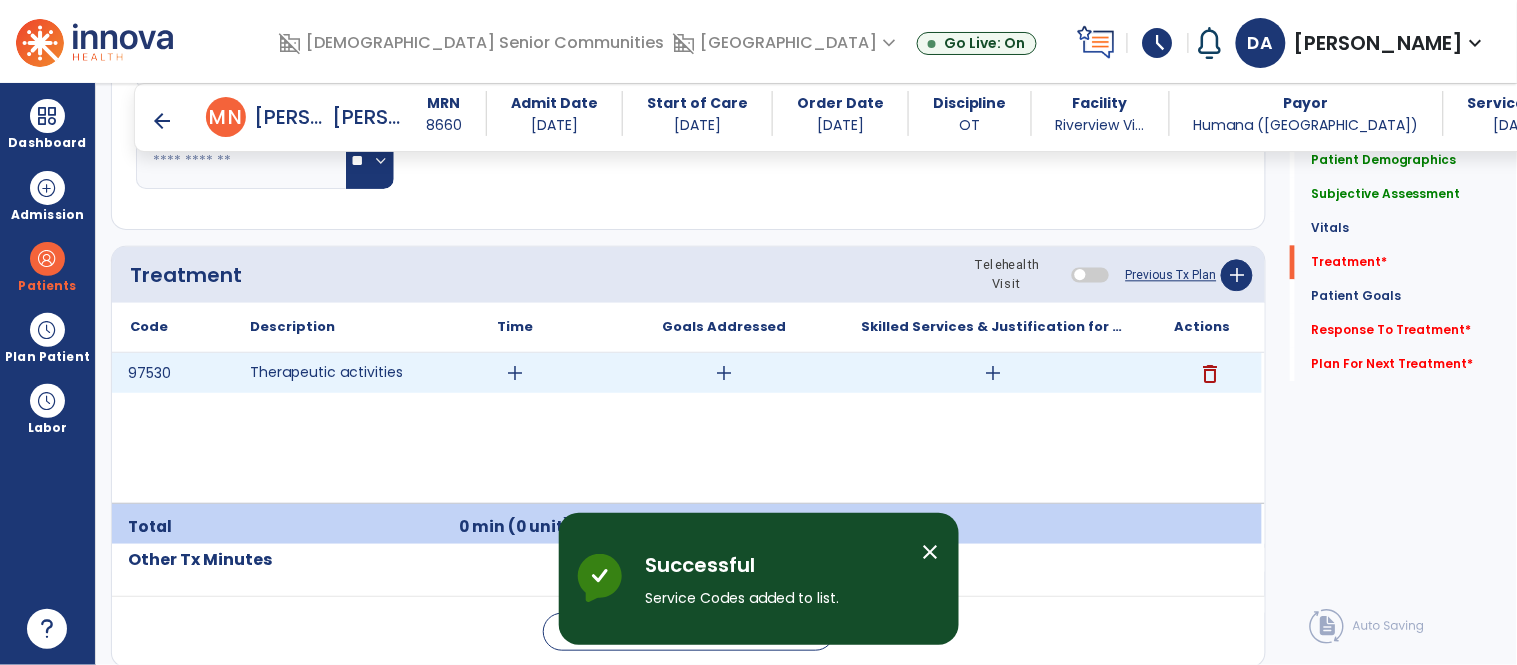 click on "add" at bounding box center (515, 373) 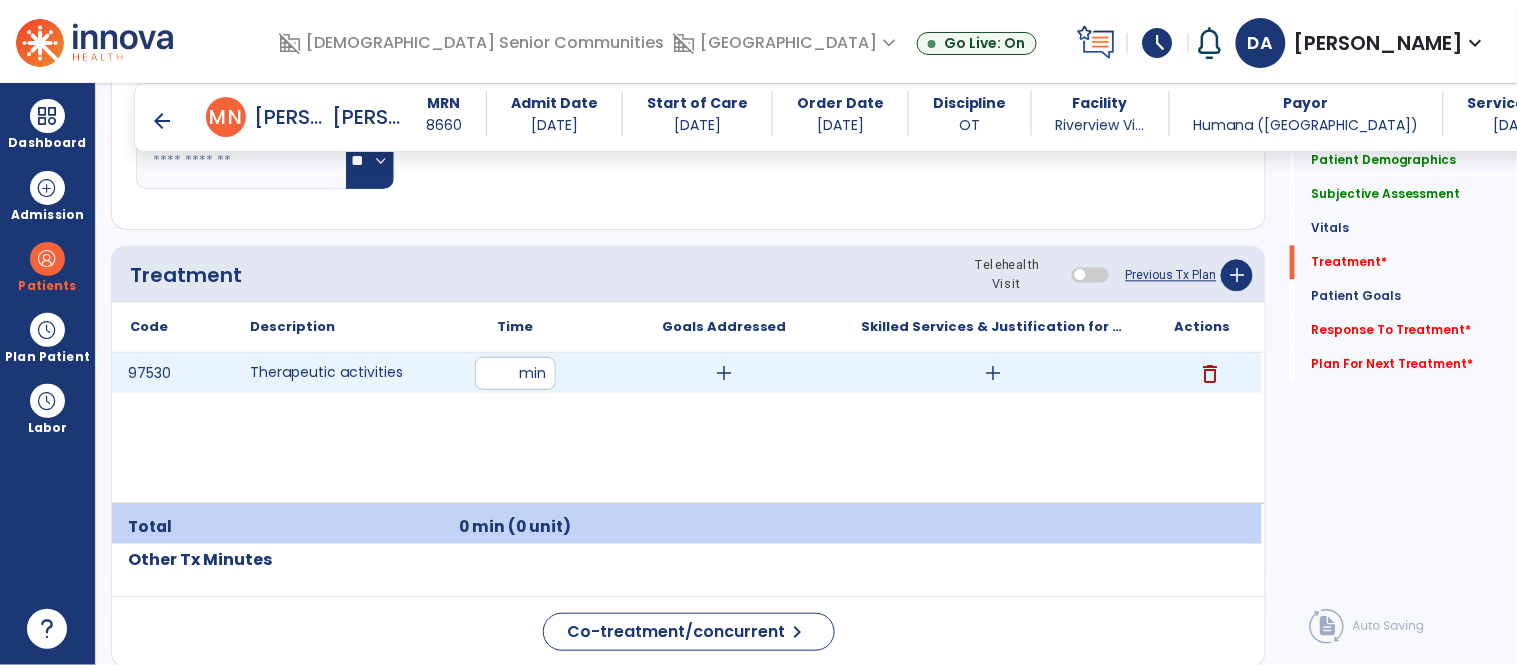 type on "**" 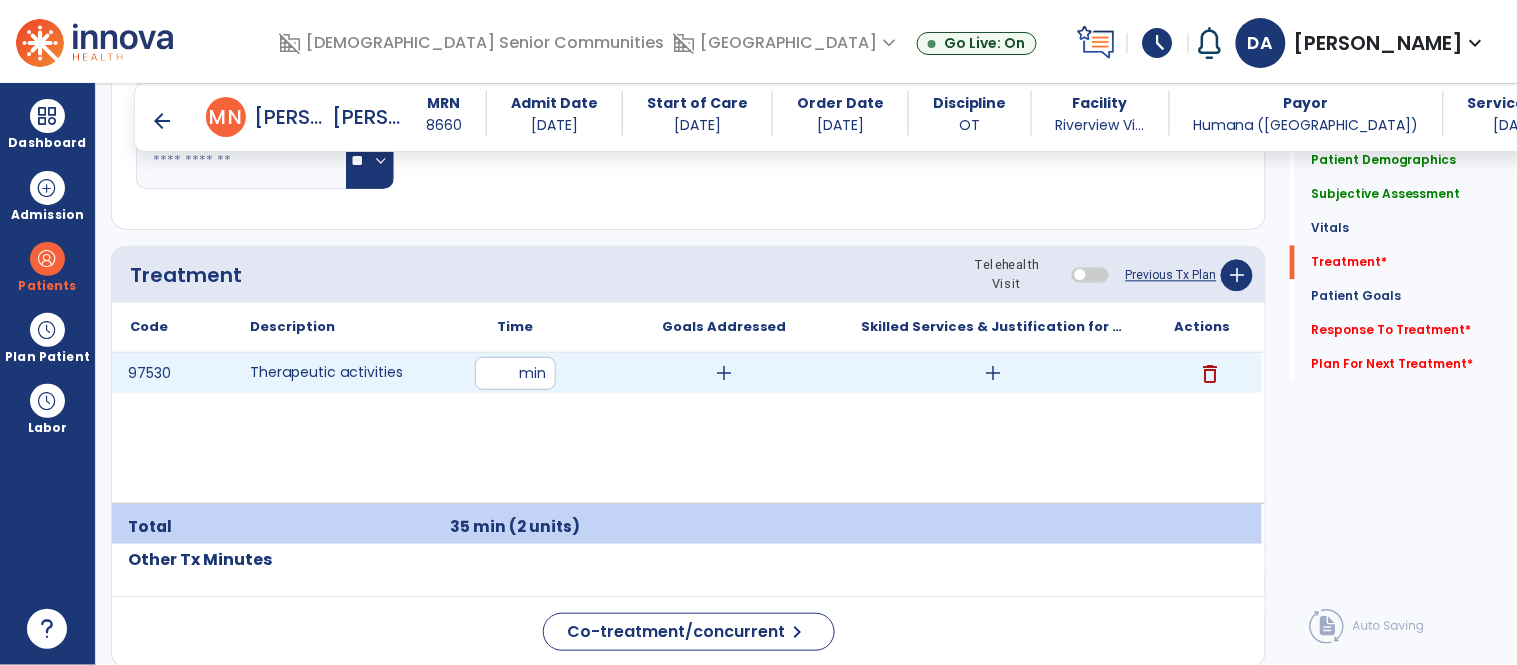 click on "add" at bounding box center [724, 373] 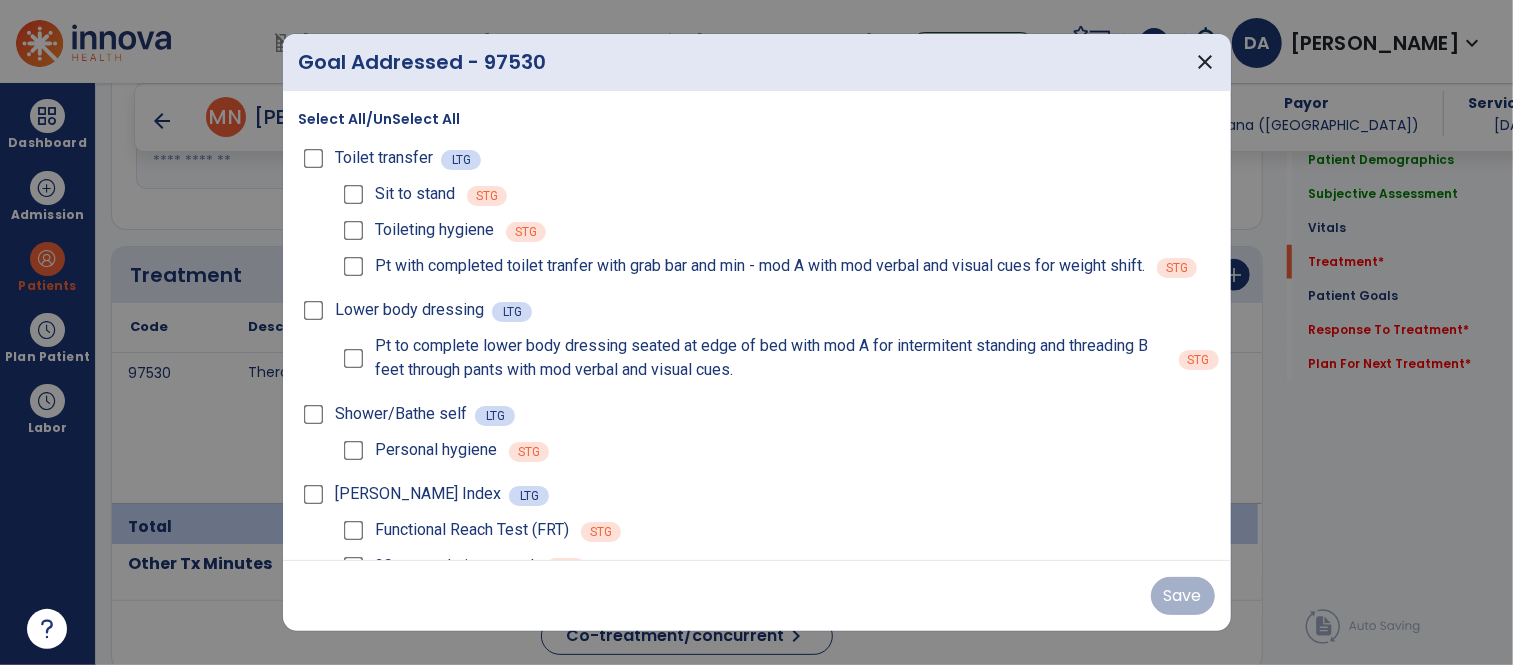 scroll, scrollTop: 1113, scrollLeft: 0, axis: vertical 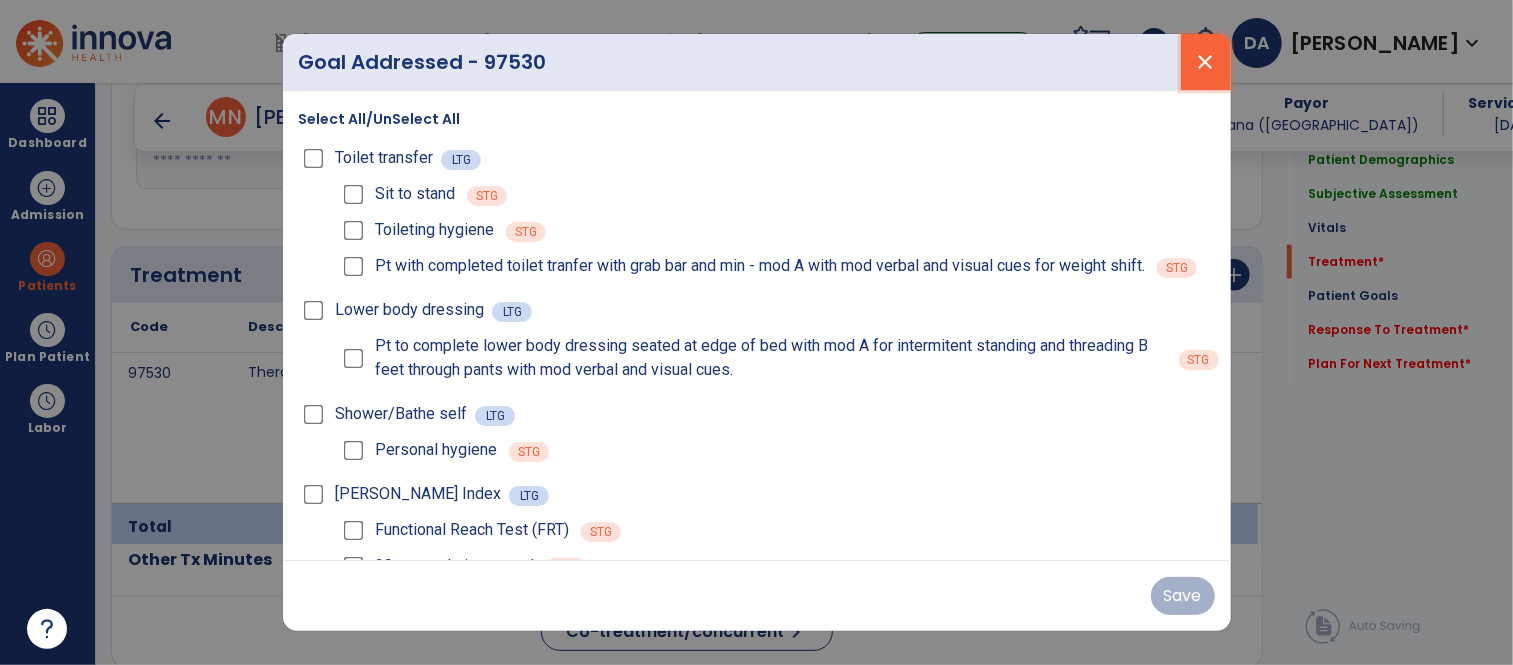click on "close" at bounding box center [1206, 62] 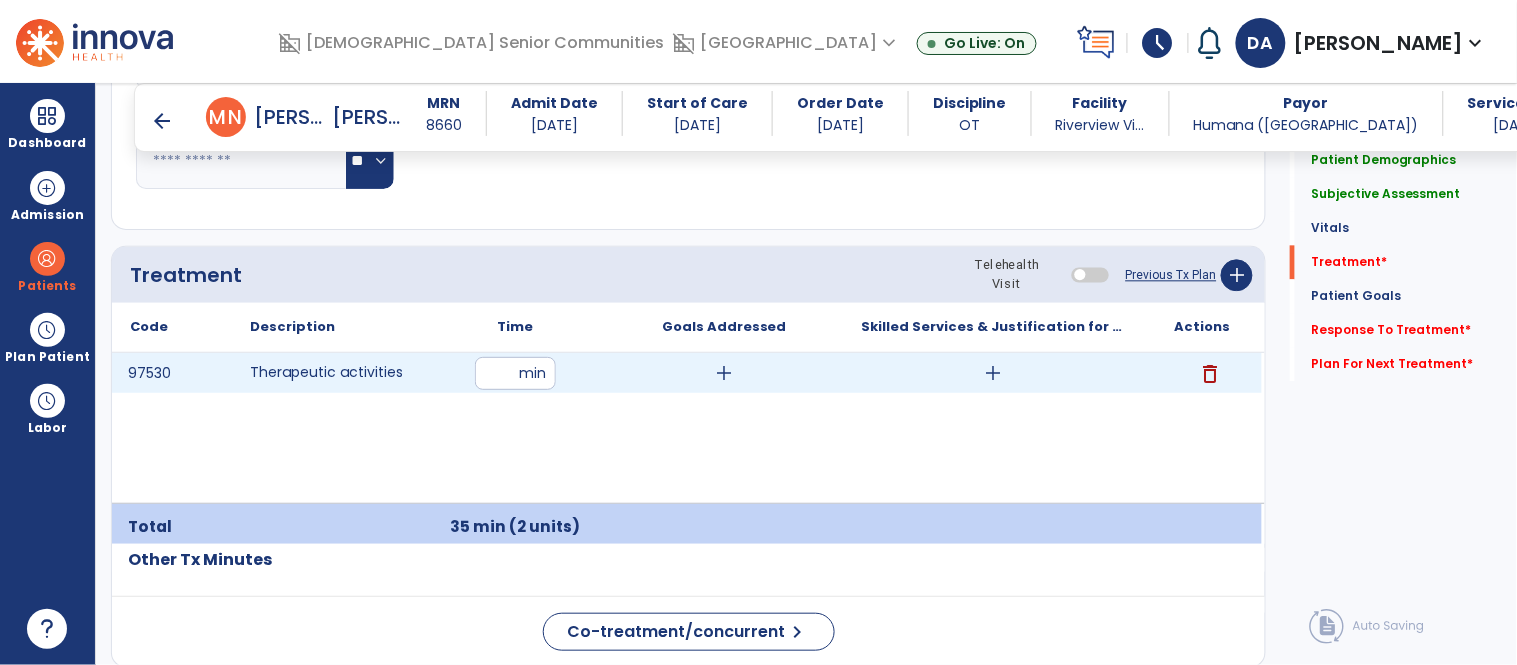 click on "add" at bounding box center (993, 373) 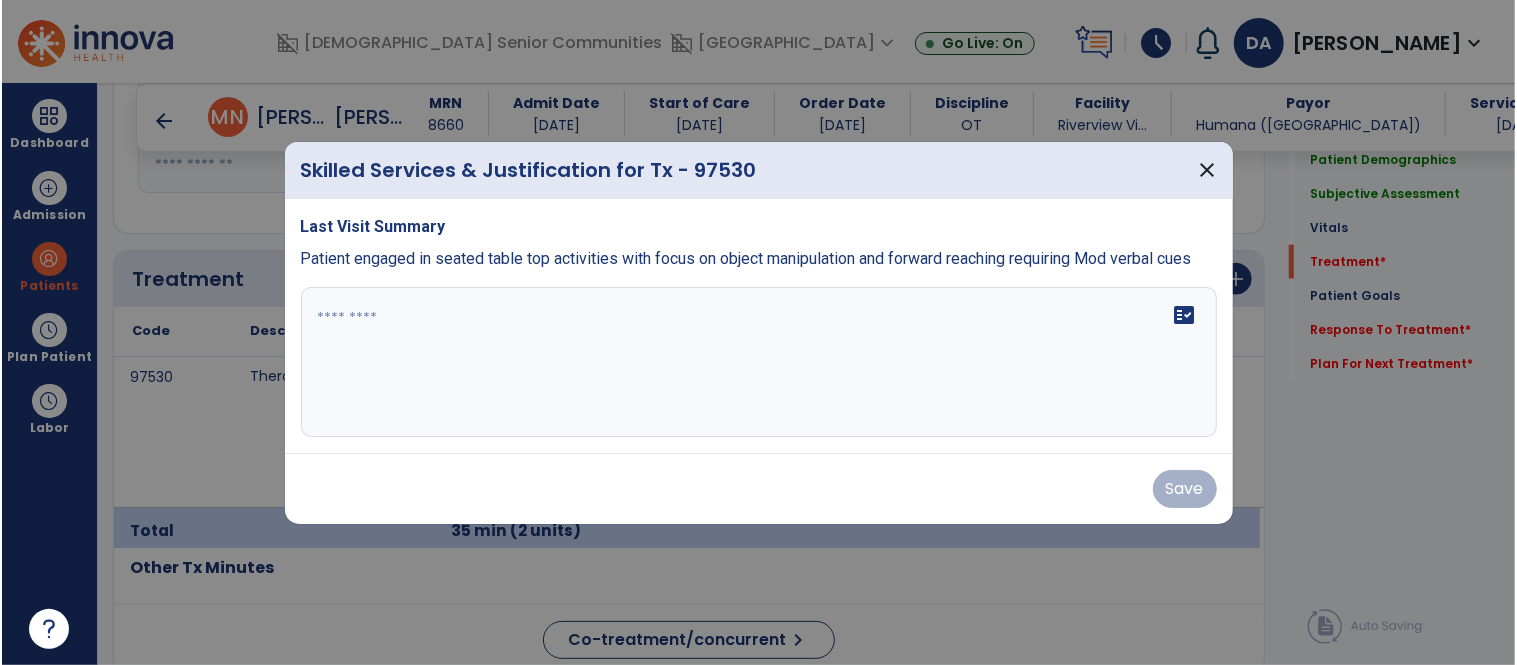 scroll, scrollTop: 1113, scrollLeft: 0, axis: vertical 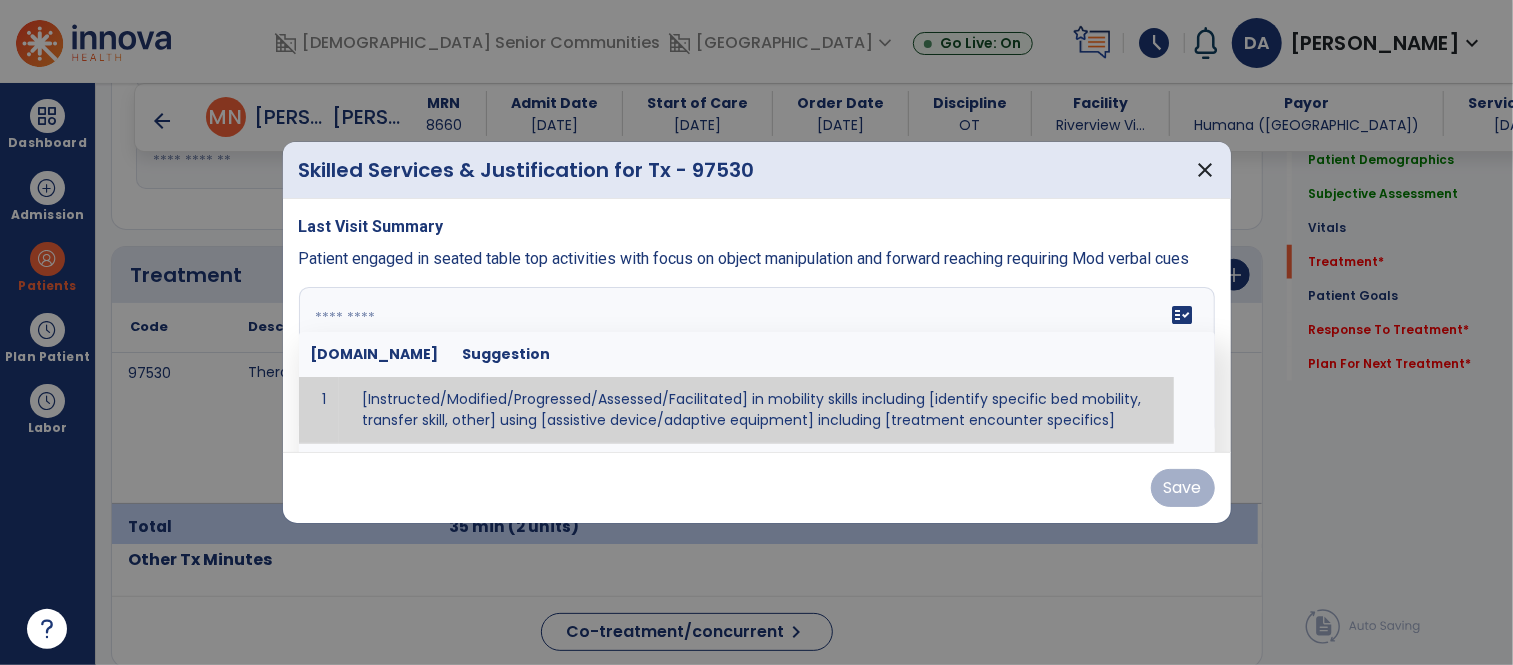 click on "fact_check  Sr.No Suggestion 1 [Instructed/Modified/Progressed/Assessed/Facilitated] in mobility skills including [identify specific bed mobility, transfer skill, other] using [assistive device/adaptive equipment] including [treatment encounter specifics]" at bounding box center (757, 362) 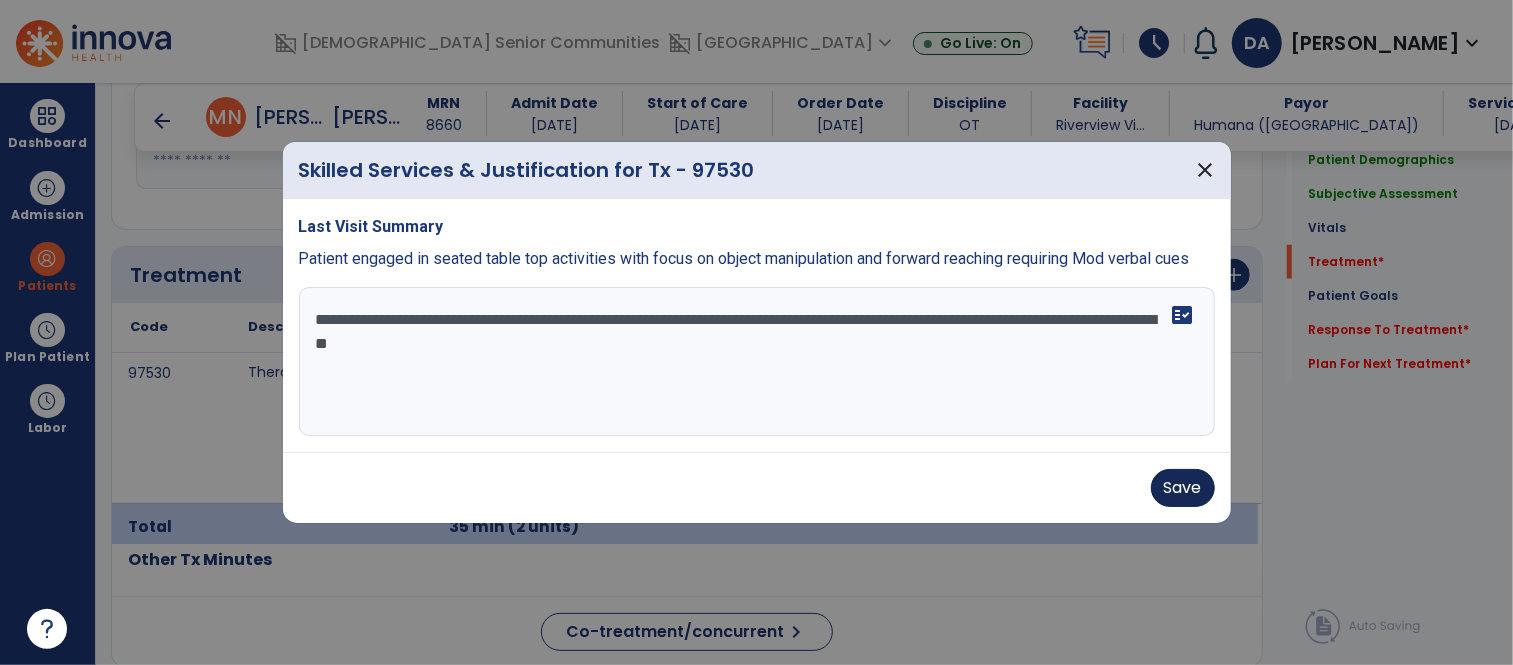 type on "**********" 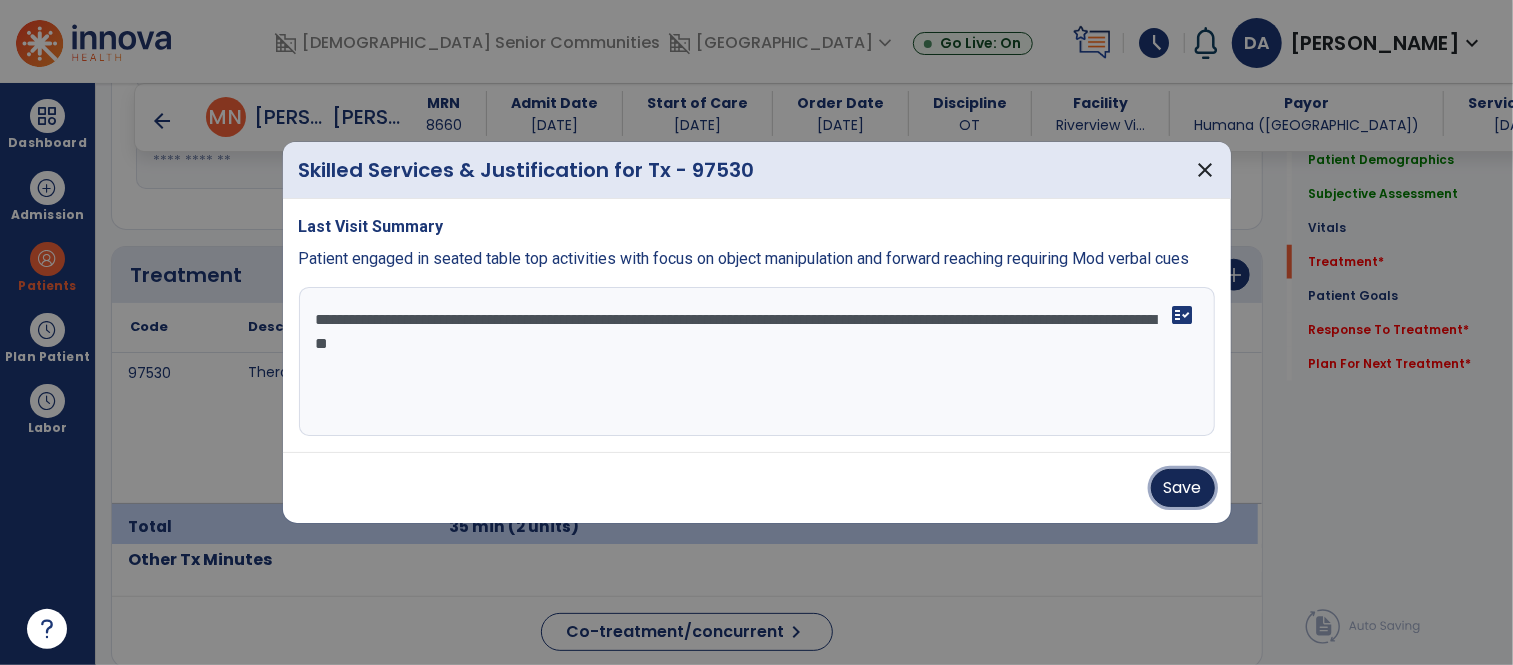 click on "Save" at bounding box center [1183, 488] 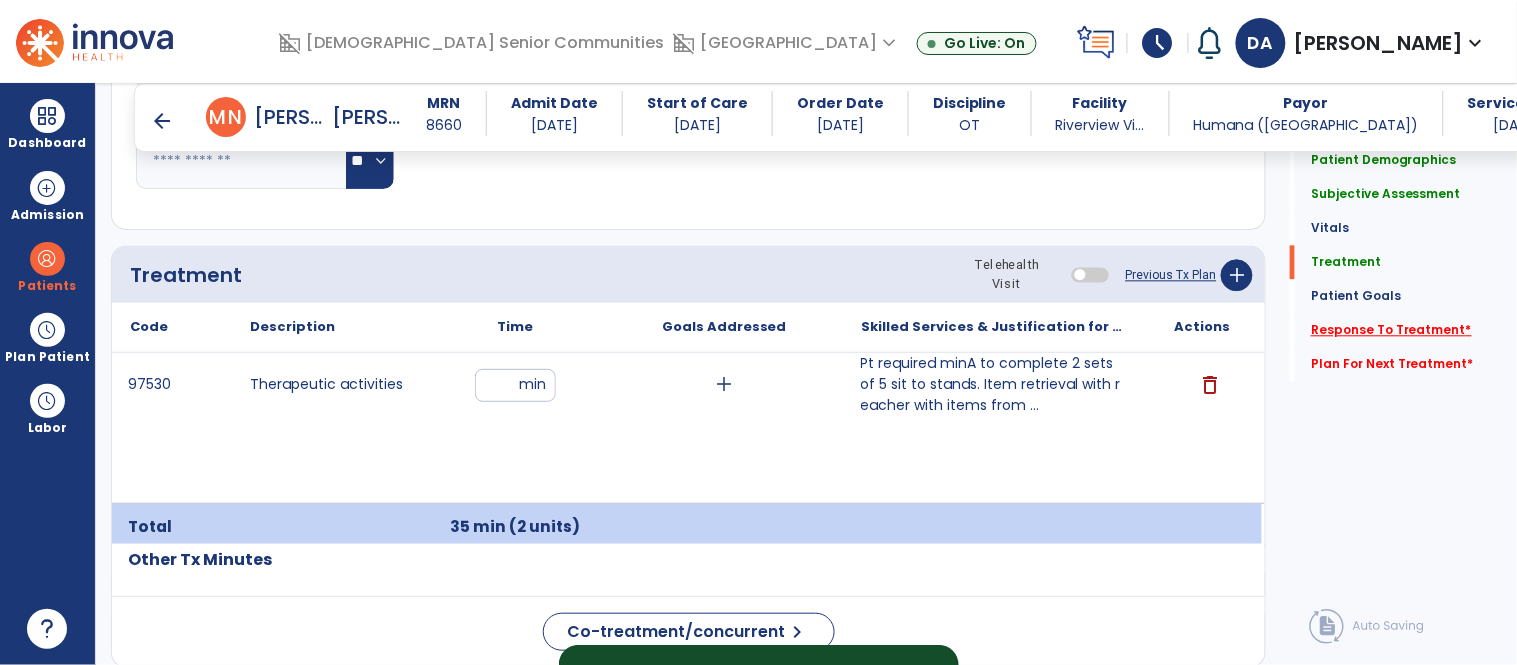 click on "Response To Treatment   *" 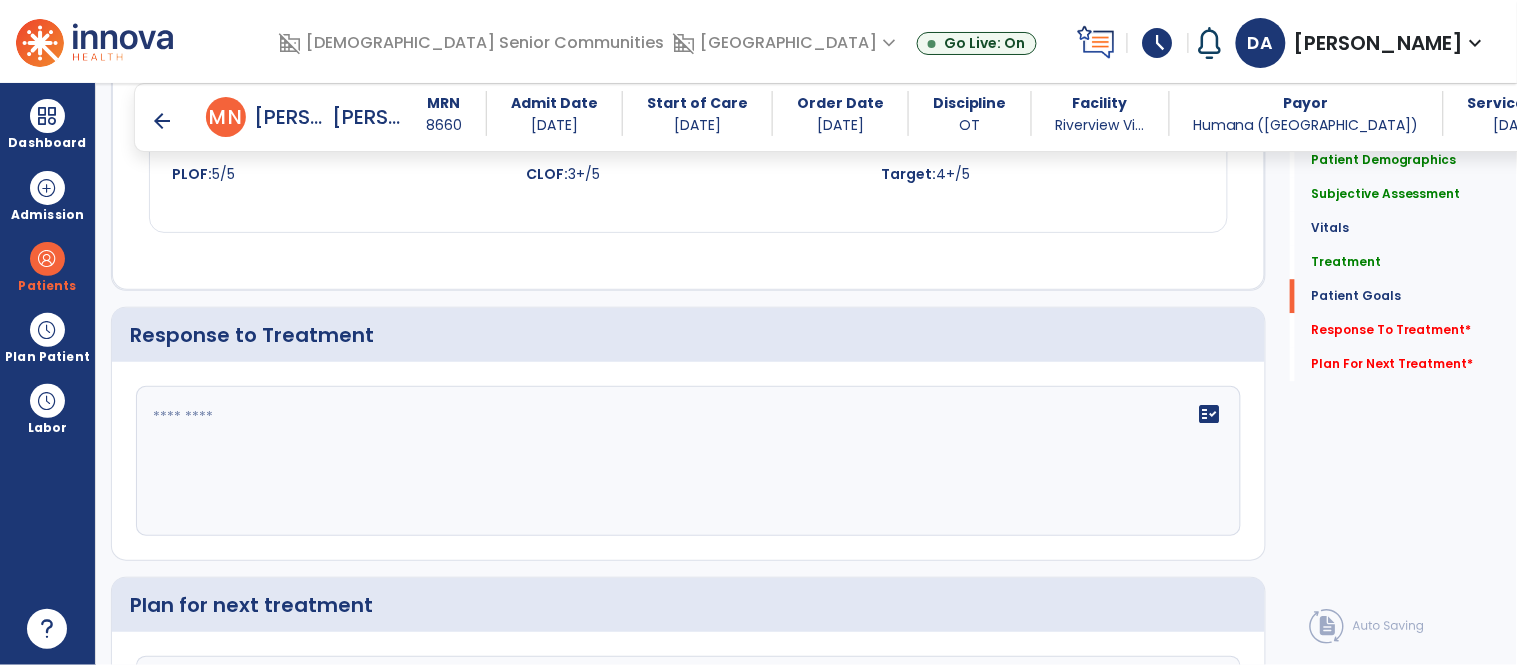scroll, scrollTop: 3333, scrollLeft: 0, axis: vertical 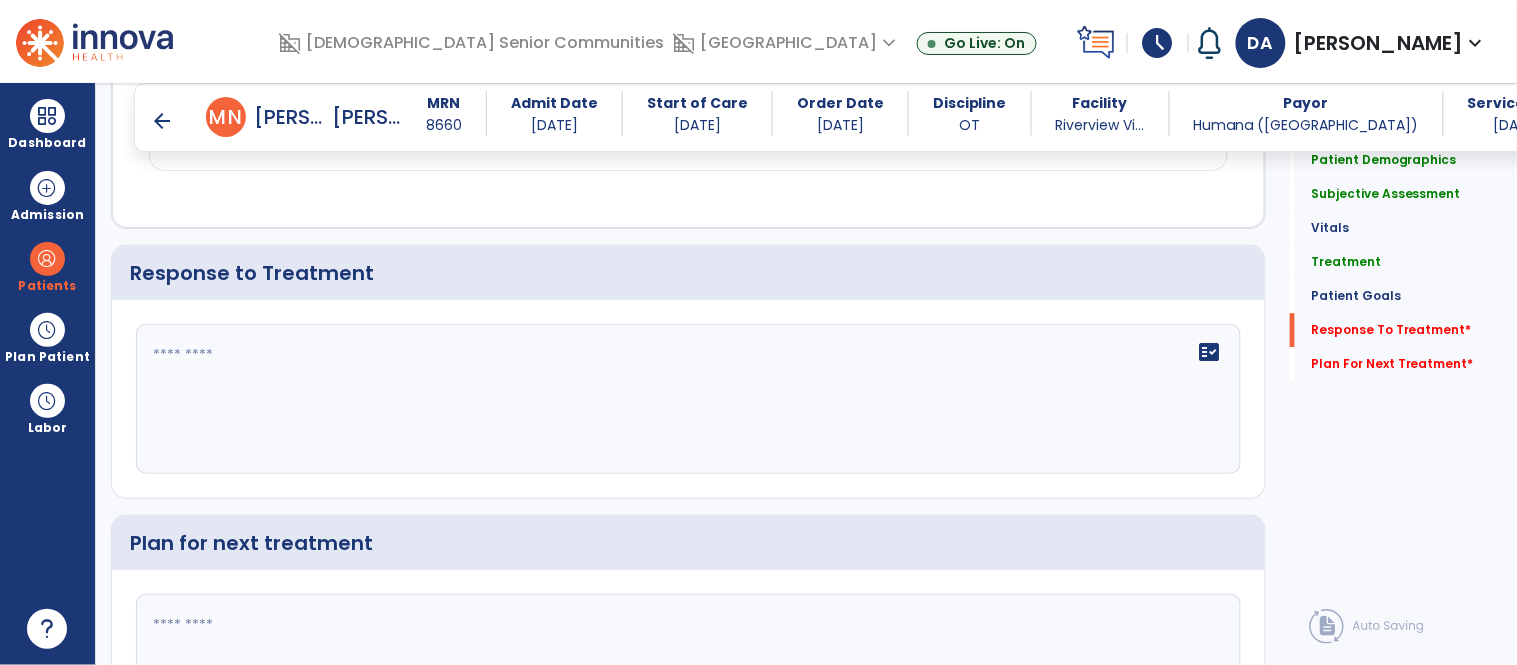 click on "fact_check" 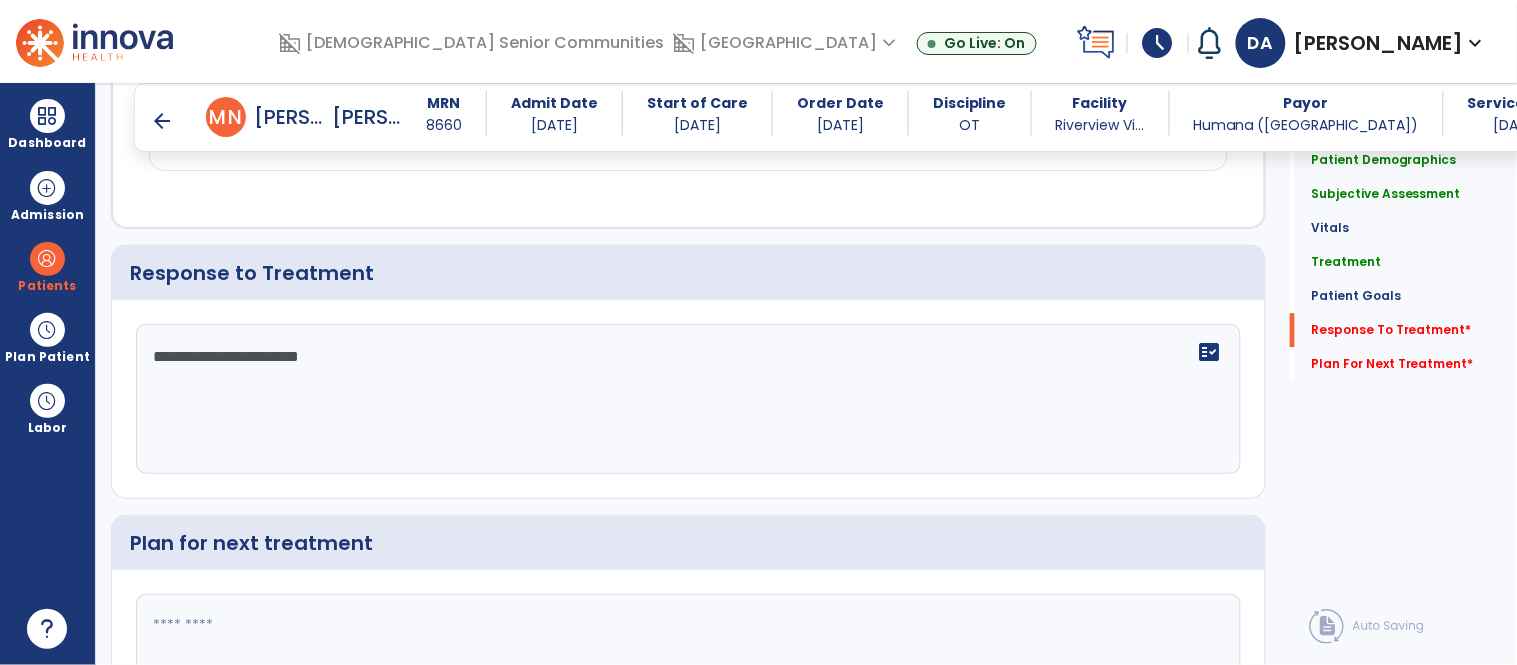 type on "**********" 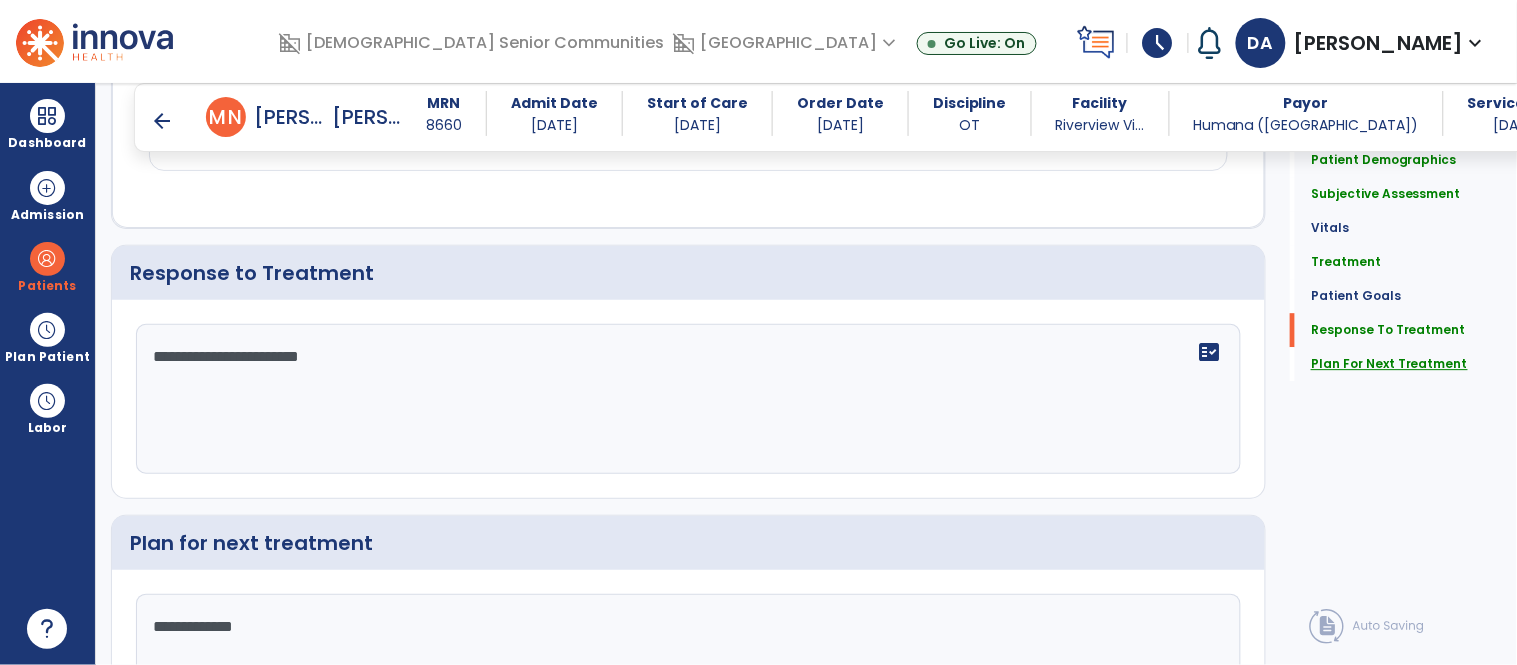 type on "**********" 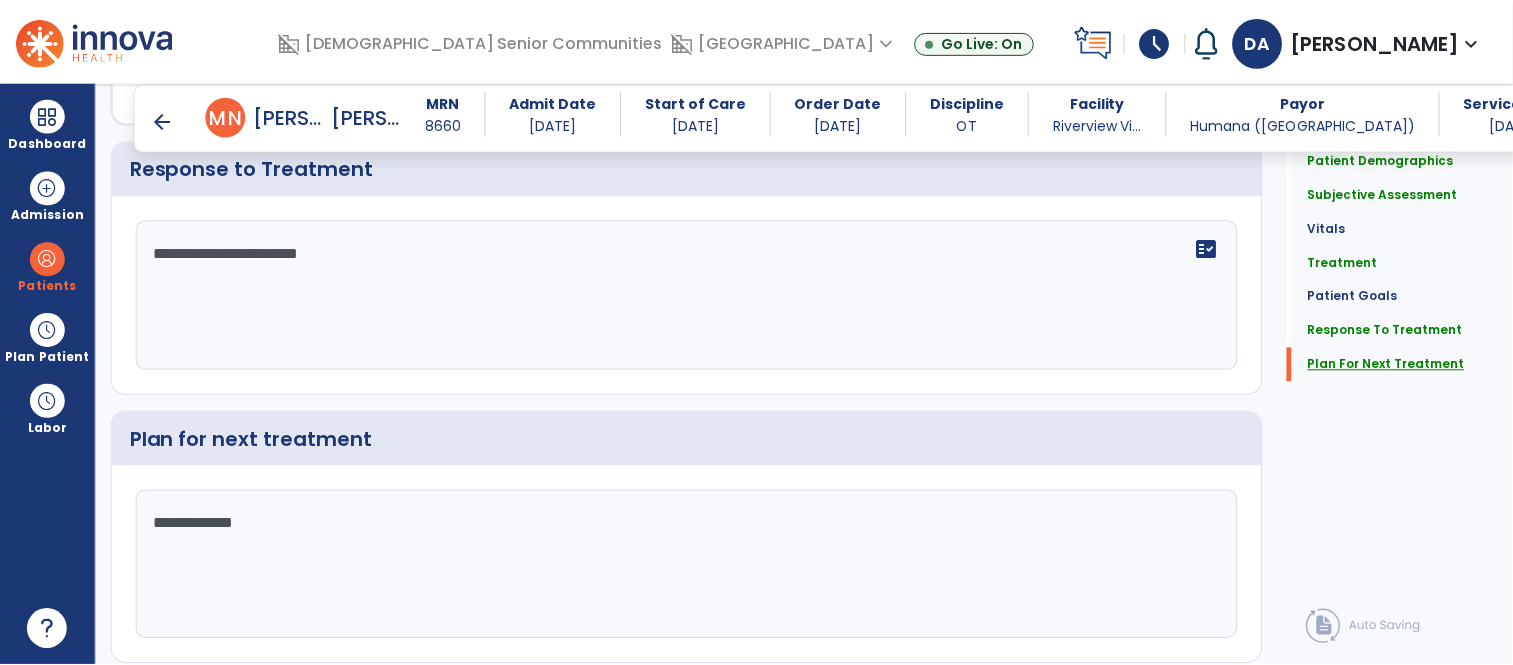 scroll, scrollTop: 3505, scrollLeft: 0, axis: vertical 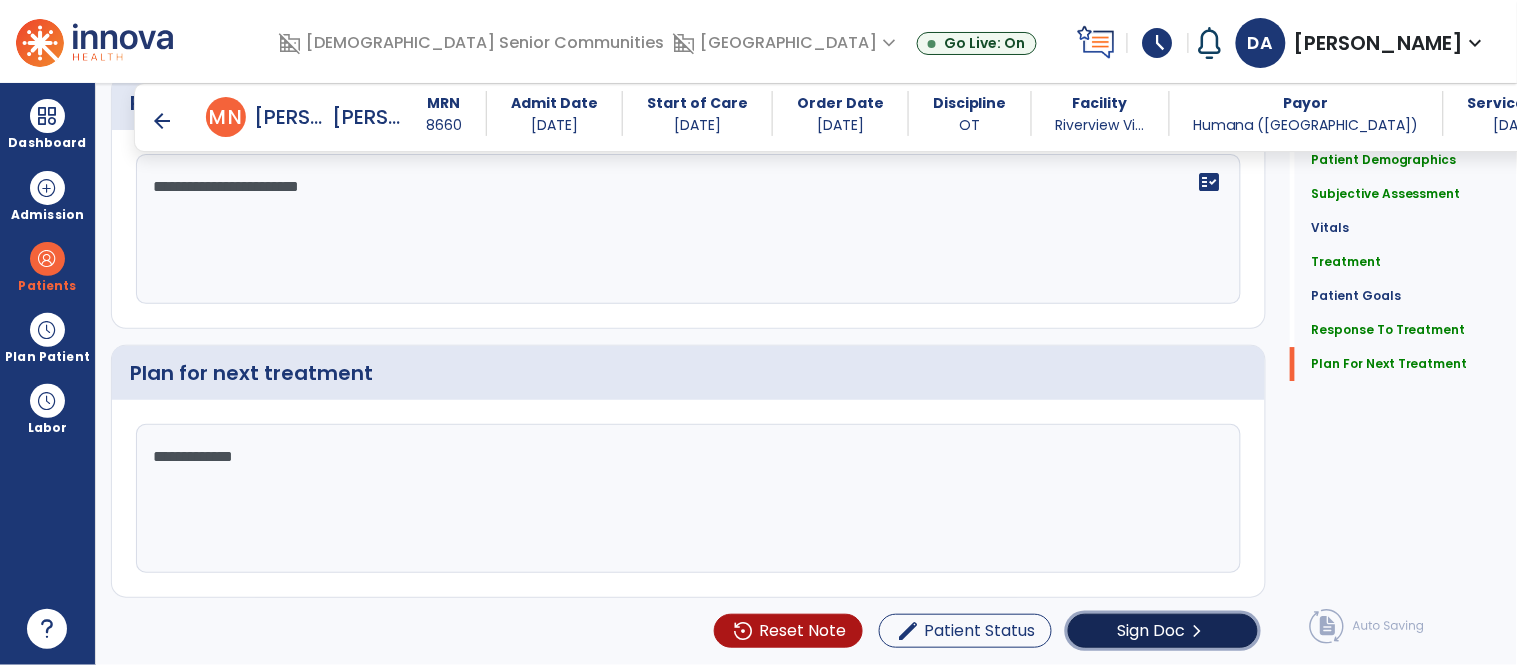 click on "Sign Doc  chevron_right" 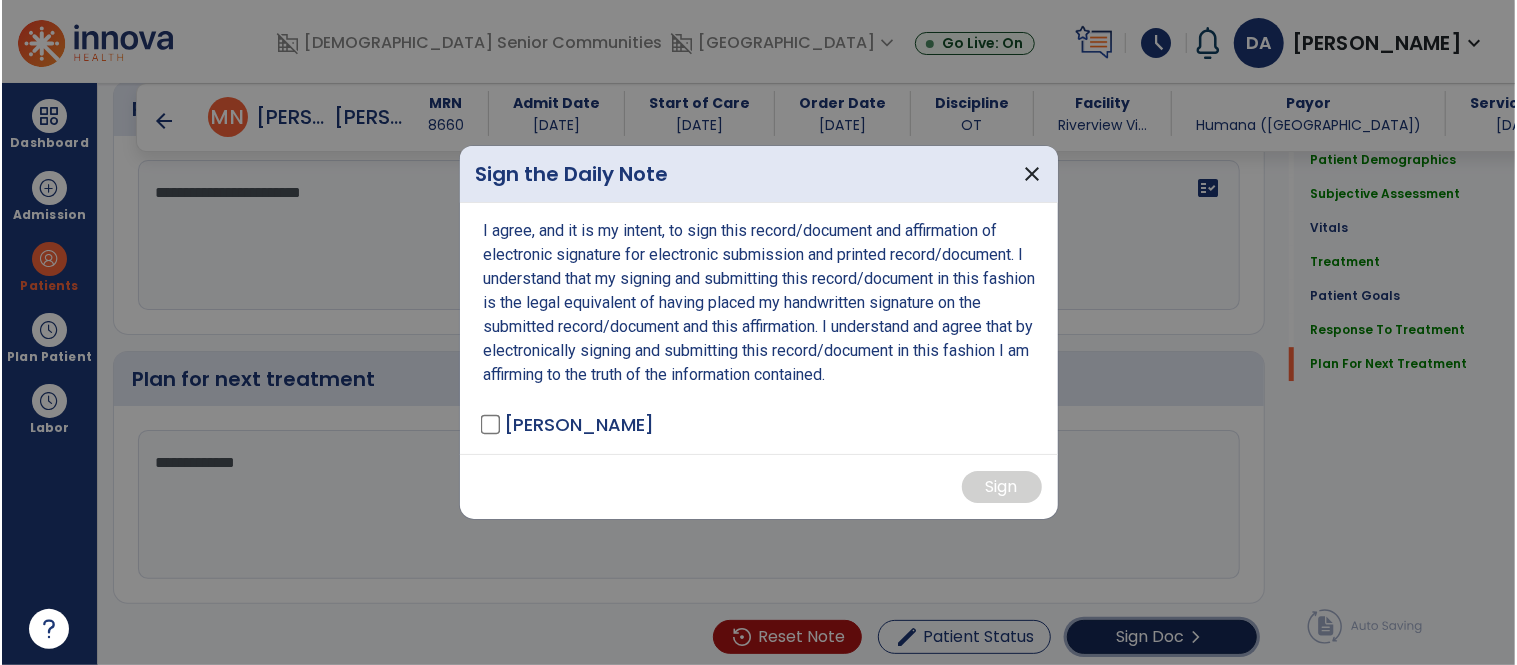 scroll, scrollTop: 3505, scrollLeft: 0, axis: vertical 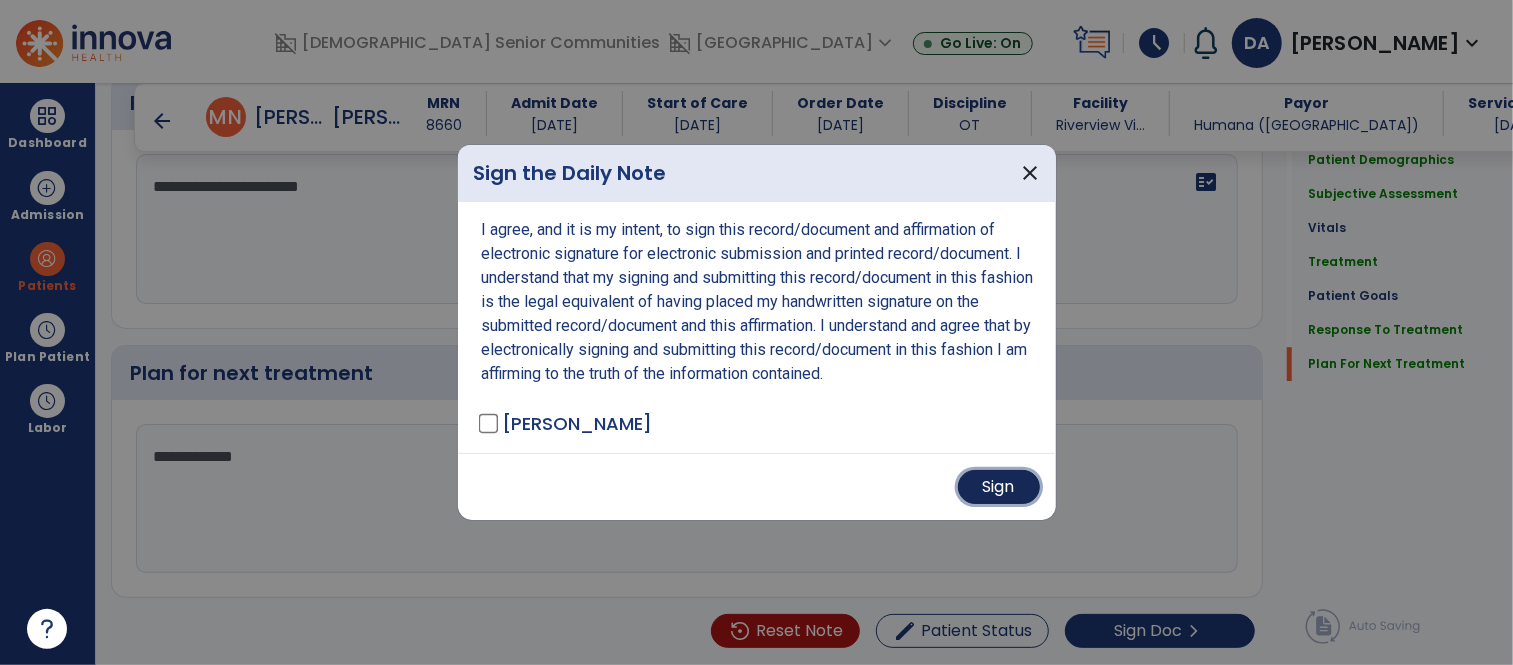 click on "Sign" at bounding box center (999, 487) 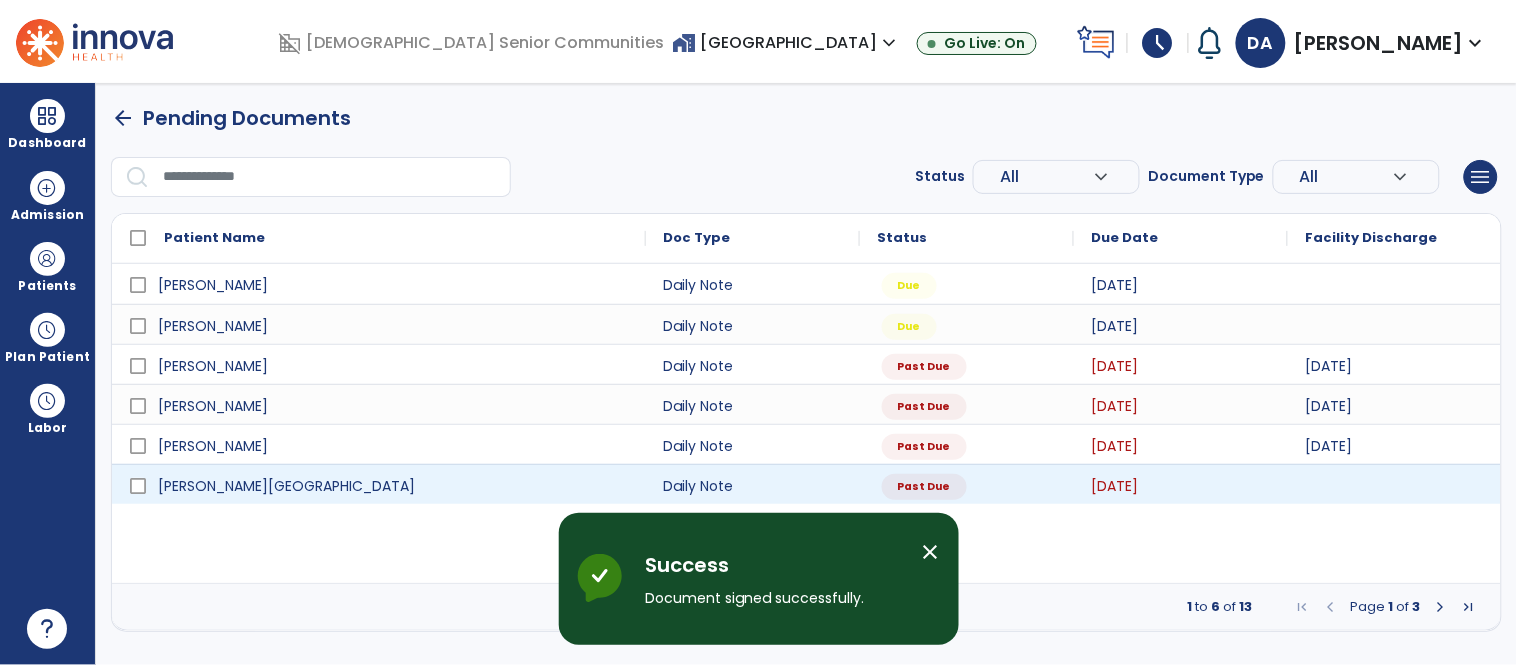 scroll, scrollTop: 0, scrollLeft: 0, axis: both 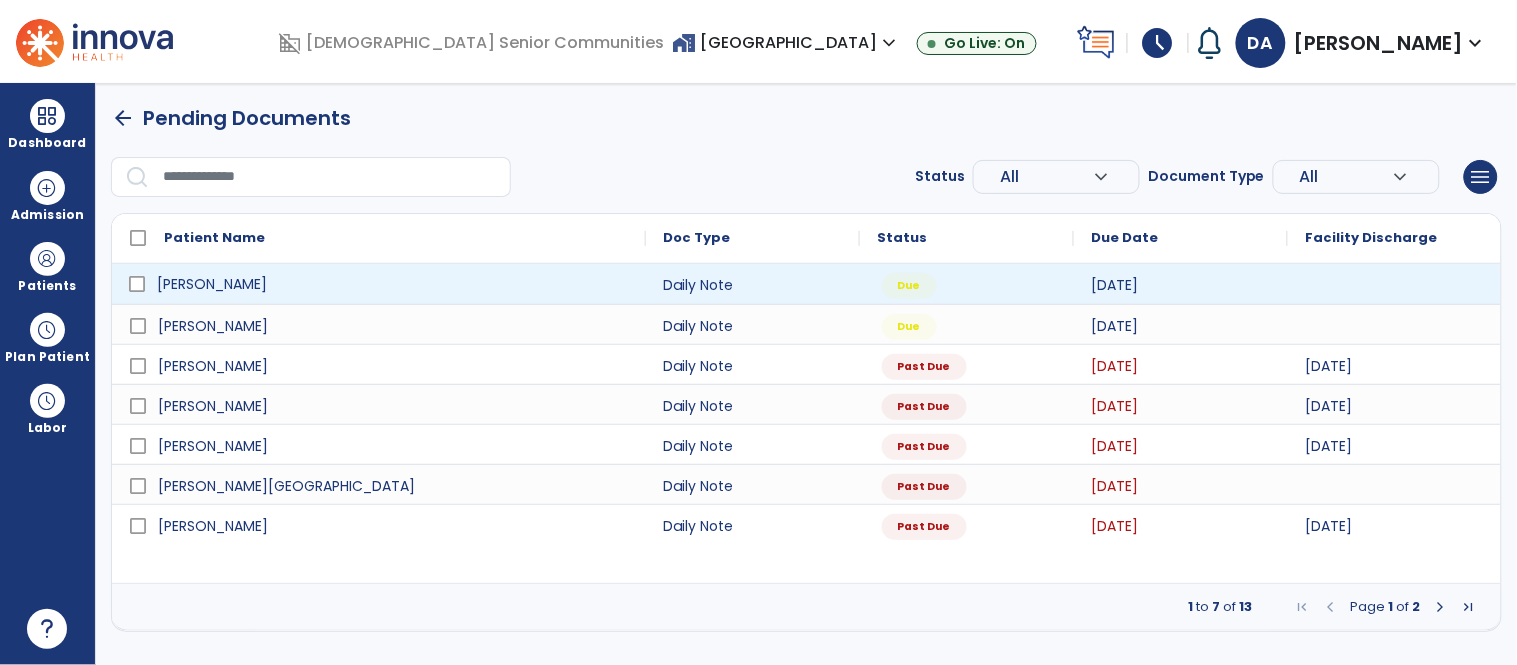 click on "[PERSON_NAME]" at bounding box center [212, 284] 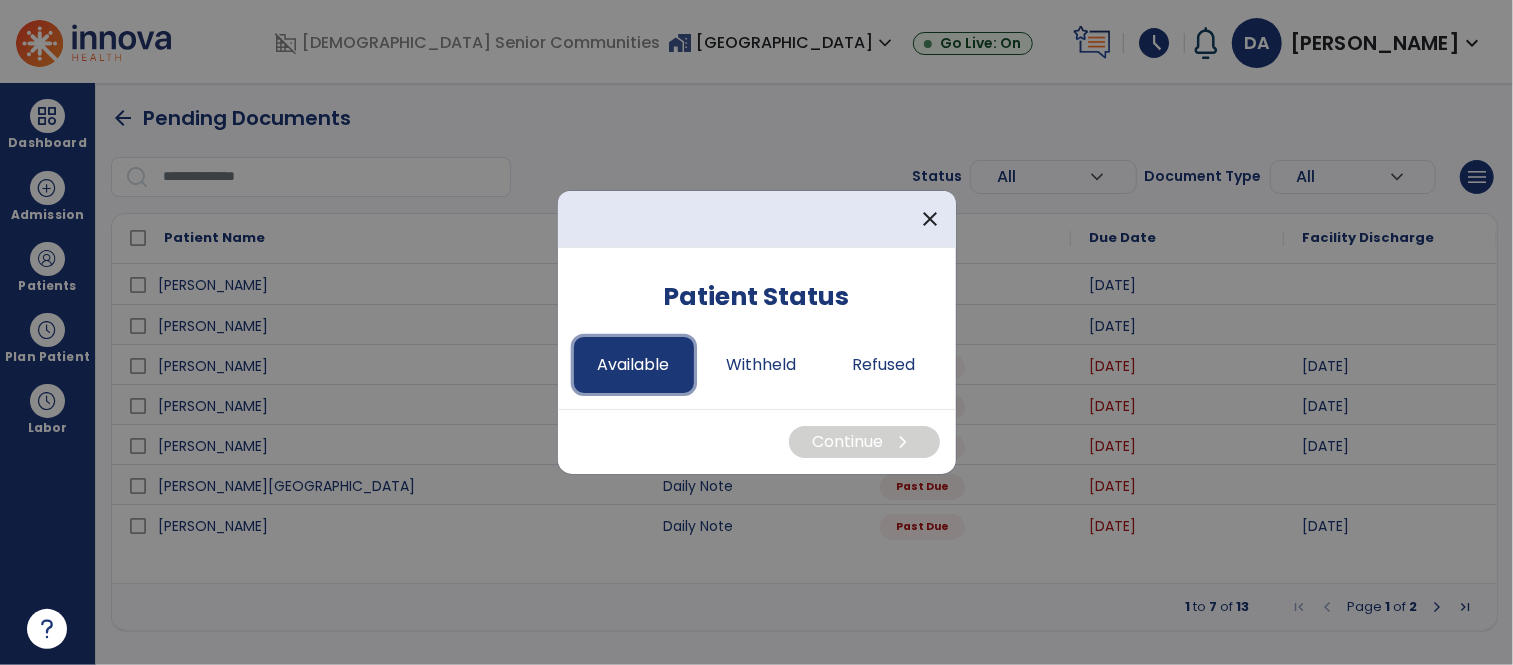 click on "Available" at bounding box center (634, 365) 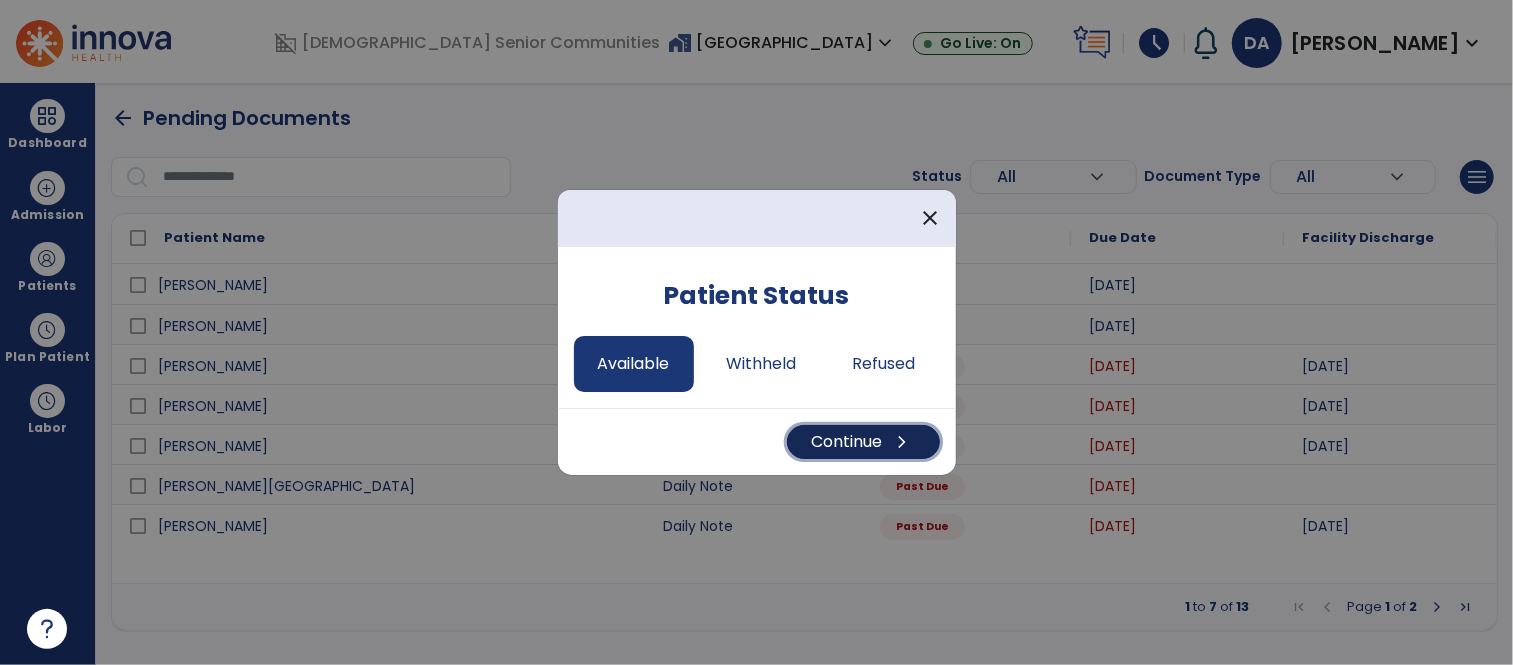 click on "Continue   chevron_right" at bounding box center (863, 442) 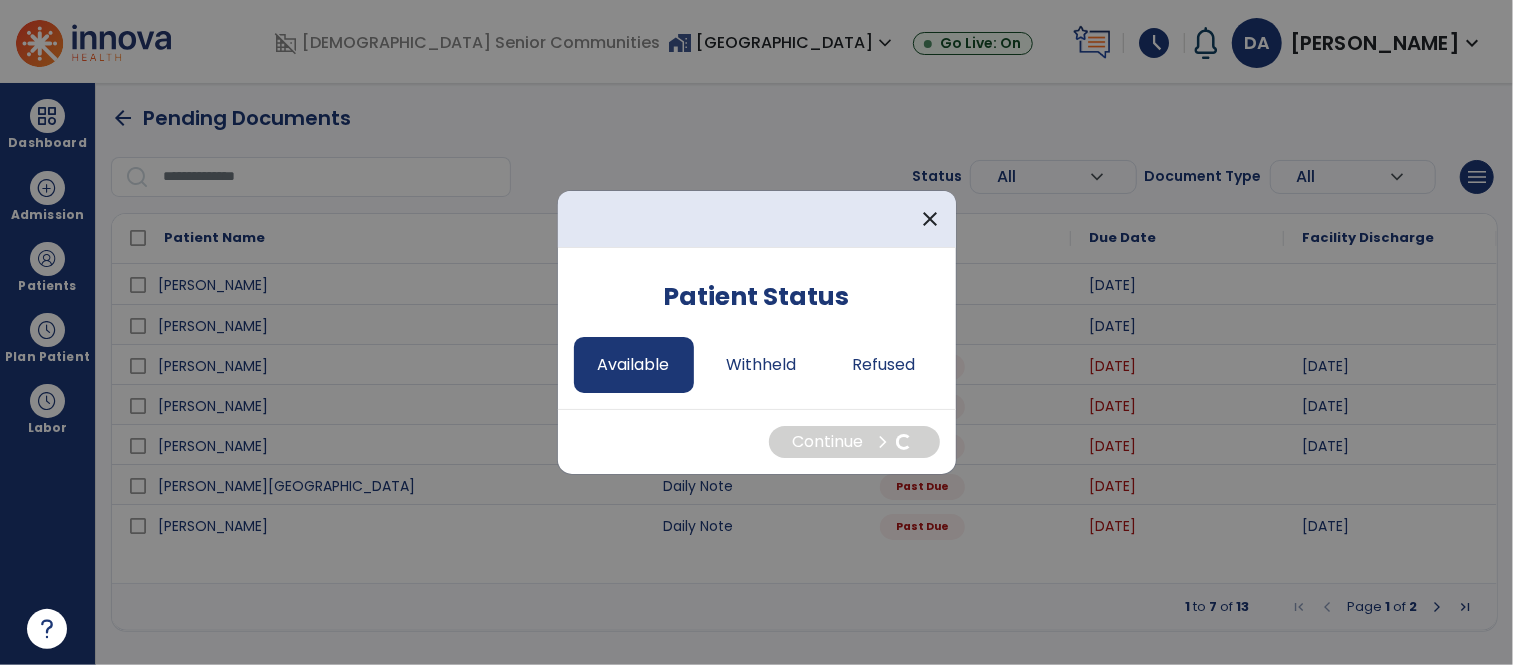 select on "*" 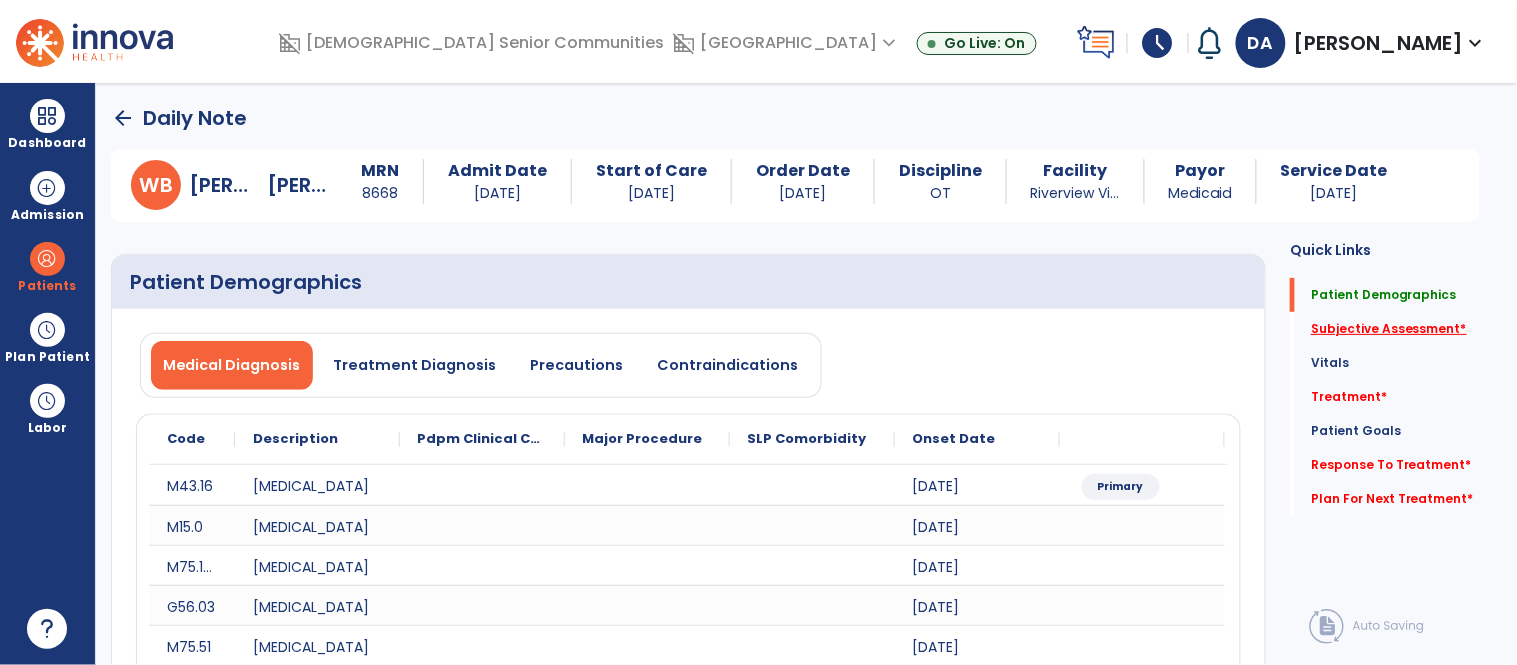 click on "Subjective Assessment   *" 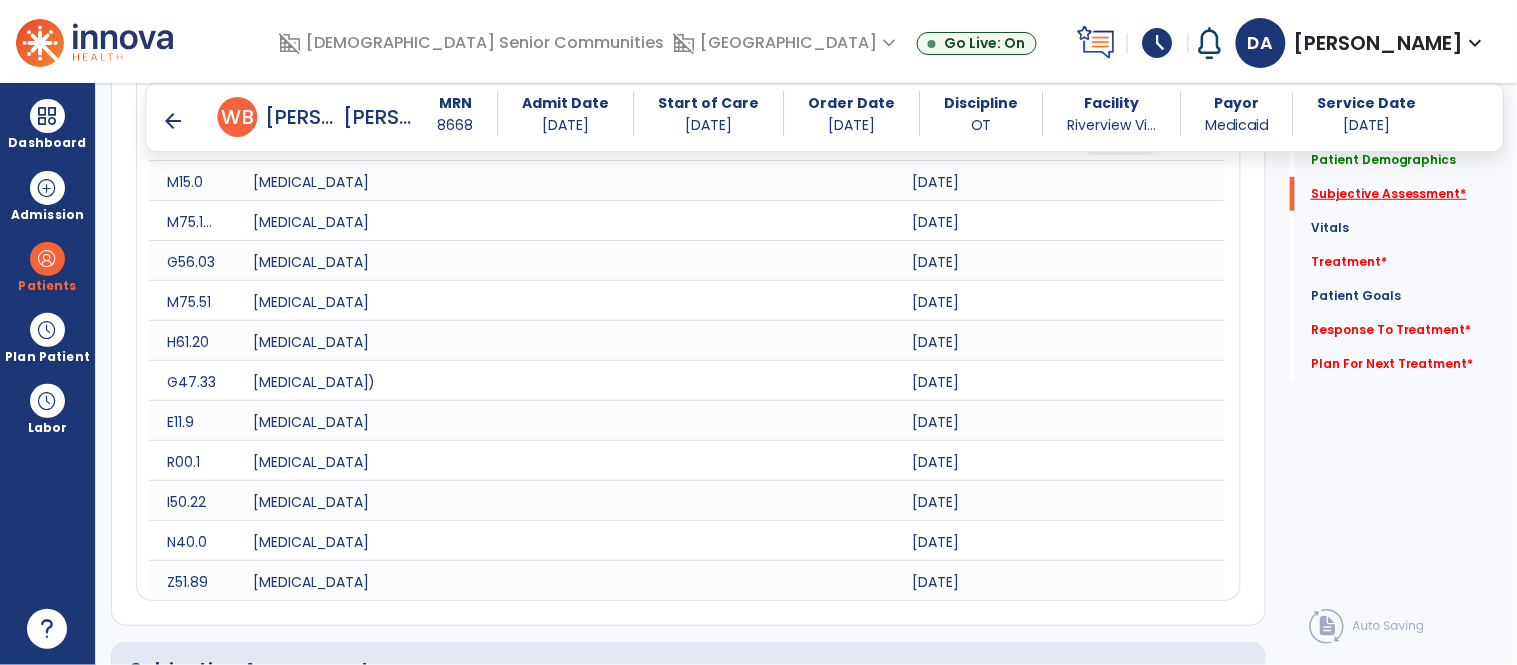 scroll, scrollTop: 754, scrollLeft: 0, axis: vertical 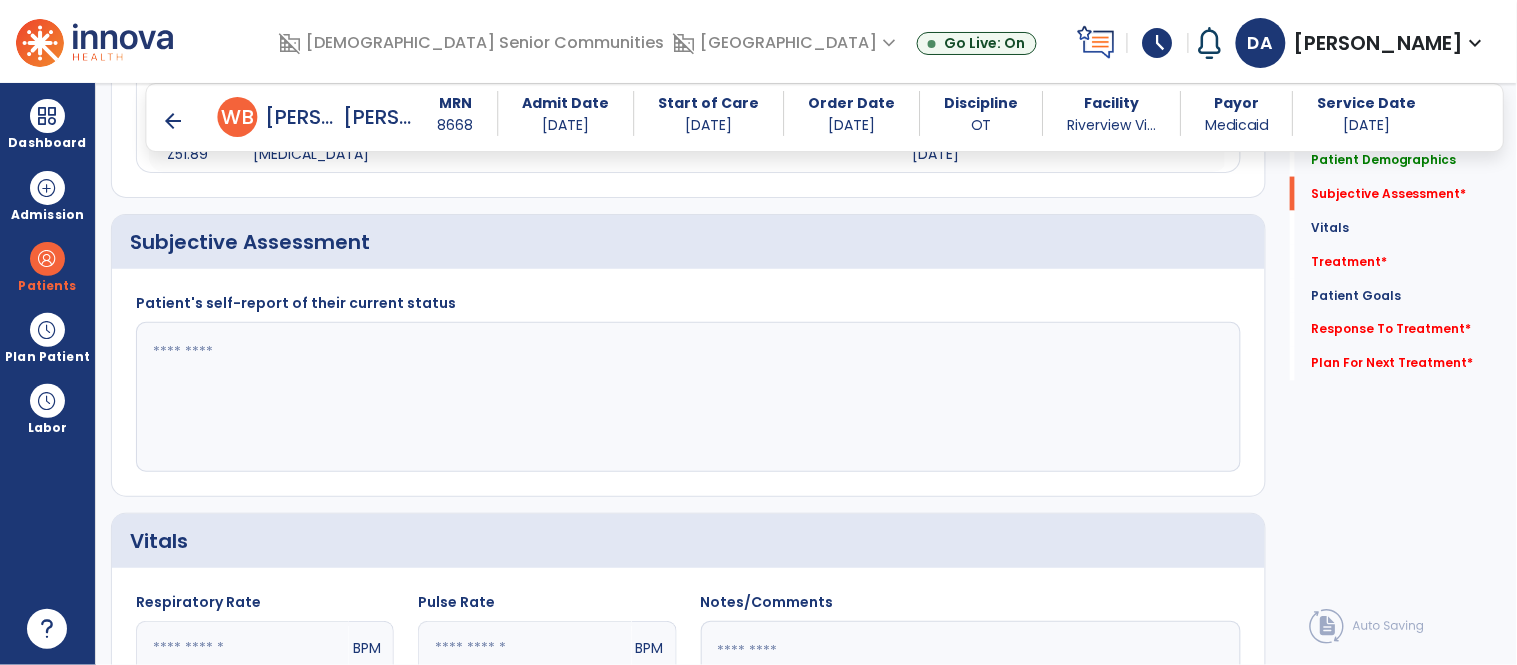 click 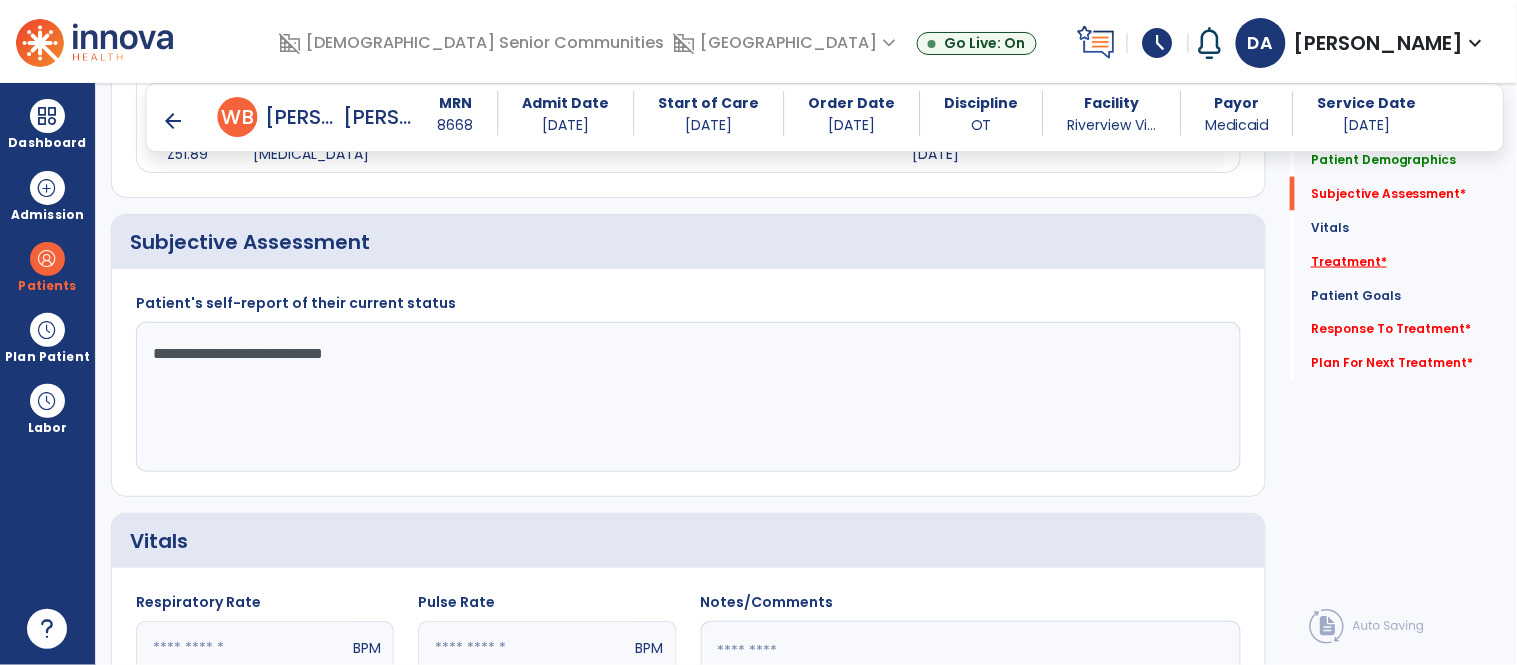 type on "**********" 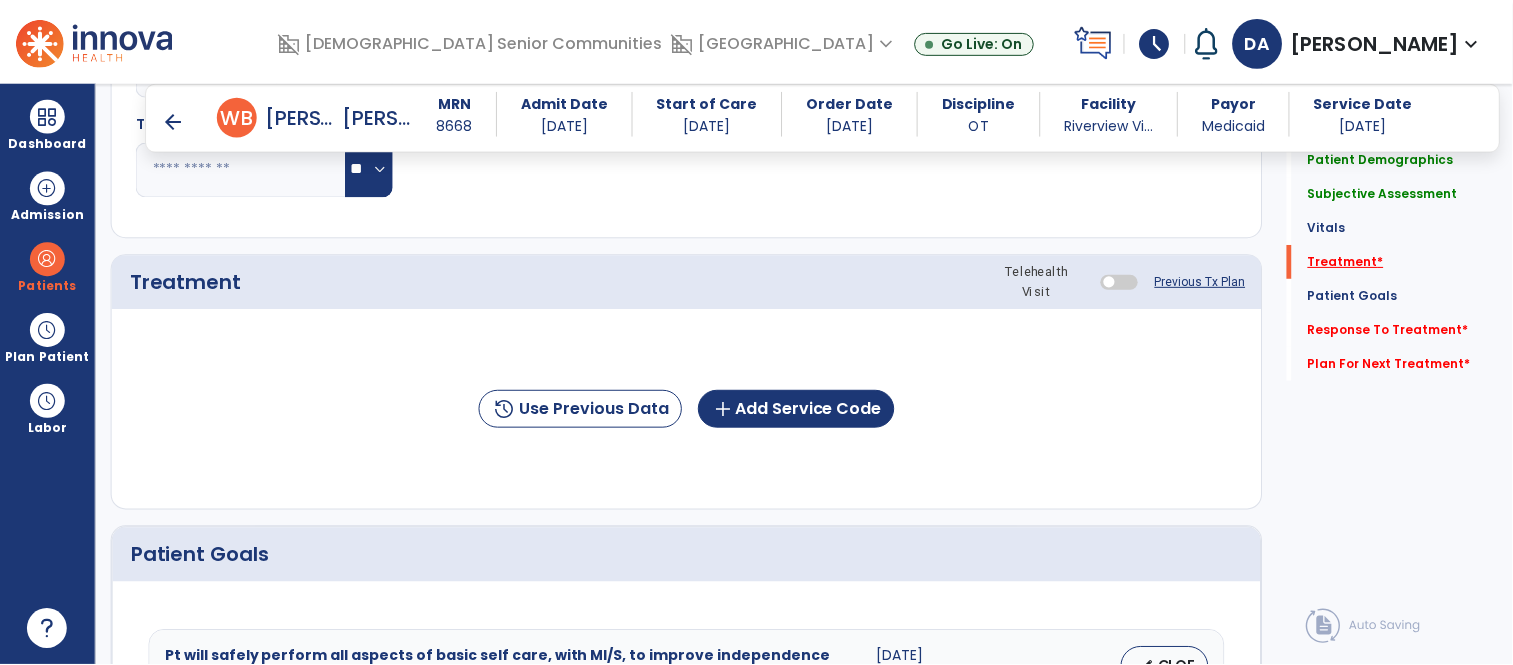 scroll, scrollTop: 1443, scrollLeft: 0, axis: vertical 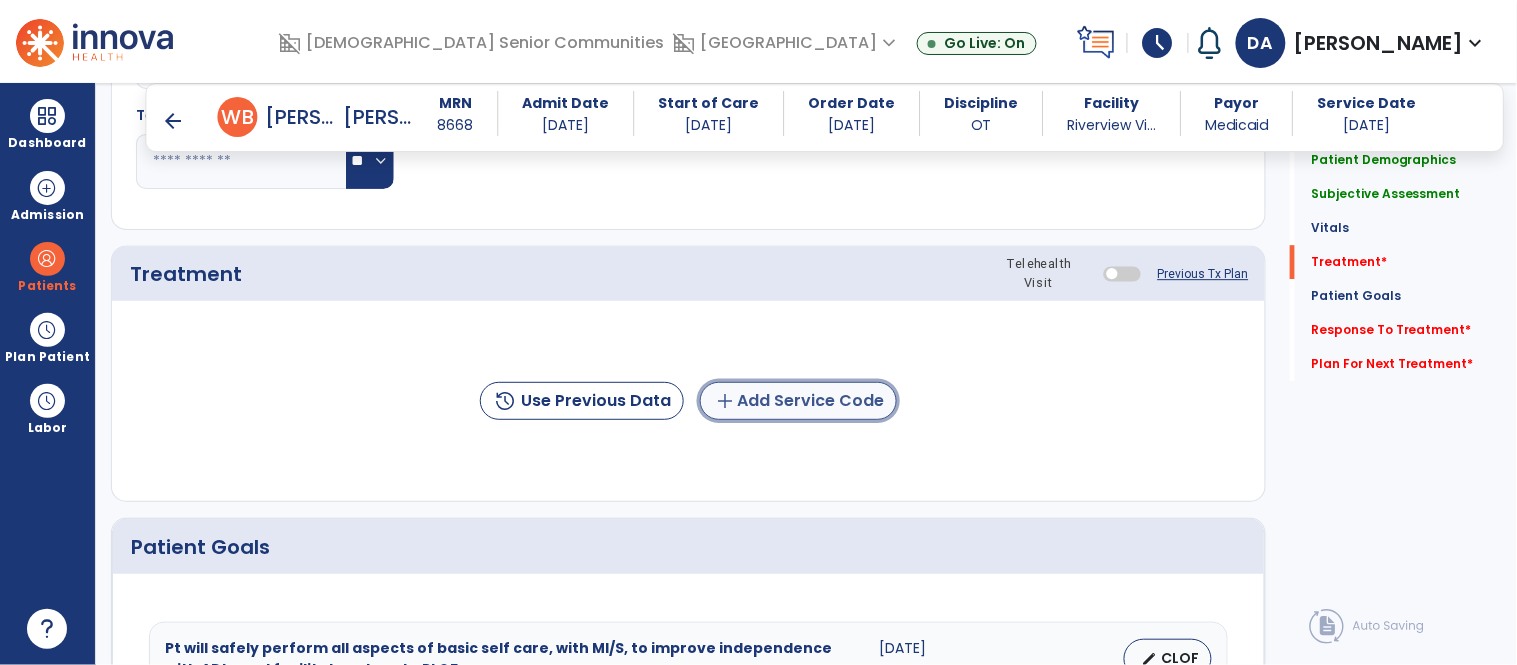 click on "add  Add Service Code" 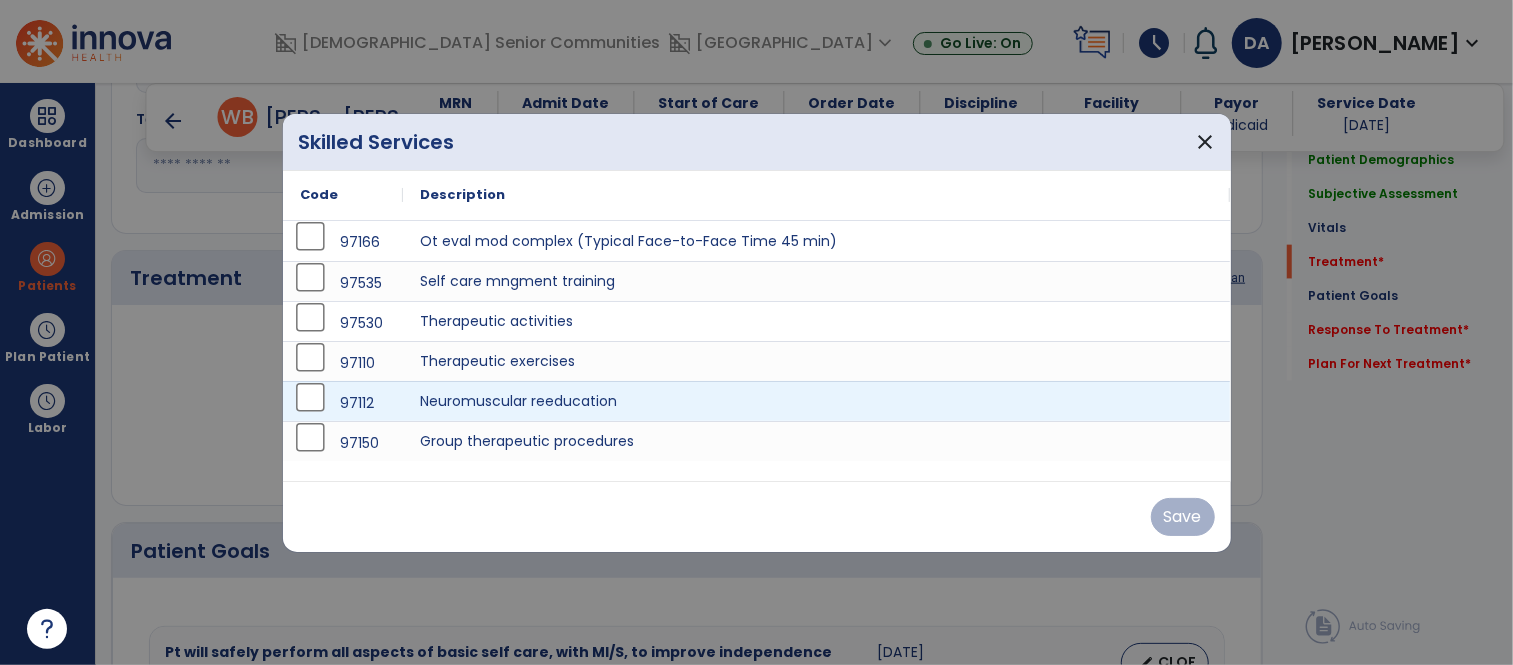 scroll, scrollTop: 1443, scrollLeft: 0, axis: vertical 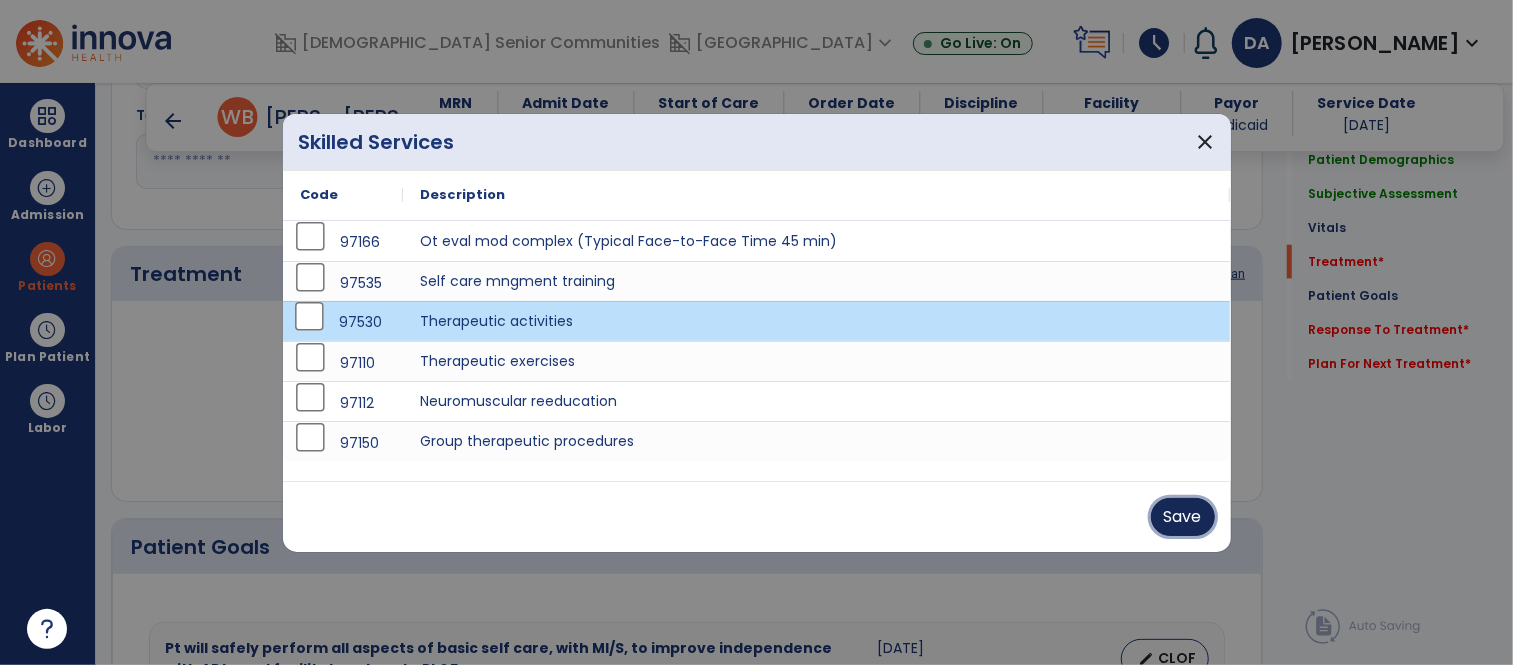 click on "Save" at bounding box center [1183, 517] 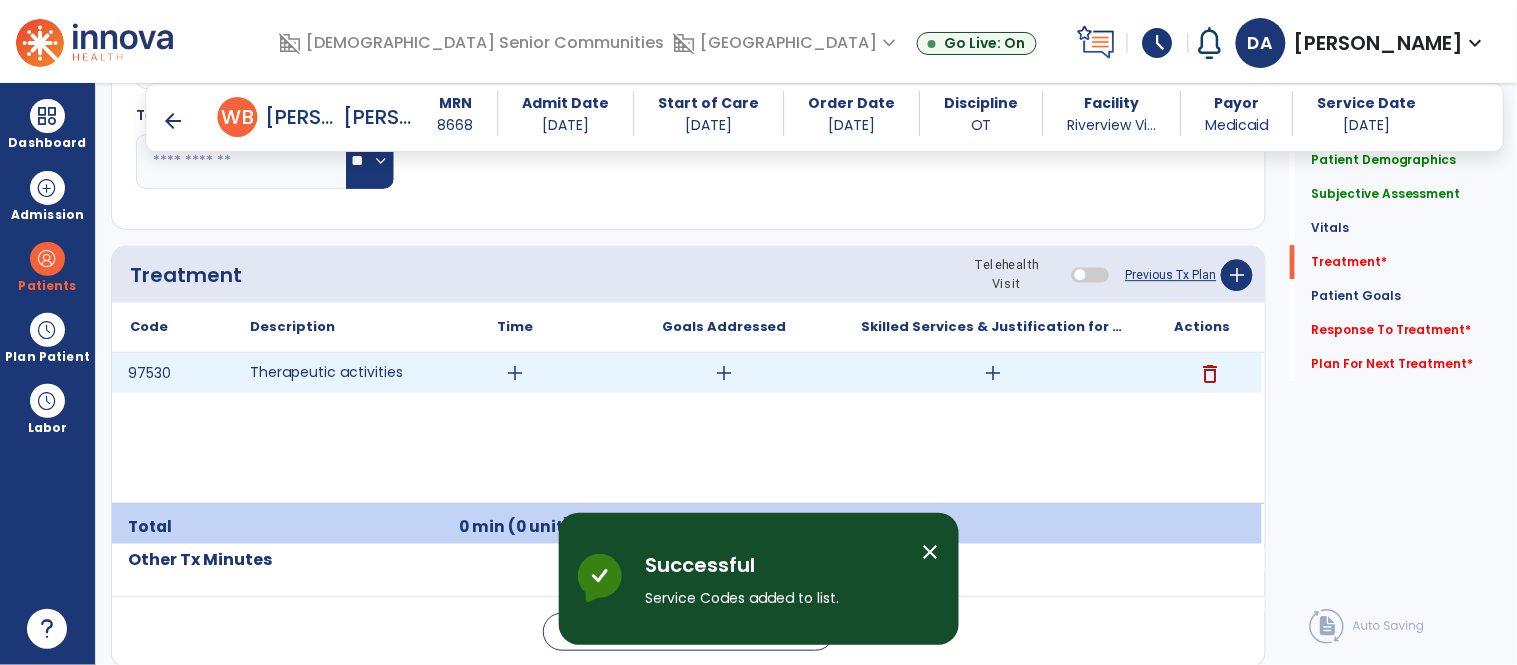 click on "add" at bounding box center [515, 373] 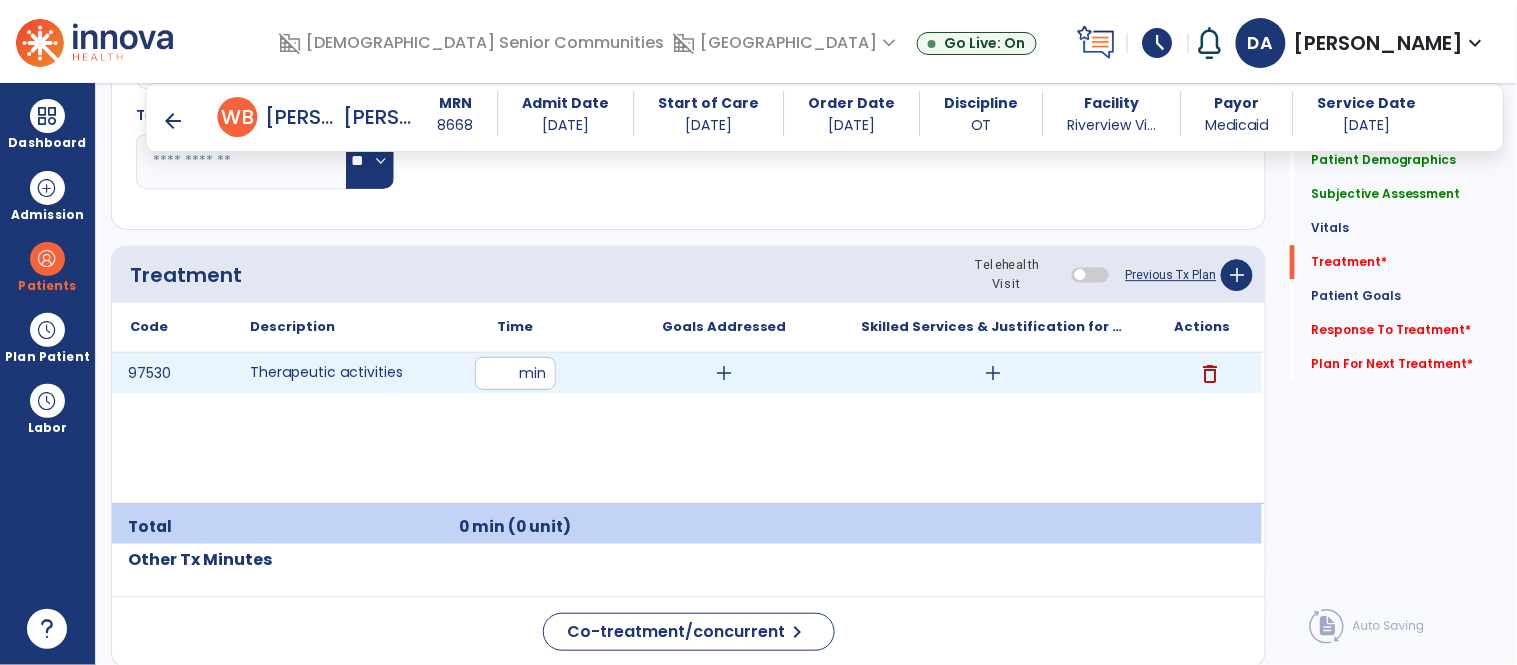type on "**" 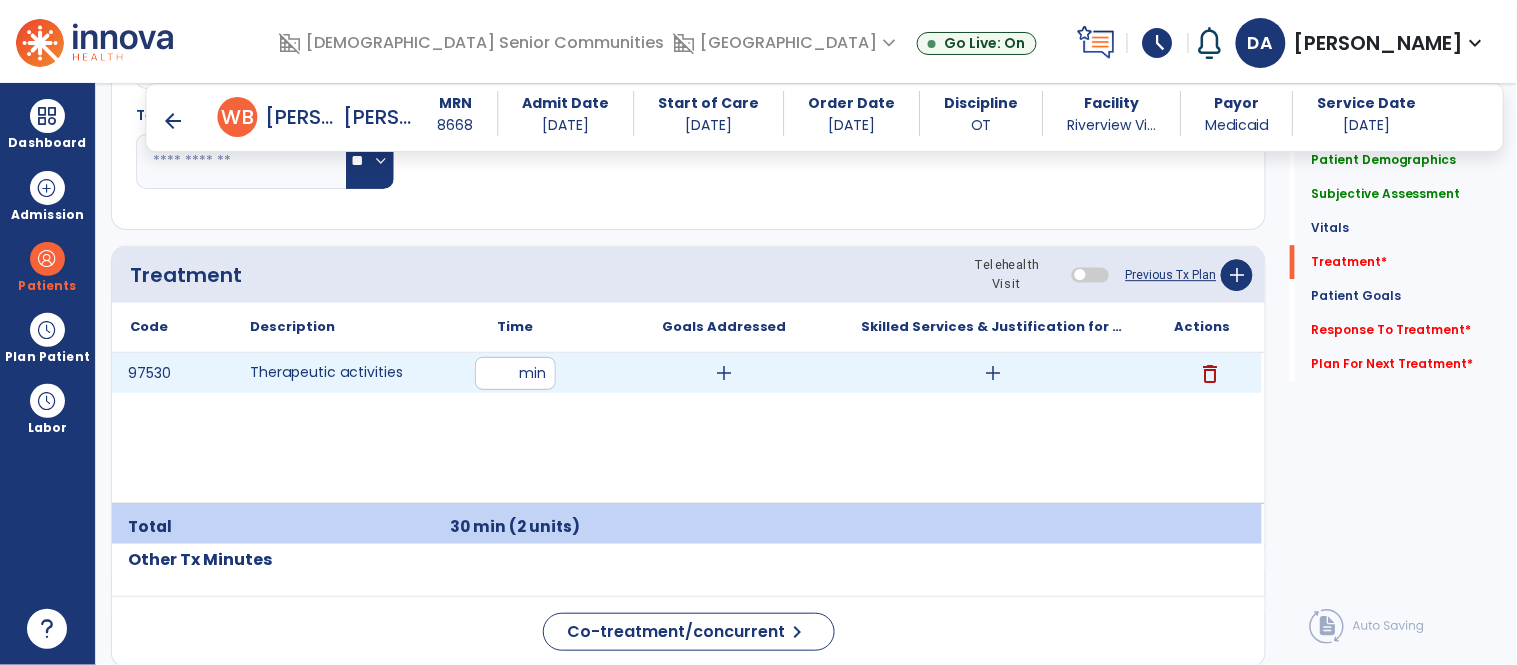 click on "add" at bounding box center [993, 373] 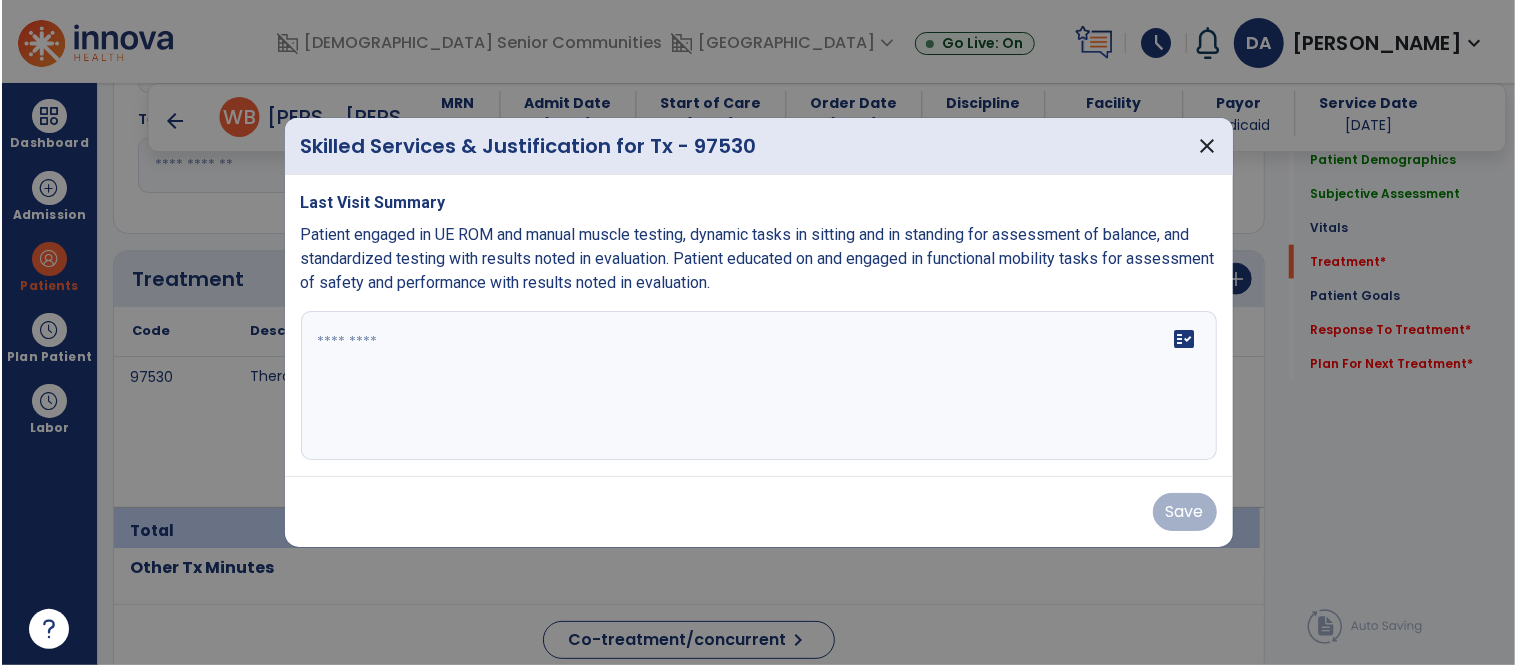 scroll, scrollTop: 1443, scrollLeft: 0, axis: vertical 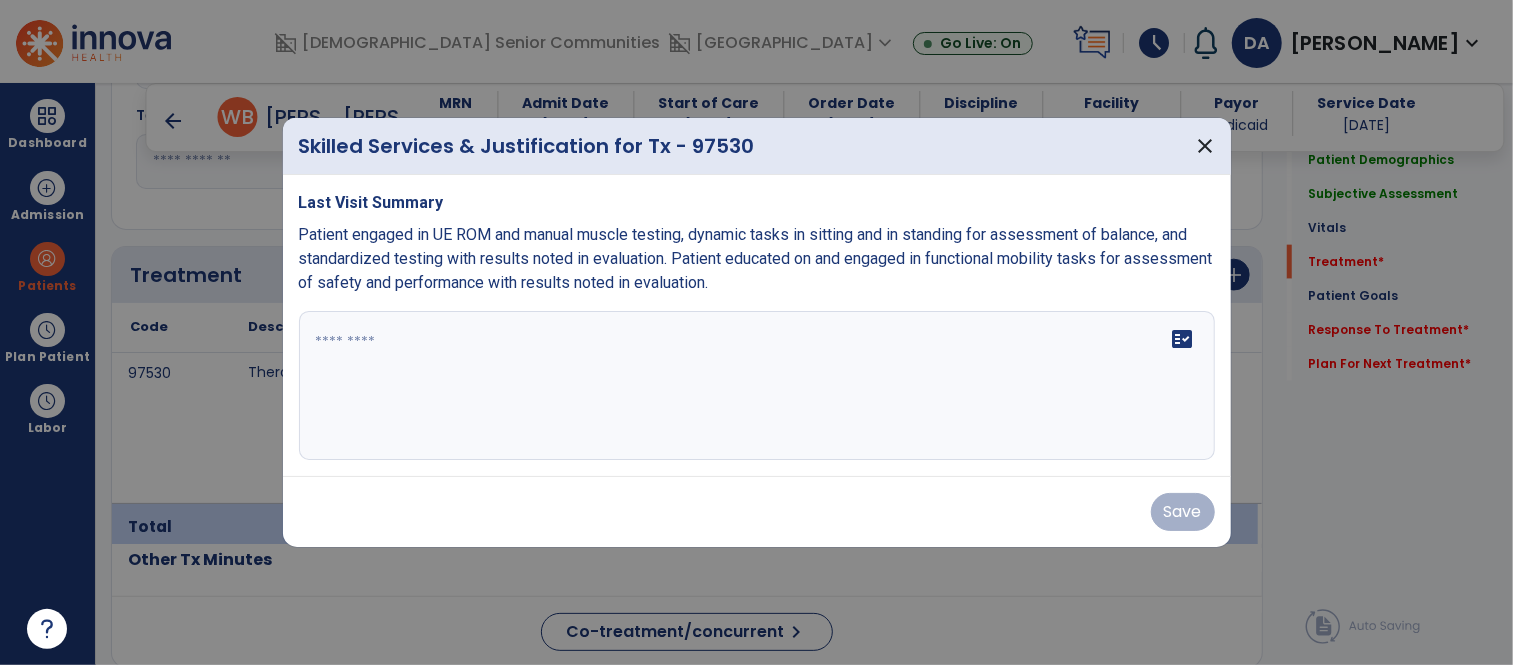 click at bounding box center [757, 386] 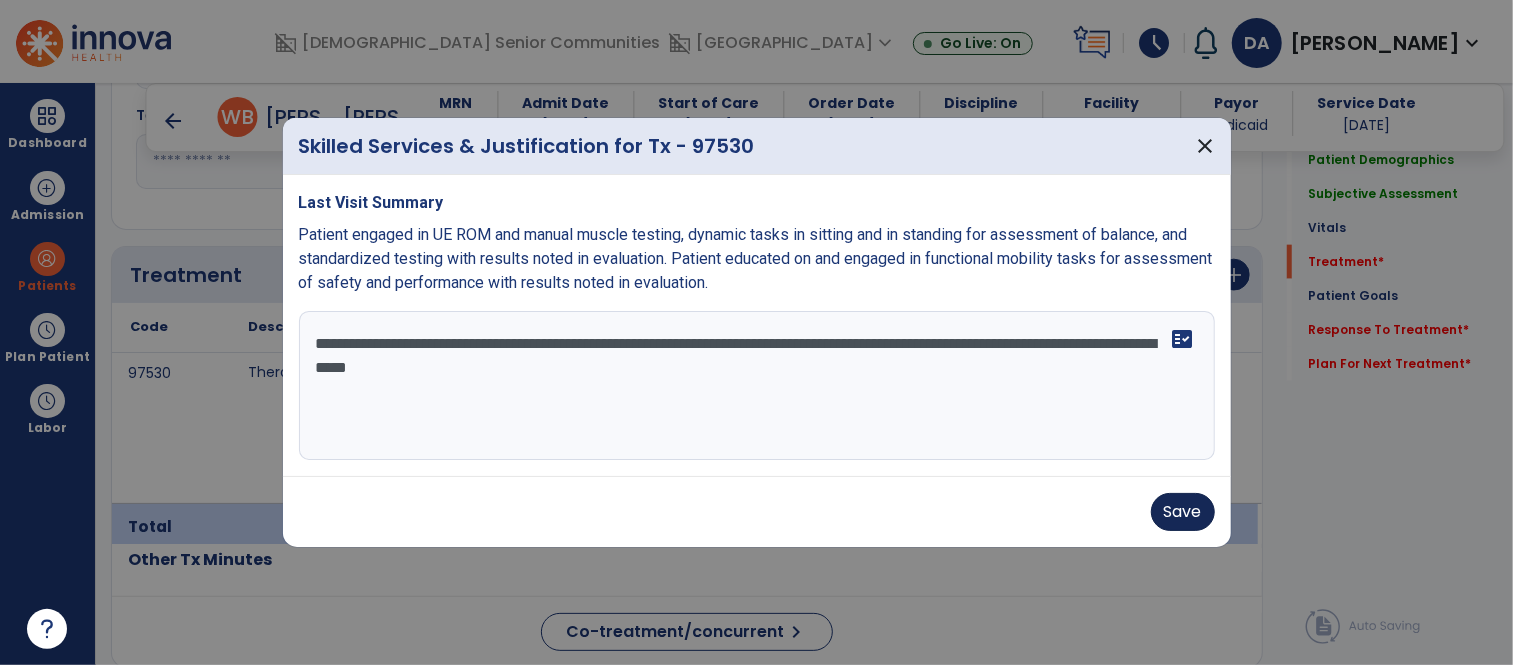 type on "**********" 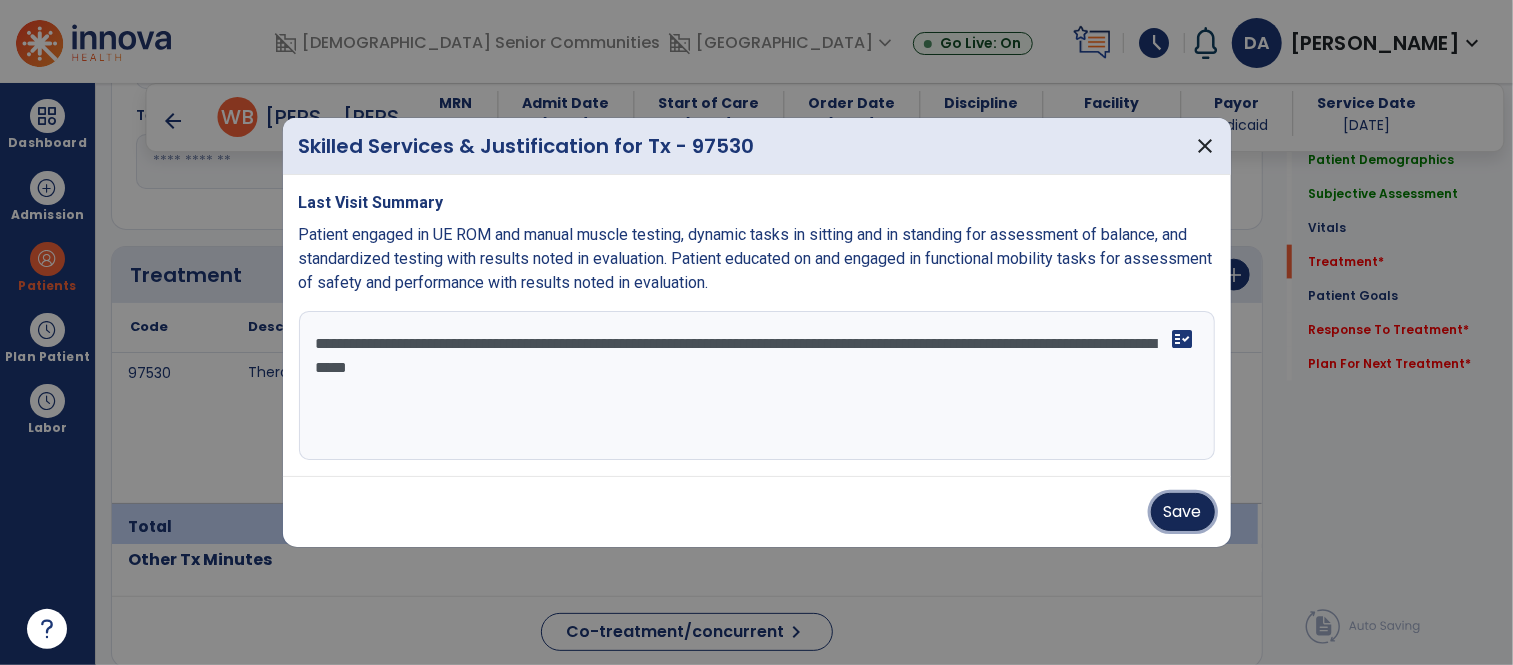 click on "Save" at bounding box center [1183, 512] 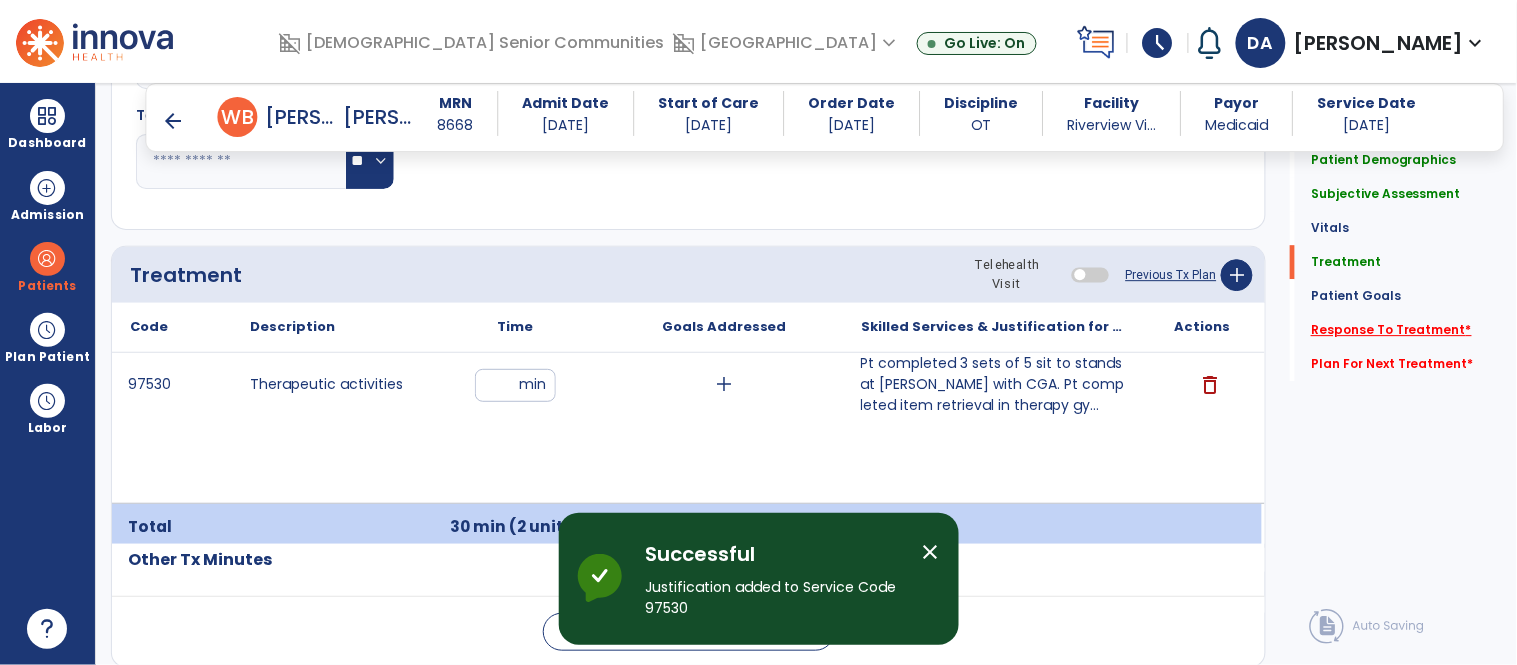 click on "Response To Treatment   *" 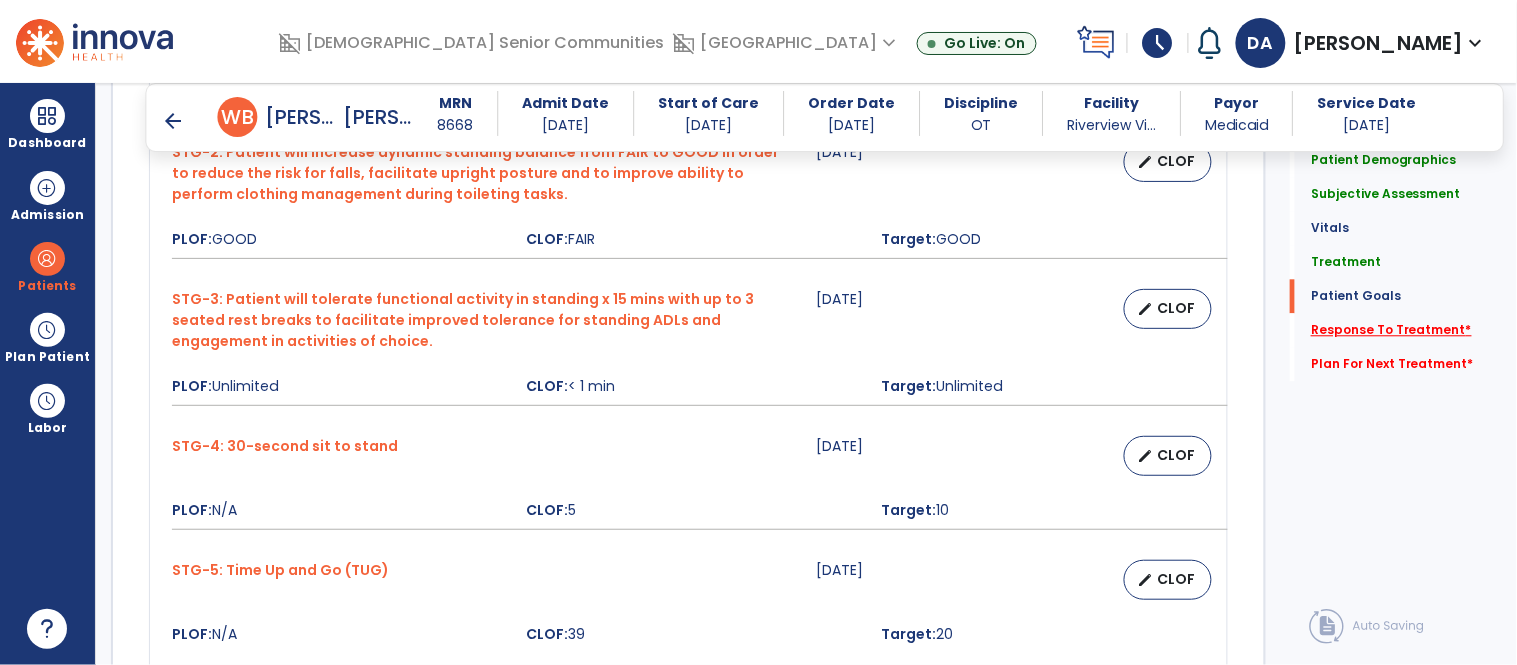 scroll, scrollTop: 3604, scrollLeft: 0, axis: vertical 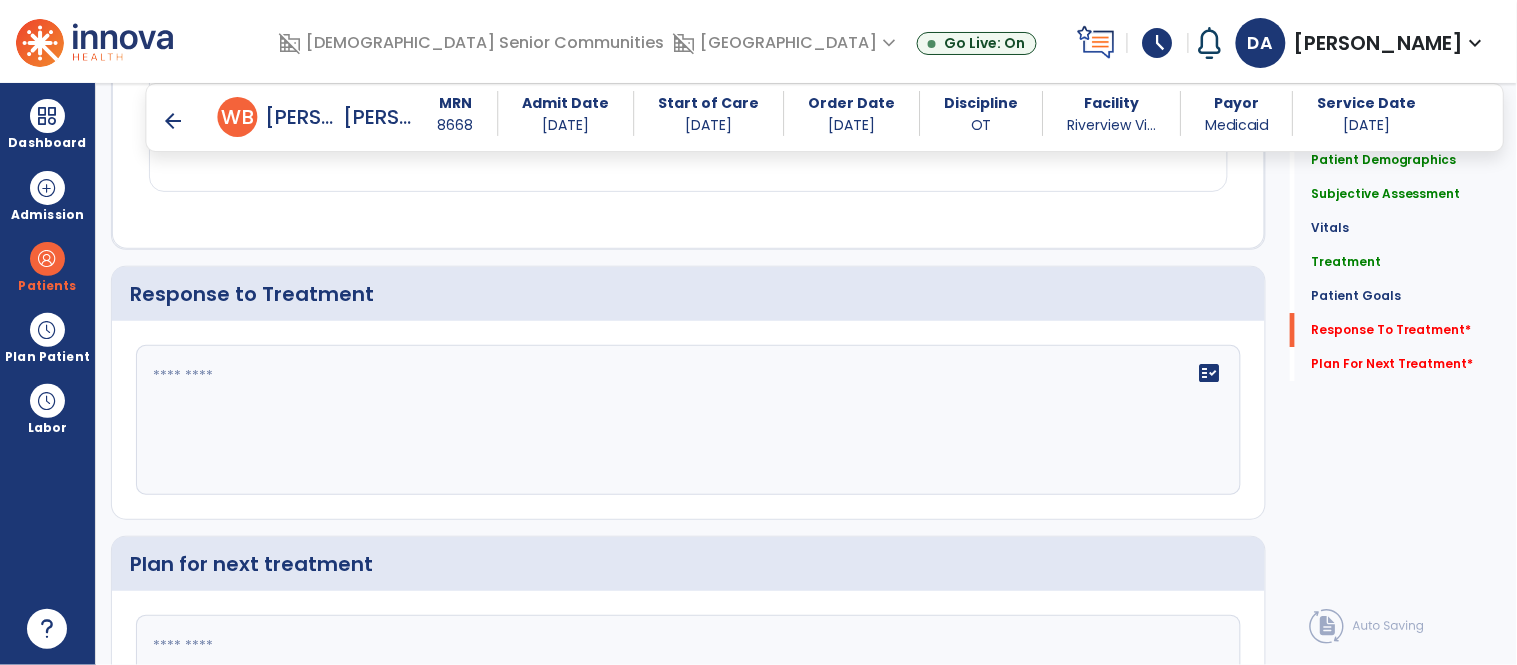 click on "fact_check" 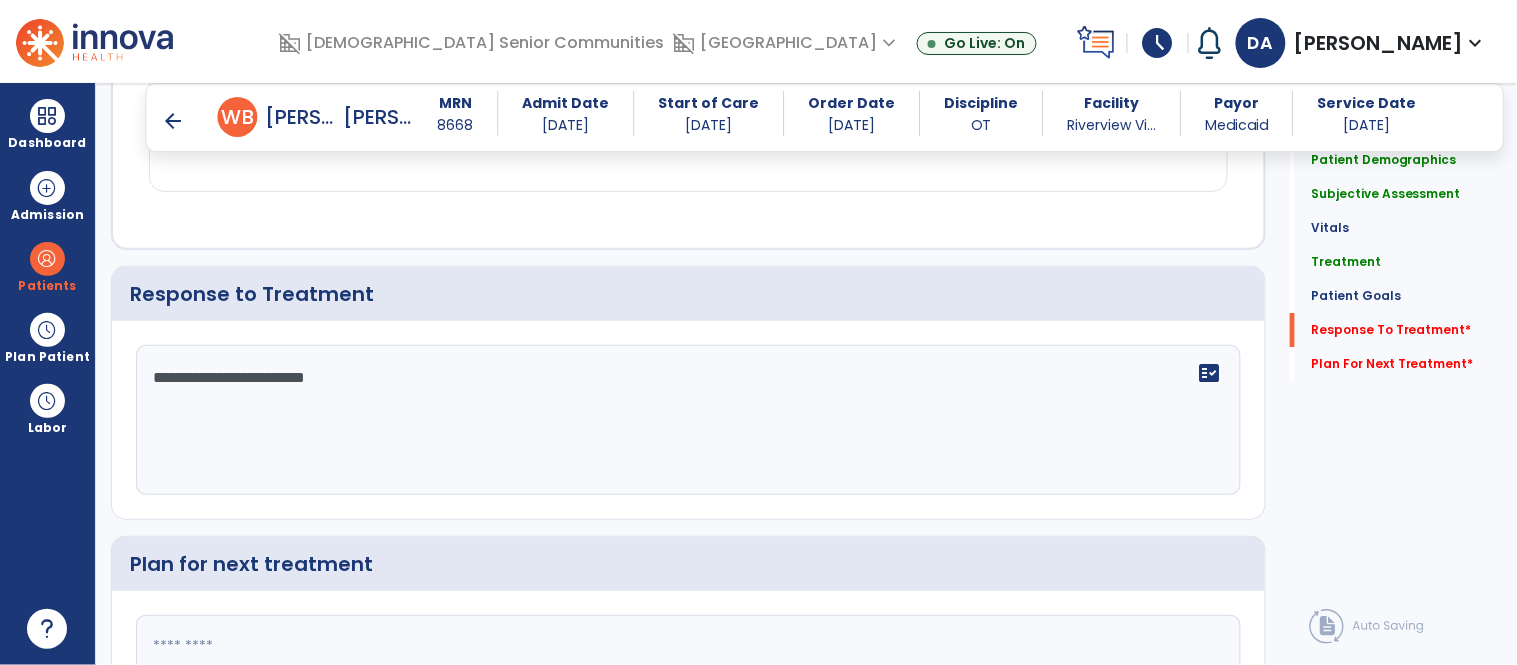 type on "**********" 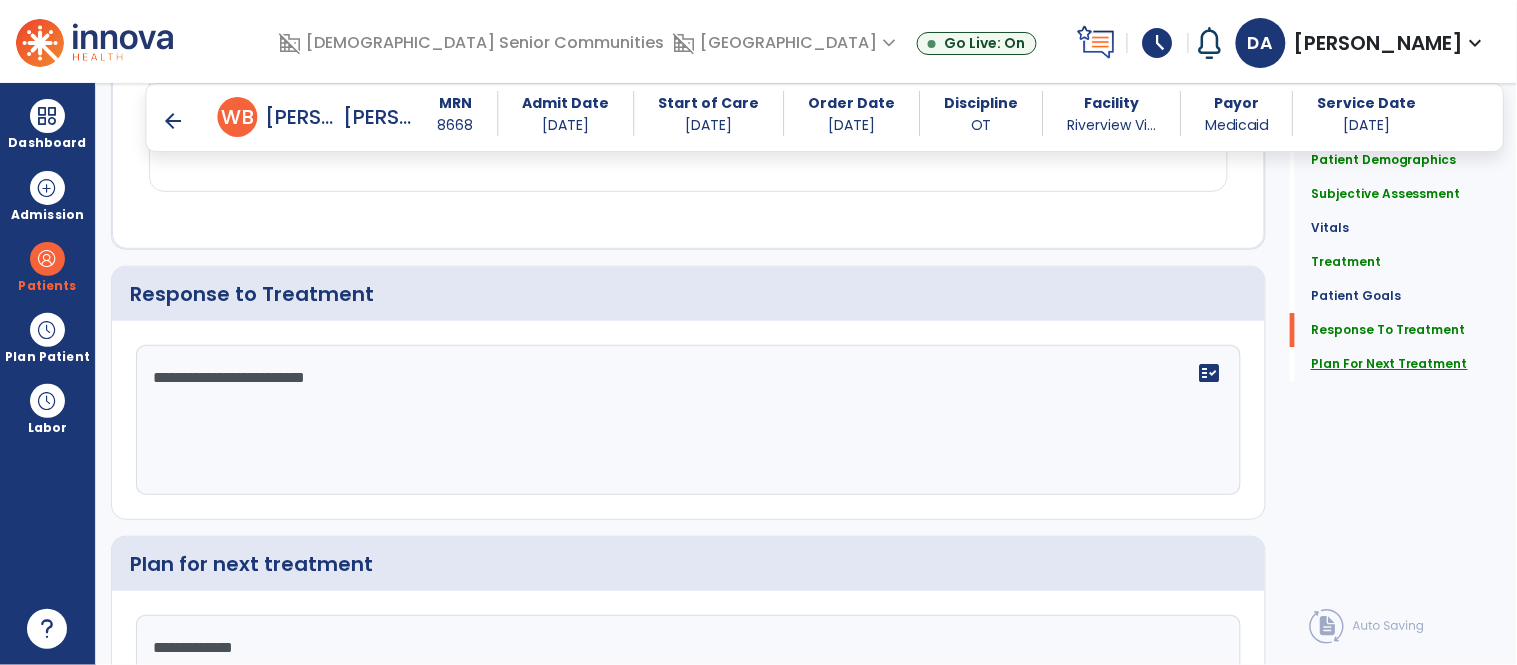 type on "**********" 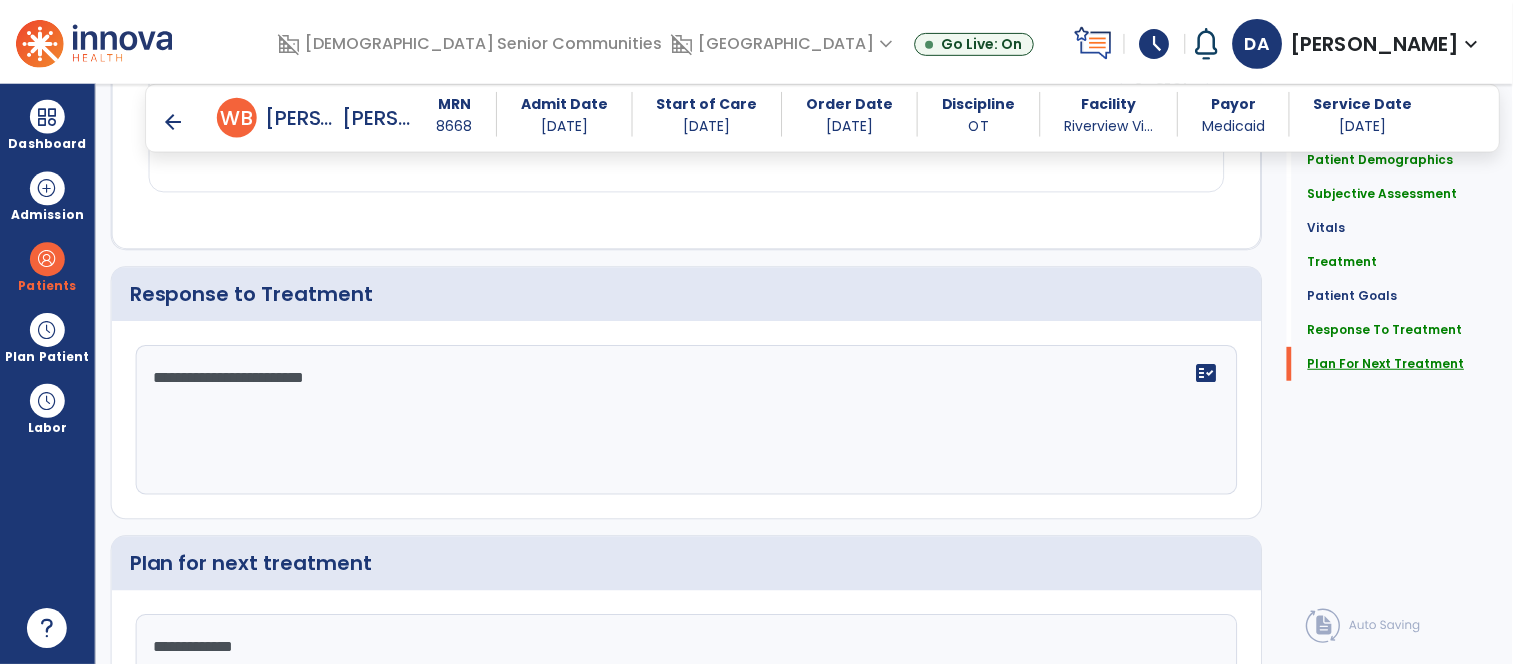 scroll, scrollTop: 3776, scrollLeft: 0, axis: vertical 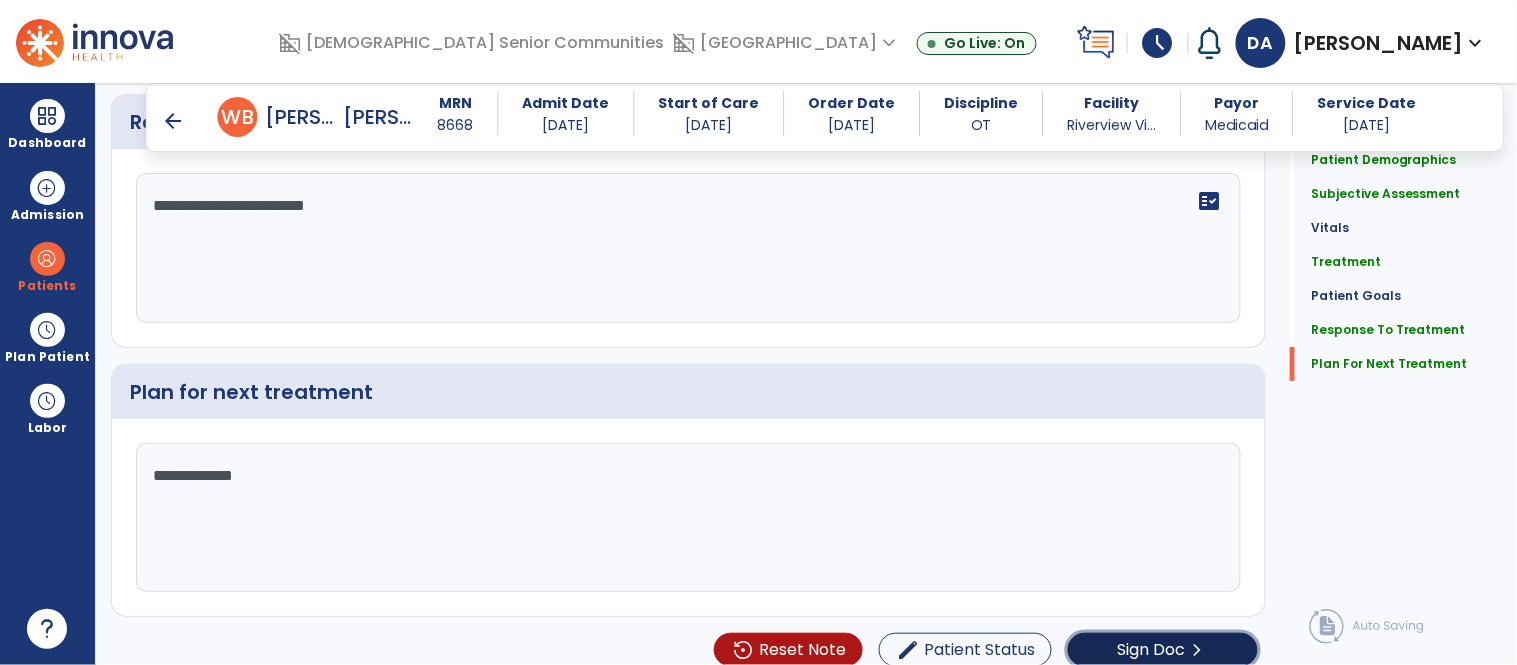 click on "Sign Doc" 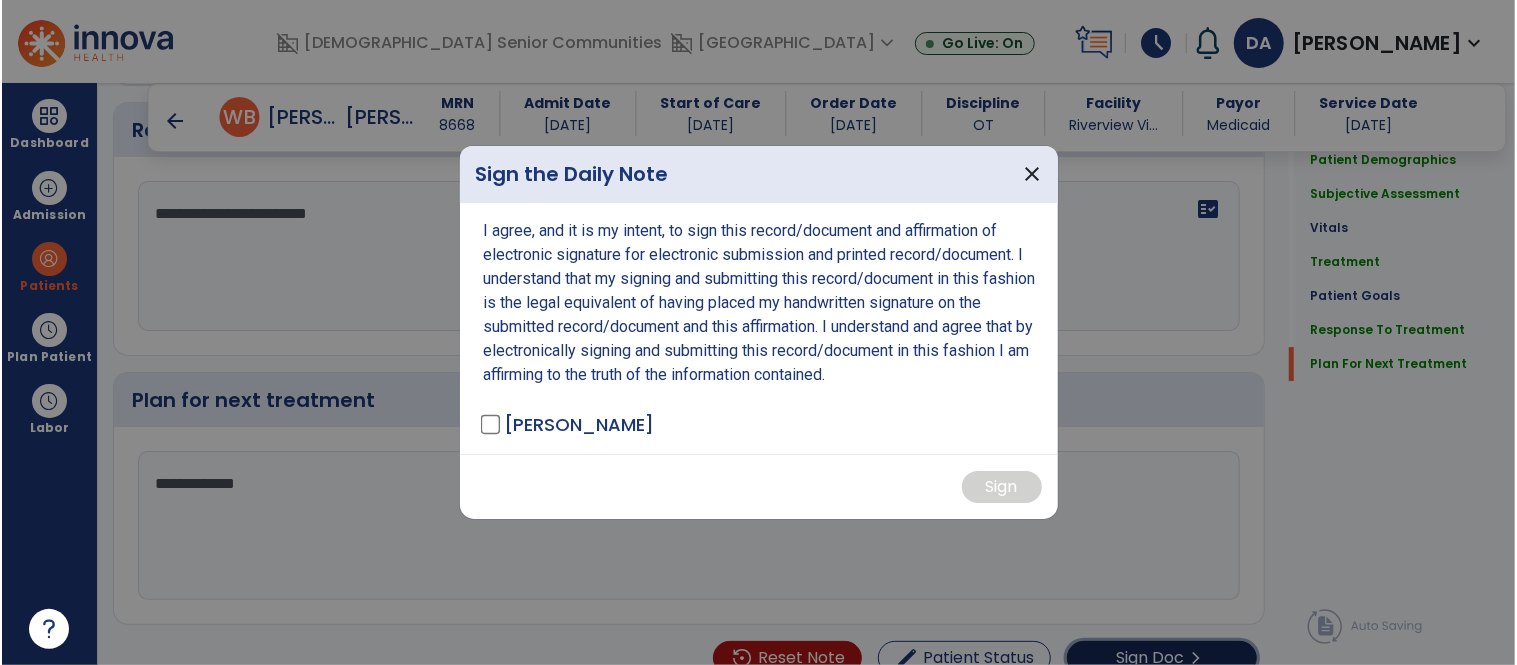 scroll, scrollTop: 3776, scrollLeft: 0, axis: vertical 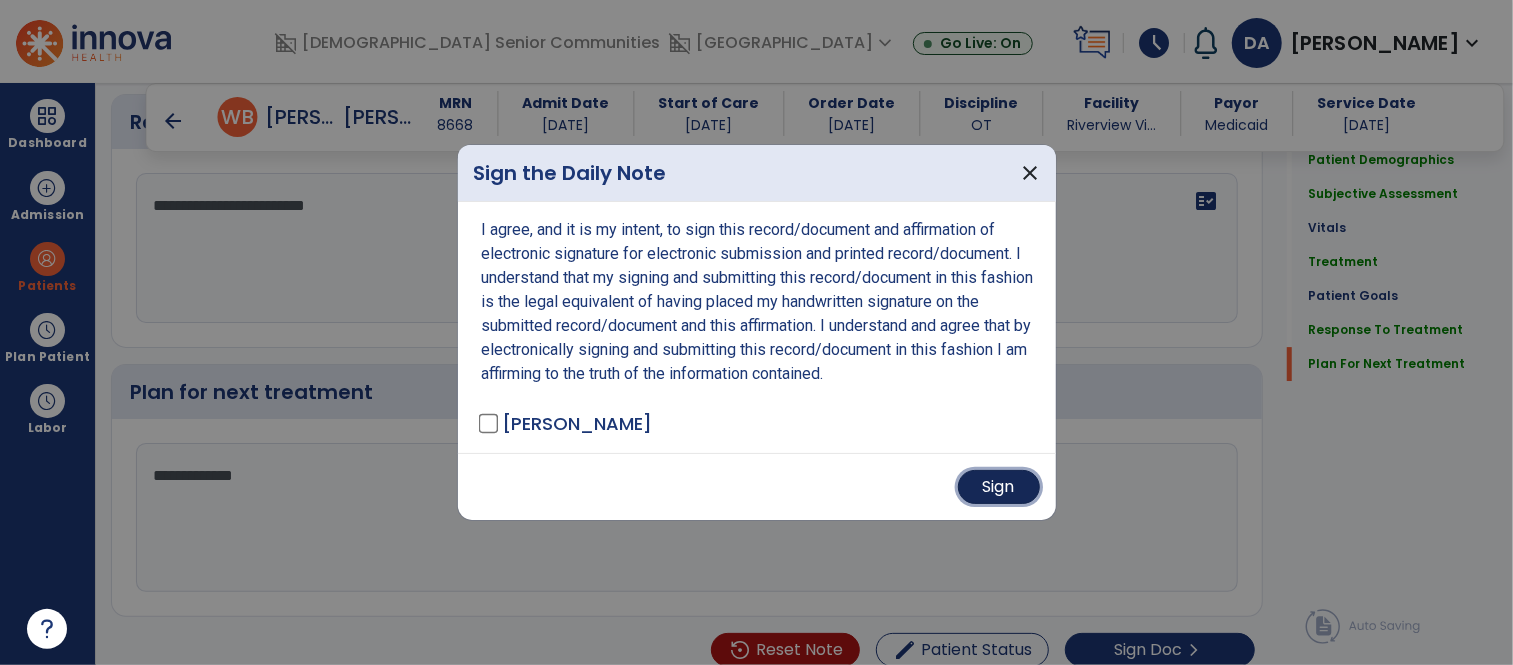 click on "Sign" at bounding box center [999, 487] 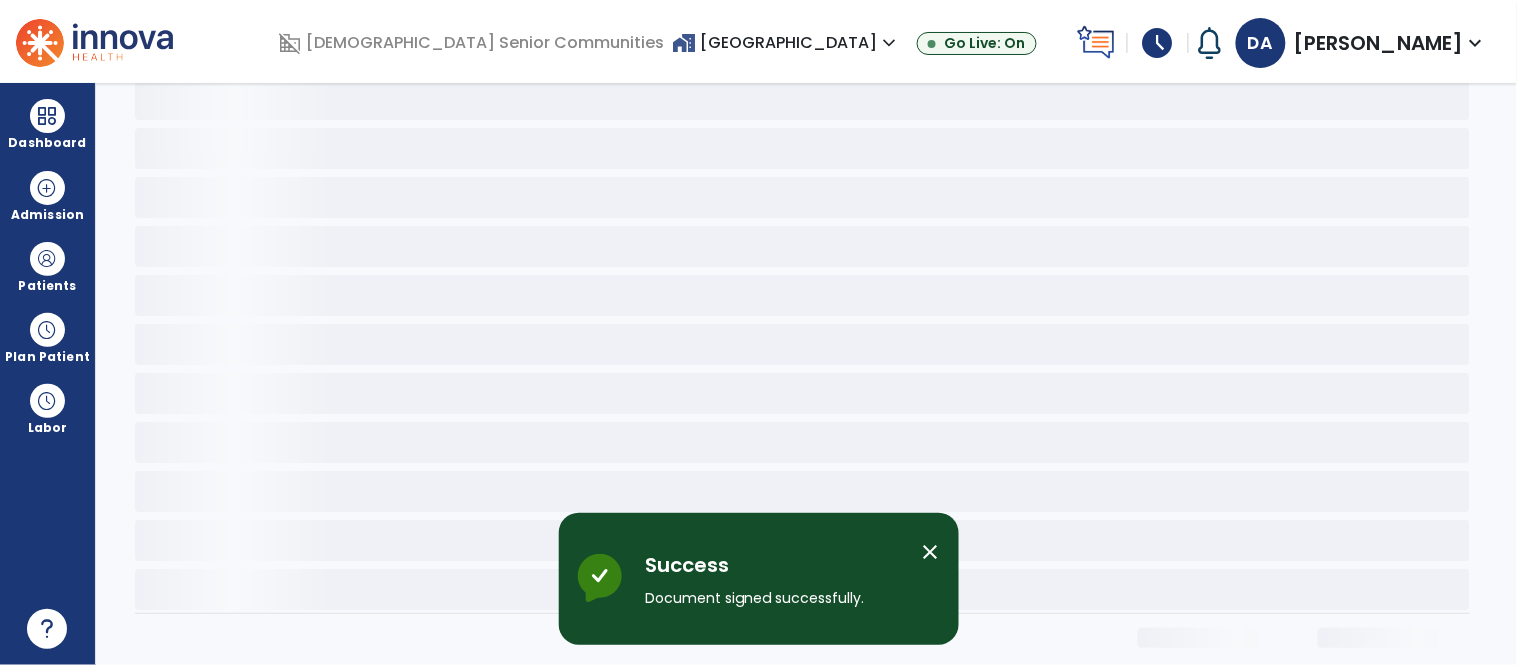 scroll, scrollTop: 0, scrollLeft: 0, axis: both 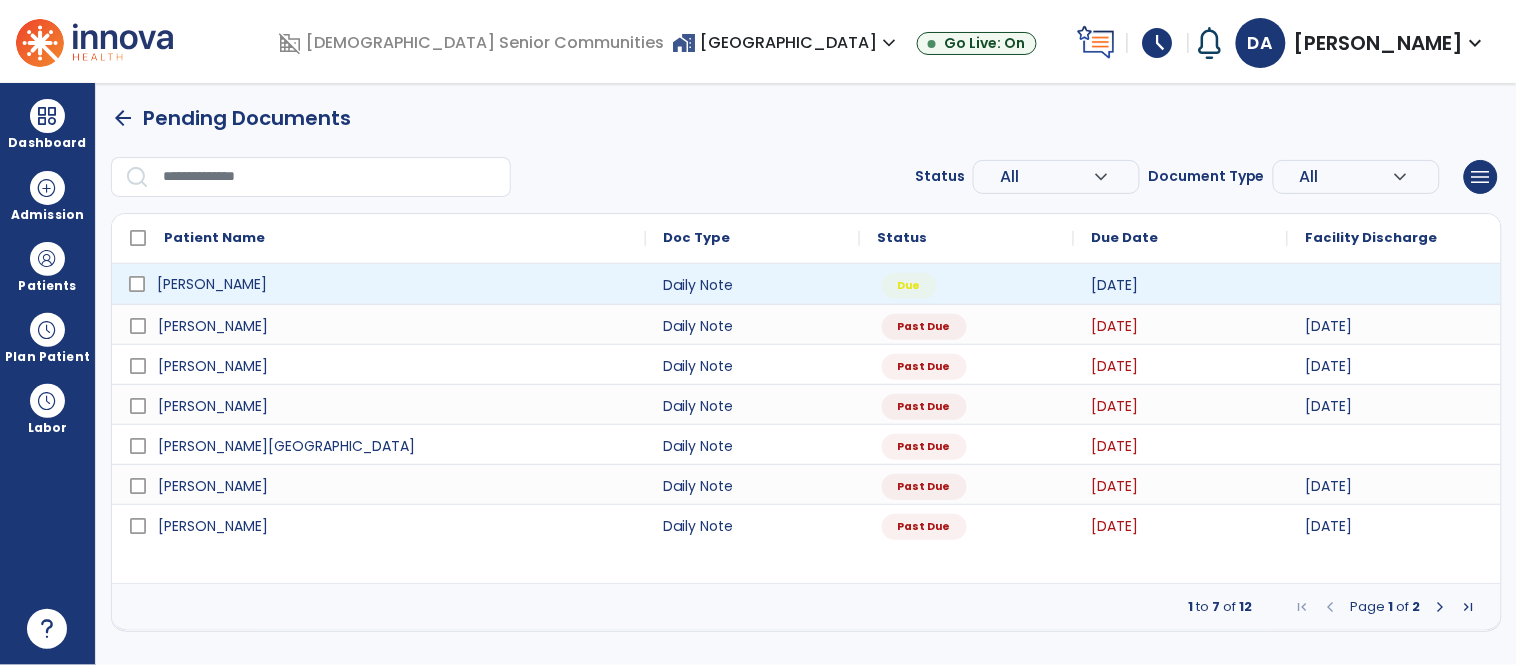 click on "[PERSON_NAME]" at bounding box center (212, 284) 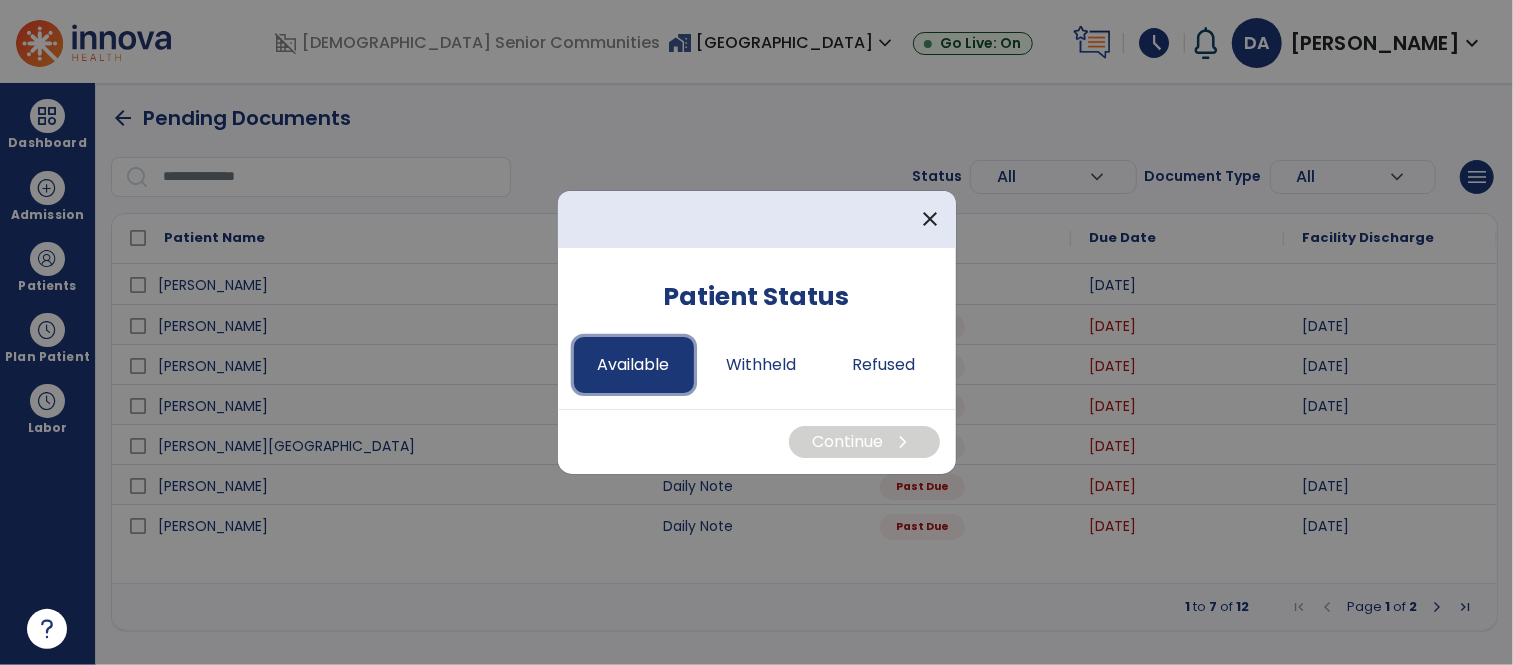 click on "Available" at bounding box center [634, 365] 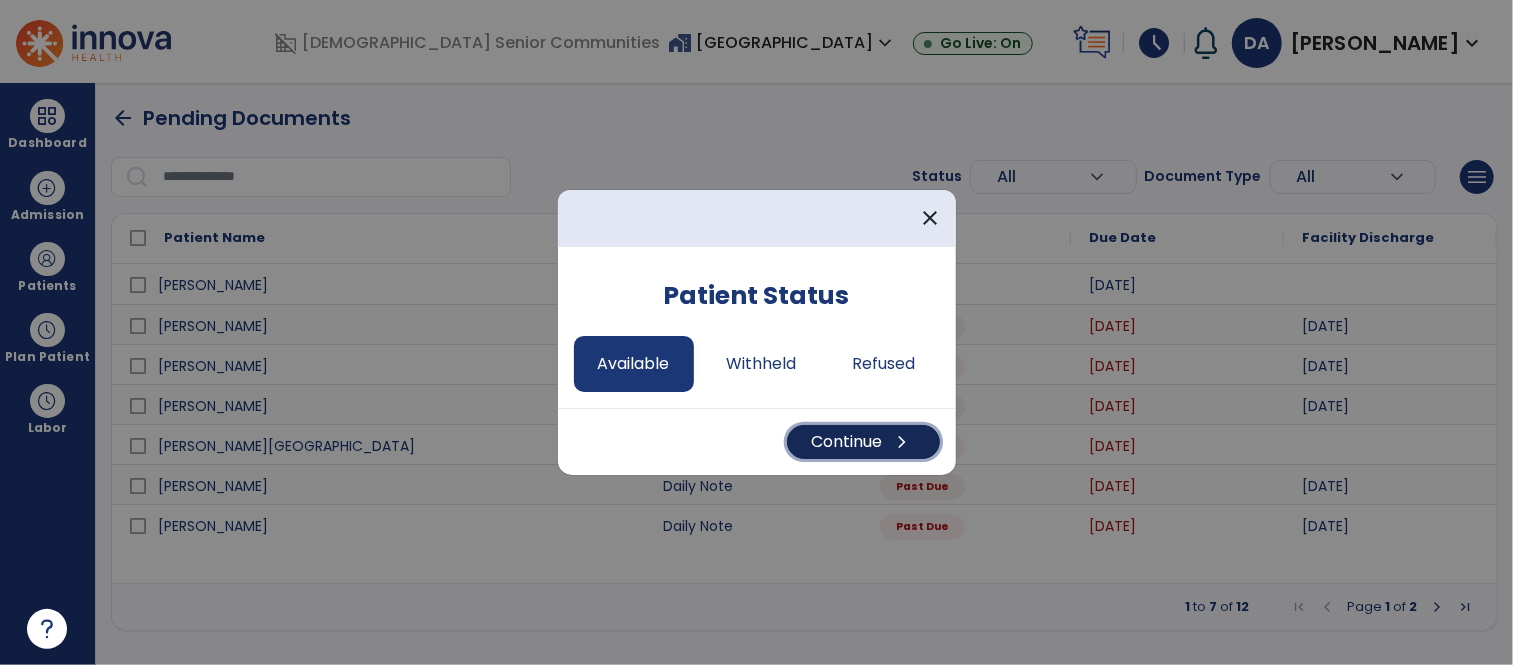 click on "Continue   chevron_right" at bounding box center (863, 442) 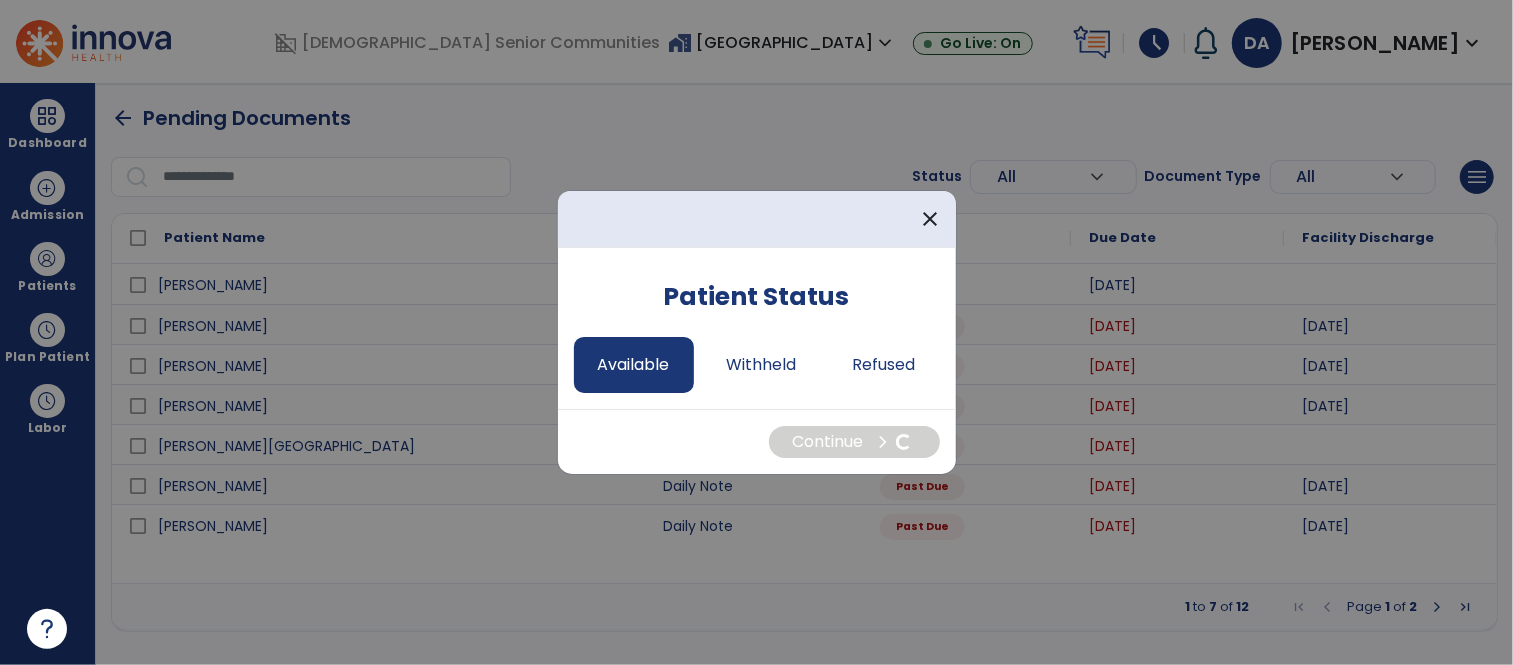 select on "*" 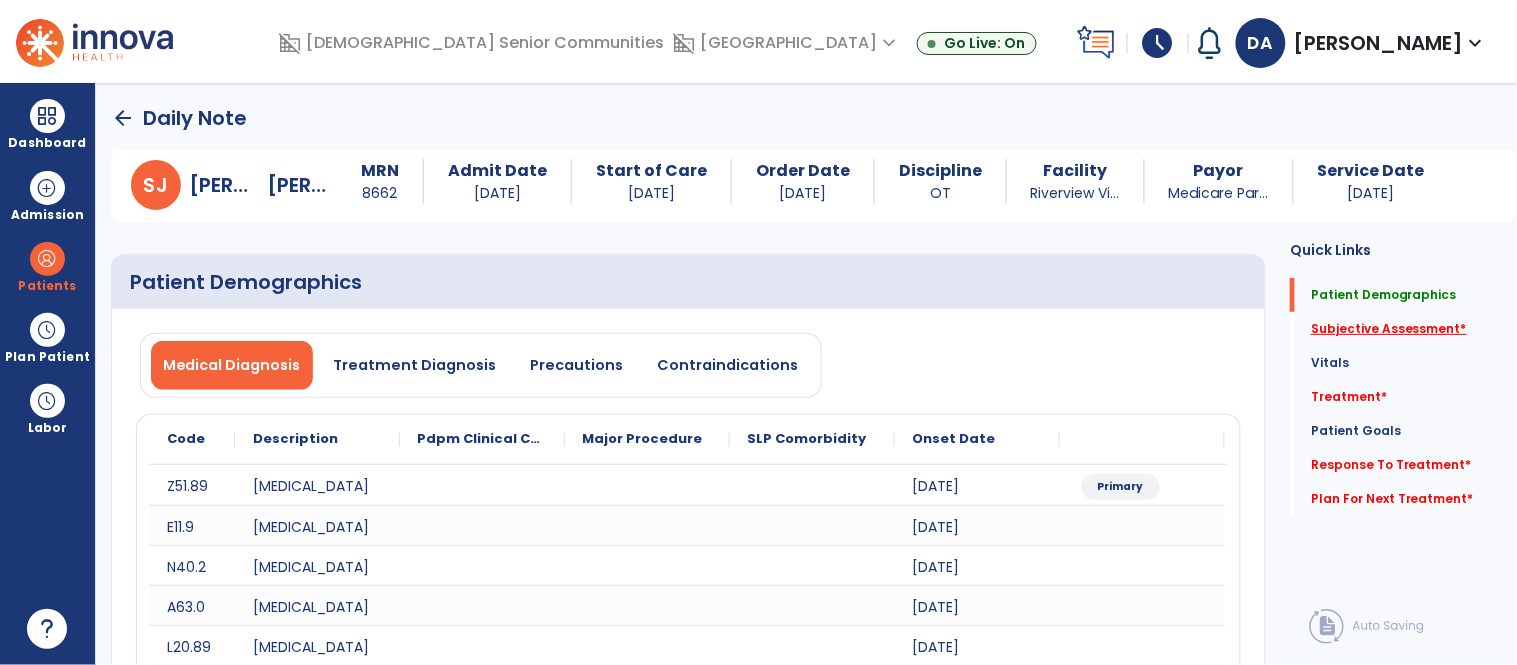 click on "Subjective Assessment   *" 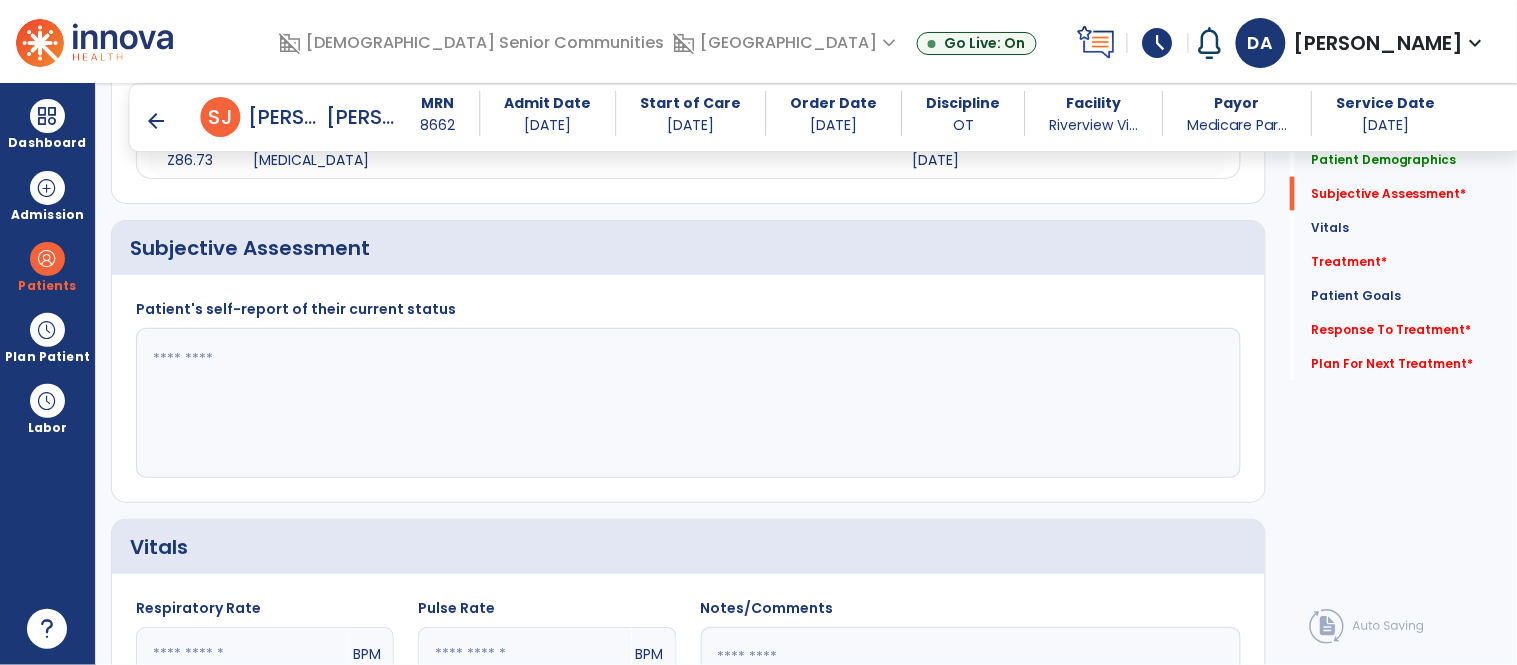 scroll, scrollTop: 674, scrollLeft: 0, axis: vertical 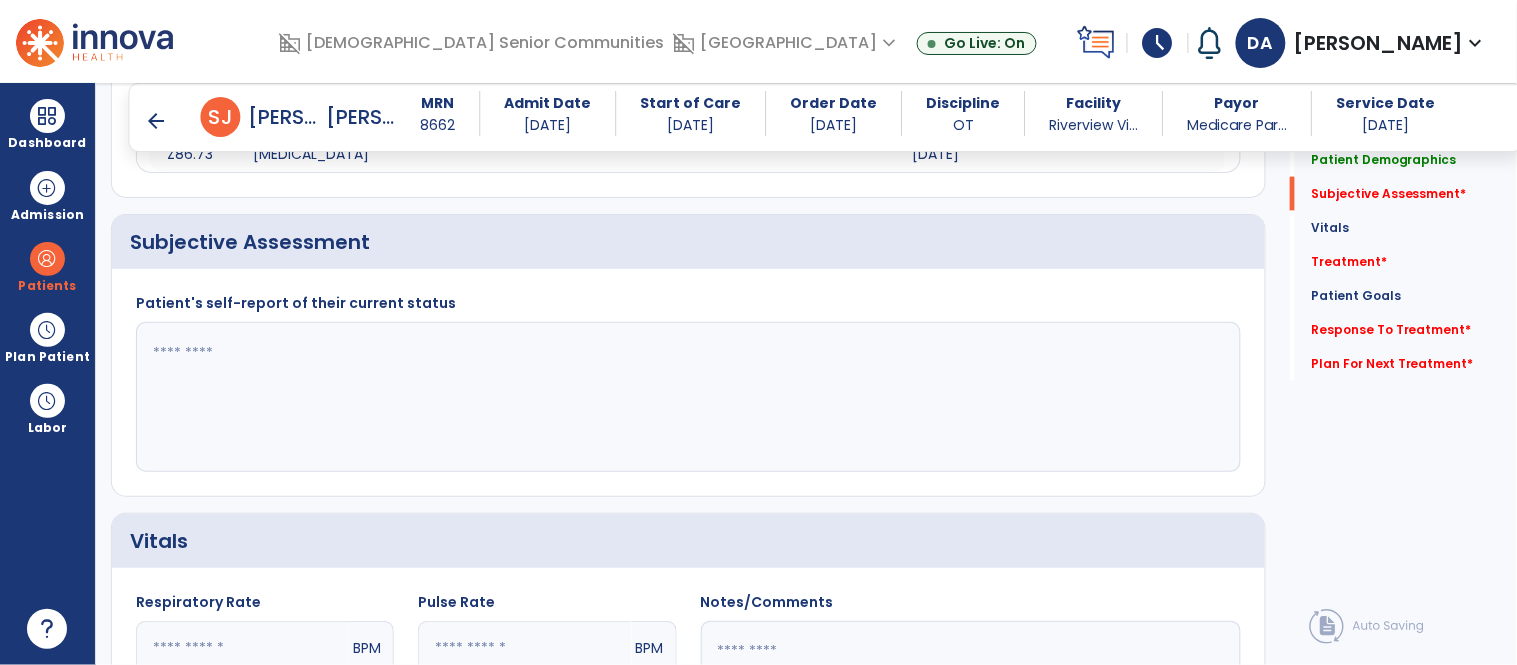click 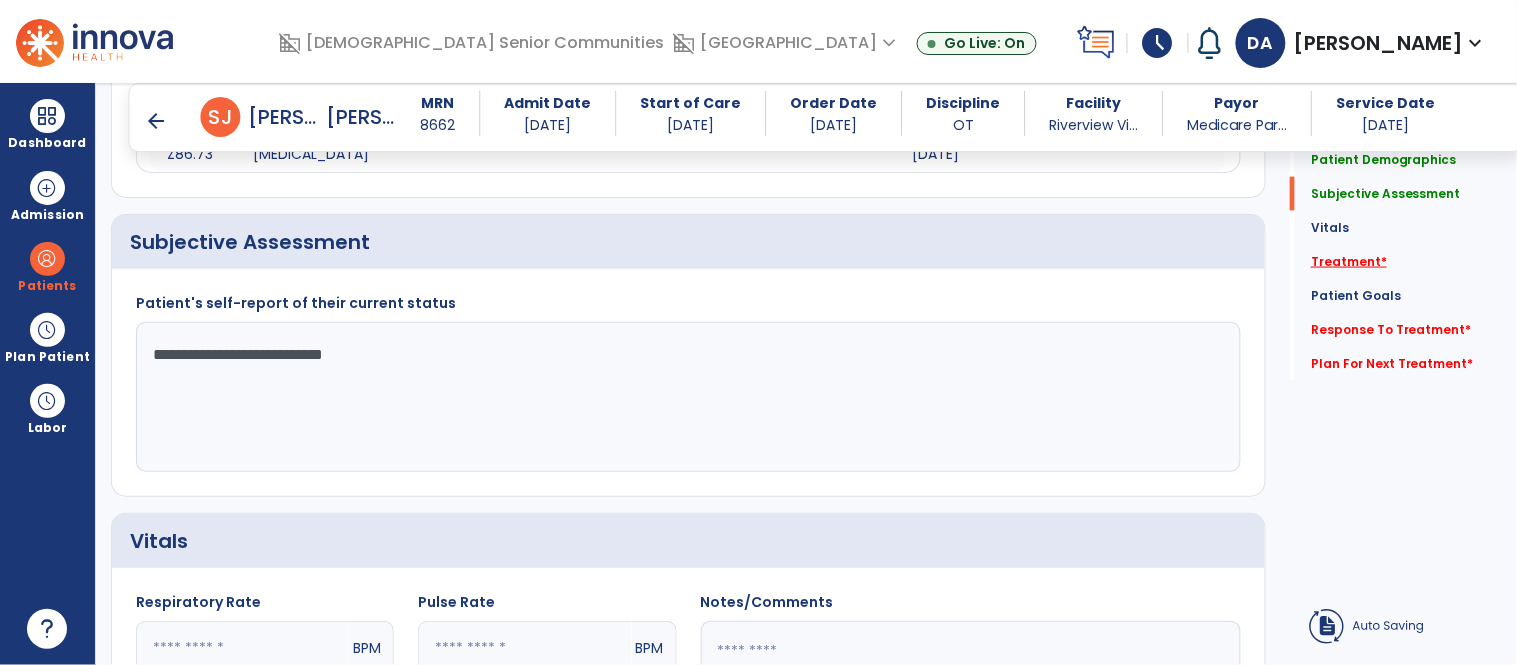 type on "**********" 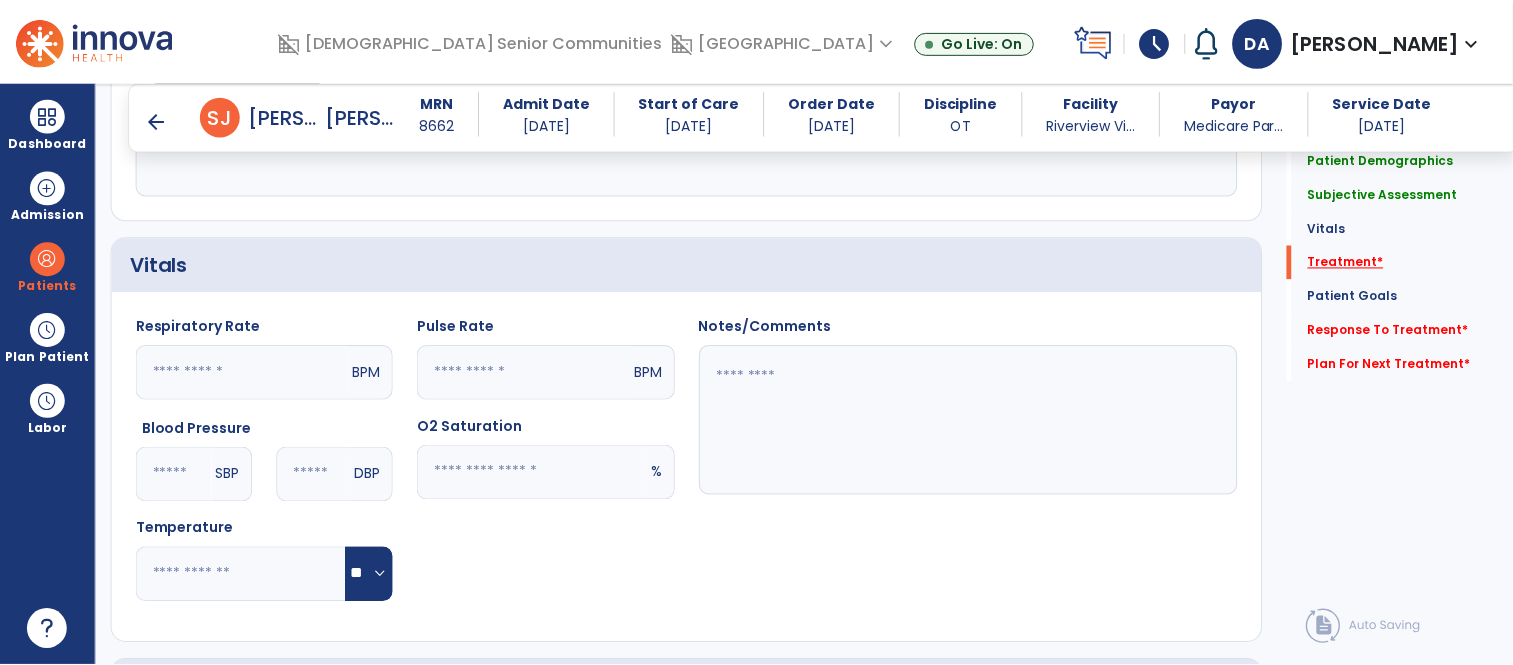 scroll, scrollTop: 1363, scrollLeft: 0, axis: vertical 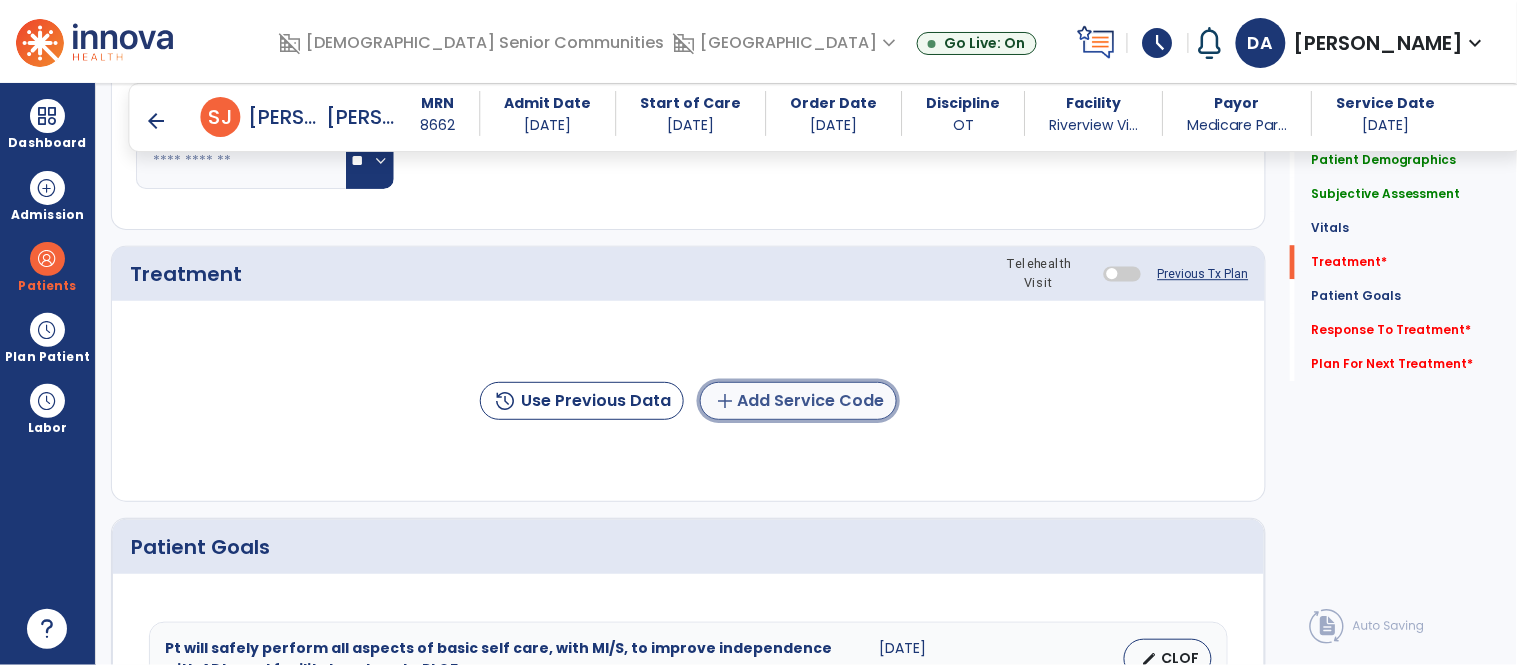 click on "add  Add Service Code" 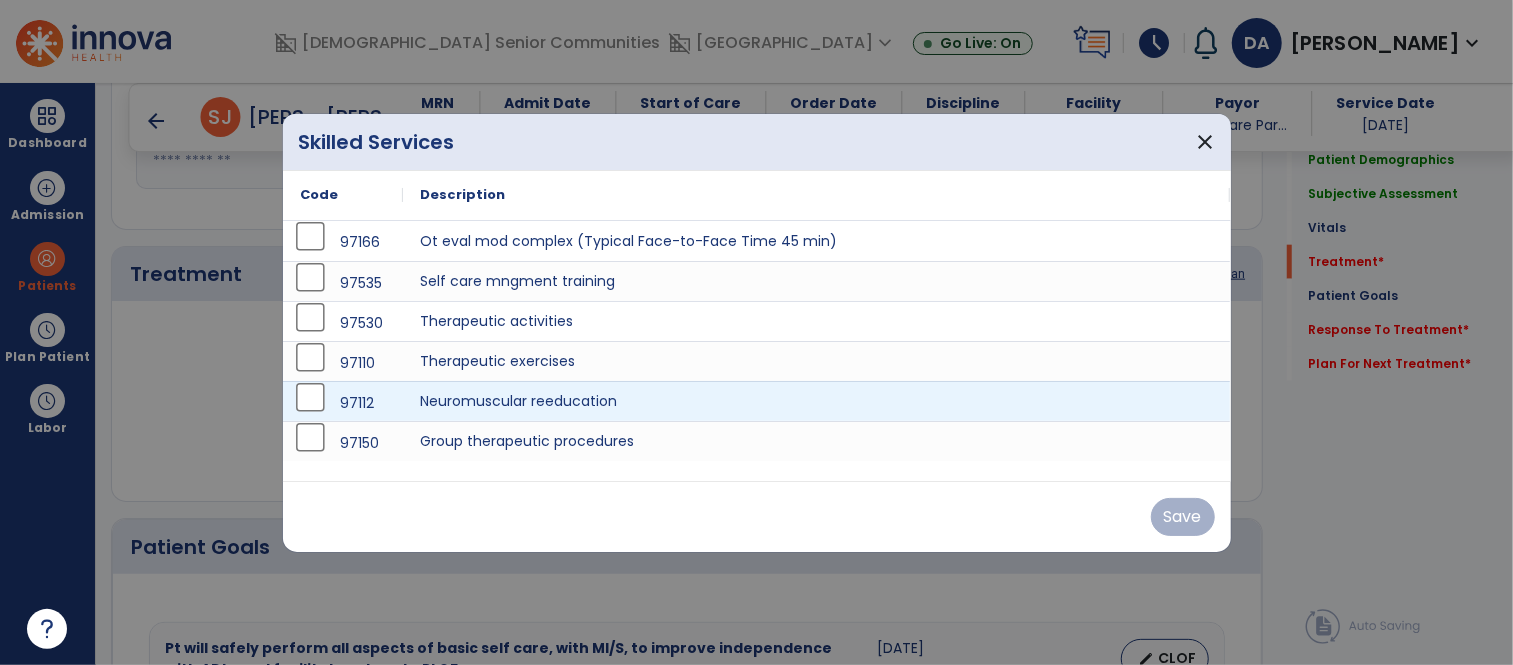 scroll, scrollTop: 1363, scrollLeft: 0, axis: vertical 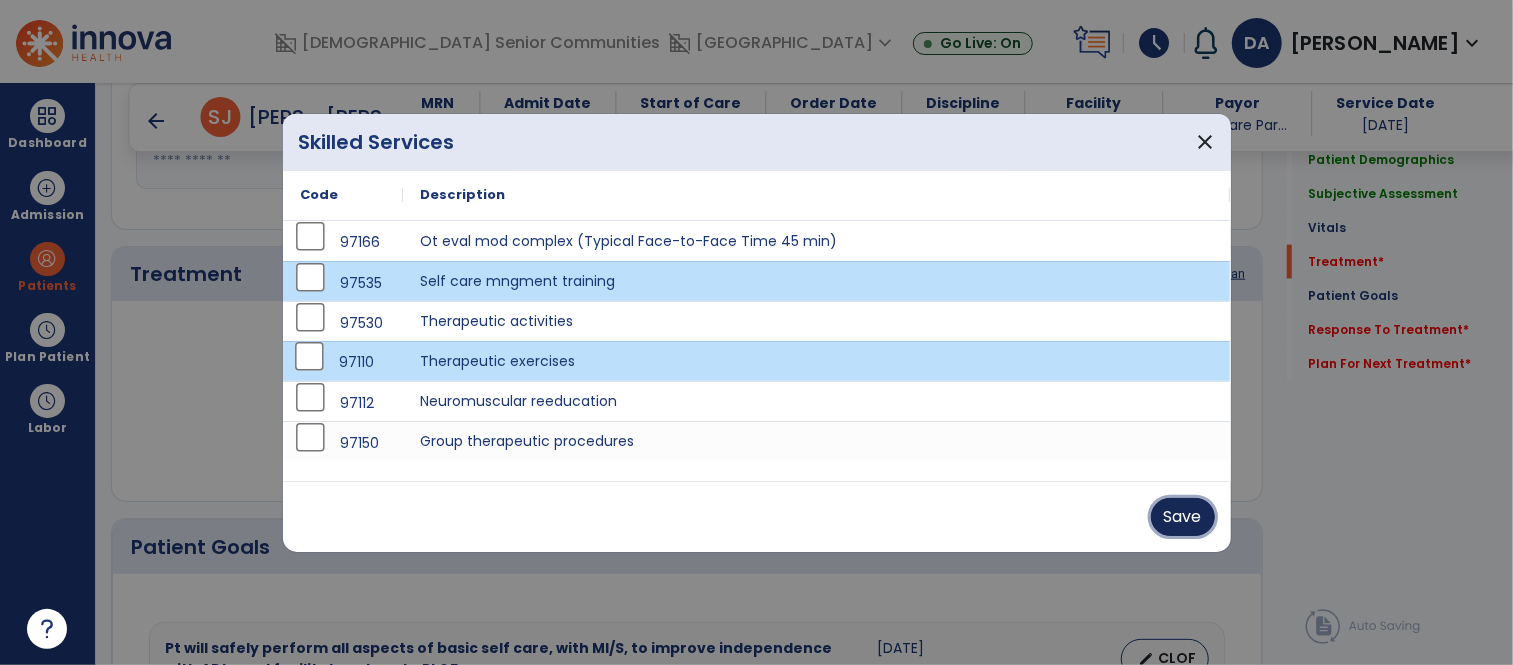 click on "Save" at bounding box center [1183, 517] 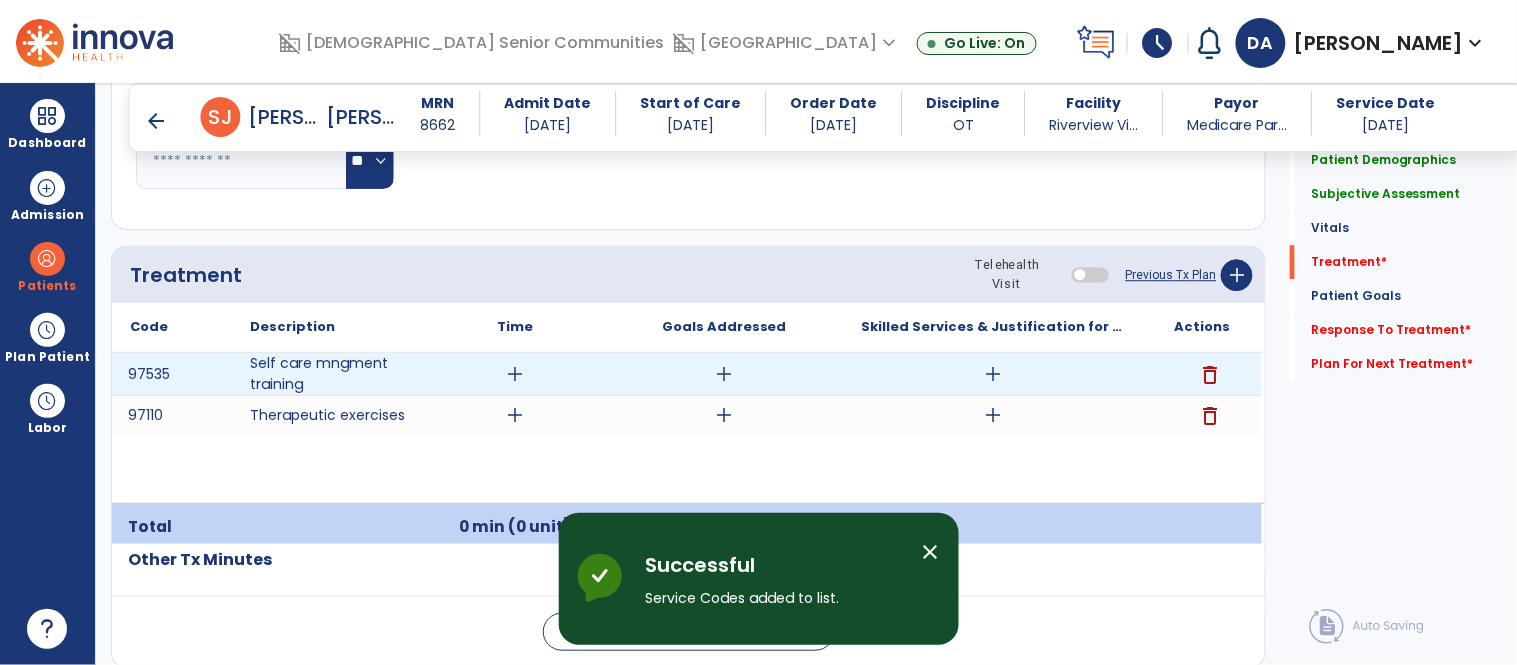 click on "add" at bounding box center [515, 374] 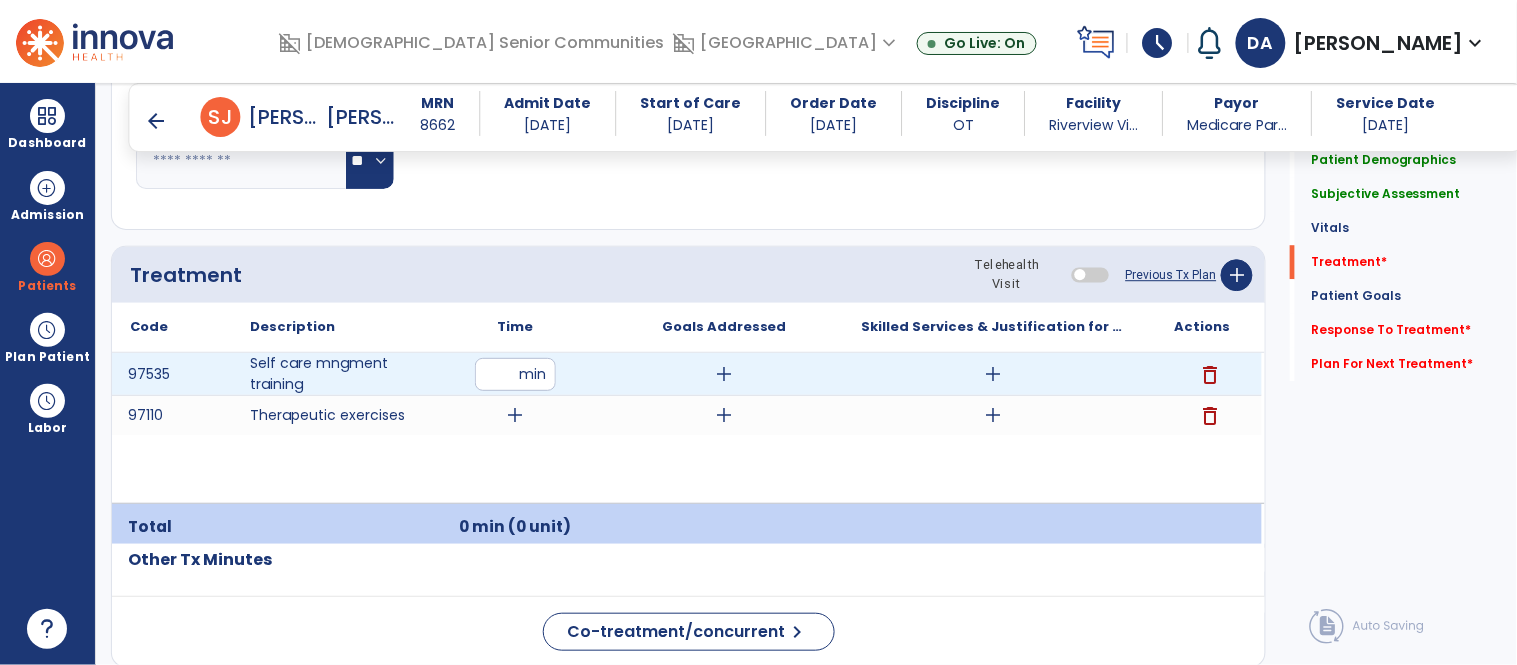 type on "**" 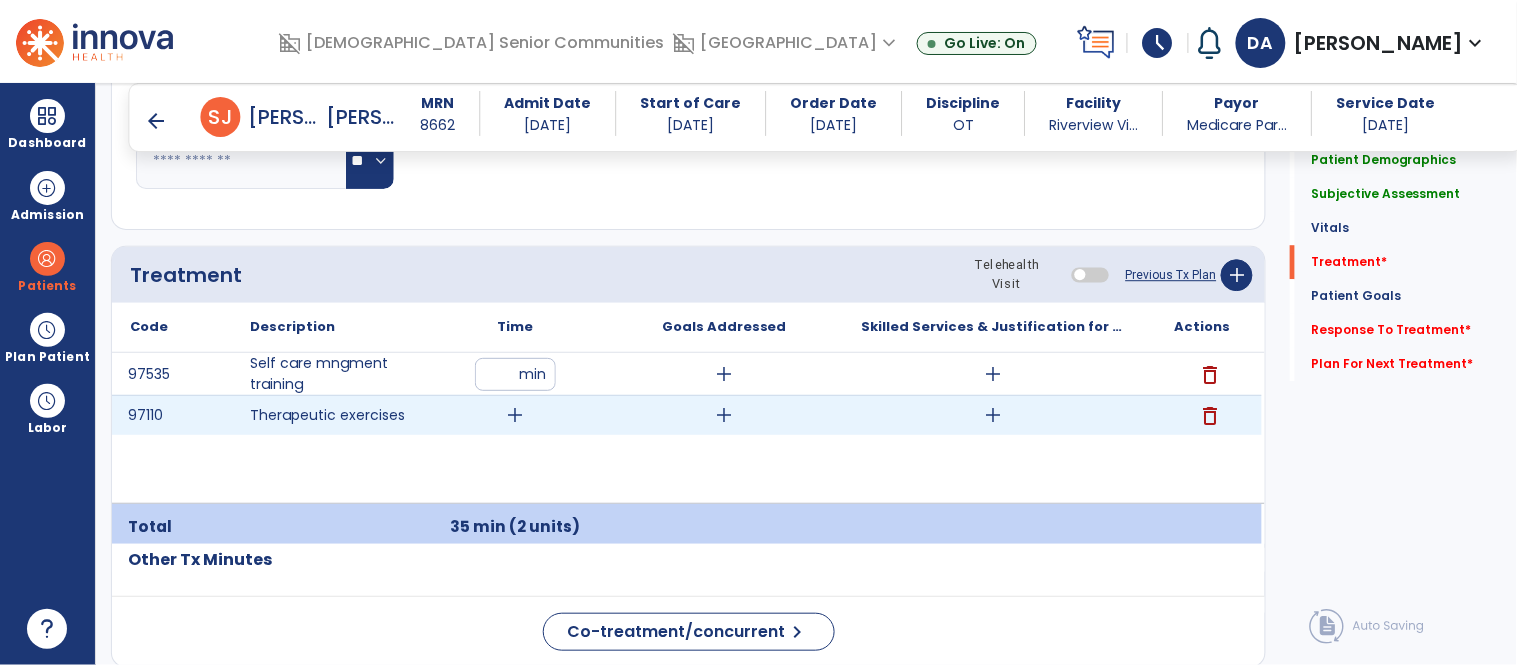 click on "add" at bounding box center [515, 415] 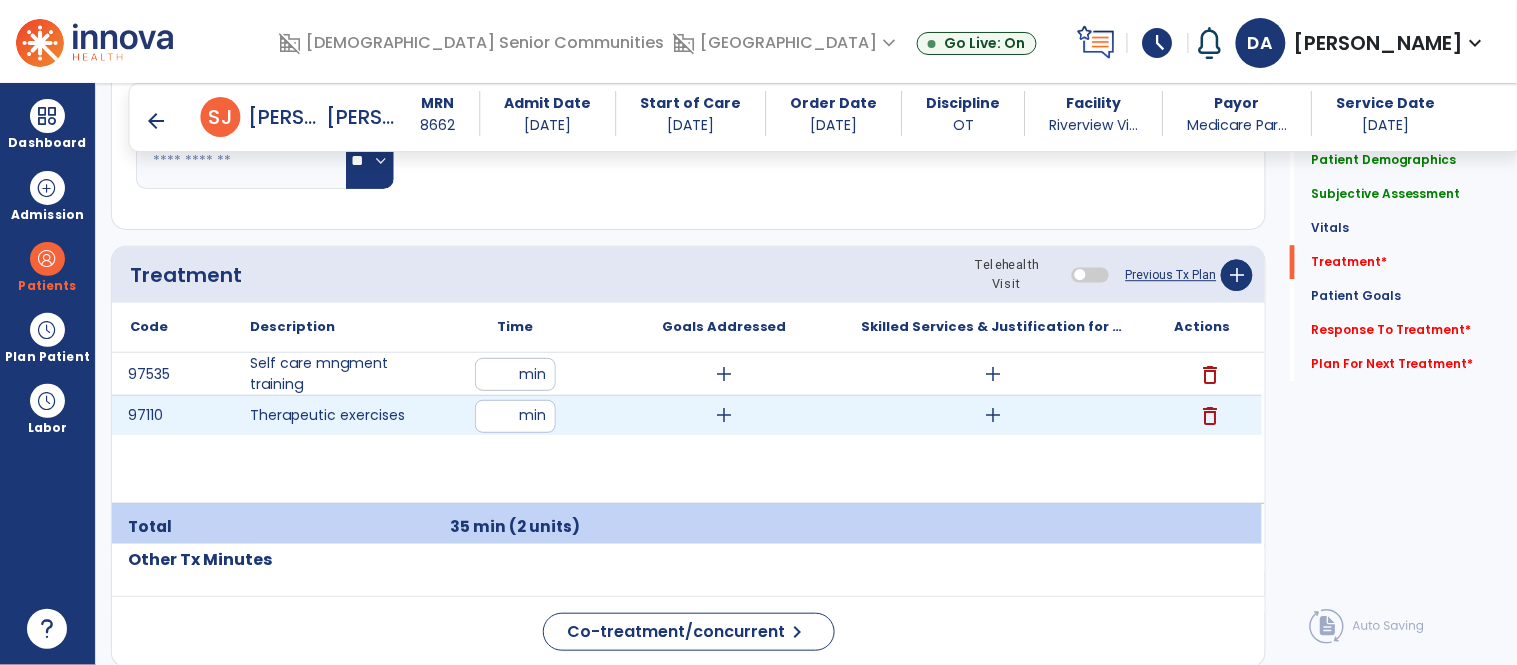 type on "**" 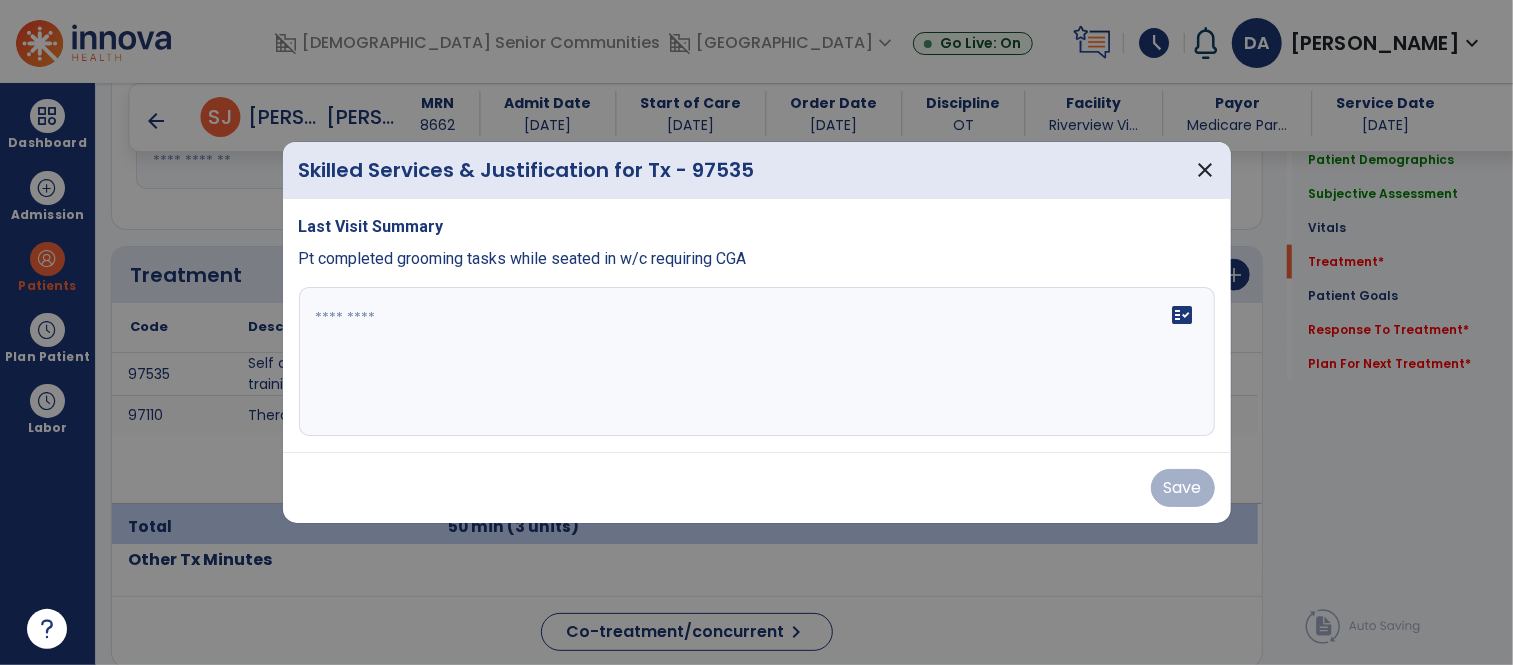 scroll, scrollTop: 1363, scrollLeft: 0, axis: vertical 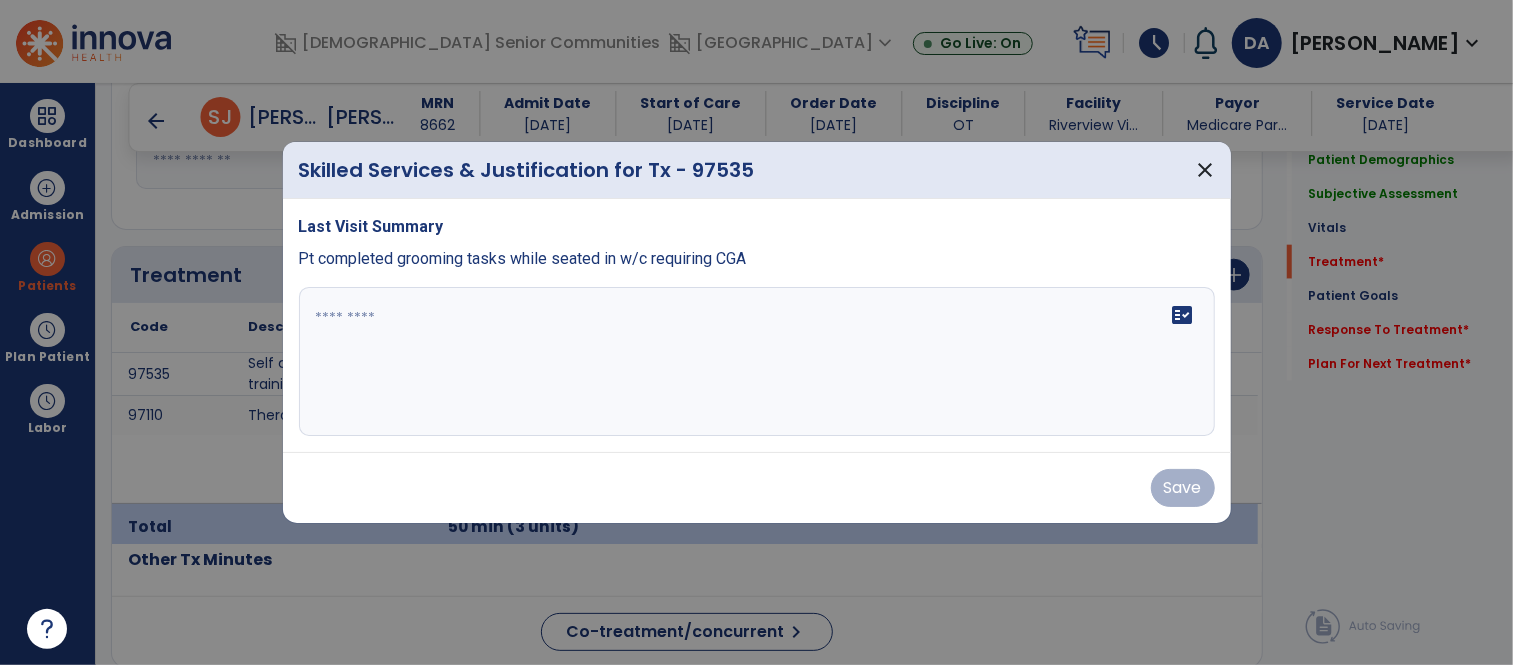 click on "fact_check" at bounding box center [757, 362] 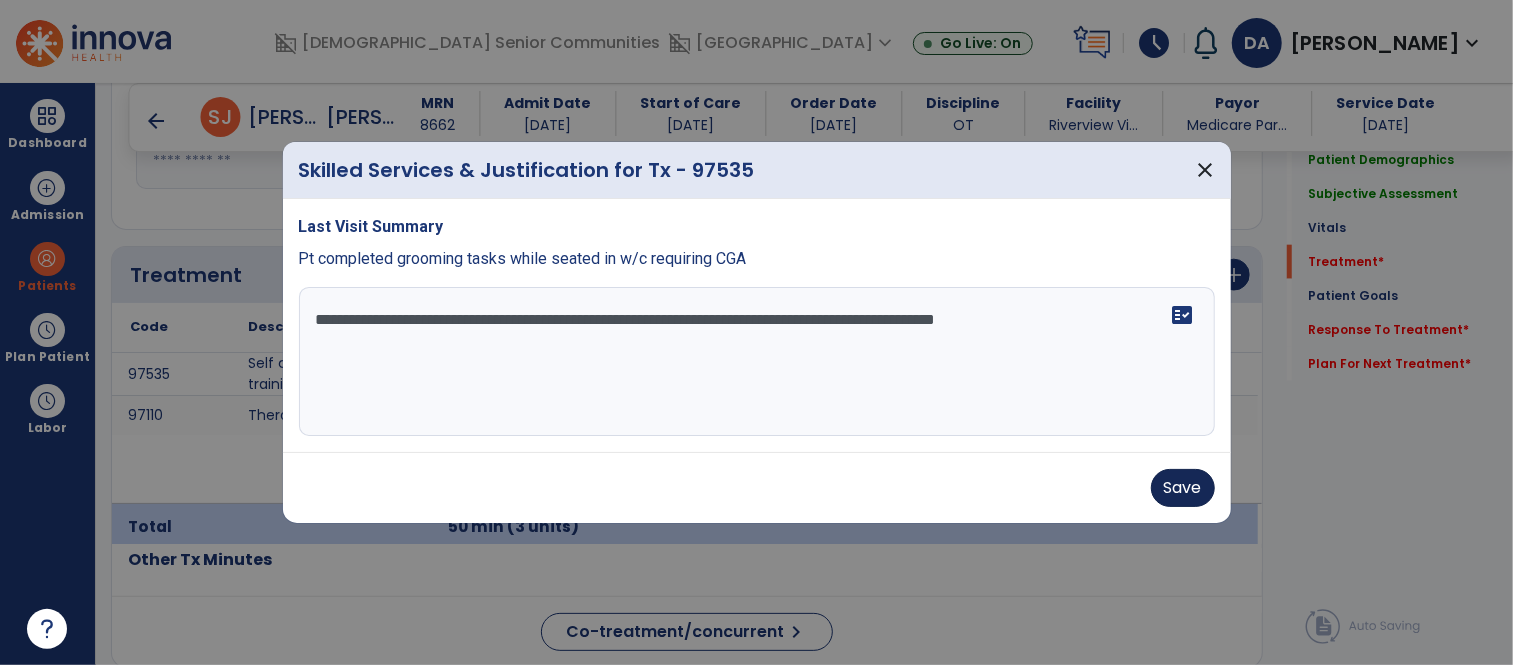 type on "**********" 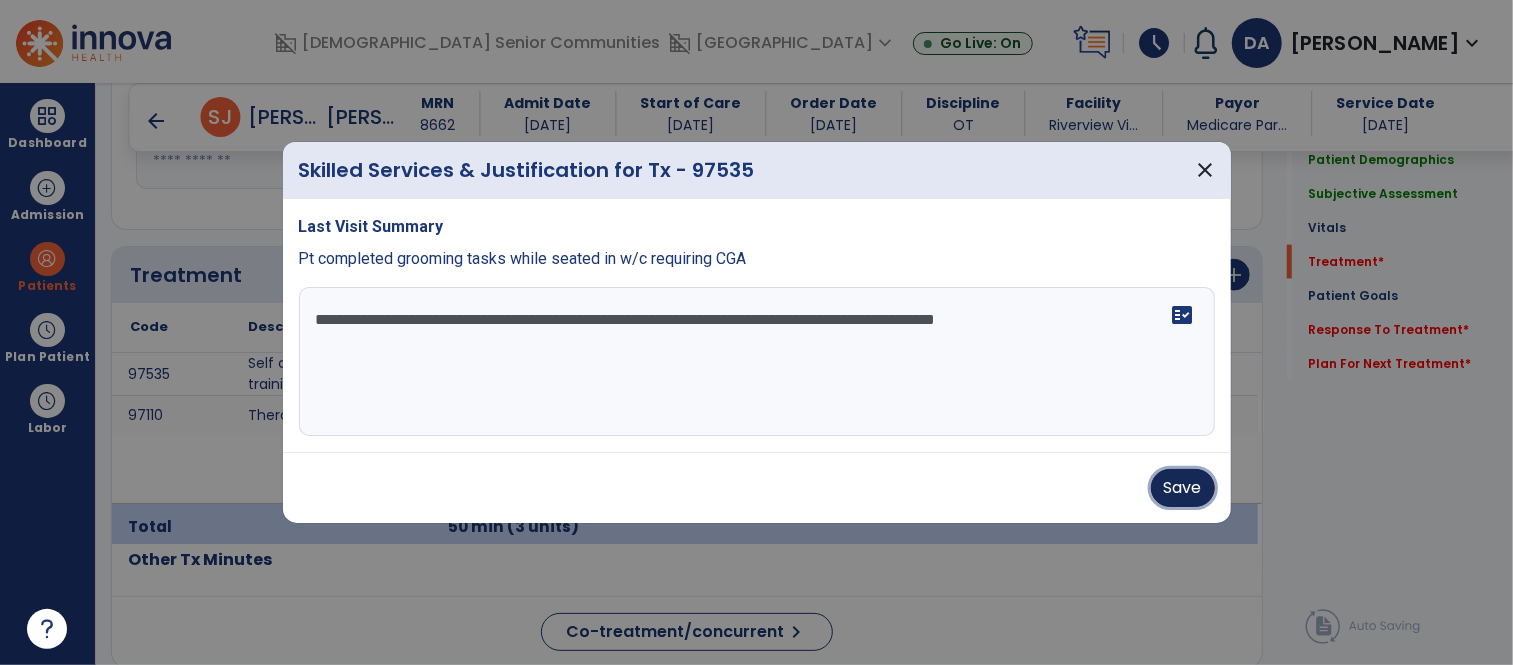 click on "Save" at bounding box center (1183, 488) 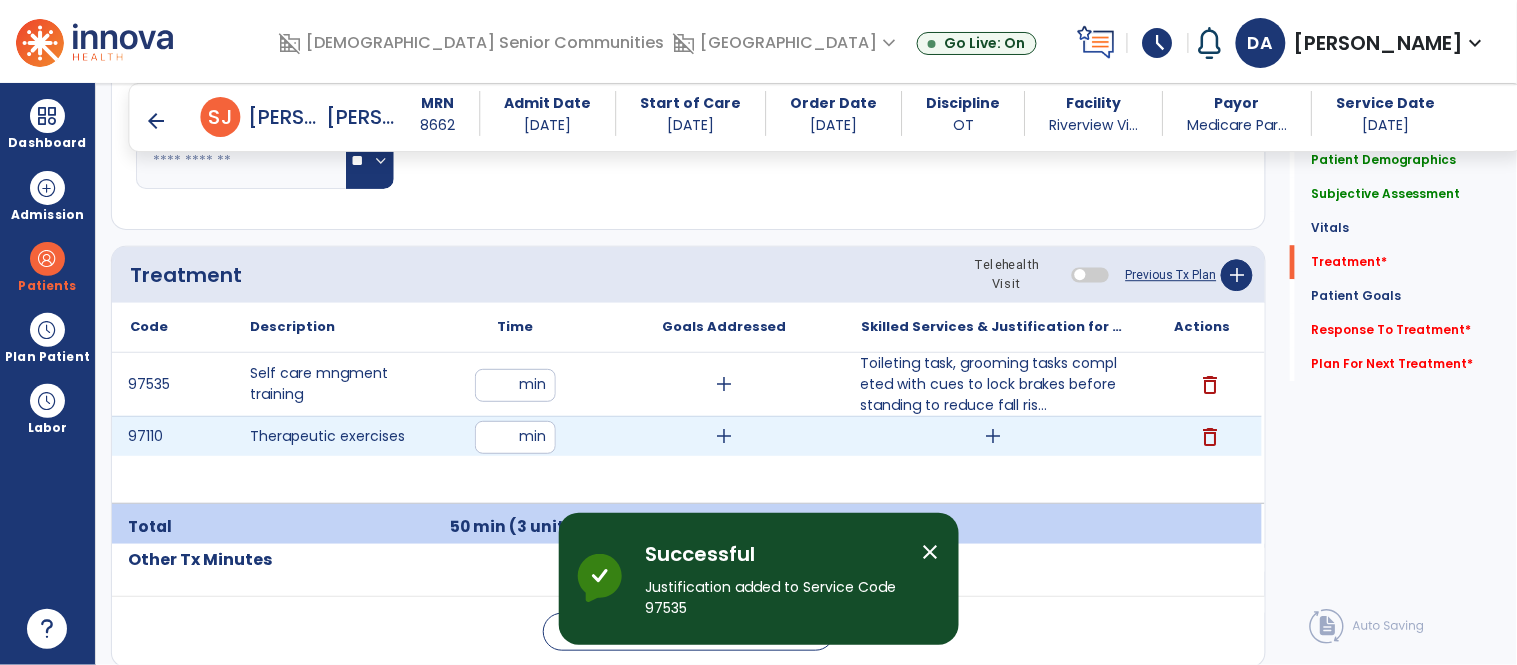 click on "add" at bounding box center (993, 436) 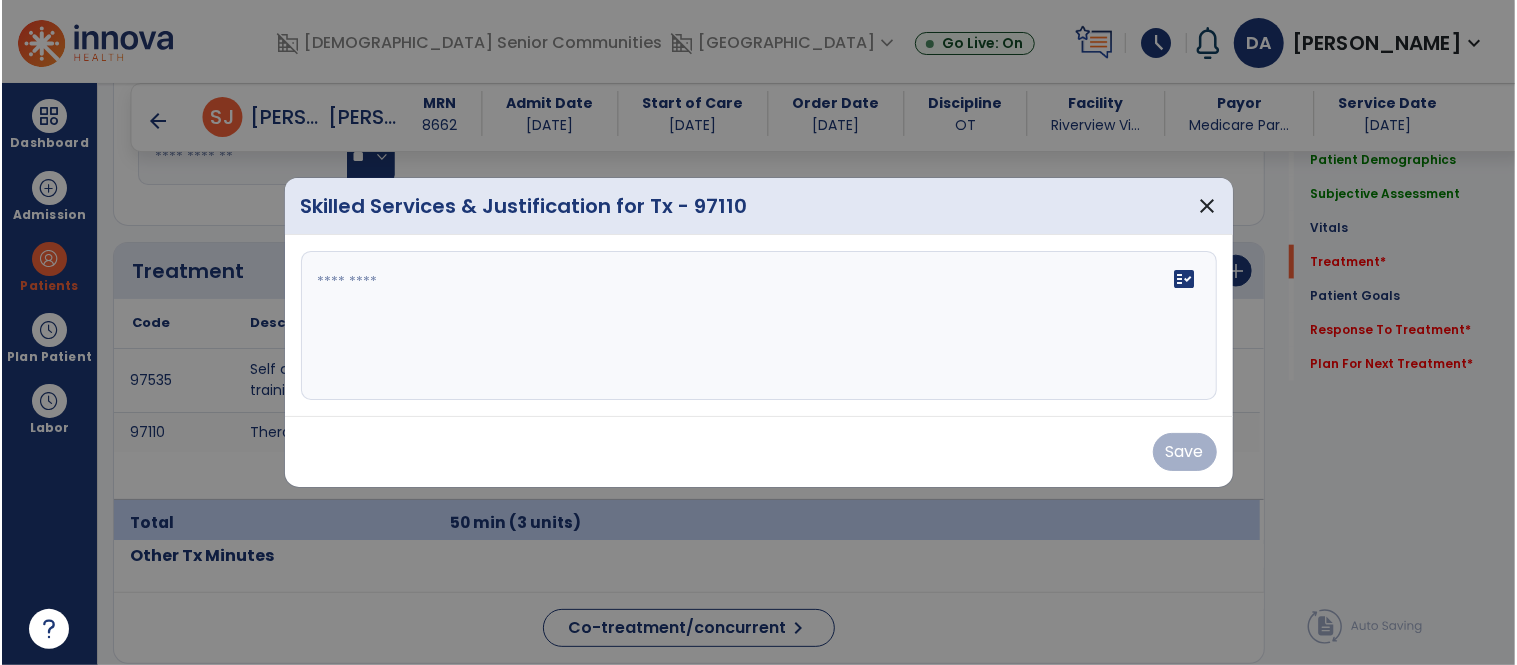 scroll, scrollTop: 1363, scrollLeft: 0, axis: vertical 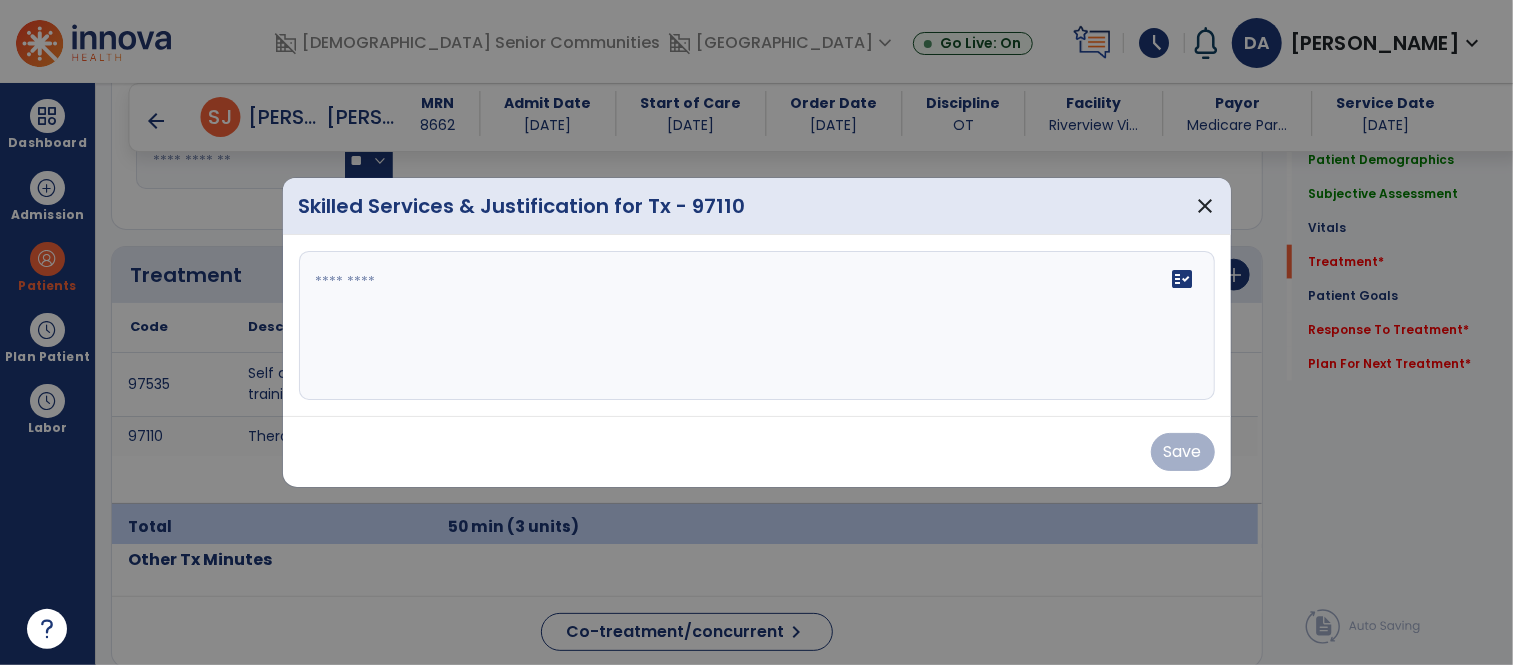 click at bounding box center (757, 326) 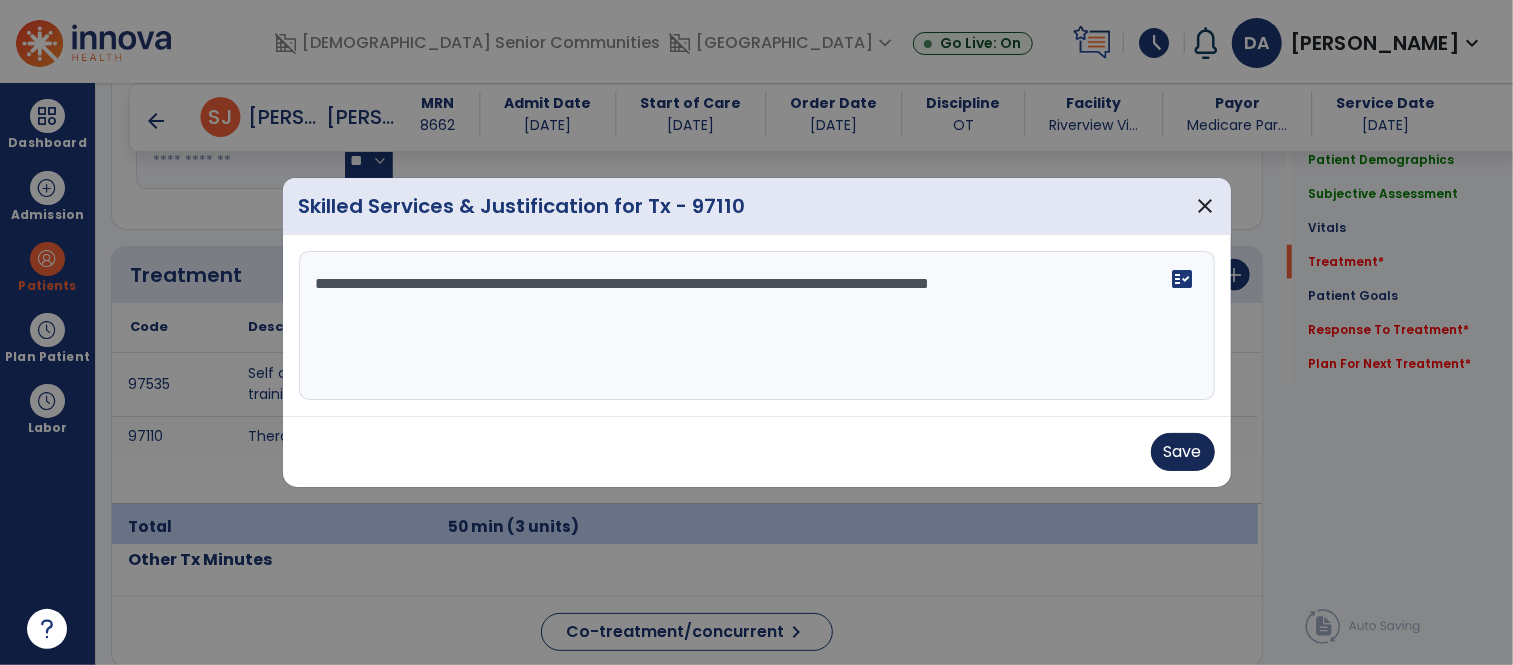 type on "**********" 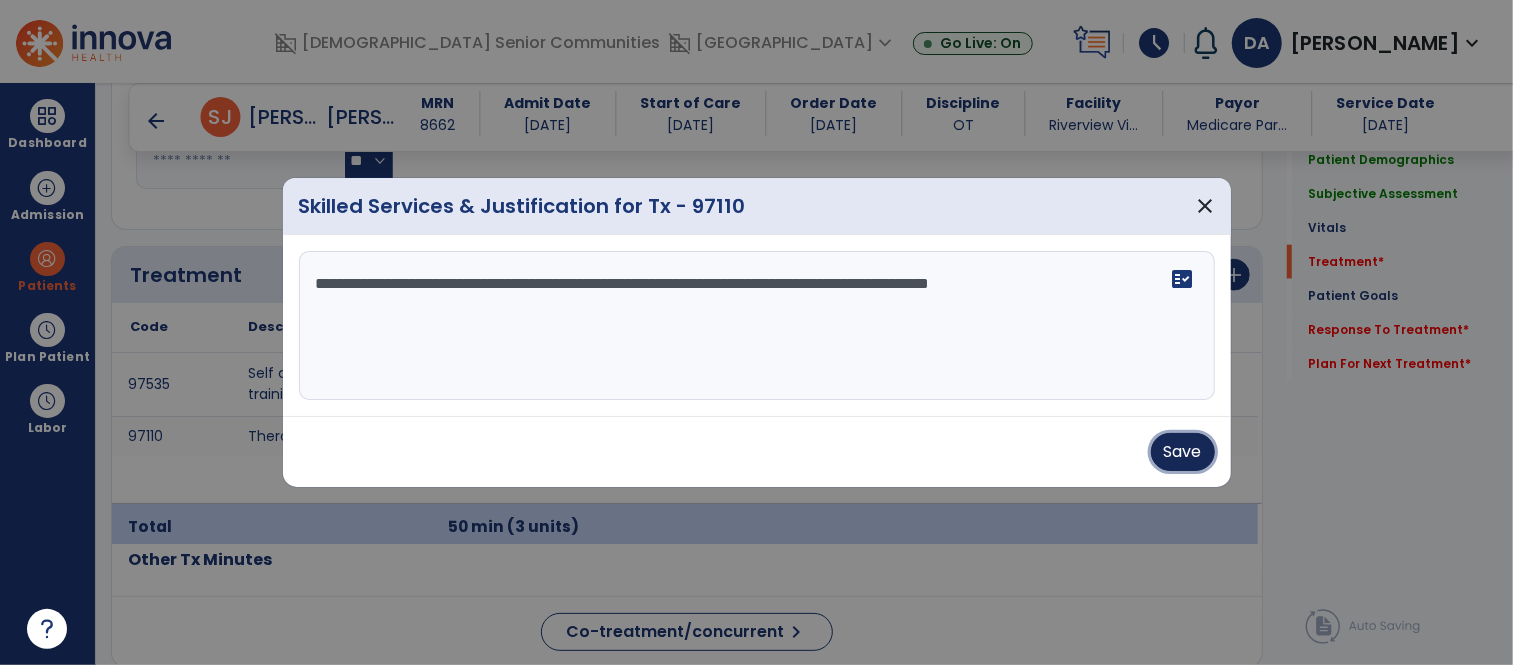 click on "Save" at bounding box center [1183, 452] 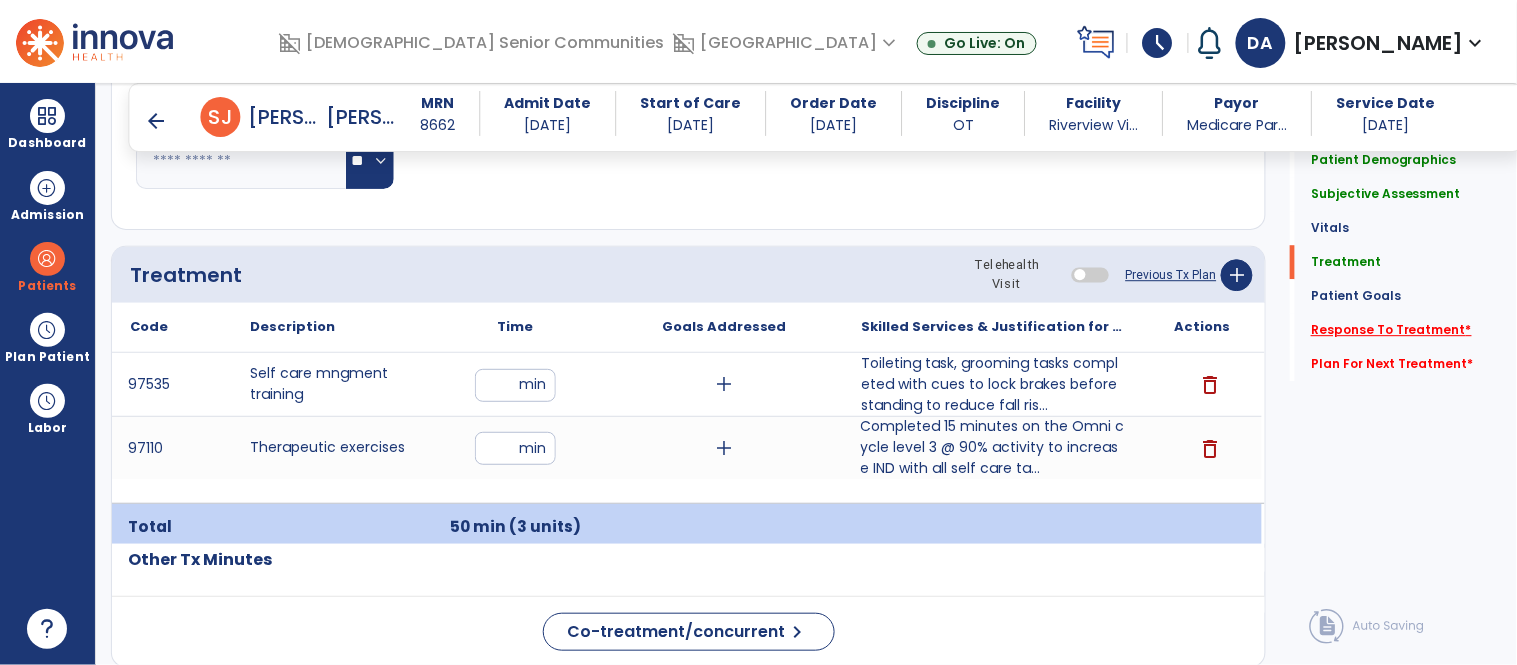 click on "Response To Treatment   *" 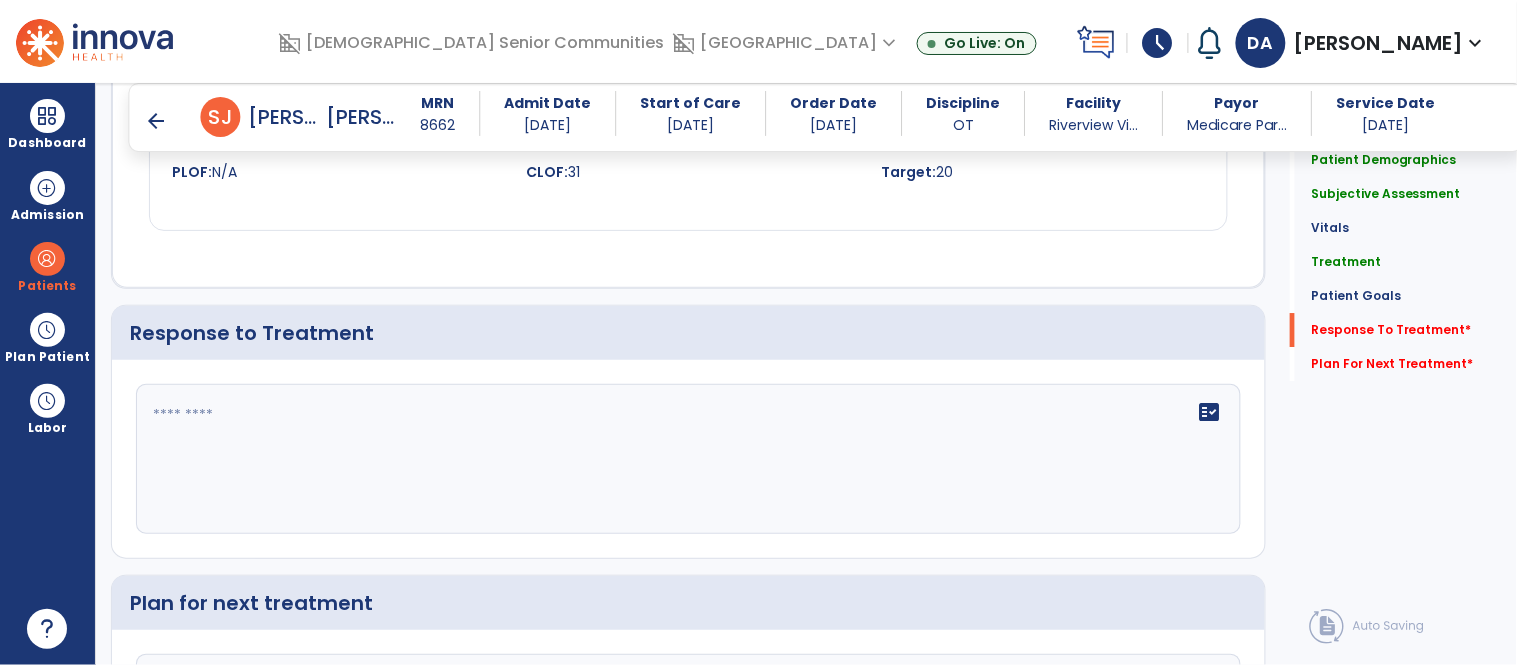 scroll, scrollTop: 3630, scrollLeft: 0, axis: vertical 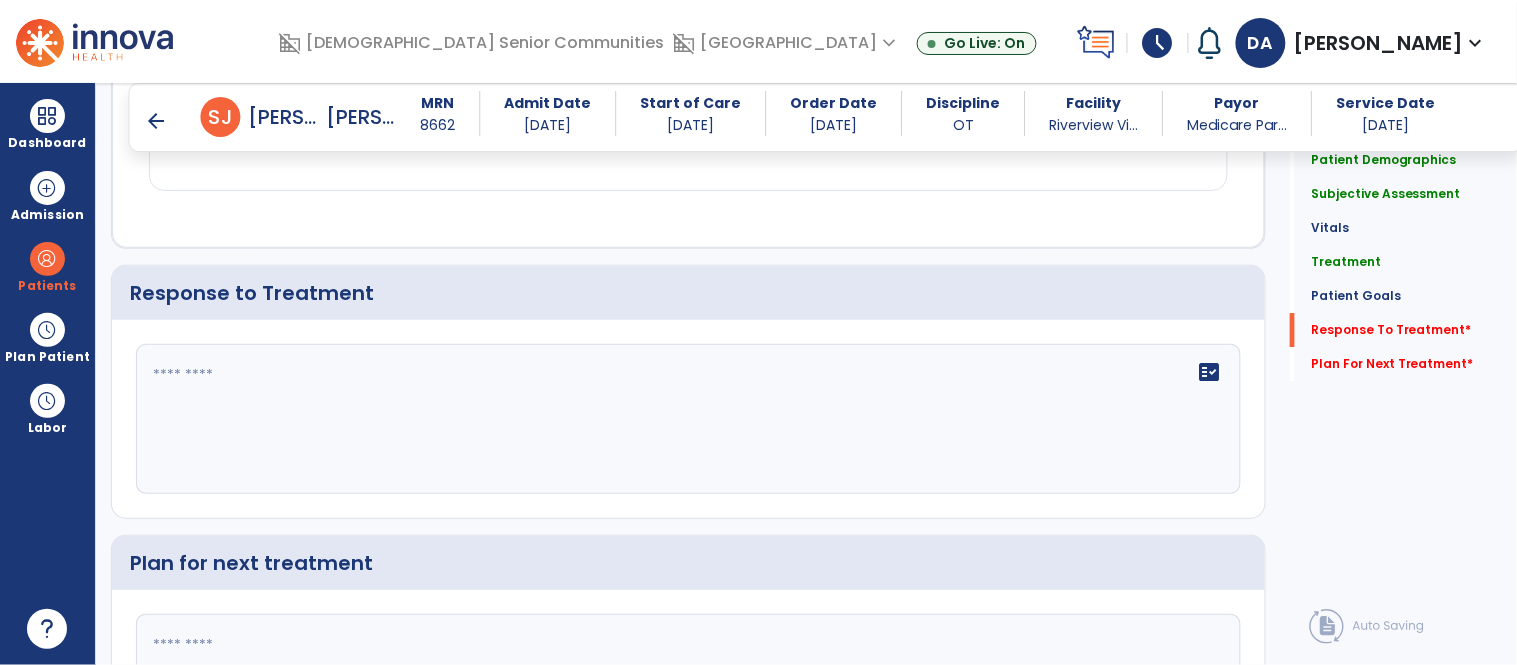click on "fact_check" 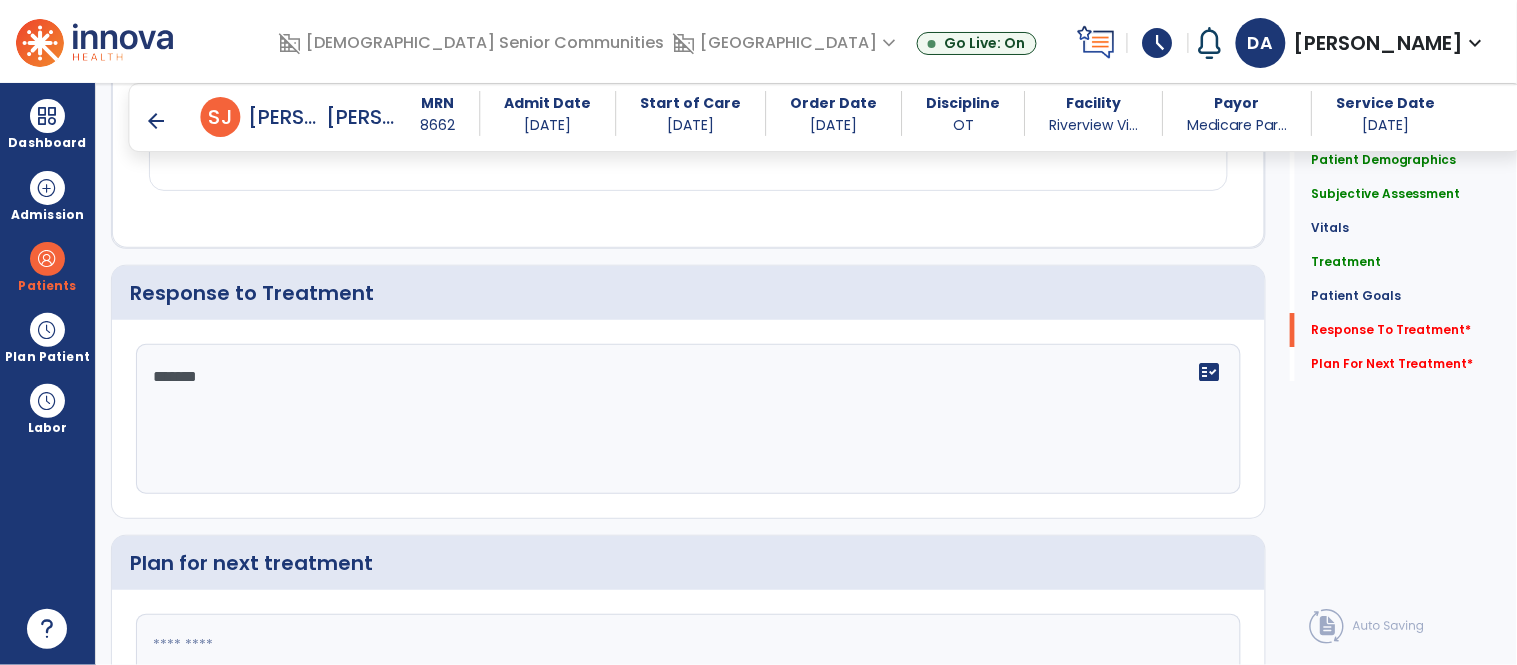type on "********" 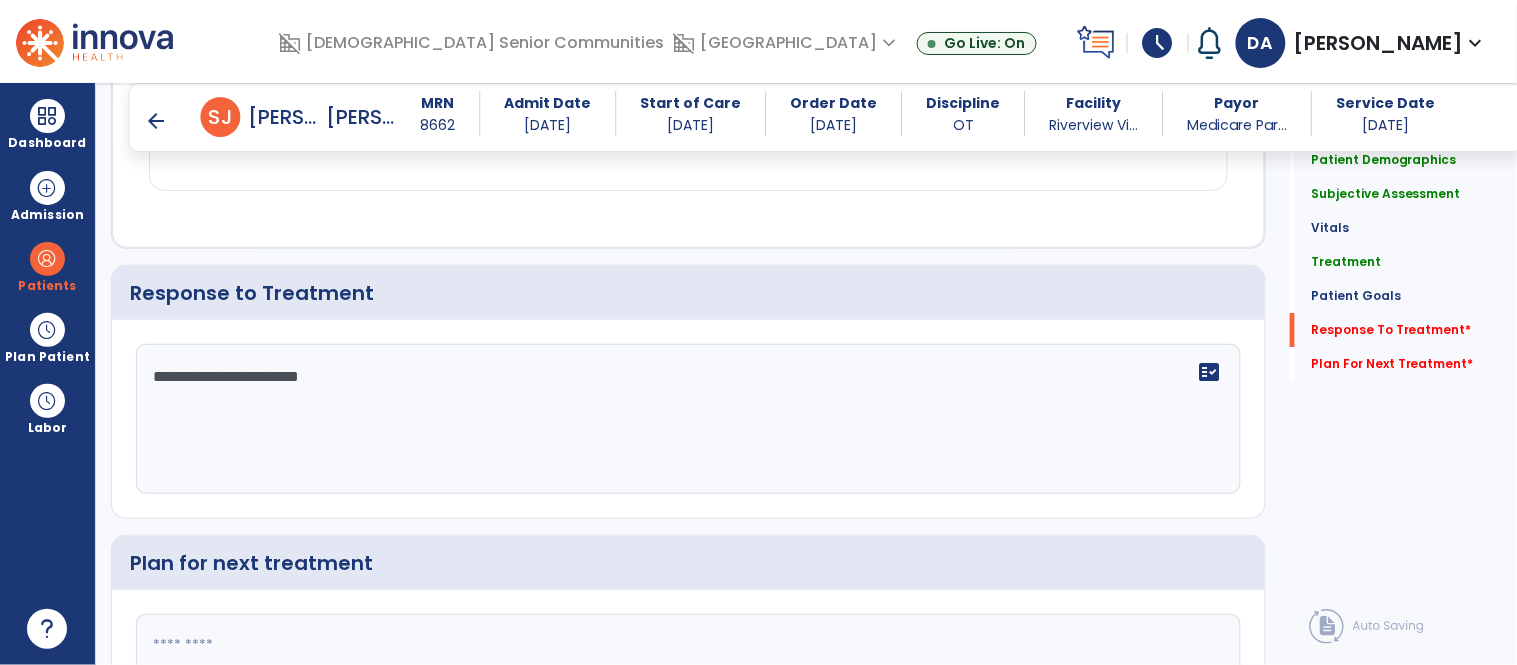 type on "**********" 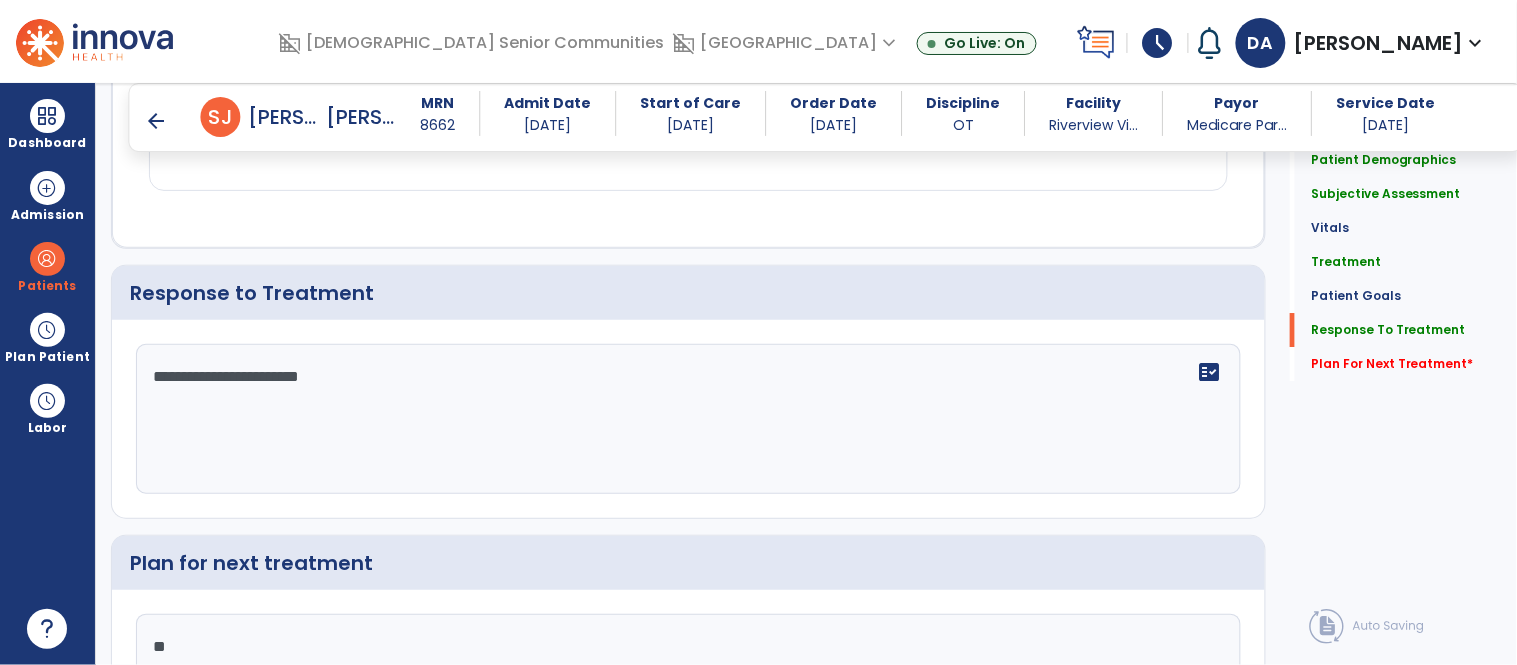 type on "*" 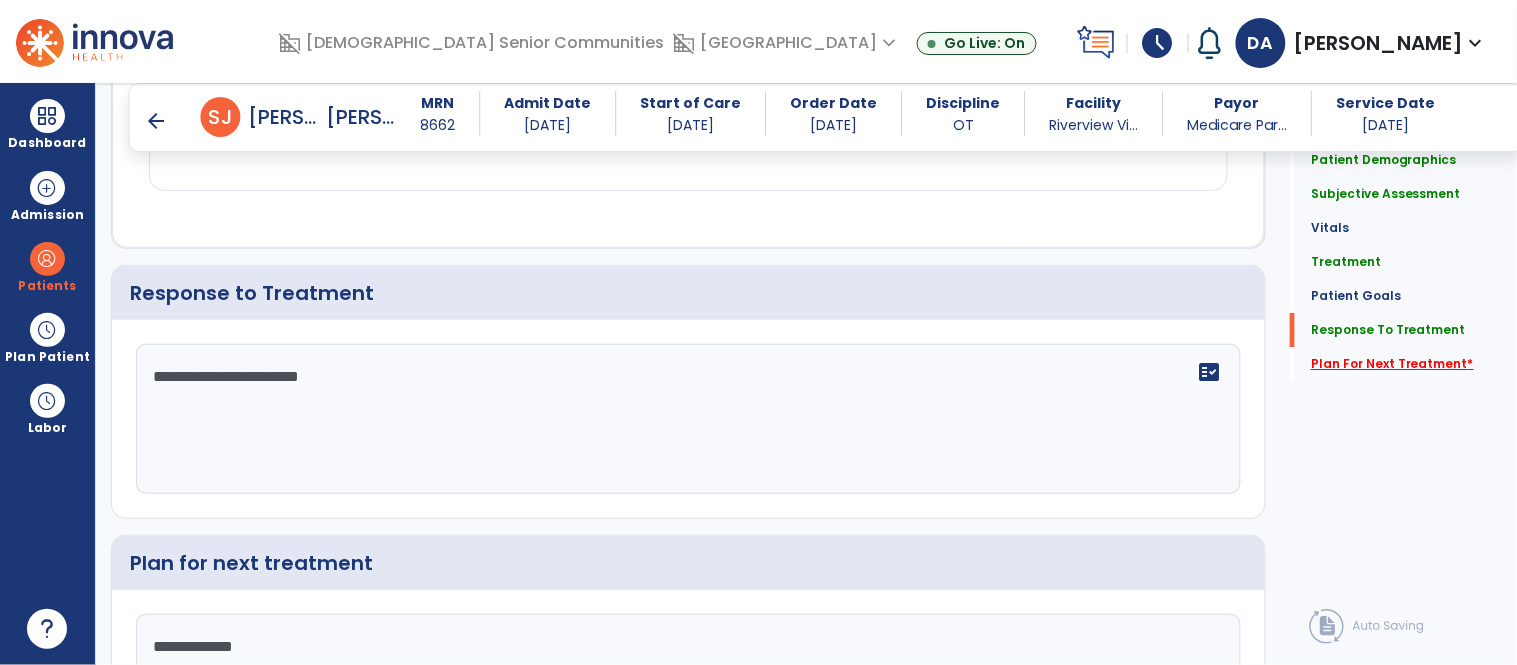 type on "**********" 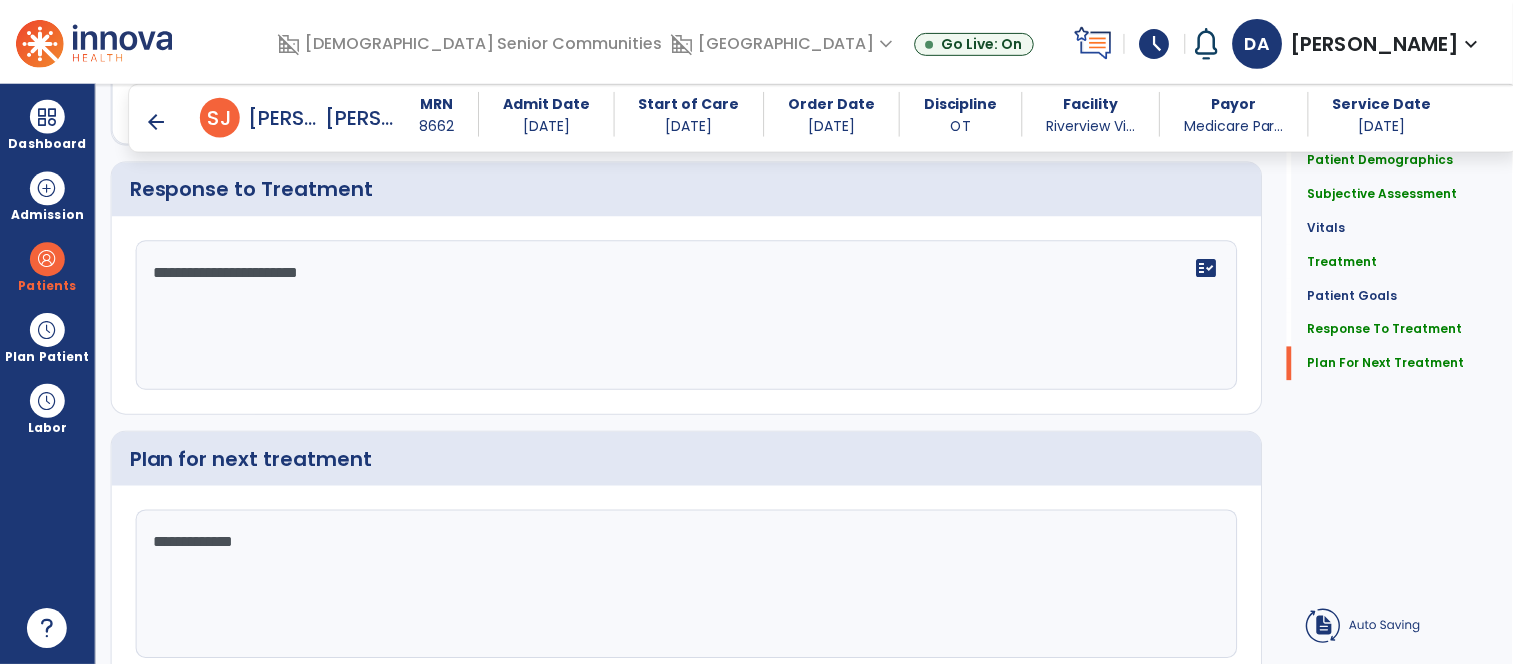 scroll, scrollTop: 3802, scrollLeft: 0, axis: vertical 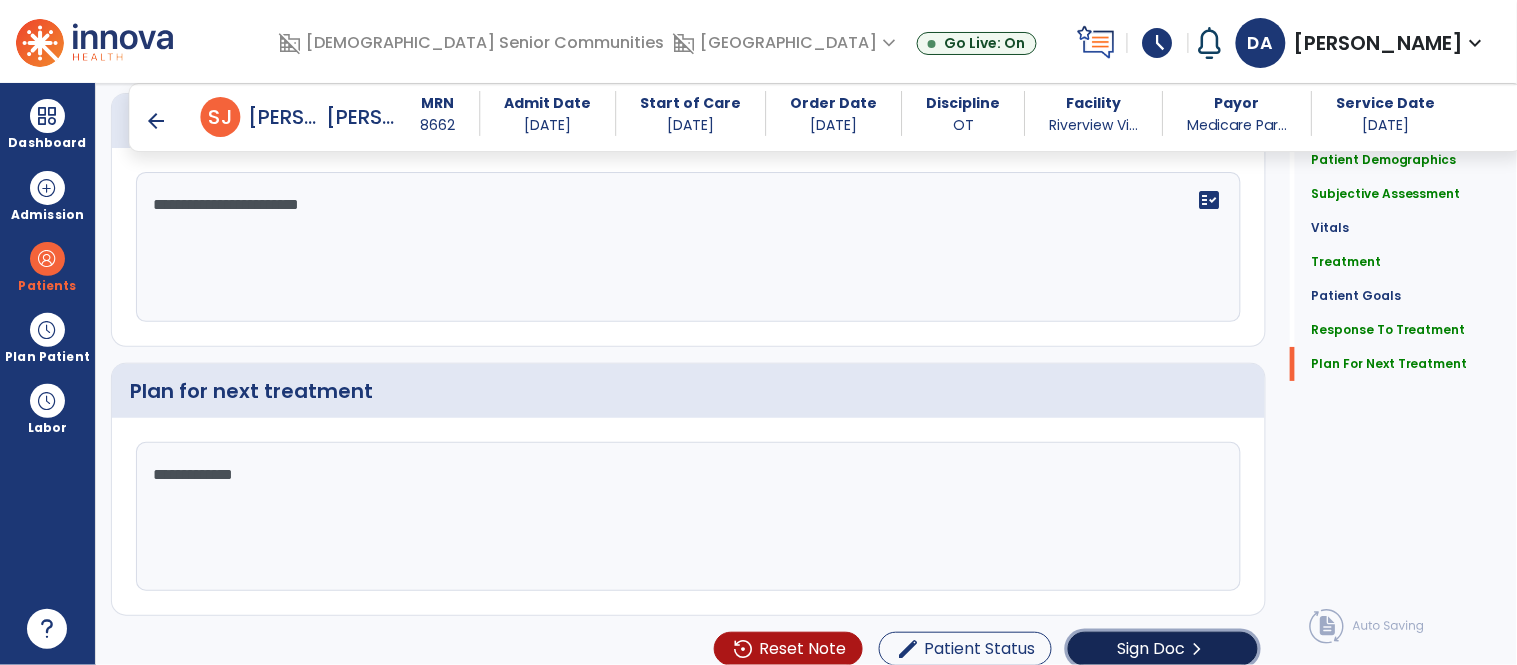 click on "chevron_right" 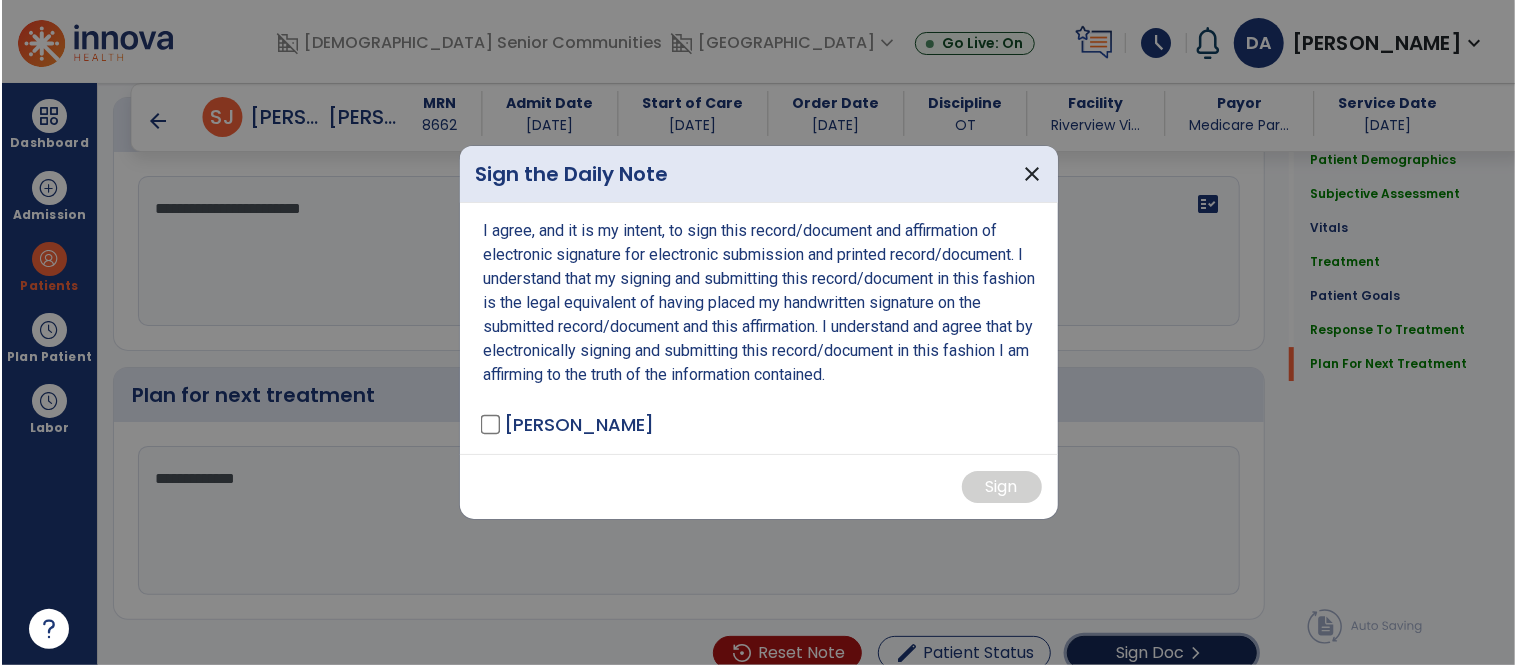 scroll, scrollTop: 3802, scrollLeft: 0, axis: vertical 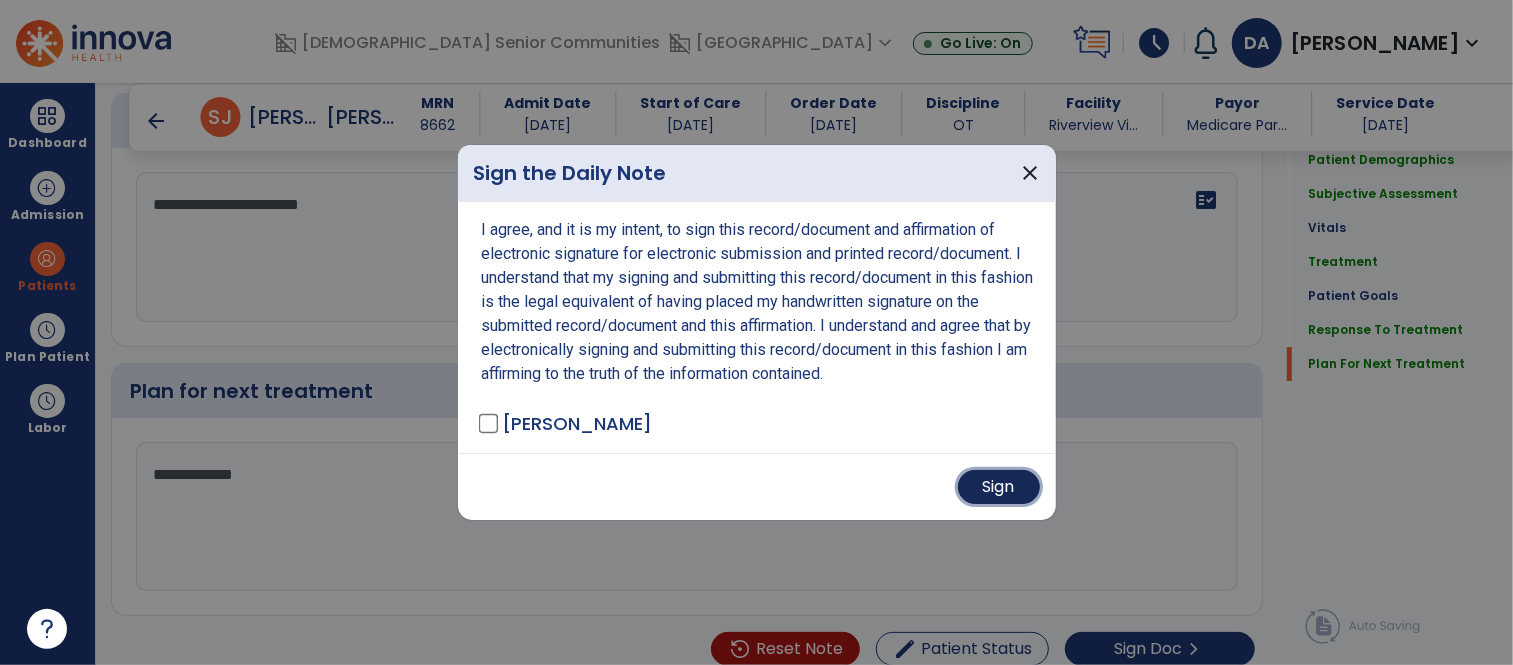click on "Sign" at bounding box center [999, 487] 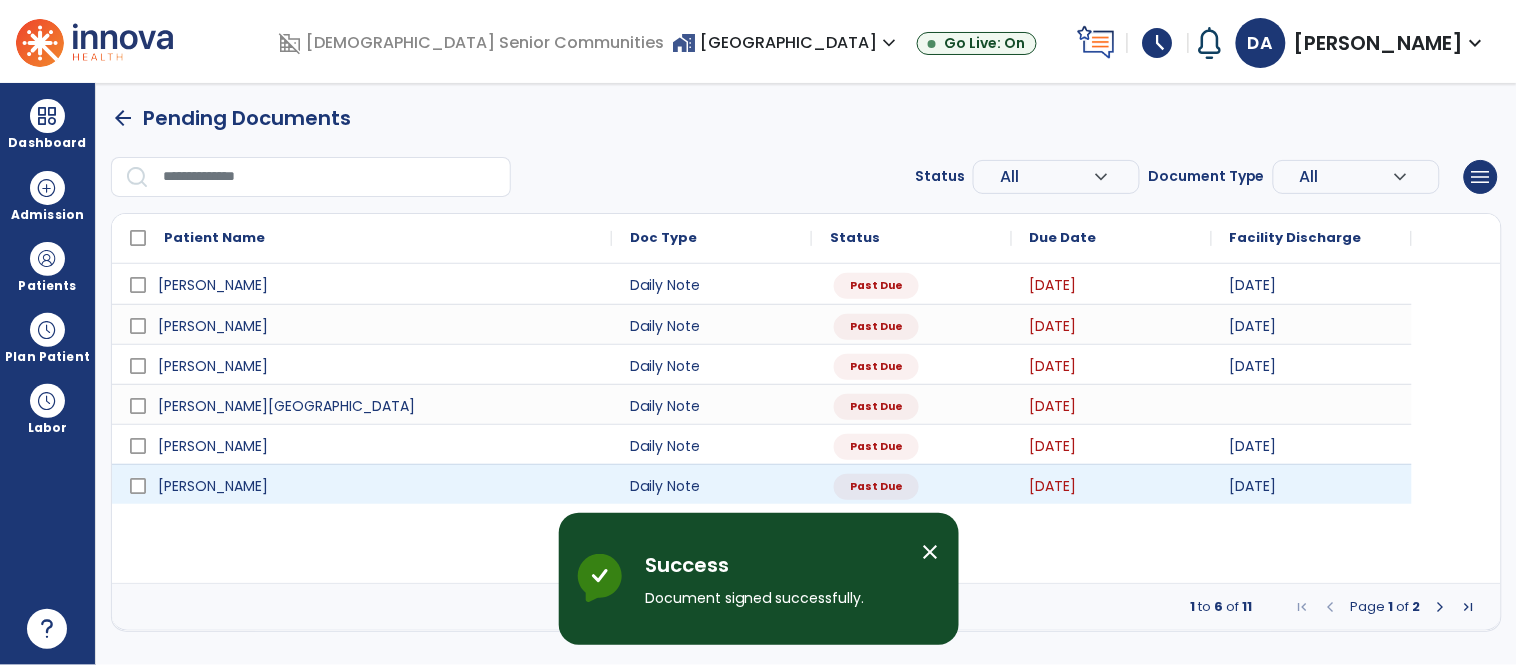 scroll, scrollTop: 0, scrollLeft: 0, axis: both 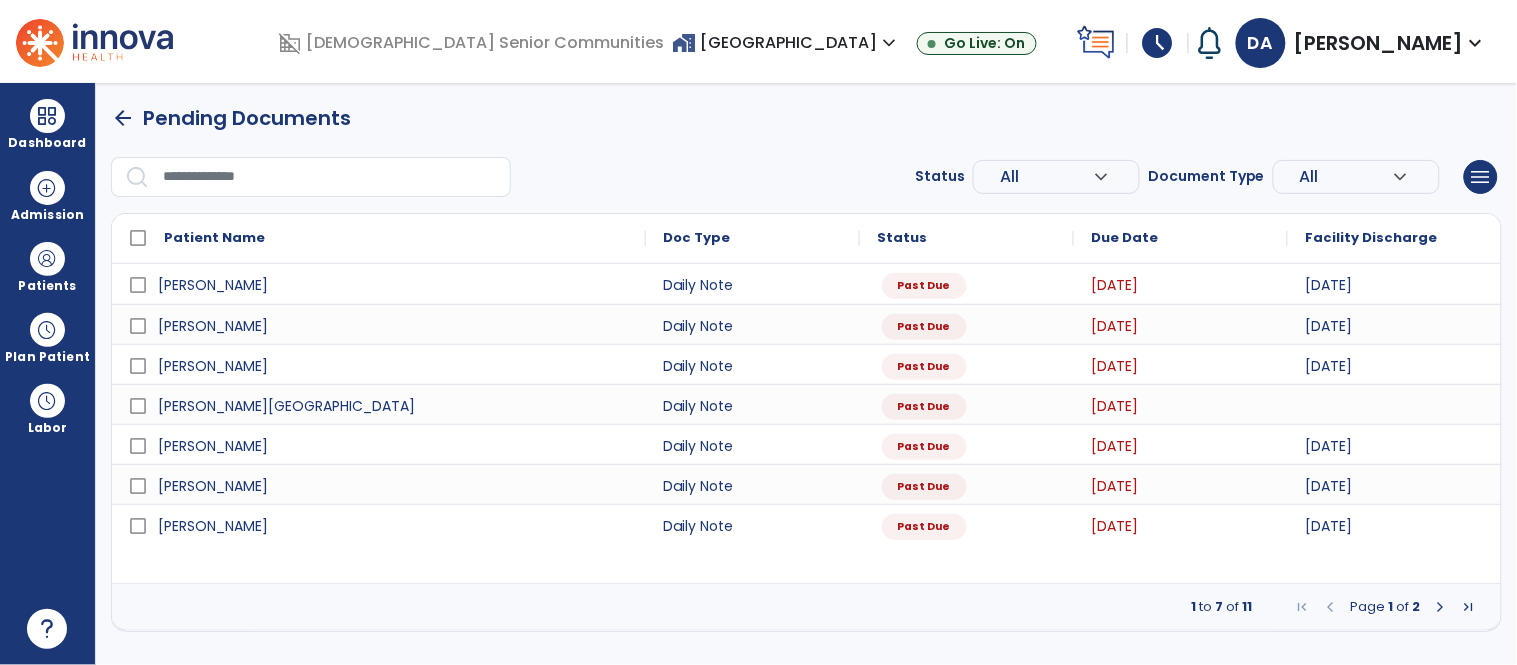 click on "expand_more" at bounding box center [1476, 43] 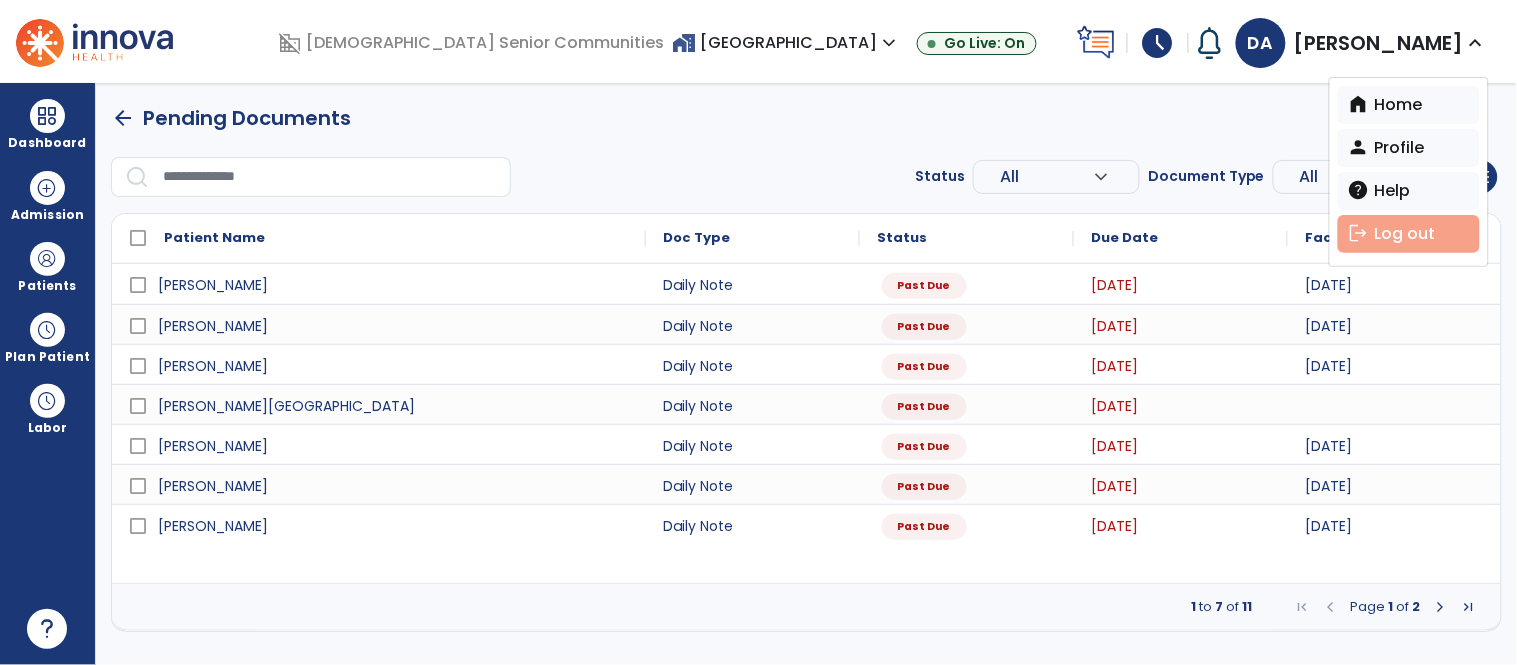 click on "logout   Log out" at bounding box center [1409, 234] 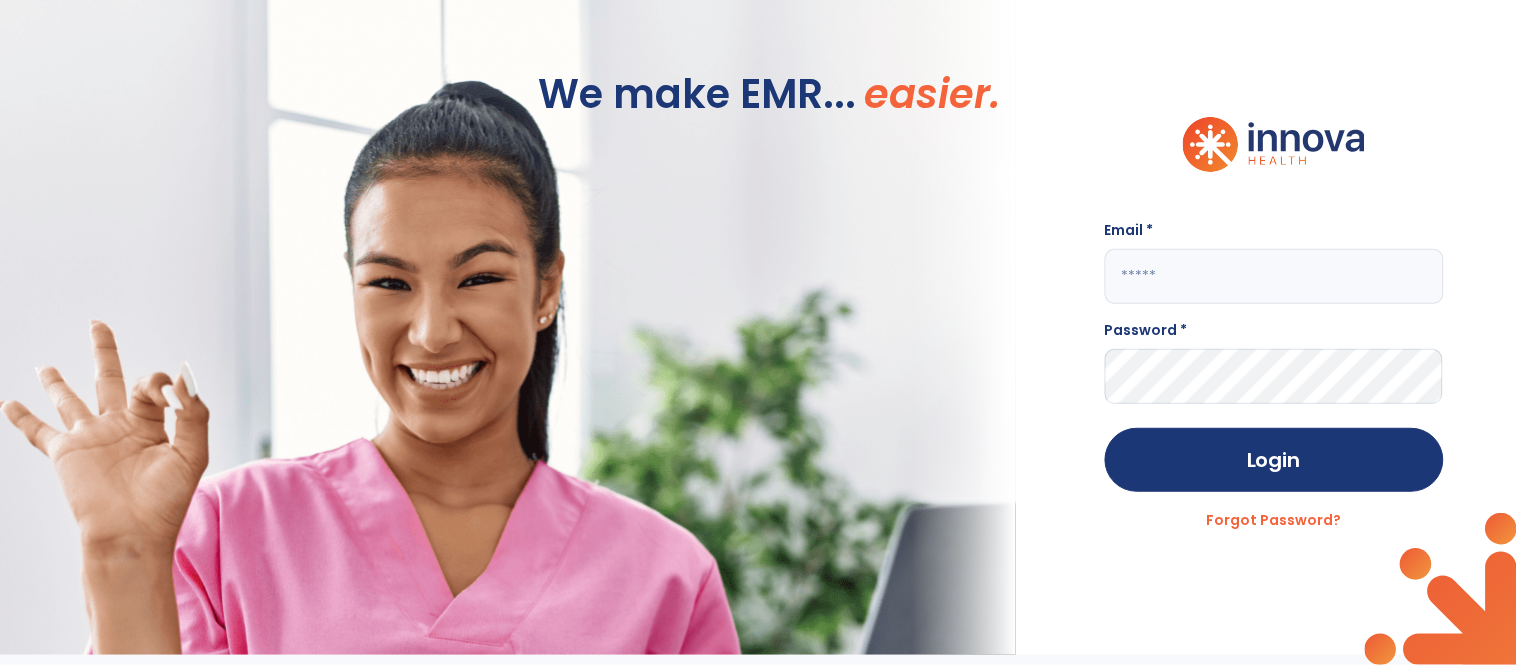scroll, scrollTop: 0, scrollLeft: 0, axis: both 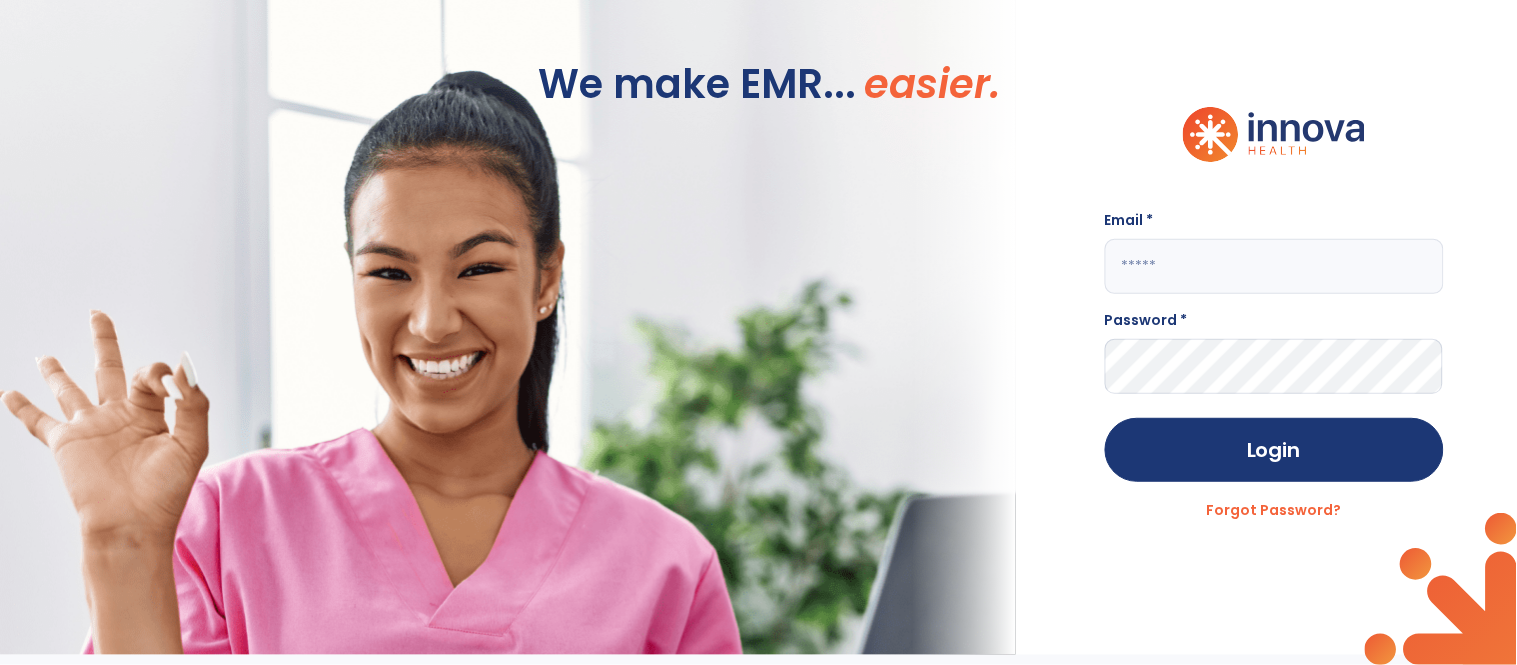click 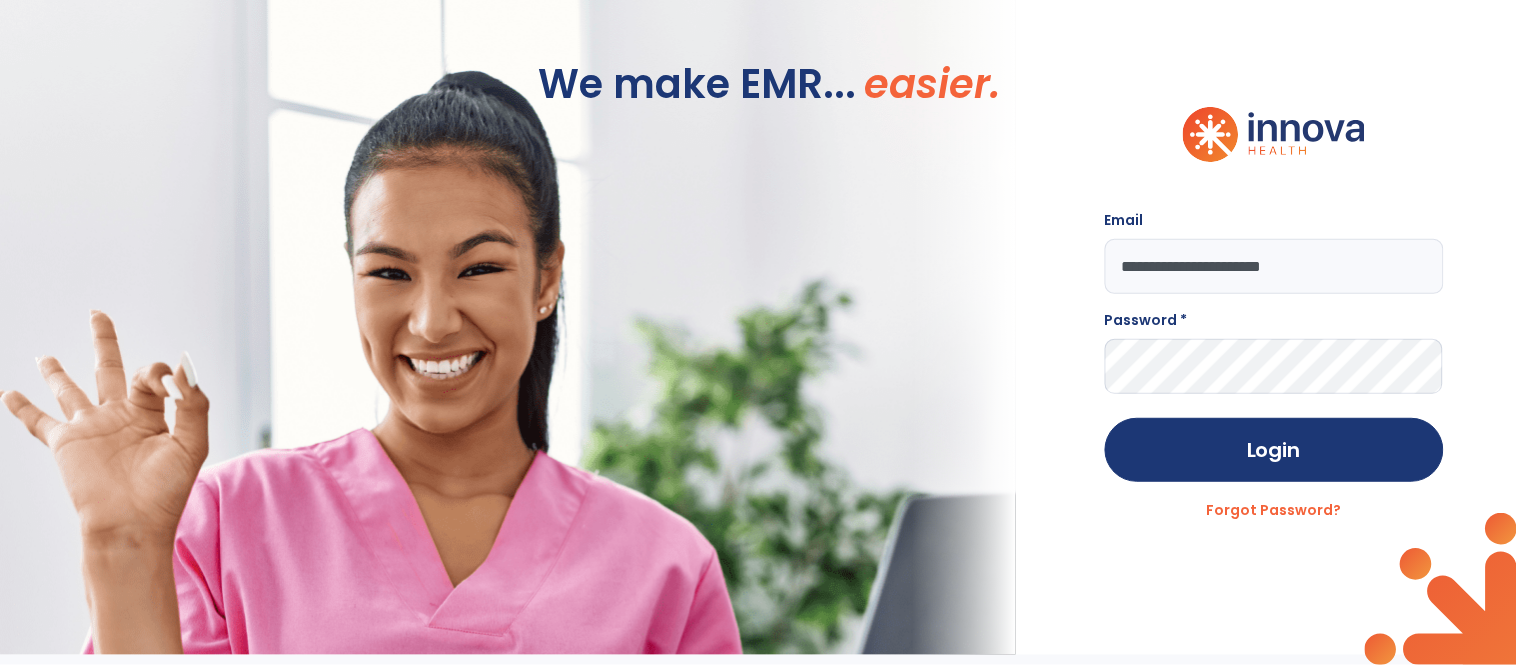 type on "**********" 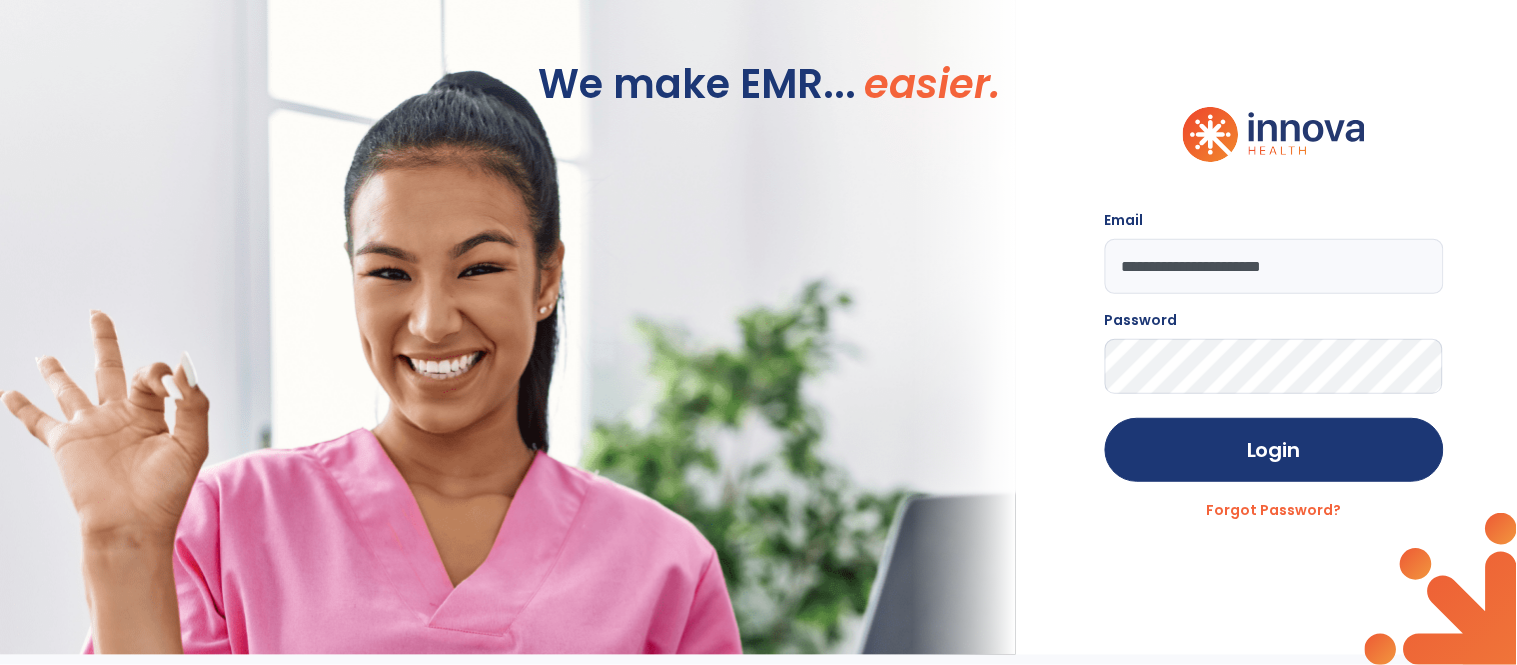 click on "Login" 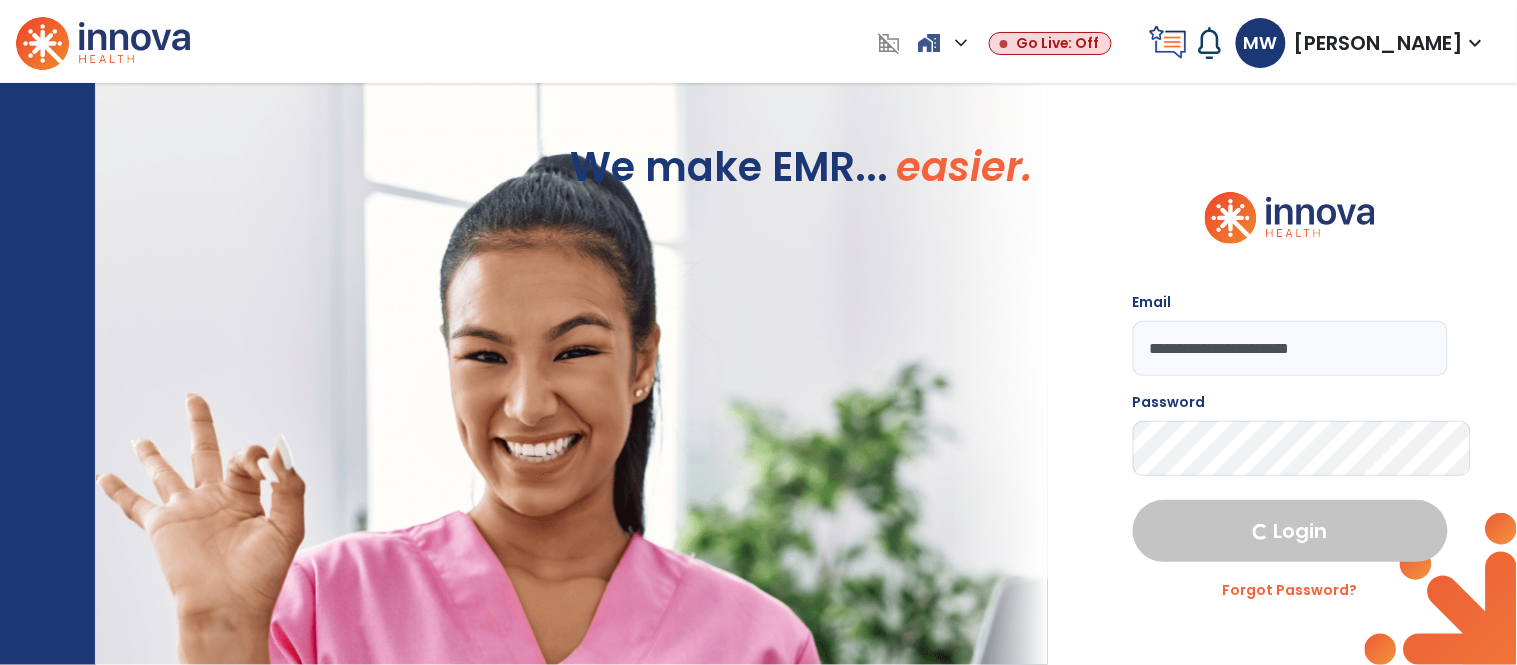 select on "****" 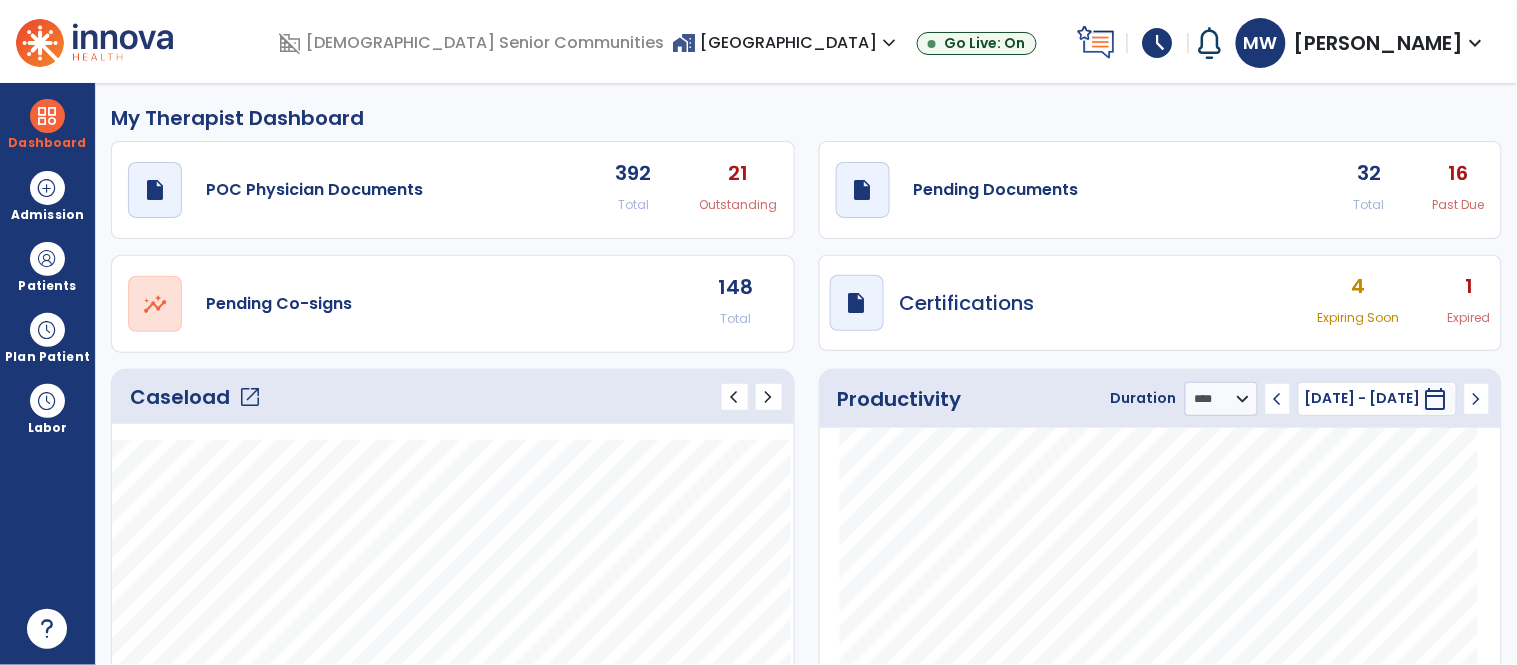 click on "open_in_new" 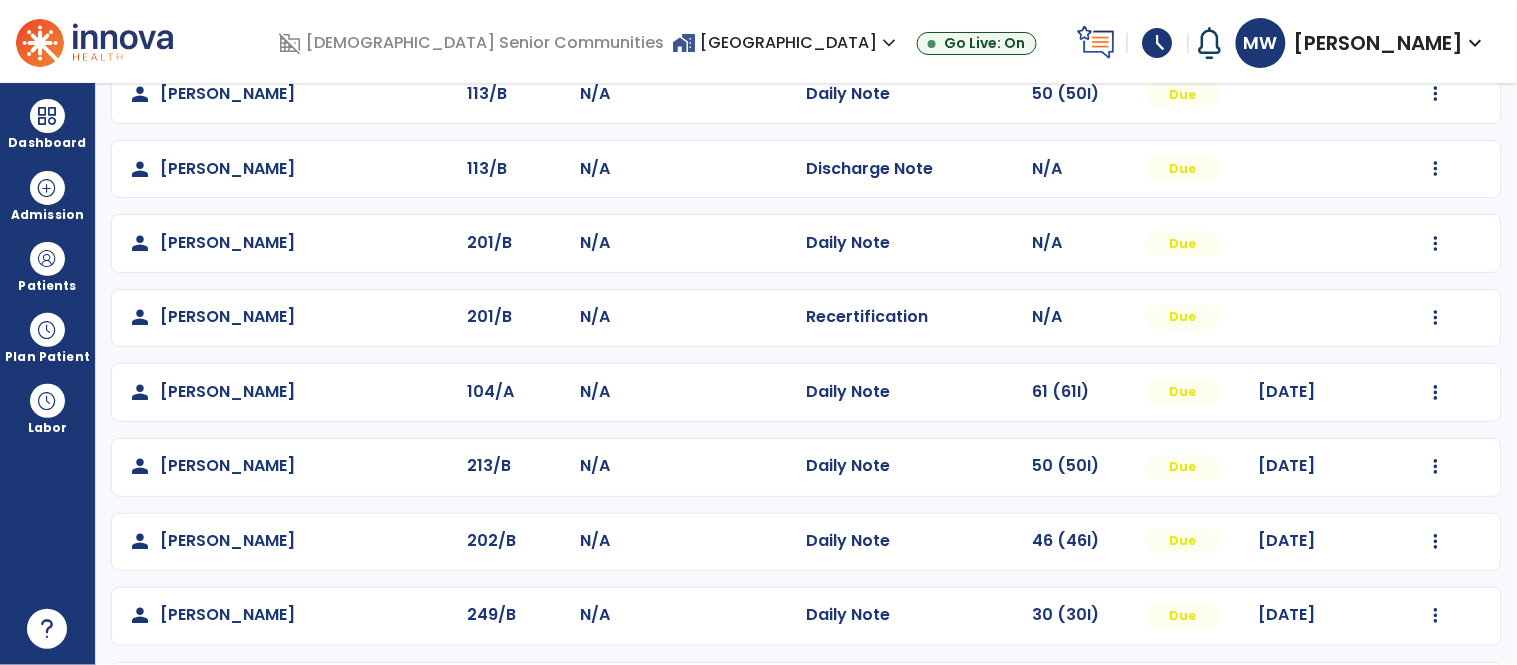 scroll, scrollTop: 813, scrollLeft: 0, axis: vertical 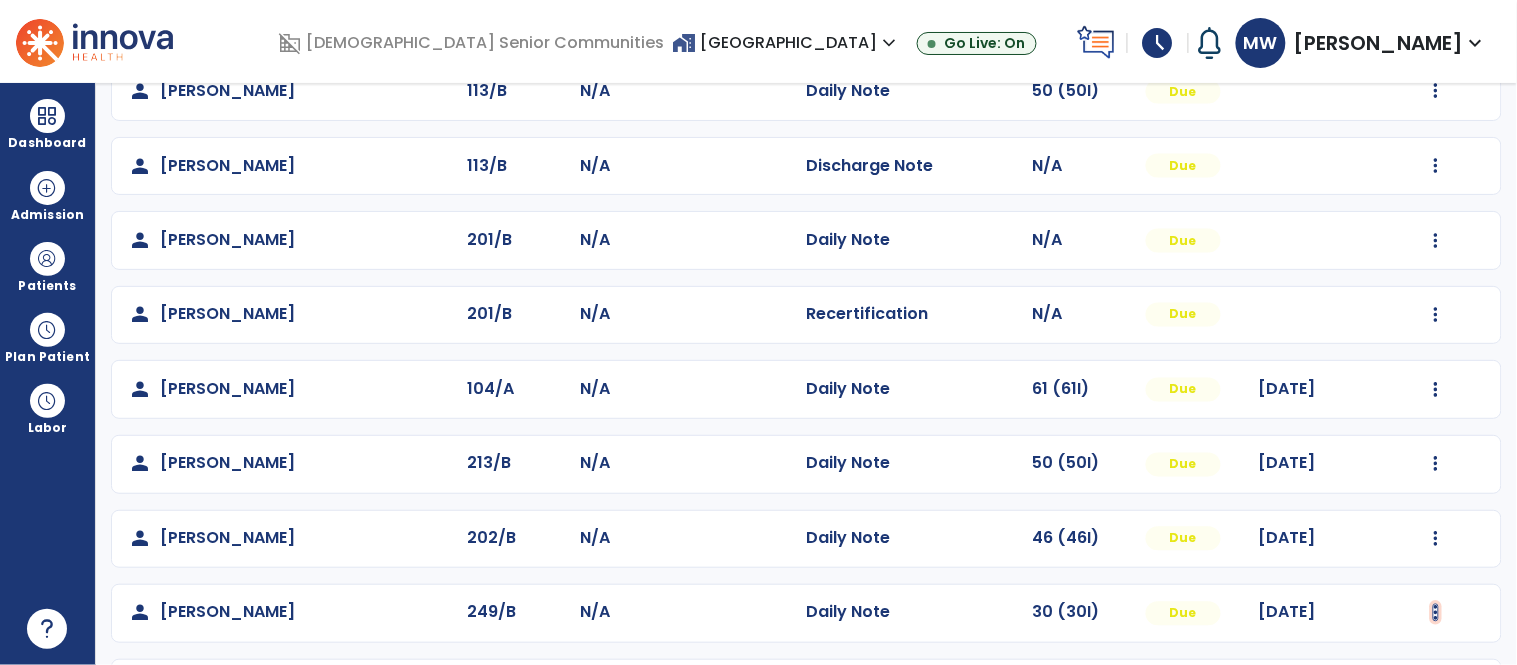 click at bounding box center [1436, -454] 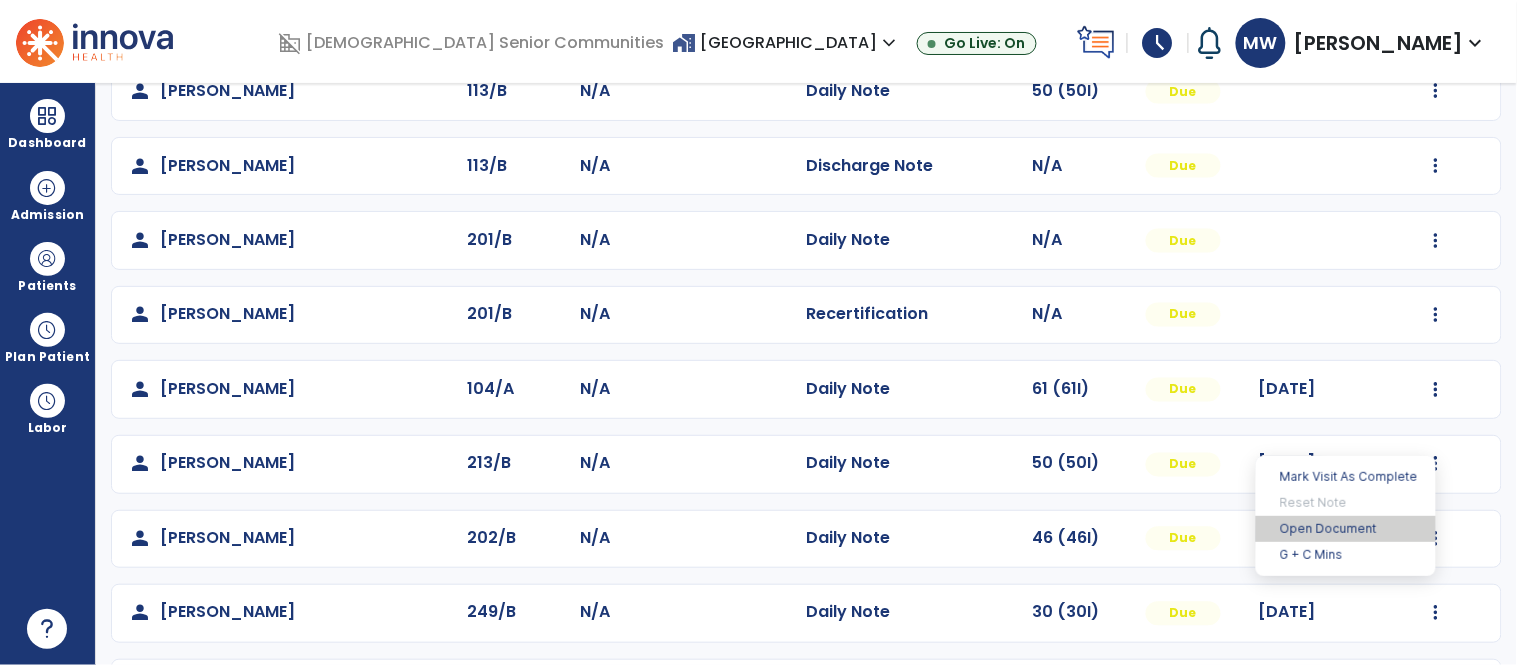 click on "Open Document" at bounding box center (1346, 529) 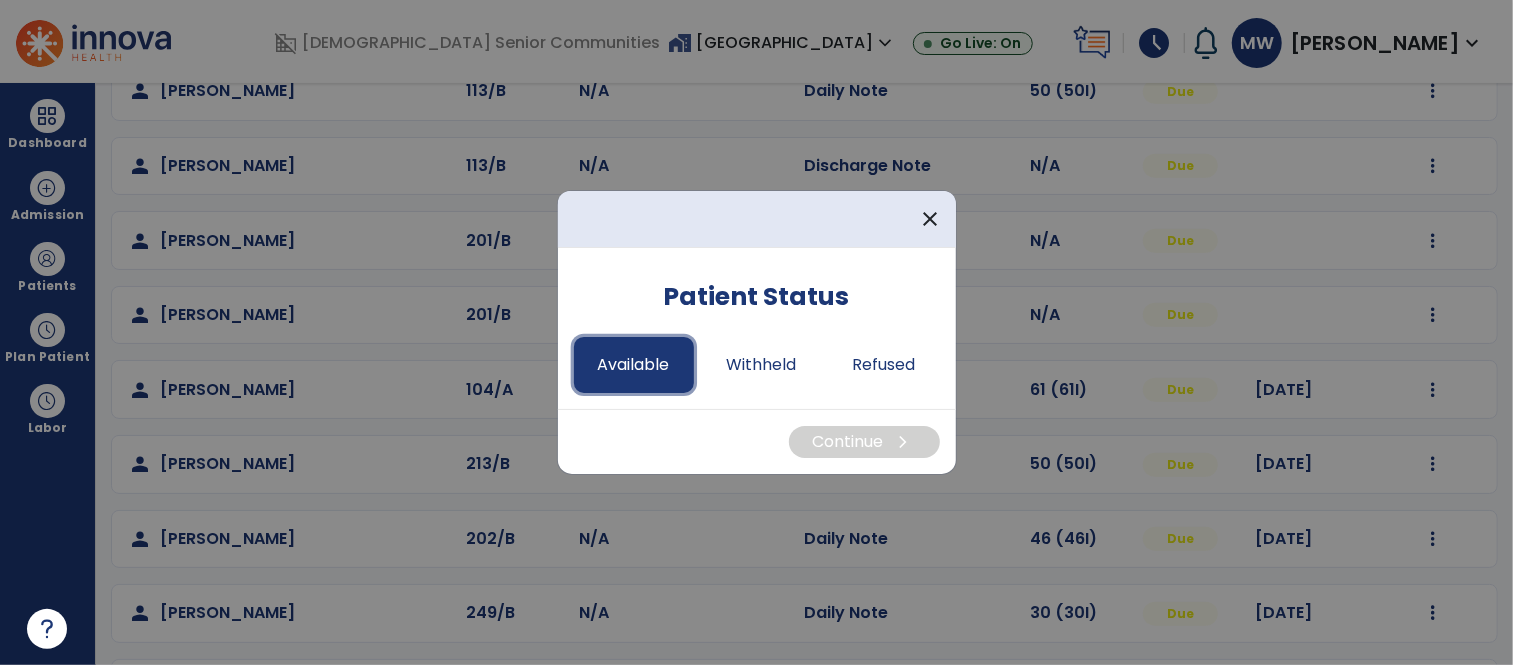 click on "Available" at bounding box center [634, 365] 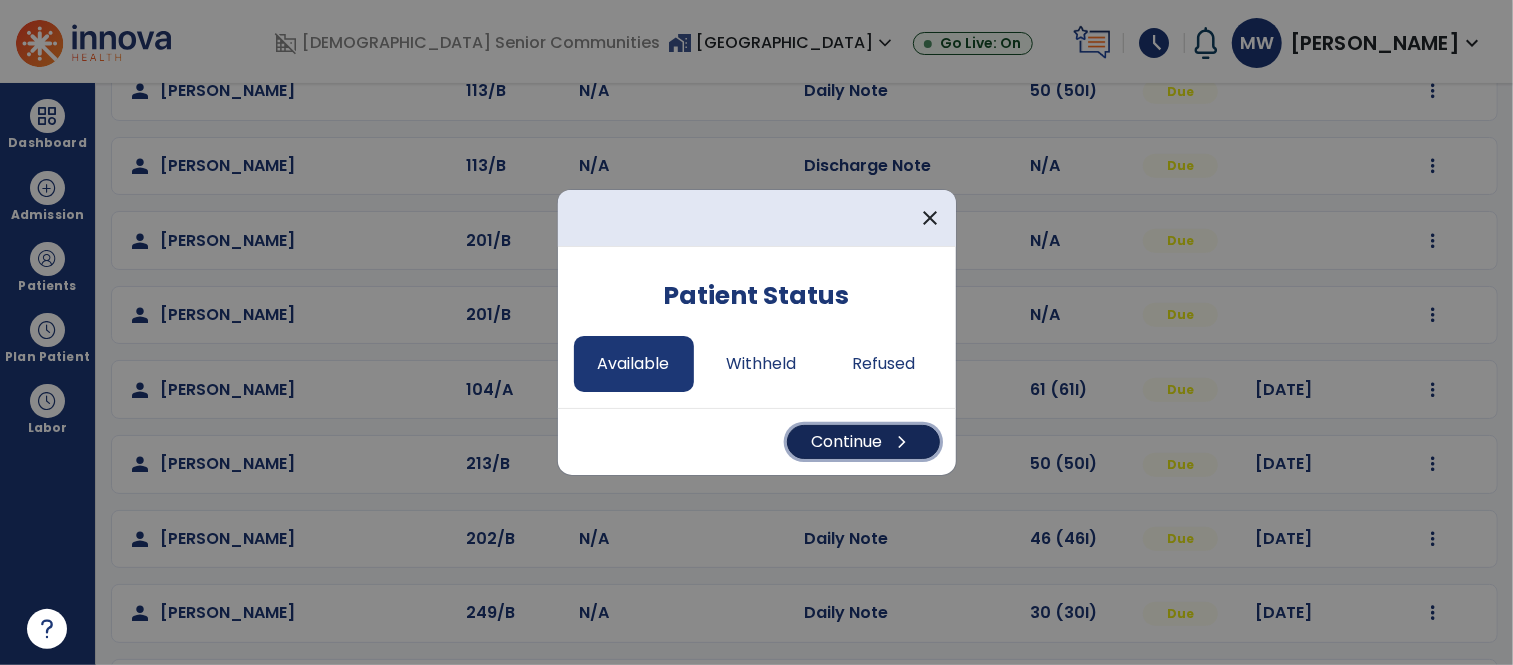 click on "Continue   chevron_right" at bounding box center [863, 442] 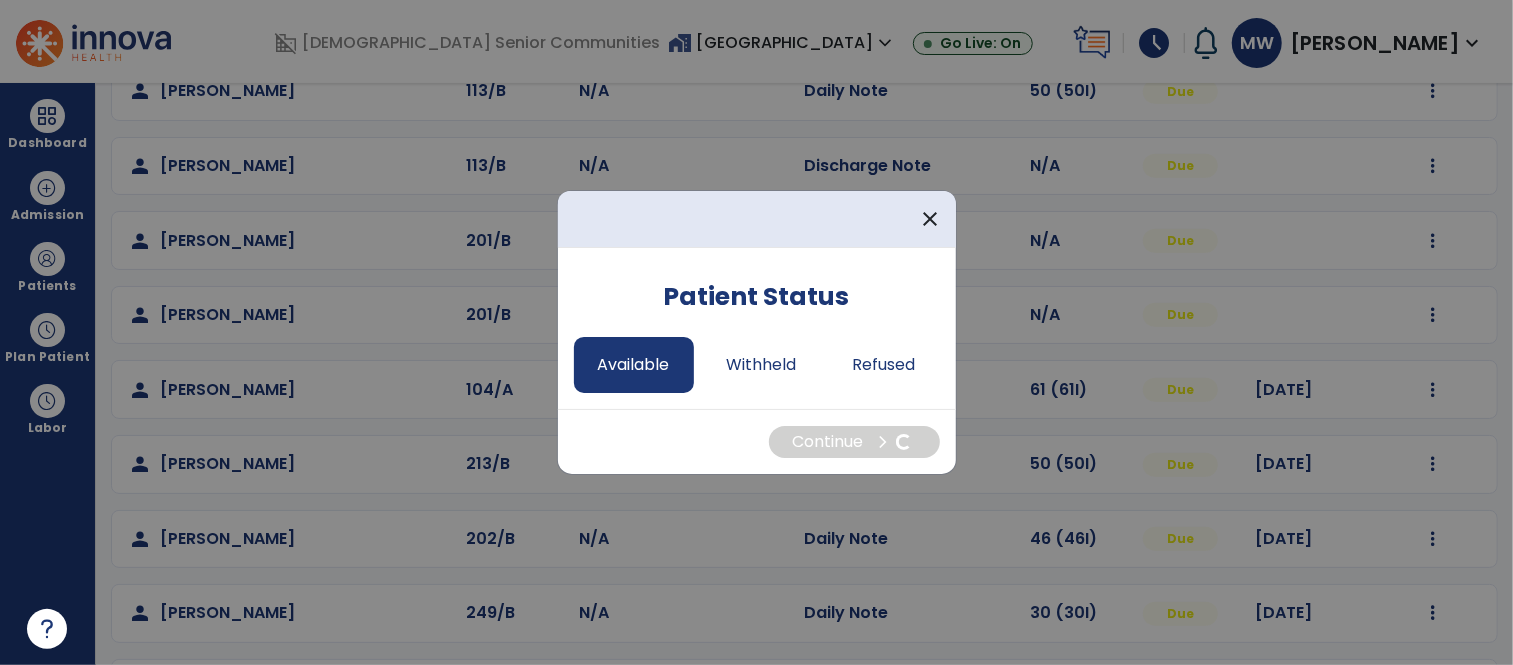 select on "*" 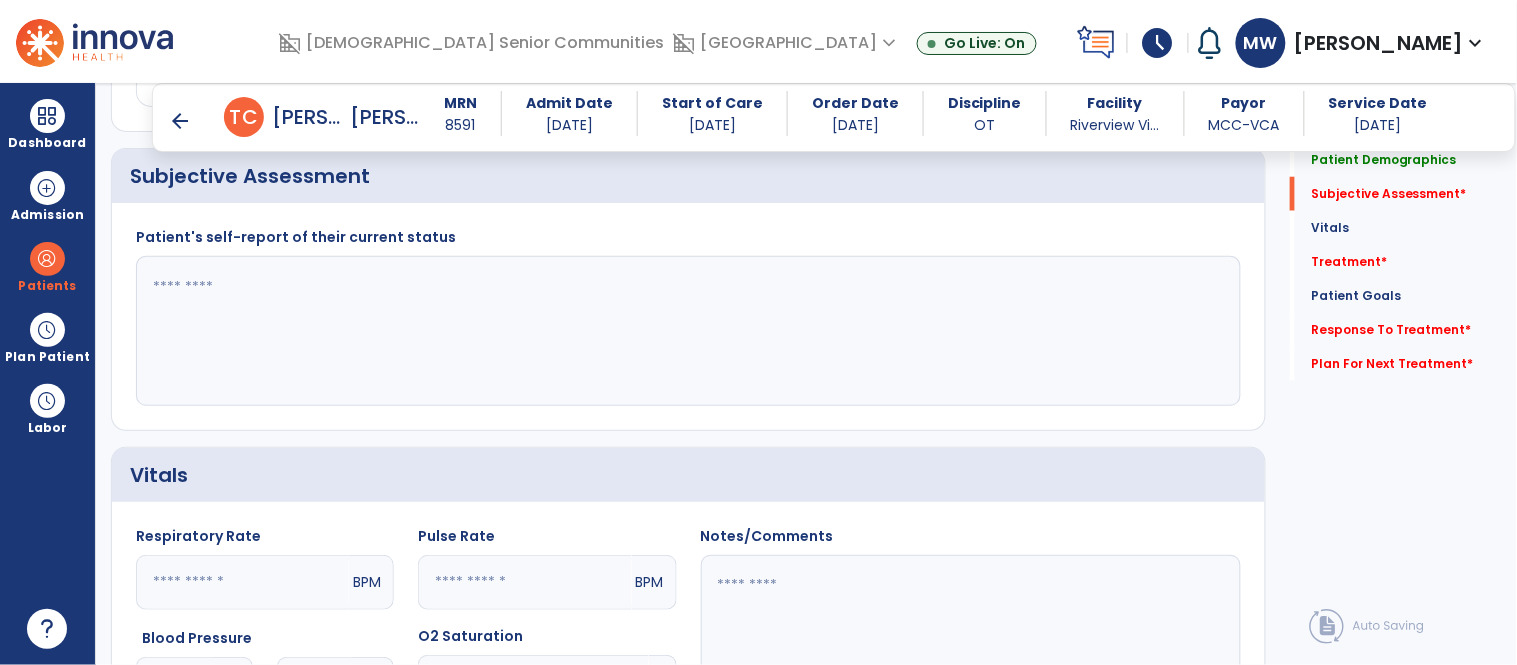 scroll, scrollTop: 381, scrollLeft: 0, axis: vertical 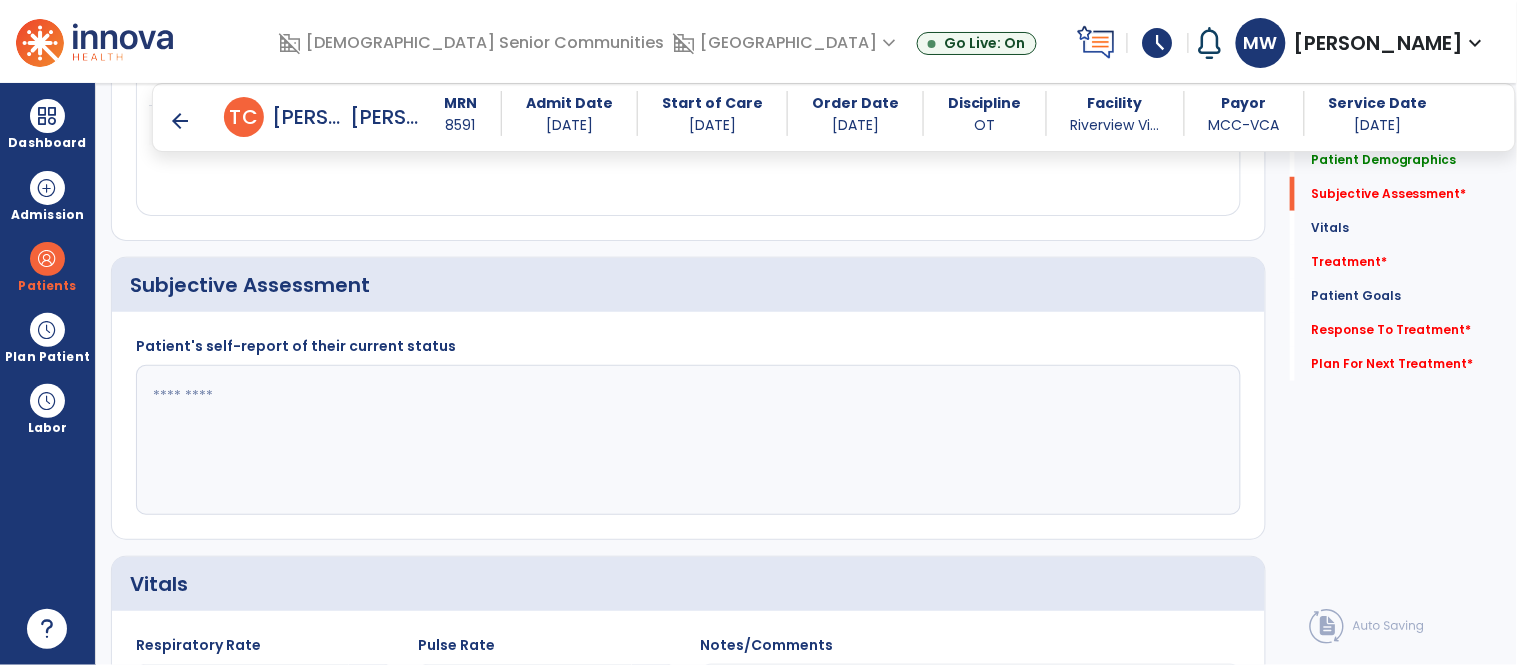 click 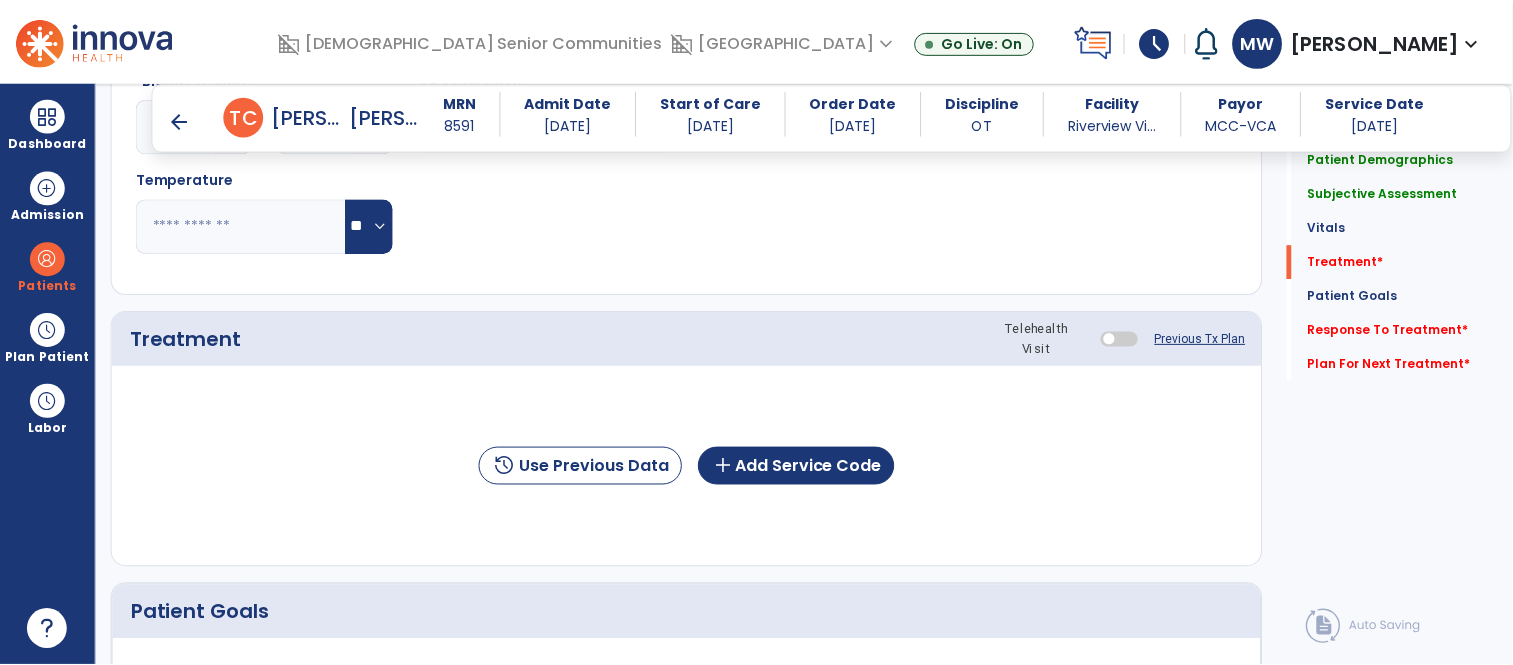 scroll, scrollTop: 1078, scrollLeft: 0, axis: vertical 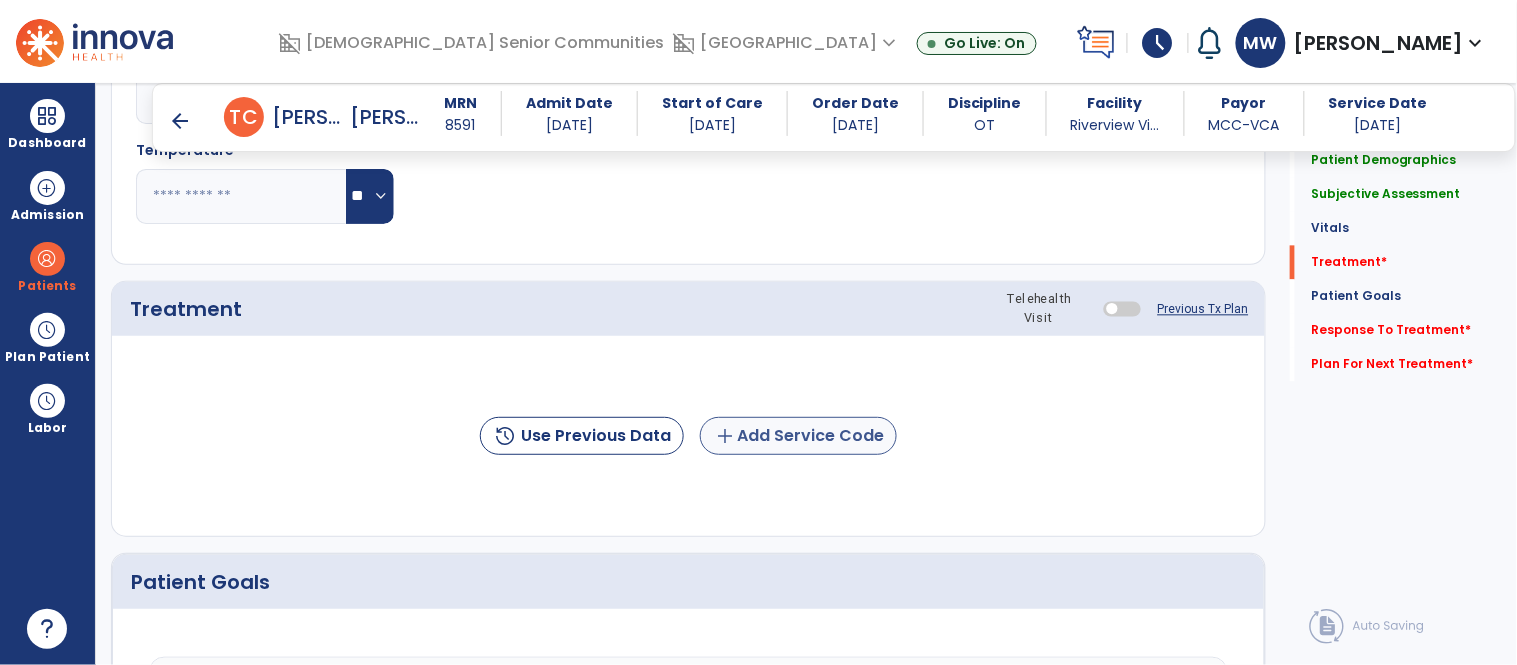 type on "**********" 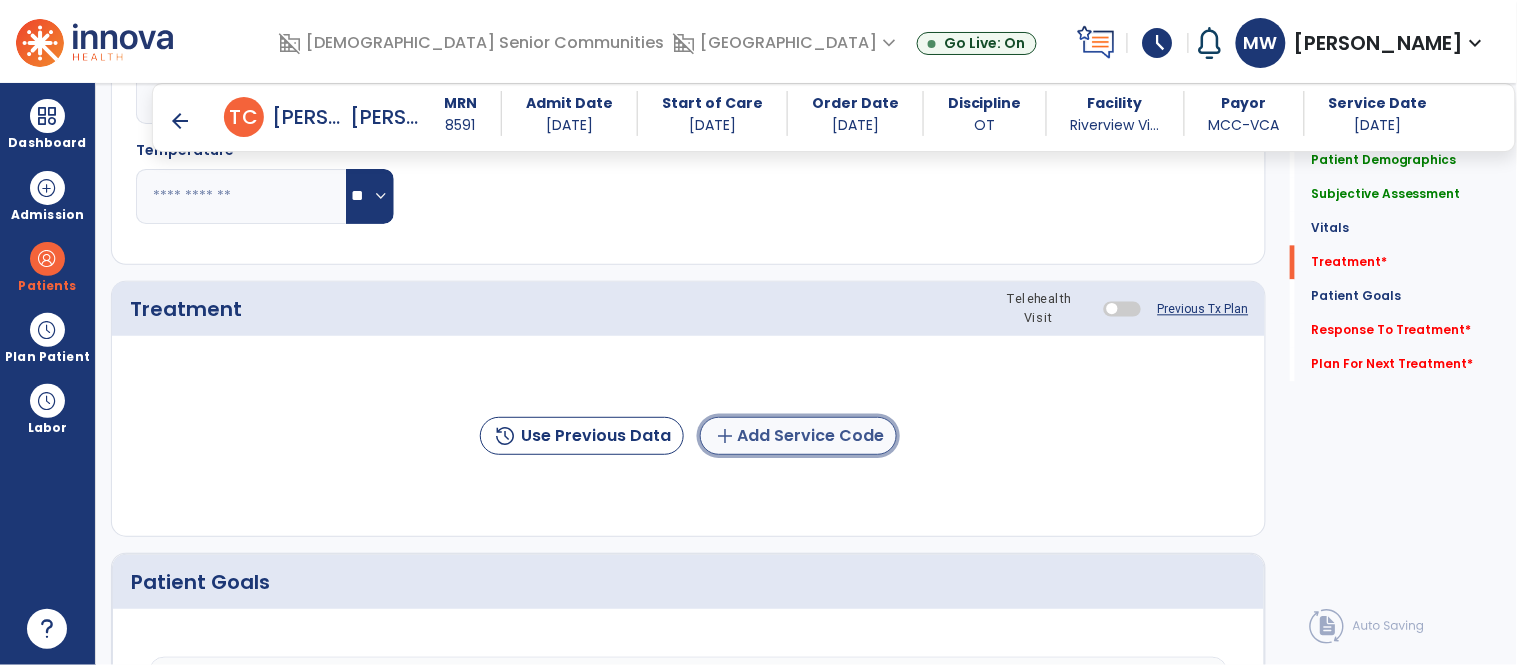 click on "add  Add Service Code" 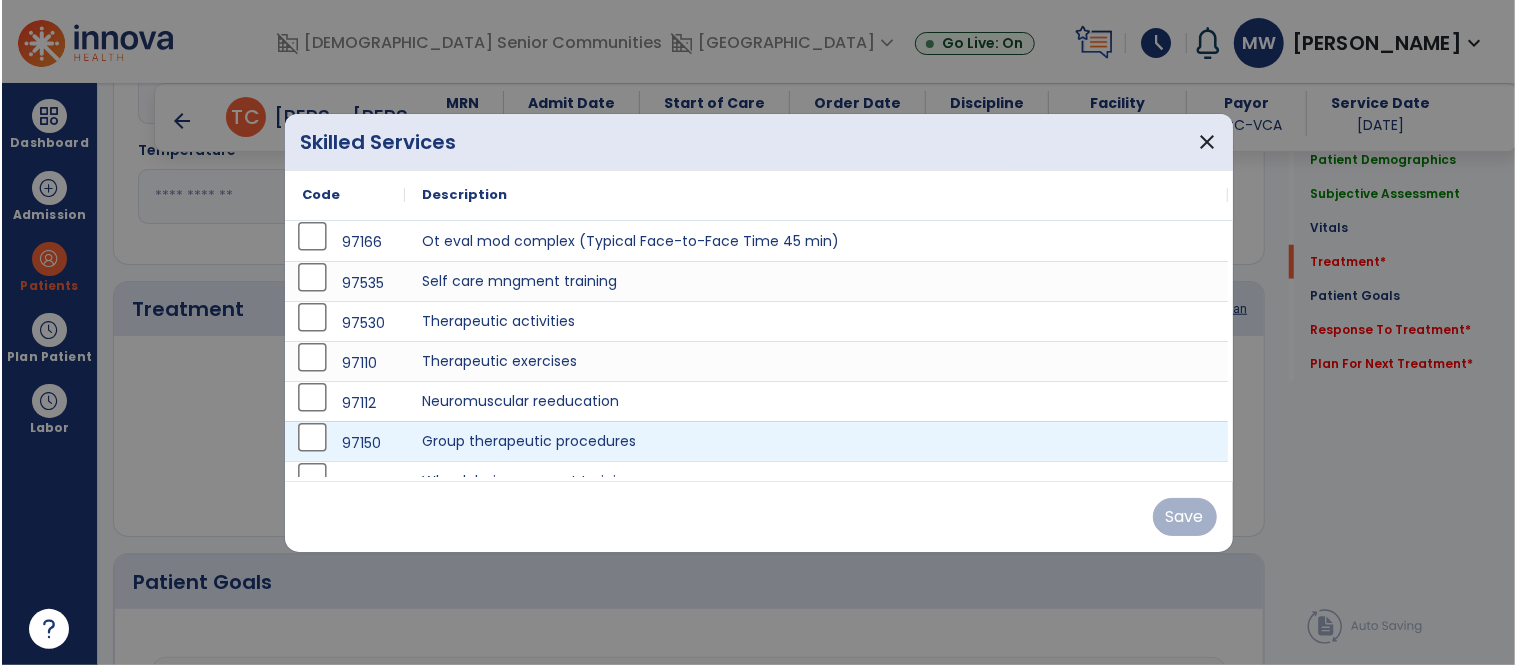 scroll, scrollTop: 1078, scrollLeft: 0, axis: vertical 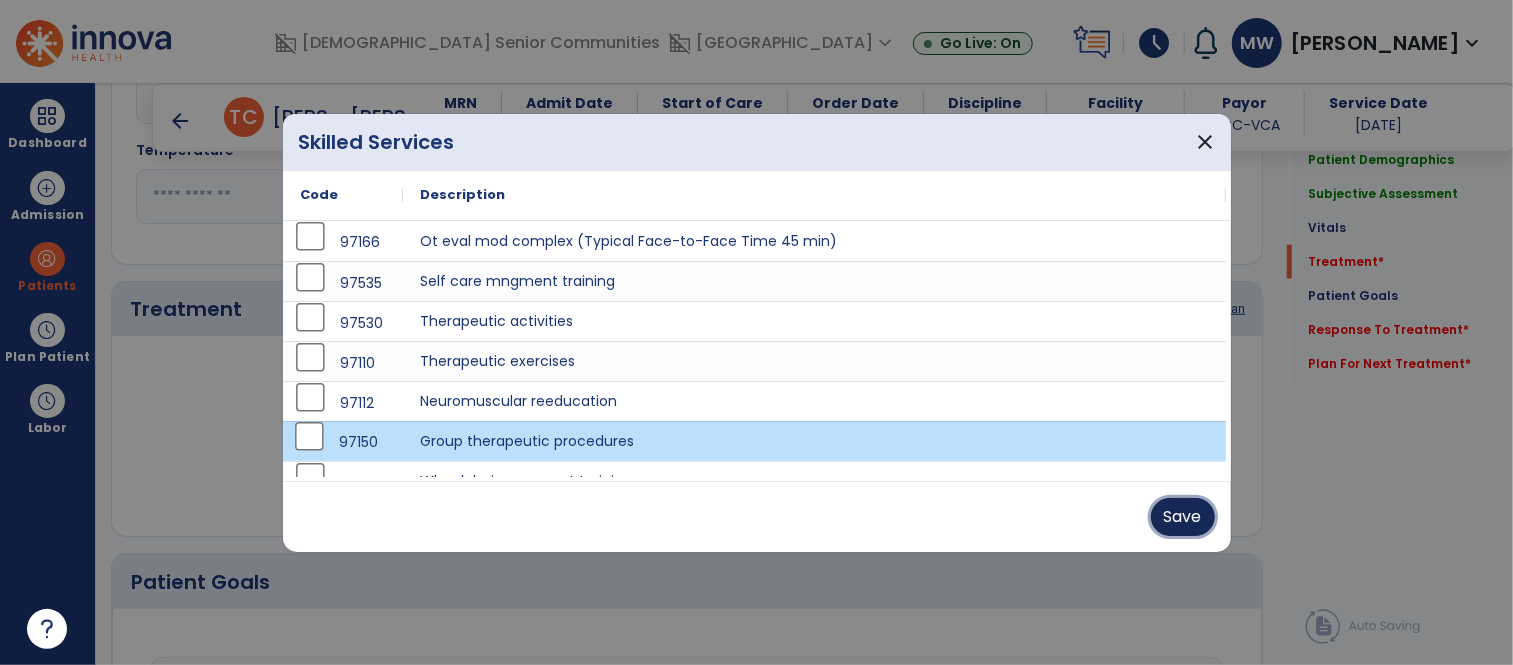click on "Save" at bounding box center [1183, 517] 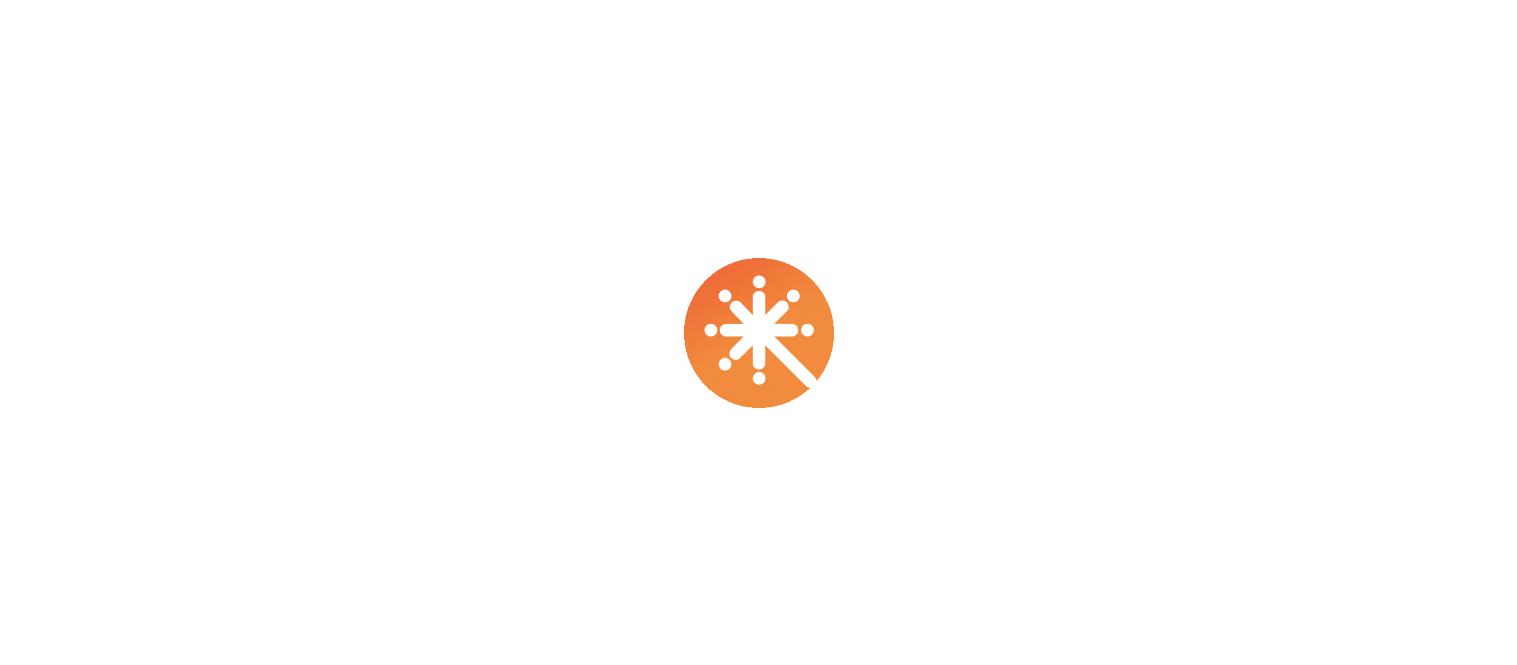 scroll, scrollTop: 0, scrollLeft: 0, axis: both 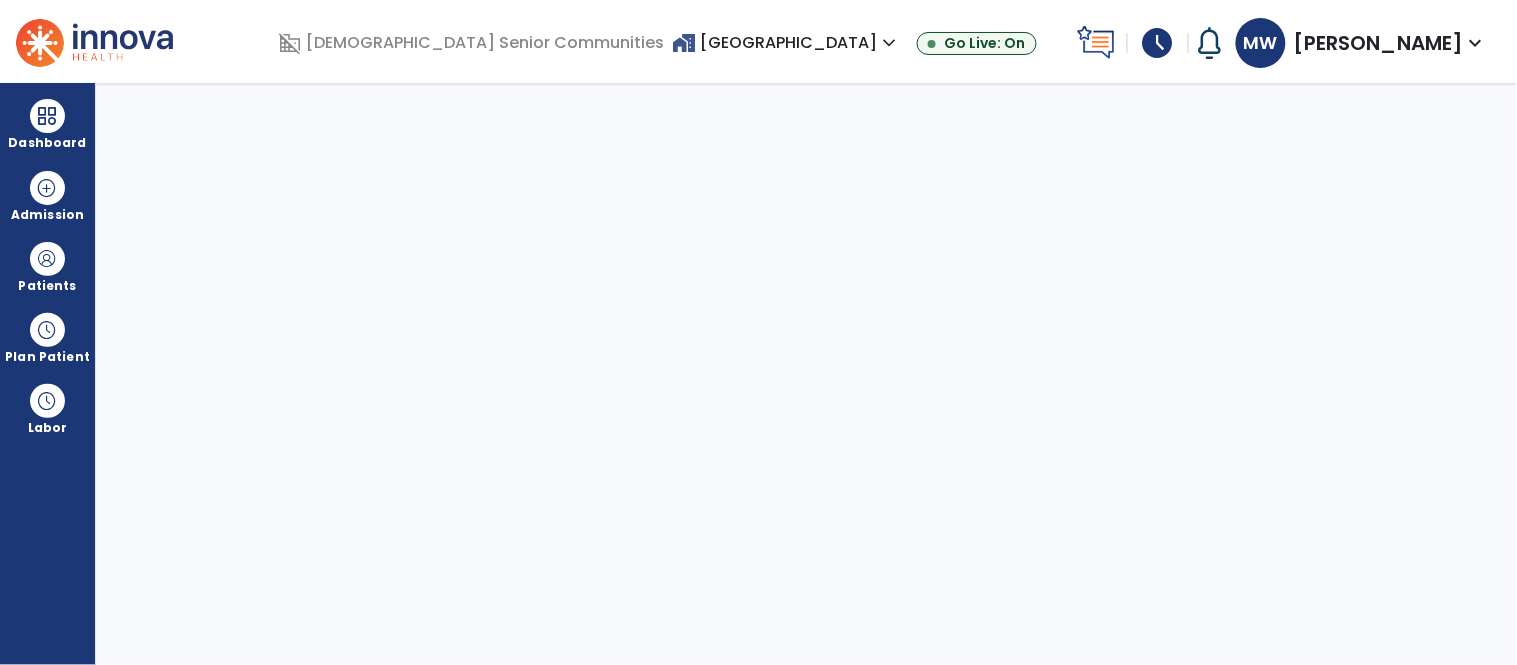 select on "****" 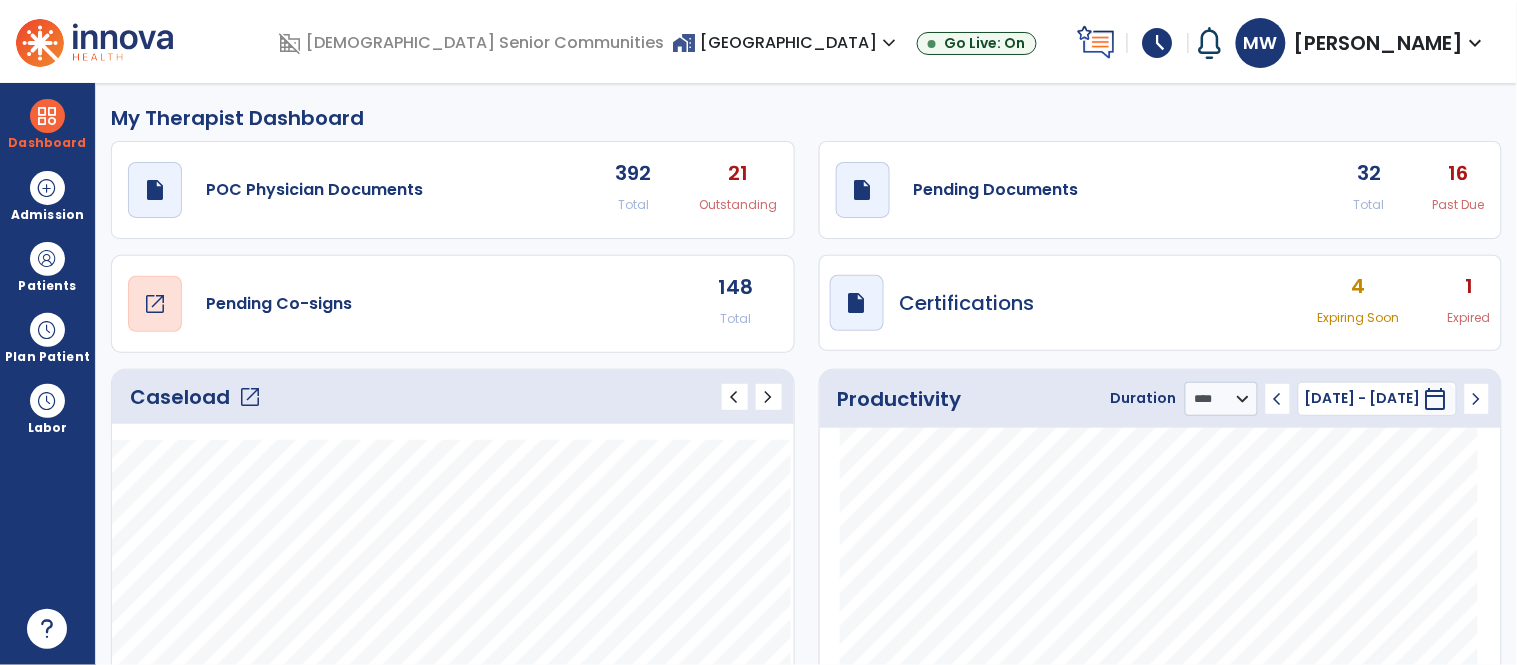 click on "open_in_new" 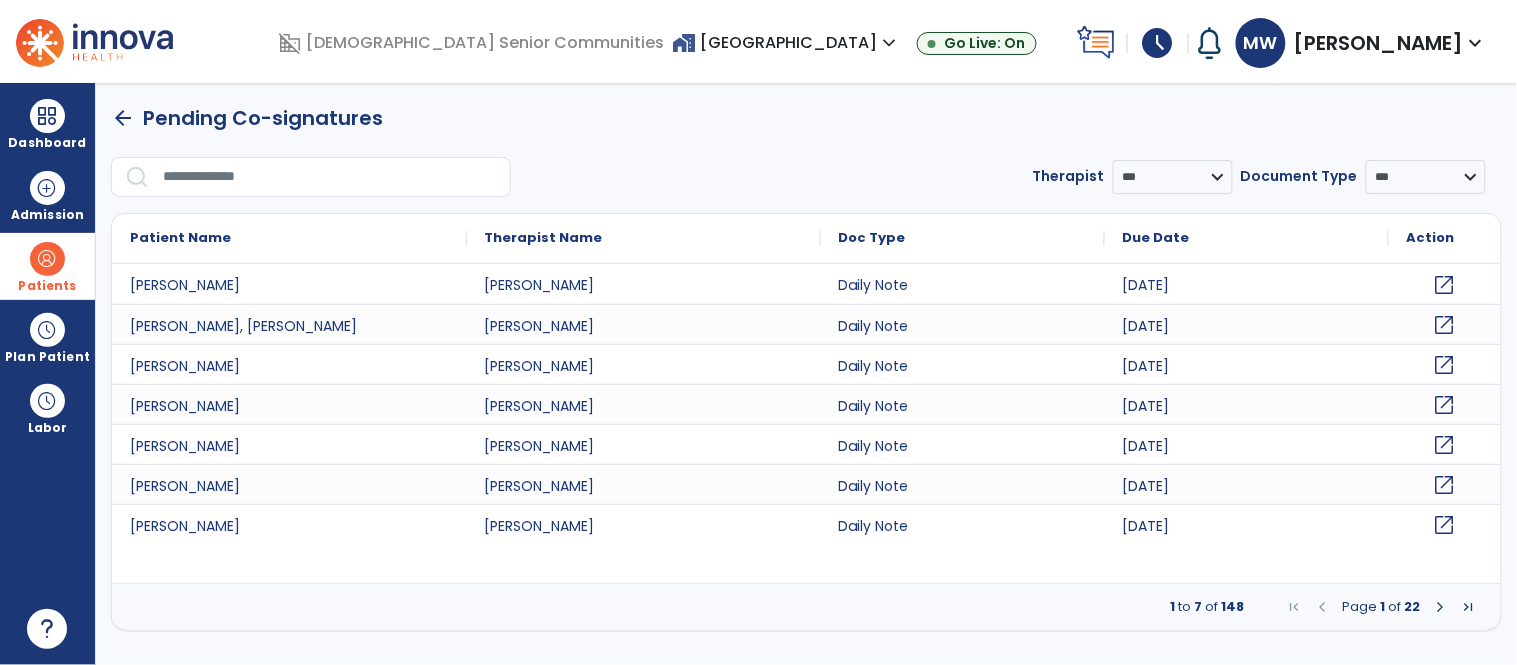 click on "Patients" at bounding box center (47, 266) 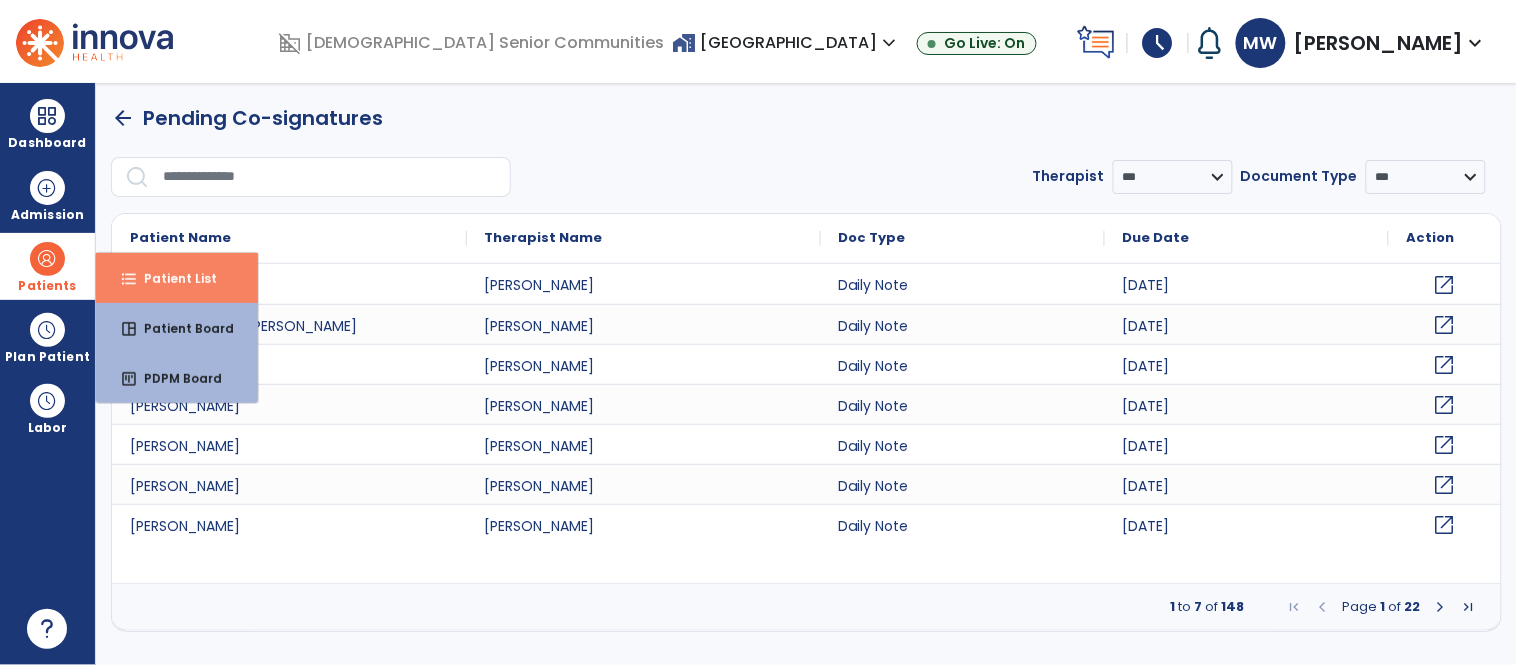 click on "Patient List" at bounding box center [172, 278] 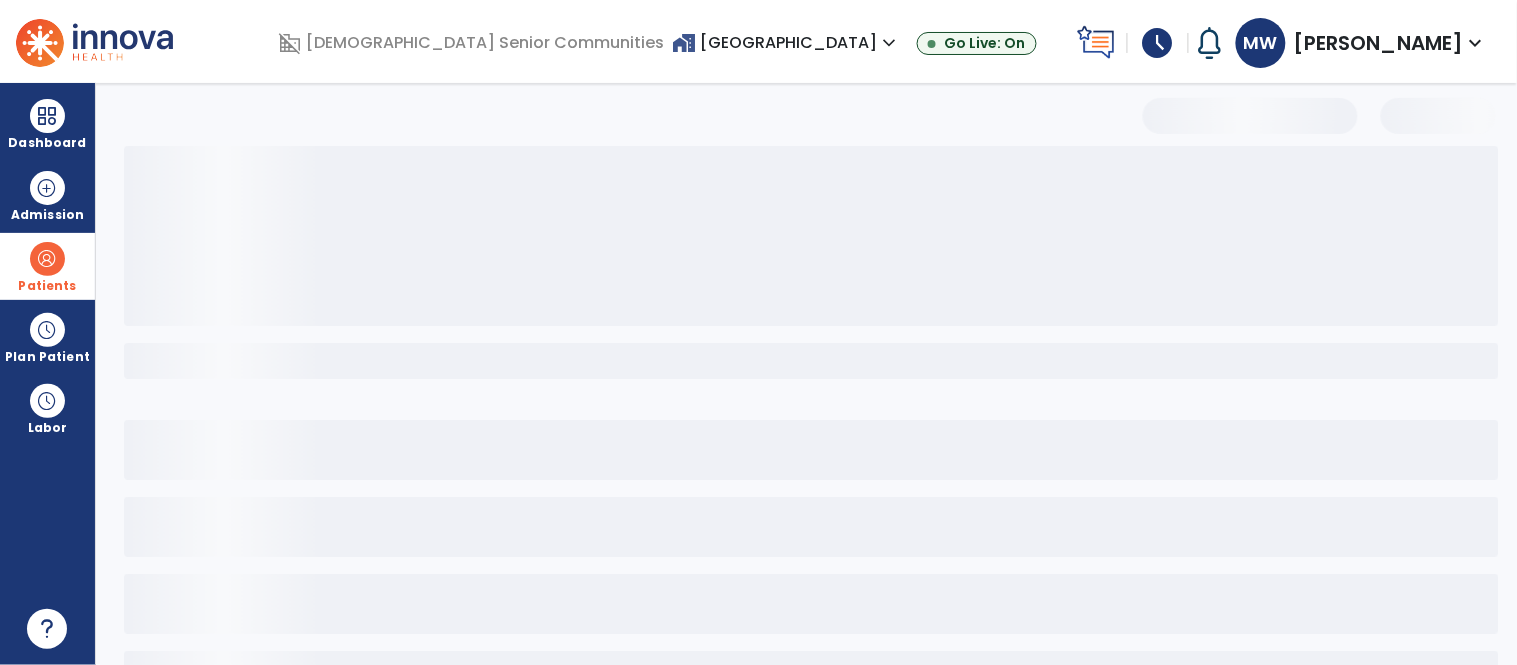 select on "***" 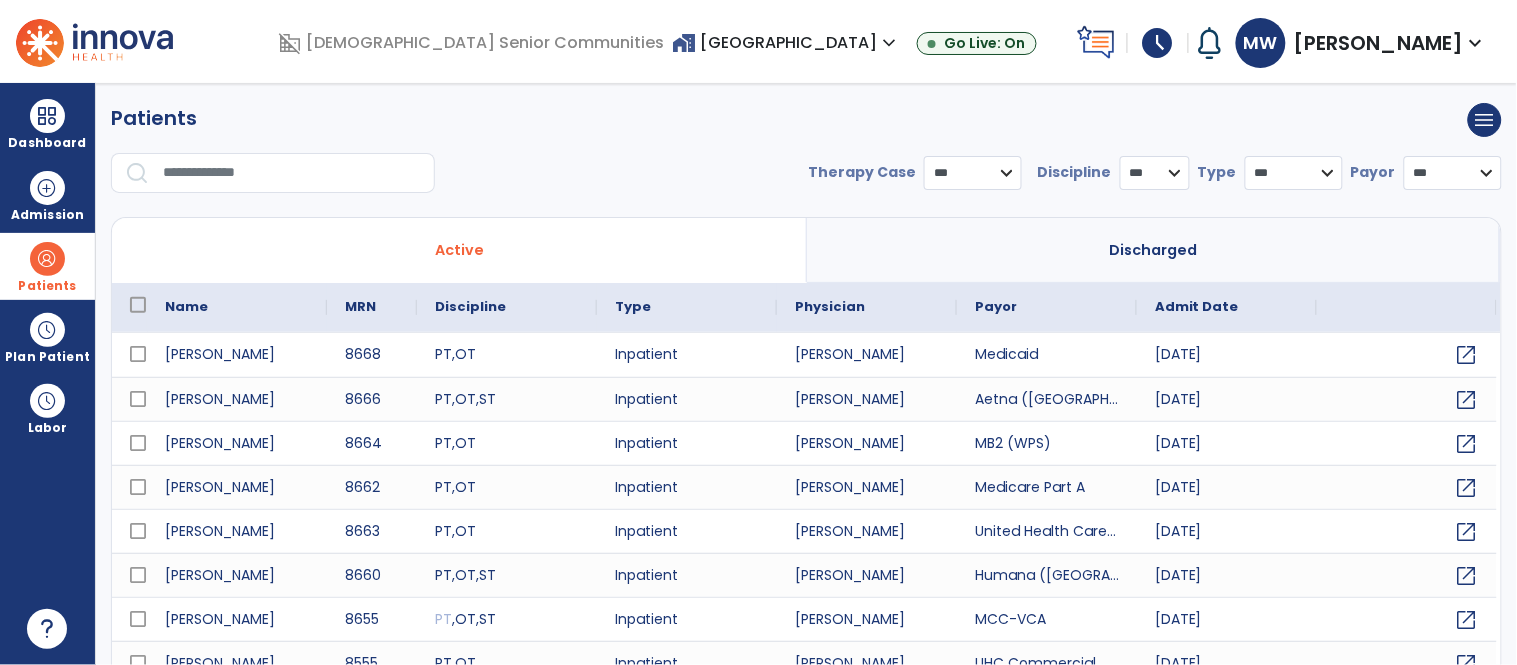 click at bounding box center [292, 173] 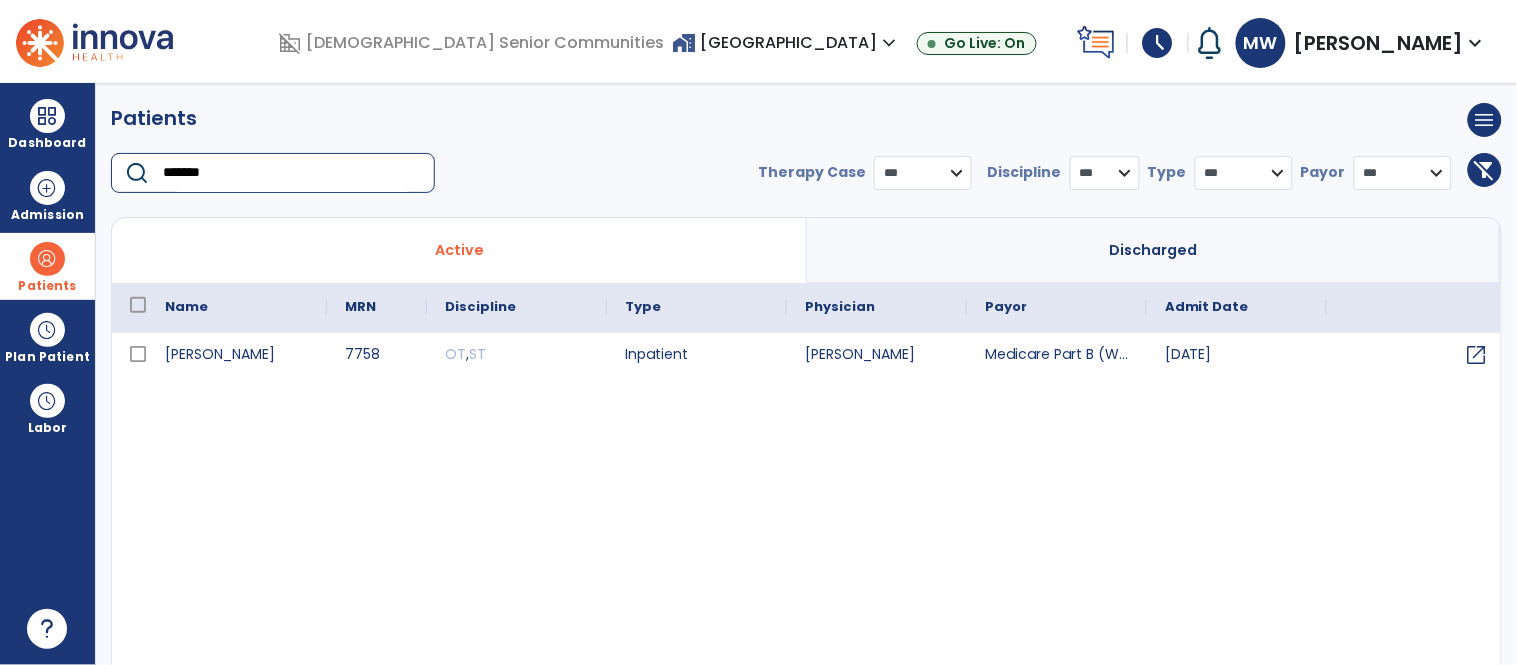 type on "*******" 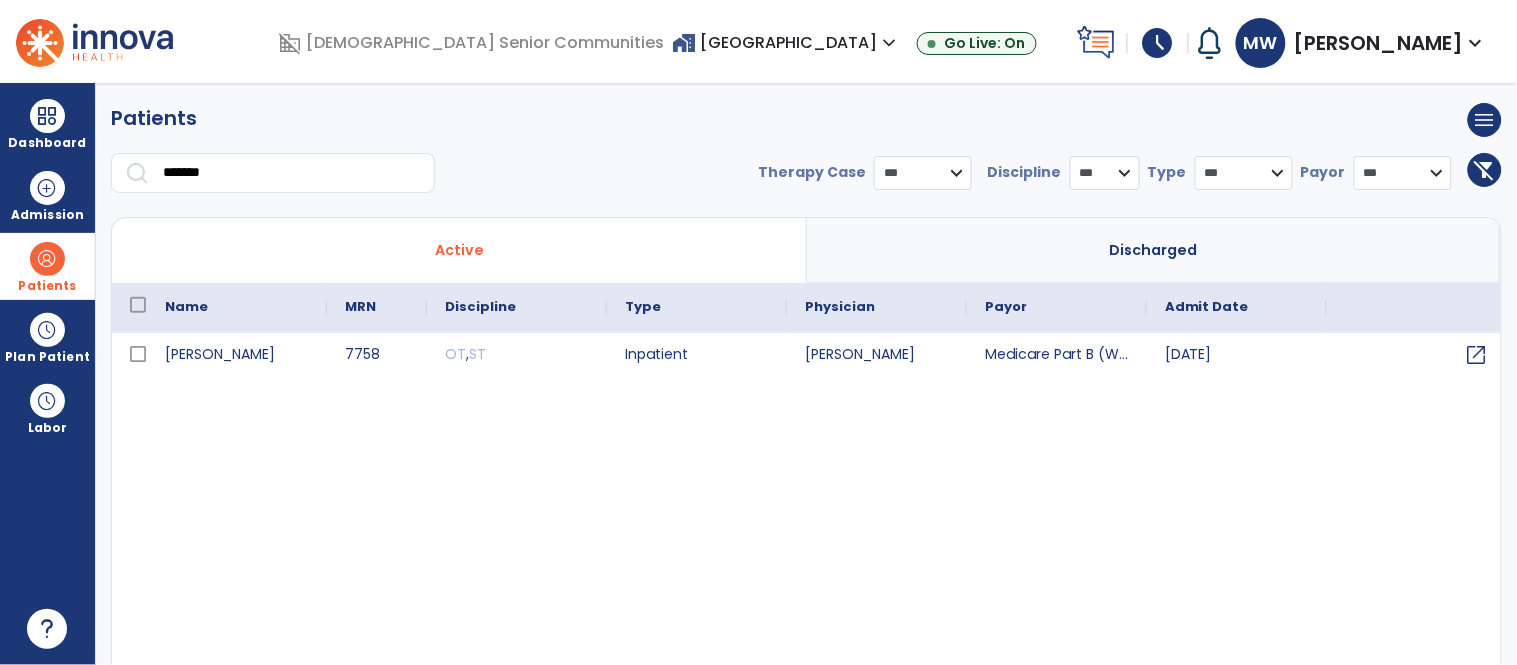 click on "Discharged" at bounding box center [1154, 250] 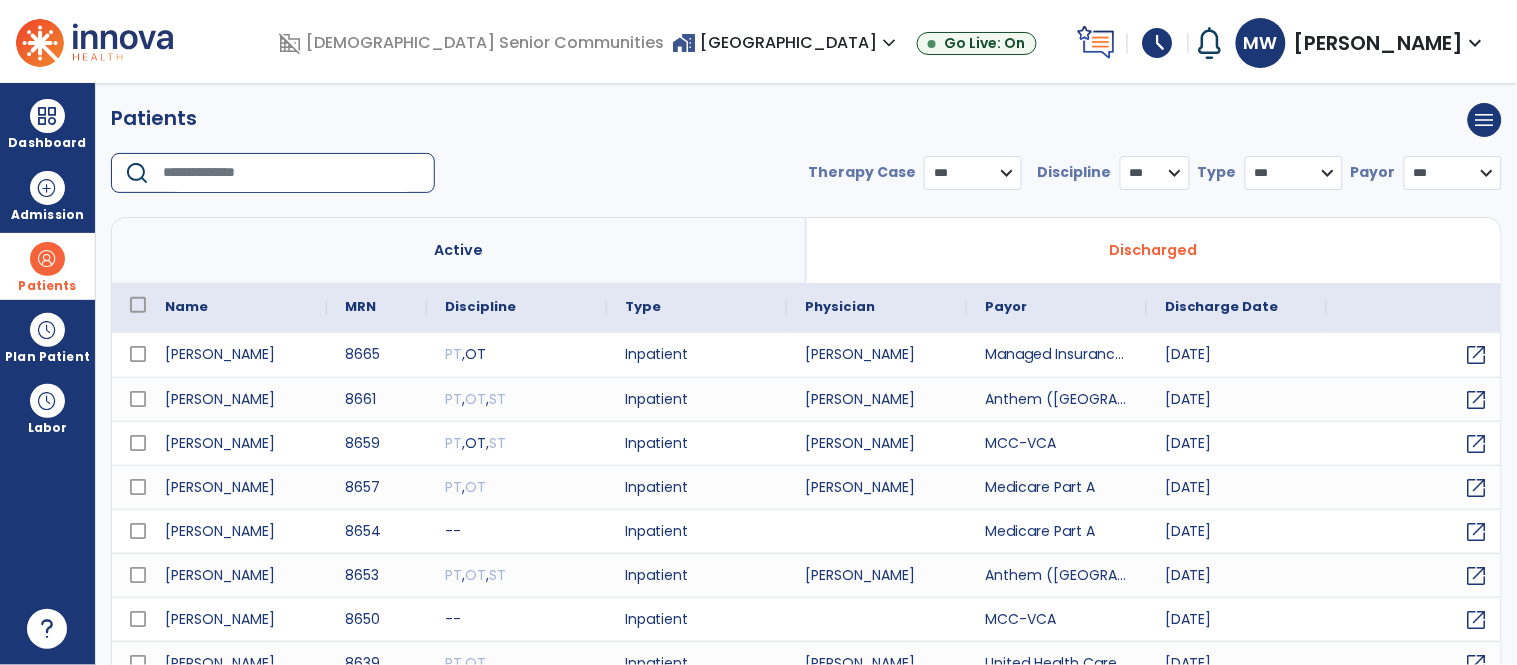 click at bounding box center (292, 173) 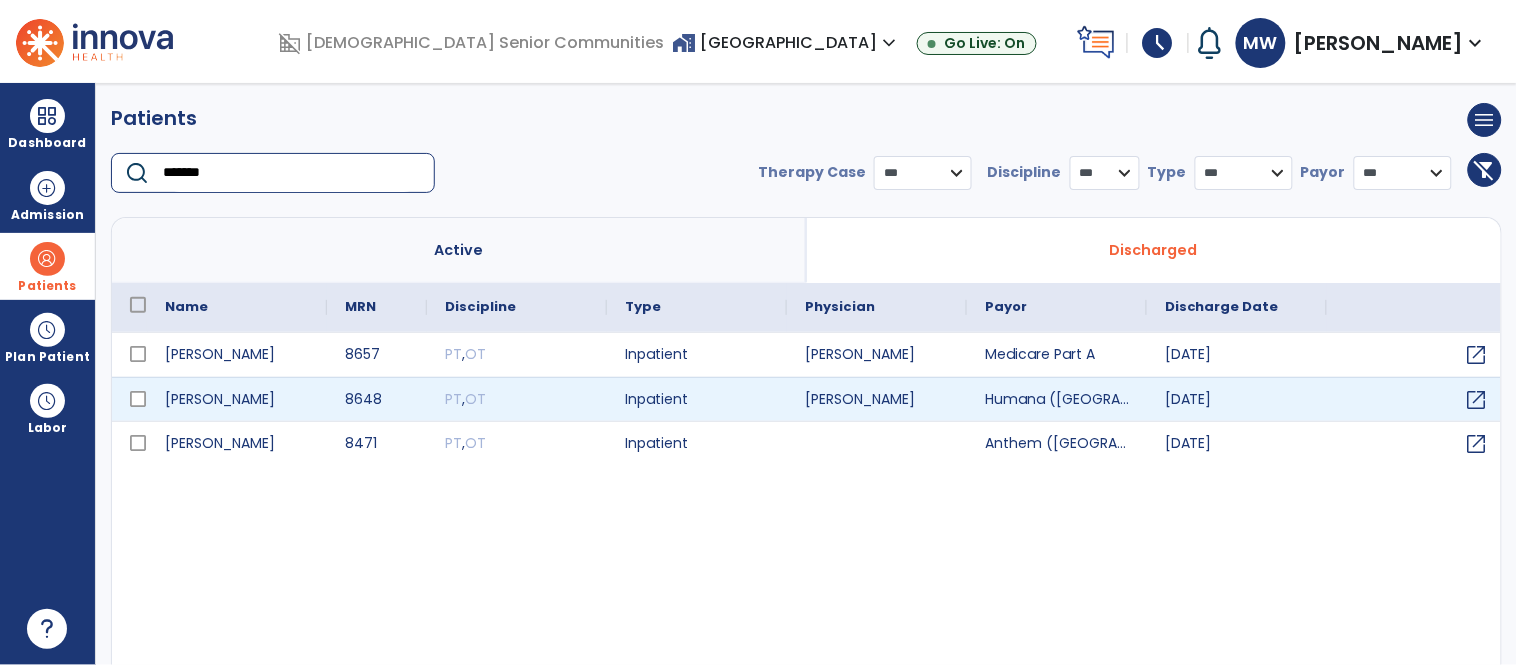 type on "*******" 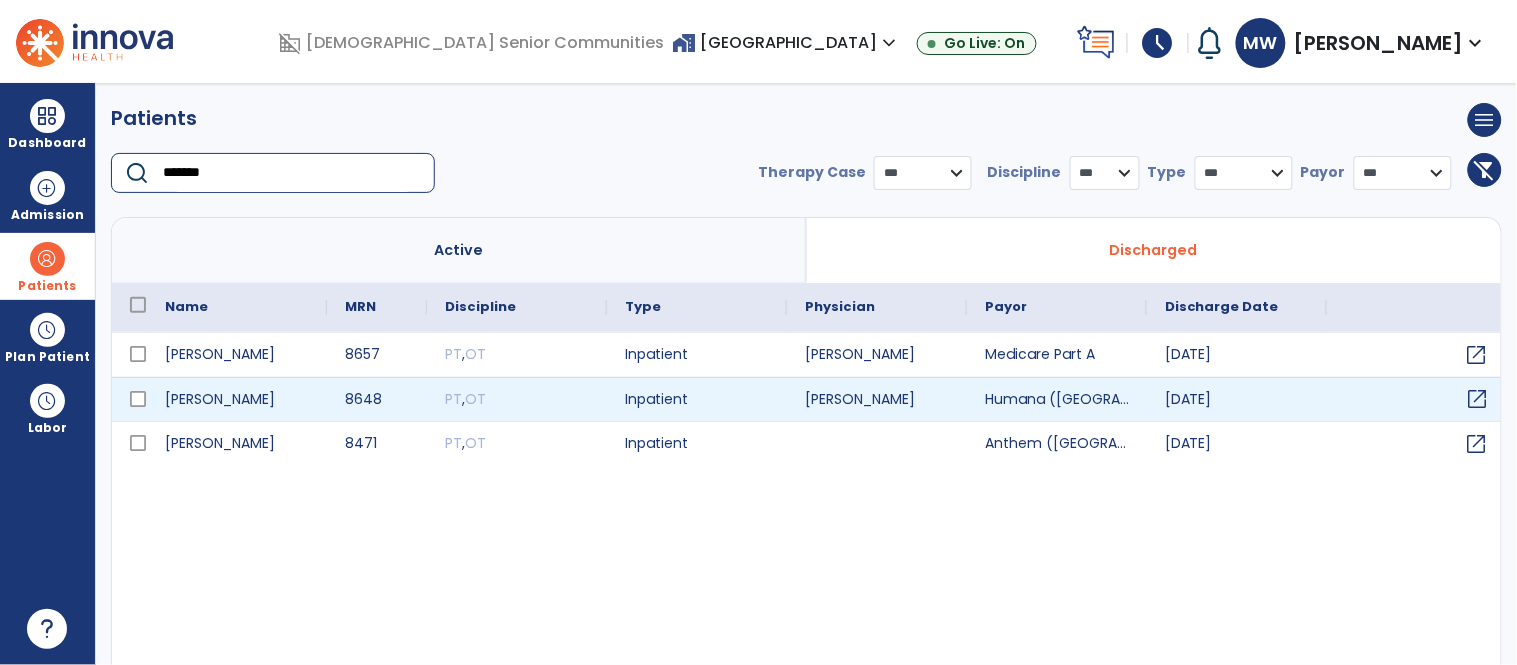 click on "open_in_new" at bounding box center [1478, 399] 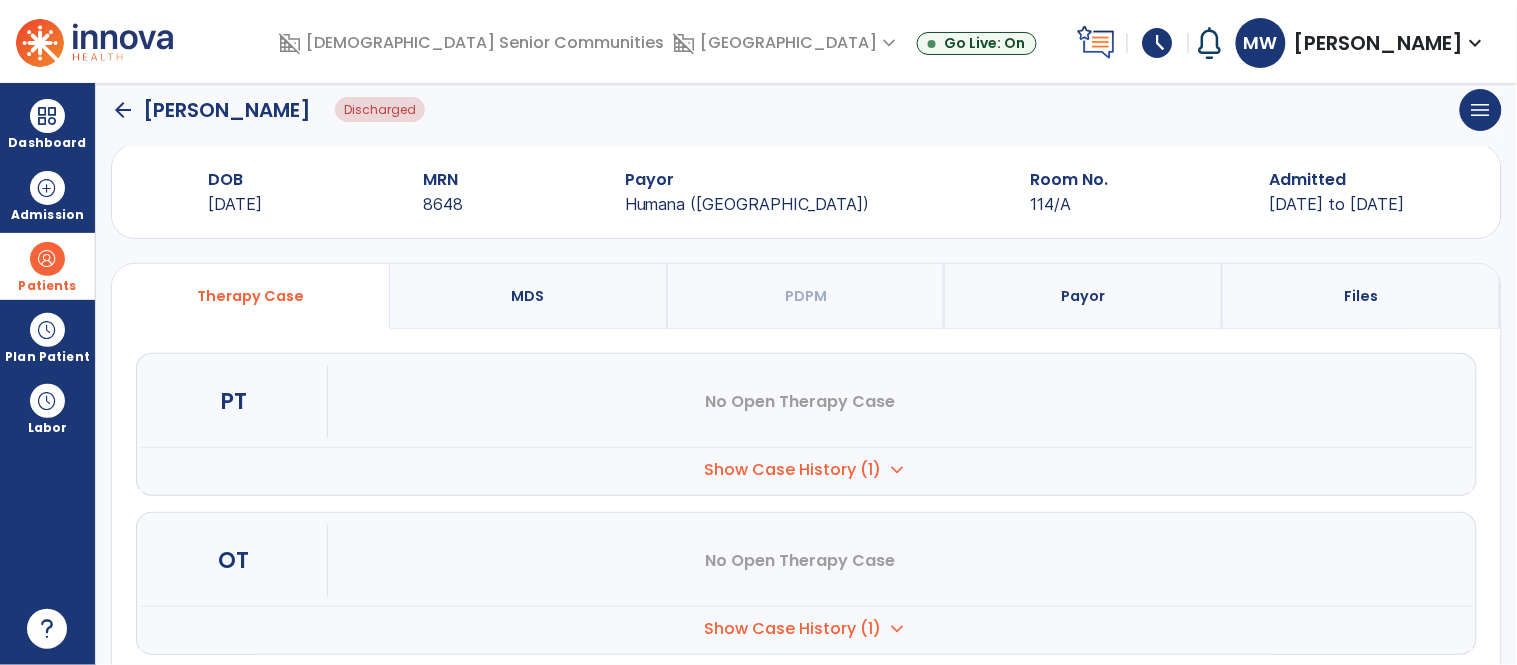 scroll, scrollTop: 34, scrollLeft: 0, axis: vertical 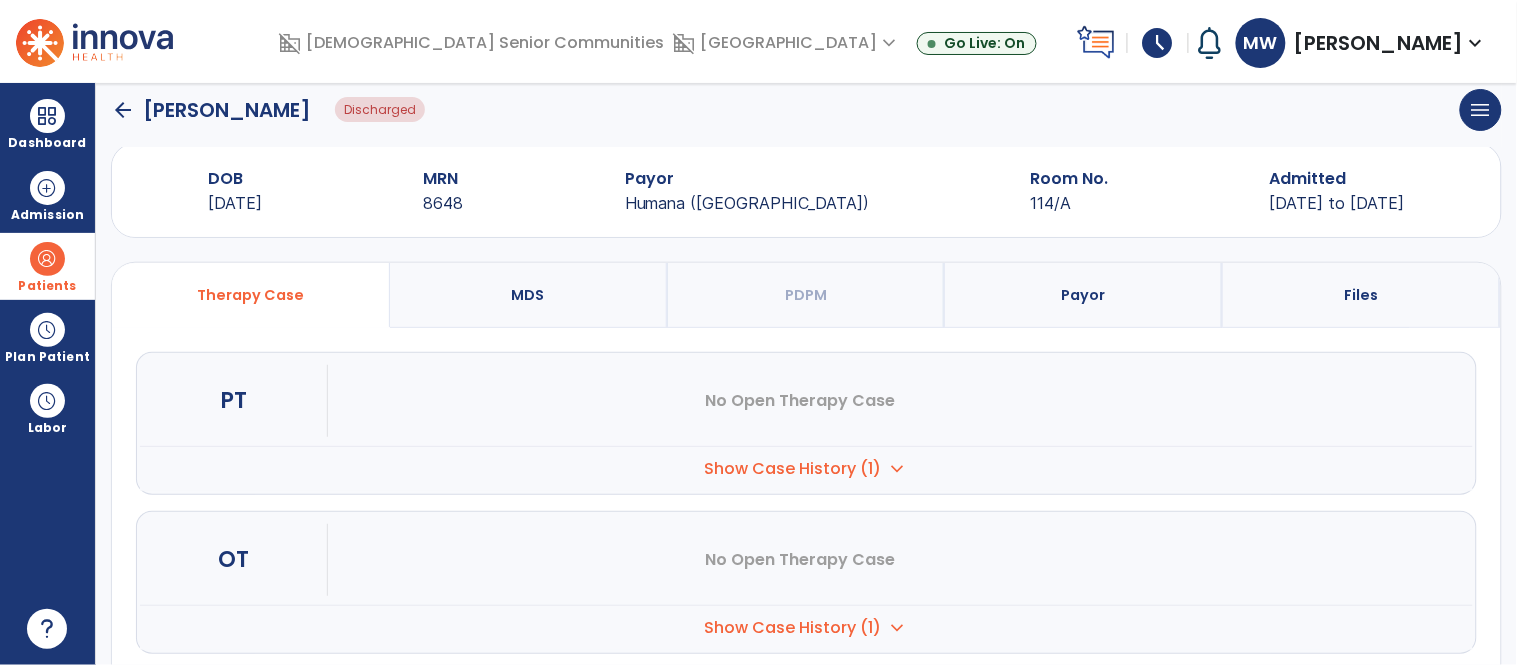 click on "Show Case History (1)" at bounding box center (792, 469) 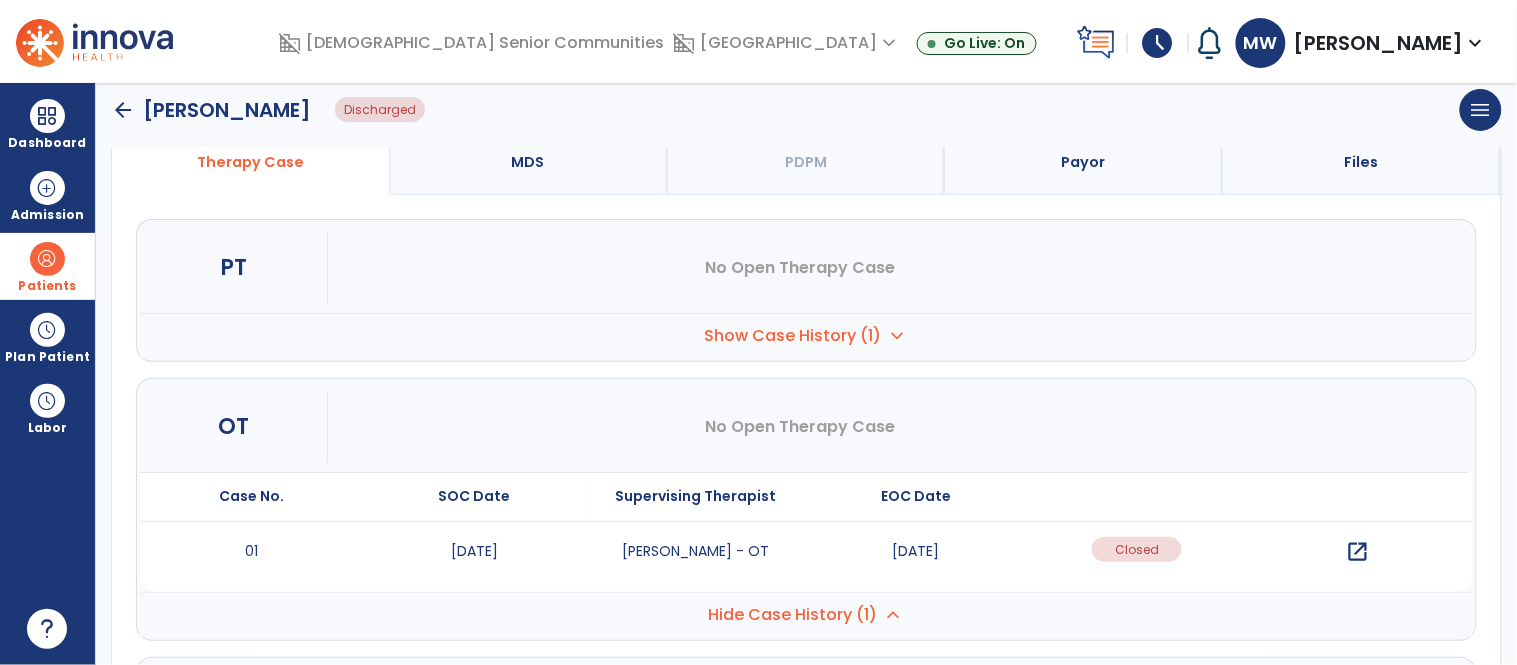 scroll, scrollTop: 185, scrollLeft: 0, axis: vertical 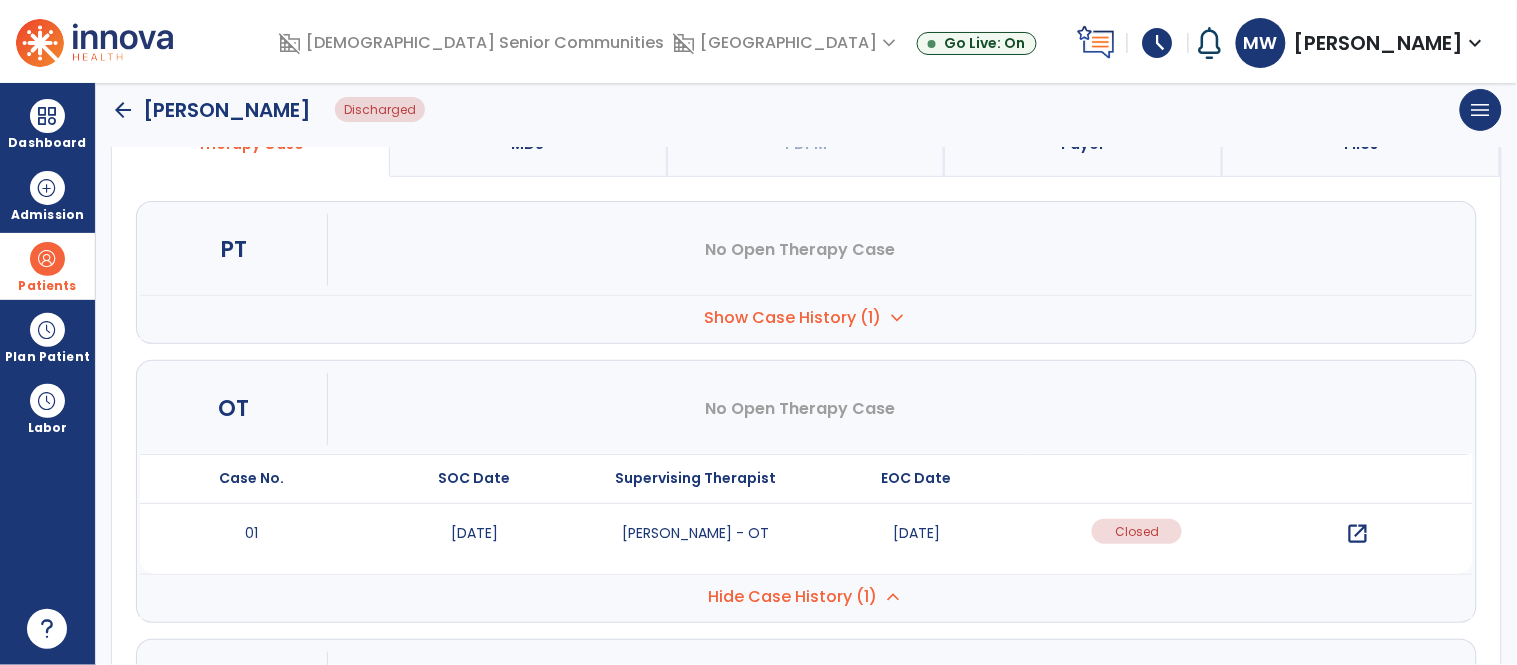click on "open_in_new" at bounding box center [1358, 534] 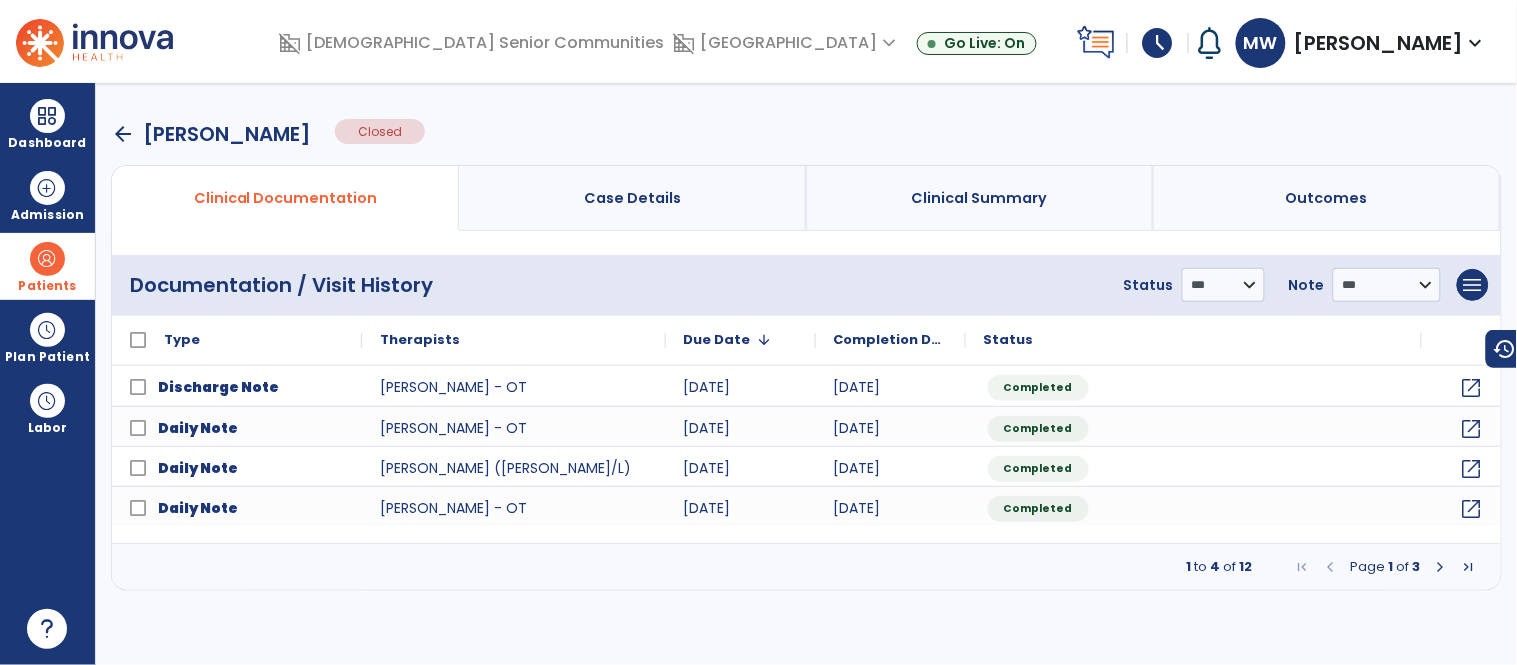 scroll, scrollTop: 0, scrollLeft: 0, axis: both 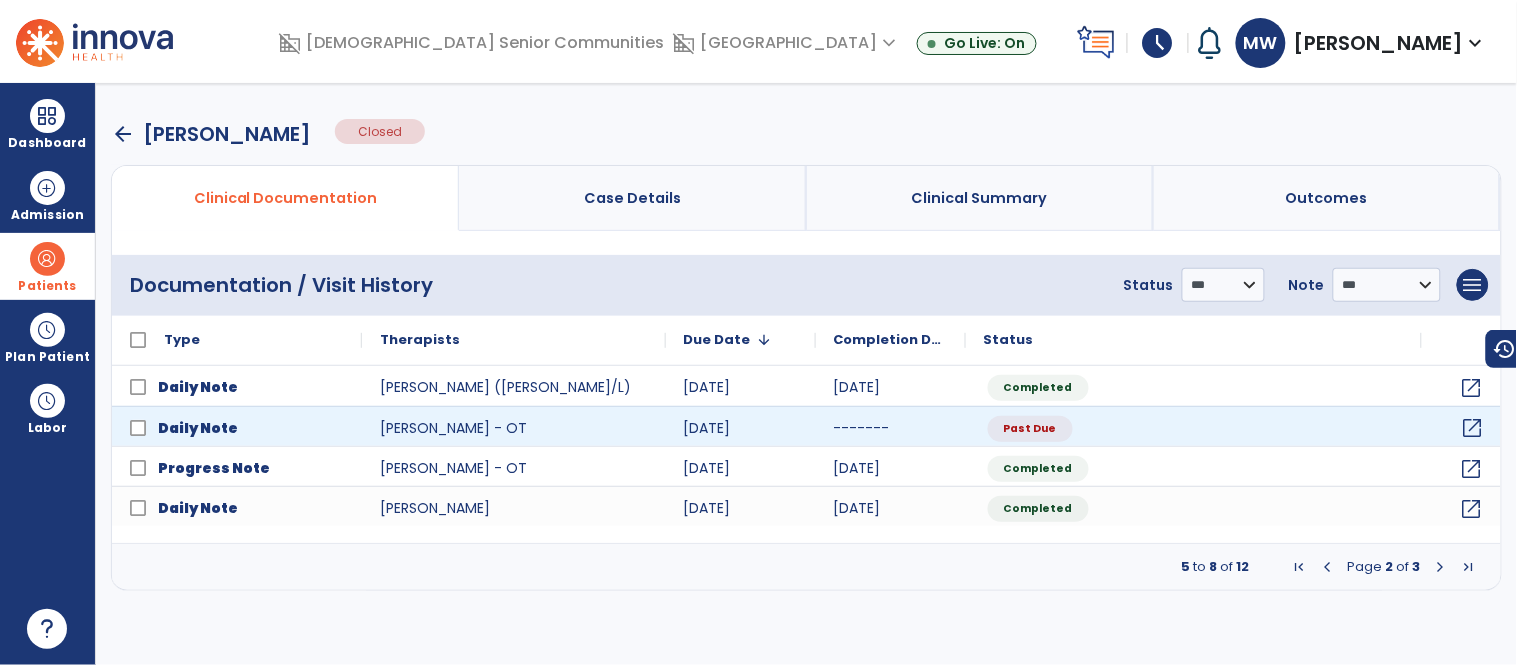 click on "open_in_new" 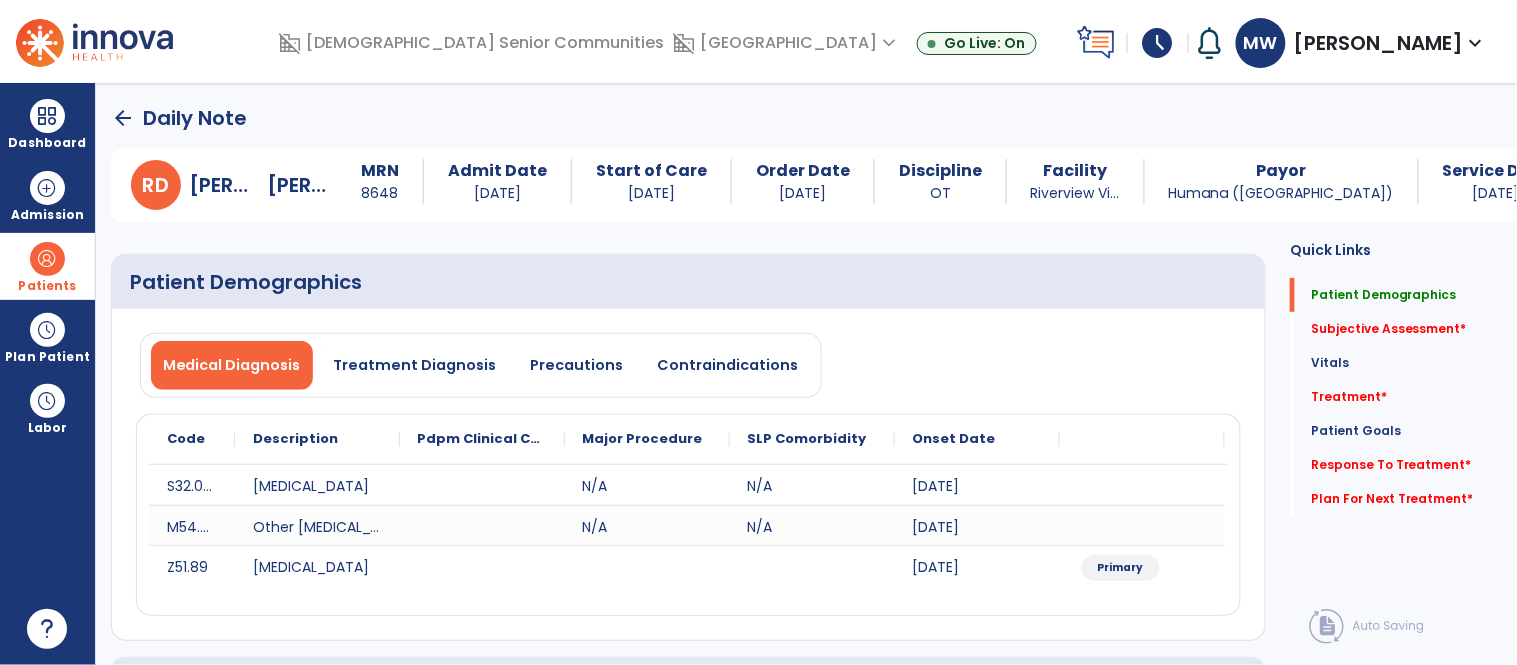 click on "arrow_back" 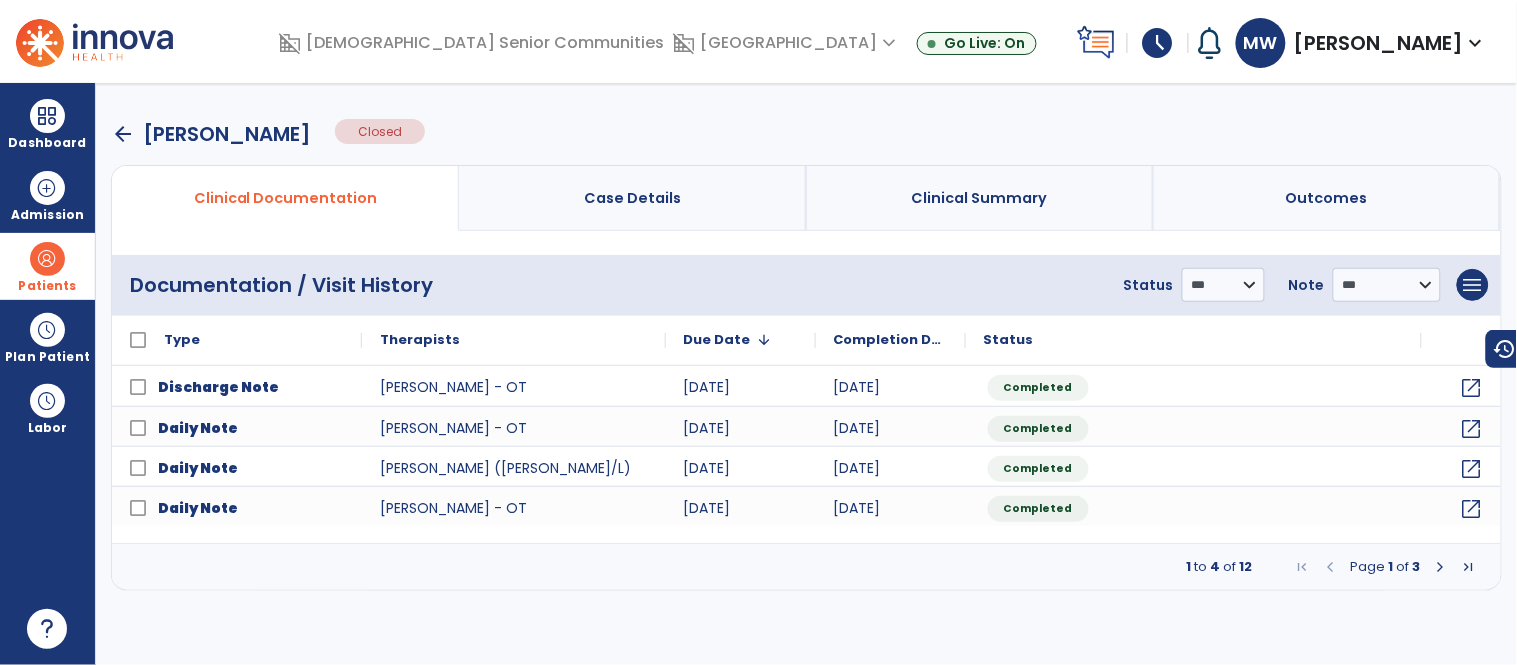 click at bounding box center [1441, 567] 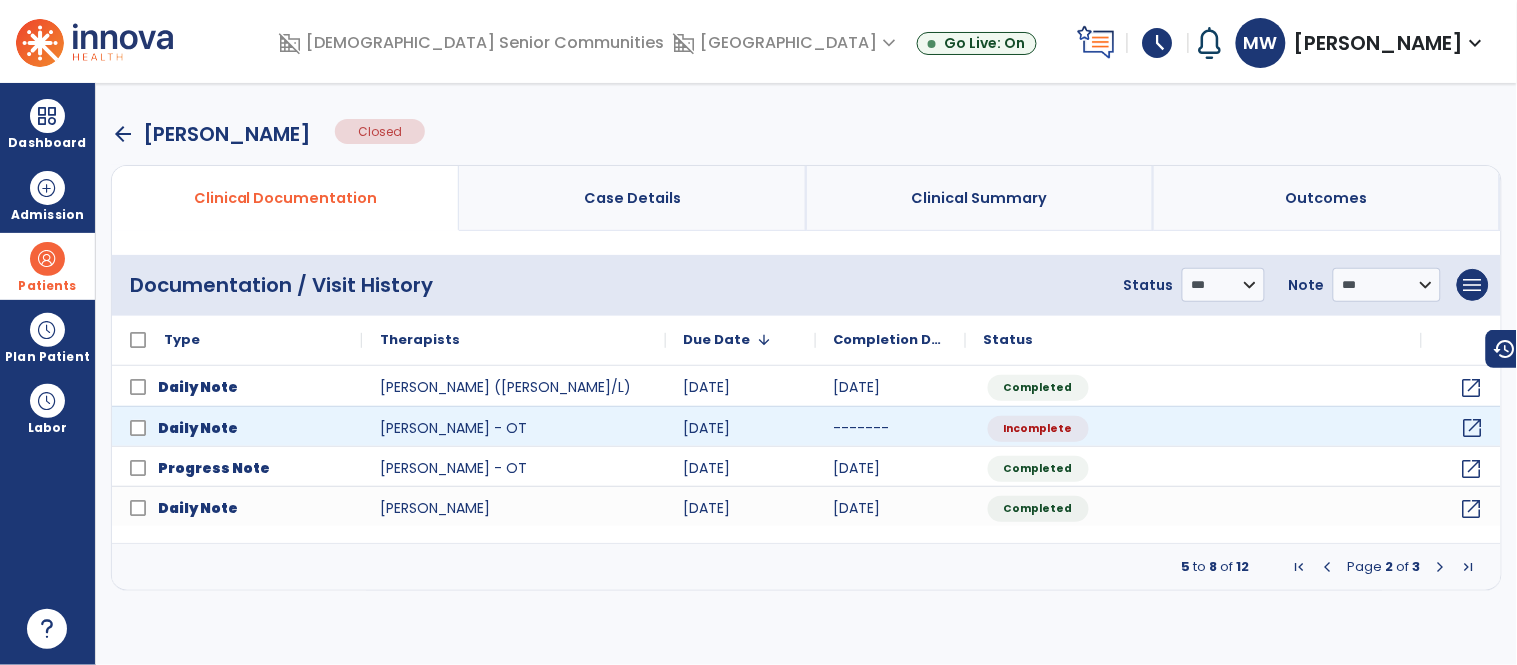 click on "open_in_new" 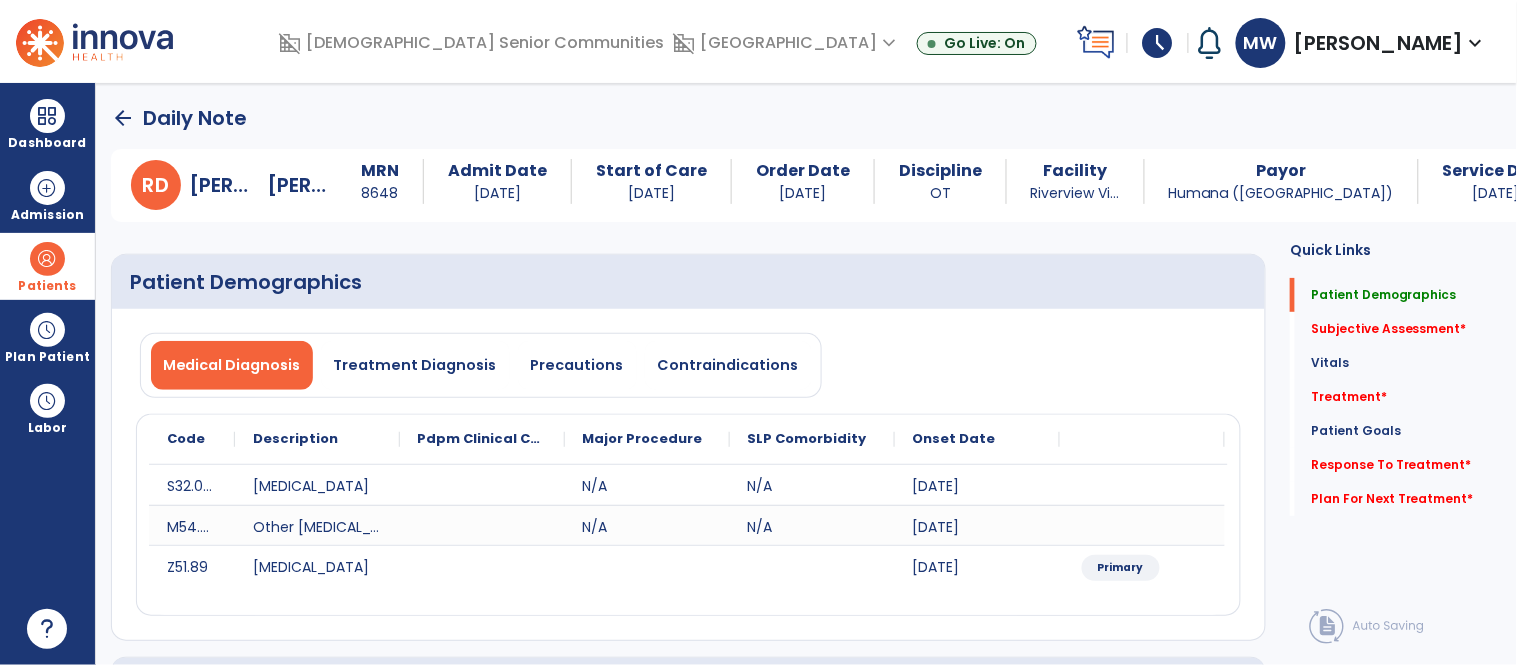click on "arrow_back" 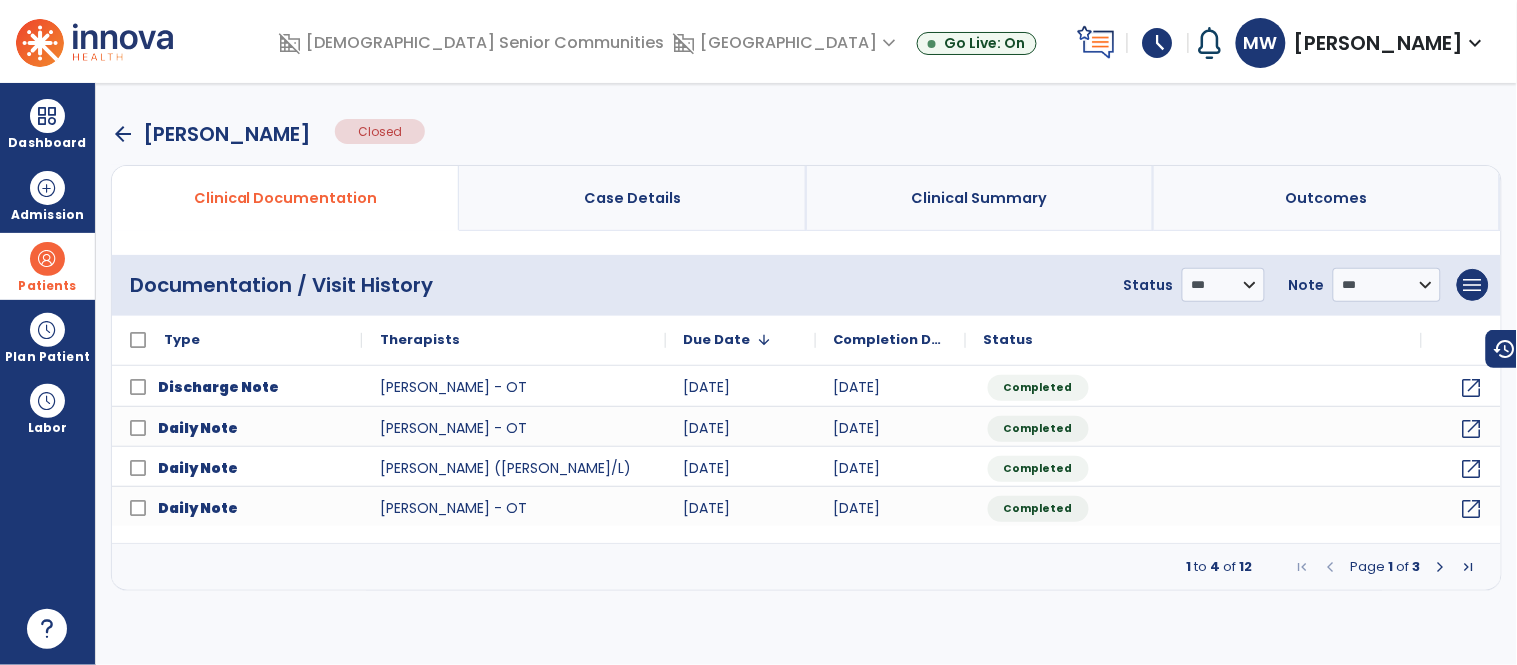 click at bounding box center [1441, 567] 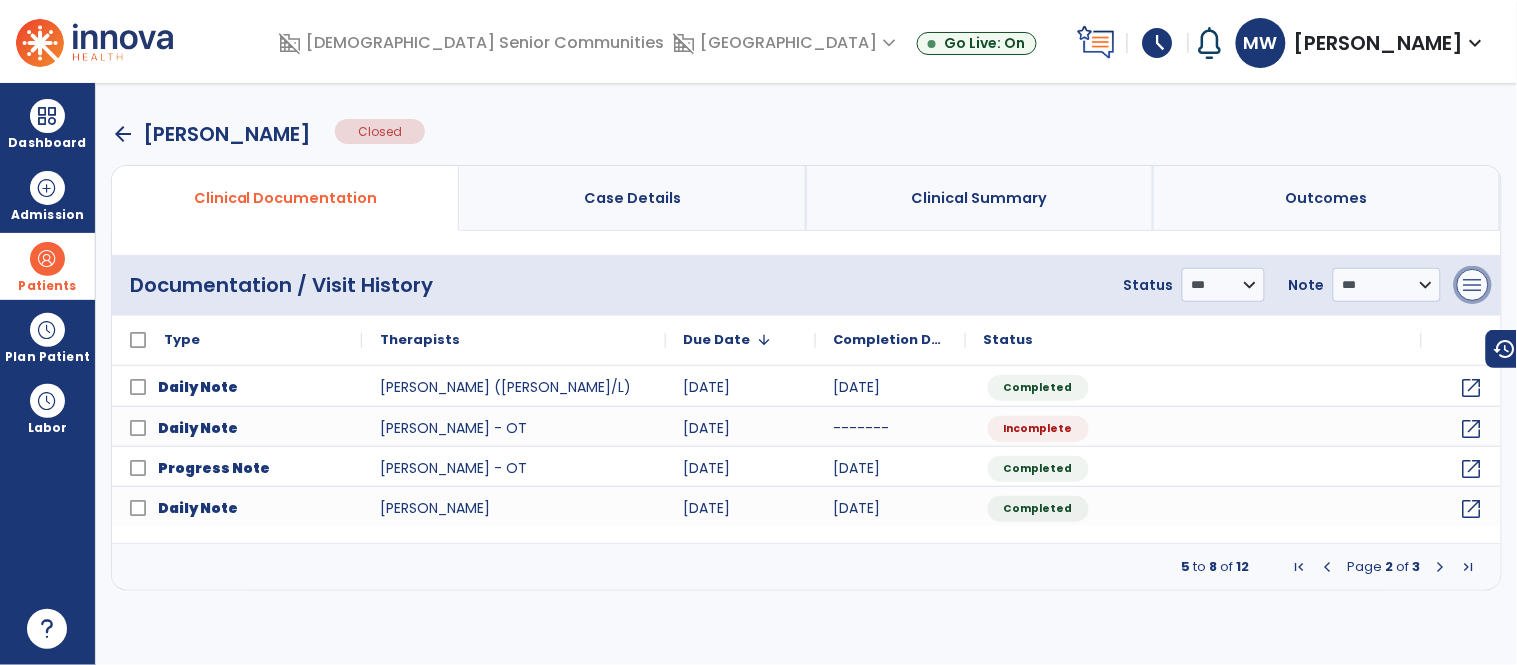 click on "menu" at bounding box center (1473, 285) 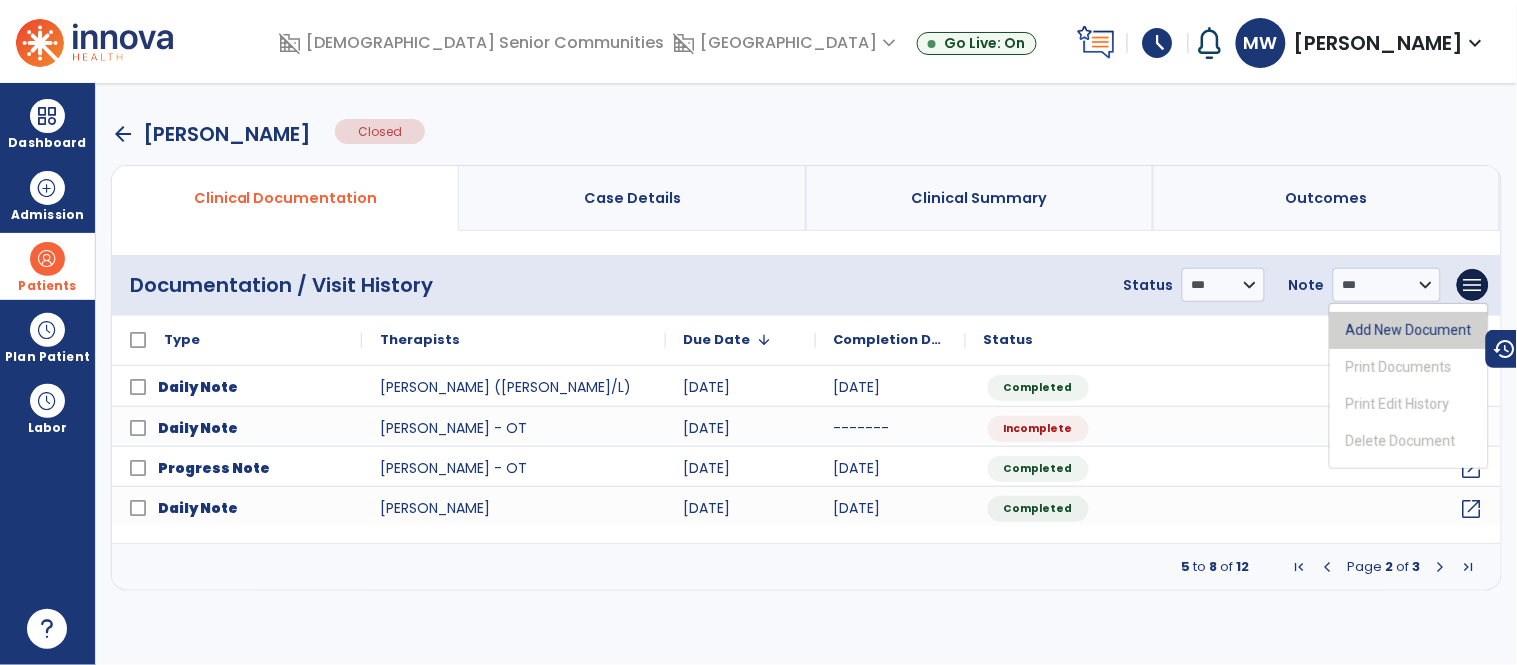 click on "Add New Document" at bounding box center [1409, 330] 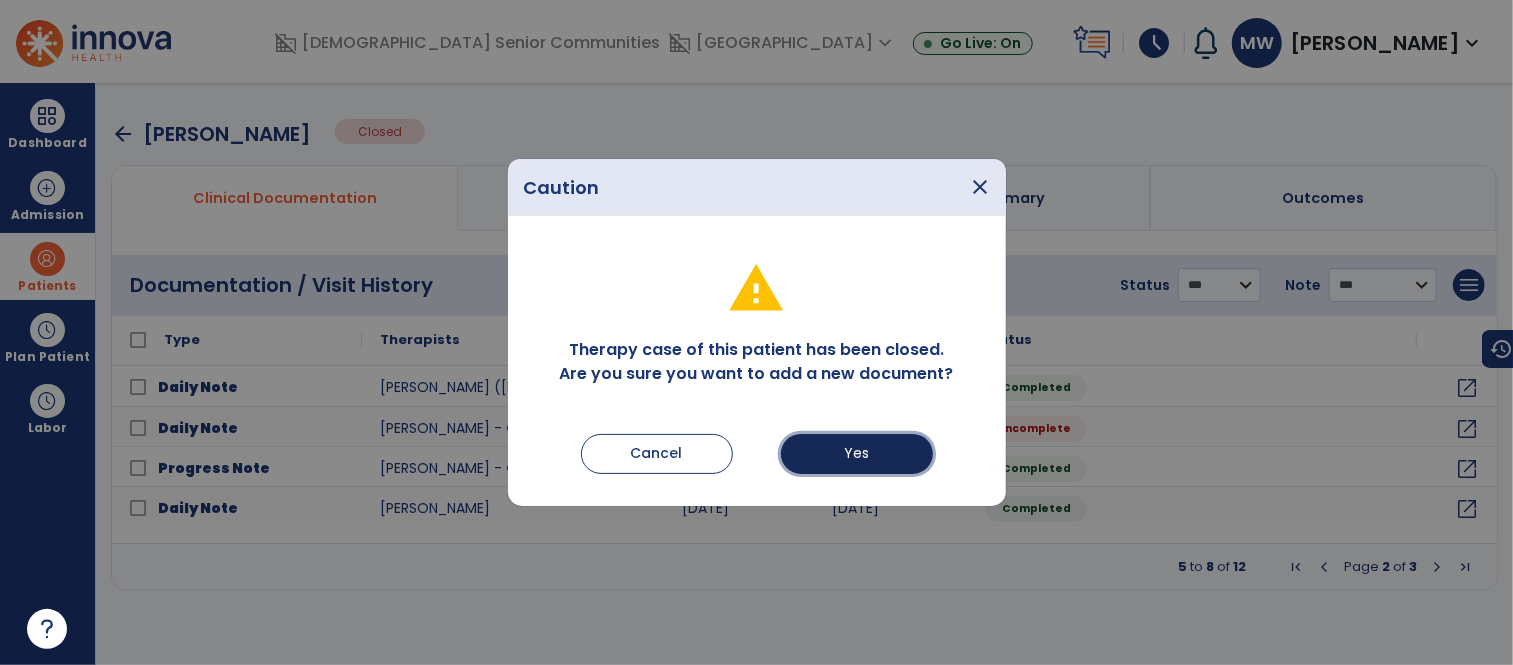 click on "Yes" at bounding box center [857, 454] 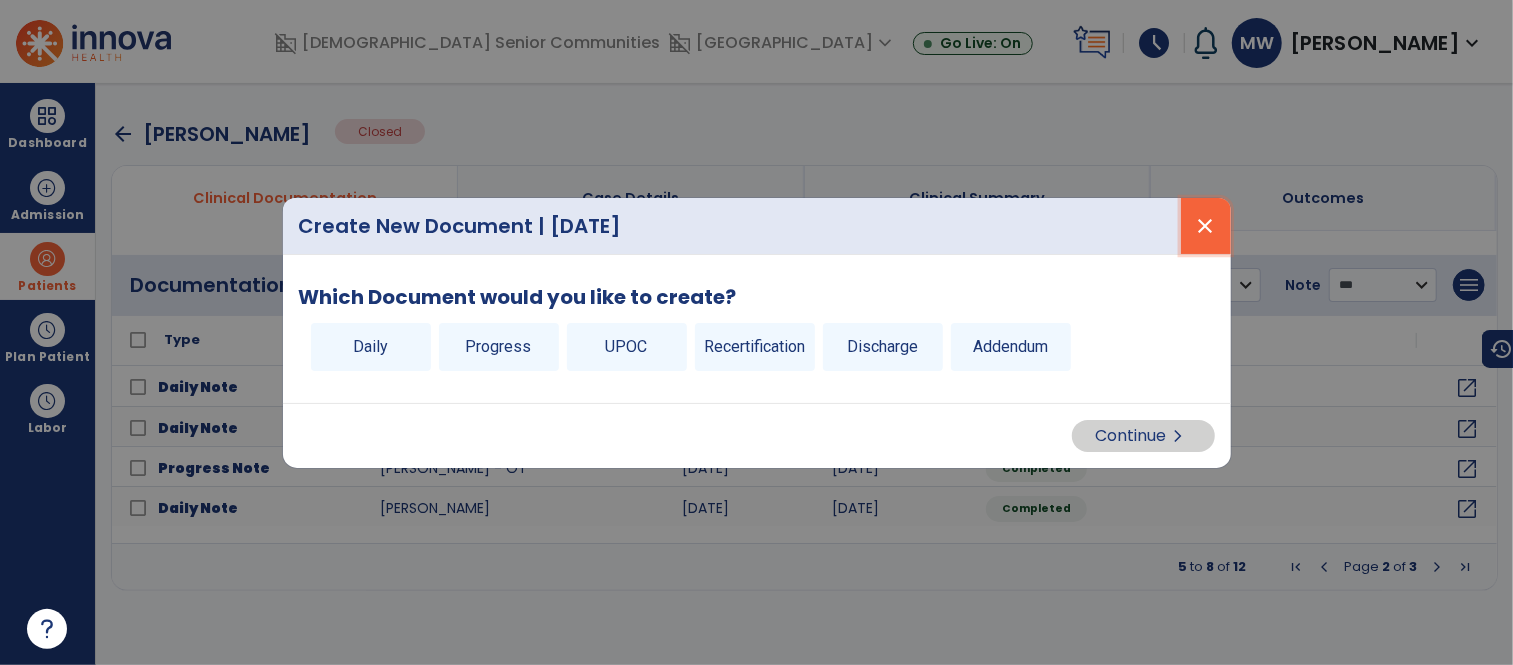 click on "close" at bounding box center (1206, 226) 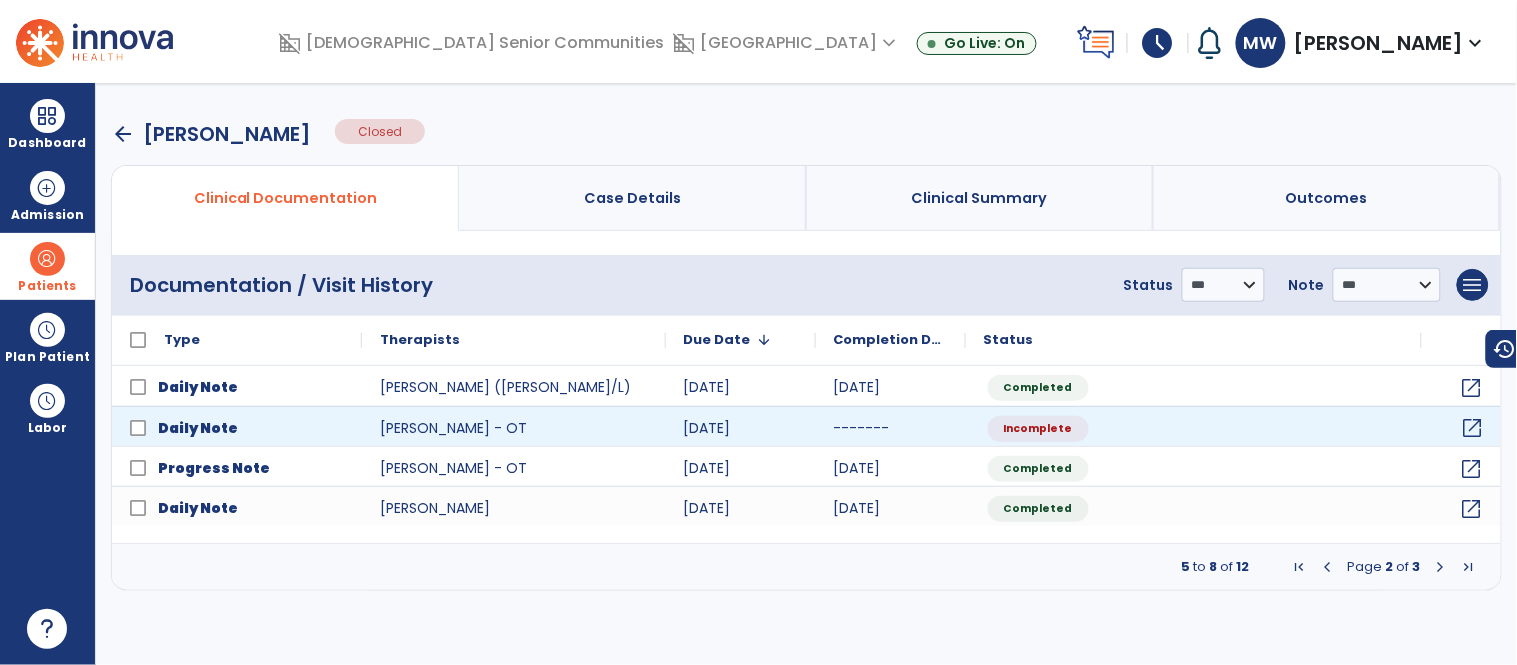 click on "open_in_new" 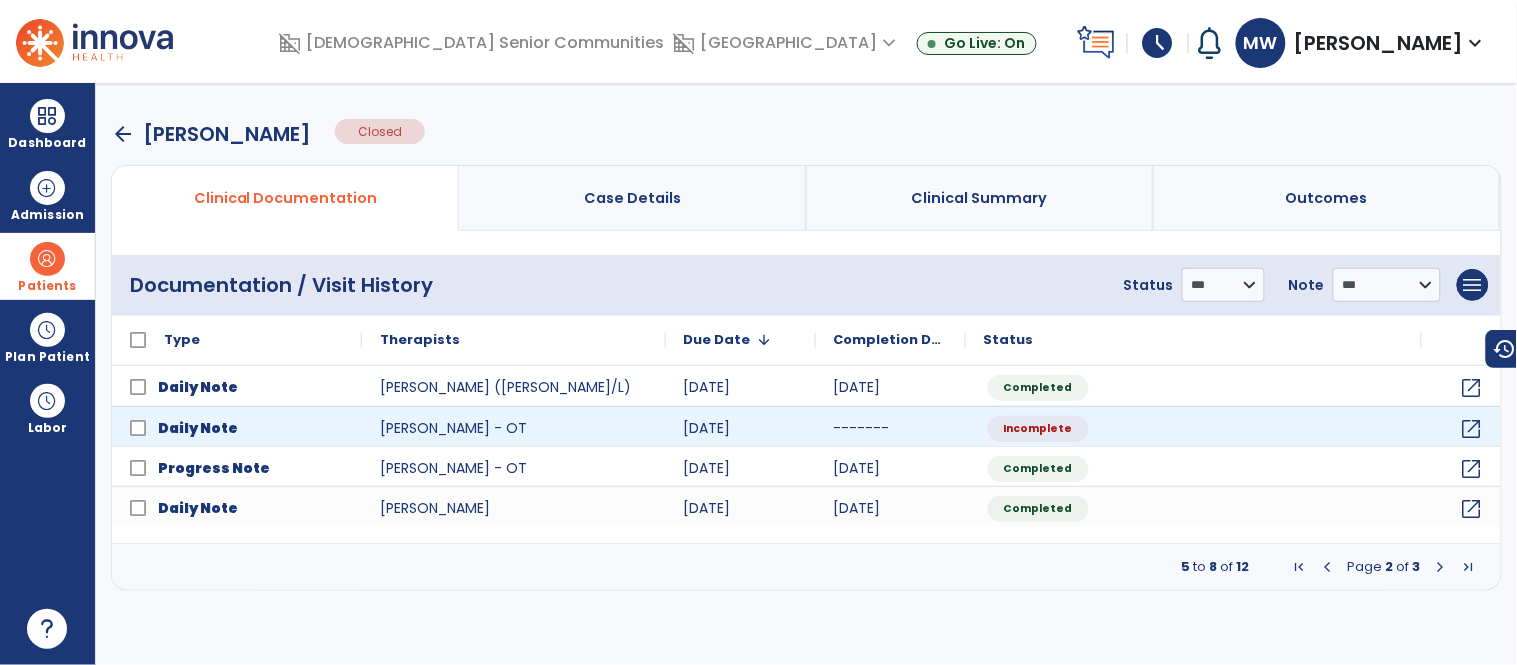 select on "*" 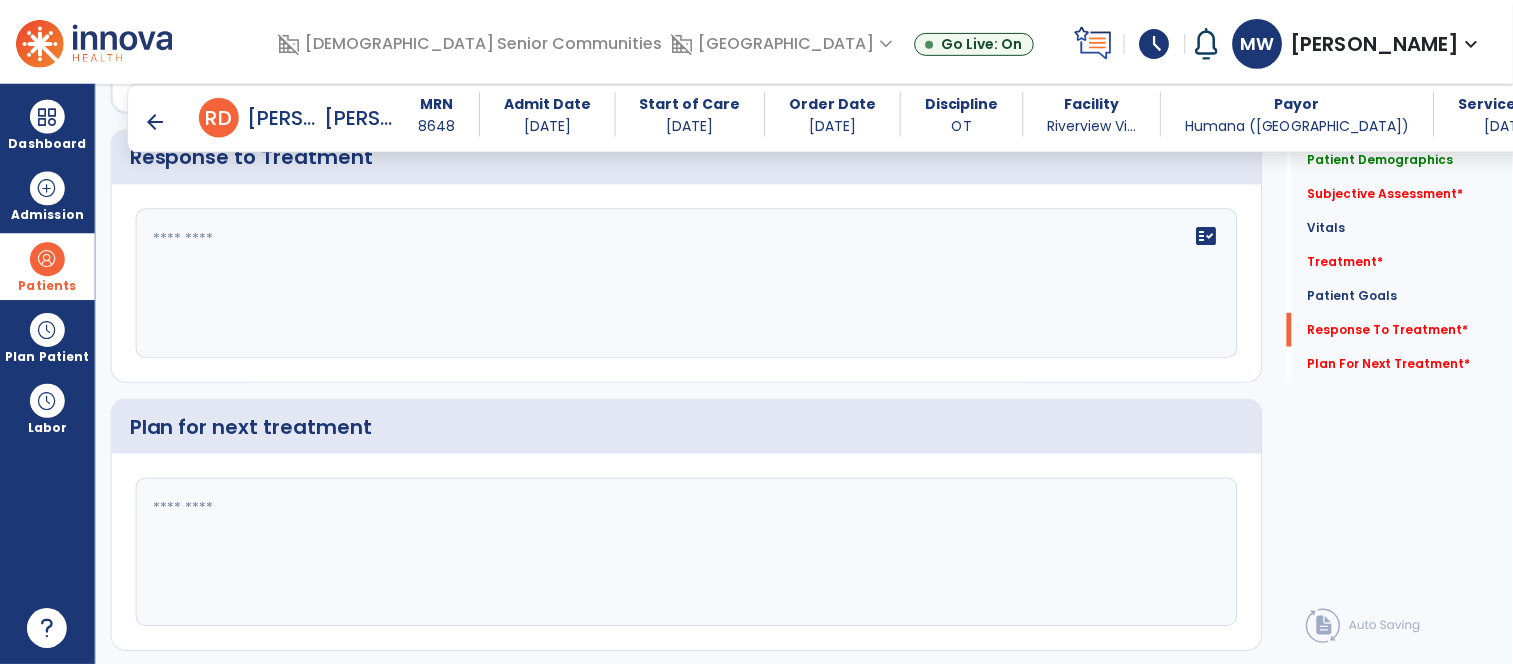 scroll, scrollTop: 3071, scrollLeft: 0, axis: vertical 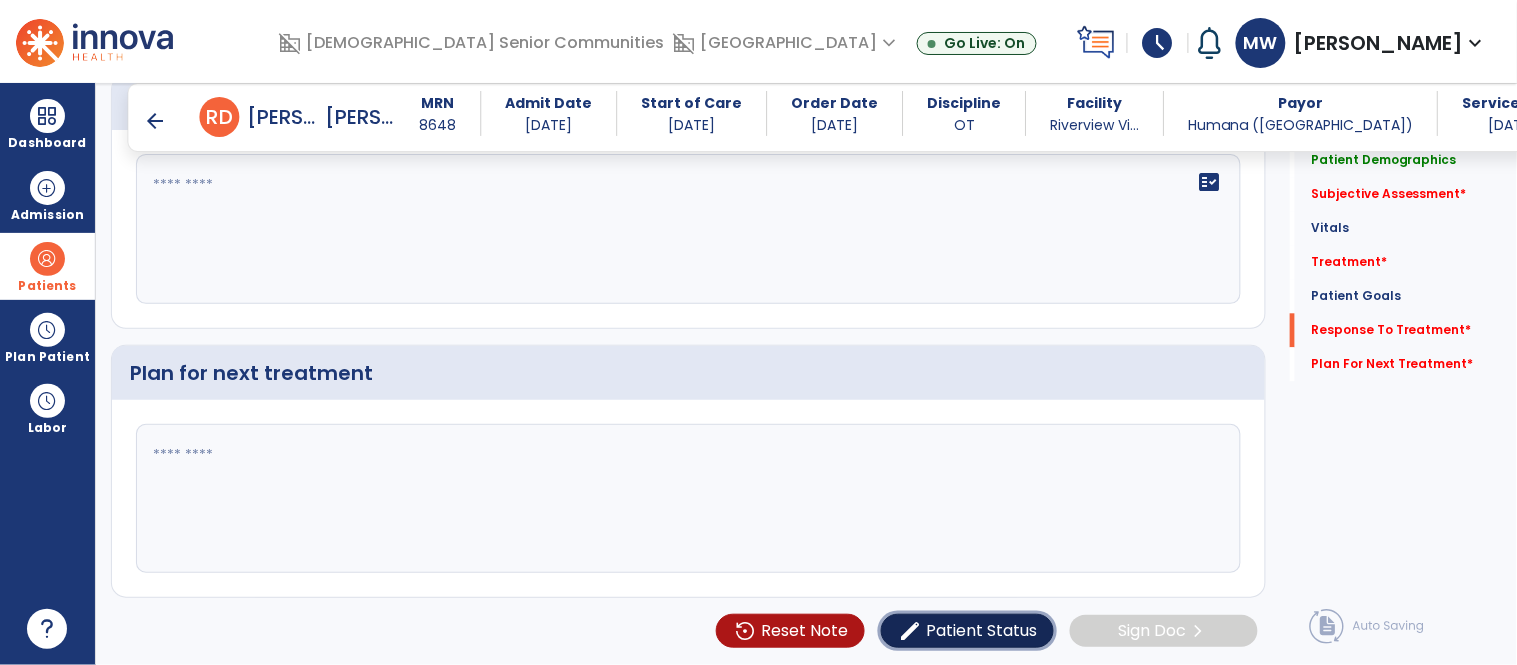 click on "Patient Status" 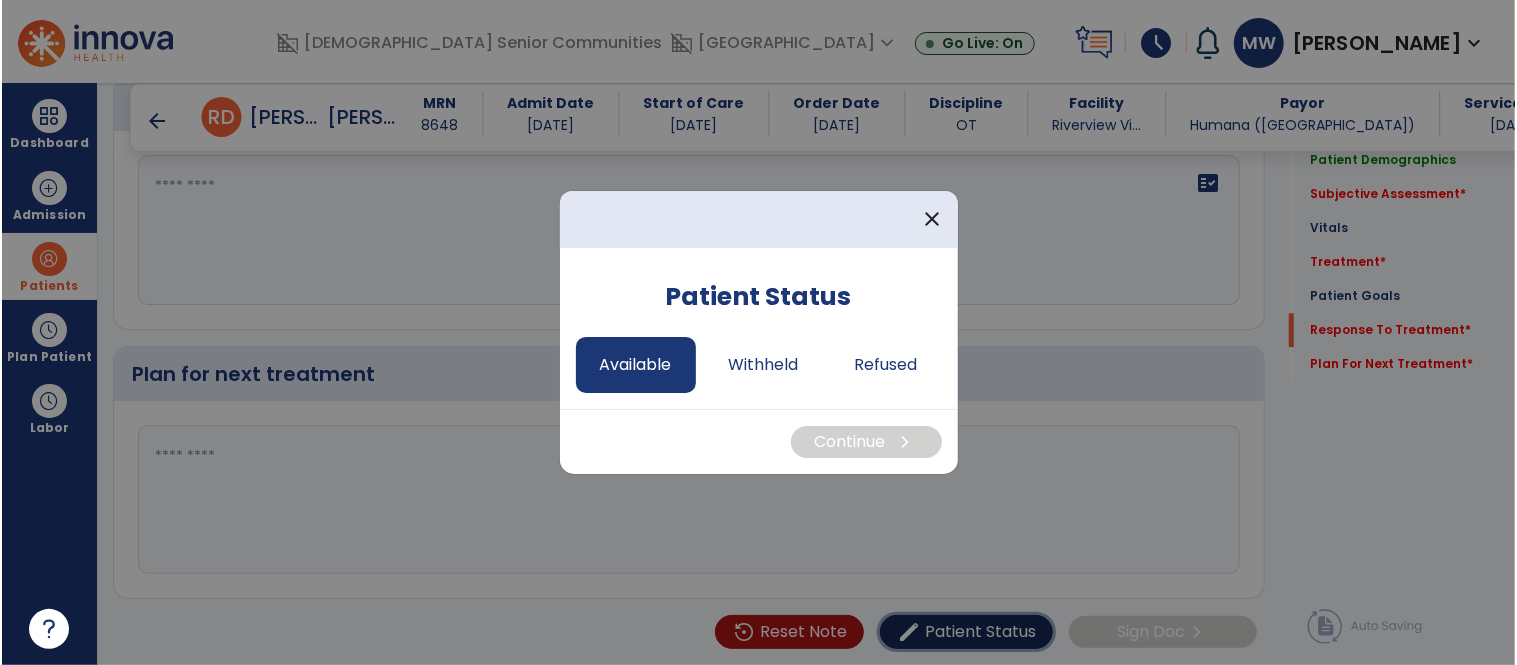 scroll, scrollTop: 3071, scrollLeft: 0, axis: vertical 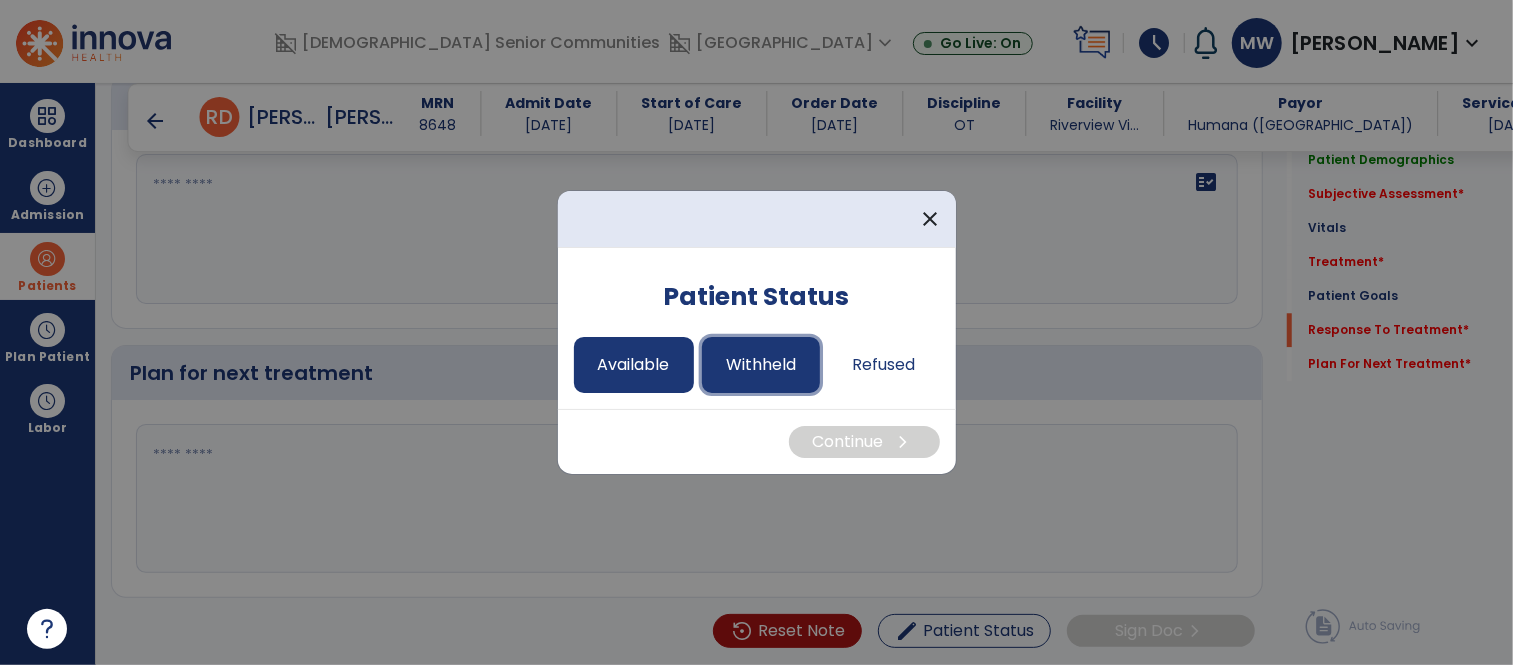 click on "Withheld" at bounding box center (761, 365) 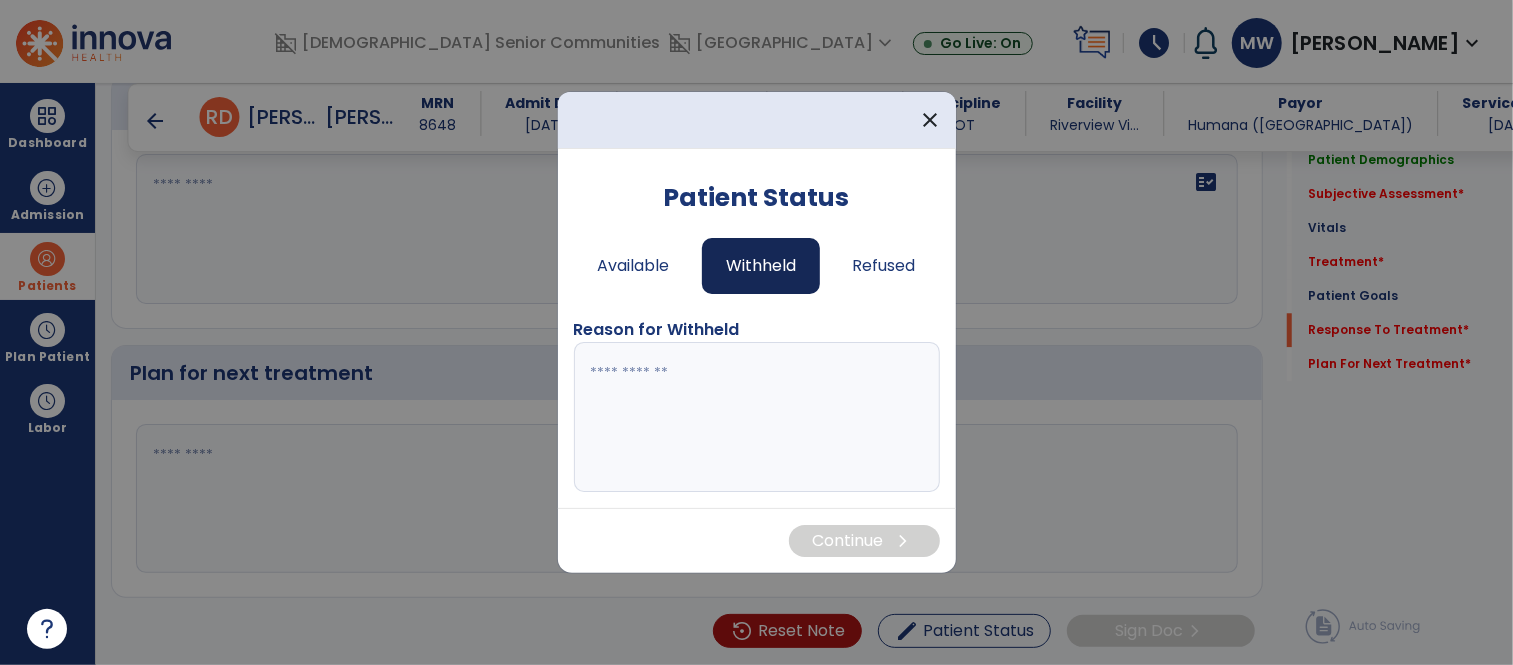 click at bounding box center [757, 417] 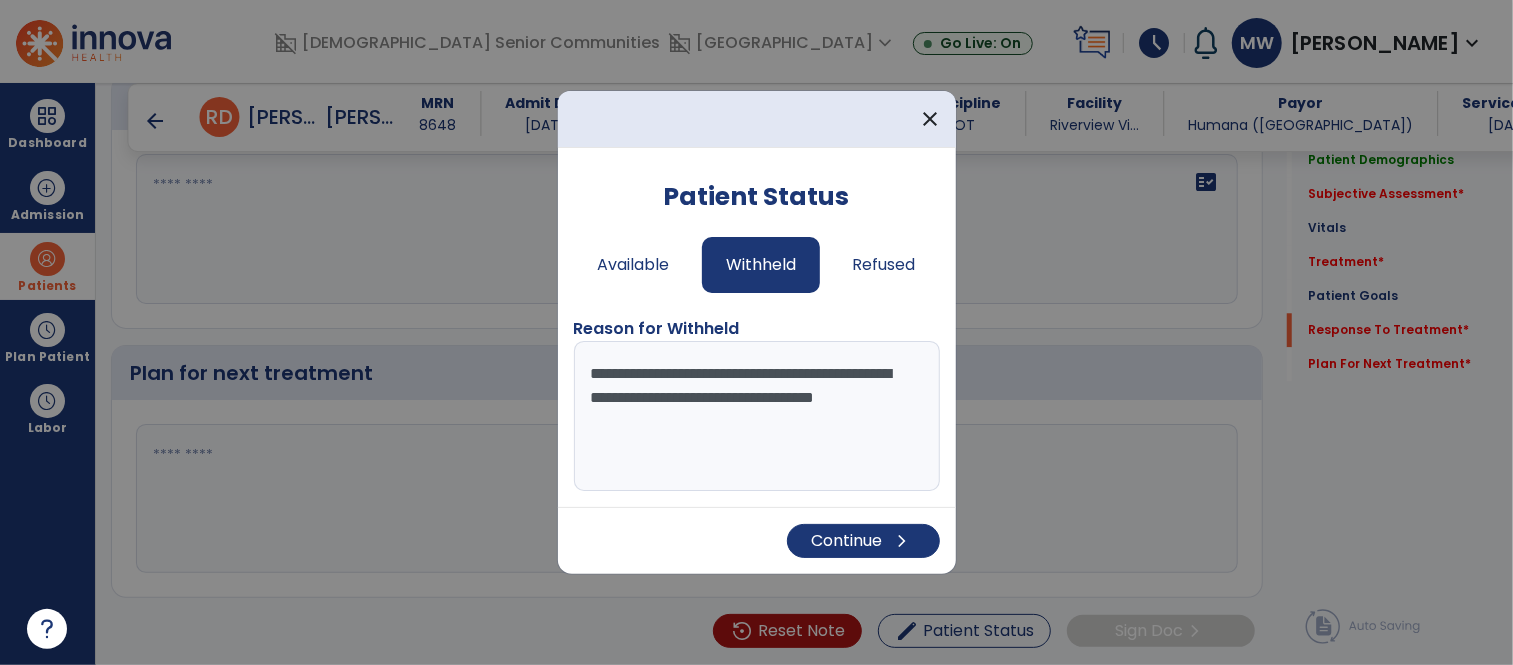 click on "**********" at bounding box center (757, 416) 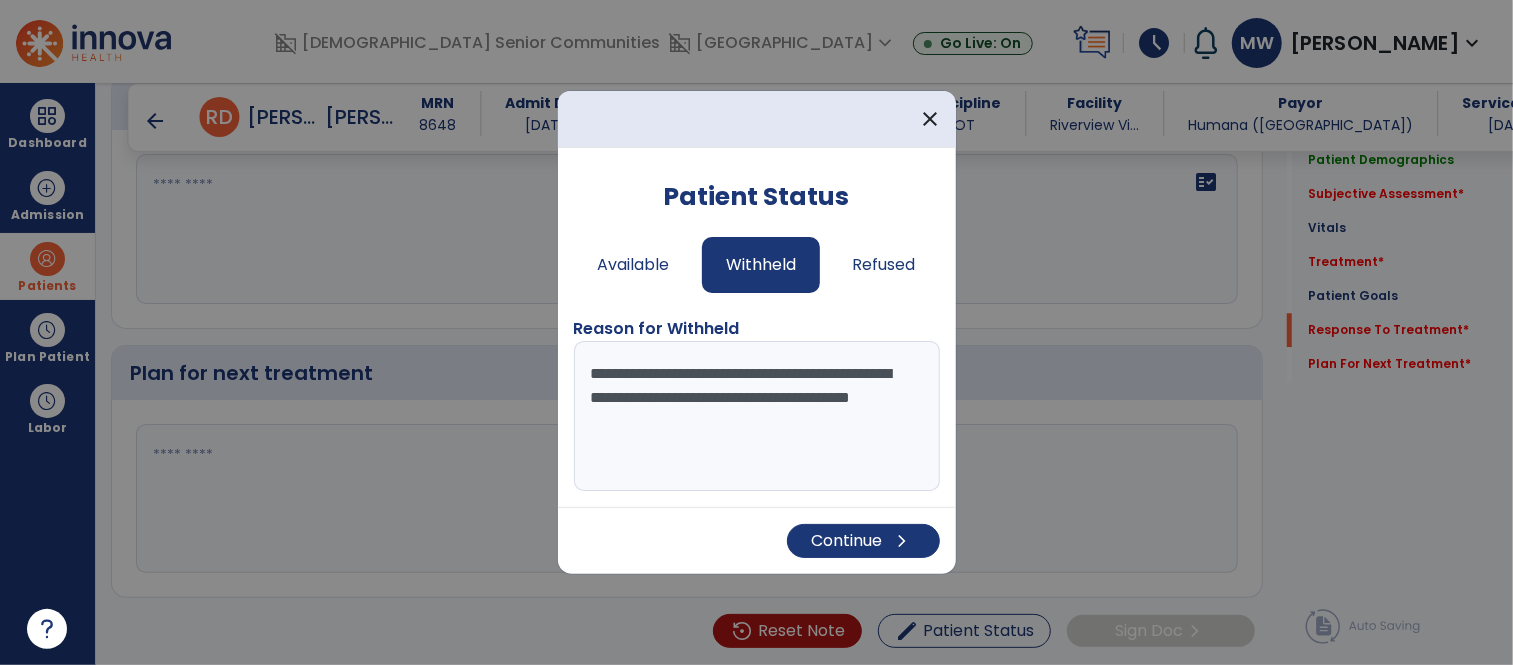 drag, startPoint x: 757, startPoint y: 402, endPoint x: 736, endPoint y: 401, distance: 21.023796 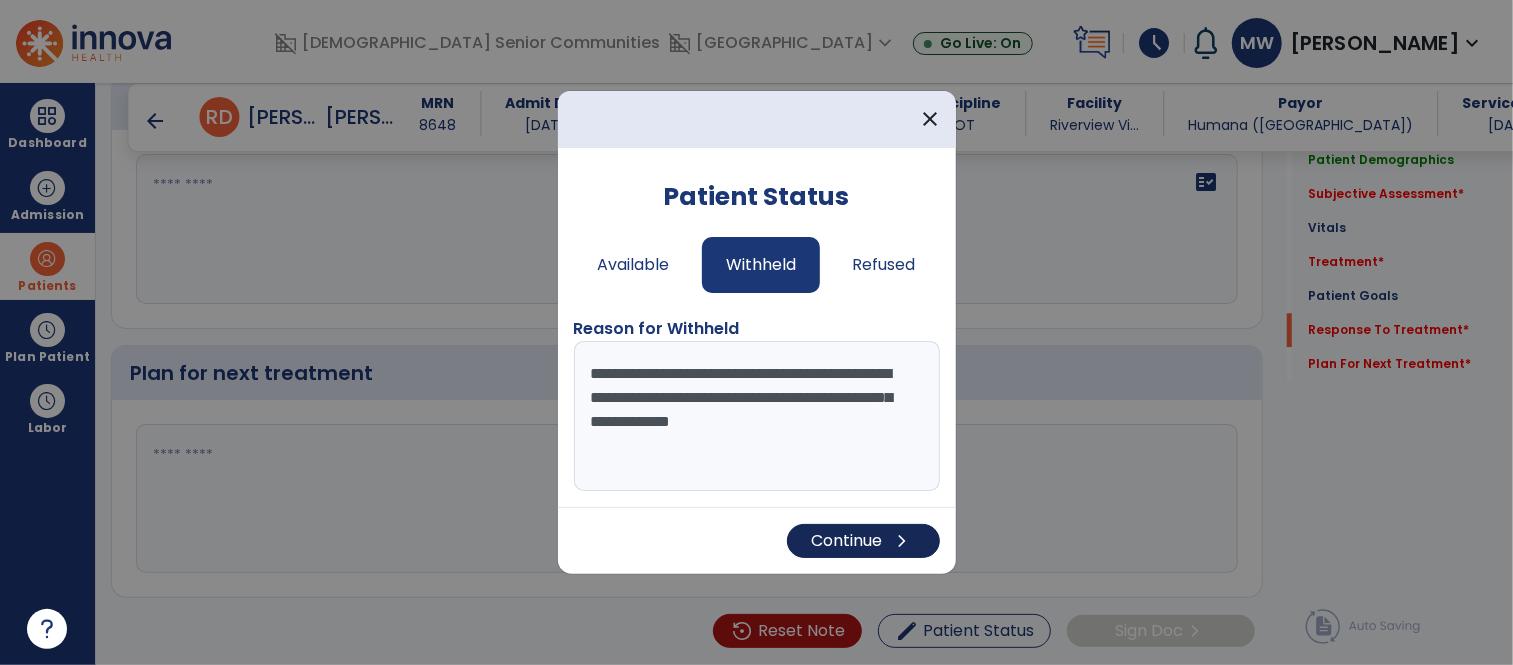 type on "**********" 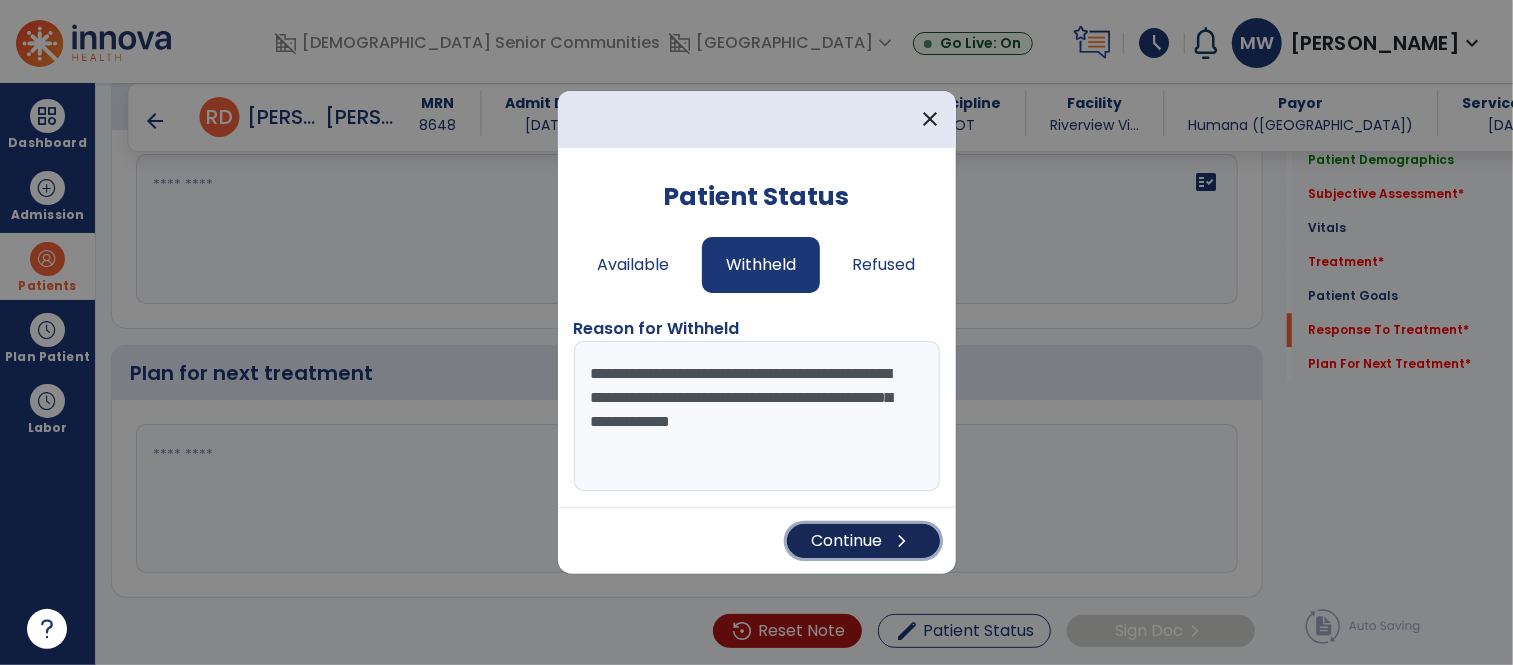 click on "Continue   chevron_right" at bounding box center [863, 541] 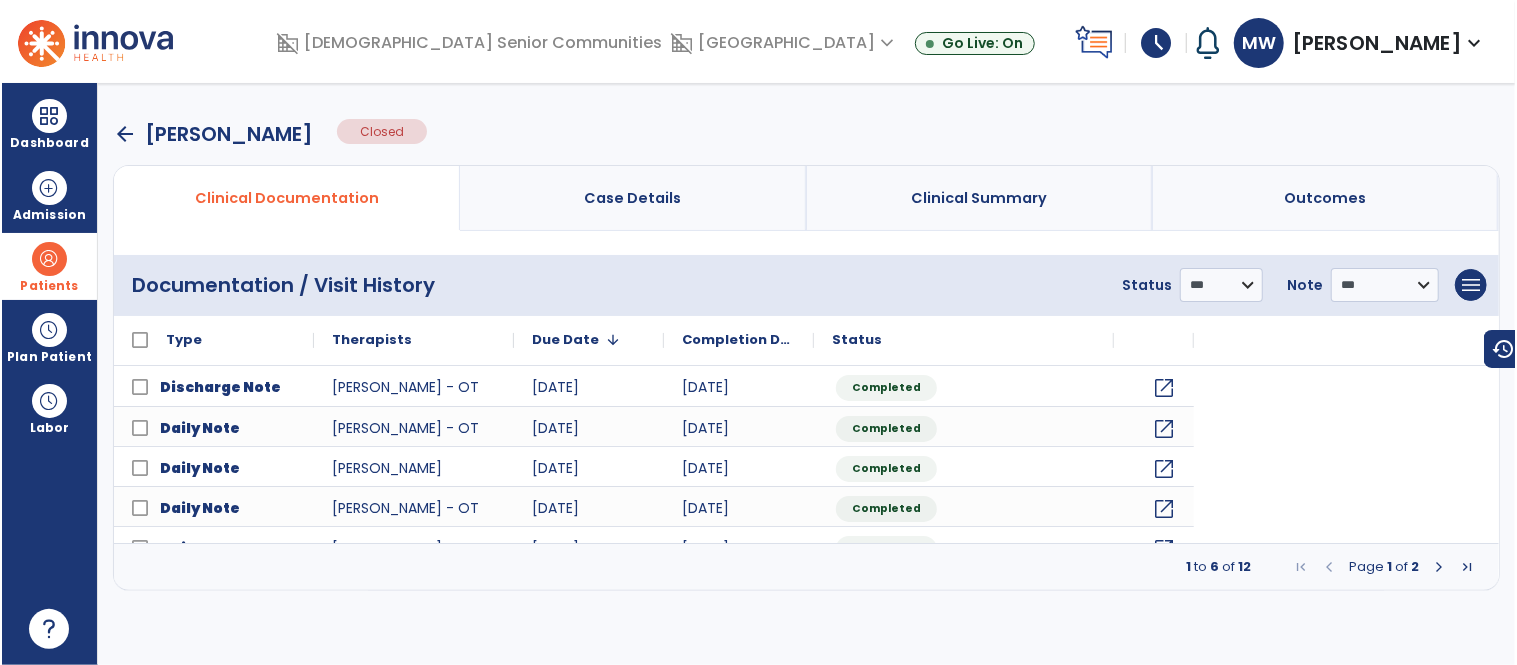 scroll, scrollTop: 0, scrollLeft: 0, axis: both 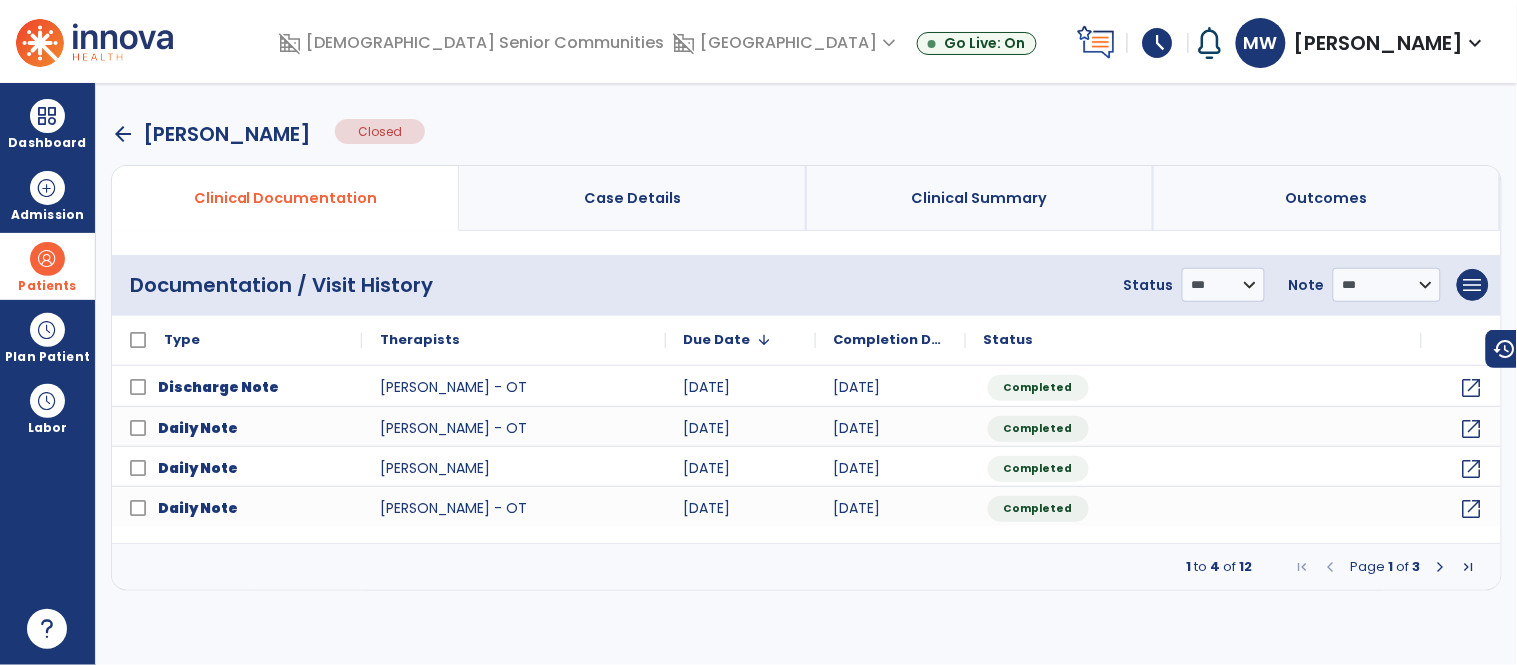 click on "arrow_back" at bounding box center (123, 134) 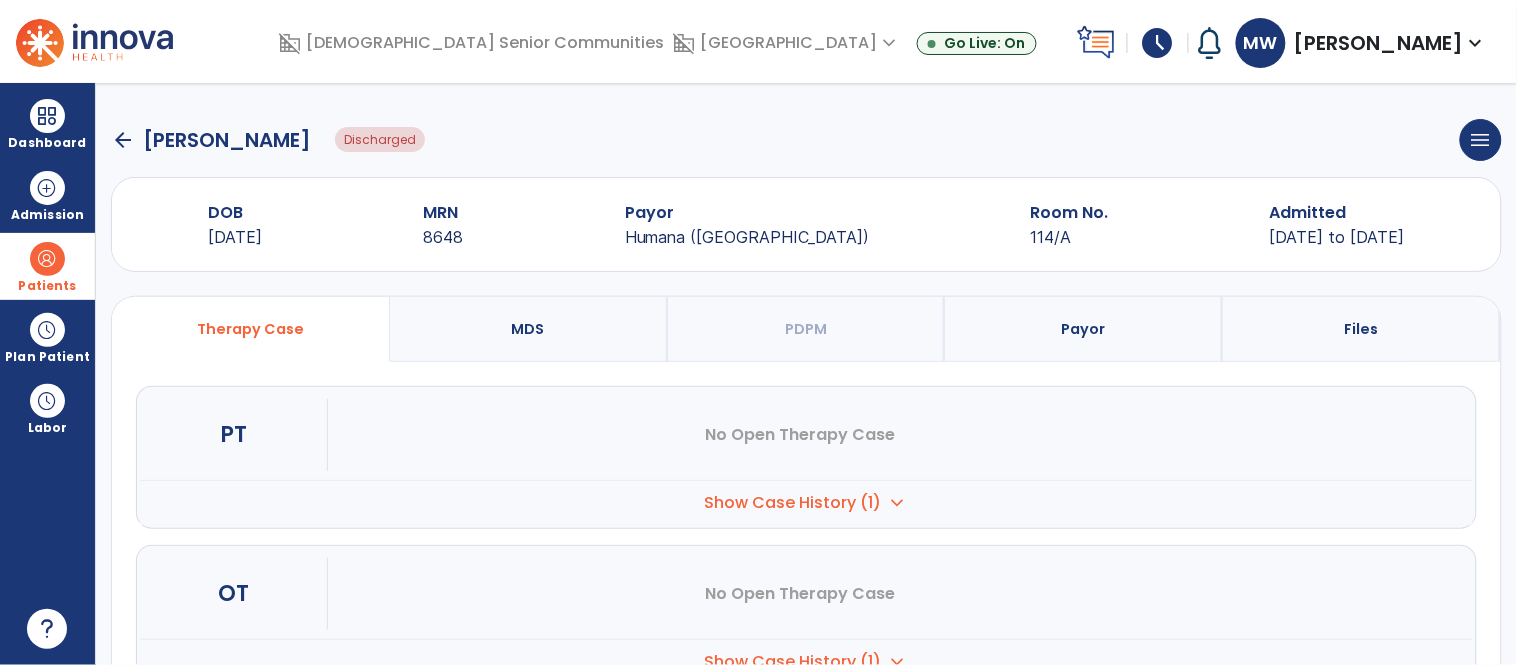 drag, startPoint x: 46, startPoint y: 274, endPoint x: 67, endPoint y: 276, distance: 21.095022 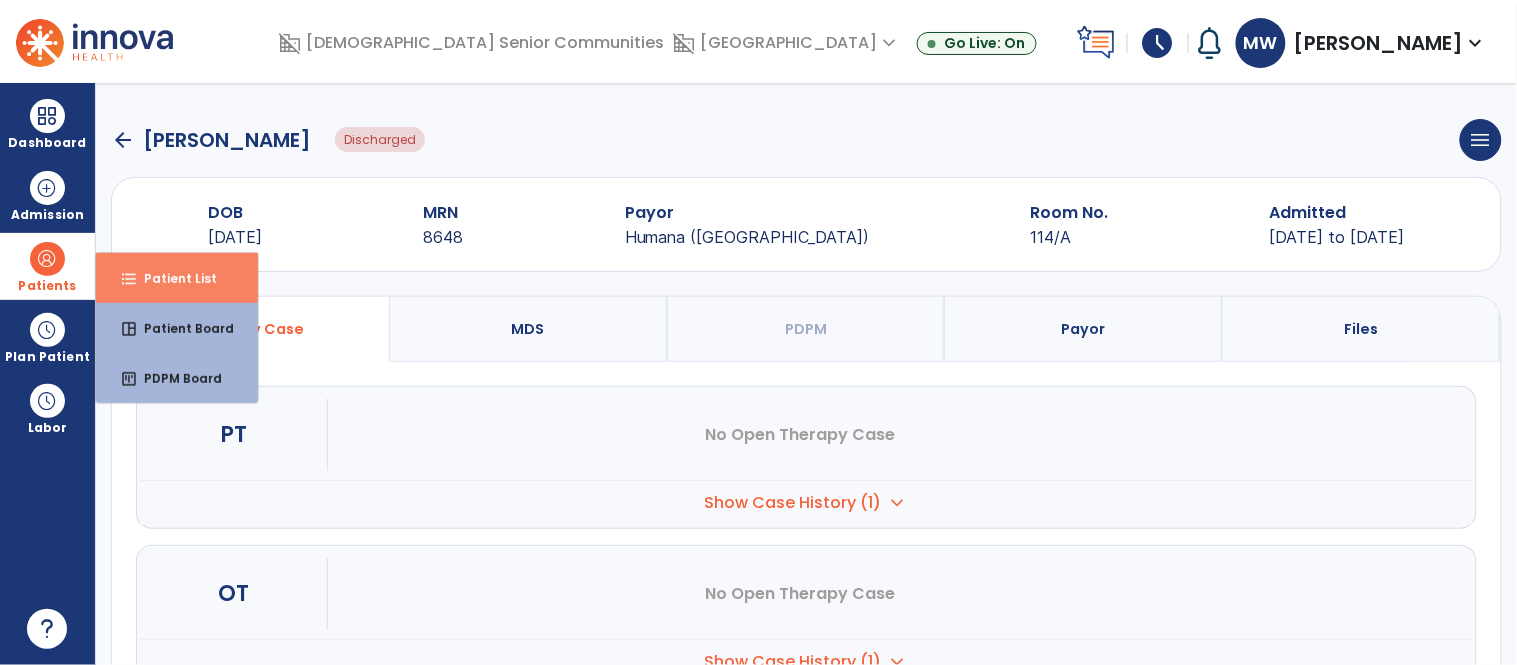 drag, startPoint x: 166, startPoint y: 287, endPoint x: 181, endPoint y: 280, distance: 16.552946 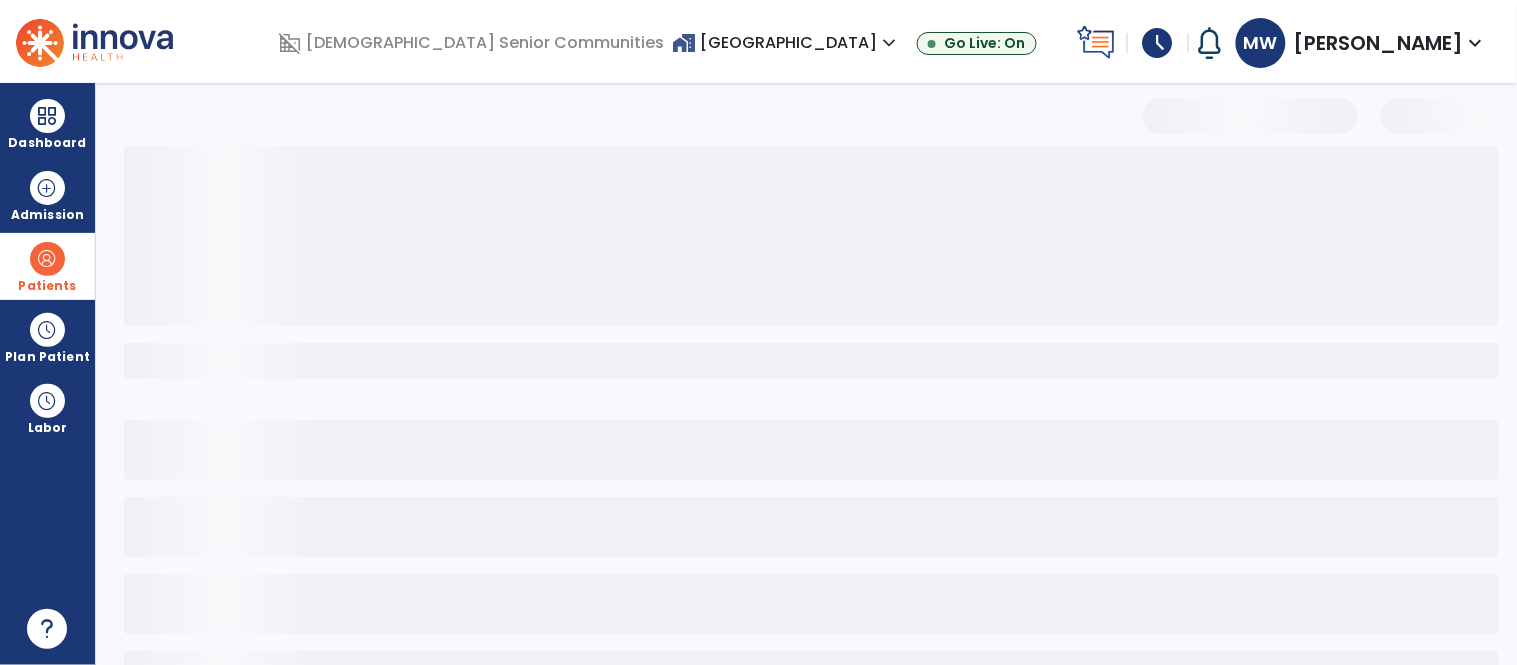 select on "***" 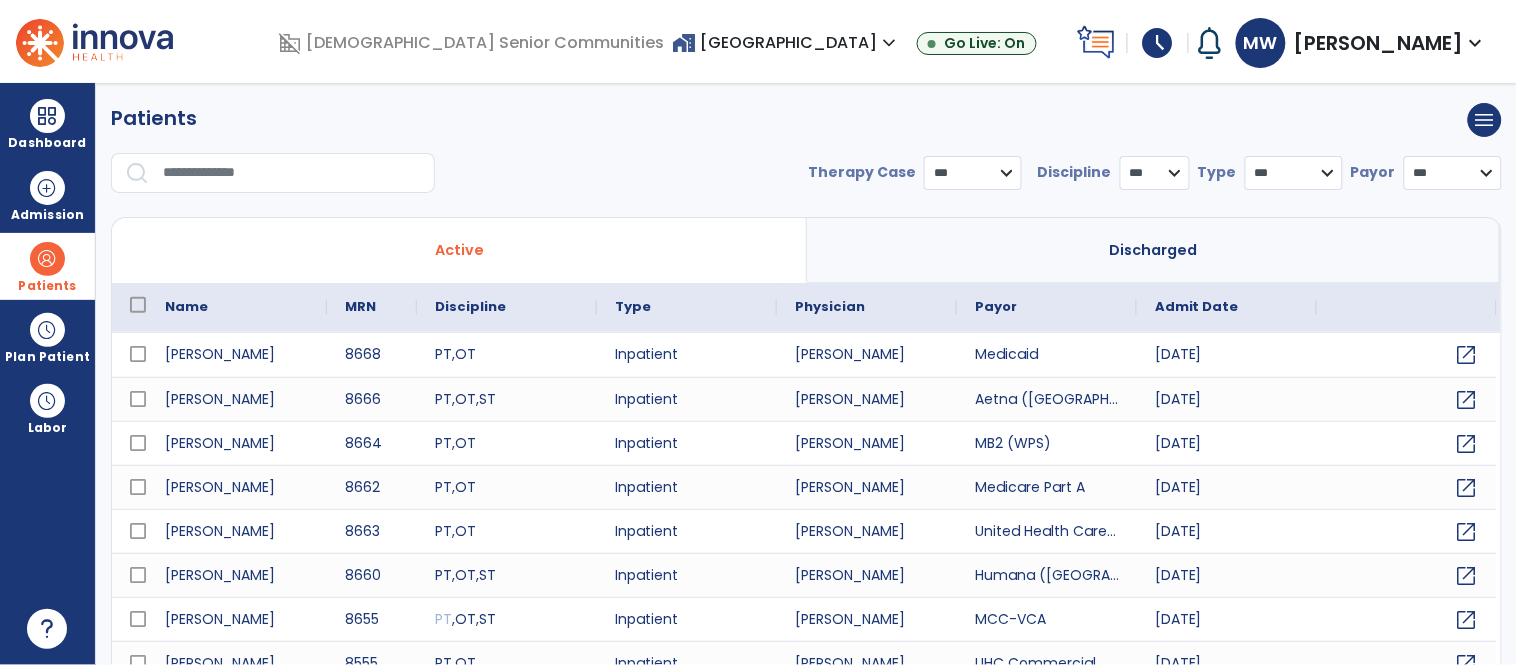click at bounding box center (292, 173) 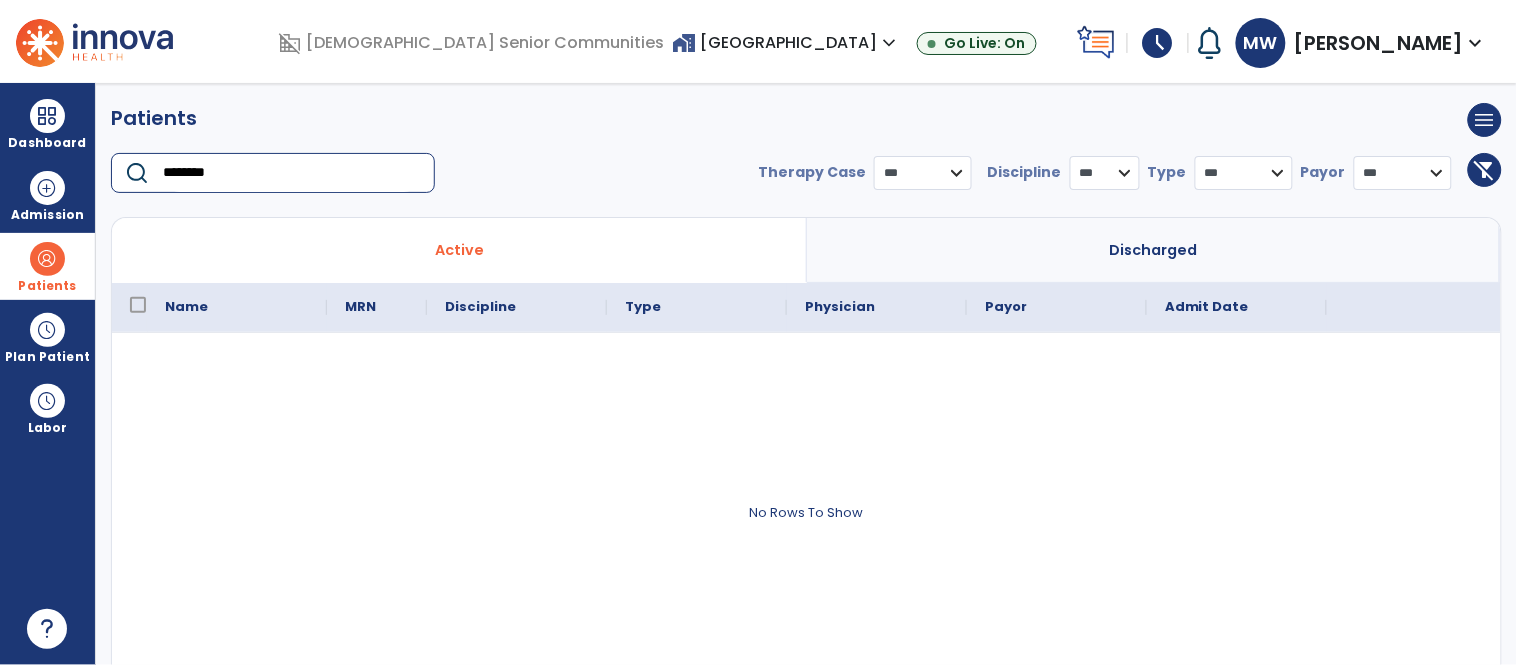 type on "********" 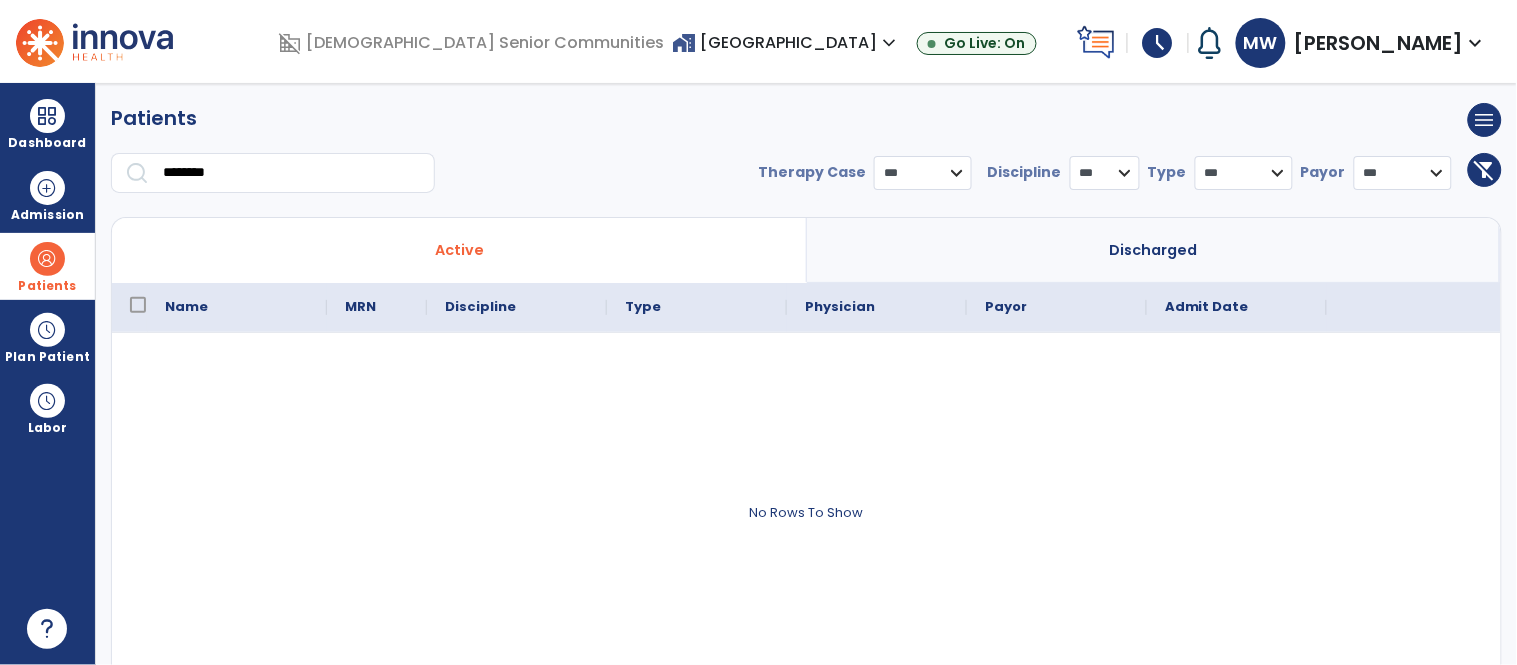 click on "Discharged" at bounding box center (1154, 250) 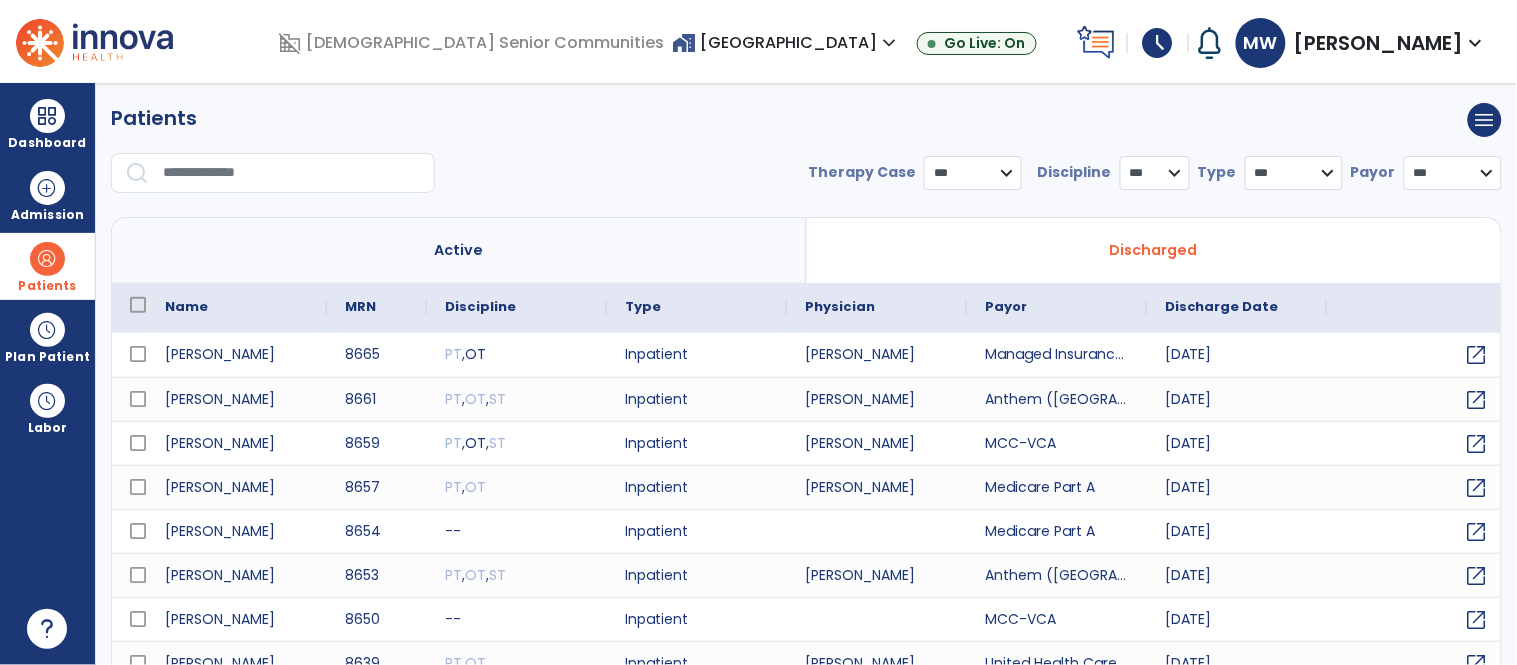 click at bounding box center [292, 173] 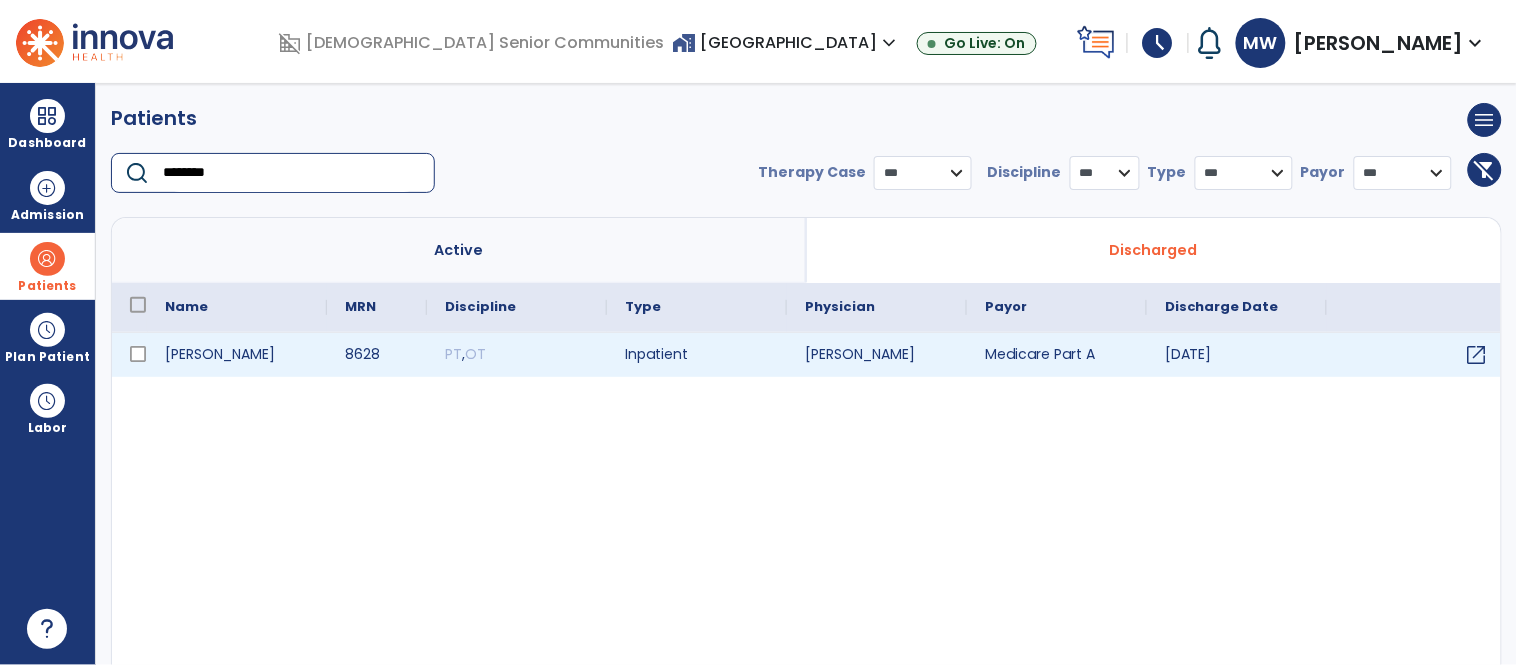 type on "********" 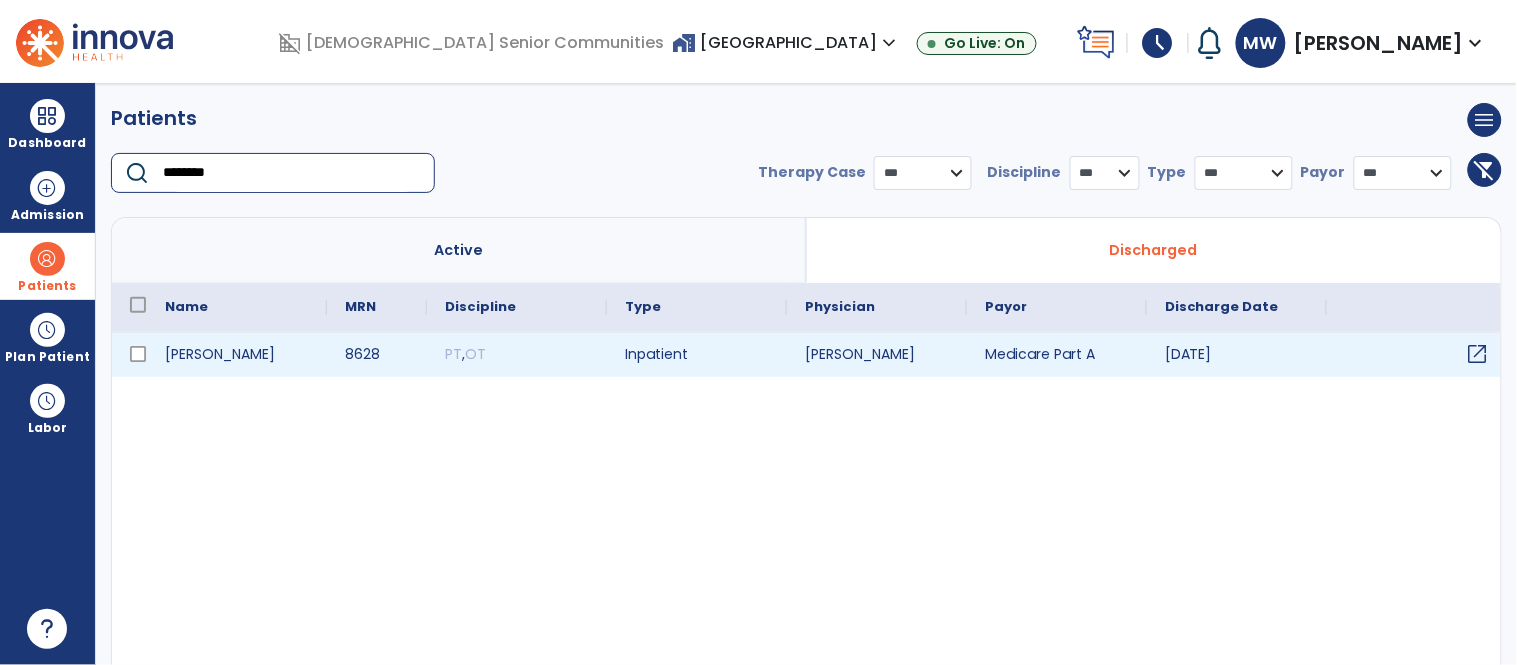 click on "open_in_new" at bounding box center (1478, 354) 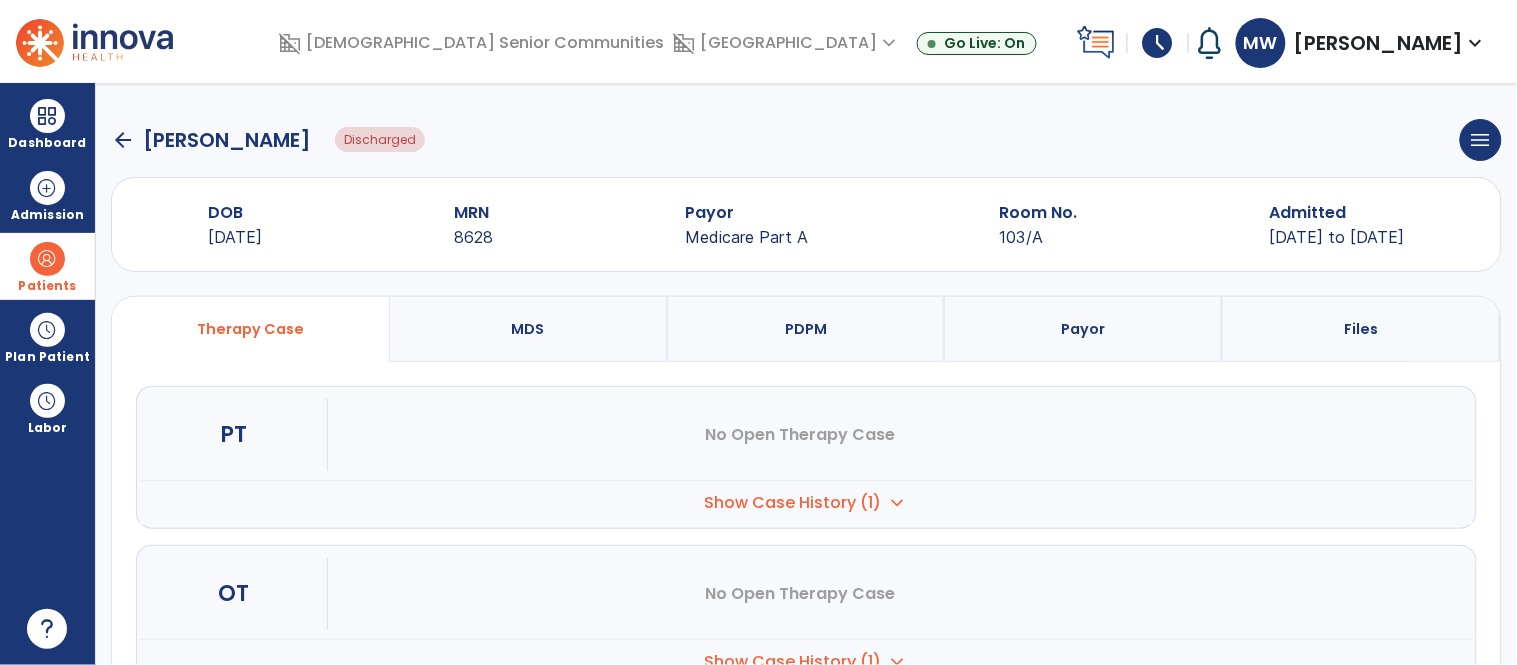 click on "Show Case History (1)" at bounding box center [792, 503] 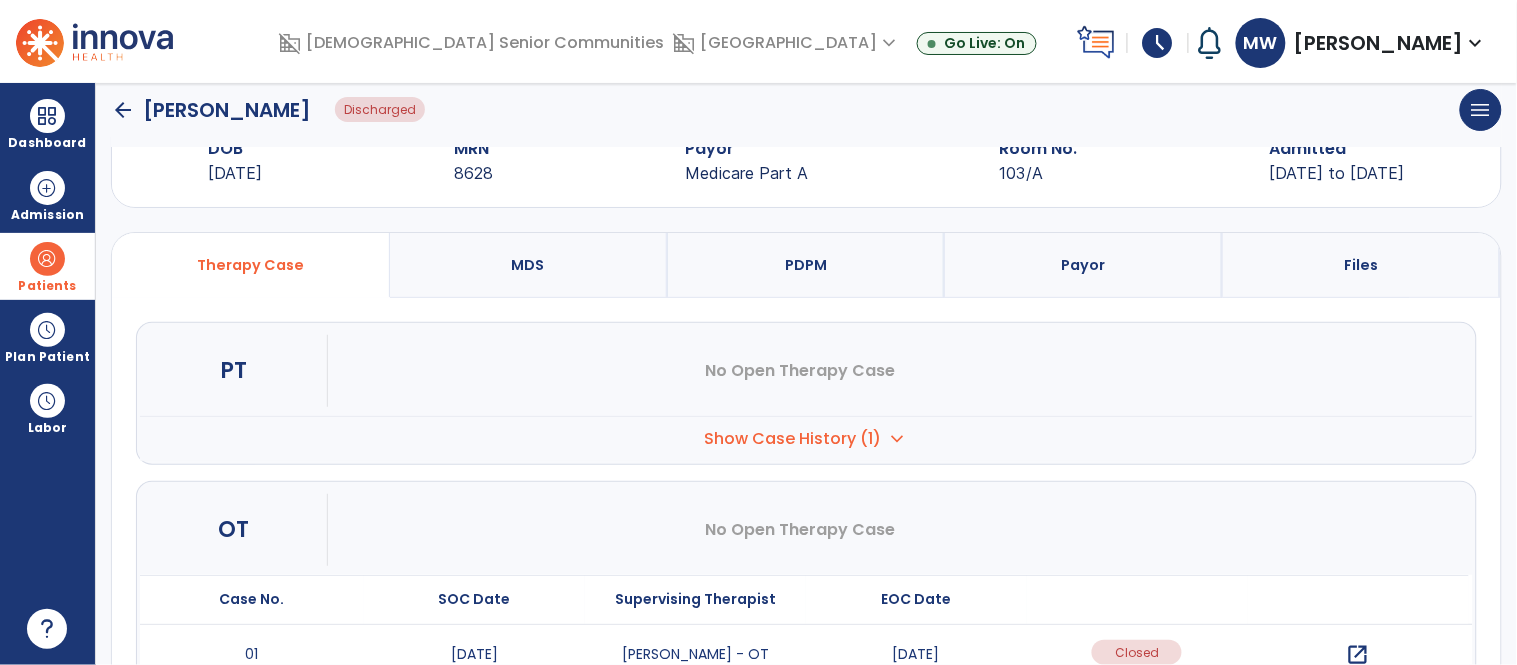 scroll, scrollTop: 177, scrollLeft: 0, axis: vertical 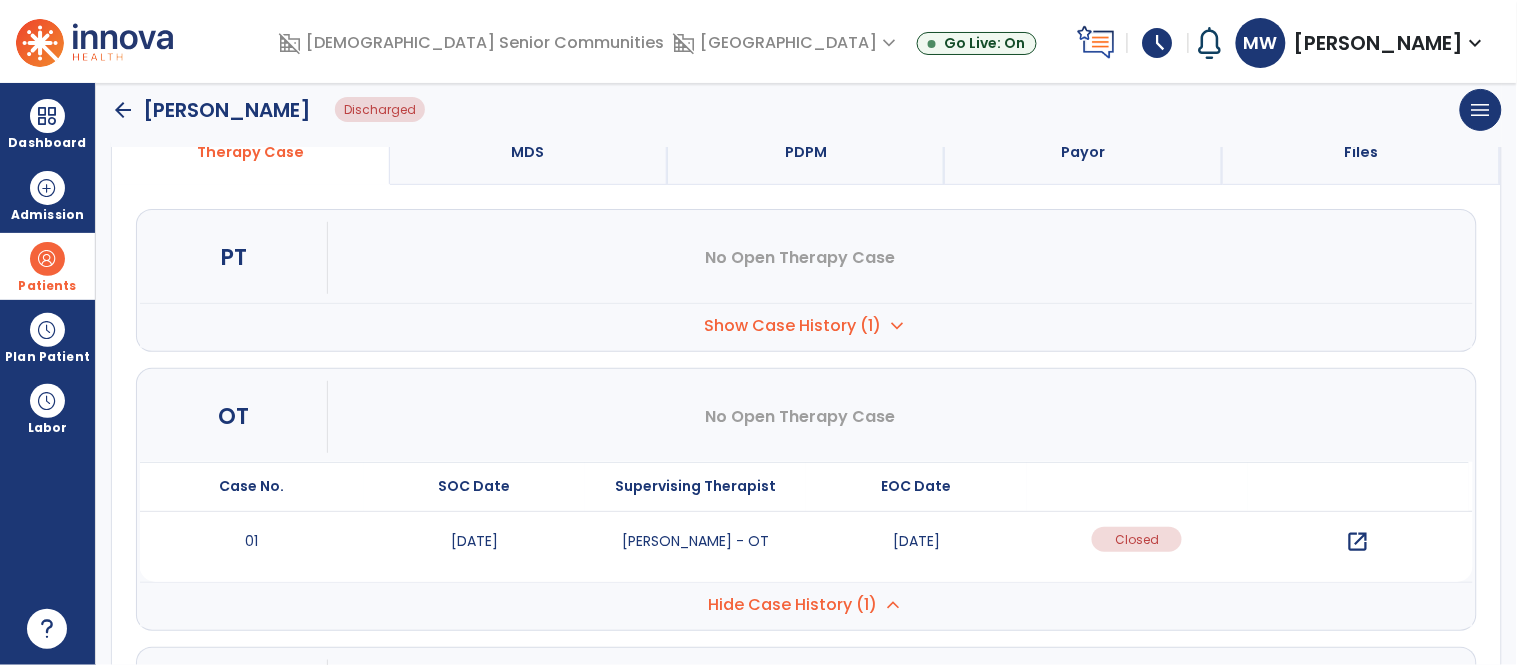 click on "open_in_new" at bounding box center [1358, 542] 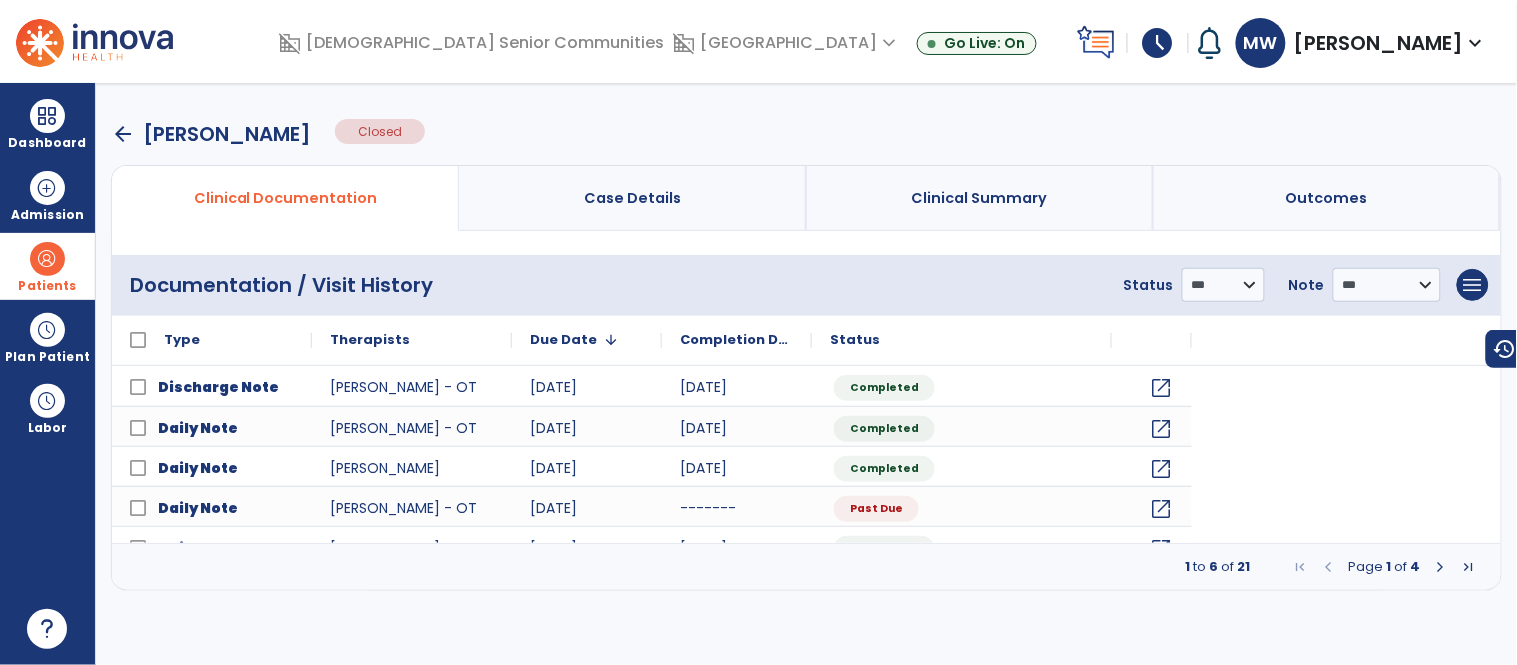 scroll, scrollTop: 0, scrollLeft: 0, axis: both 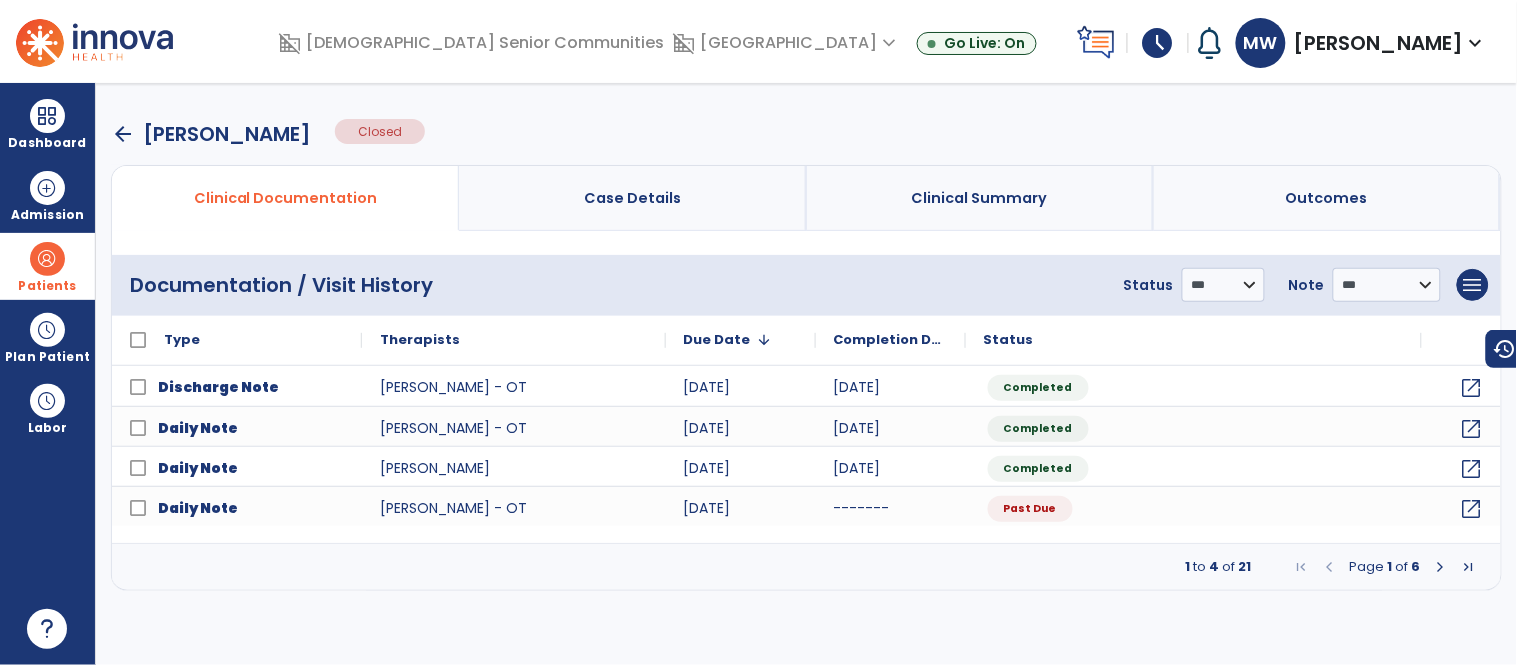 click at bounding box center [1441, 567] 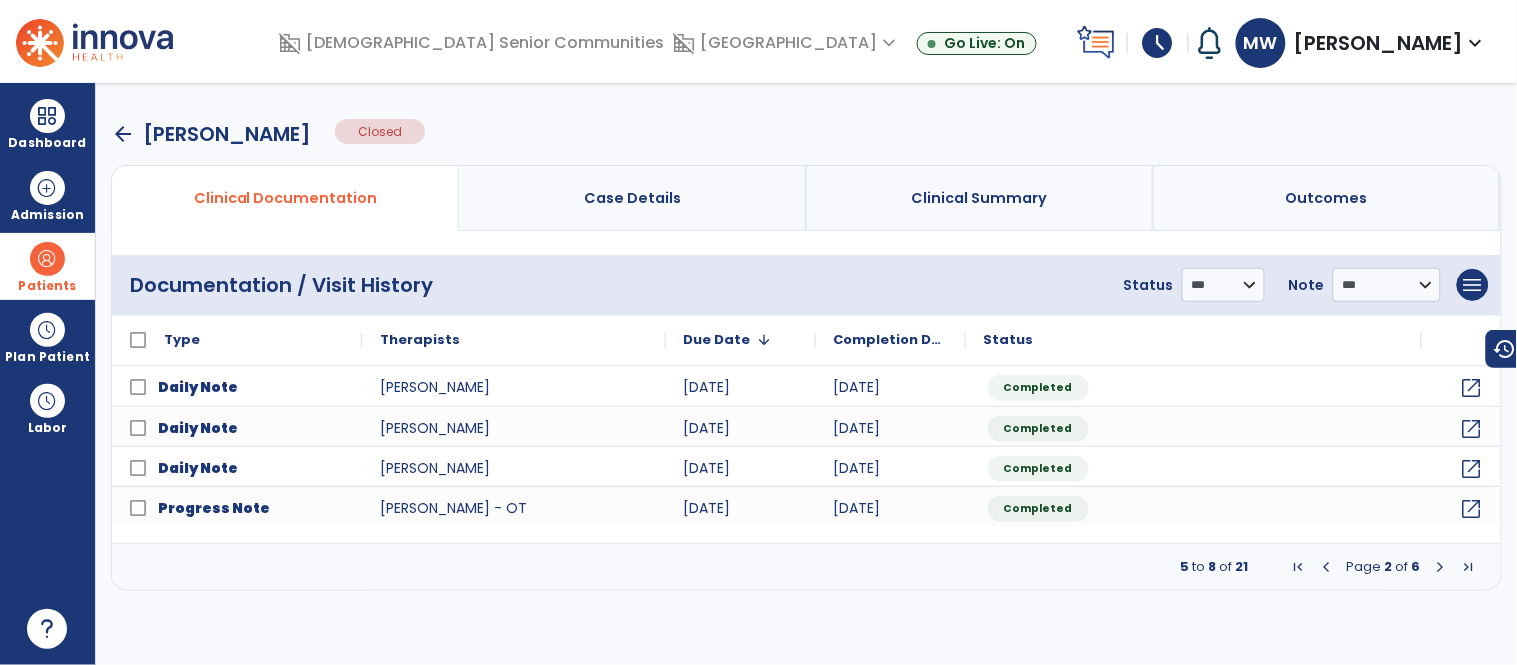 click at bounding box center (1327, 567) 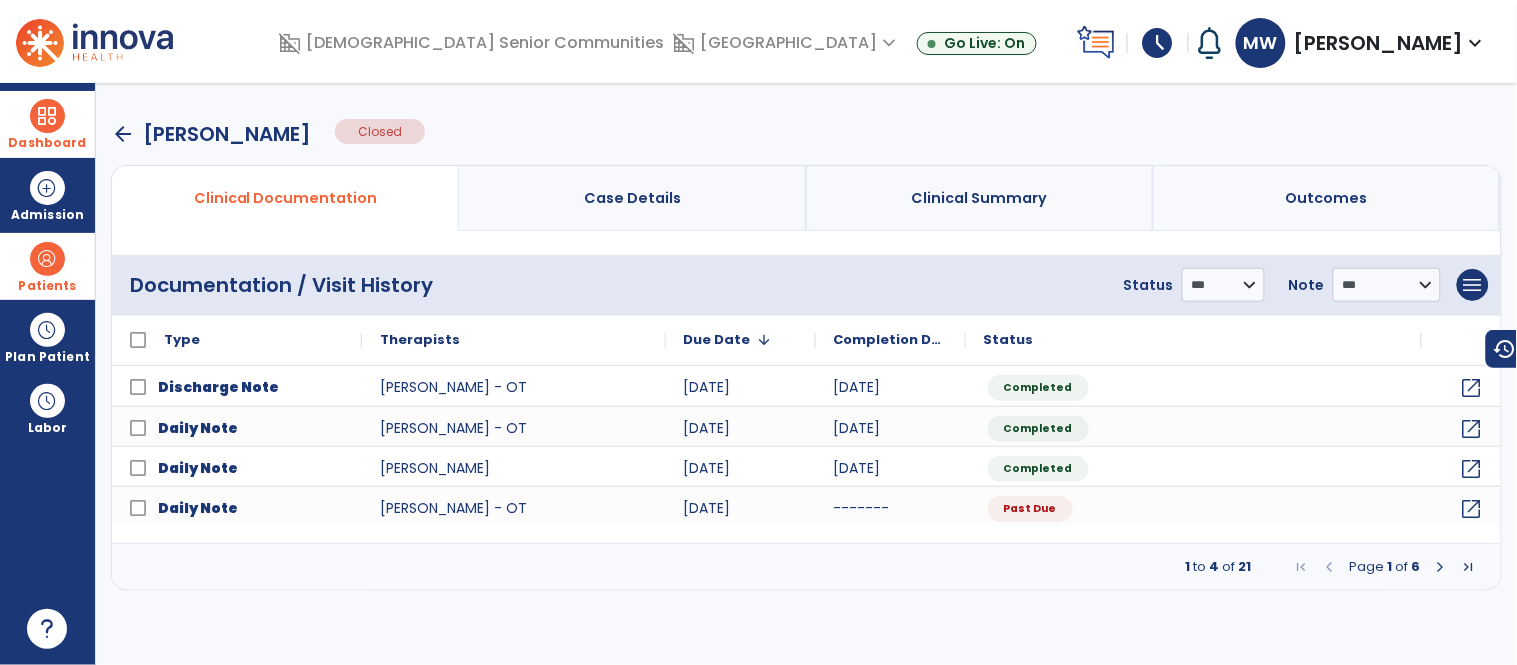 click on "Dashboard" at bounding box center [47, 143] 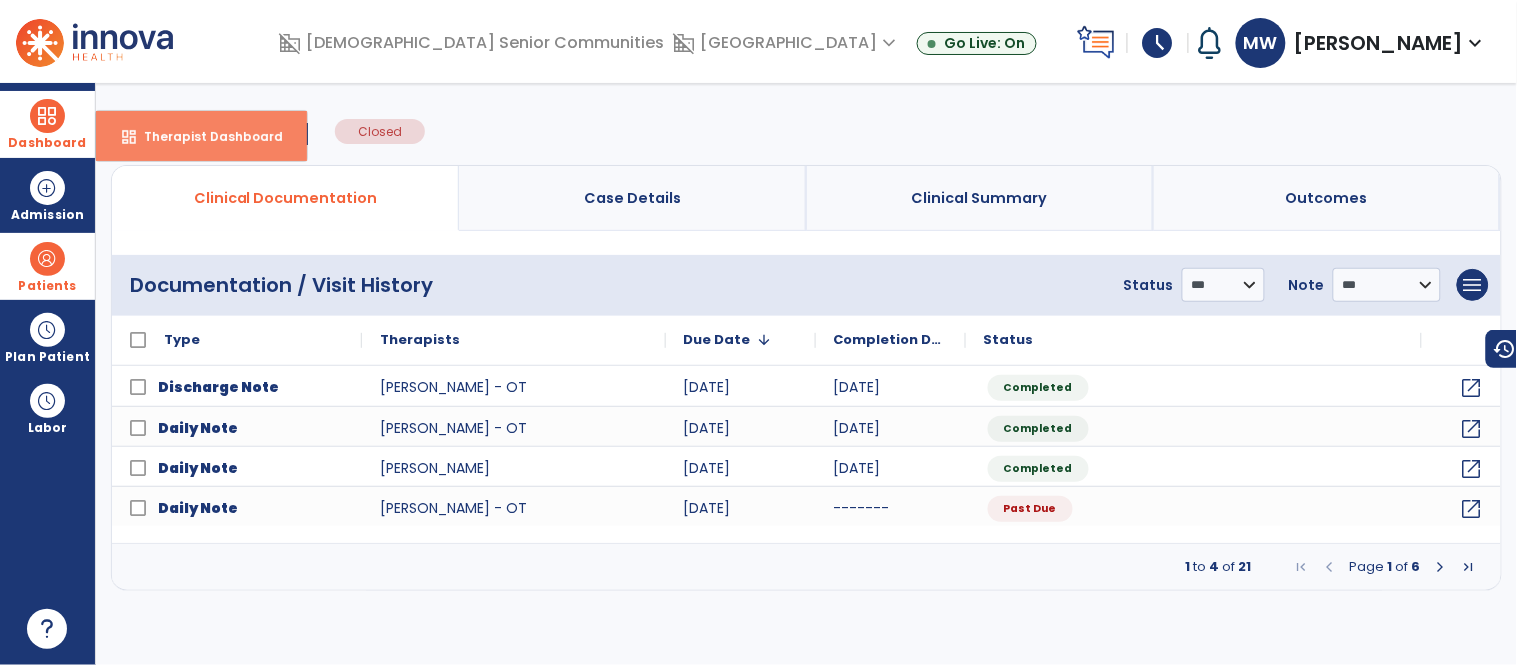 click on "dashboard  Therapist Dashboard" at bounding box center (201, 136) 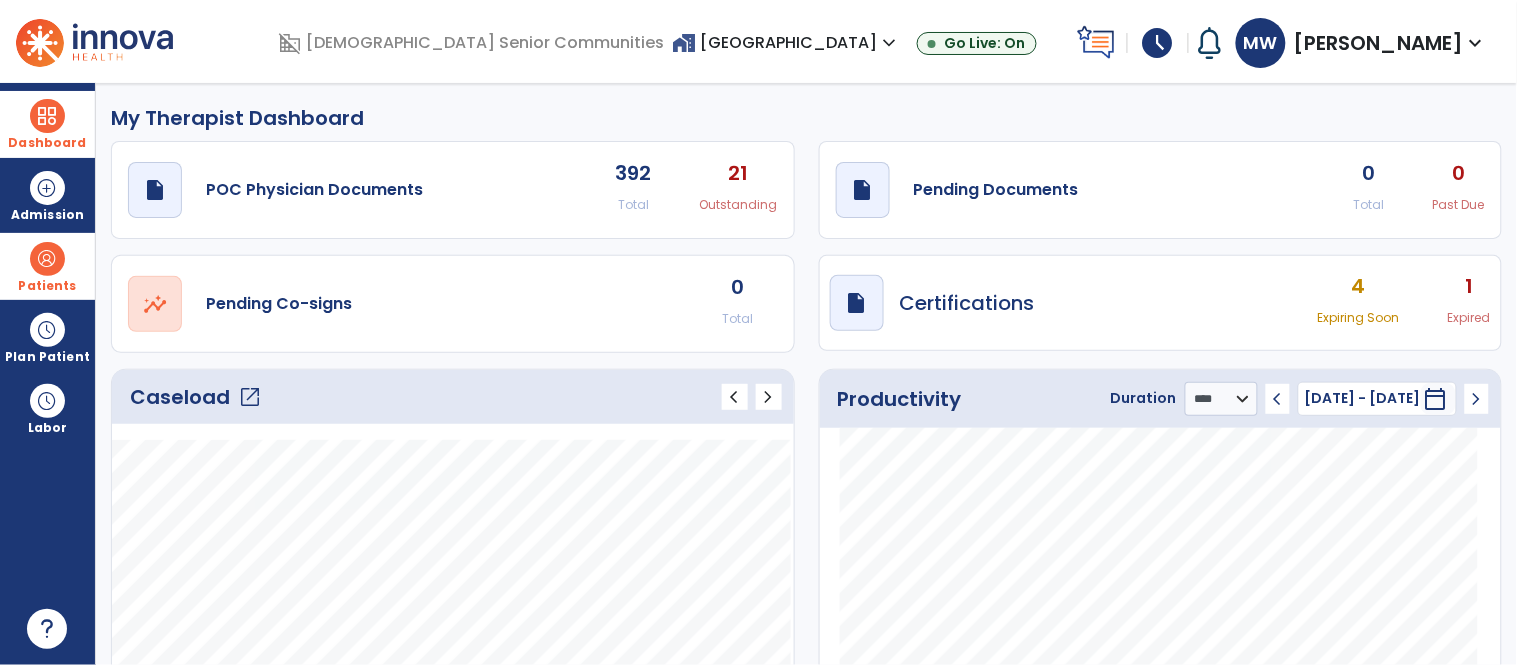 click on "open_in_new" 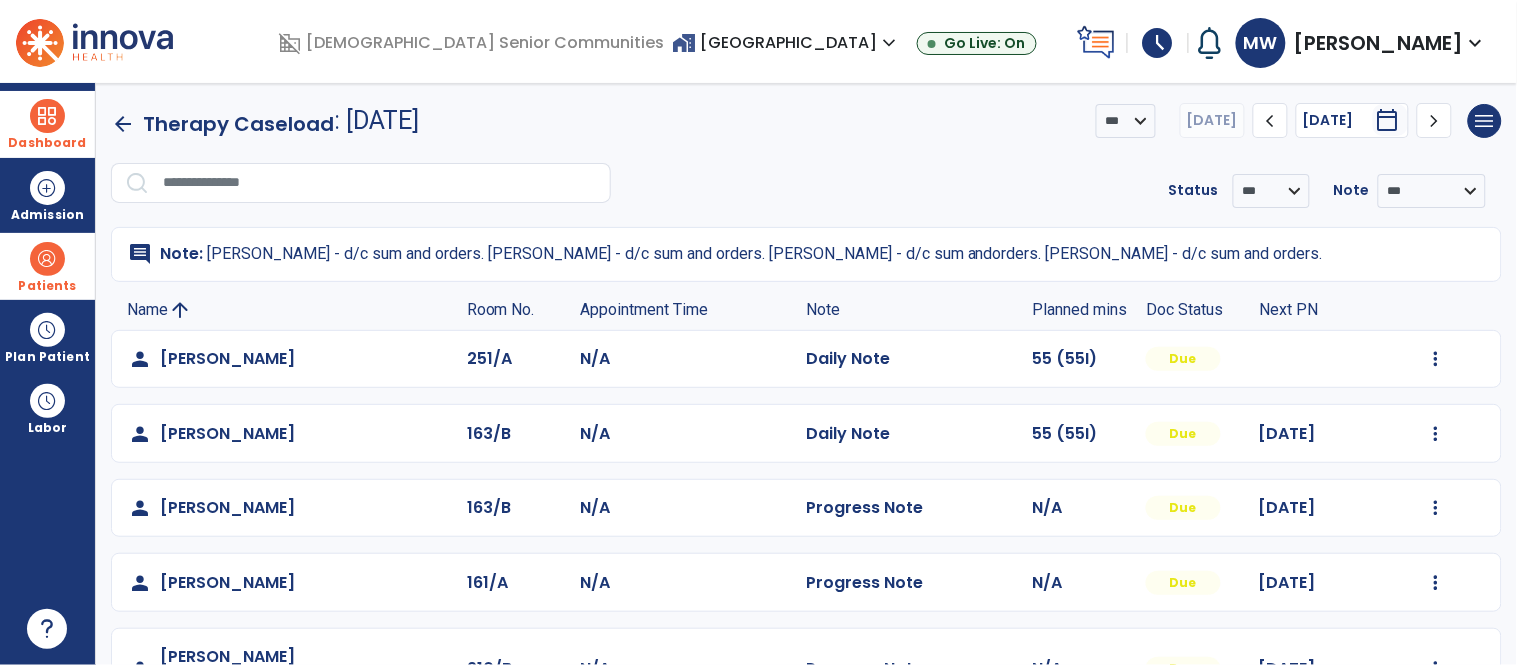 click on "calendar_today" at bounding box center [1388, 120] 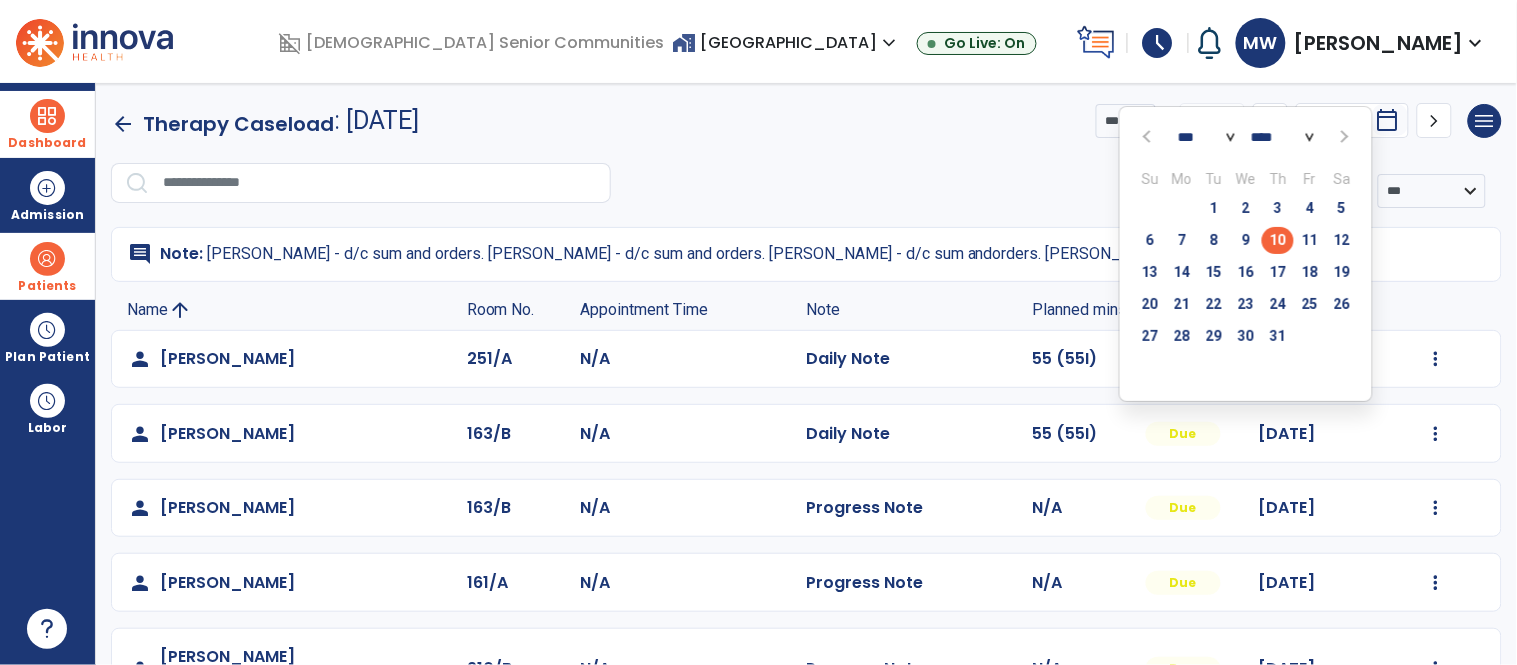 click at bounding box center [1149, 137] 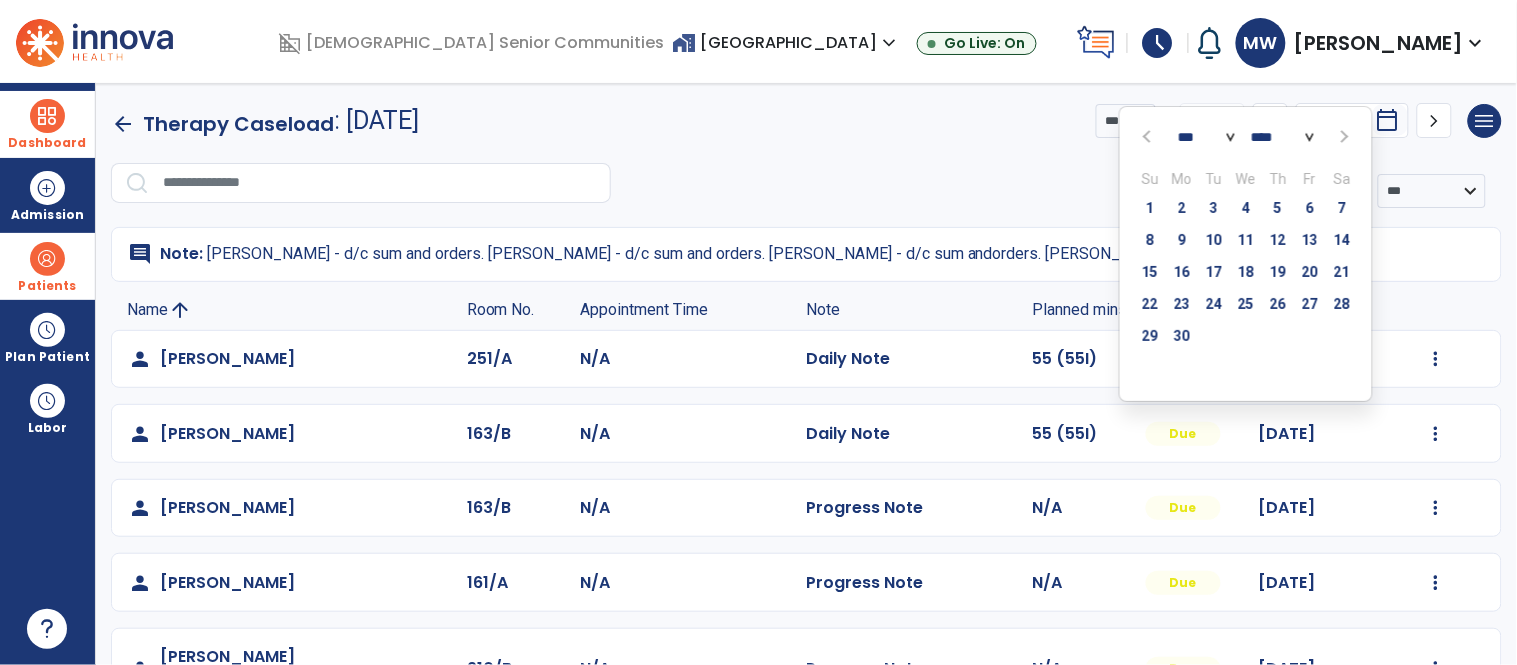 click at bounding box center [1149, 136] 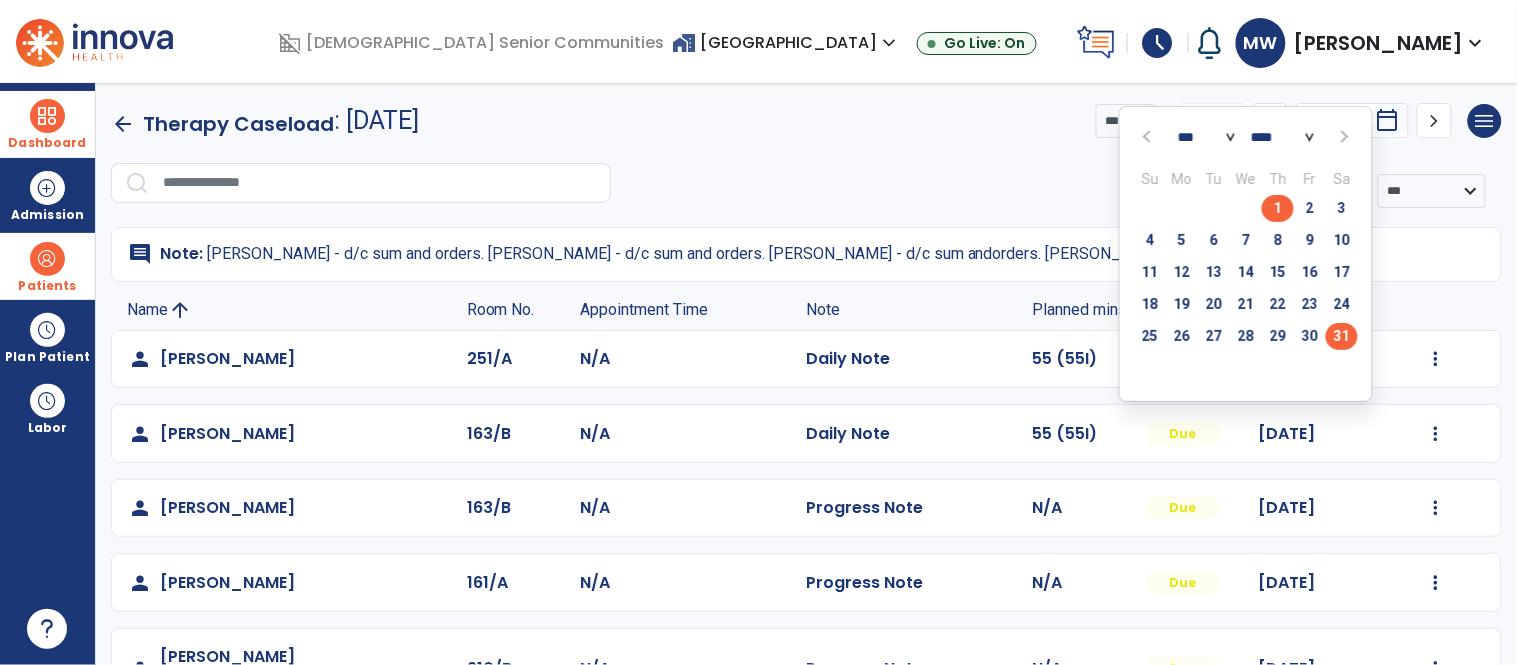 click on "31" at bounding box center [1342, 336] 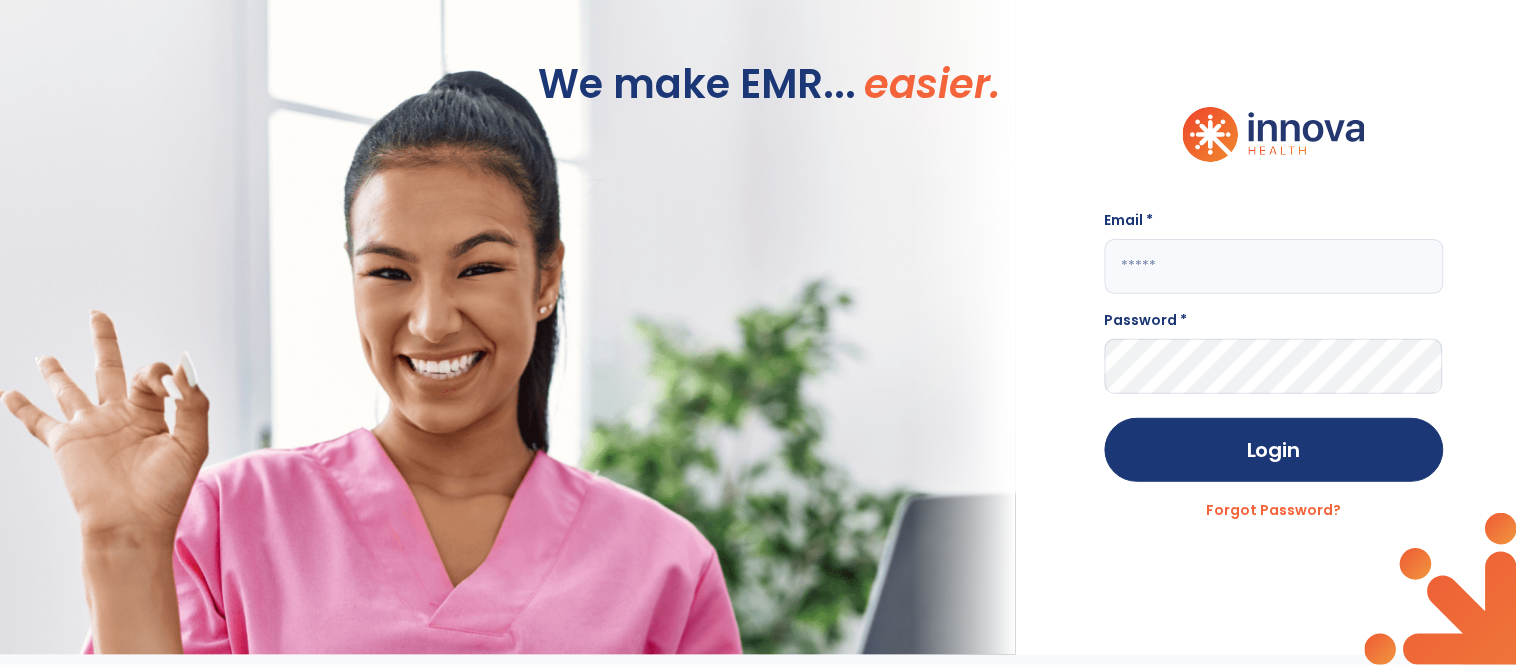 click 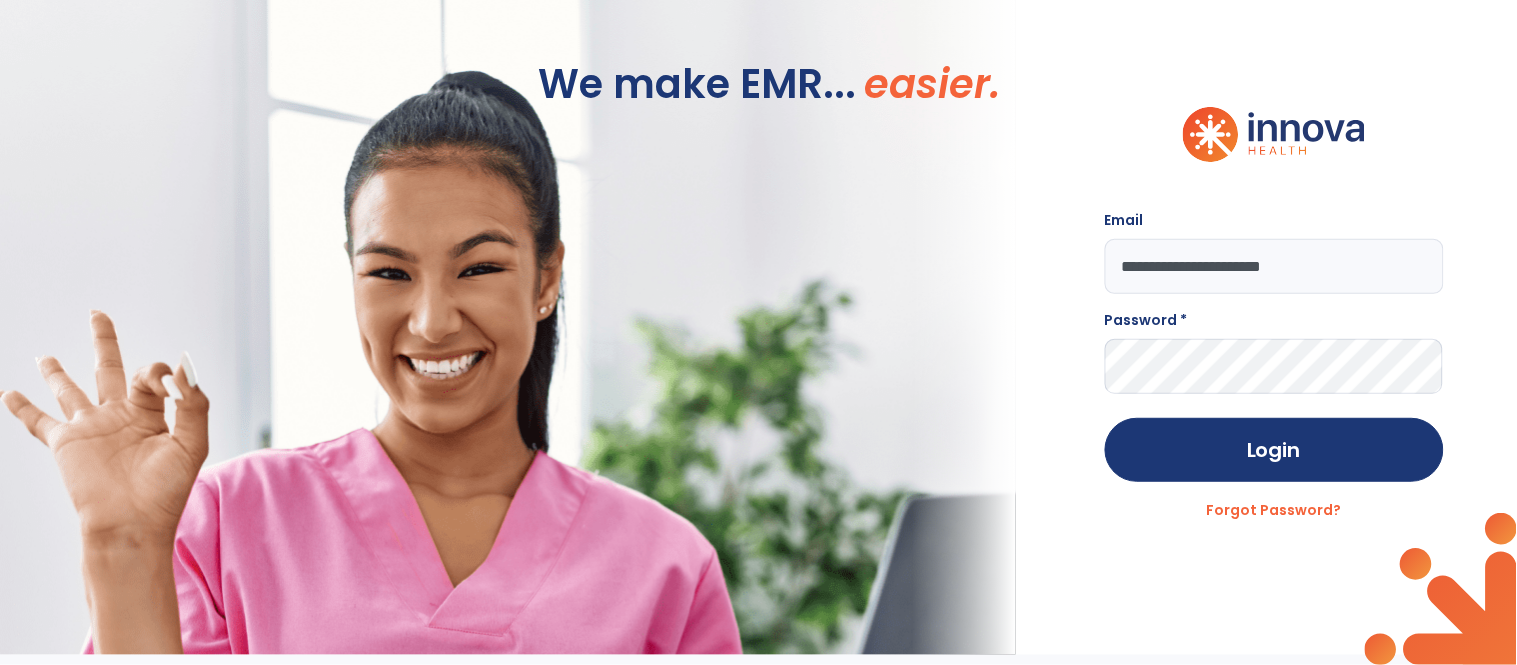 type on "**********" 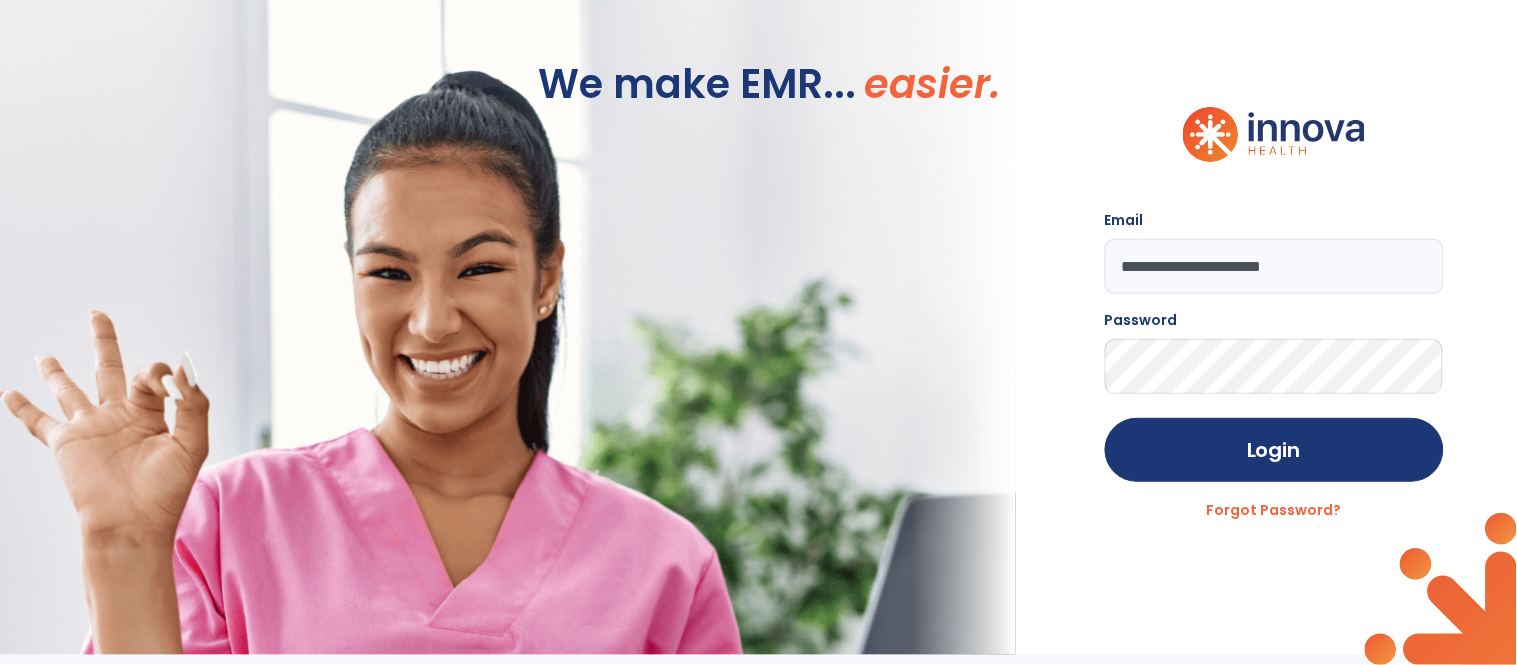 click on "Login" 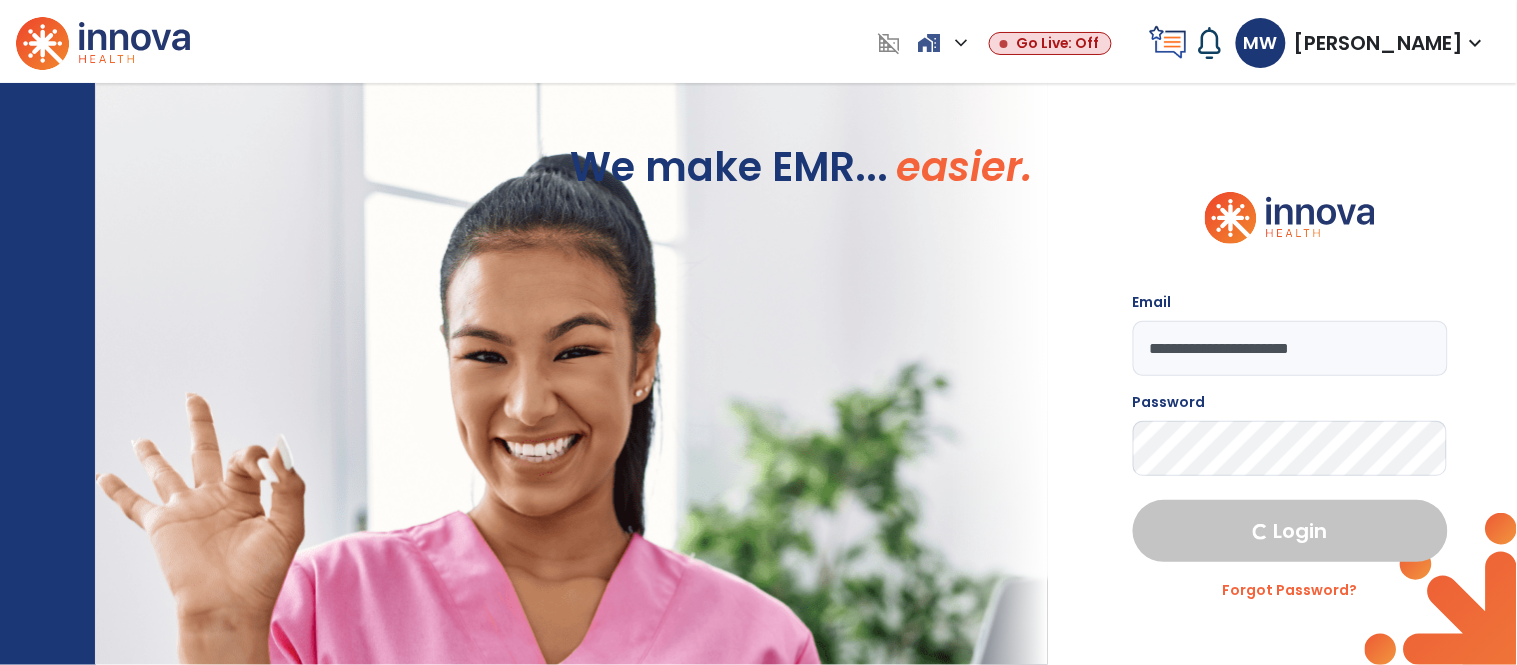 select on "****" 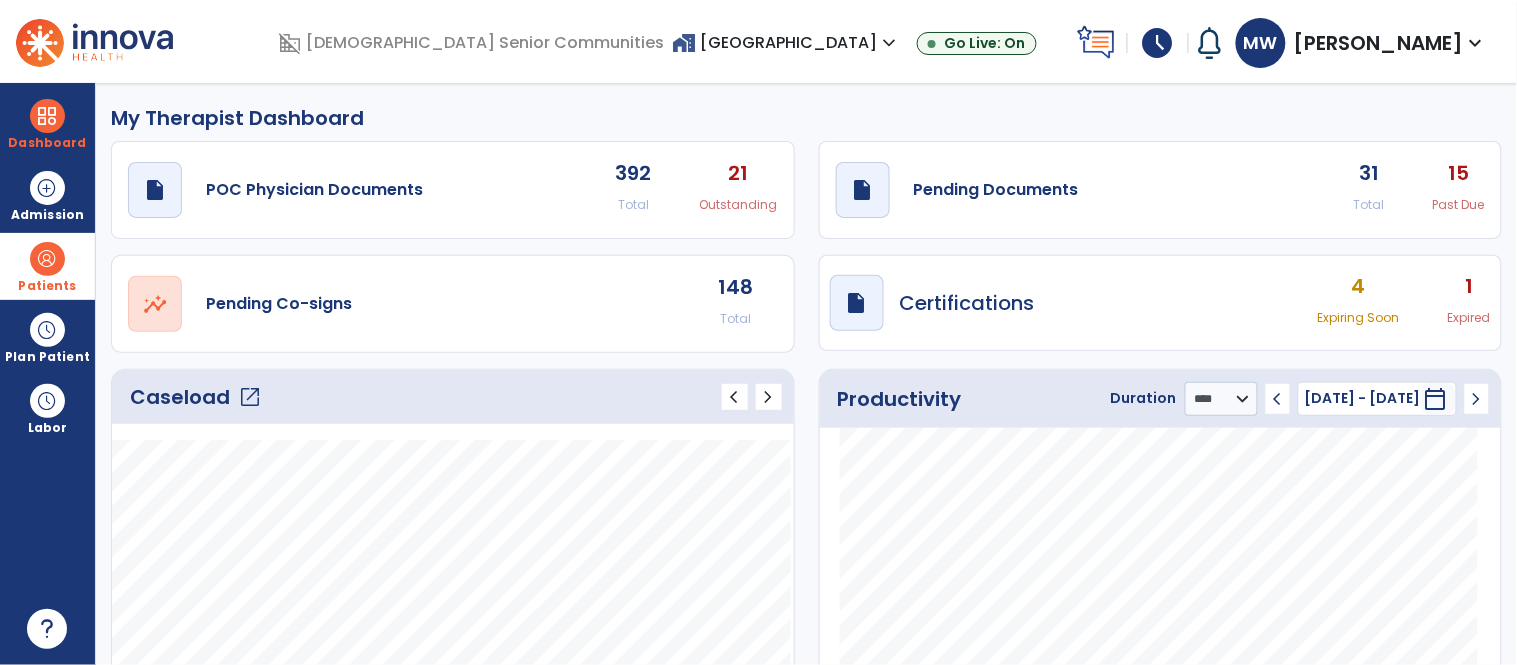 click on "Patients" at bounding box center (47, 286) 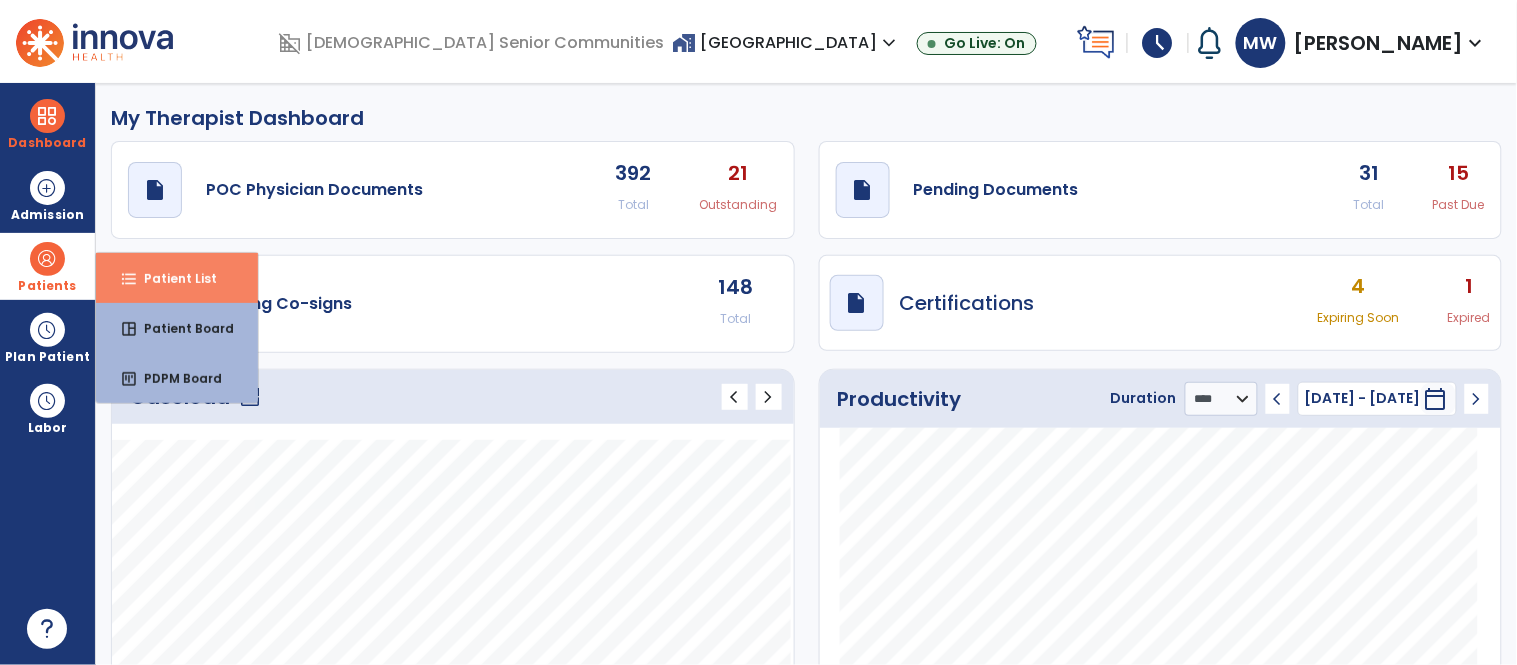 click on "Patient List" at bounding box center [172, 278] 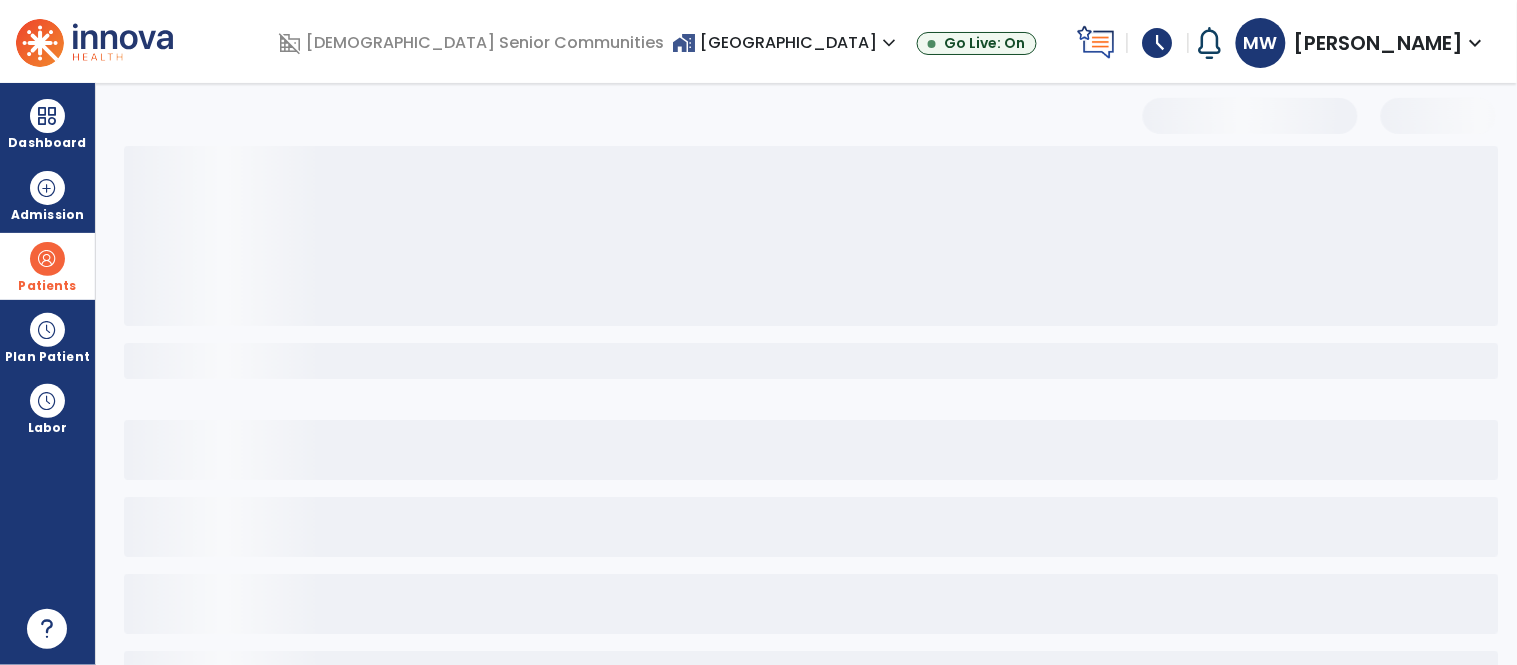 select on "***" 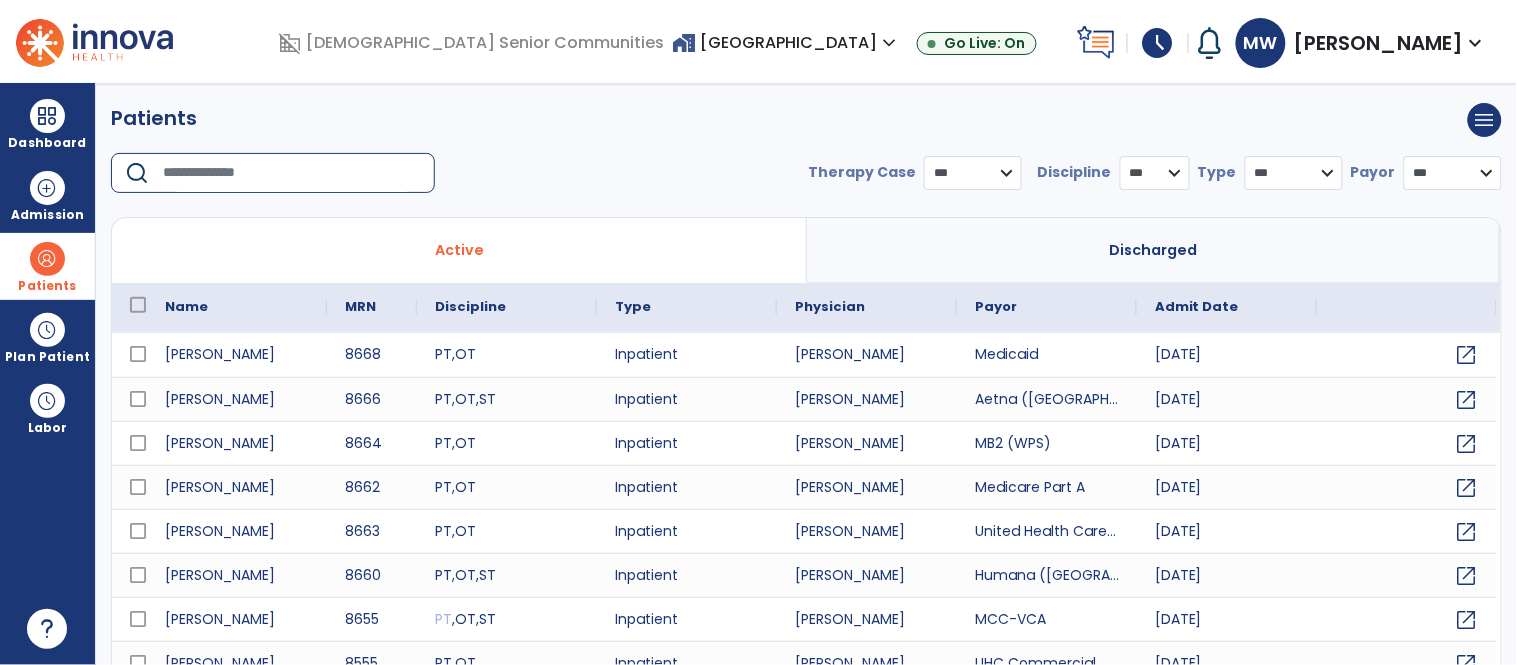 click at bounding box center (292, 173) 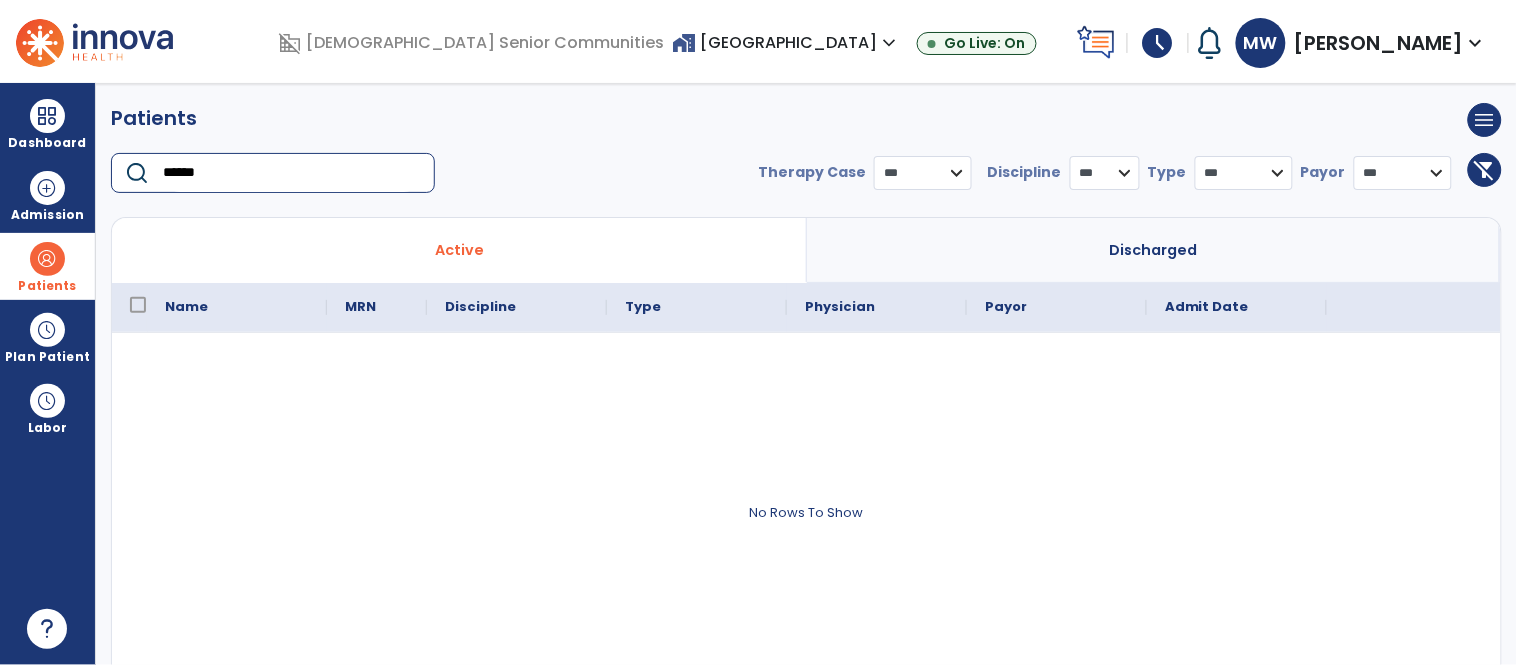 drag, startPoint x: 235, startPoint y: 183, endPoint x: 126, endPoint y: 185, distance: 109.01835 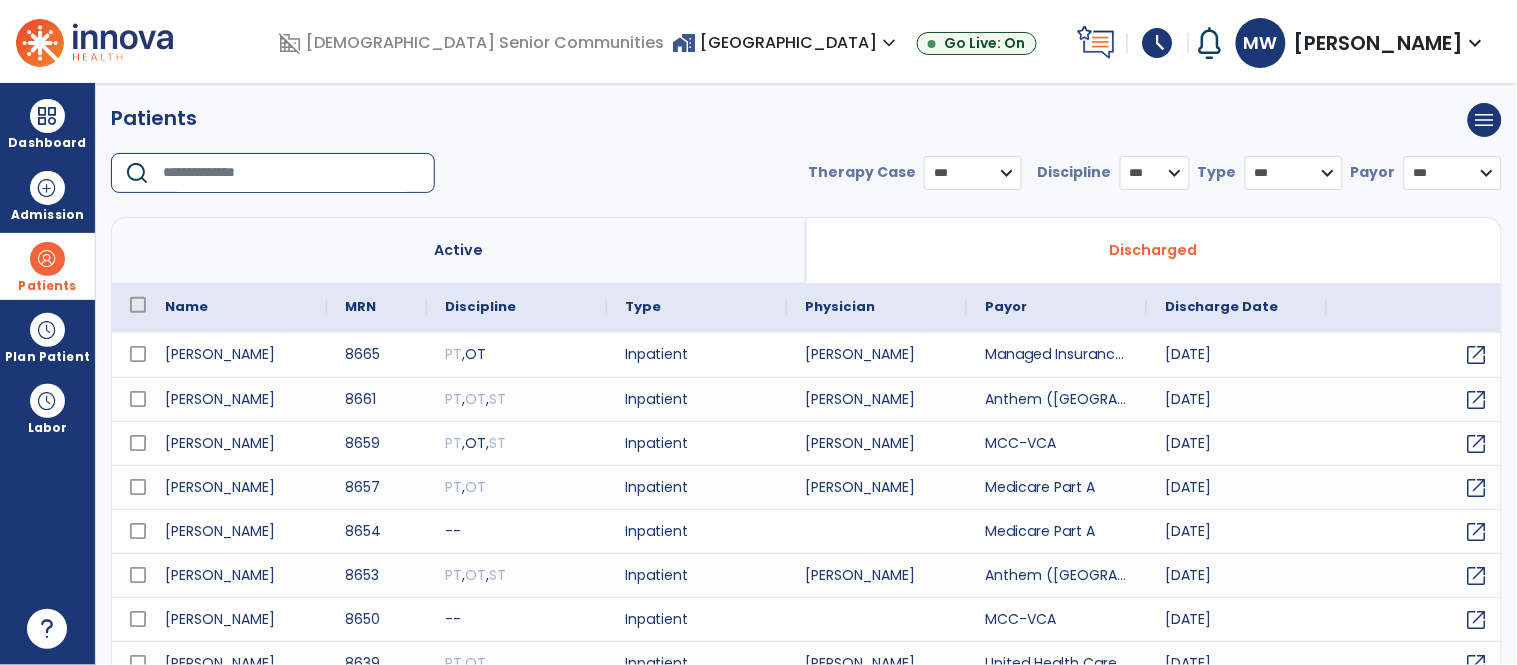 click at bounding box center (292, 173) 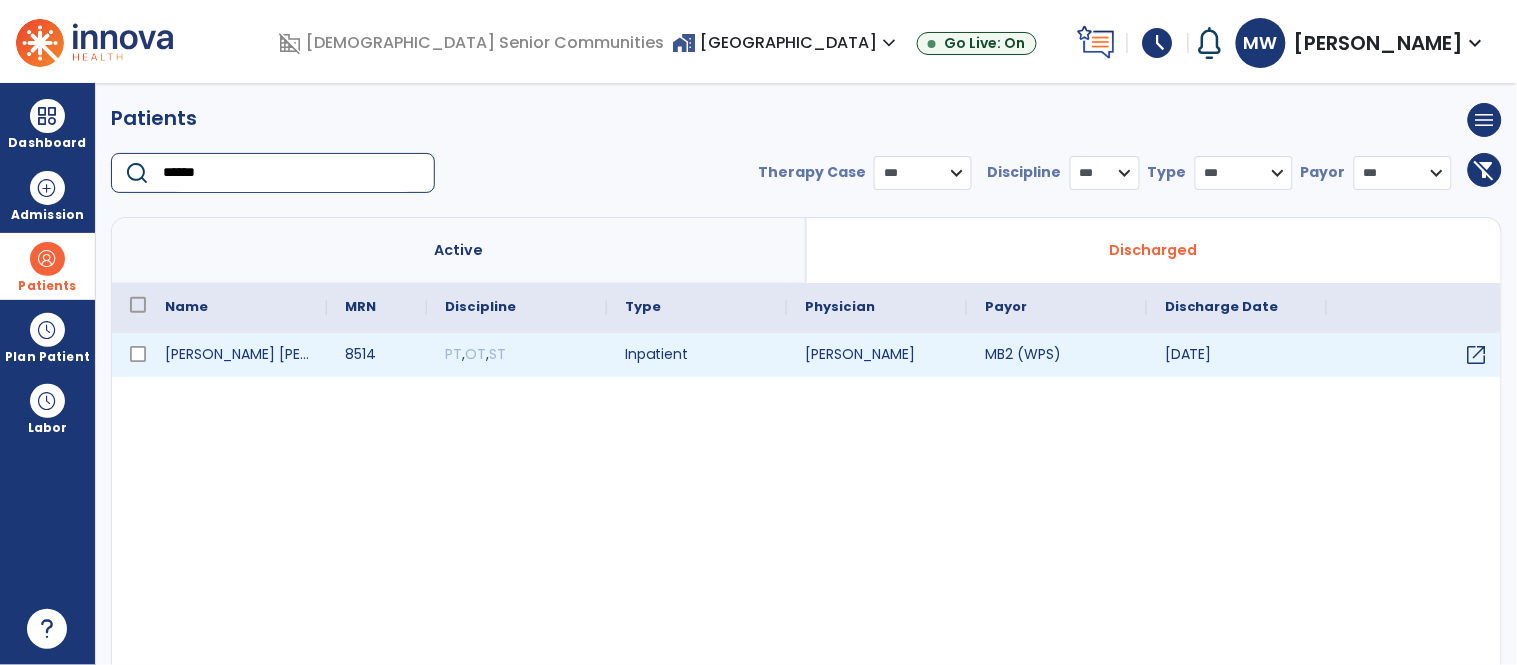 type on "******" 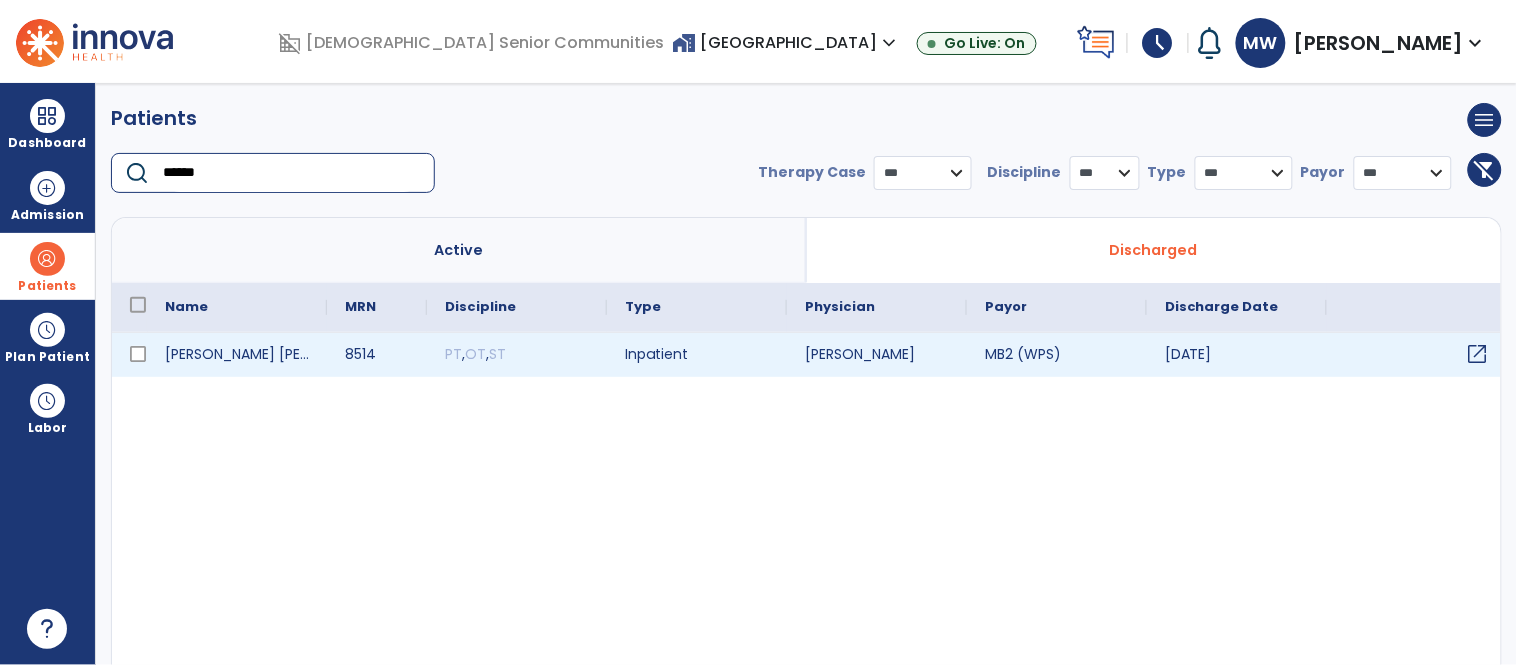 click on "open_in_new" at bounding box center [1417, 355] 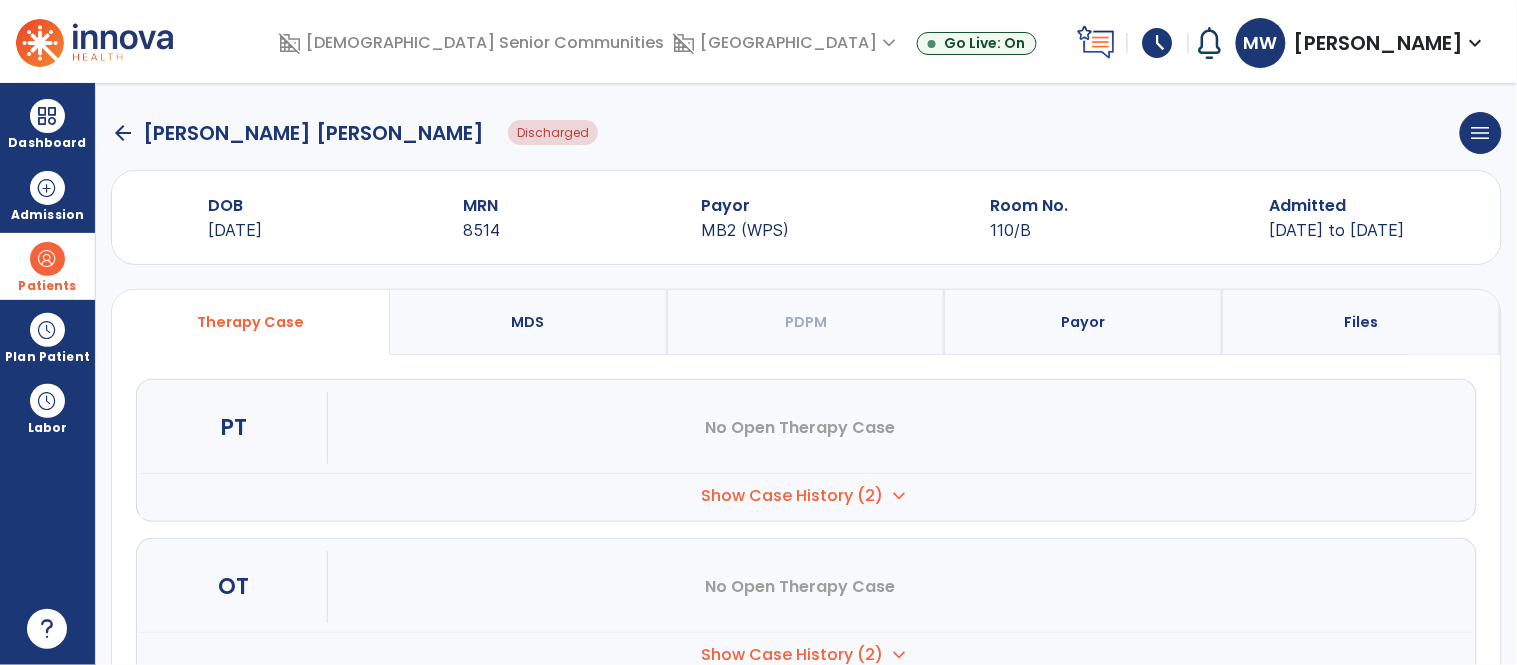 scroll, scrollTop: 22, scrollLeft: 0, axis: vertical 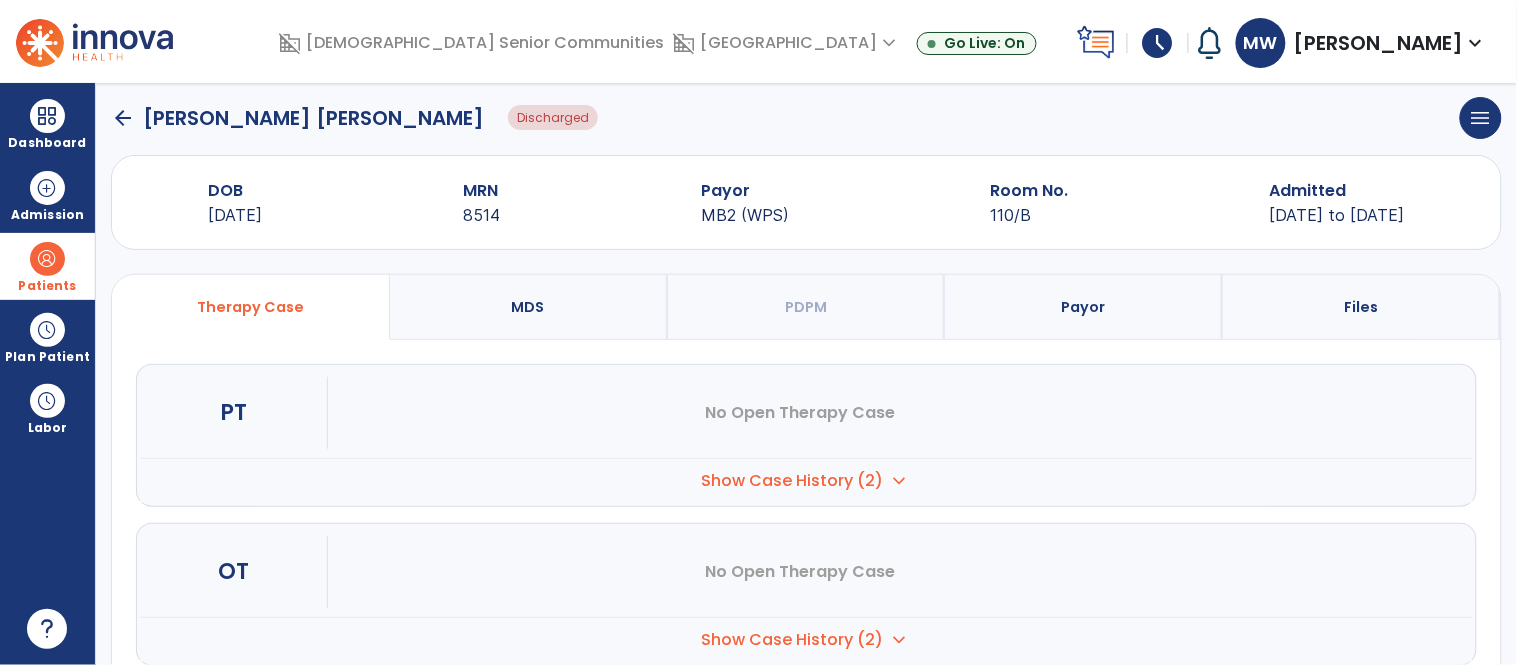 click on "Show Case History (2)" at bounding box center [793, 481] 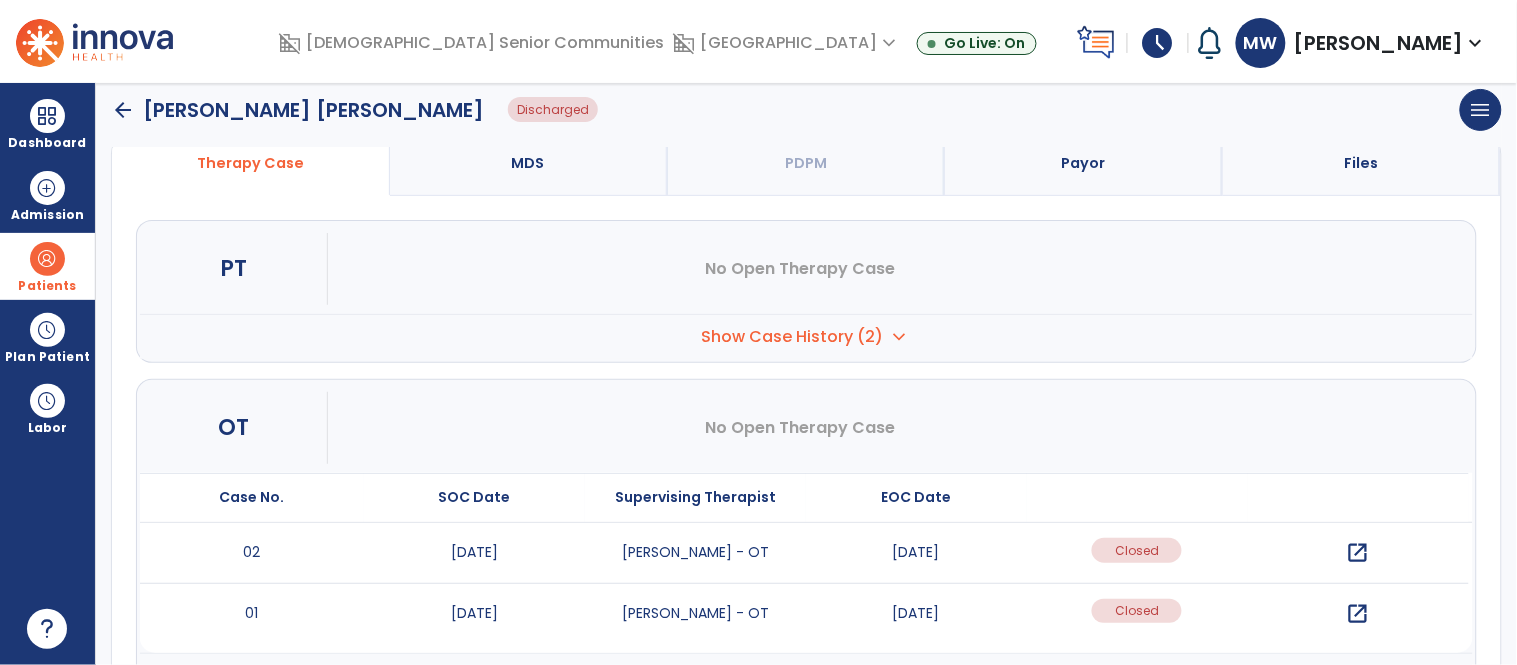 scroll, scrollTop: 168, scrollLeft: 0, axis: vertical 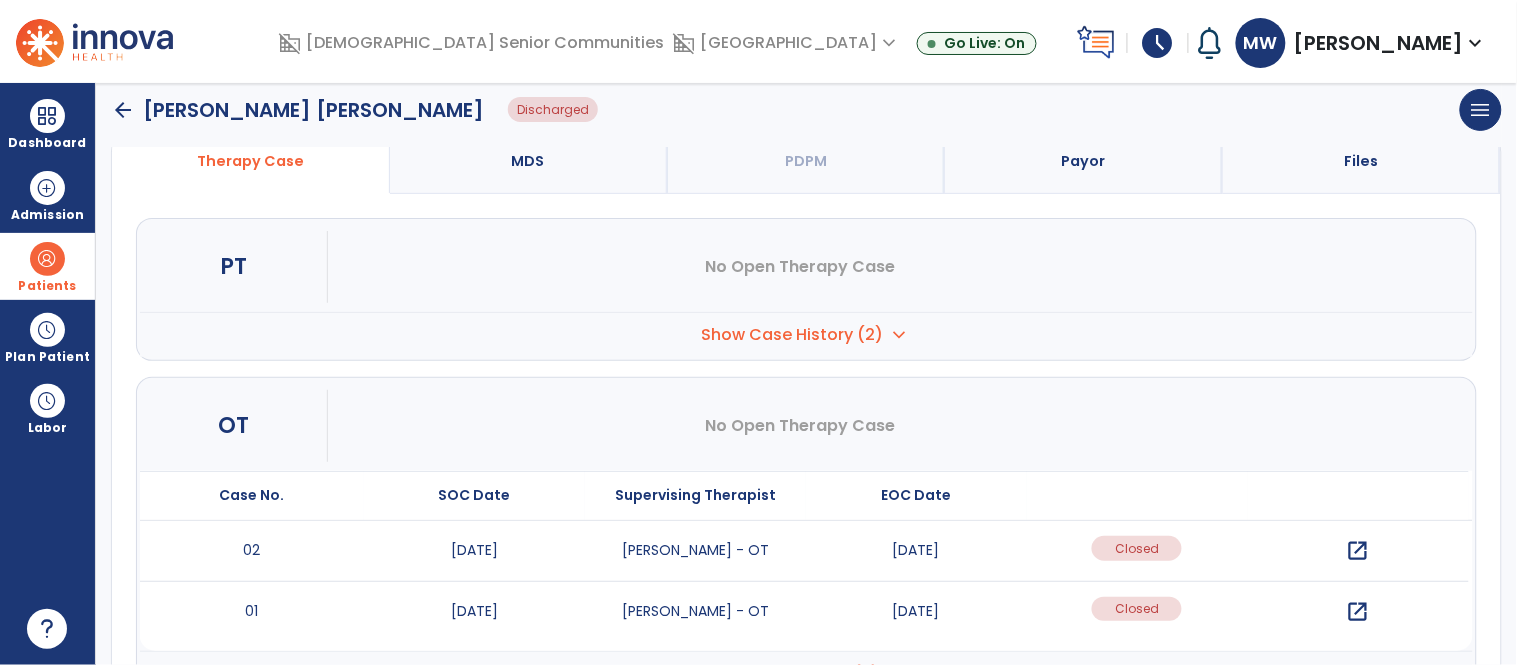 click on "open_in_new" at bounding box center [1358, 612] 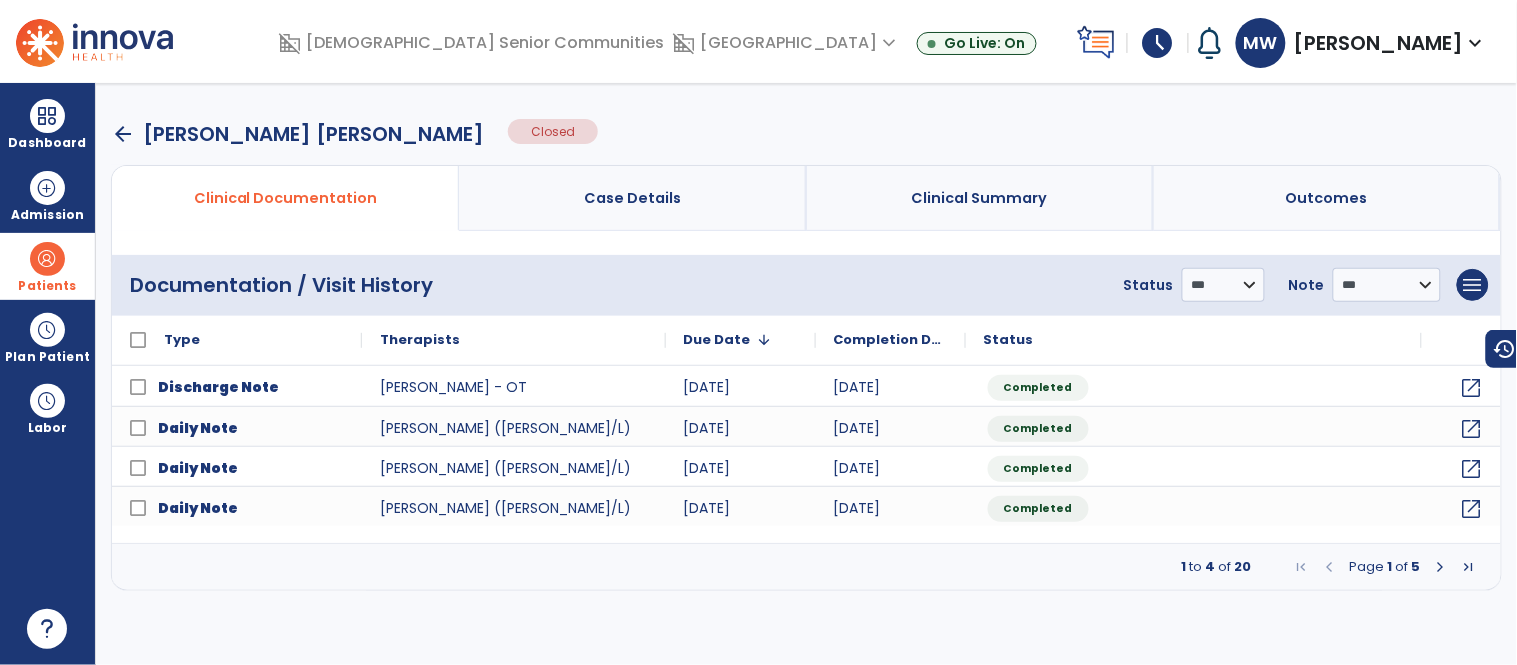 scroll, scrollTop: 0, scrollLeft: 0, axis: both 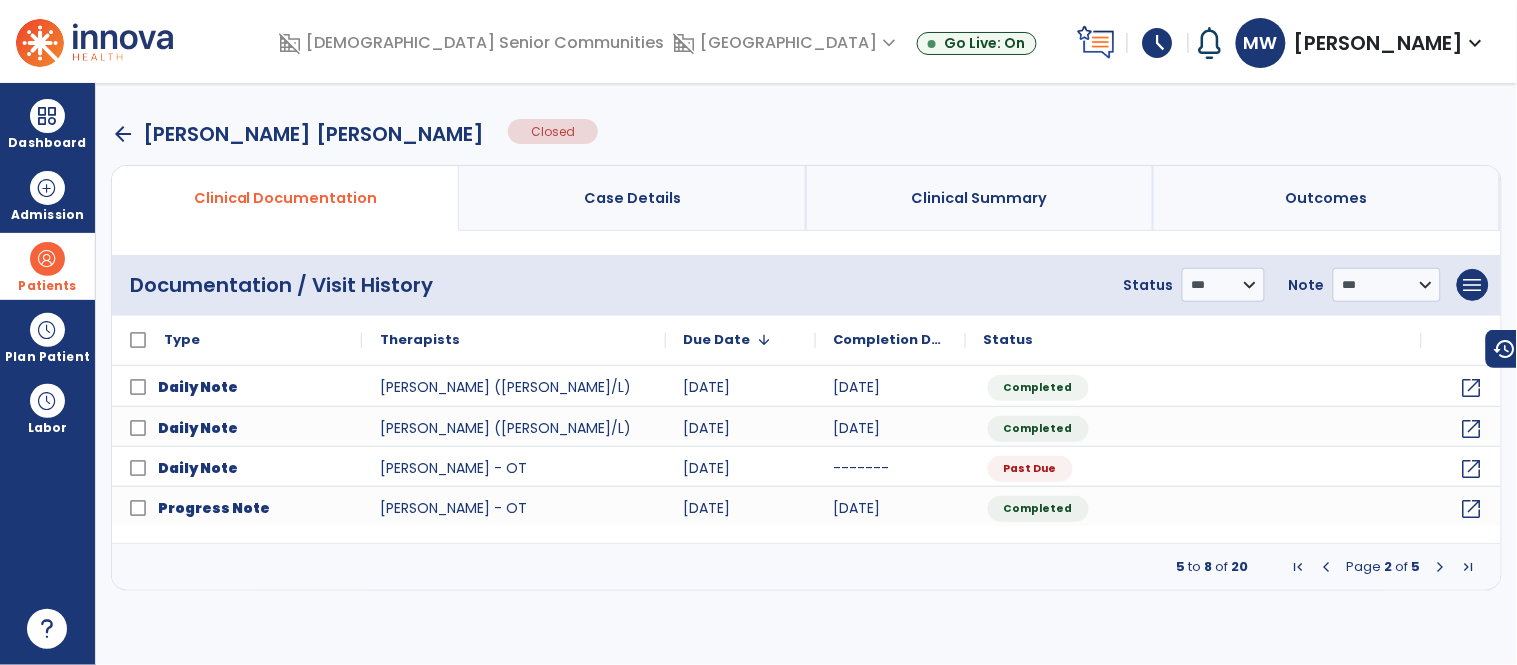 click at bounding box center (1441, 567) 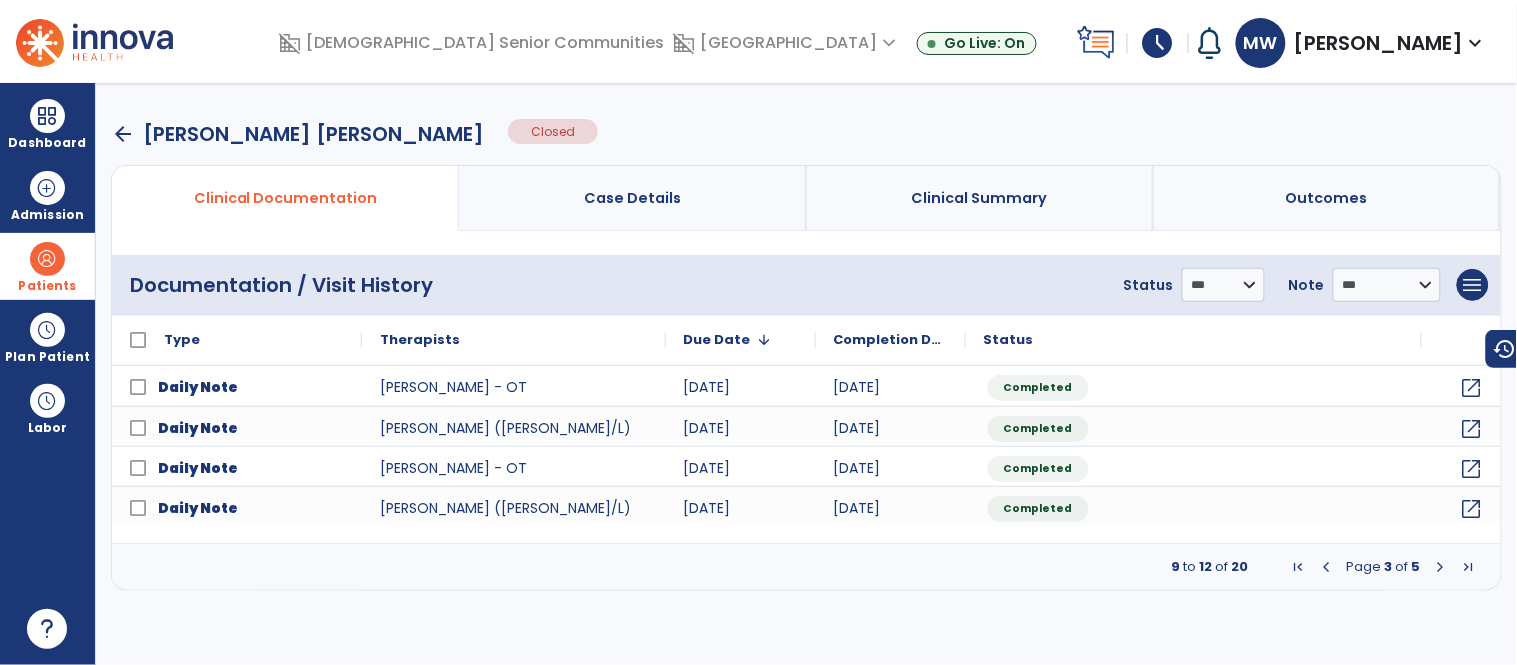 click at bounding box center (1327, 567) 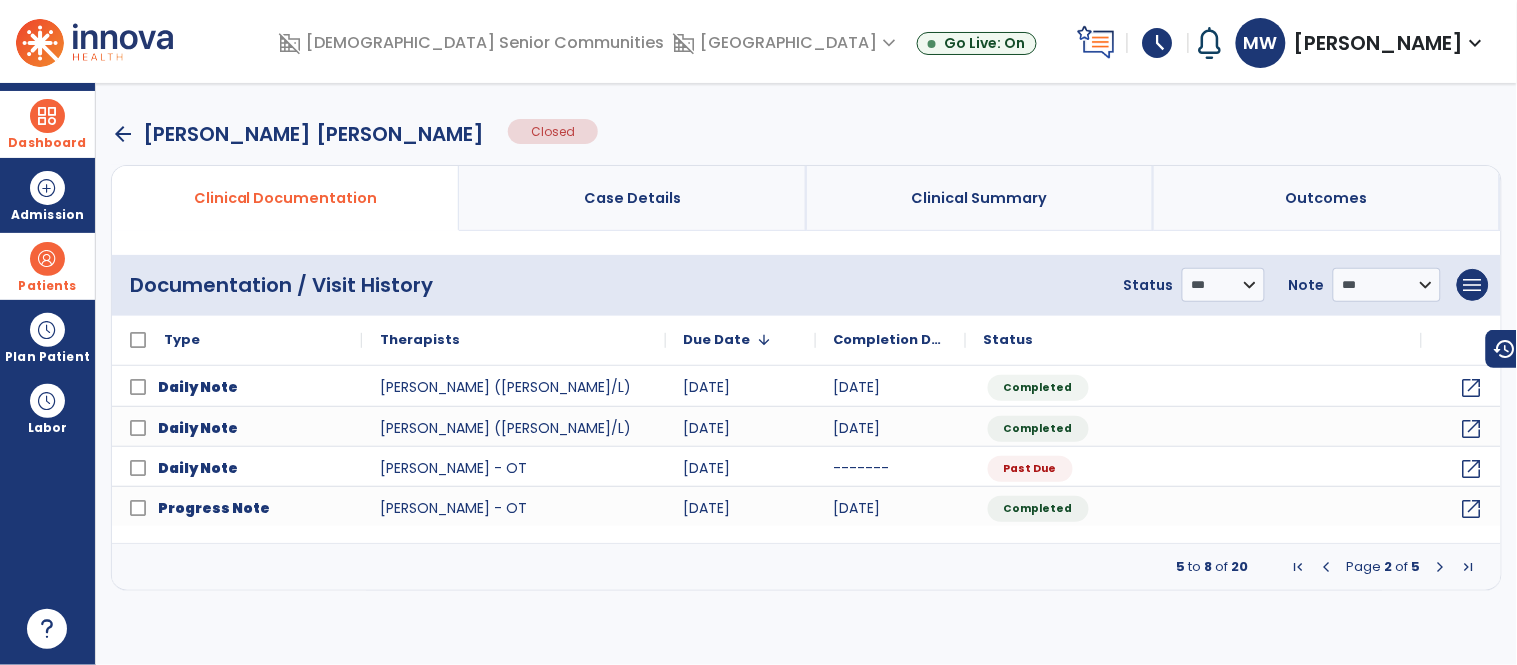 click at bounding box center (47, 116) 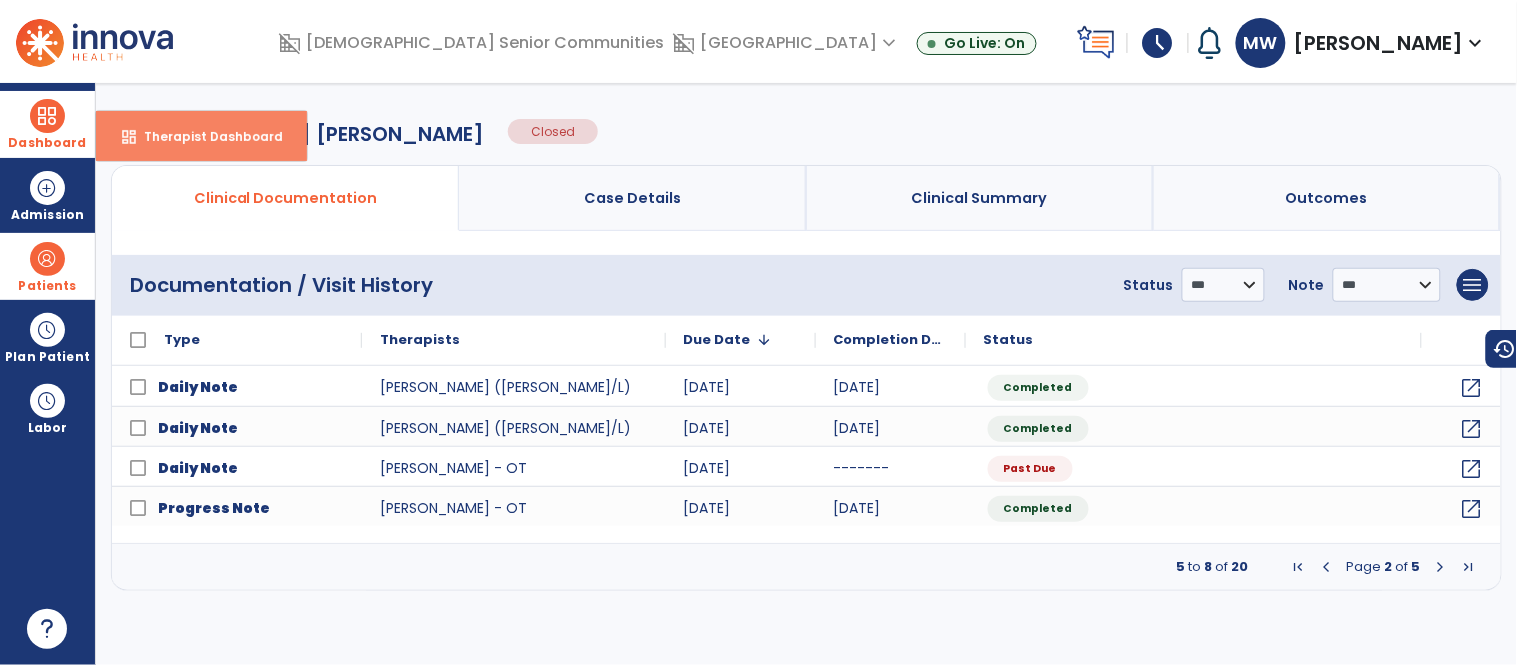 click on "Therapist Dashboard" at bounding box center (205, 136) 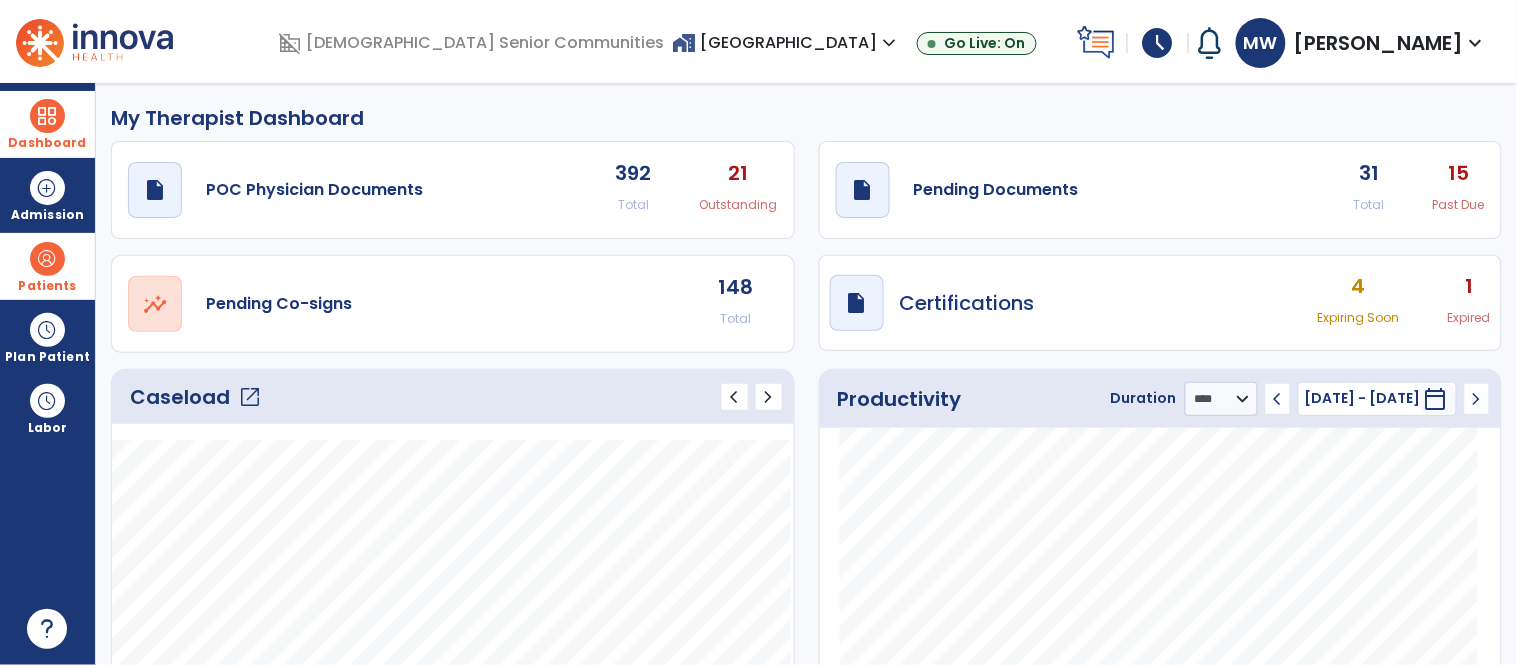 click on "open_in_new" 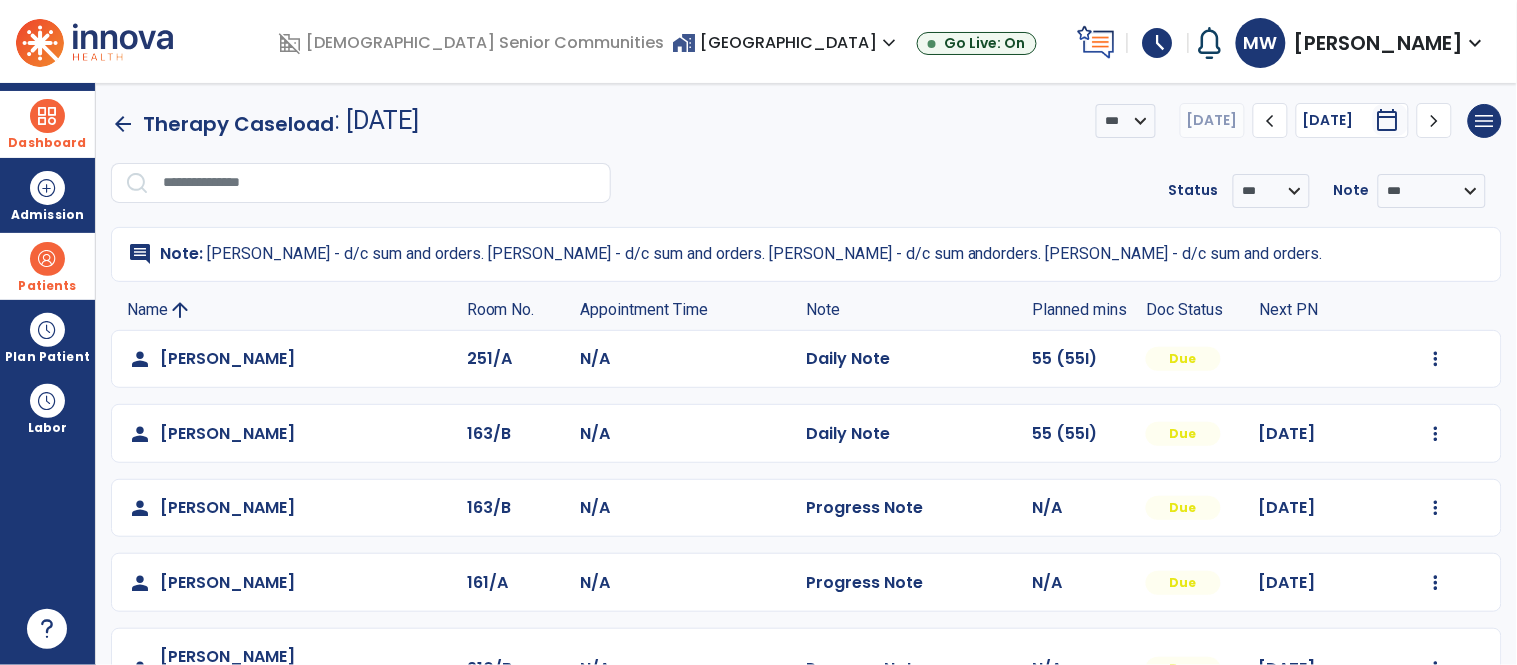 click on "calendar_today" at bounding box center (1388, 120) 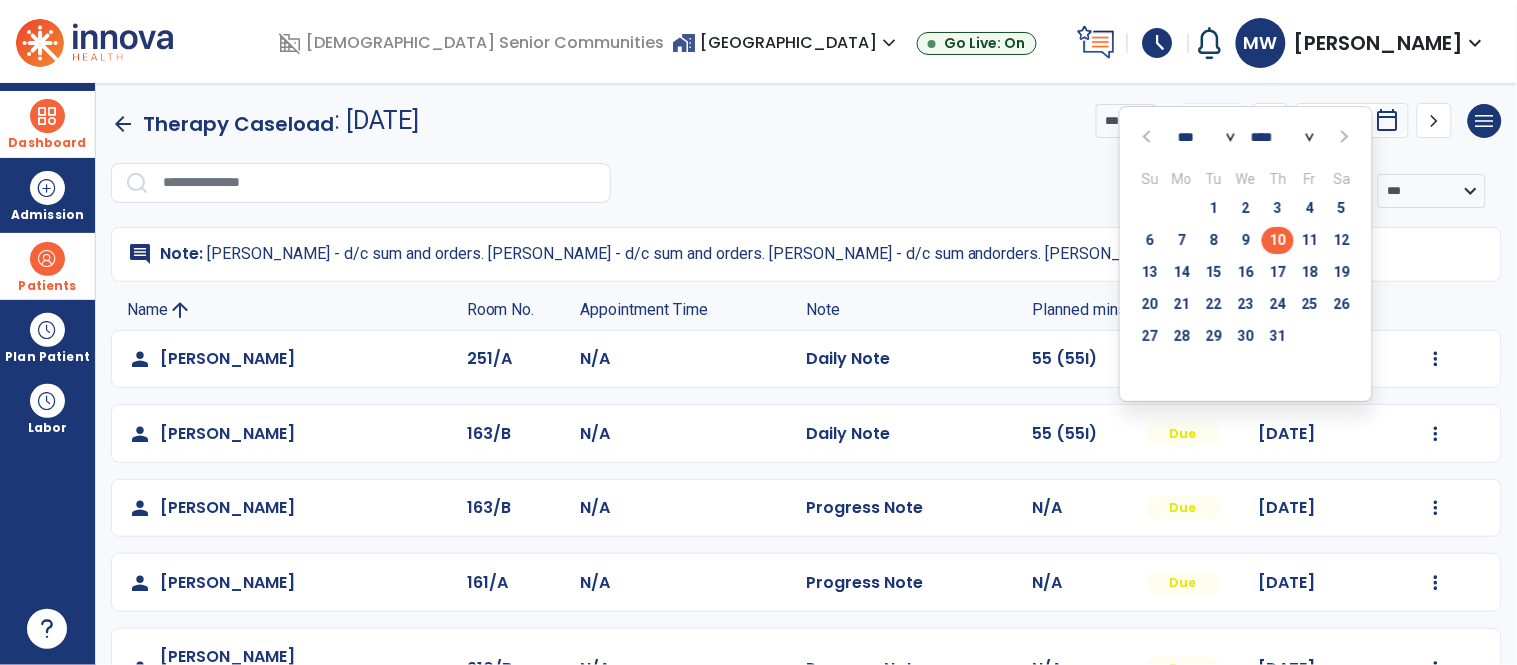 click at bounding box center [1149, 136] 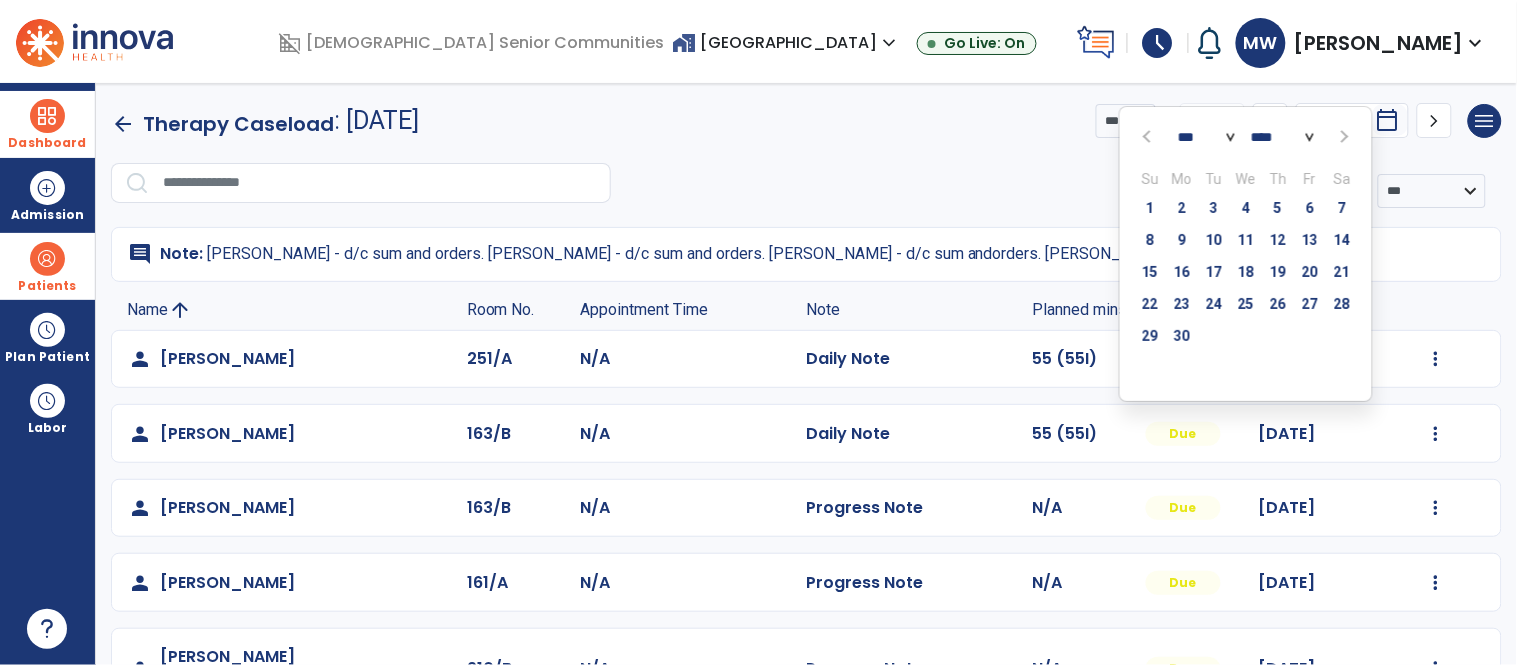 click at bounding box center (1149, 136) 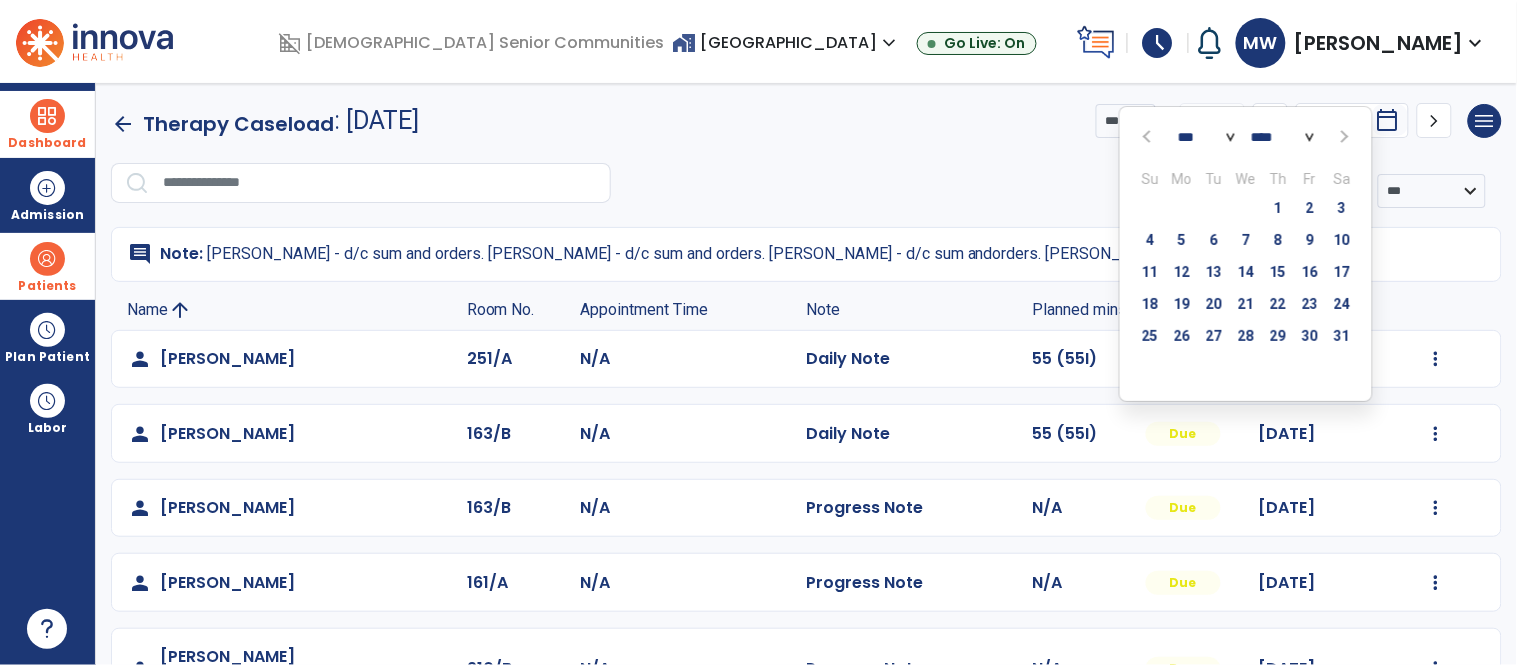 click at bounding box center (1149, 136) 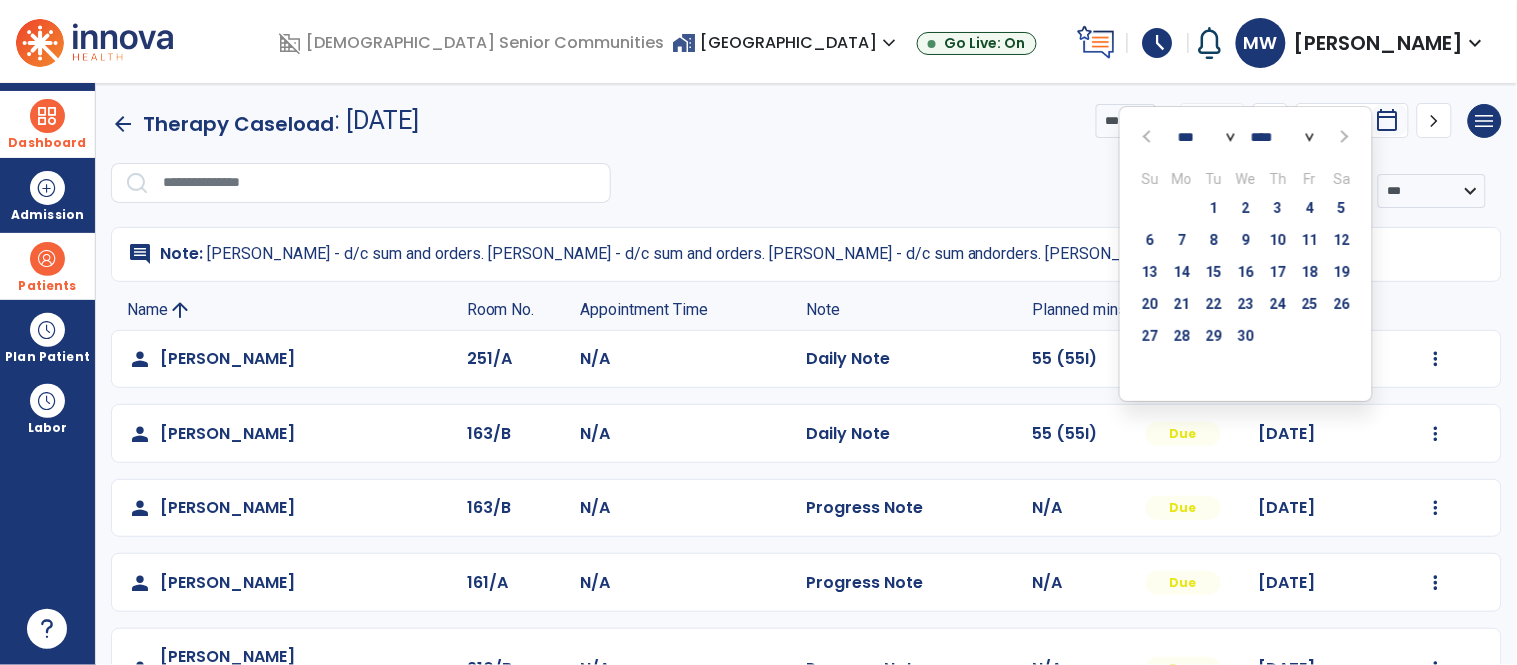 click at bounding box center (1149, 136) 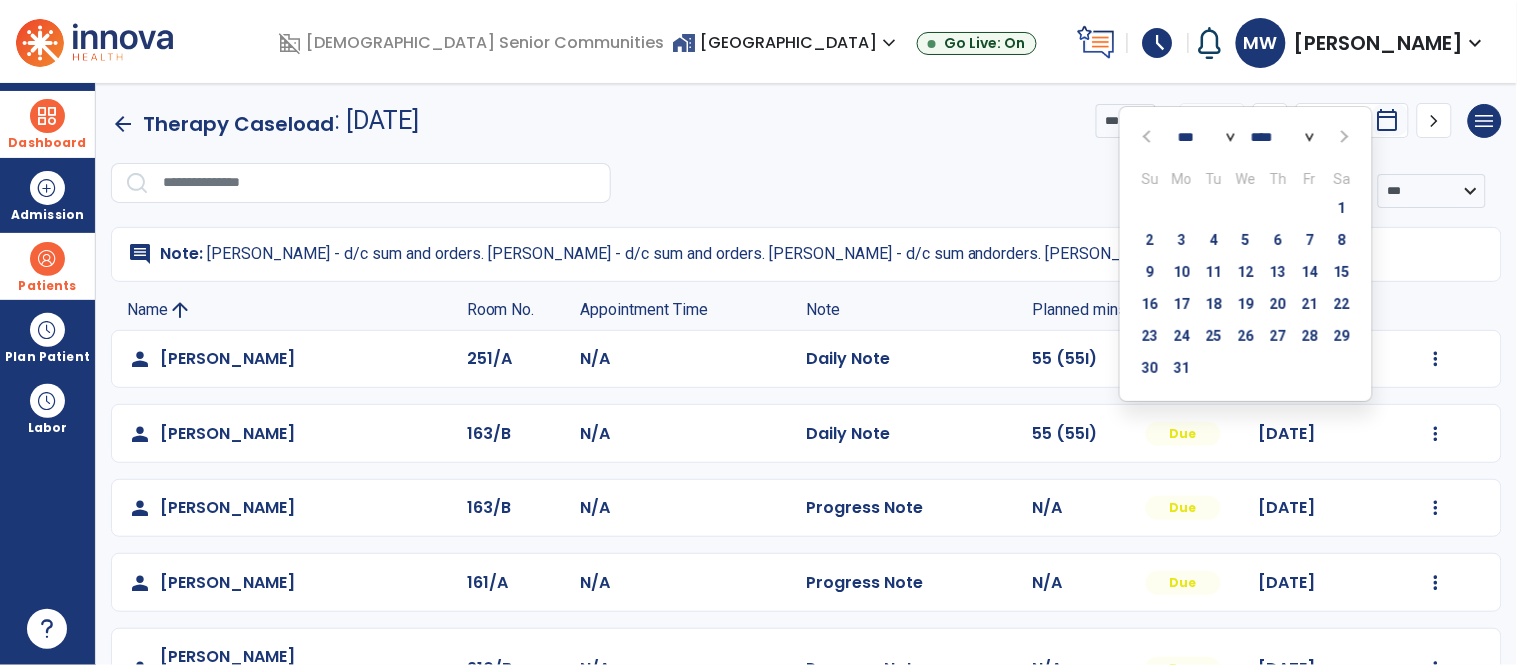 click at bounding box center (1149, 136) 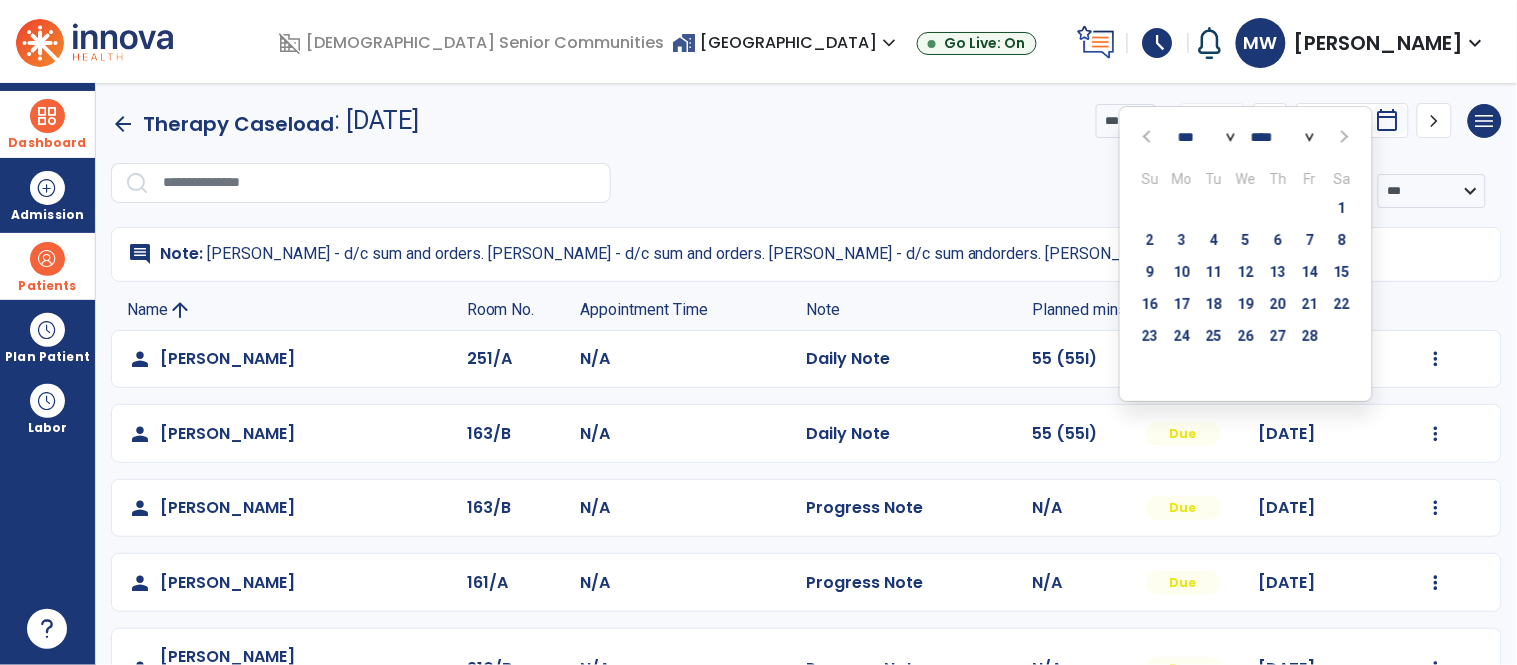 click at bounding box center [1149, 136] 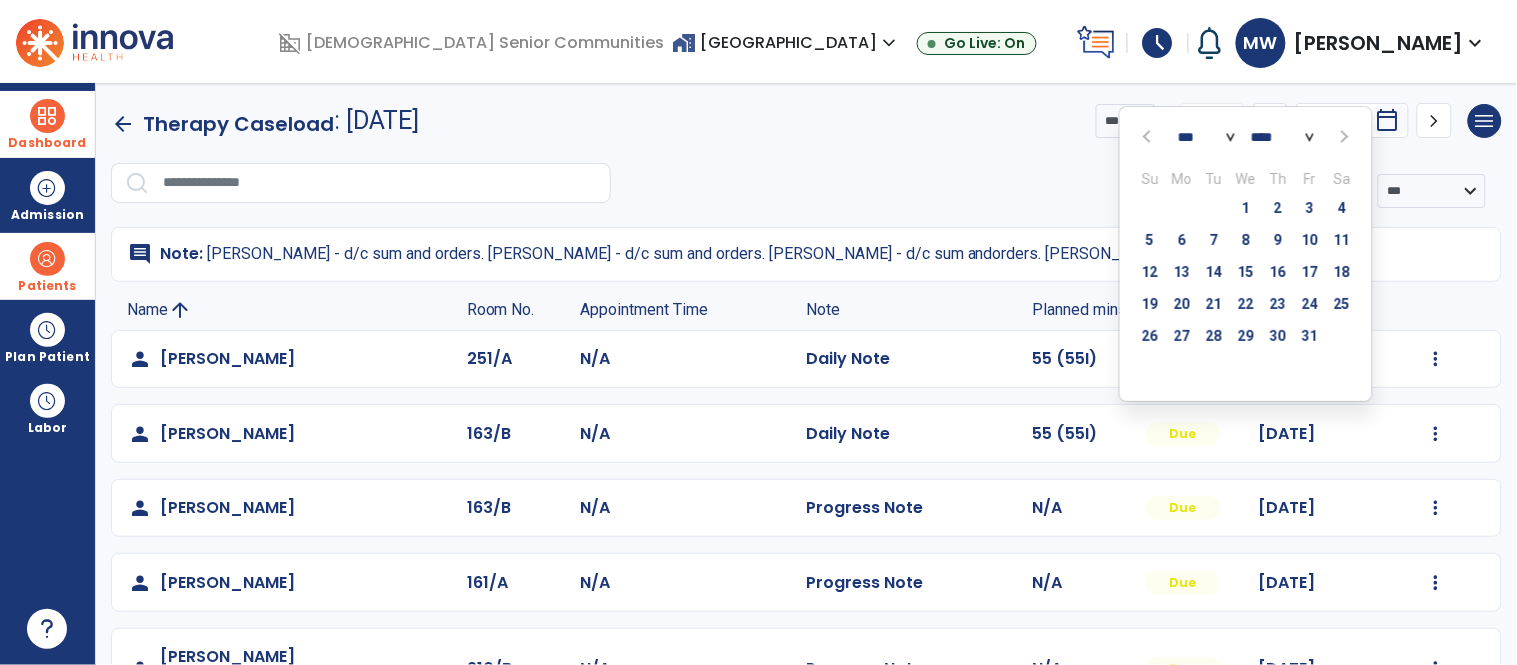 click at bounding box center [1149, 136] 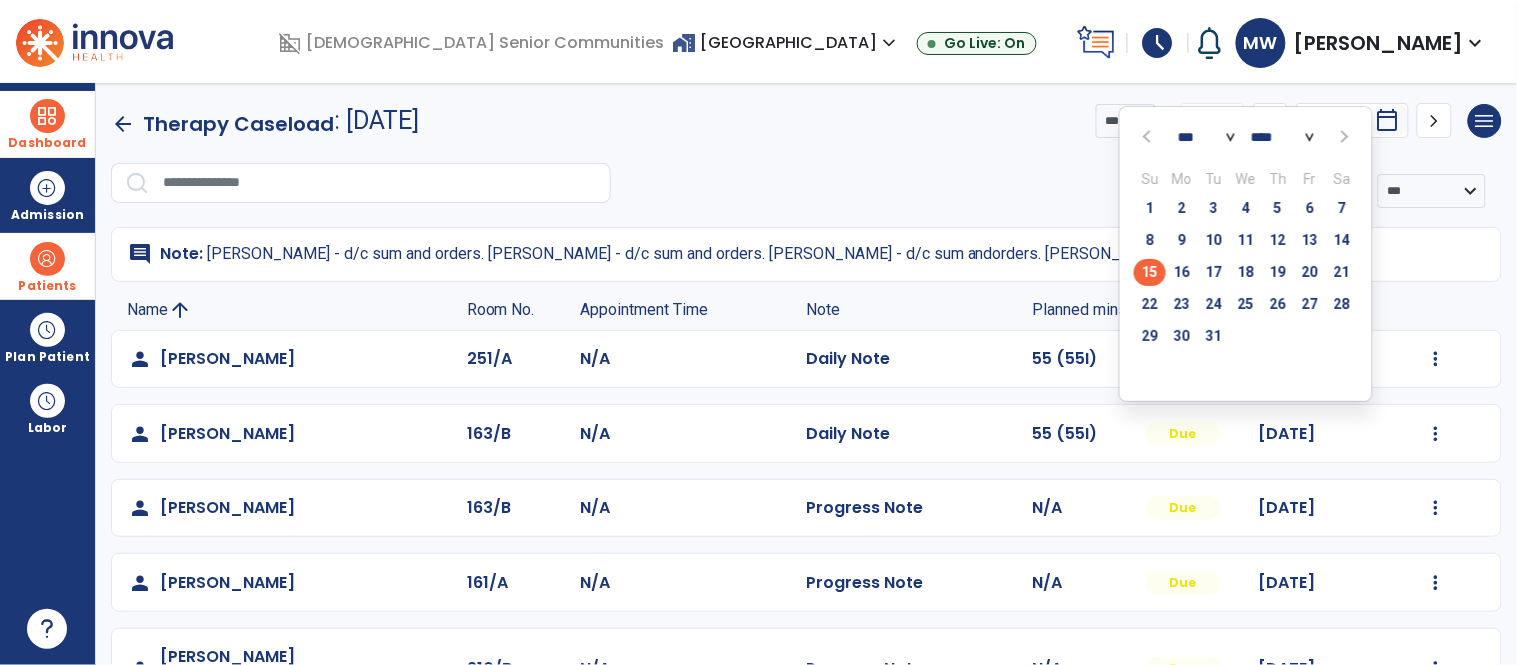 click on "15" at bounding box center (1150, 272) 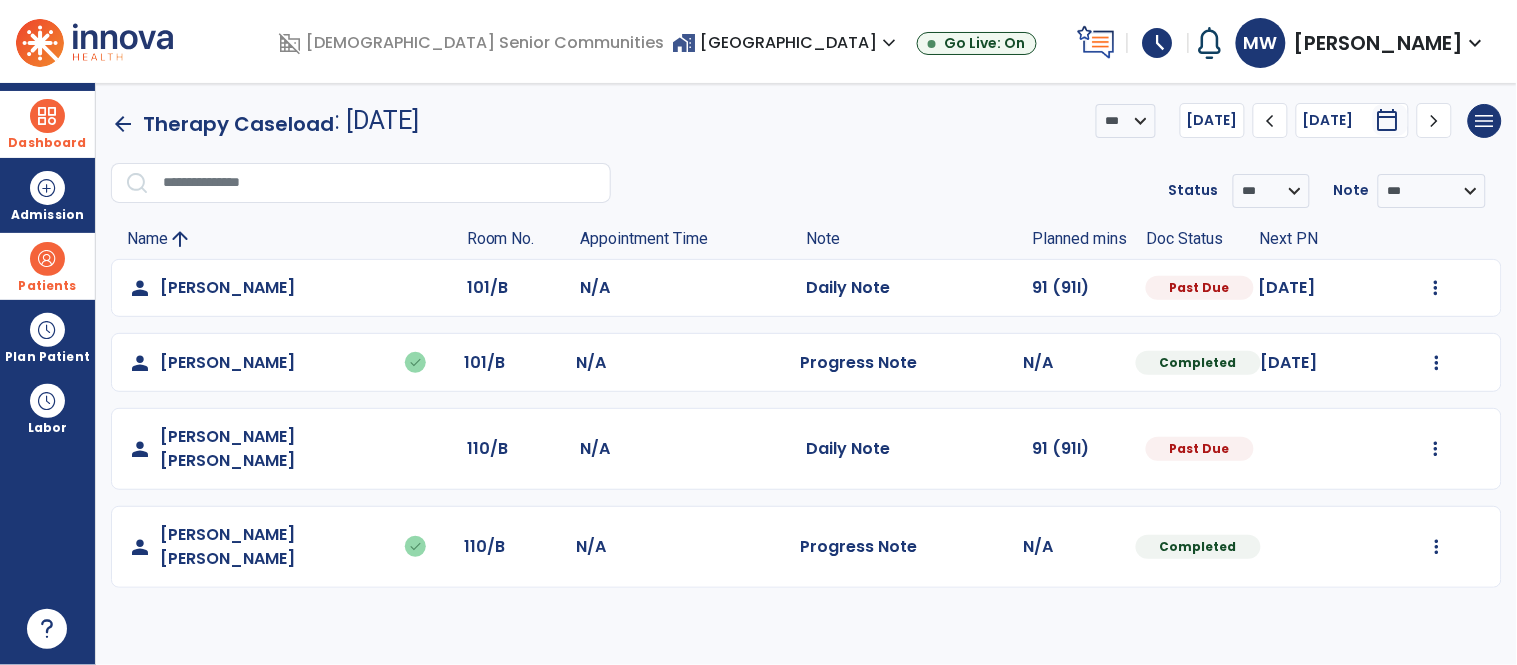 click on "Patients" at bounding box center [47, 286] 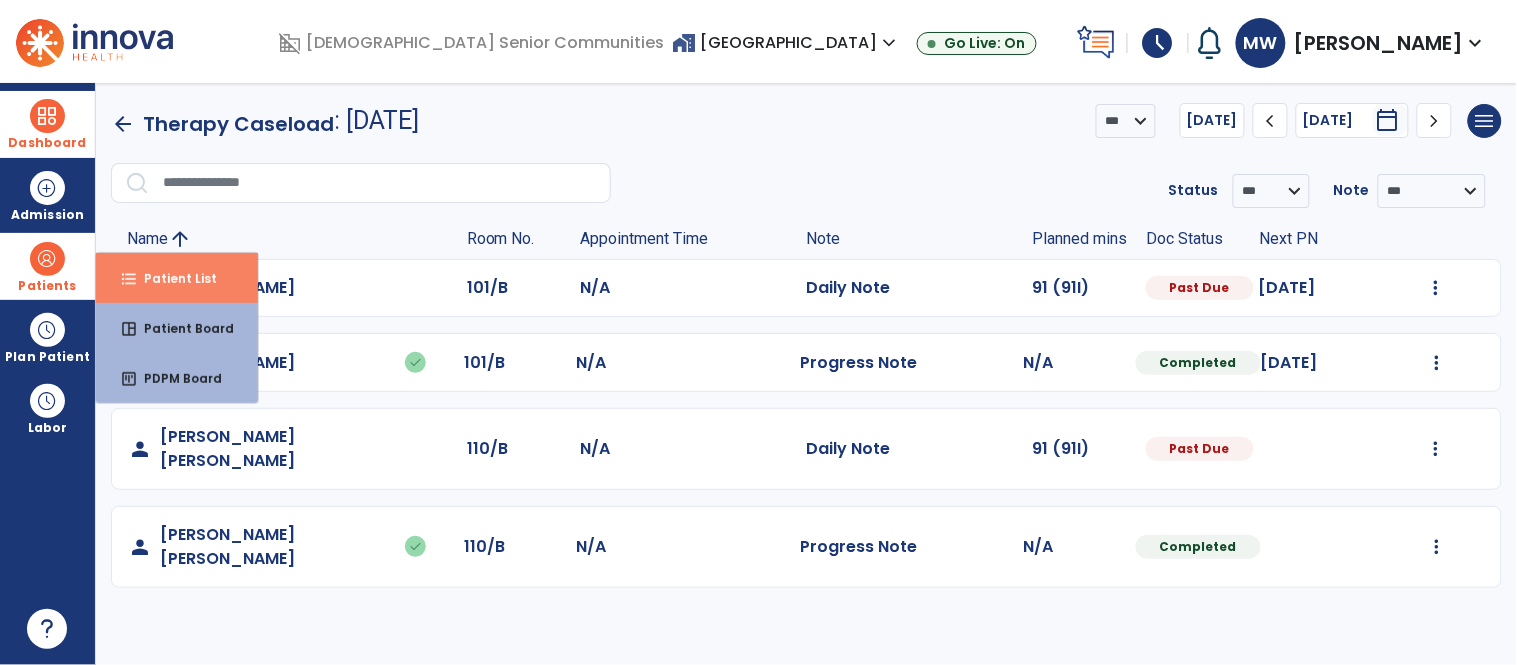 click on "Patient List" at bounding box center (172, 278) 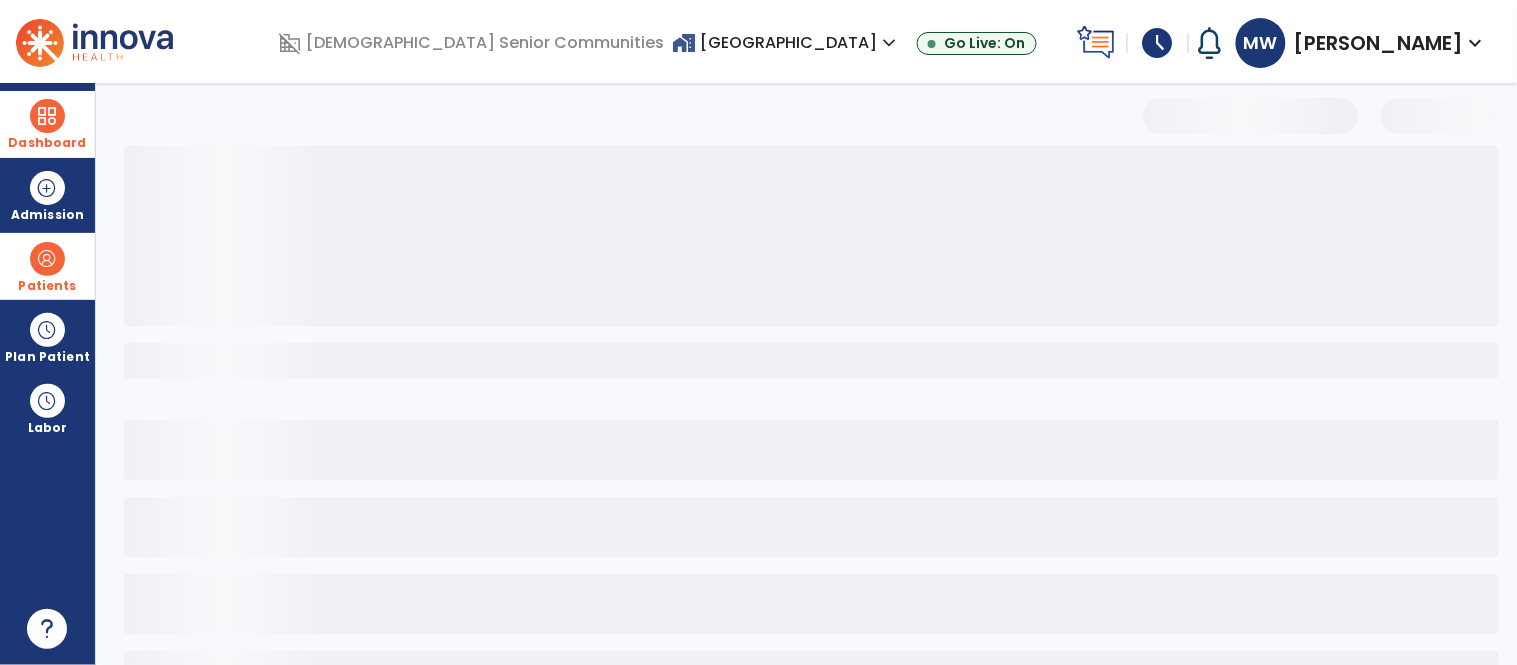 select on "***" 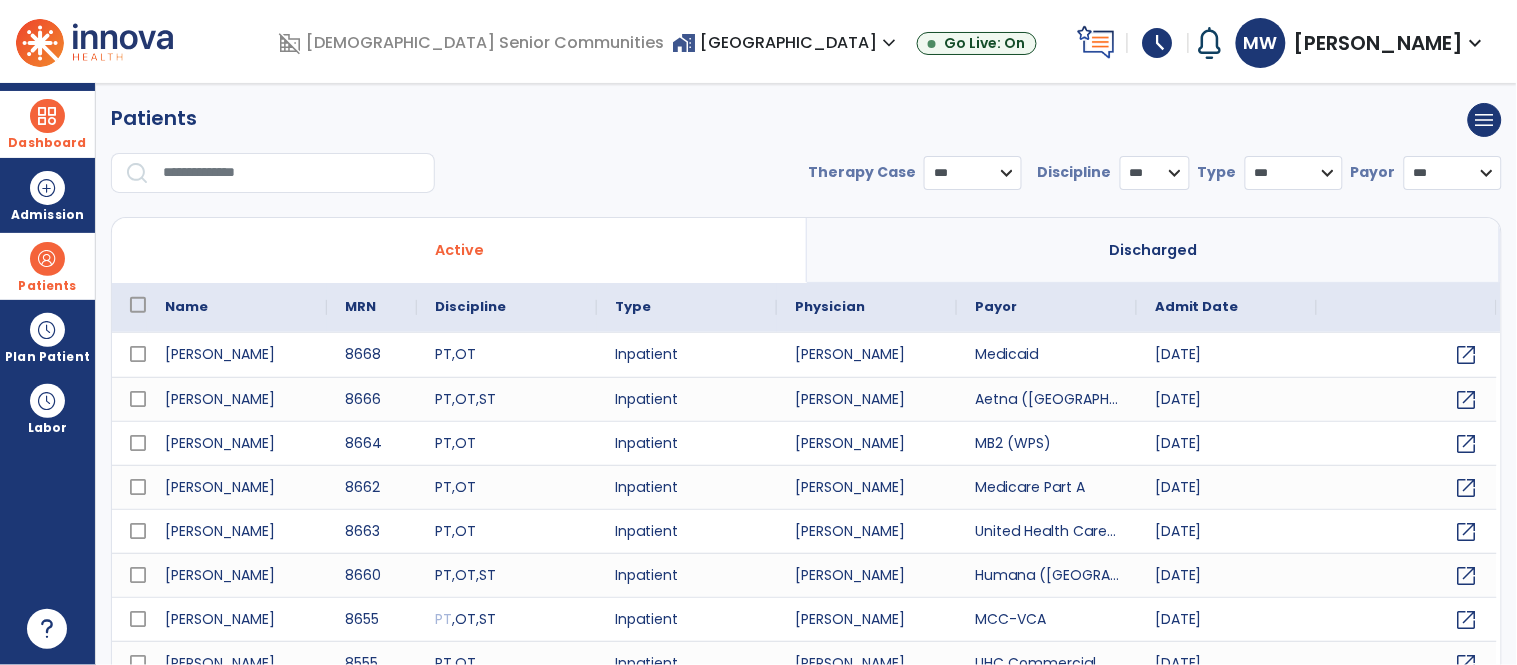 click at bounding box center (292, 173) 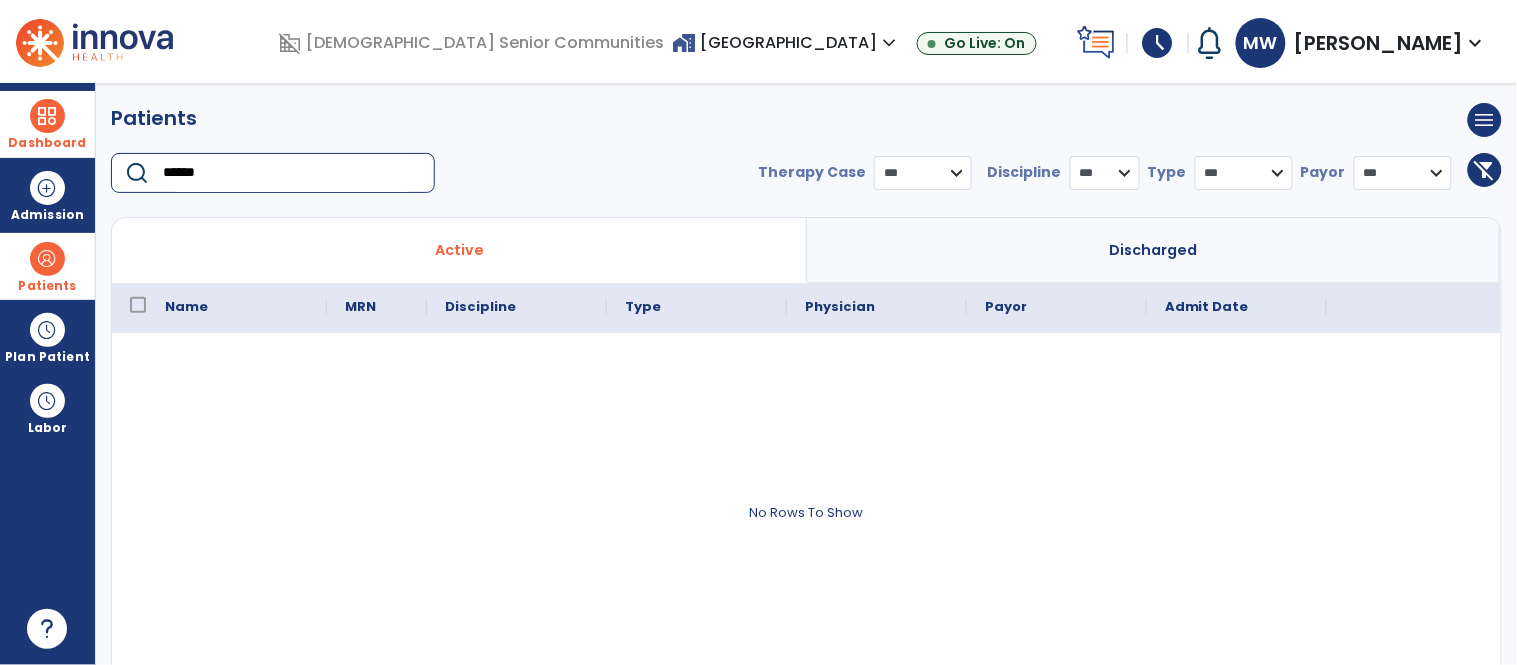 drag, startPoint x: 239, startPoint y: 177, endPoint x: 155, endPoint y: 184, distance: 84.29116 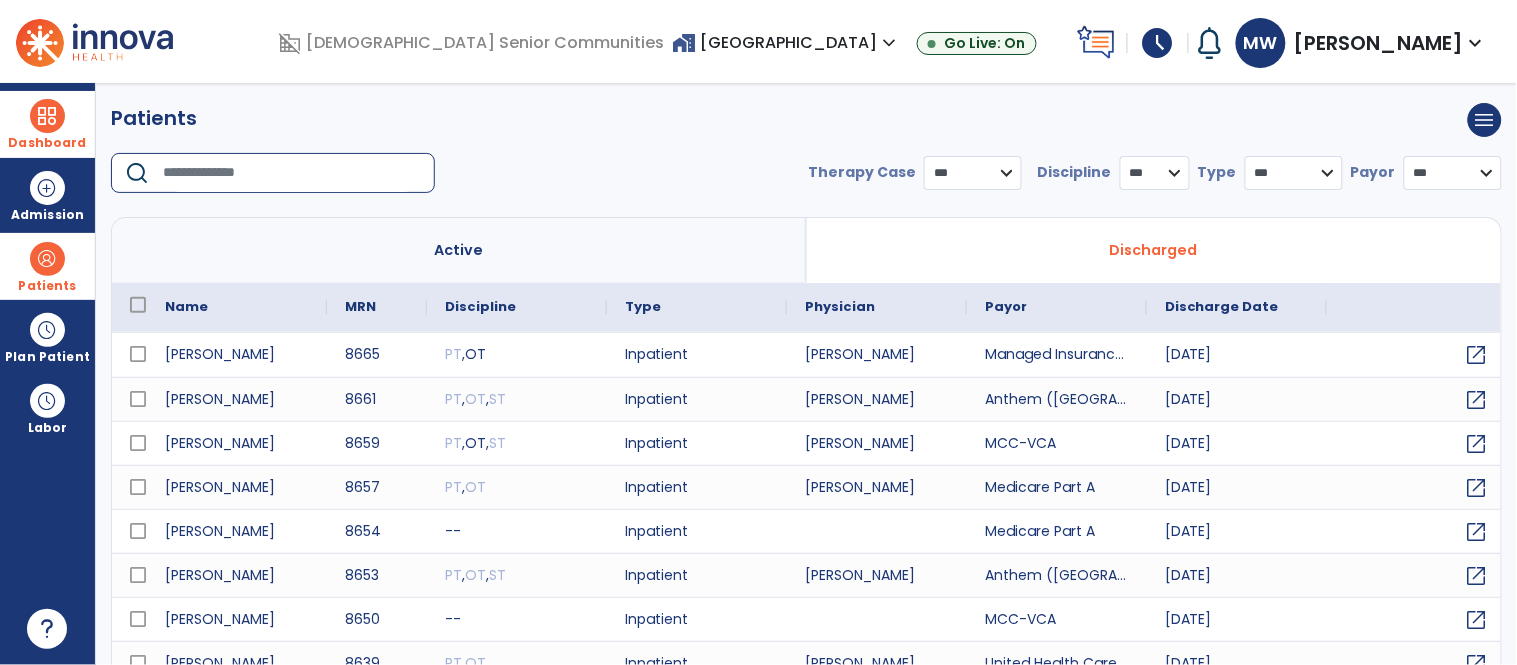 click at bounding box center (292, 173) 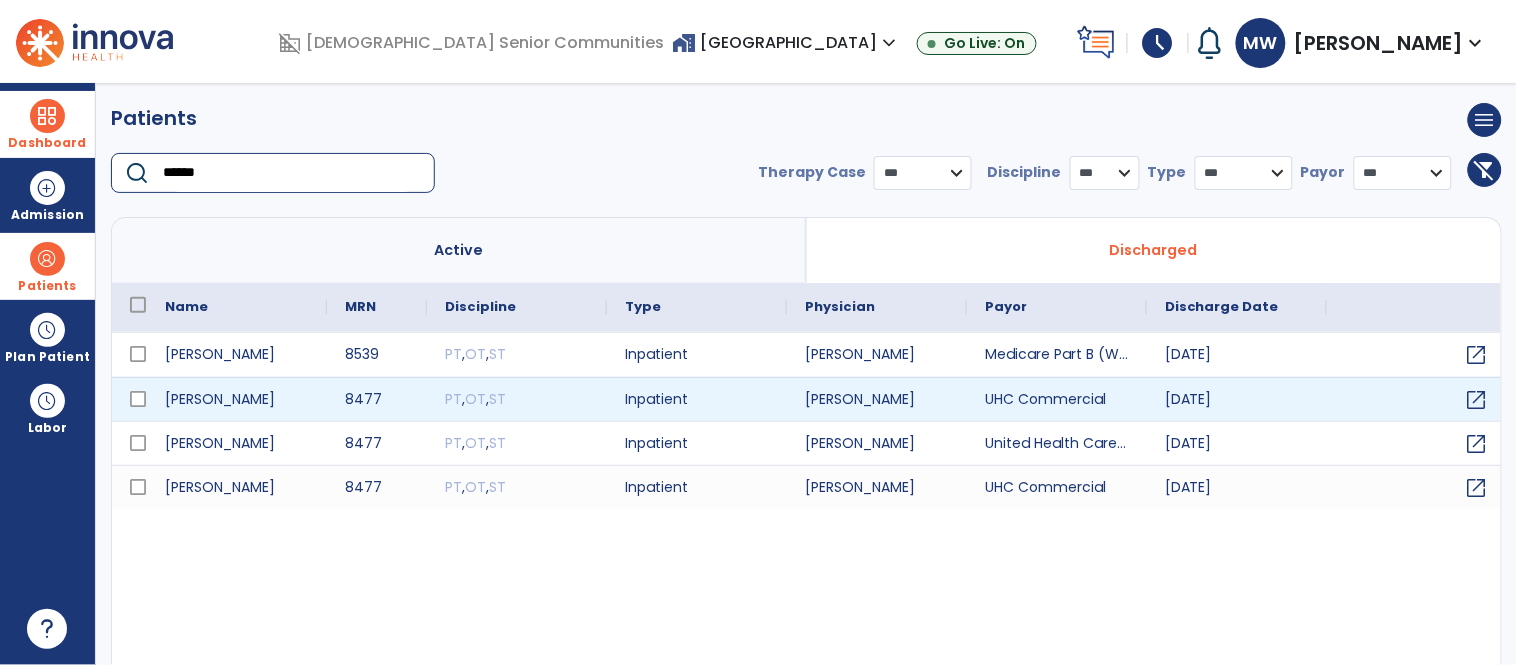 type on "******" 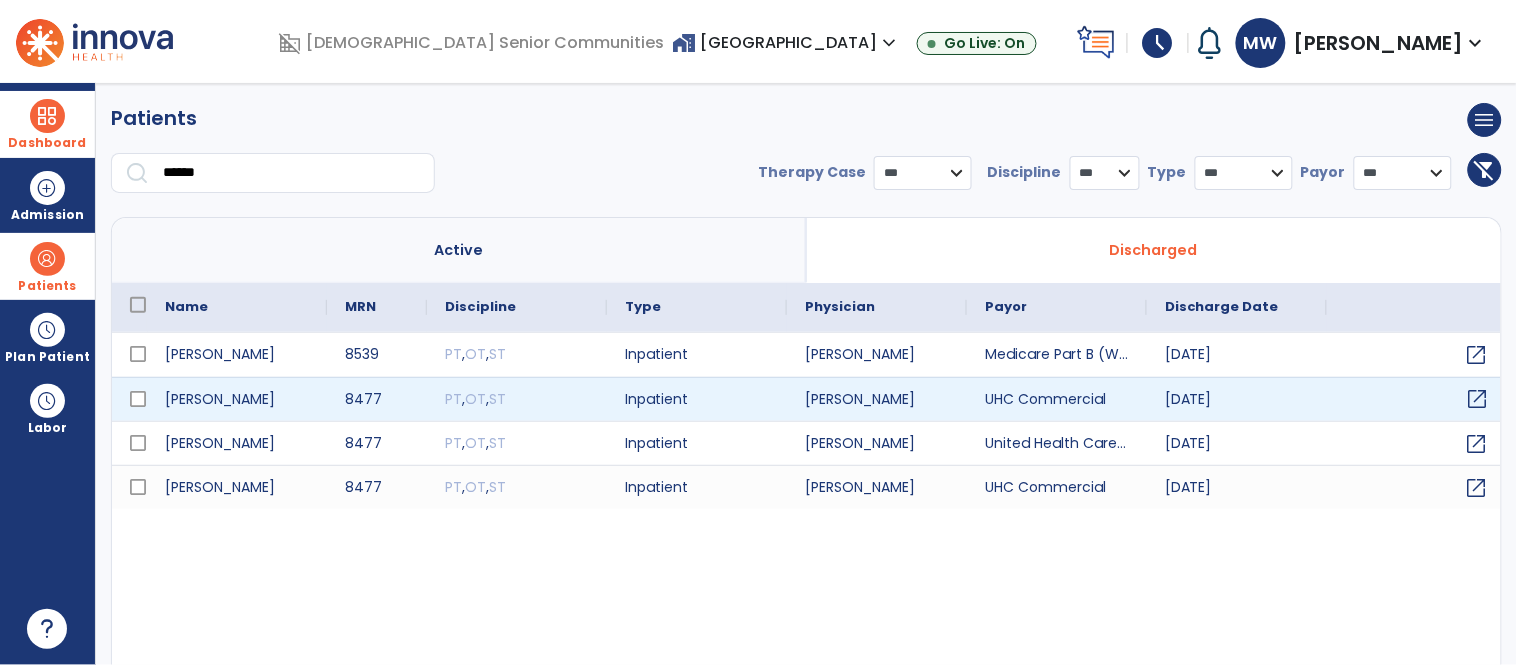 click on "open_in_new" at bounding box center [1478, 399] 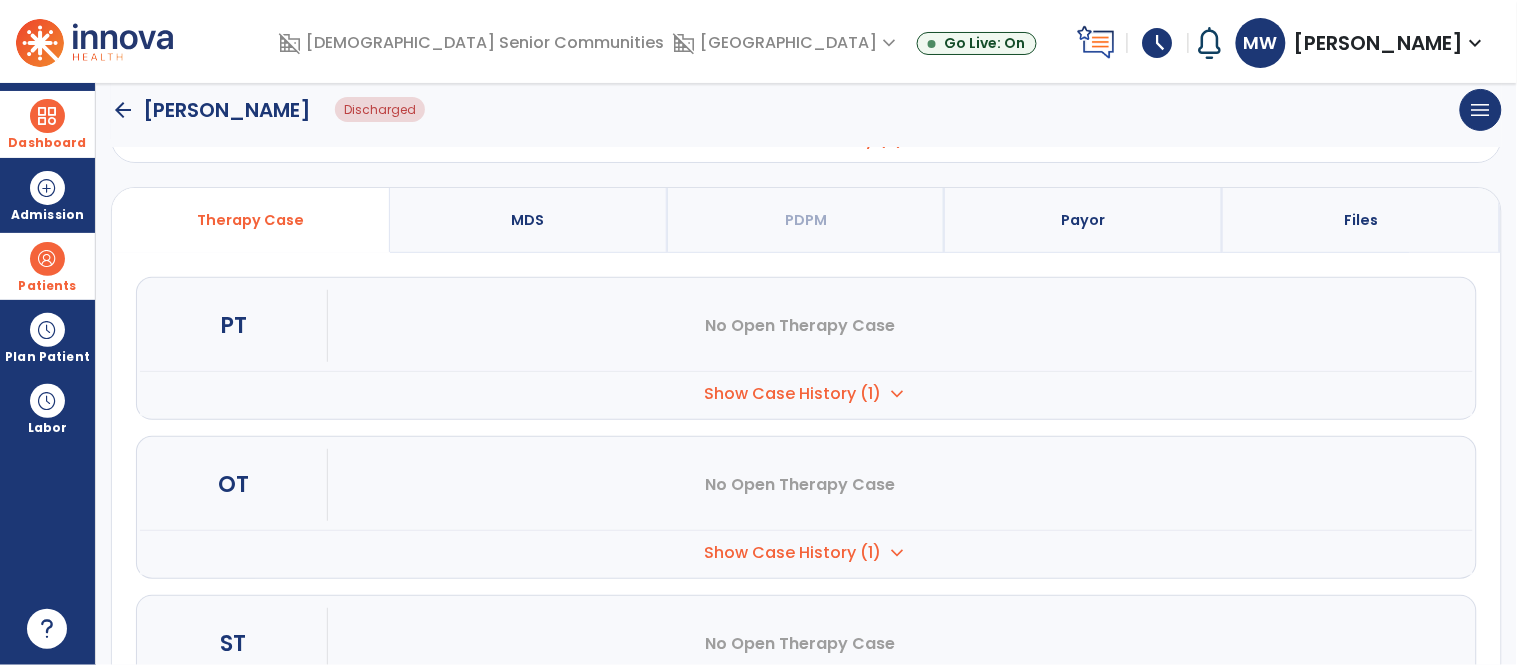 scroll, scrollTop: 230, scrollLeft: 0, axis: vertical 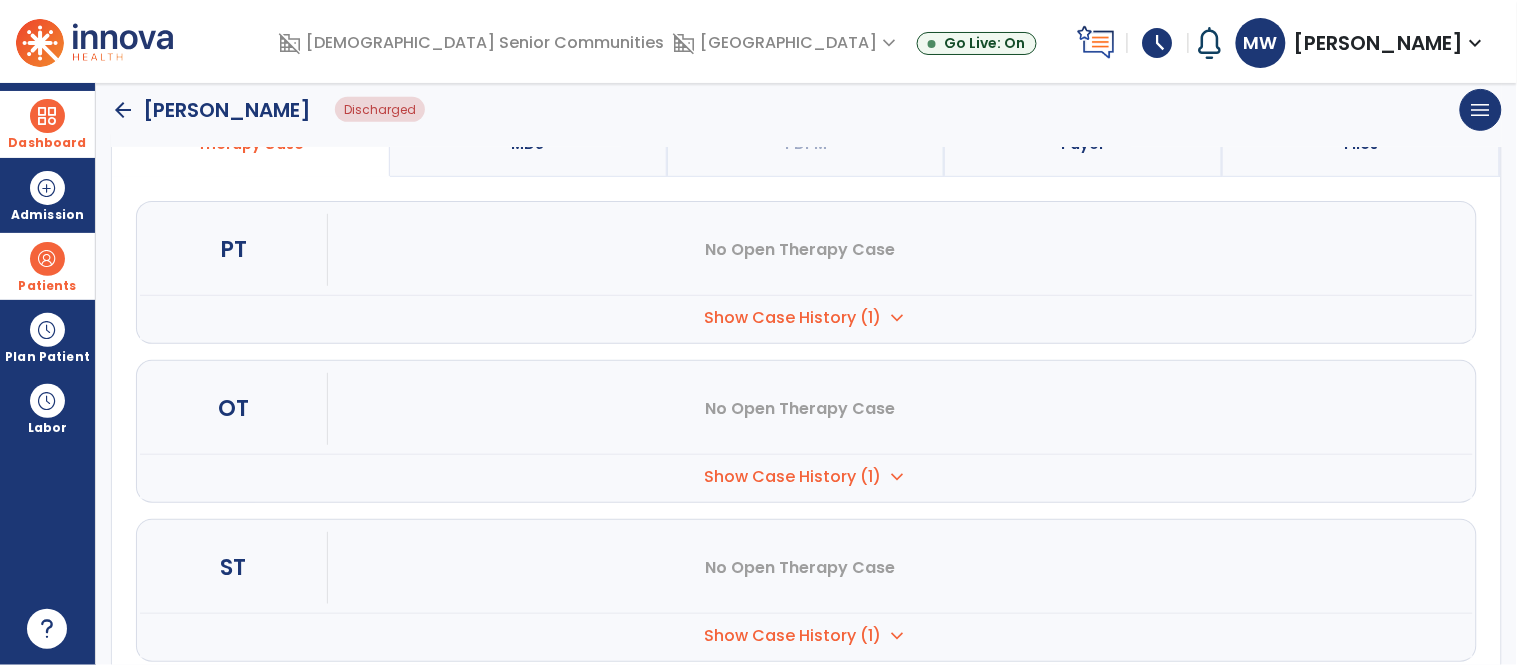 click on "Show Case History (1)" at bounding box center [792, 318] 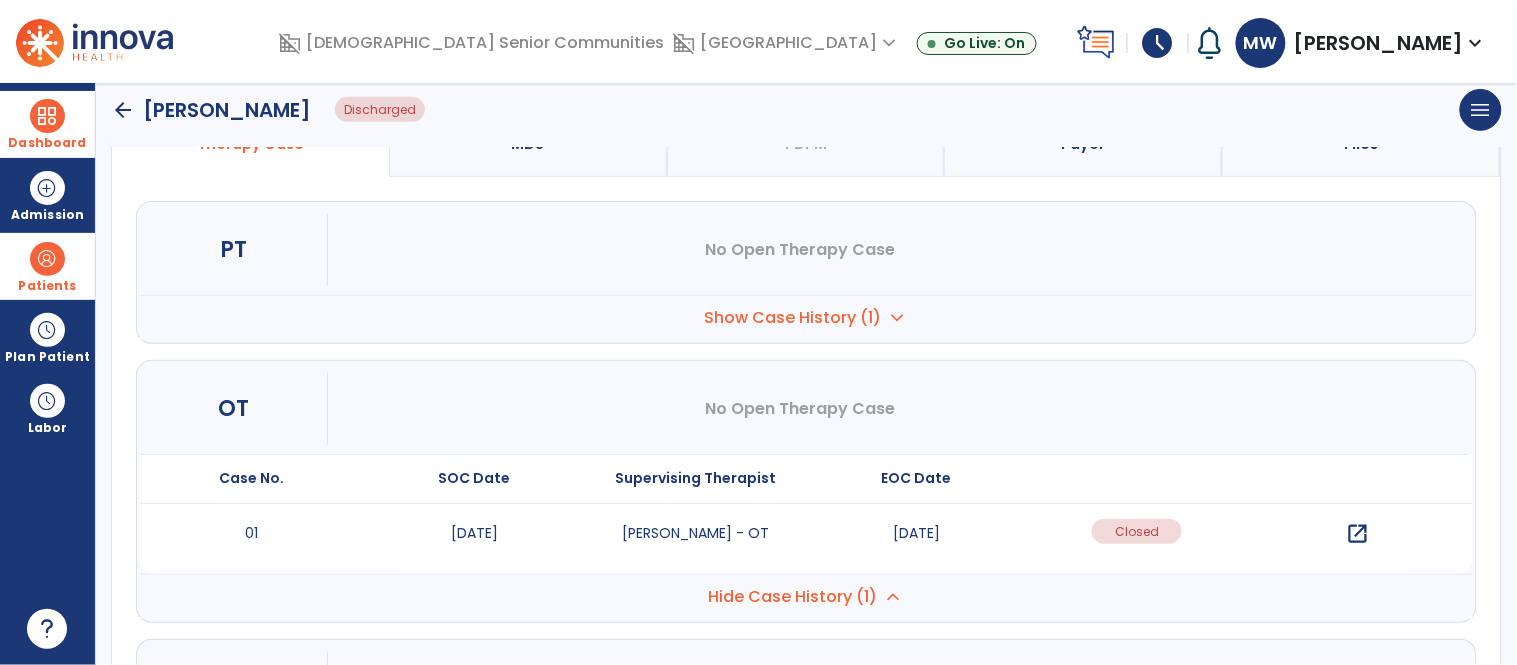 click on "open_in_new" at bounding box center (1358, 534) 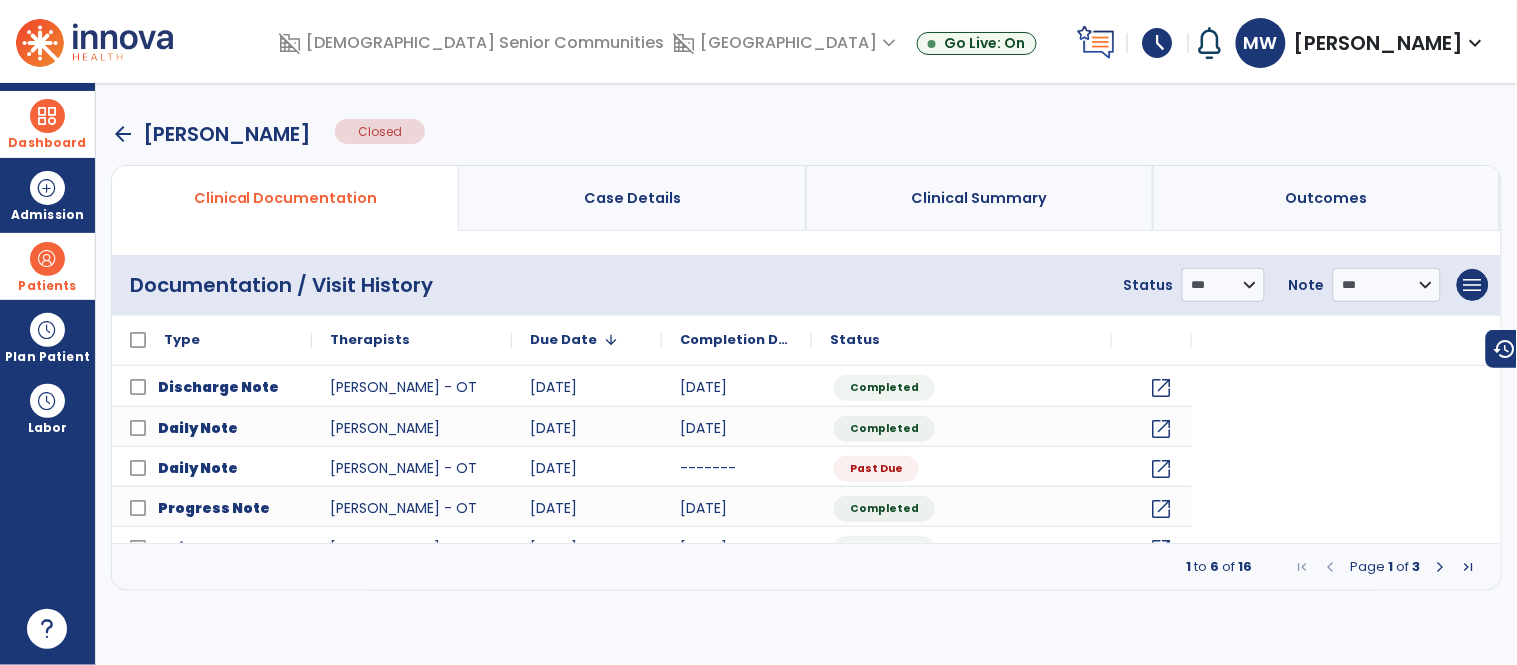 scroll, scrollTop: 0, scrollLeft: 0, axis: both 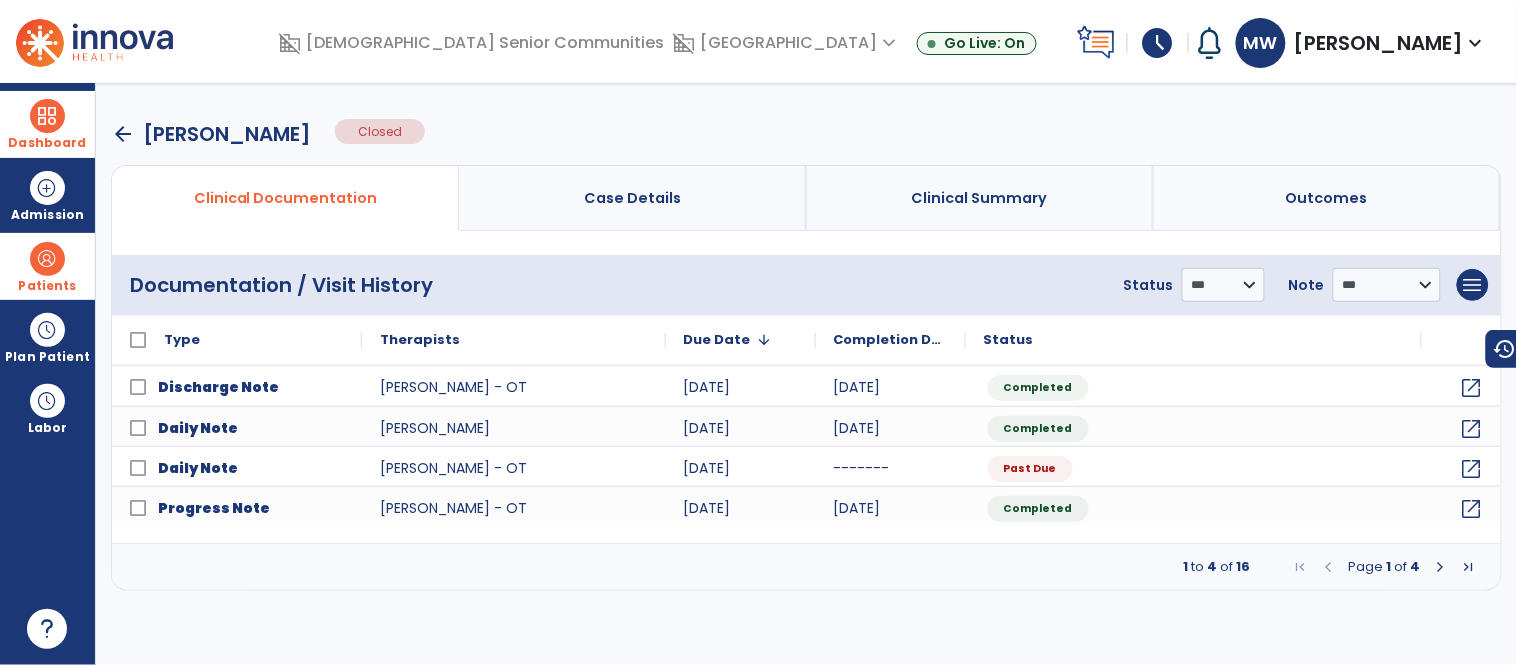 click at bounding box center (1441, 567) 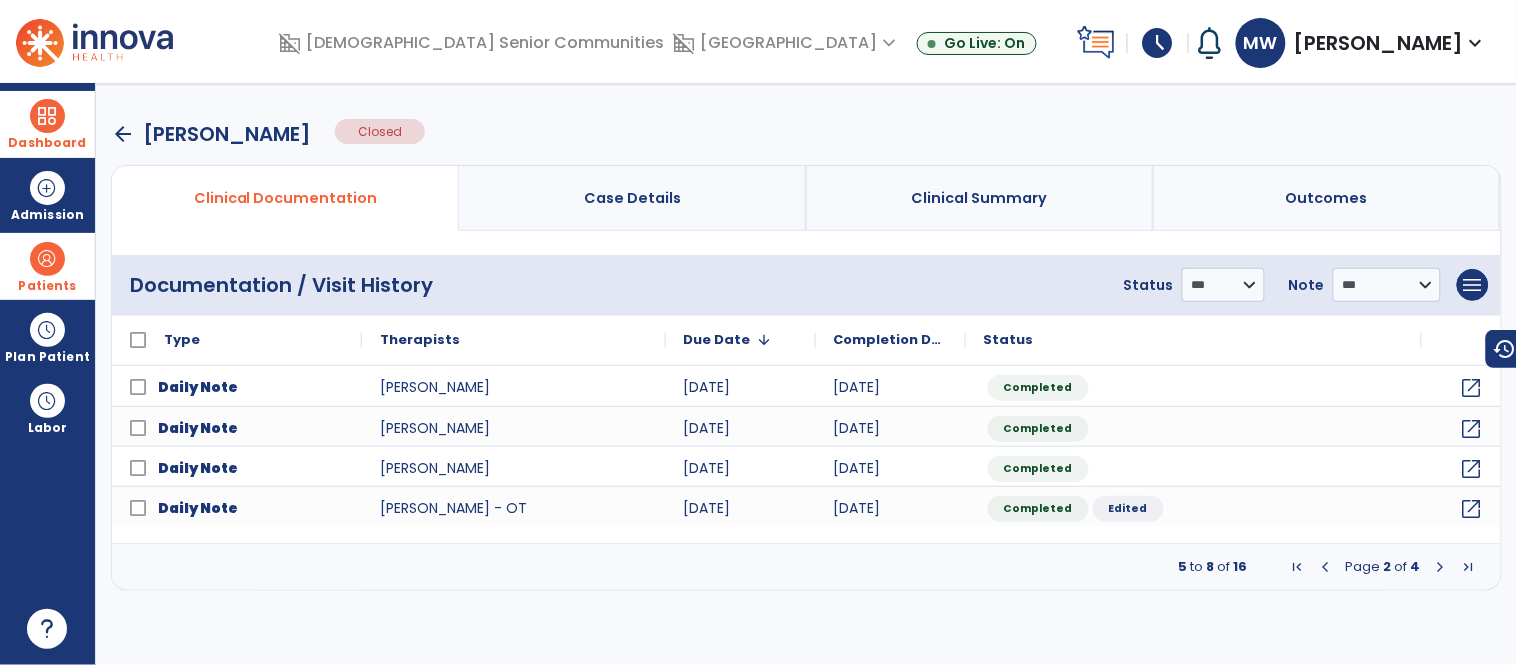 click at bounding box center [1441, 567] 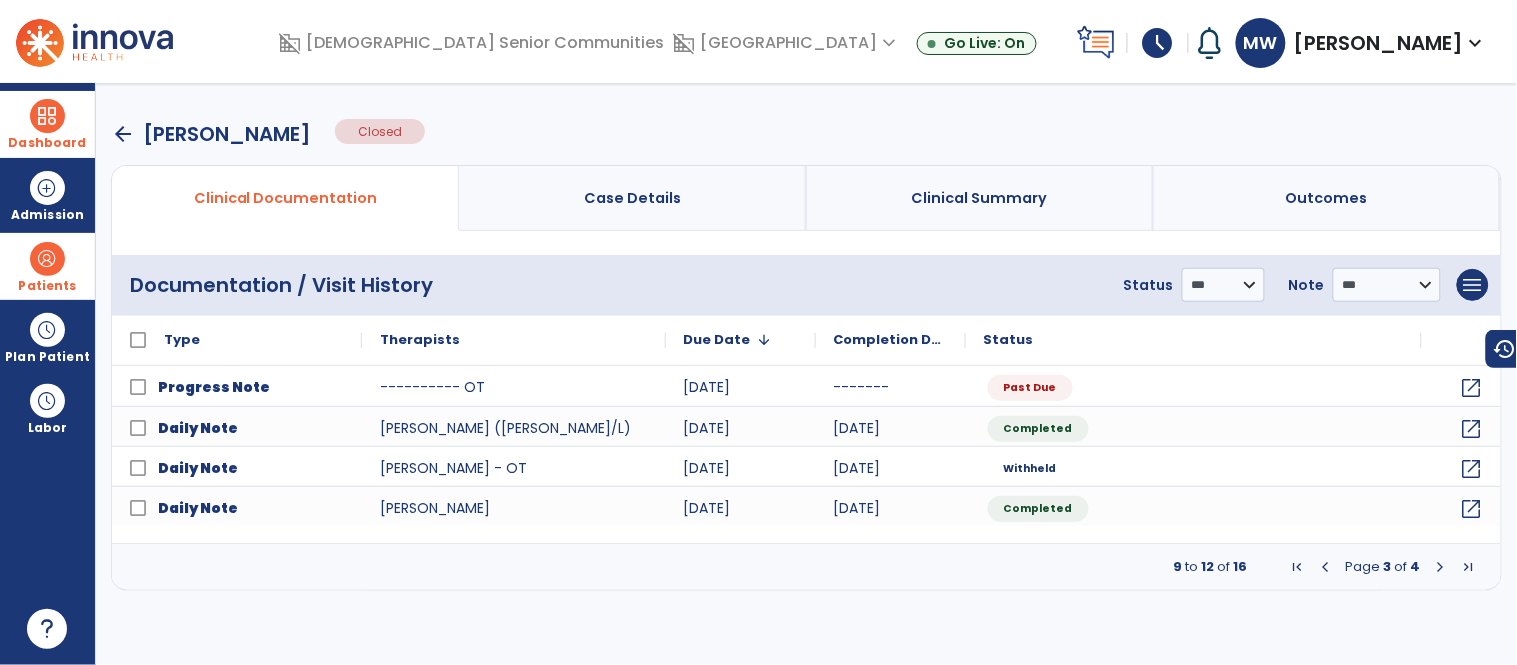 click on "Dashboard" at bounding box center [47, 143] 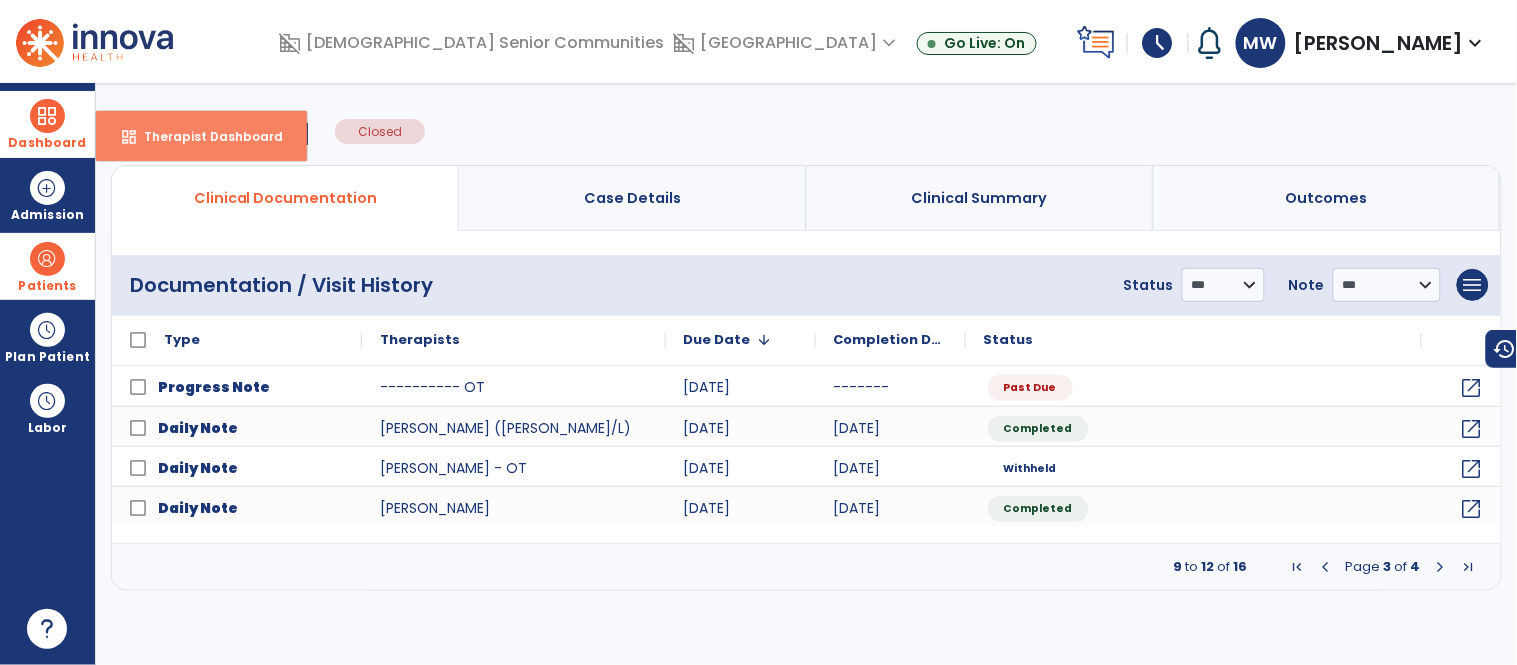 click on "Therapist Dashboard" at bounding box center (205, 136) 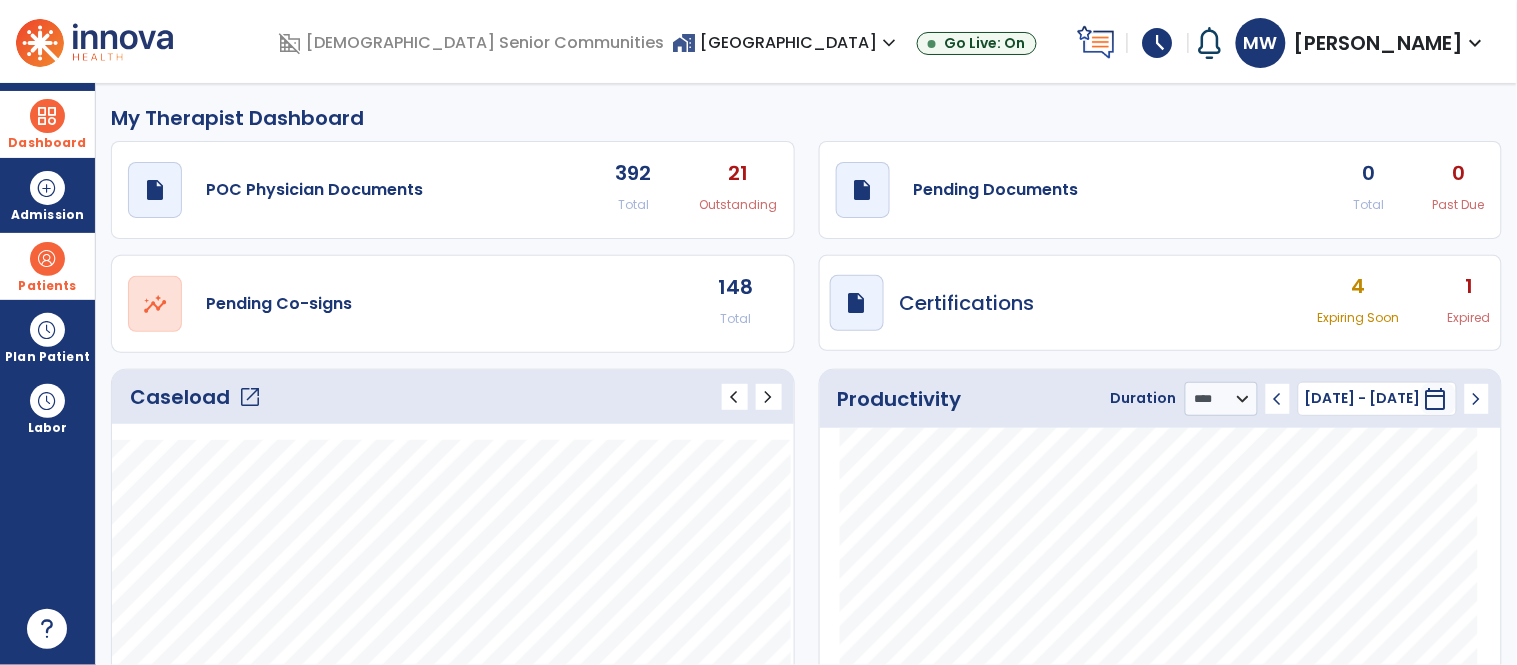 click on "open_in_new" 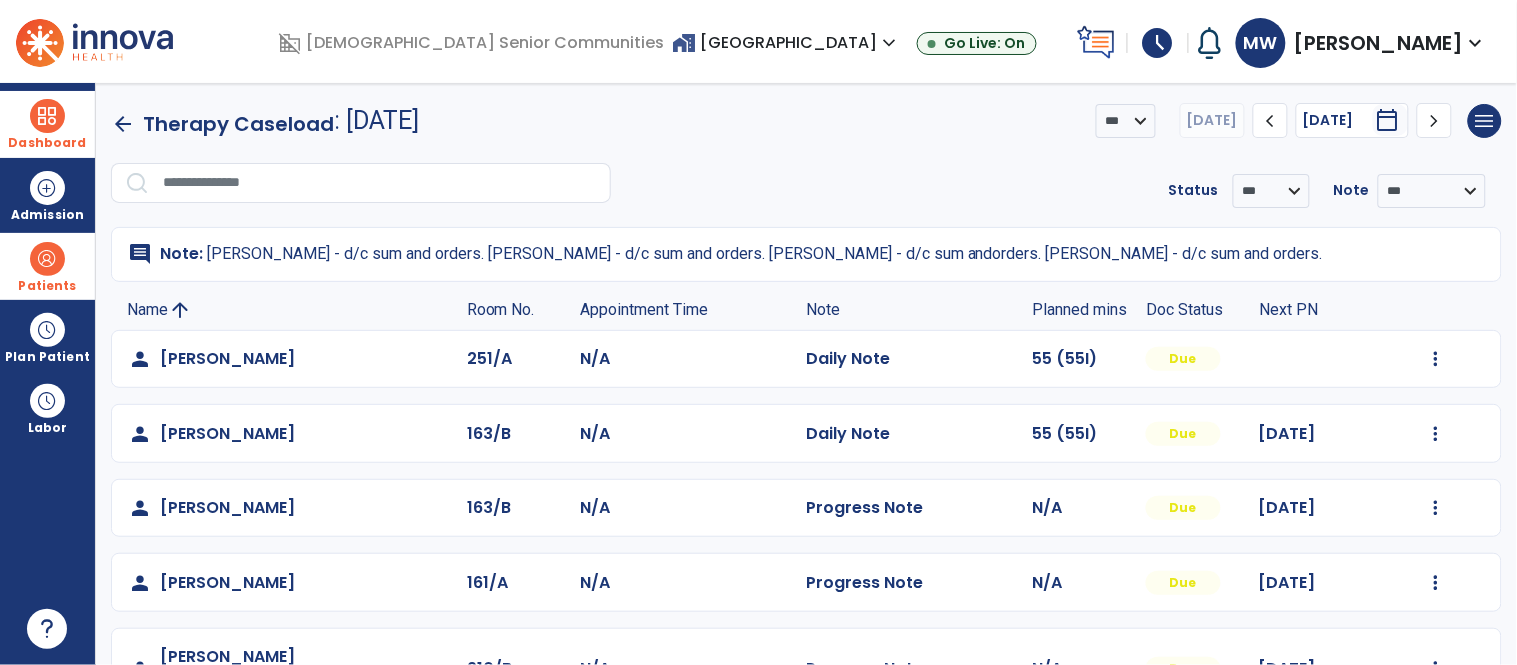 click on "calendar_today" at bounding box center [1388, 120] 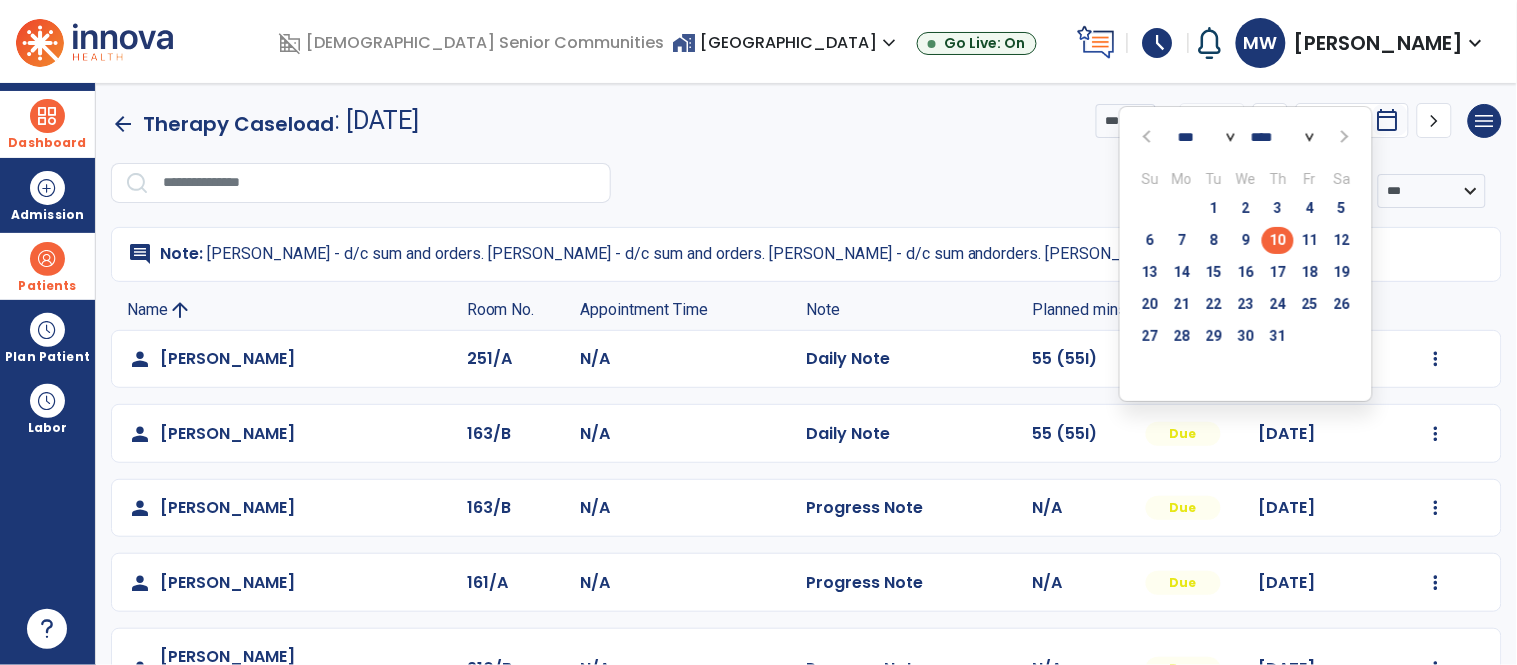 click at bounding box center (1149, 136) 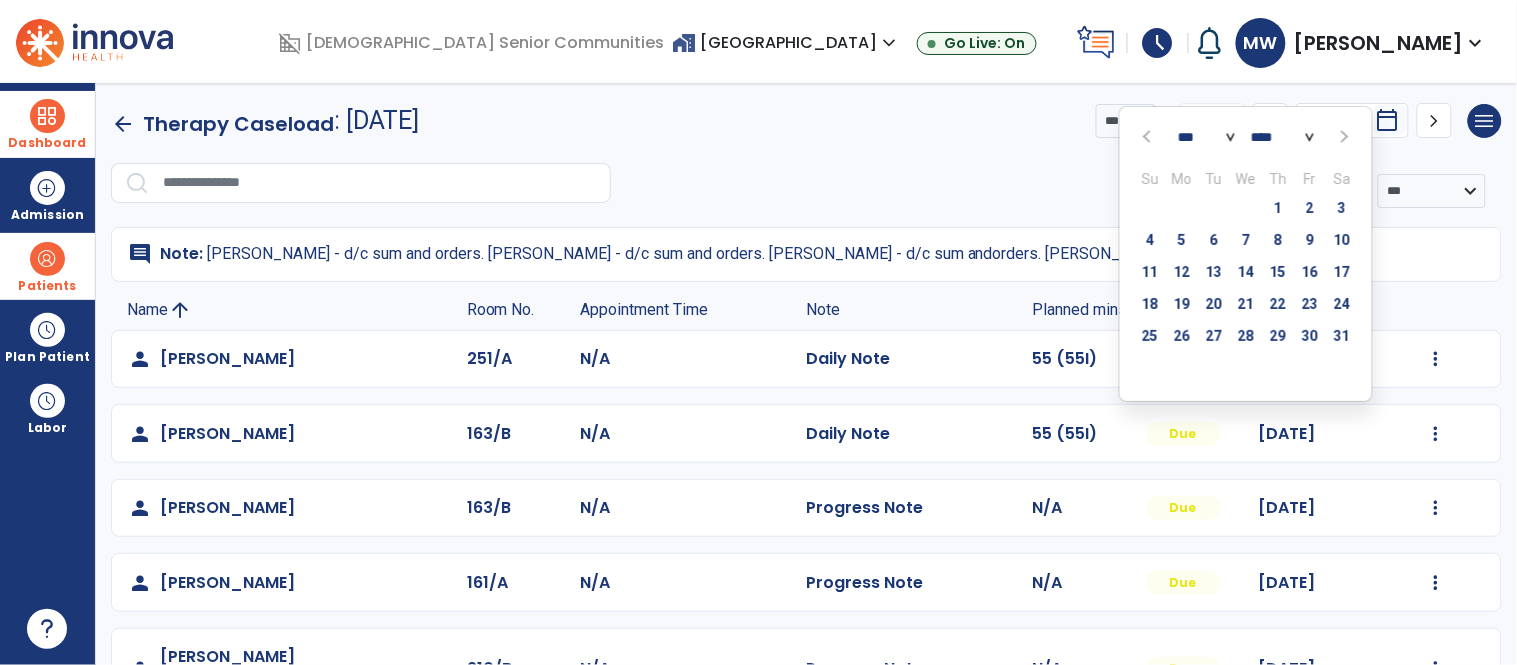 click at bounding box center (1149, 136) 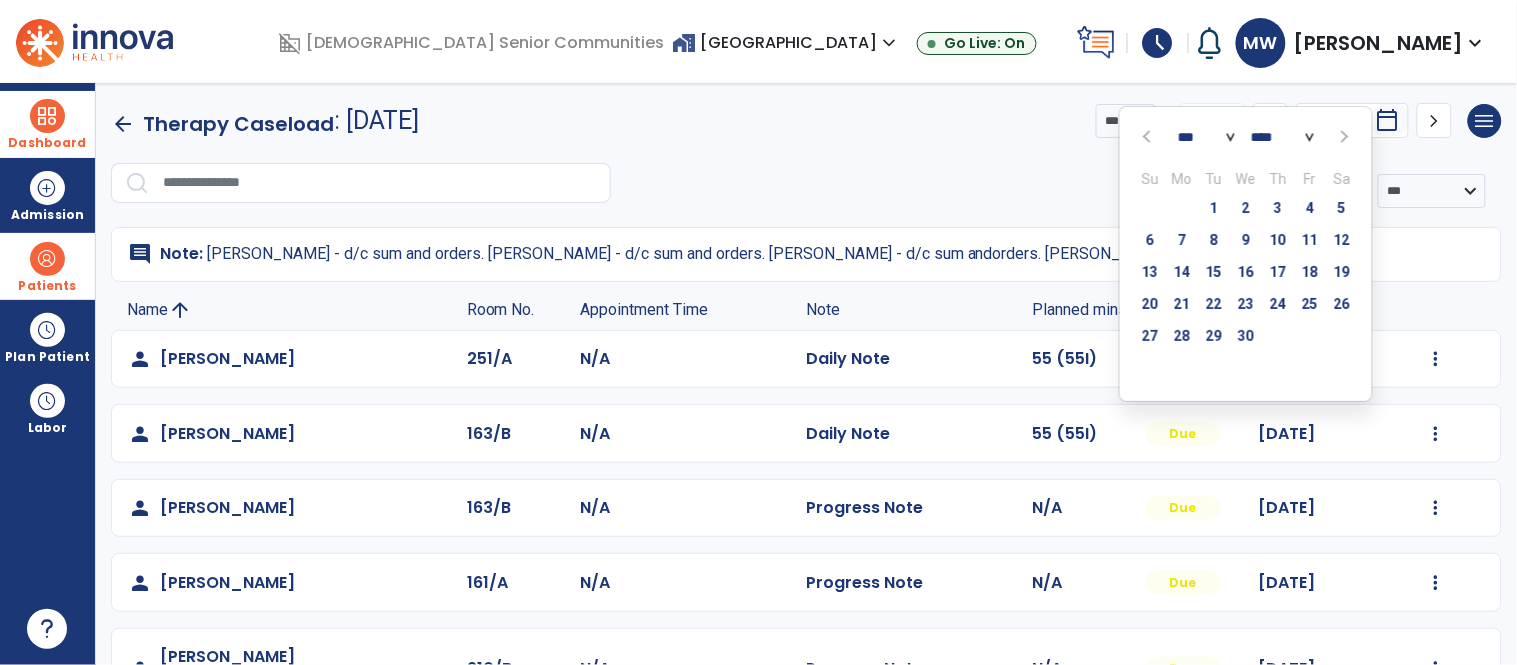 click at bounding box center [1149, 136] 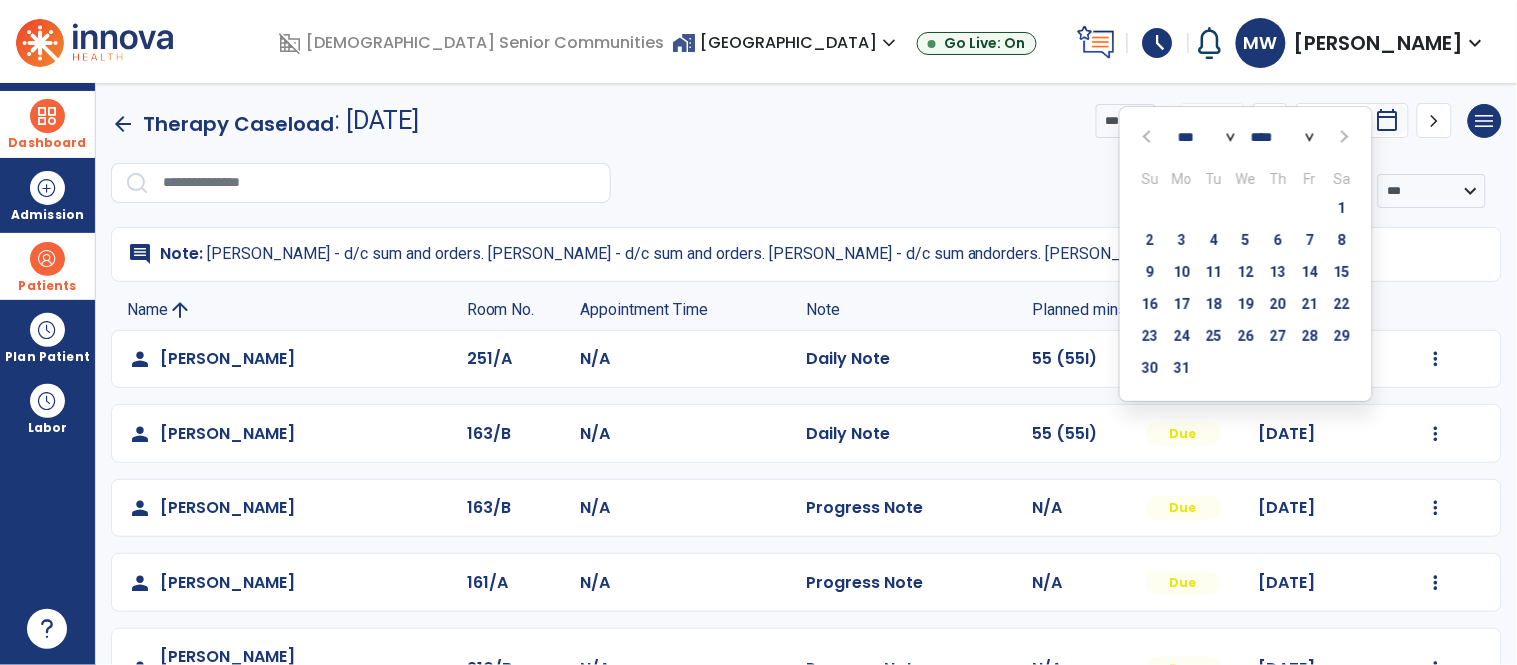 click at bounding box center [1149, 136] 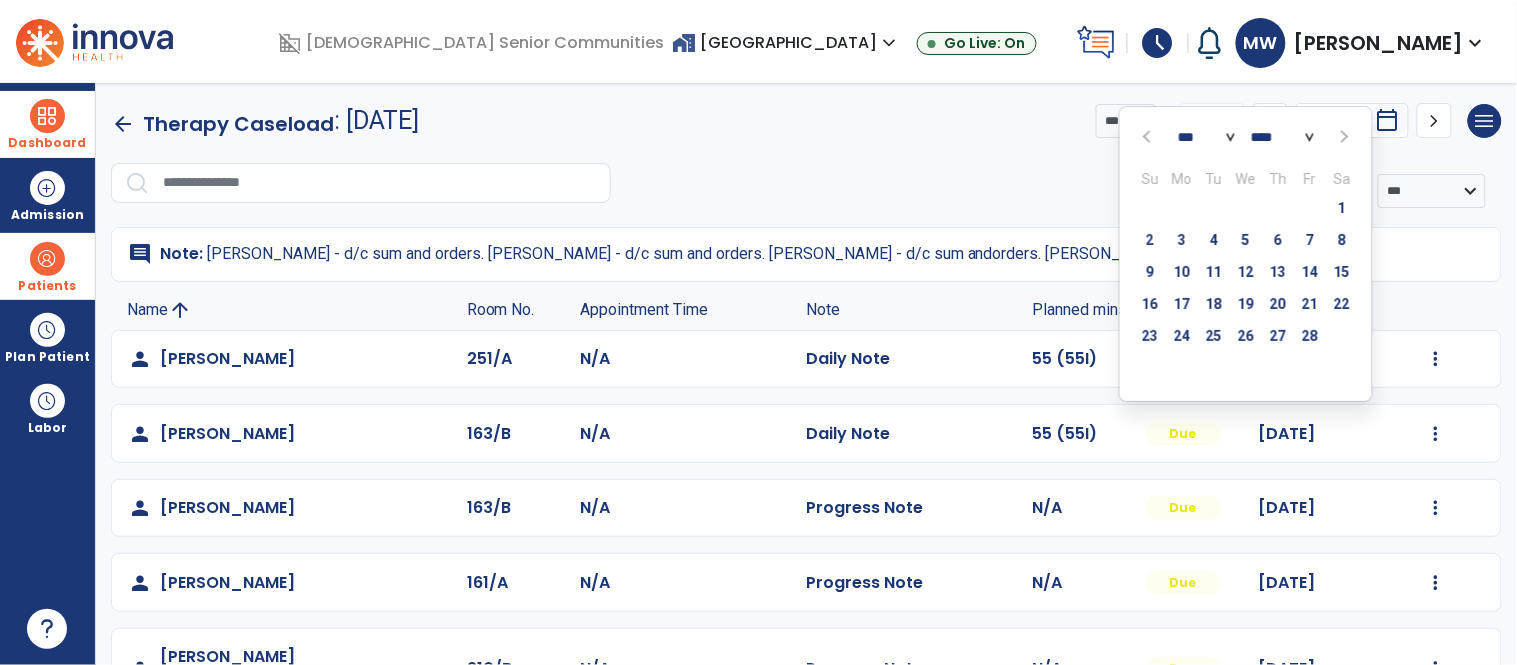 click at bounding box center [1149, 136] 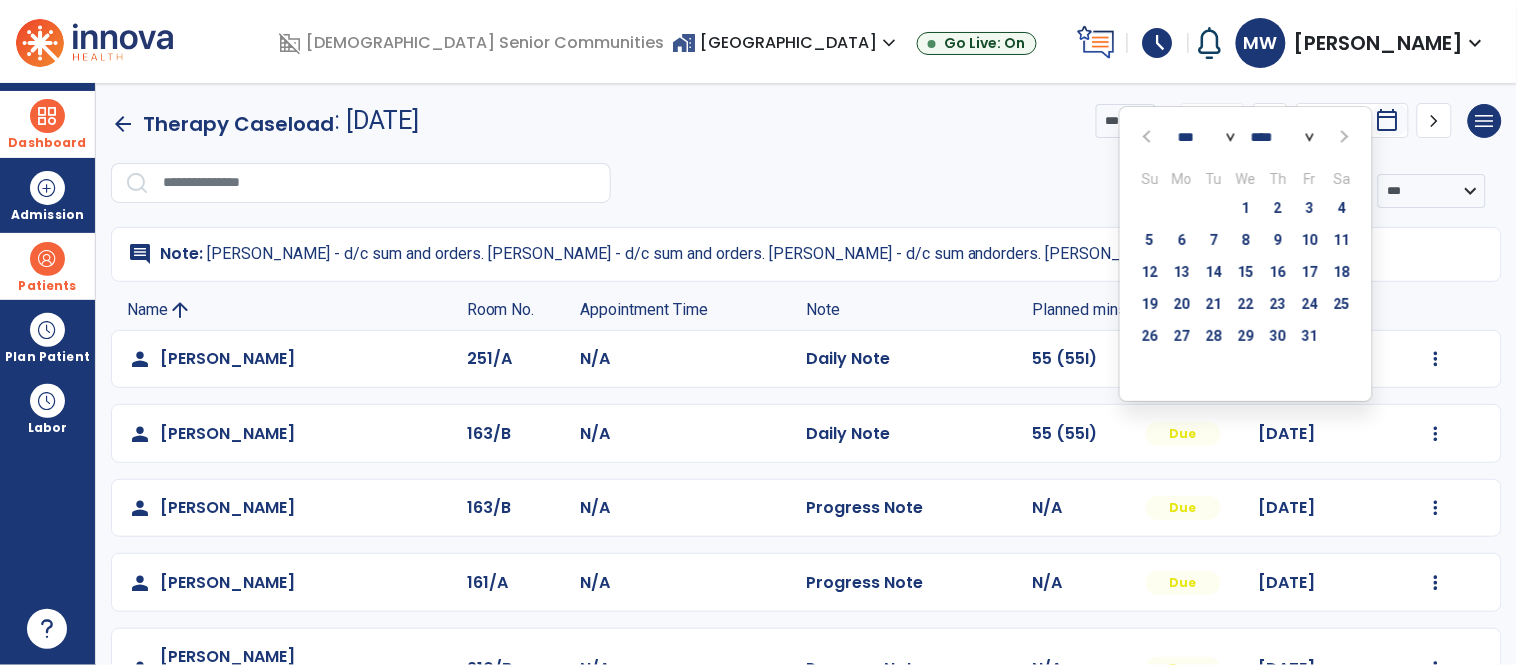 click at bounding box center (1149, 136) 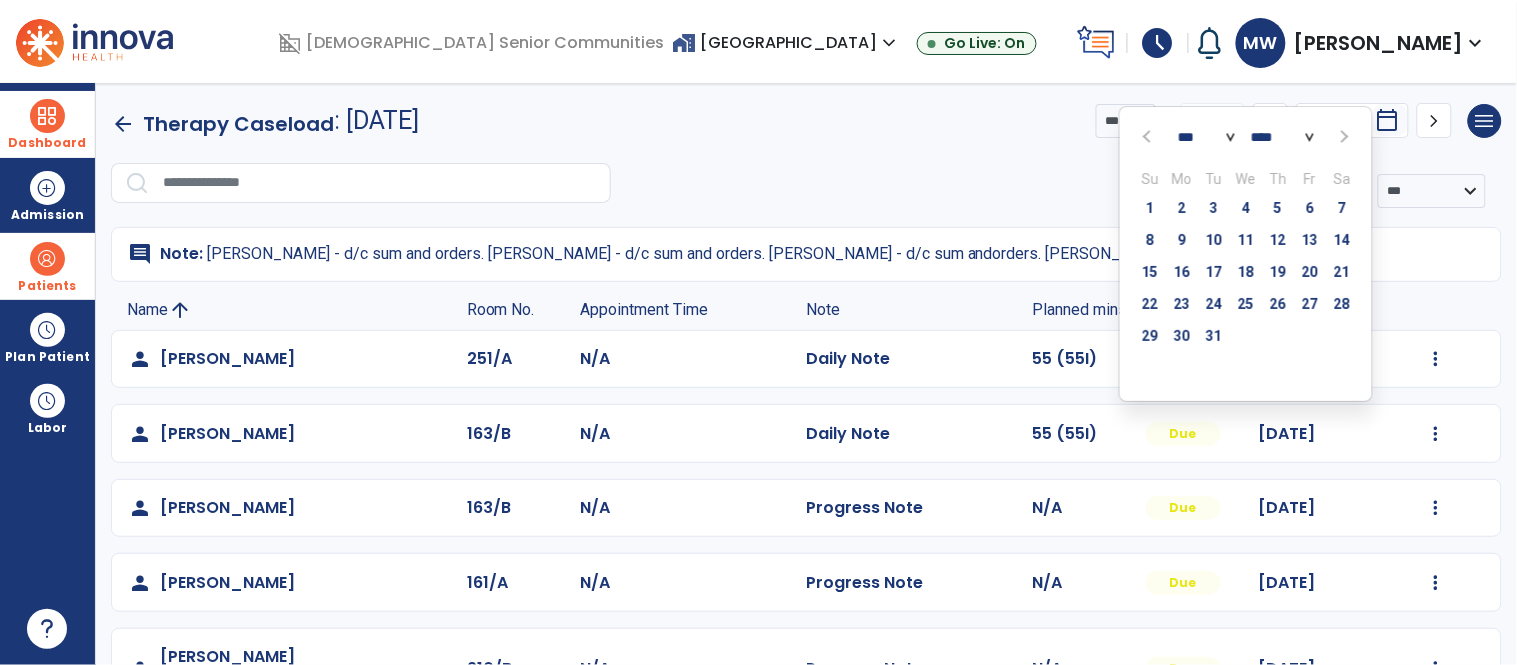 click at bounding box center [1149, 136] 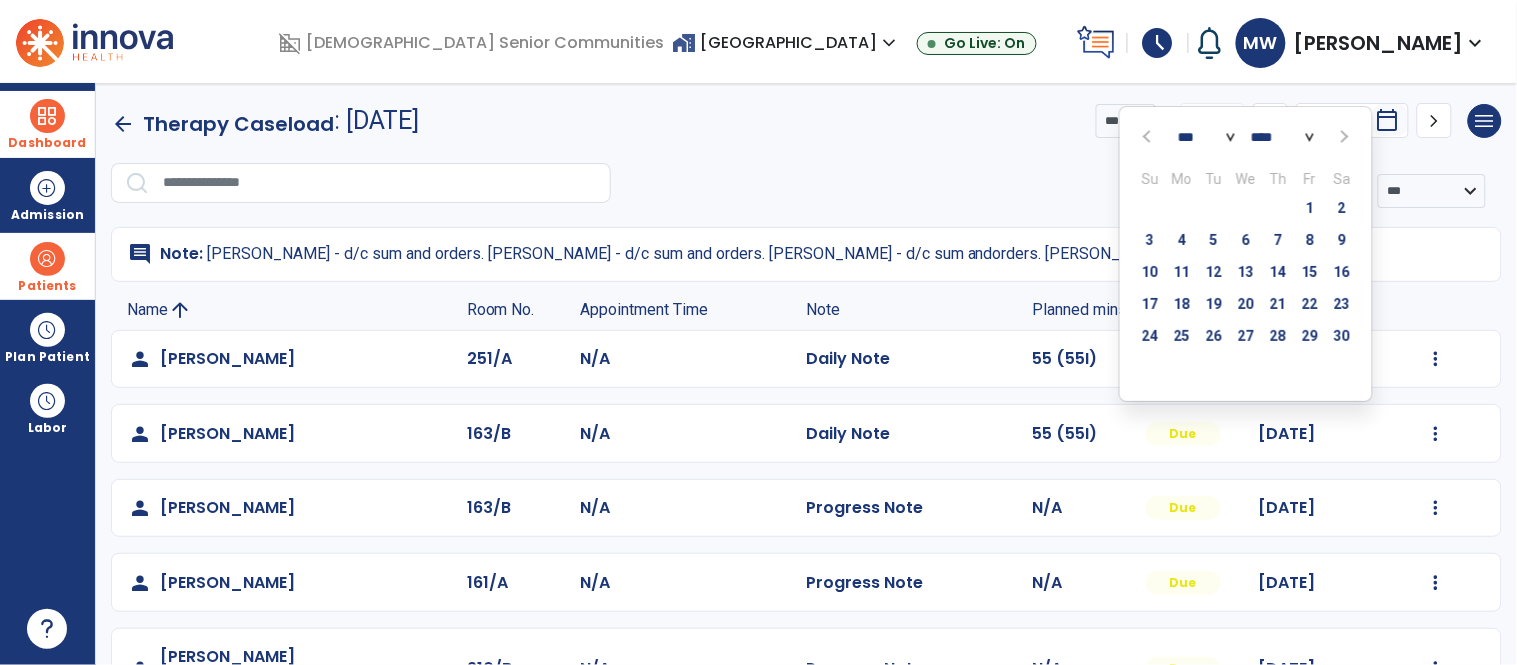 click at bounding box center (1149, 136) 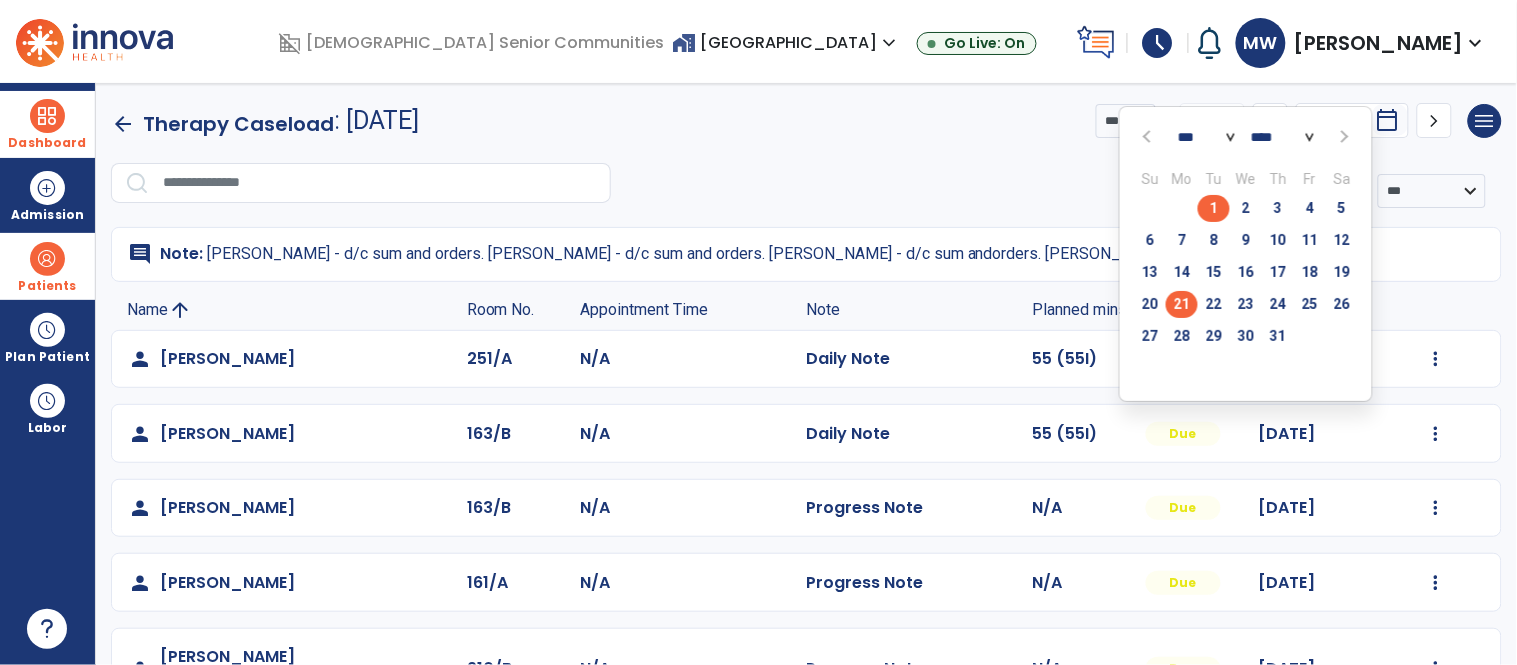 click on "21" at bounding box center (1182, 304) 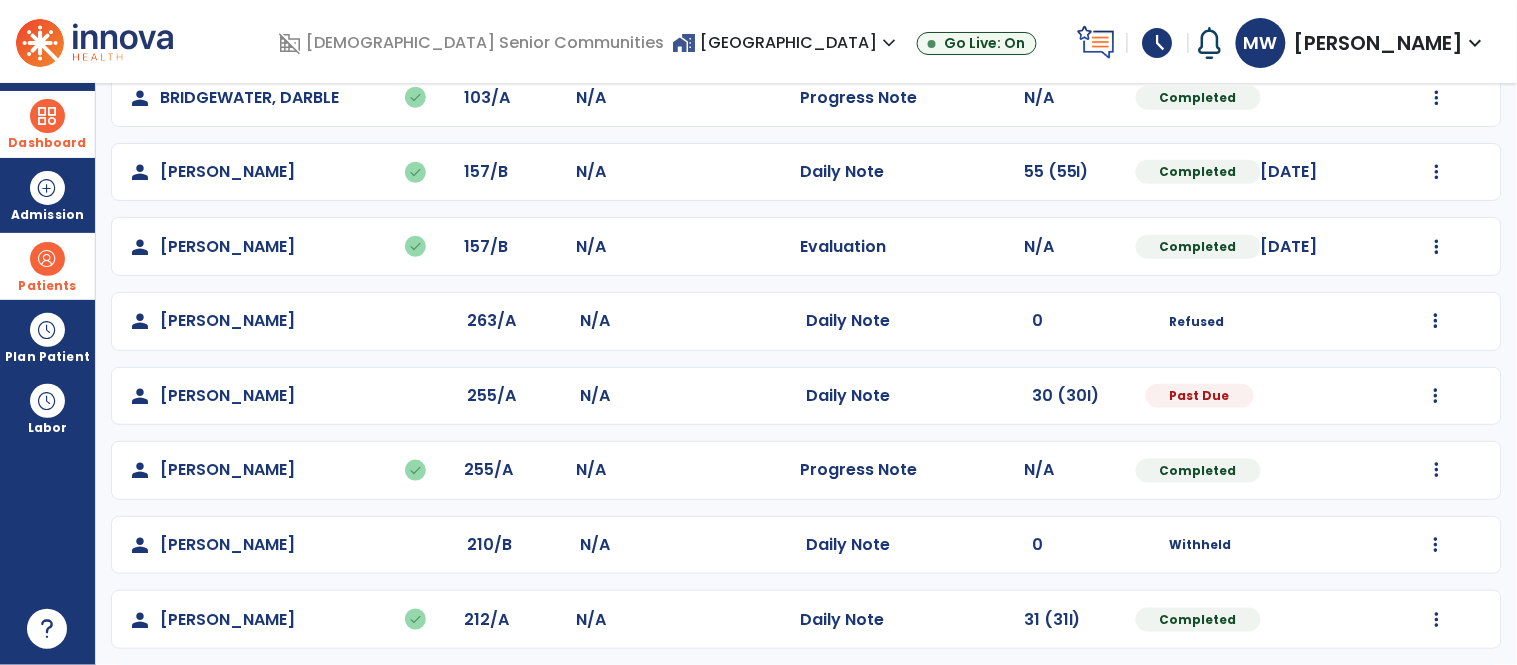 scroll, scrollTop: 406, scrollLeft: 0, axis: vertical 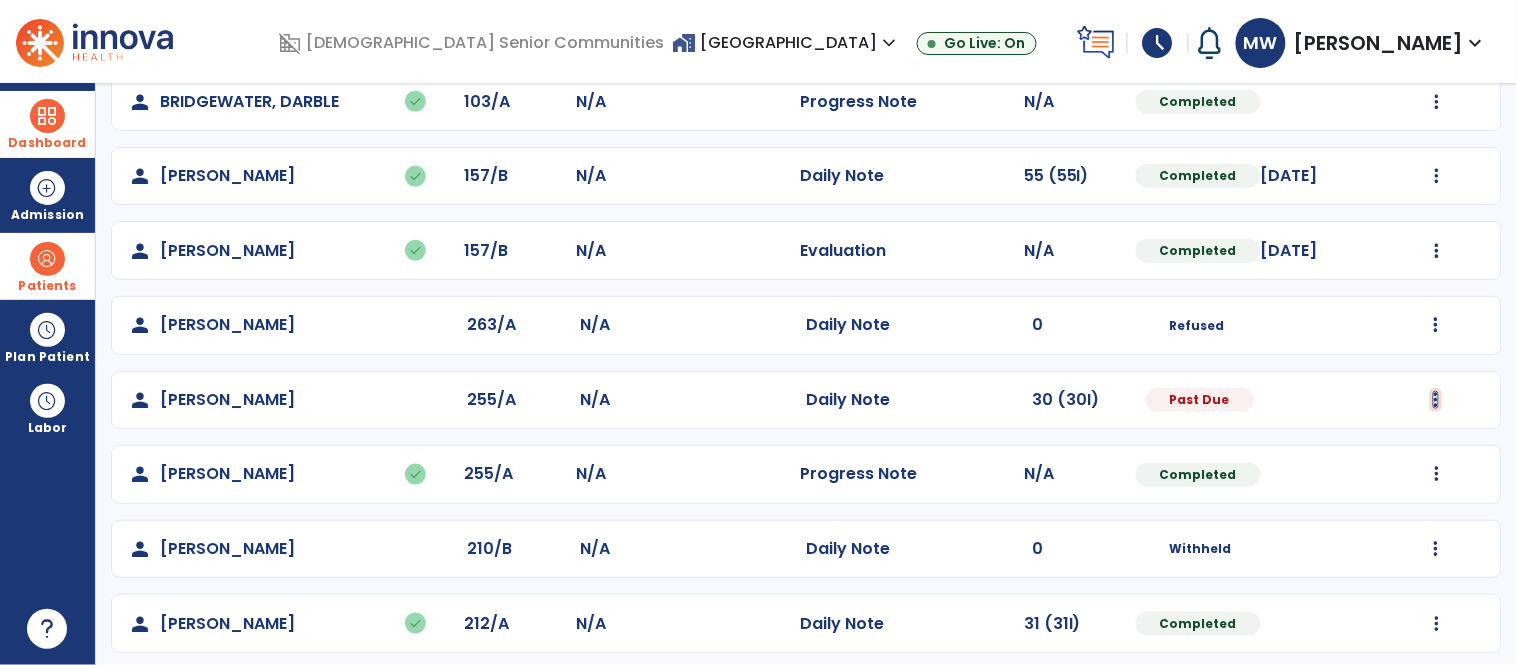 click at bounding box center [1437, 27] 